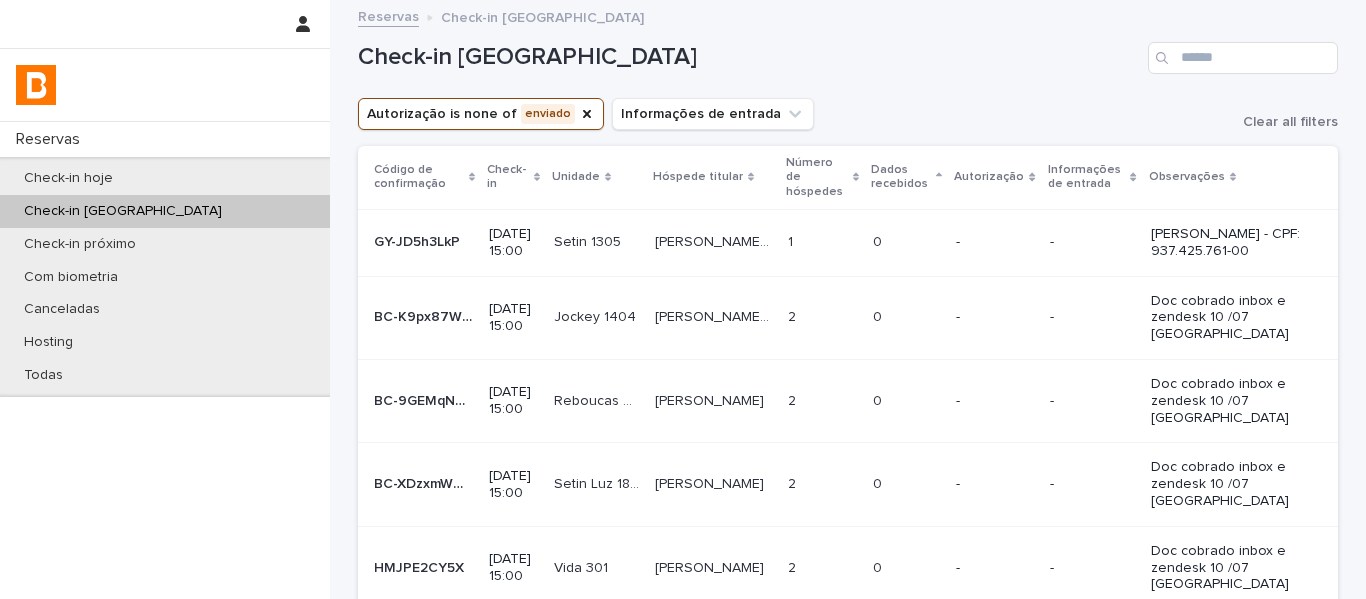 scroll, scrollTop: 0, scrollLeft: 0, axis: both 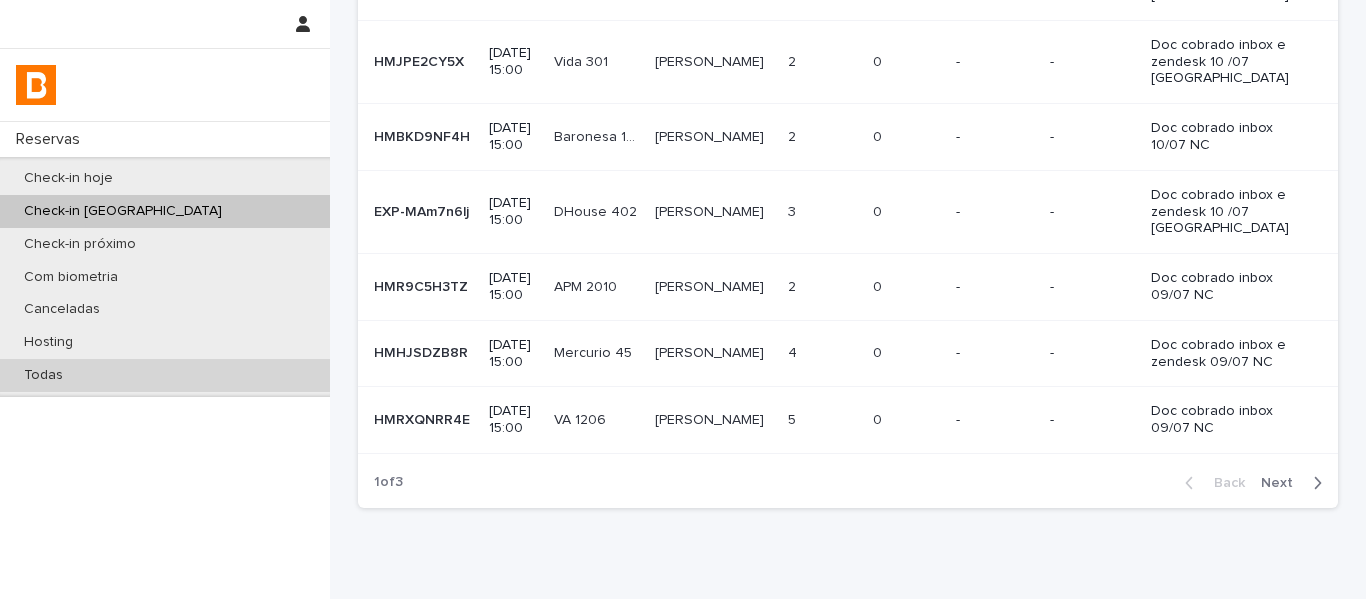 click on "Todas" at bounding box center [165, 375] 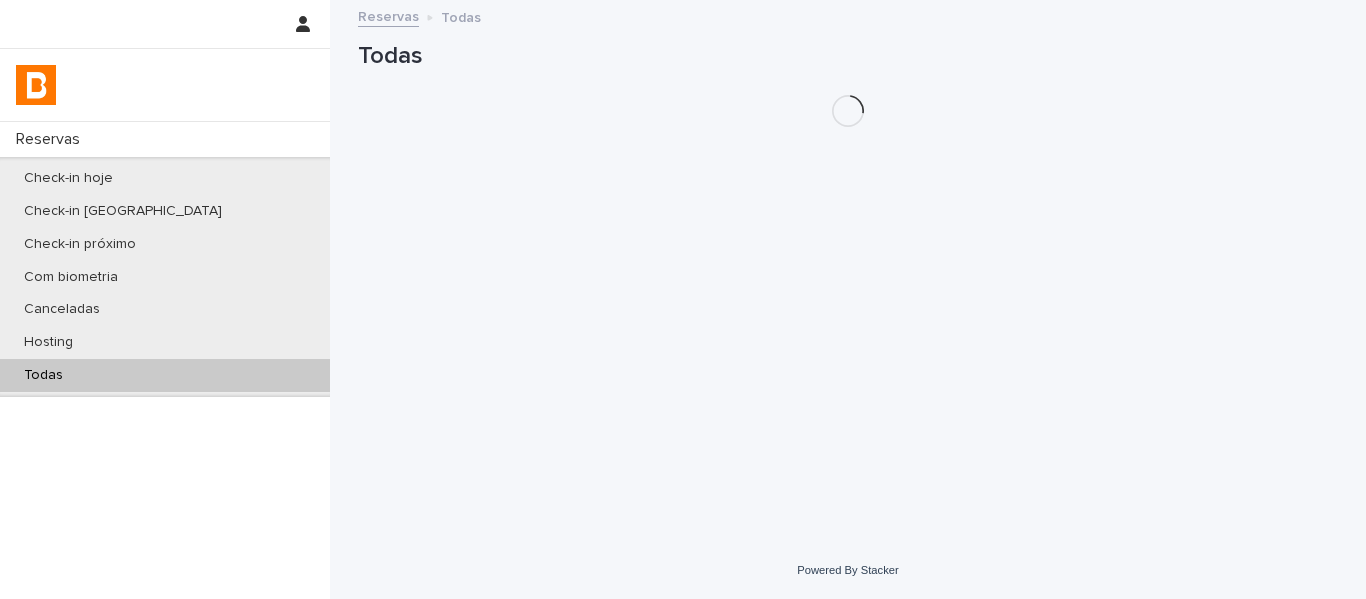 scroll, scrollTop: 0, scrollLeft: 0, axis: both 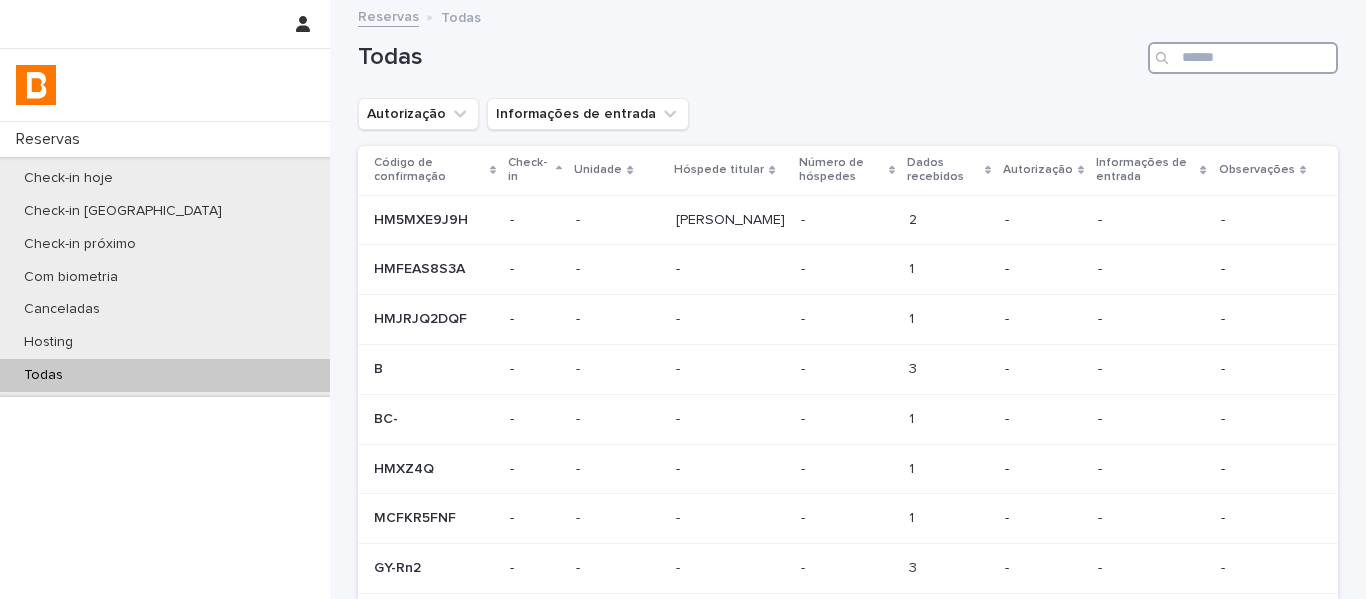click at bounding box center [1243, 58] 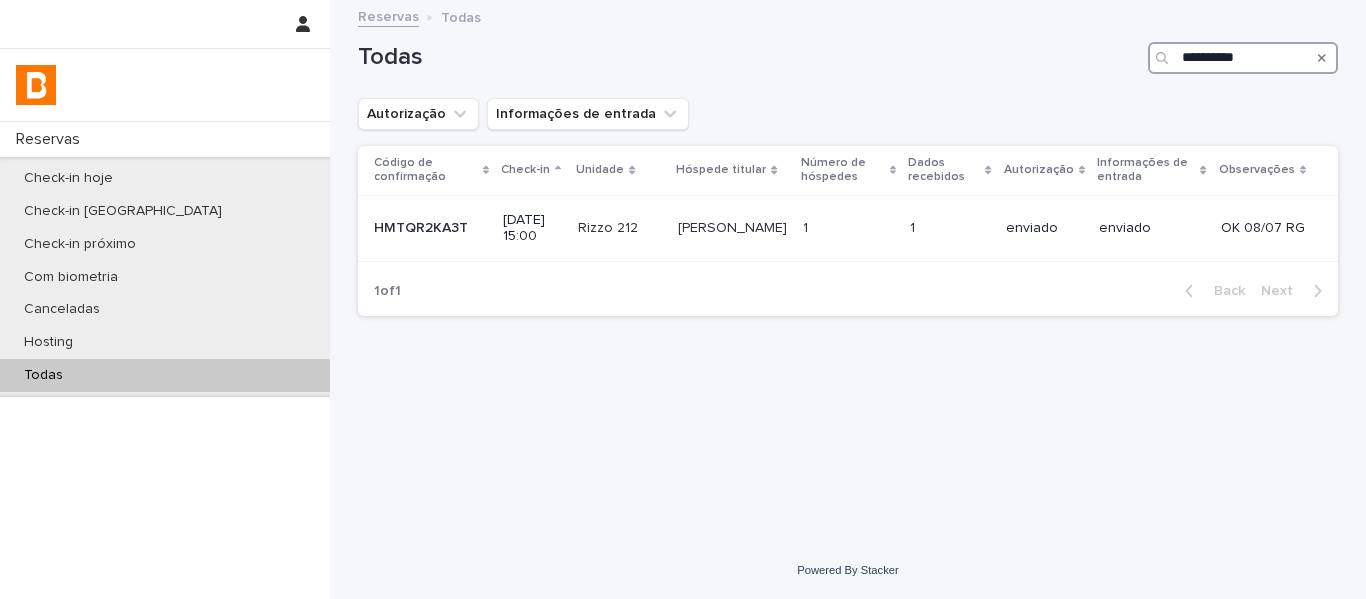 type on "**********" 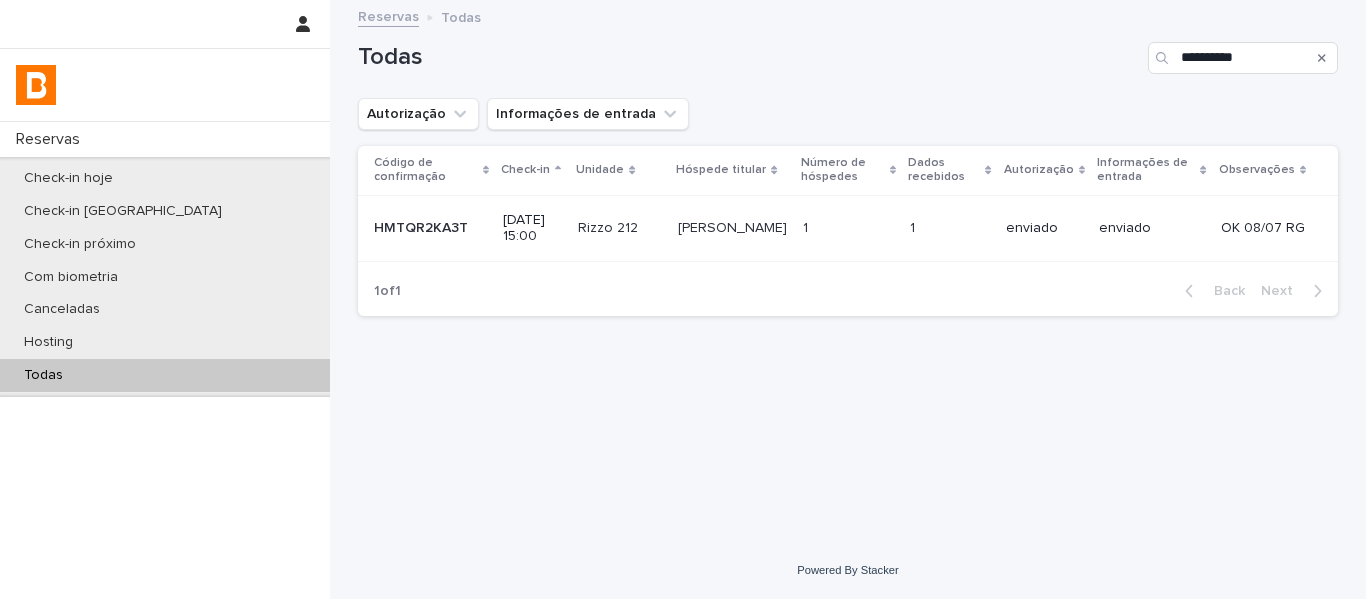 click 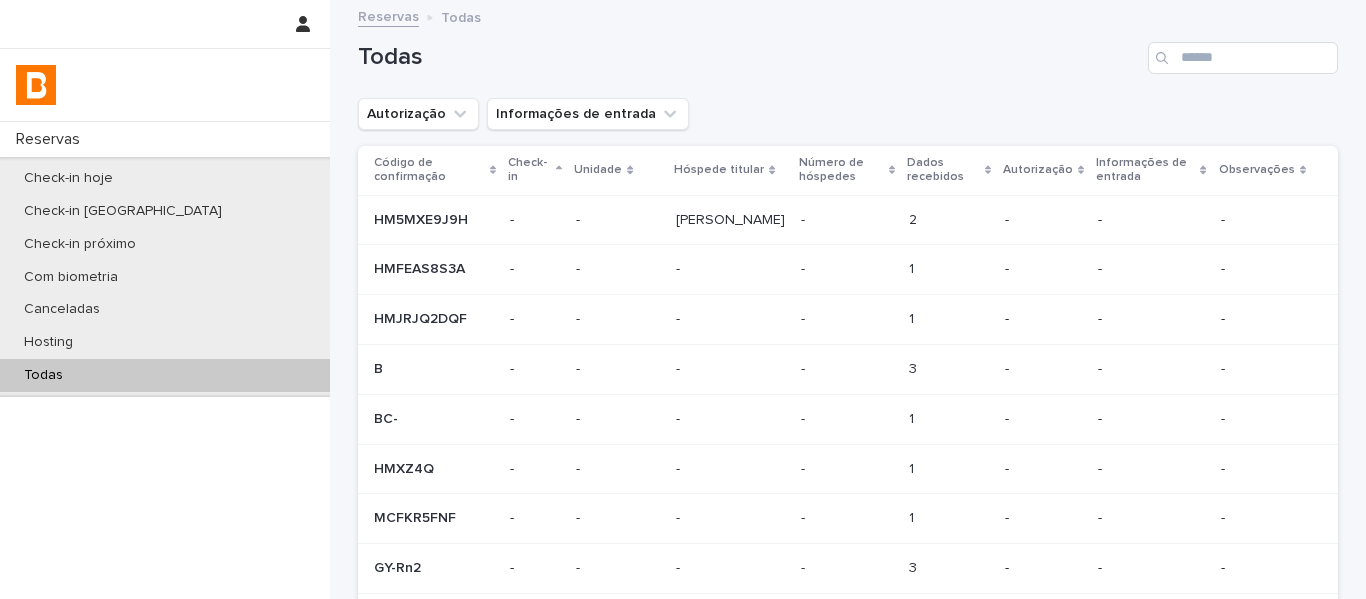 click on "Todas" at bounding box center [165, 375] 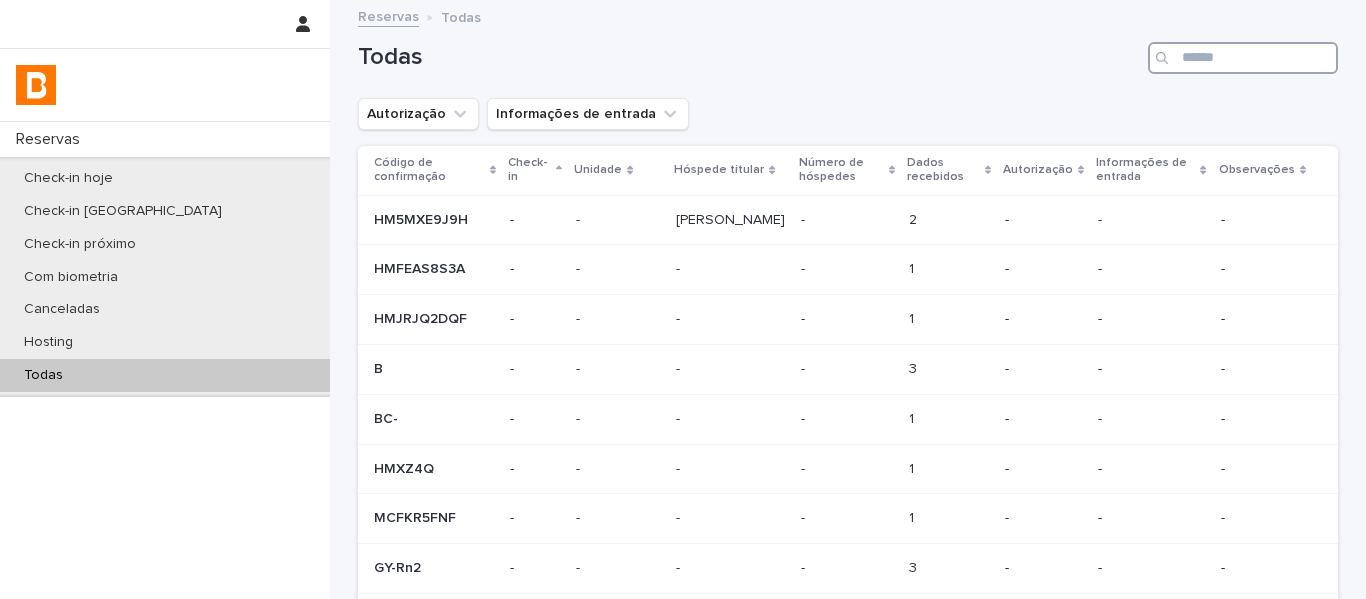 click at bounding box center (1243, 58) 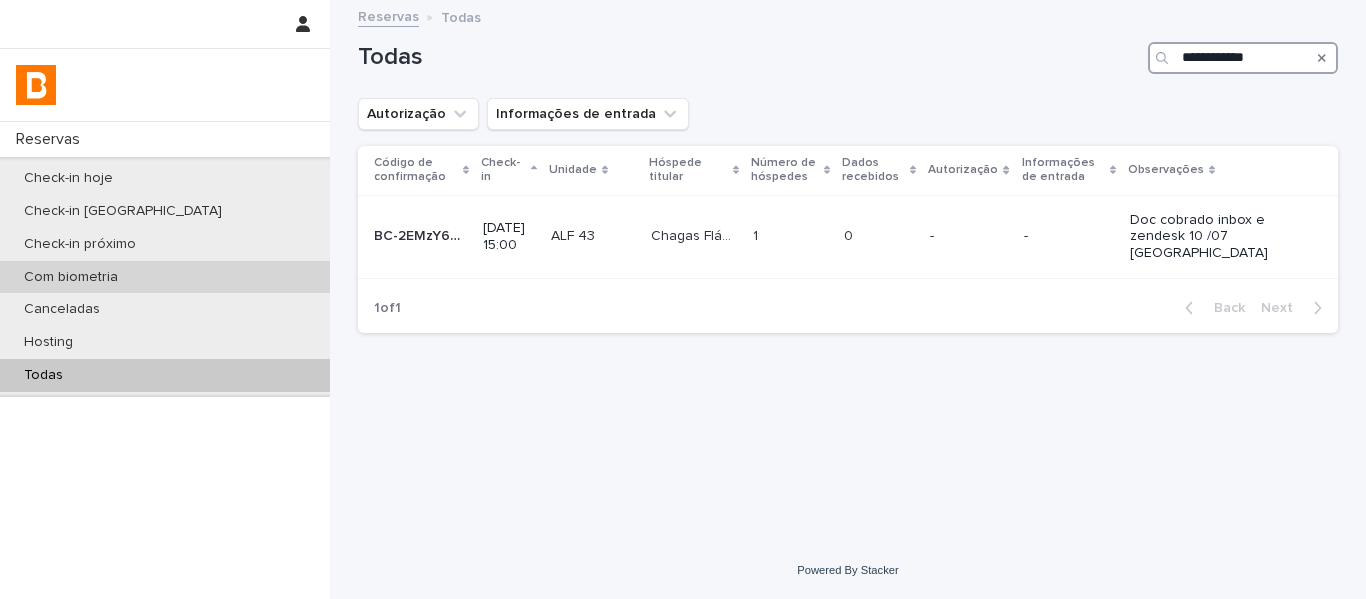 type on "**********" 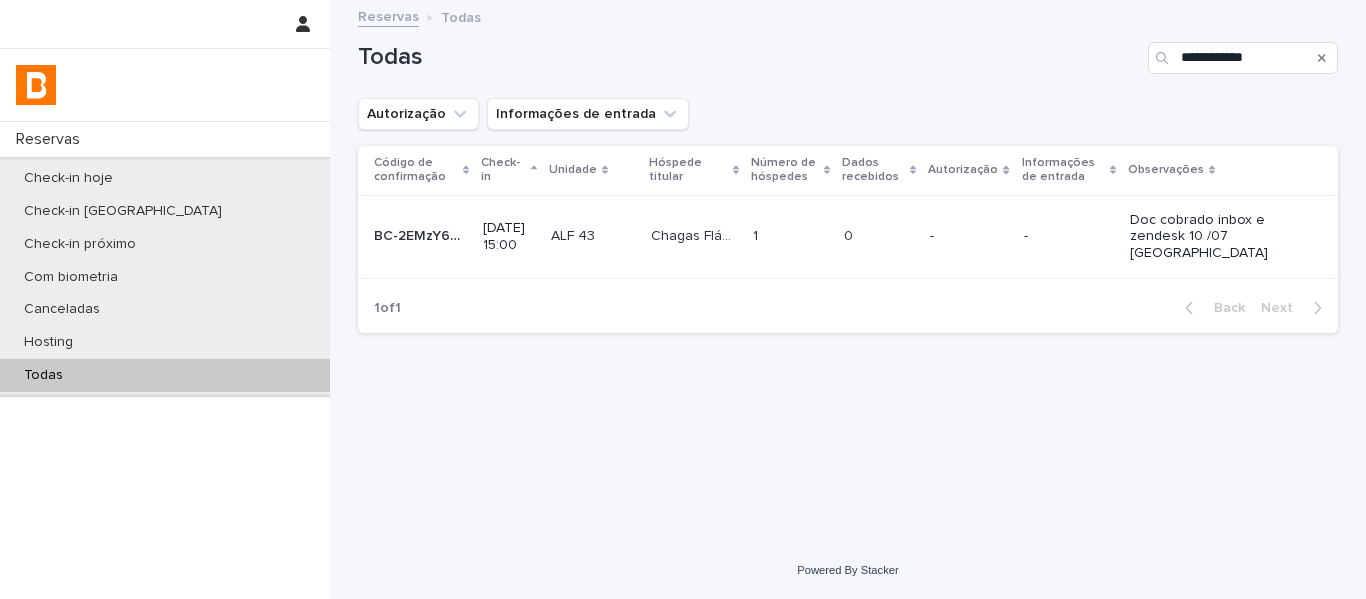 click on "1 1" at bounding box center [790, 236] 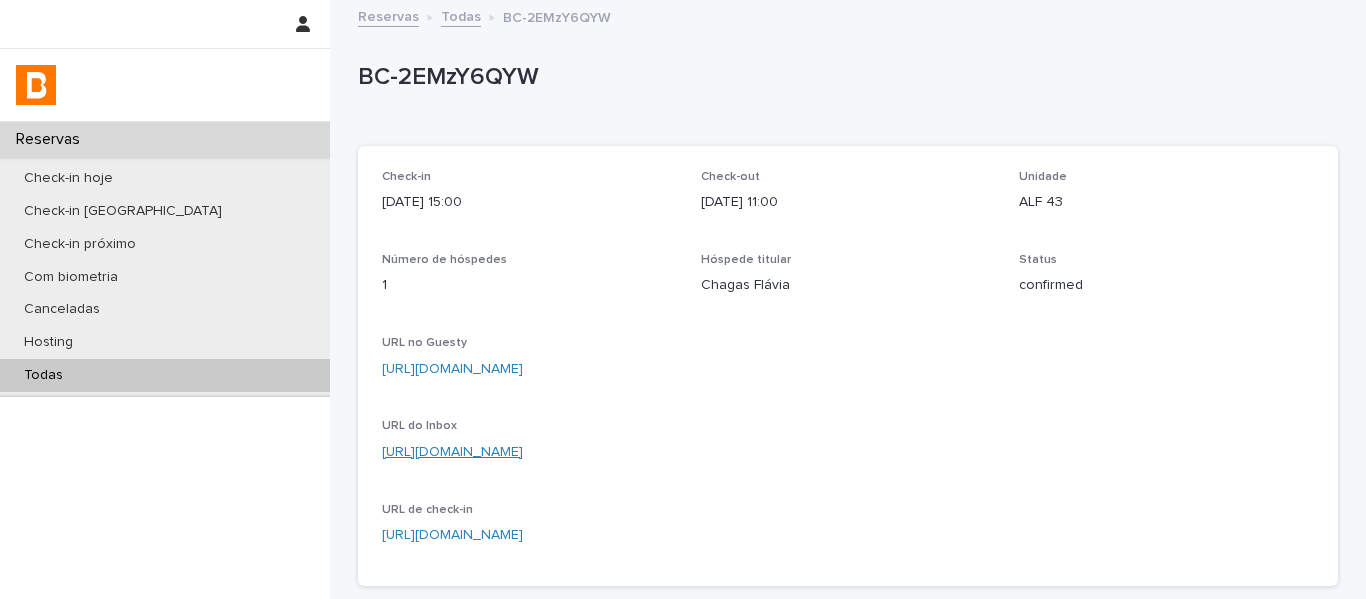 click on "[URL][DOMAIN_NAME]" at bounding box center (452, 452) 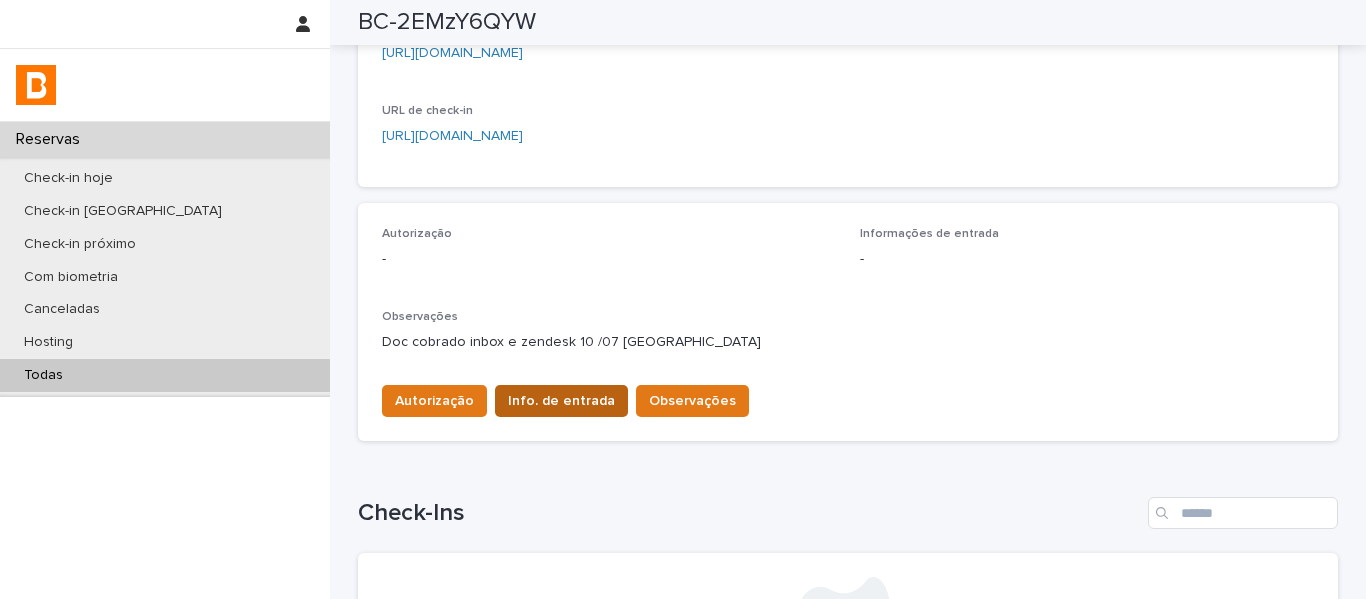 scroll, scrollTop: 400, scrollLeft: 0, axis: vertical 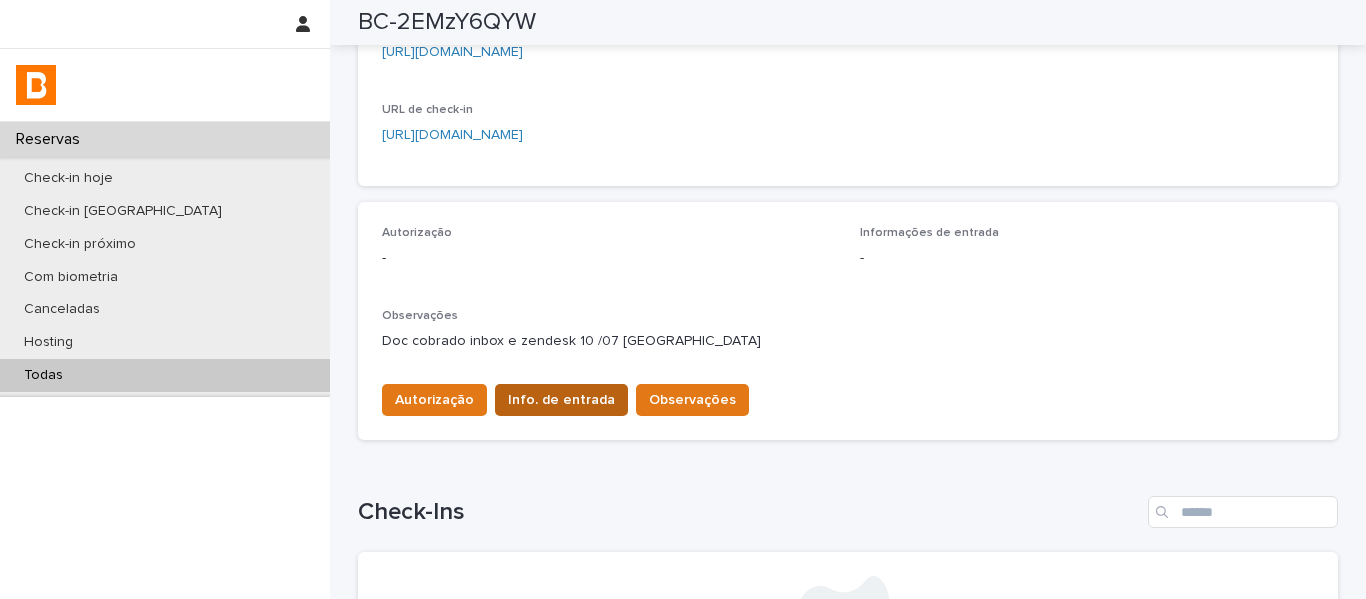 click on "Info. de entrada" at bounding box center (561, 400) 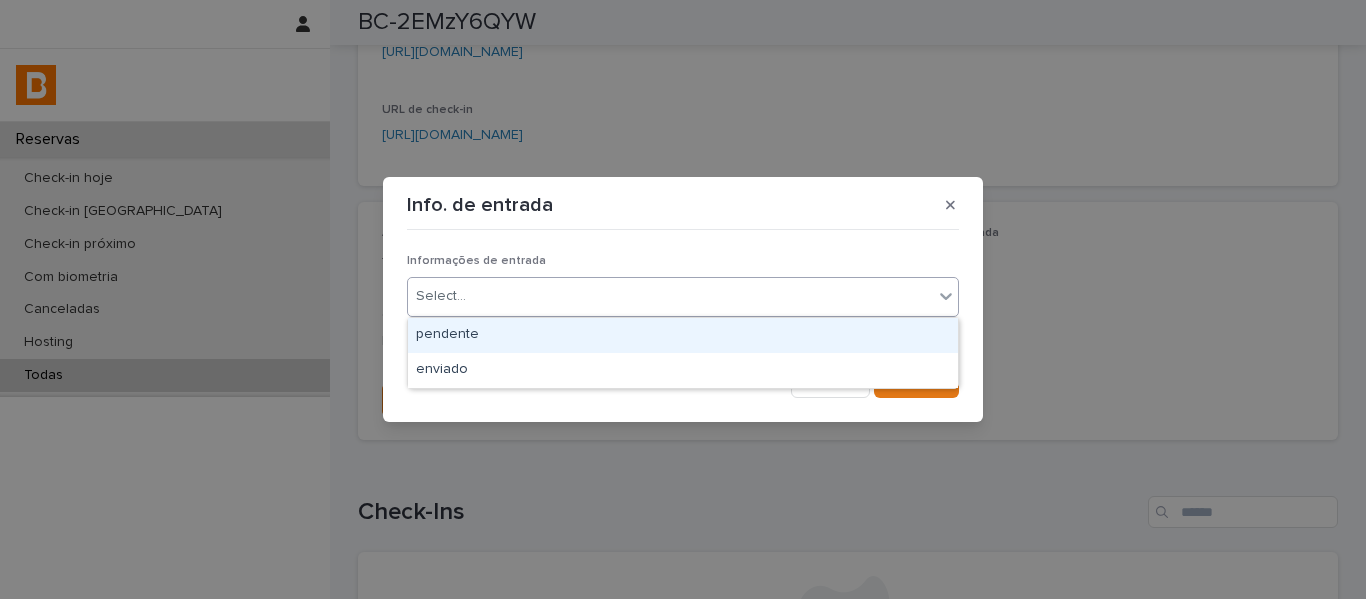 click on "Select..." at bounding box center [670, 296] 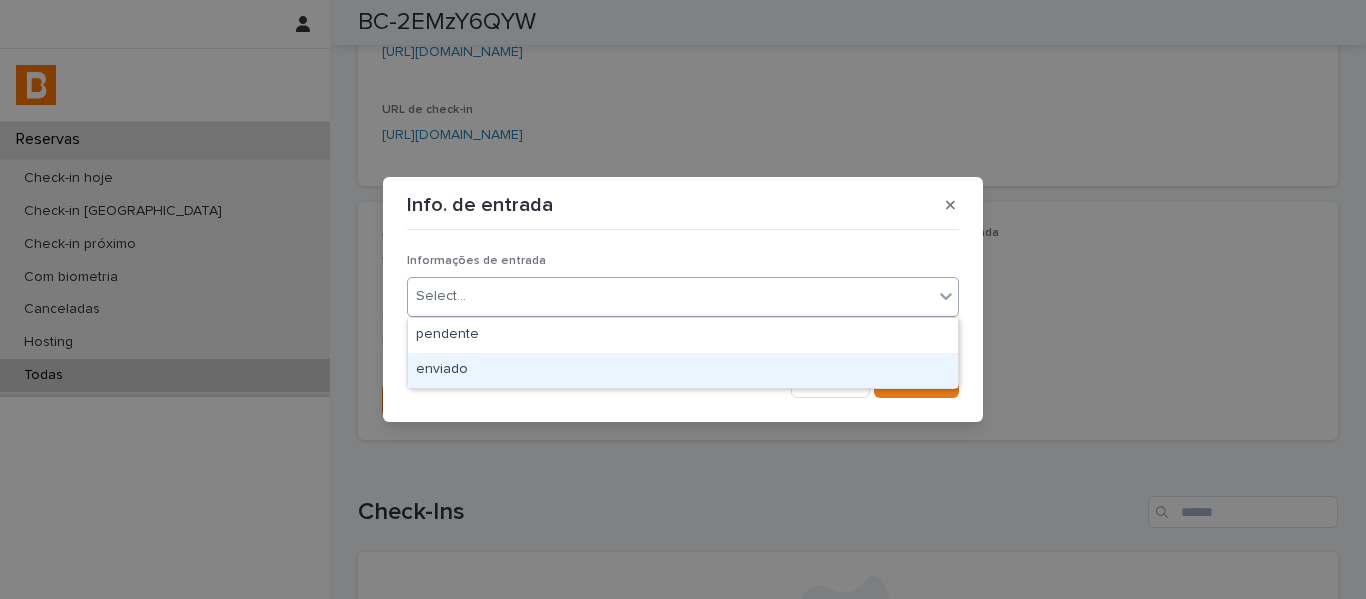 click on "enviado" at bounding box center (683, 370) 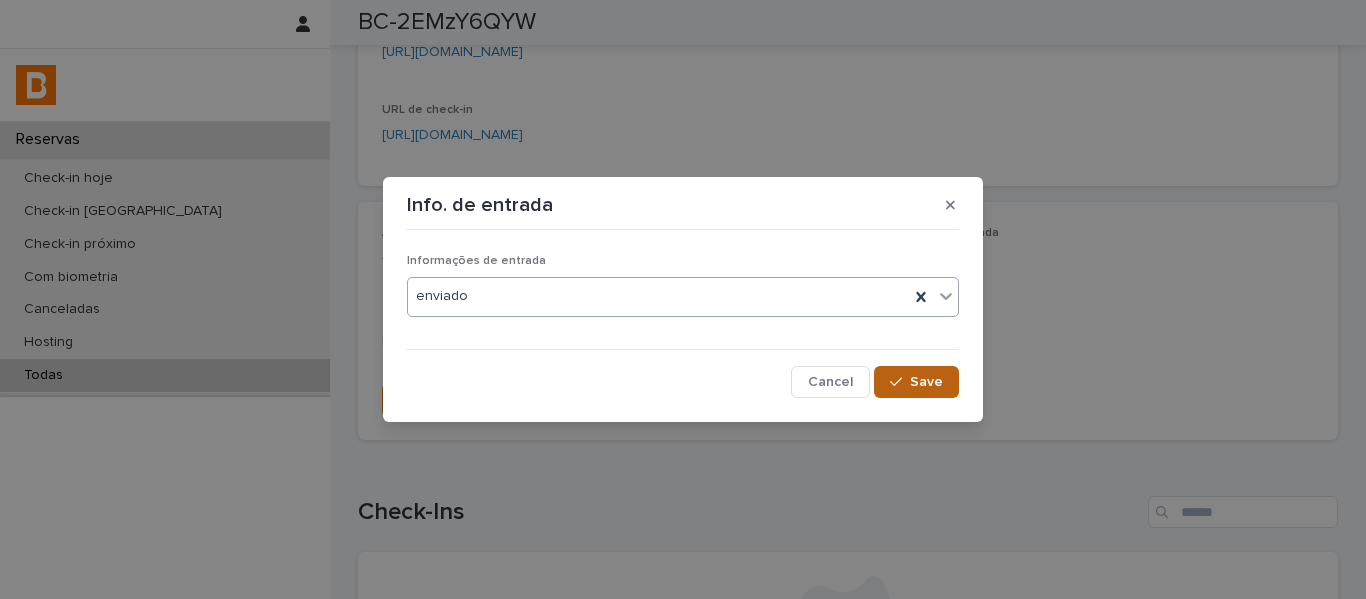 click on "Save" at bounding box center [916, 382] 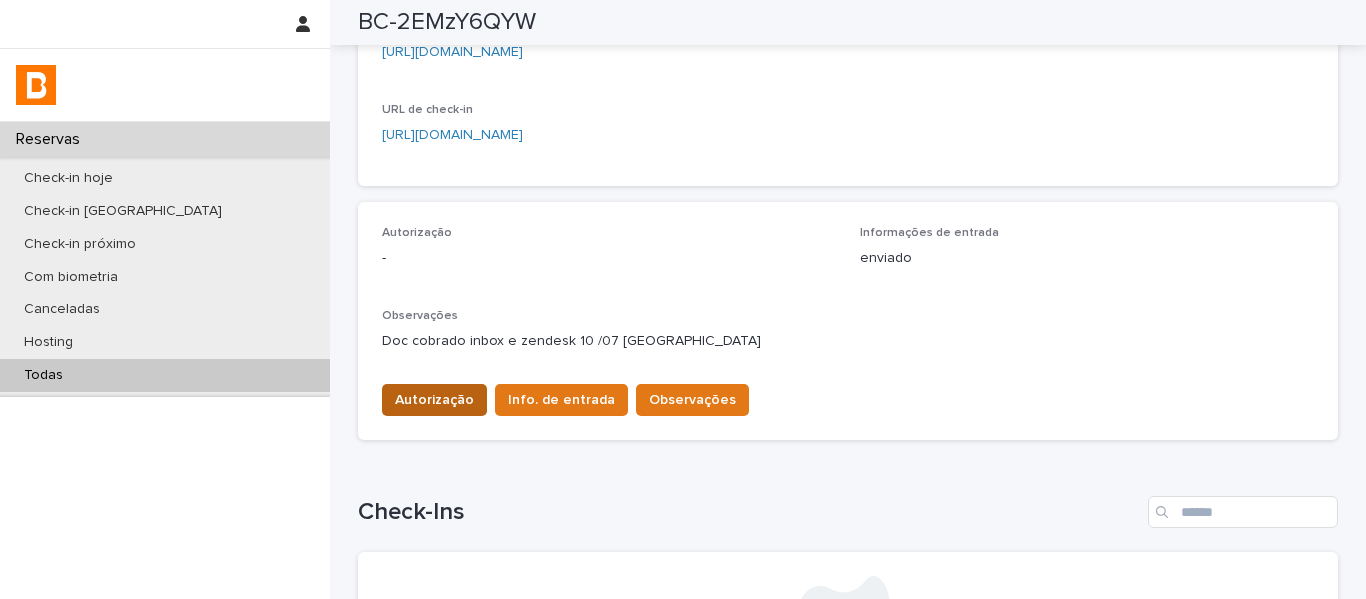 click on "Autorização" at bounding box center (434, 400) 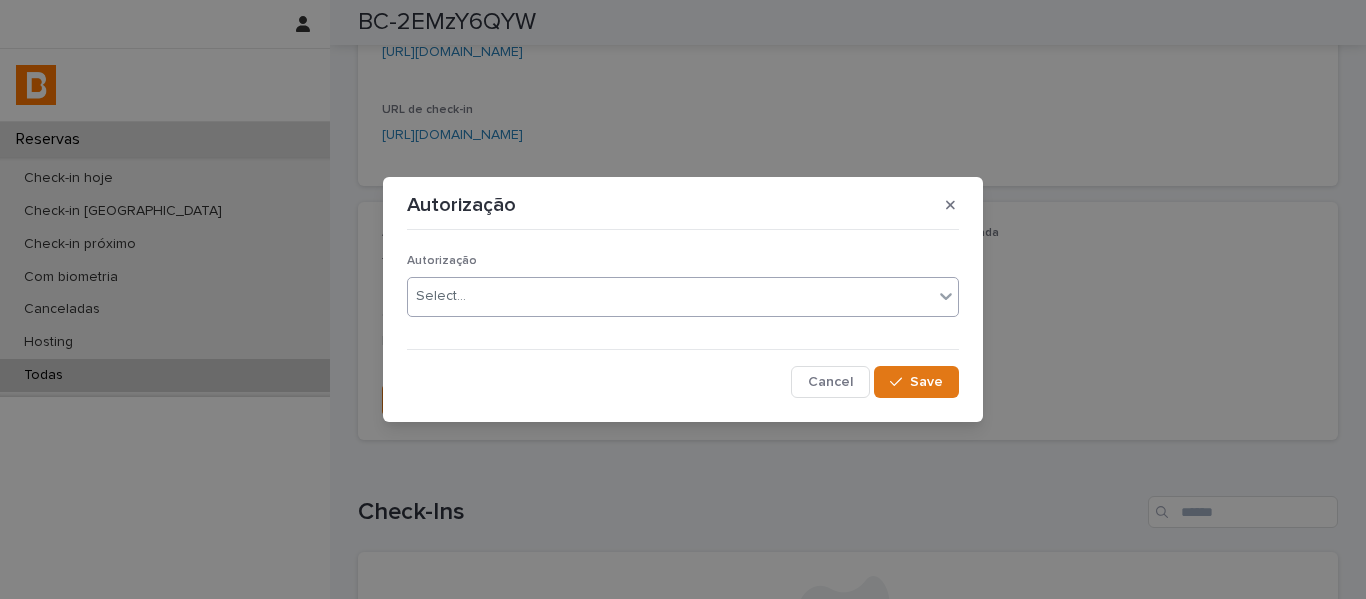 click on "Select..." at bounding box center [441, 296] 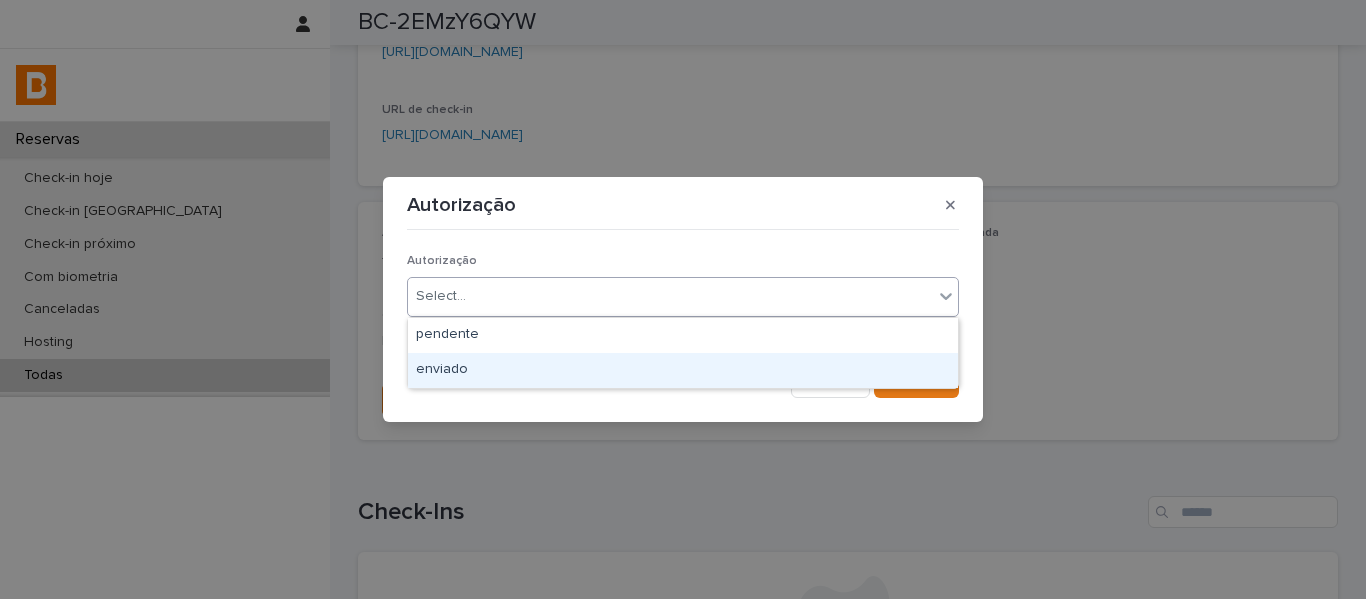 click on "enviado" at bounding box center [683, 370] 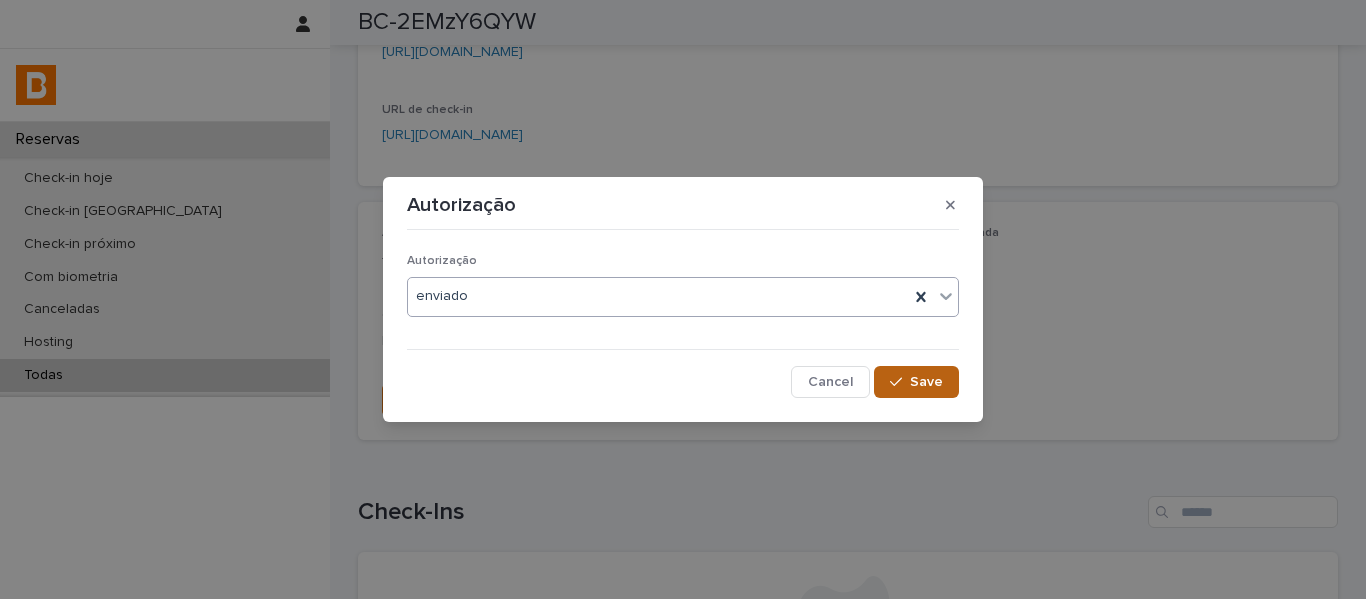 click 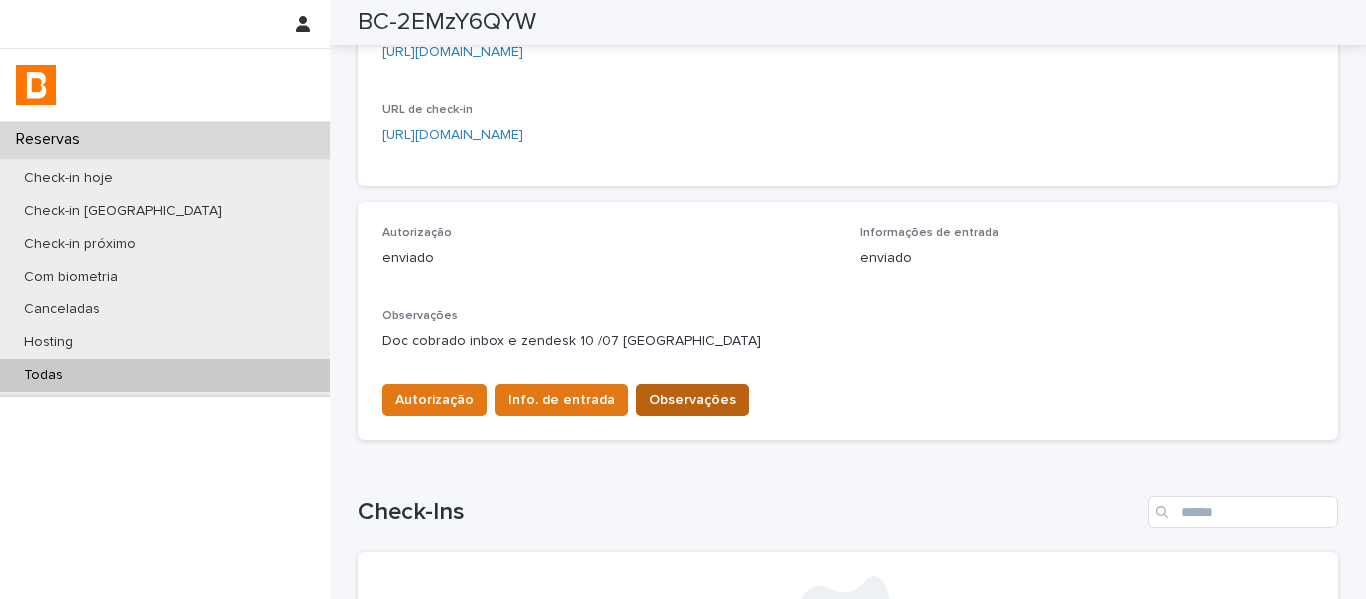 click on "Observações" at bounding box center [692, 400] 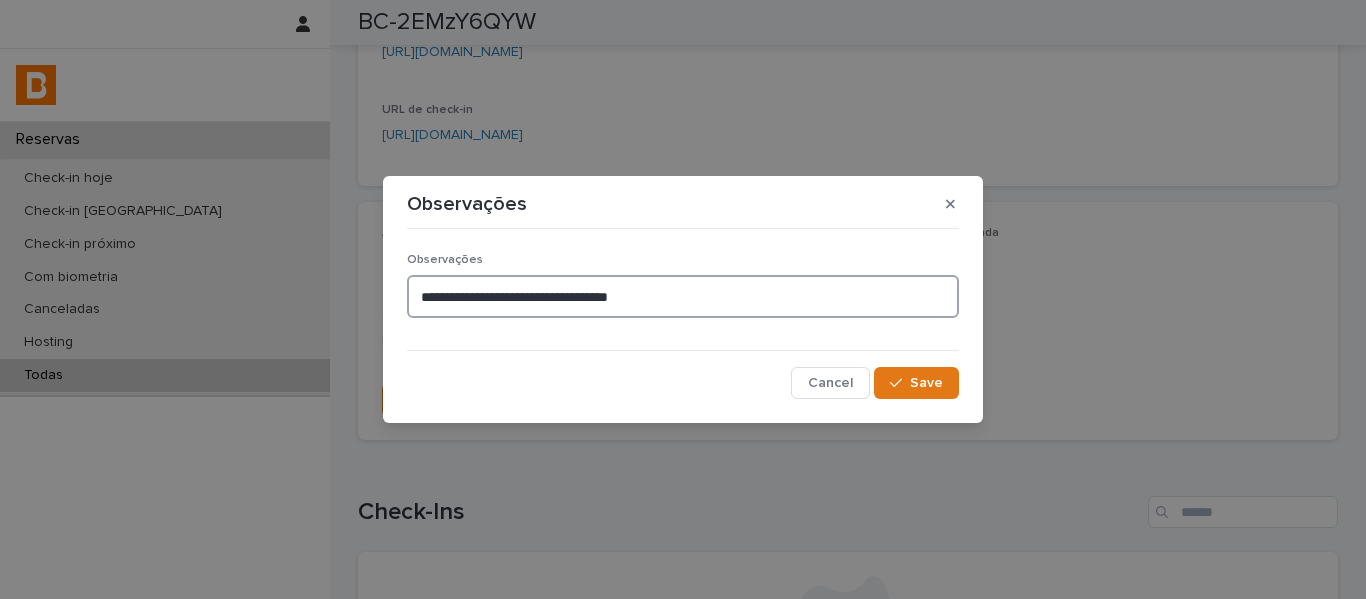 drag, startPoint x: 709, startPoint y: 307, endPoint x: 398, endPoint y: 306, distance: 311.00162 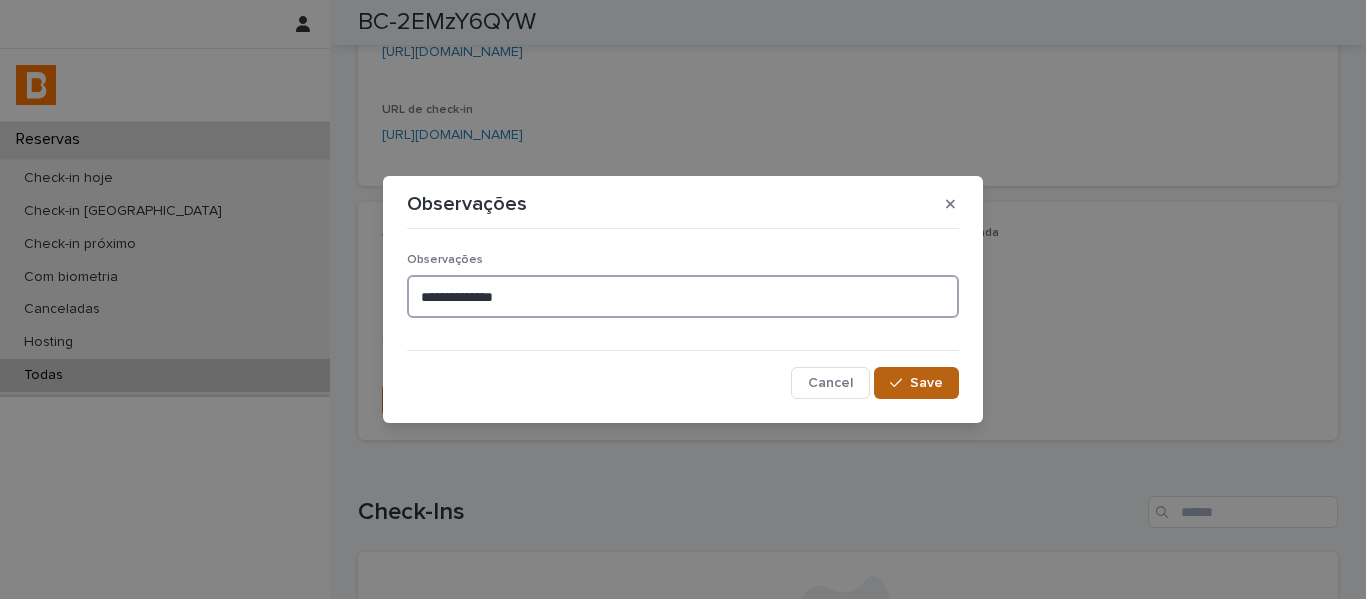 type on "**********" 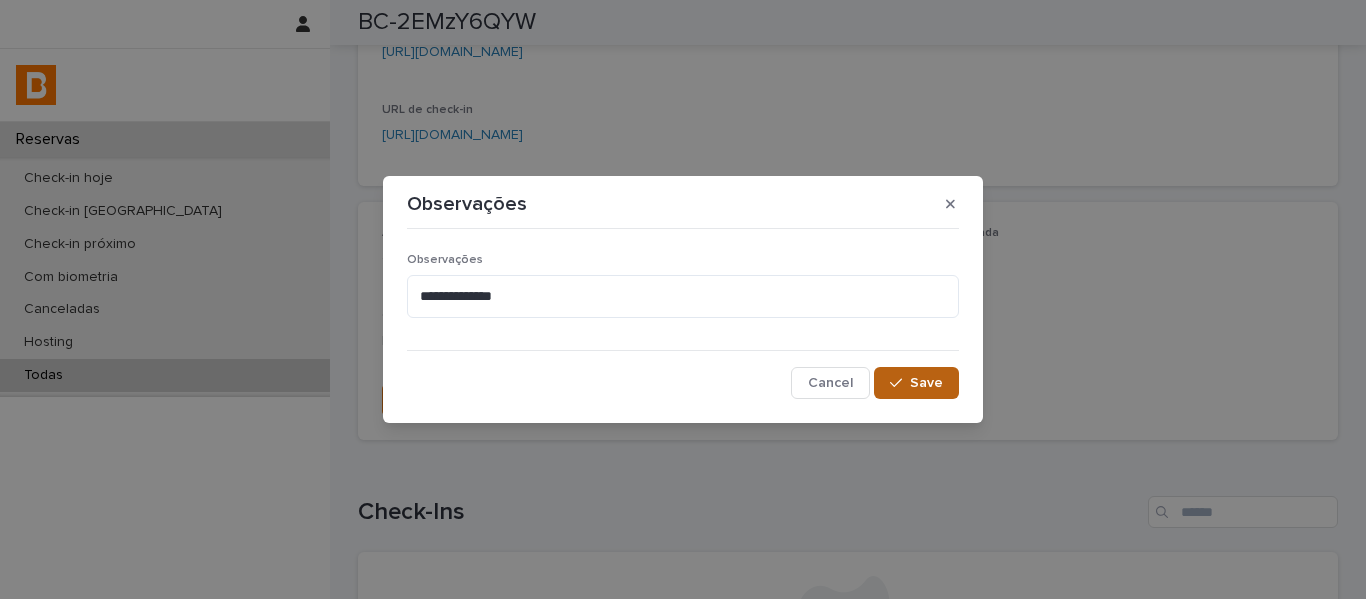 click 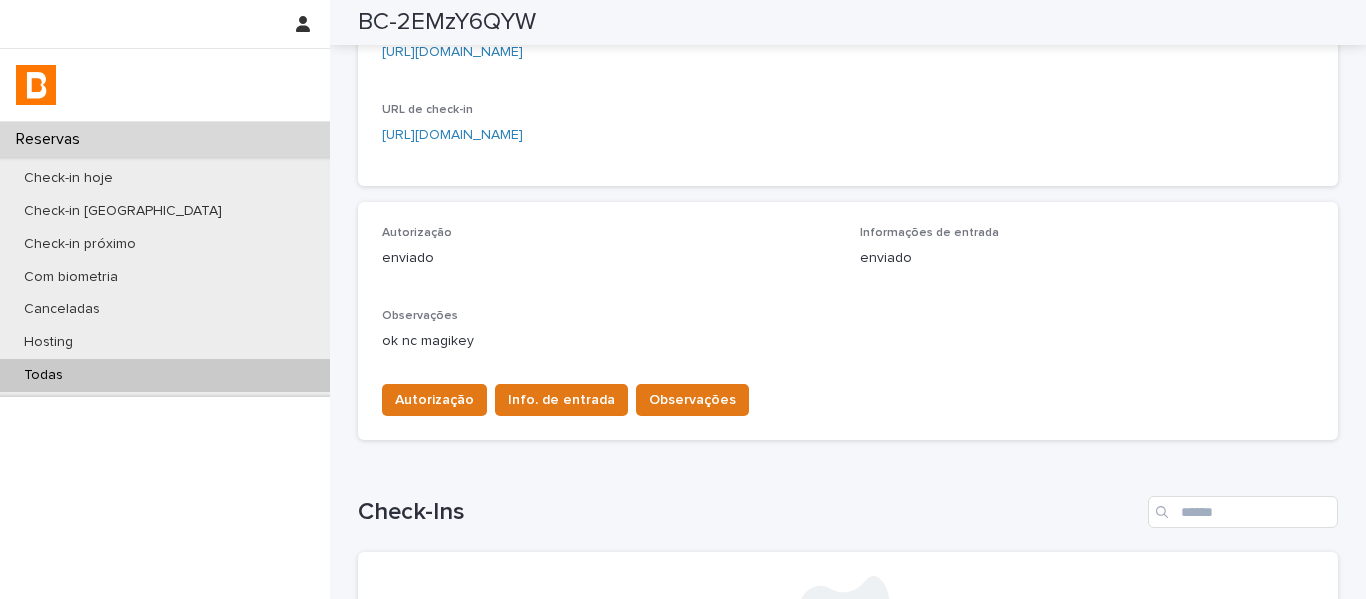scroll, scrollTop: 0, scrollLeft: 0, axis: both 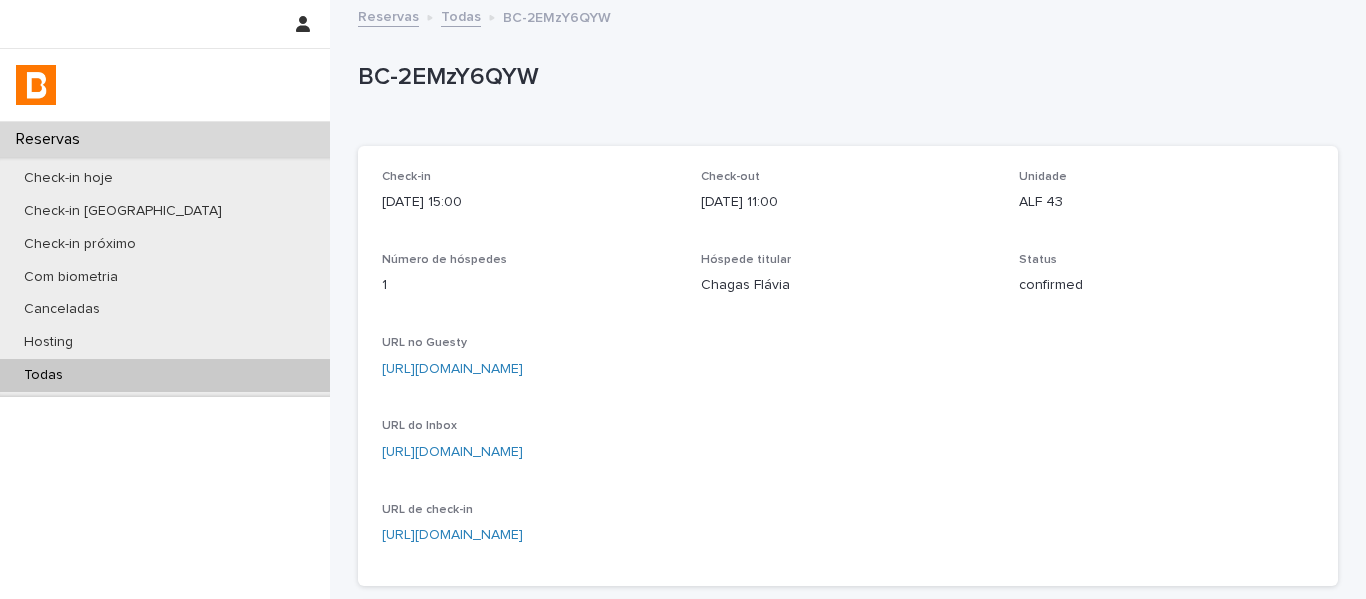 click on "Todas" at bounding box center (461, 15) 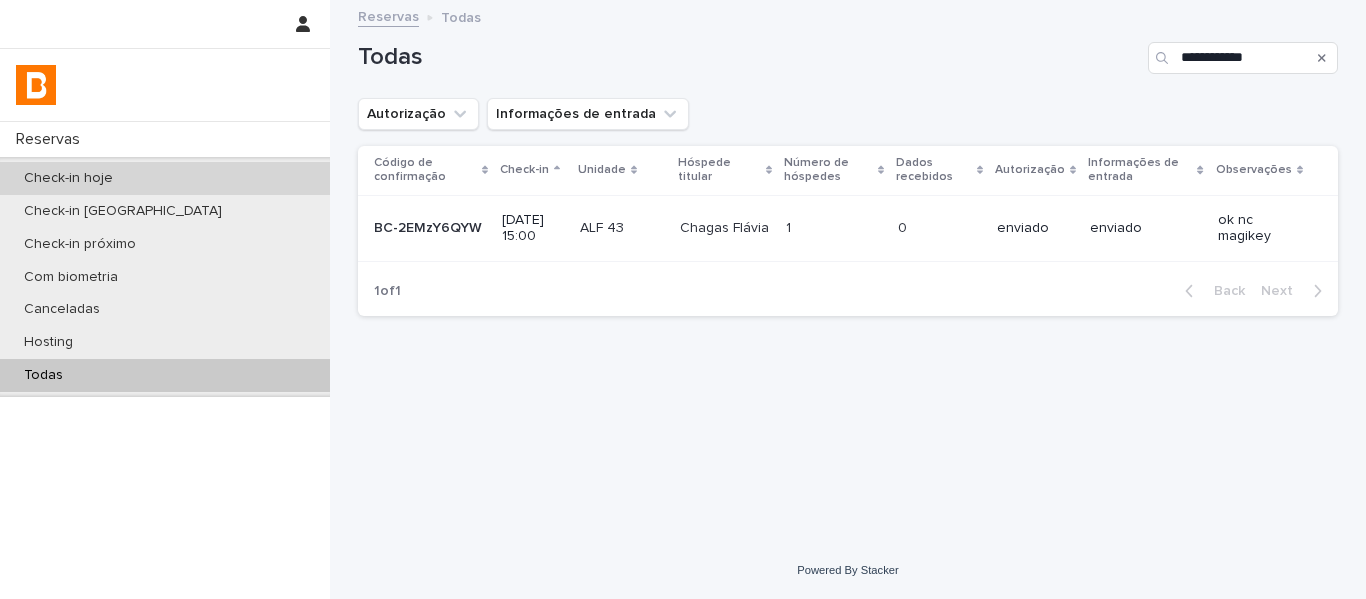 click on "Check-in hoje" at bounding box center [165, 178] 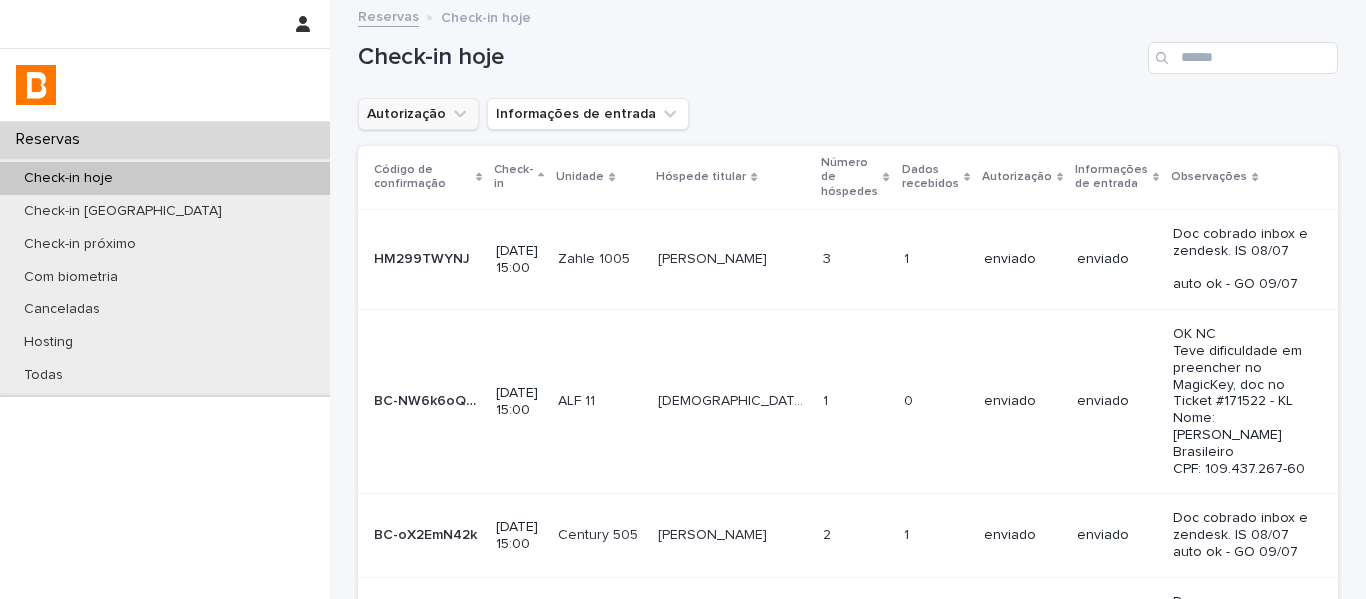 click on "Autorização" at bounding box center (418, 114) 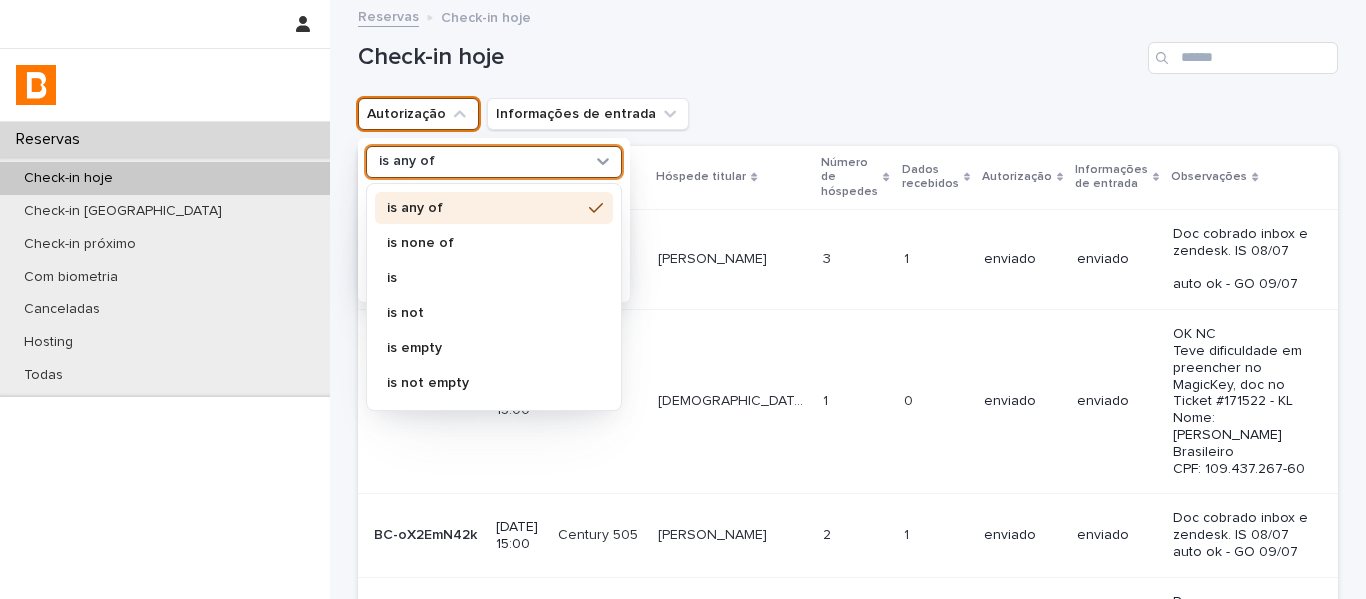 click on "is any of" at bounding box center [481, 161] 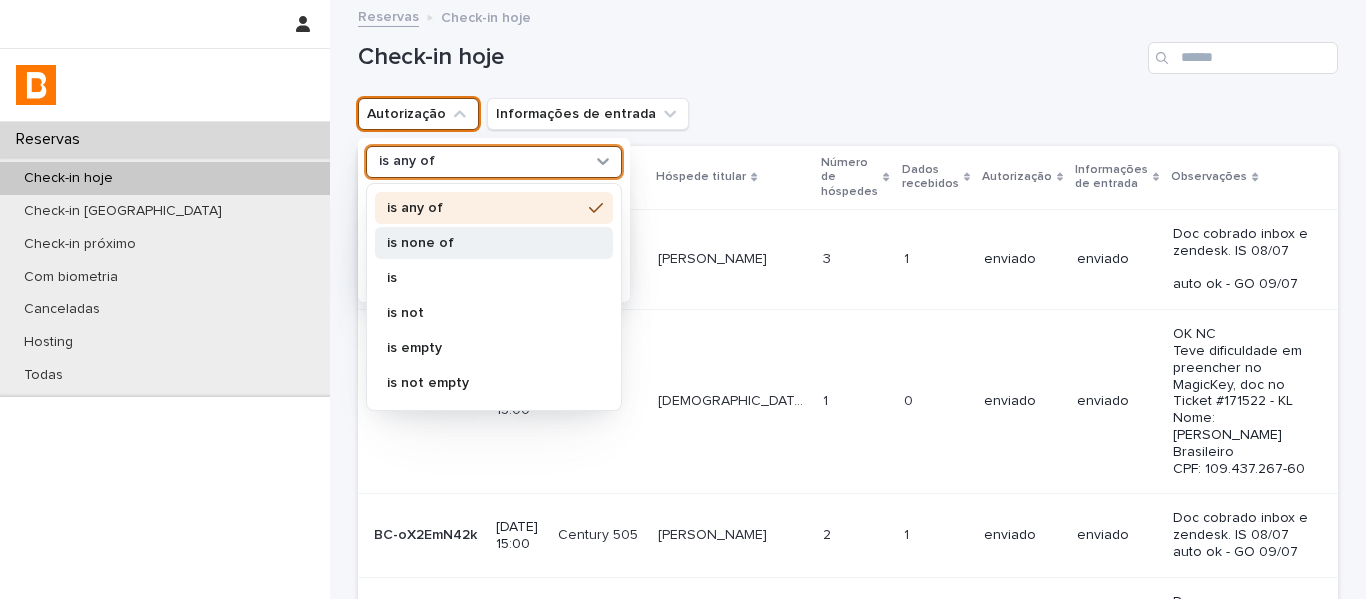 click on "is none of" at bounding box center [484, 243] 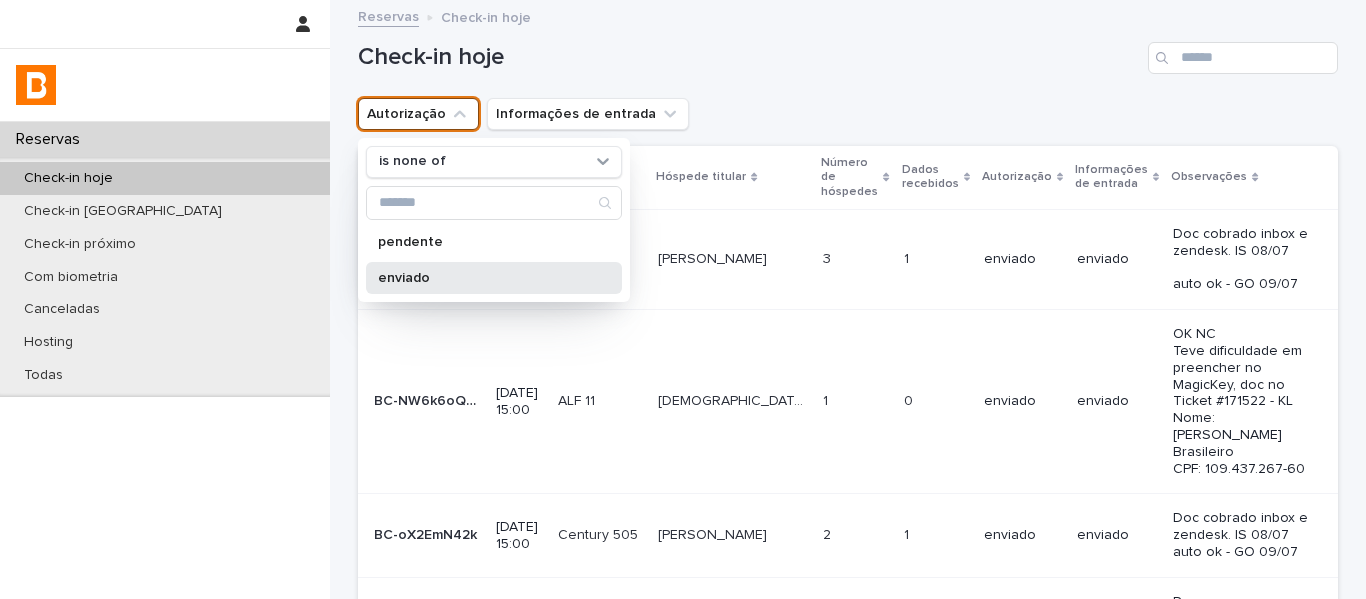 click on "enviado" at bounding box center (484, 278) 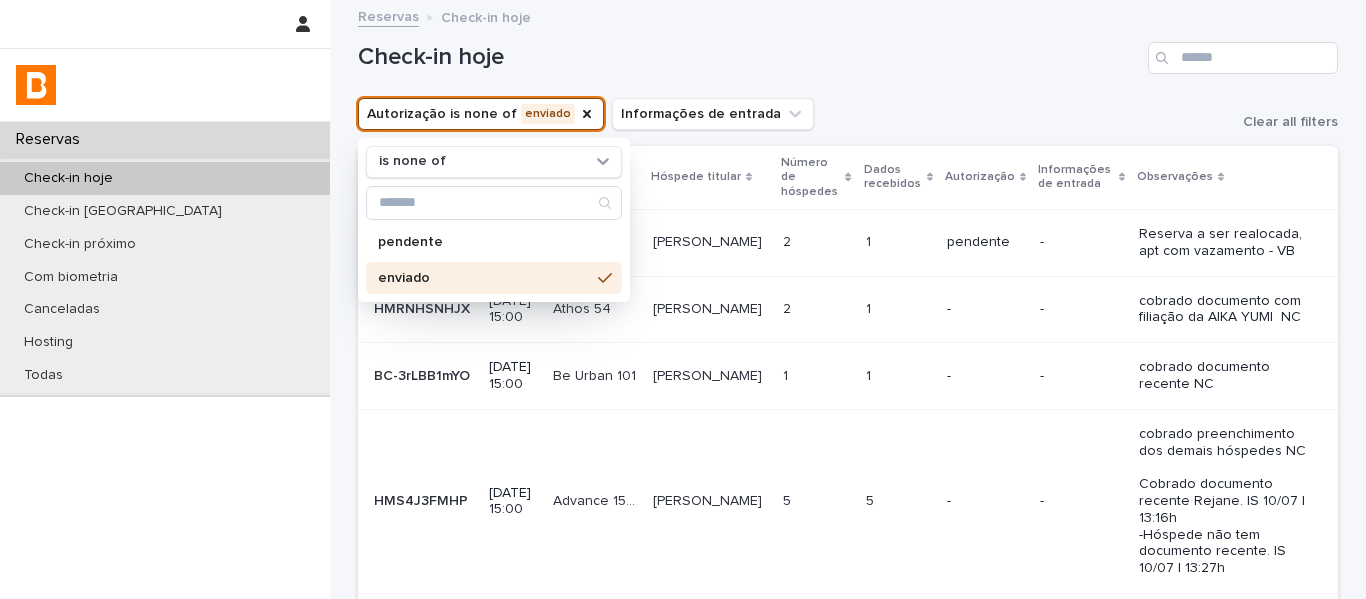 click on "Dados recebidos" at bounding box center (893, 177) 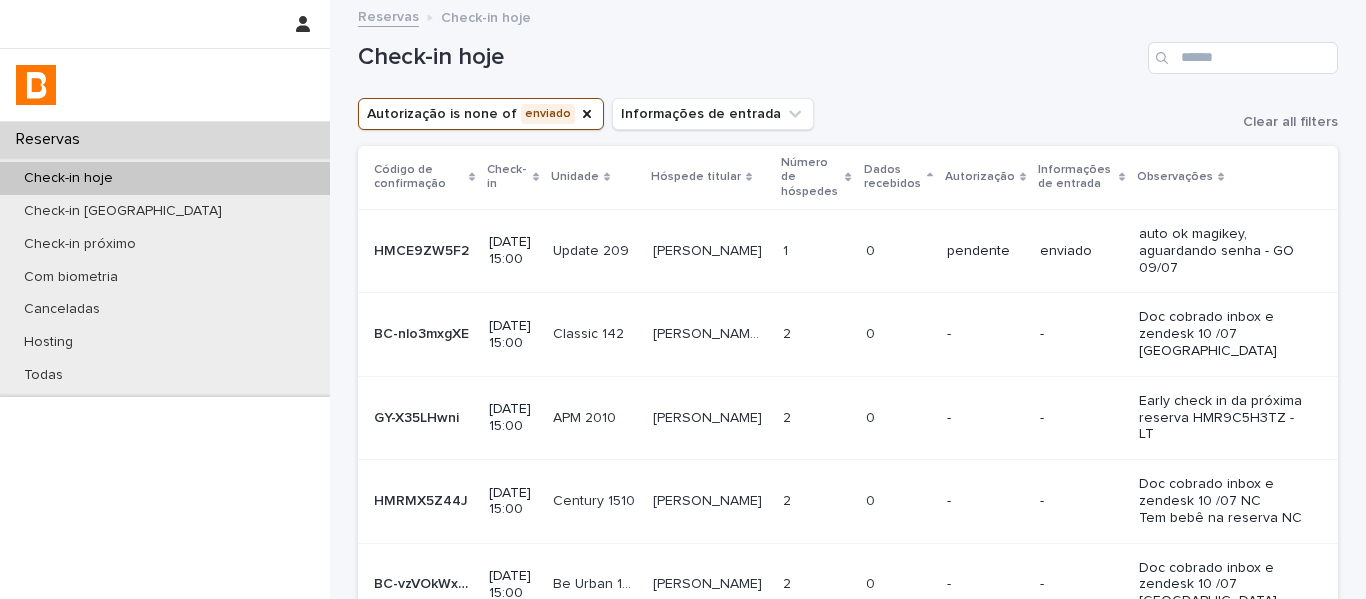 click at bounding box center [816, 251] 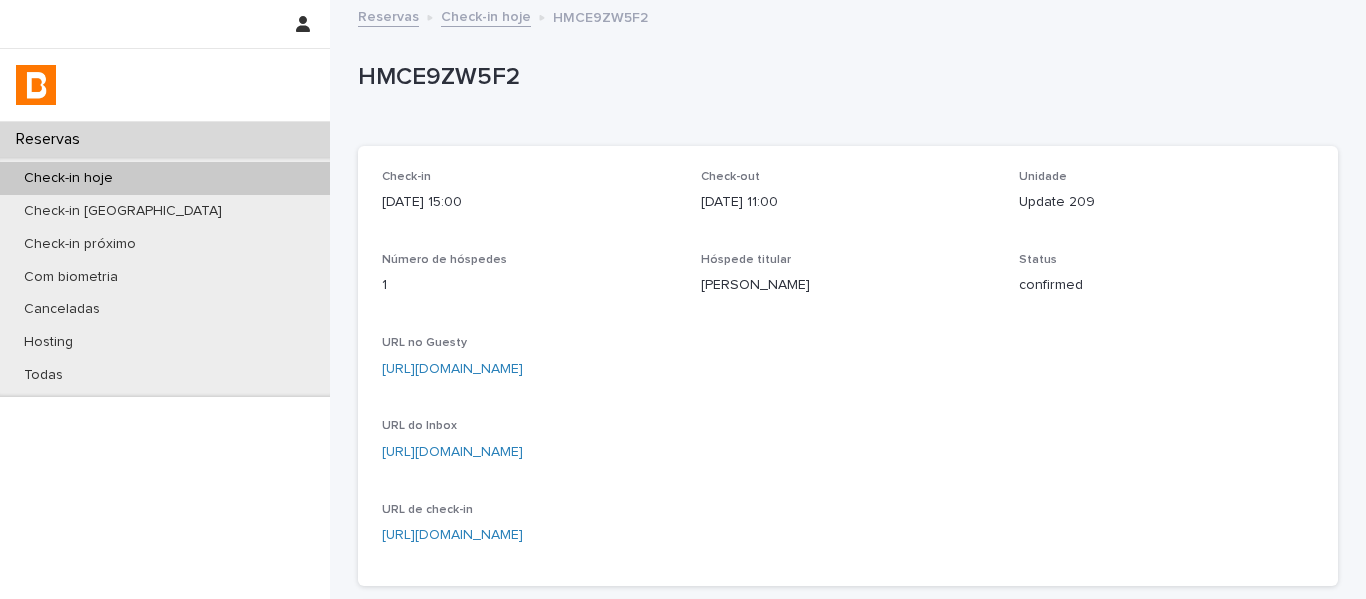 click on "HMCE9ZW5F2" at bounding box center [848, 82] 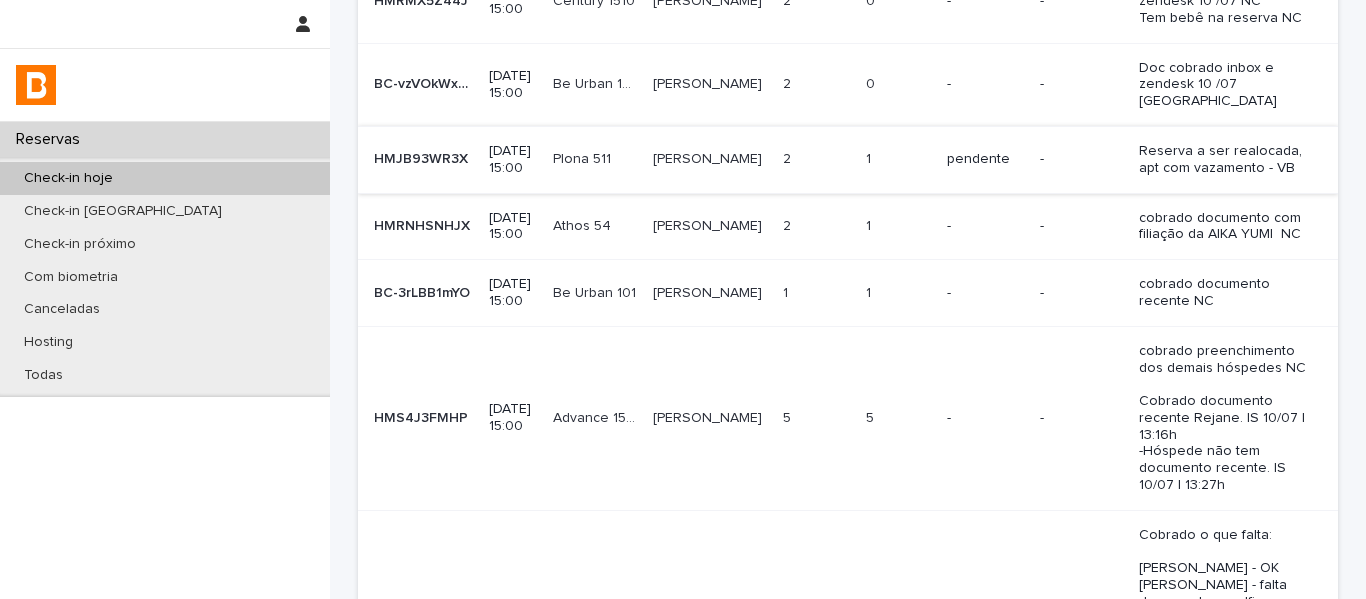 scroll, scrollTop: 600, scrollLeft: 0, axis: vertical 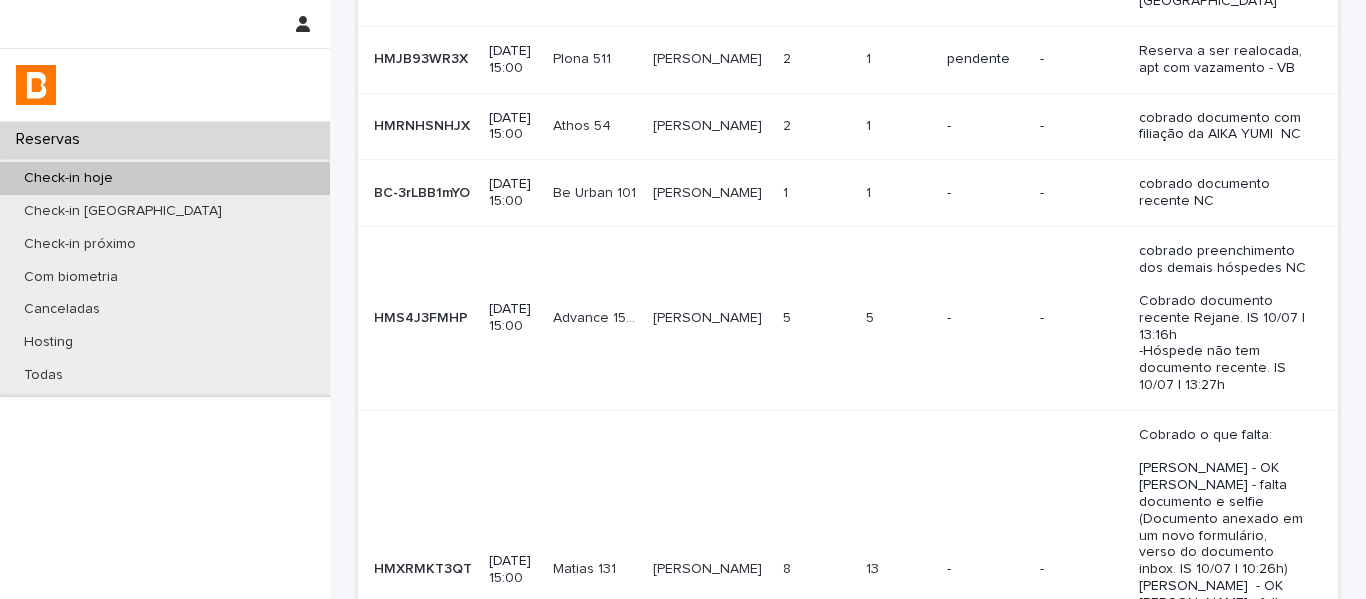 click on "2 2" at bounding box center [816, 126] 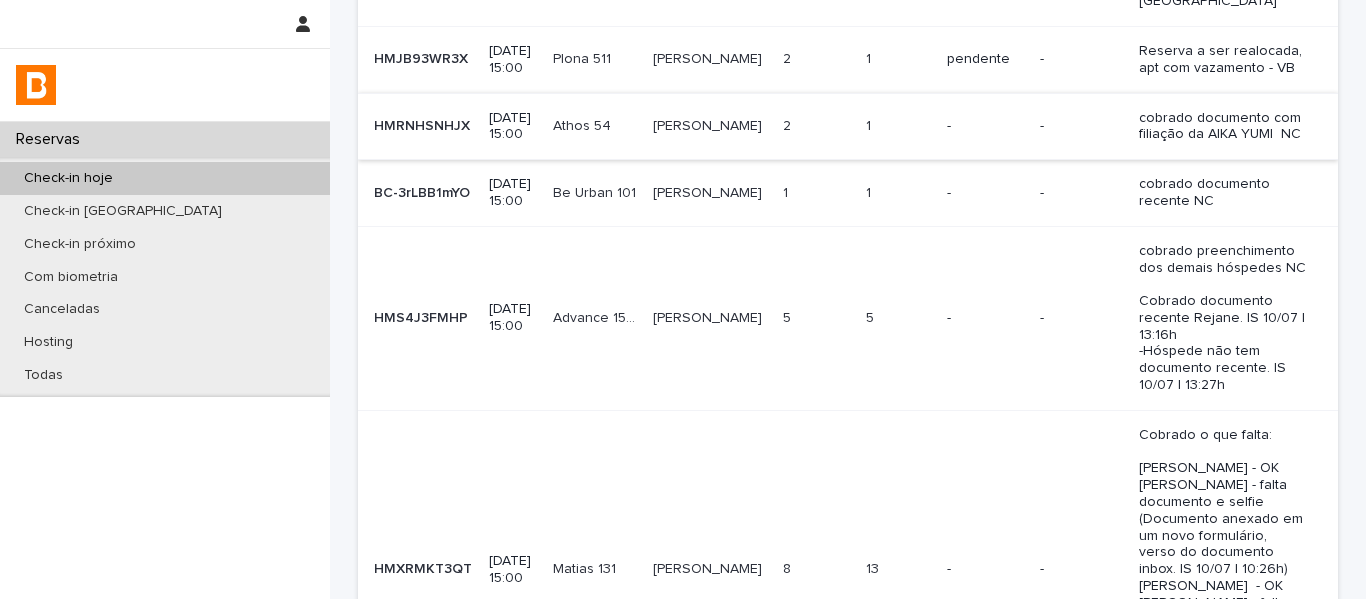 scroll, scrollTop: 0, scrollLeft: 0, axis: both 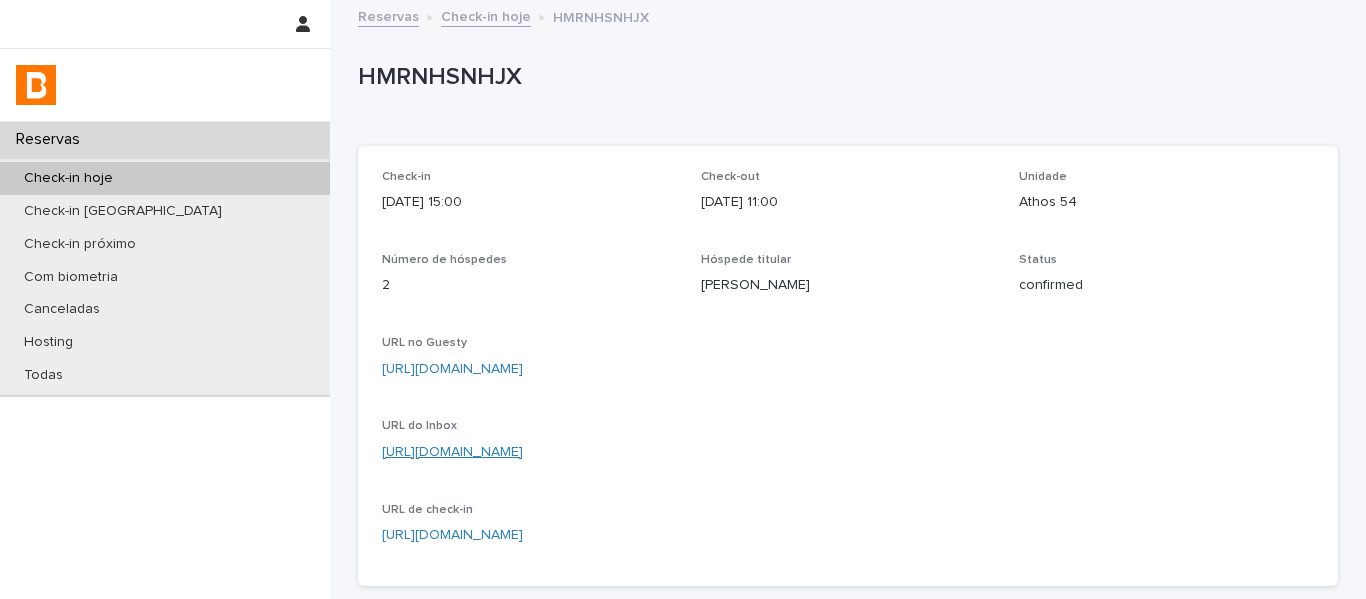 click on "[URL][DOMAIN_NAME]" at bounding box center (452, 452) 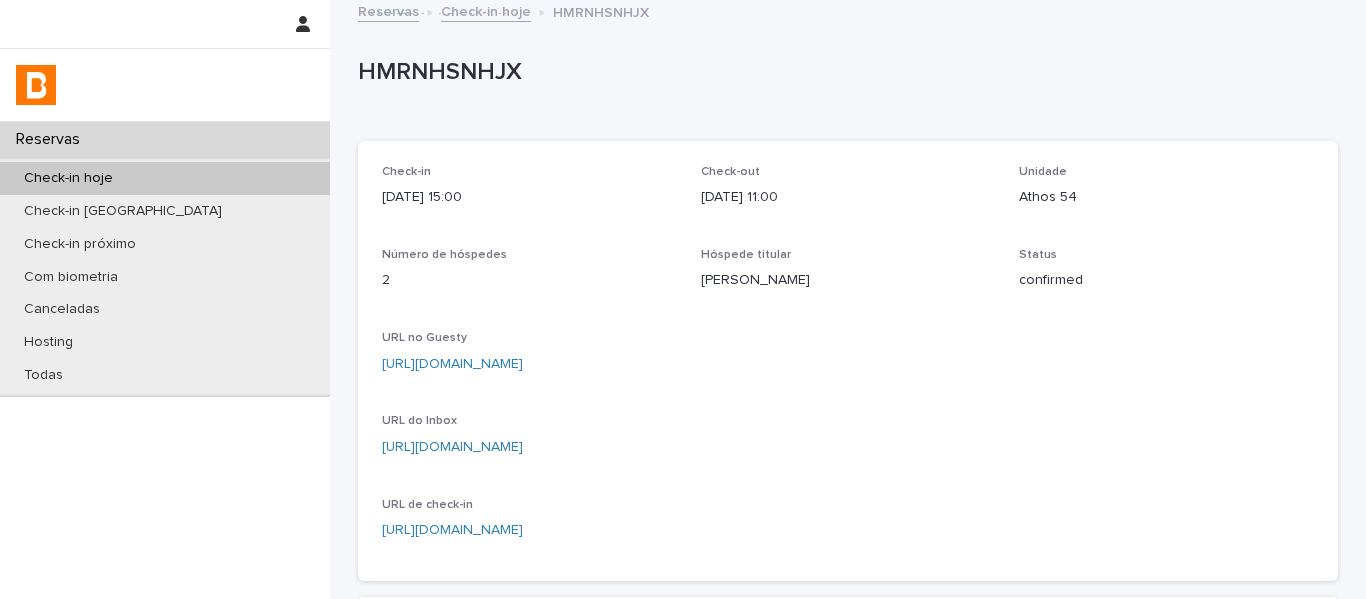 scroll, scrollTop: 0, scrollLeft: 0, axis: both 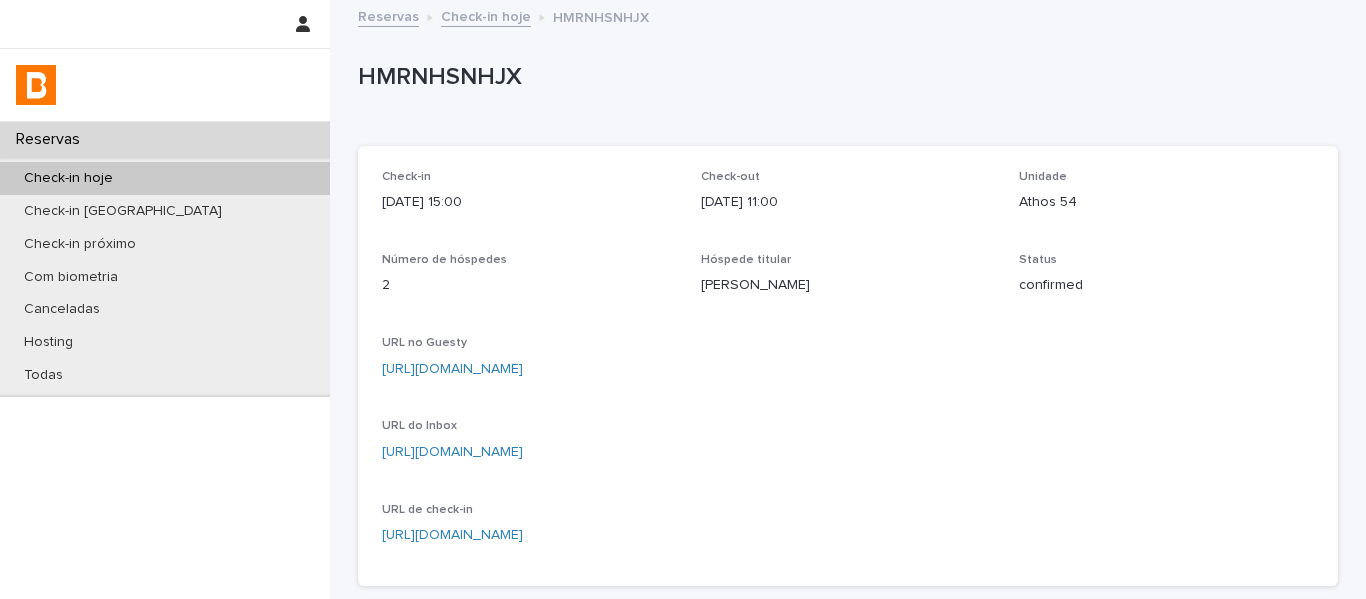 click on "Check-in hoje" at bounding box center [486, 15] 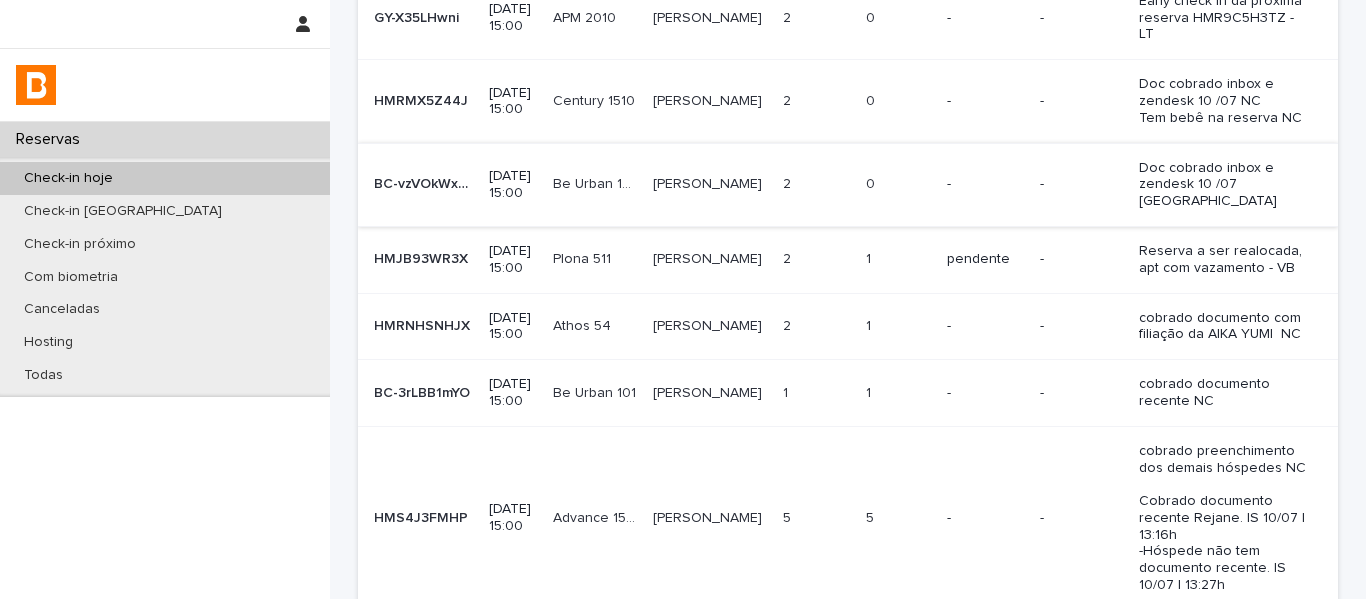 scroll, scrollTop: 500, scrollLeft: 0, axis: vertical 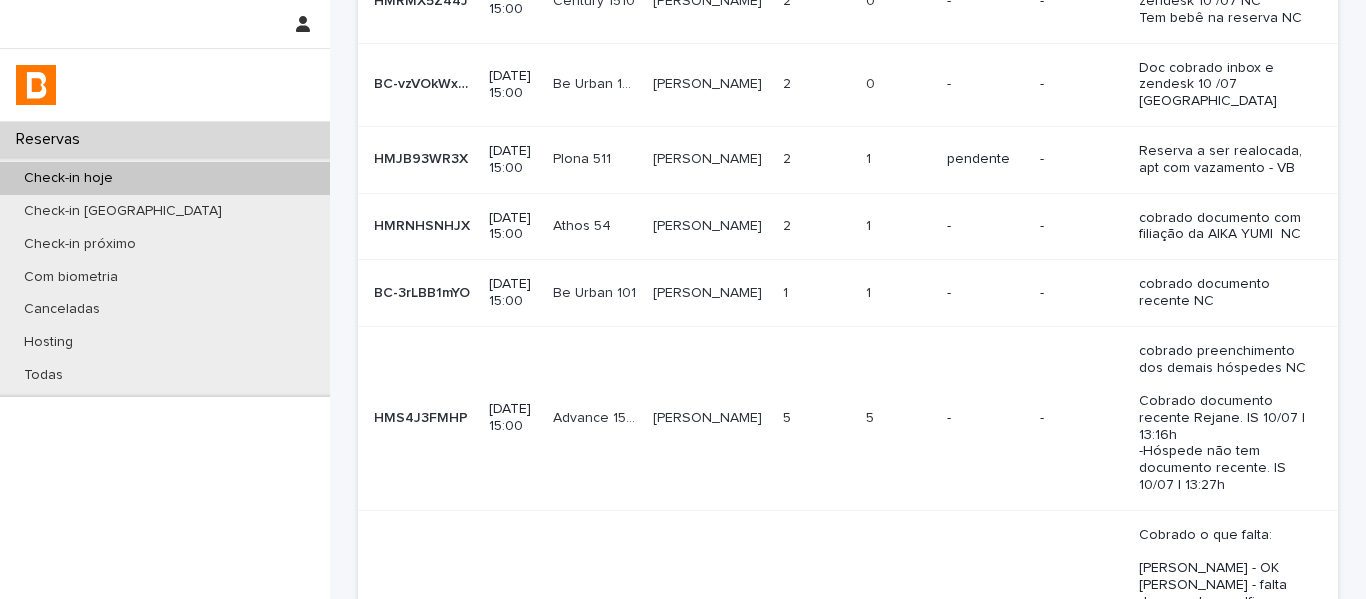 click on "[PERSON_NAME]" at bounding box center (710, 293) 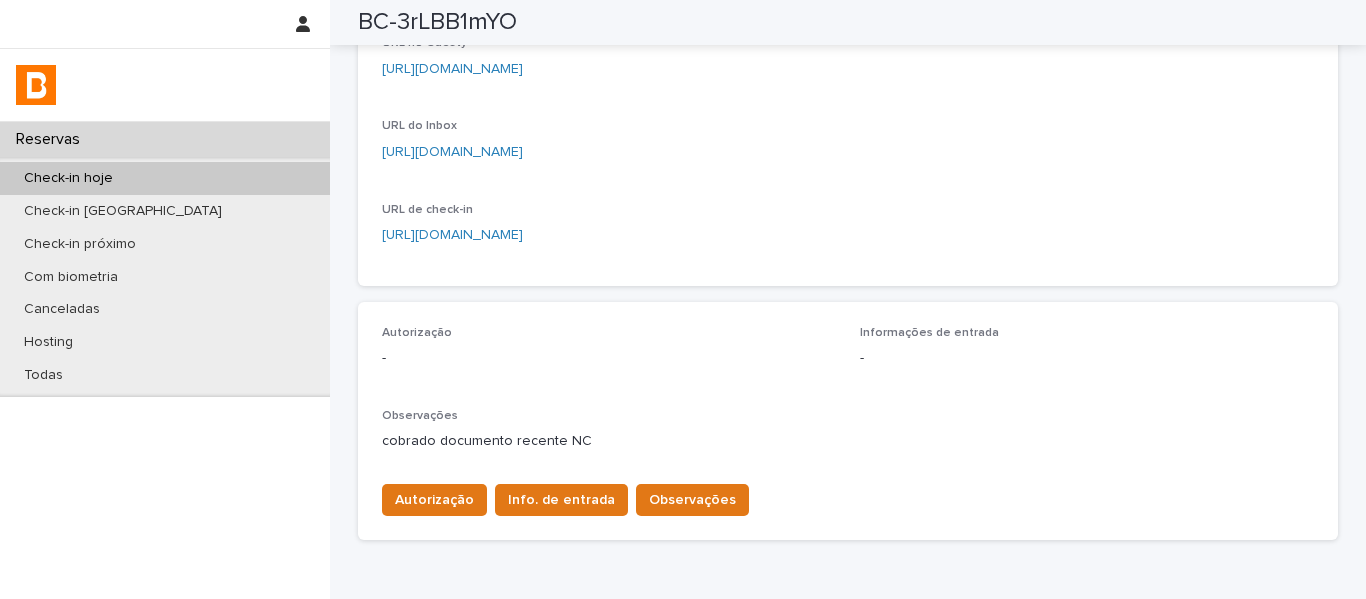 scroll, scrollTop: 355, scrollLeft: 0, axis: vertical 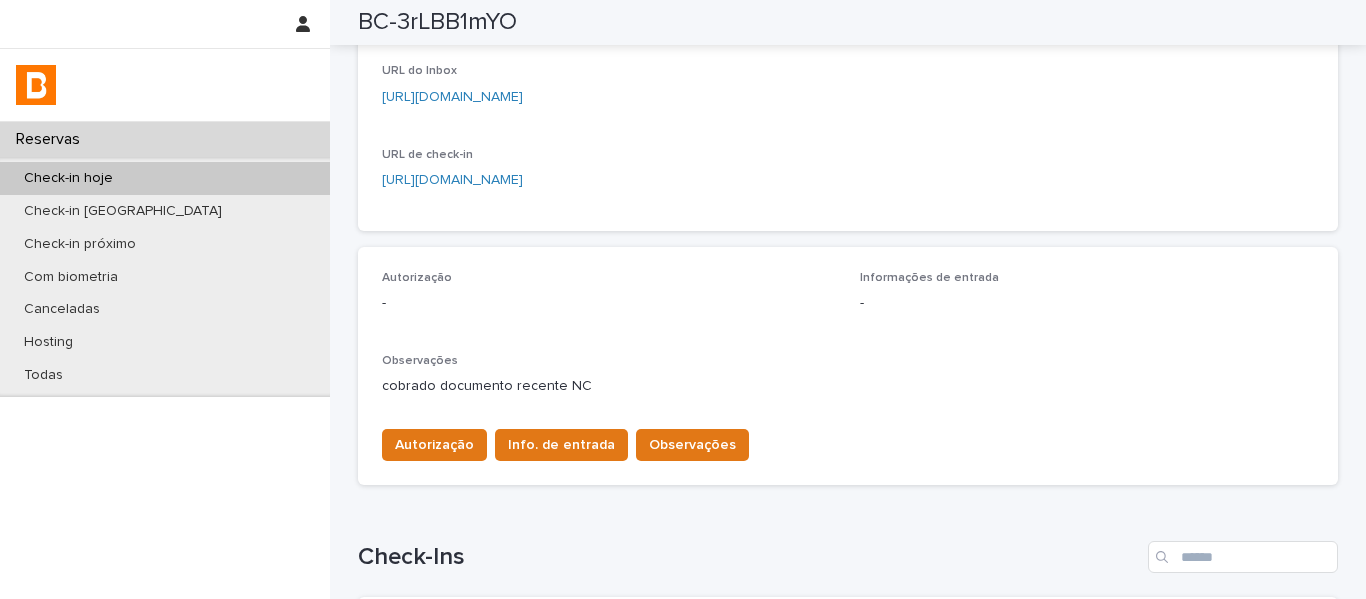 click on "Check-in [DATE] 15:00 Check-out [DATE] 11:00 Unidade Be Urban 101 Número de hóspedes 1 Hóspede titular [PERSON_NAME] Status confirmed URL no Guesty [URL][DOMAIN_NAME] URL do Inbox [URL][DOMAIN_NAME] URL de check-in [URL][DOMAIN_NAME]" at bounding box center (848, 11) 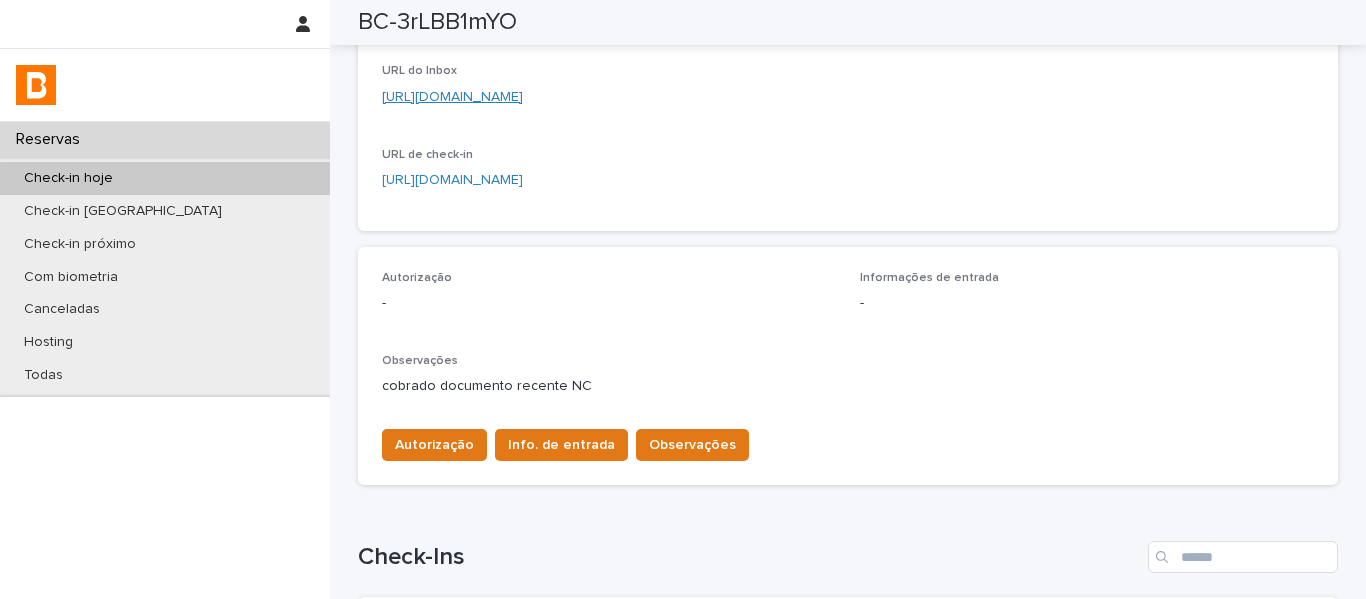 click on "[URL][DOMAIN_NAME]" at bounding box center [452, 97] 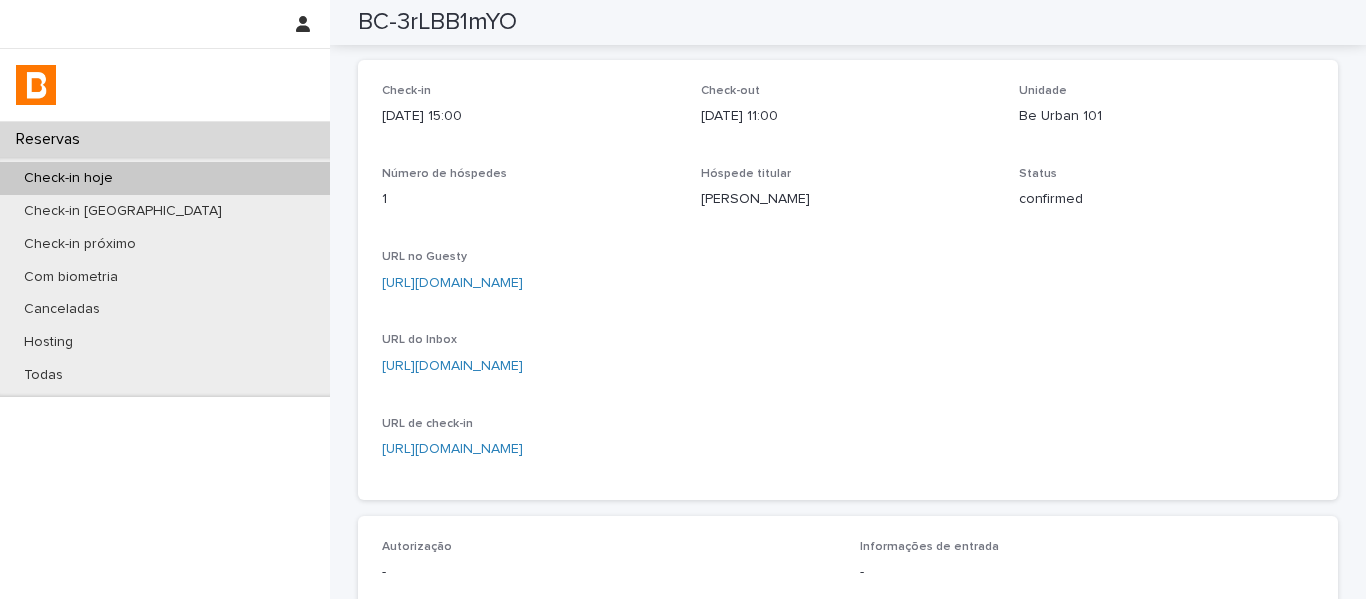 scroll, scrollTop: 0, scrollLeft: 0, axis: both 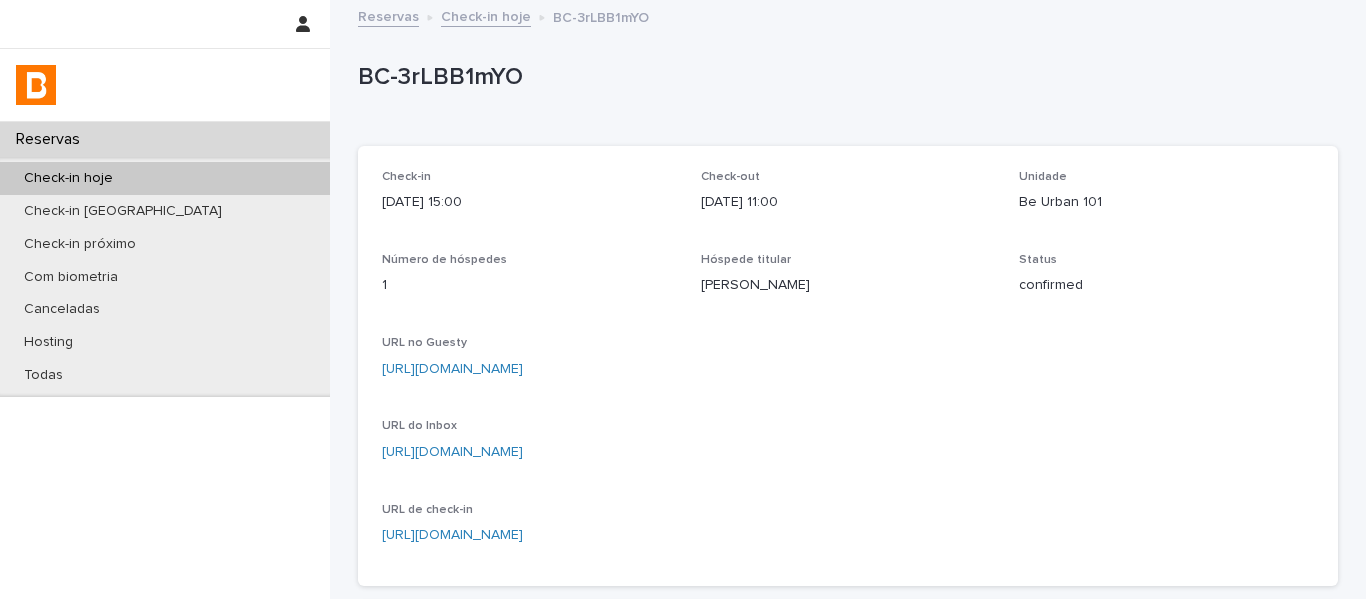 click on "Check-in hoje" at bounding box center [486, 15] 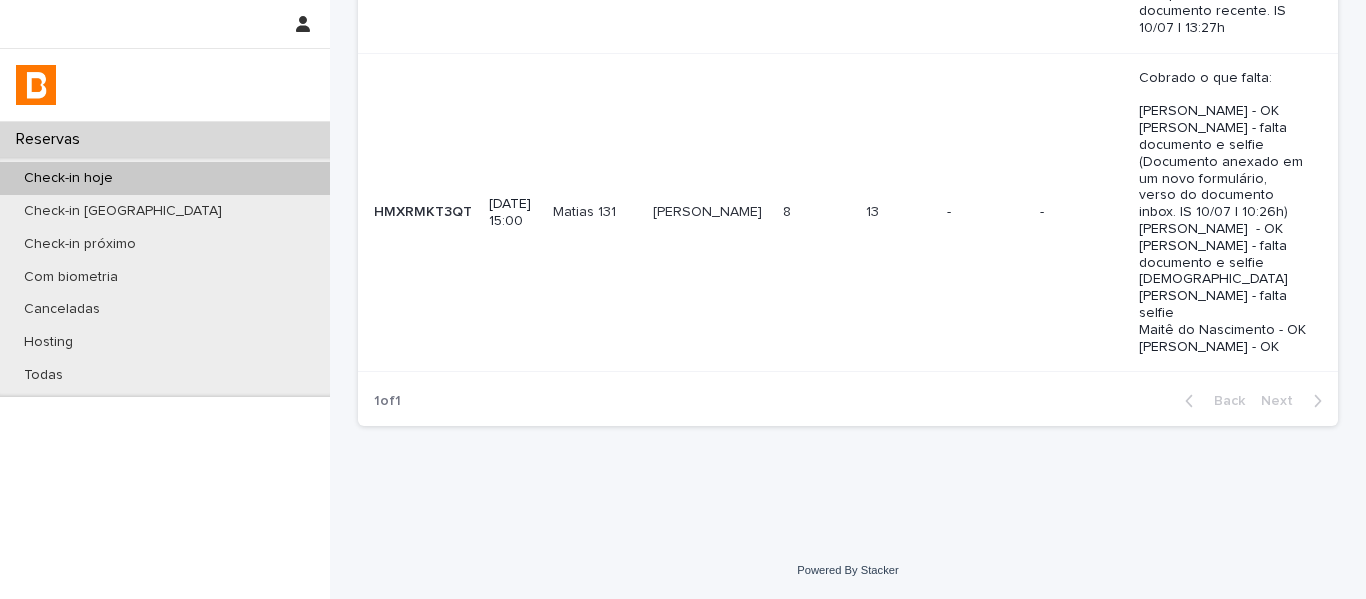 scroll, scrollTop: 993, scrollLeft: 0, axis: vertical 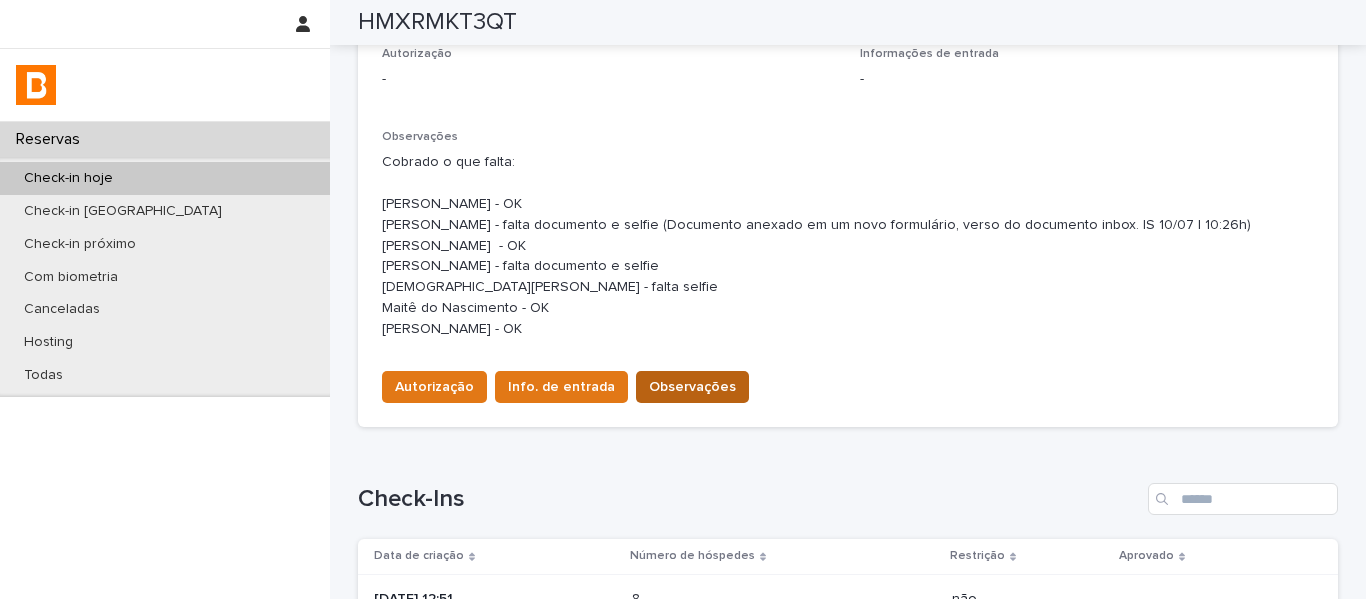click on "Observações" at bounding box center (692, 387) 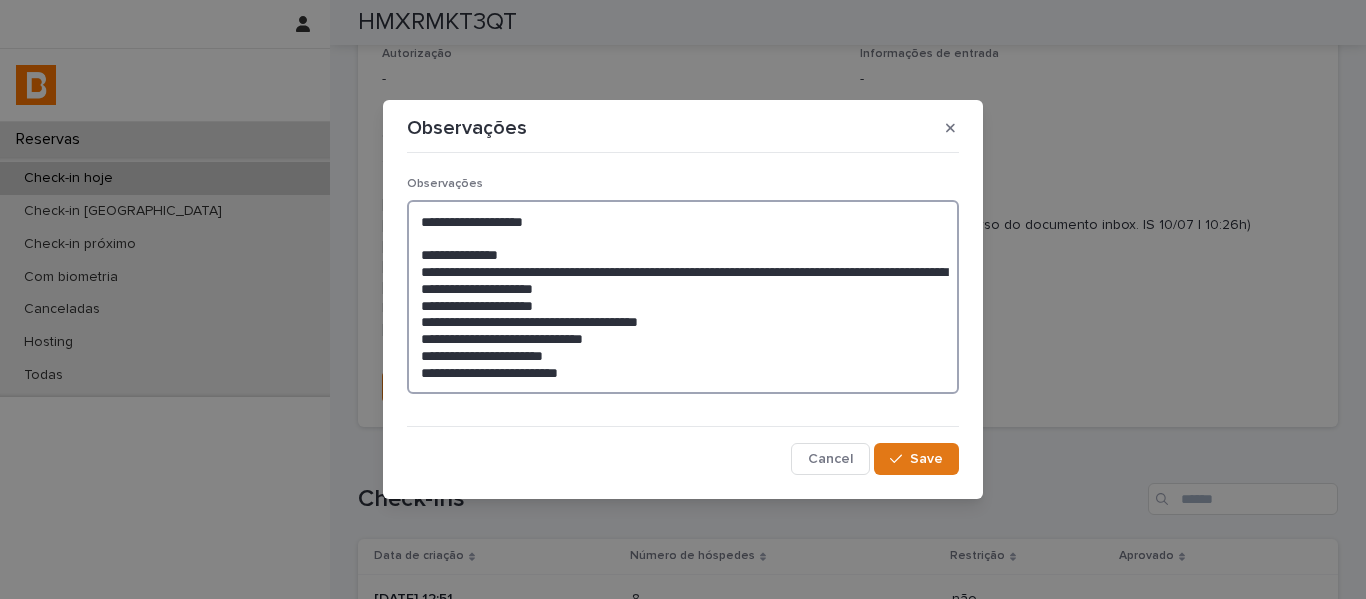 drag, startPoint x: 637, startPoint y: 369, endPoint x: 414, endPoint y: 259, distance: 248.65437 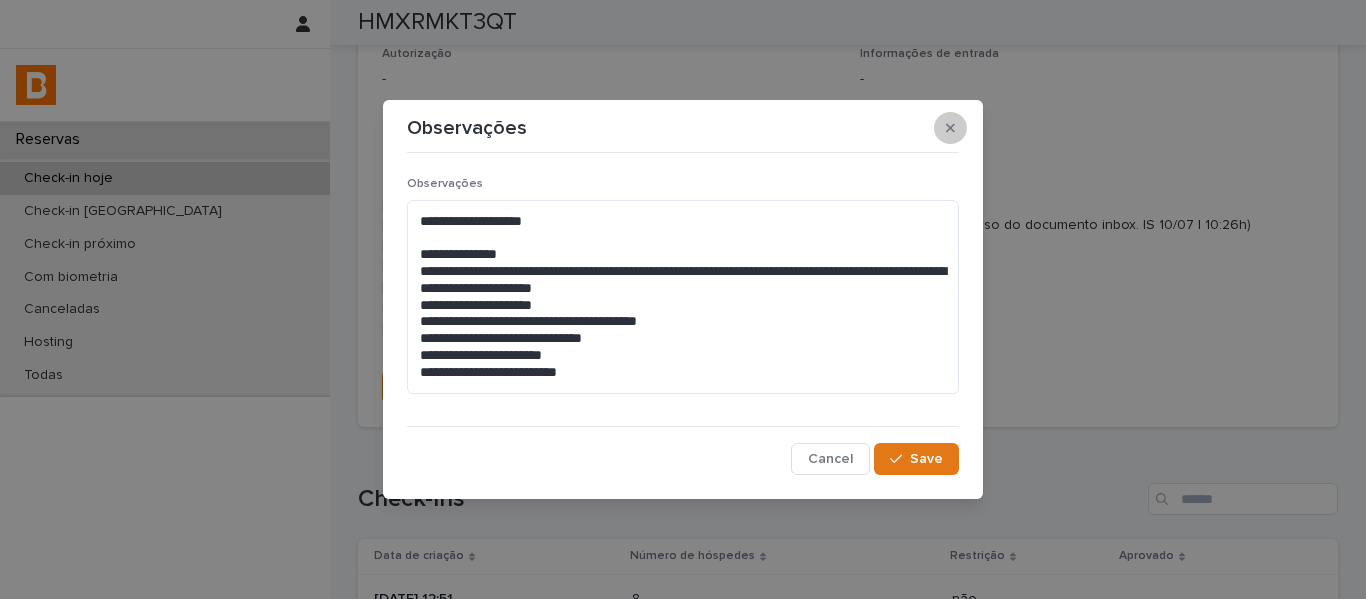 click at bounding box center [950, 128] 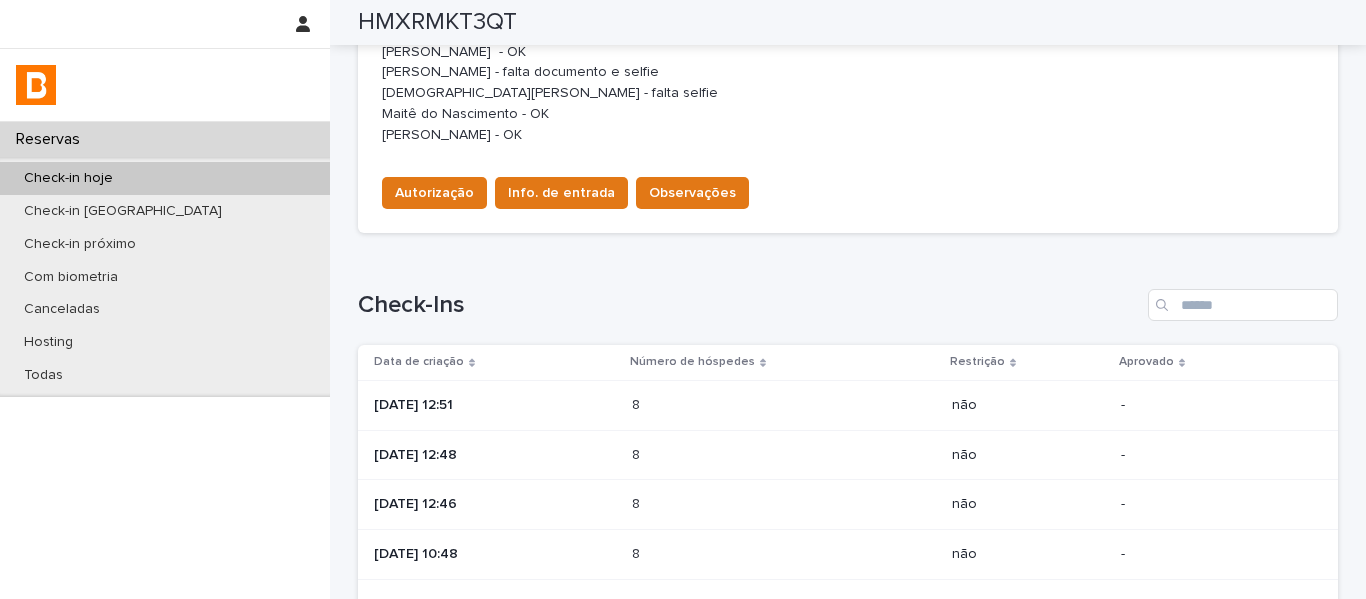 scroll, scrollTop: 779, scrollLeft: 0, axis: vertical 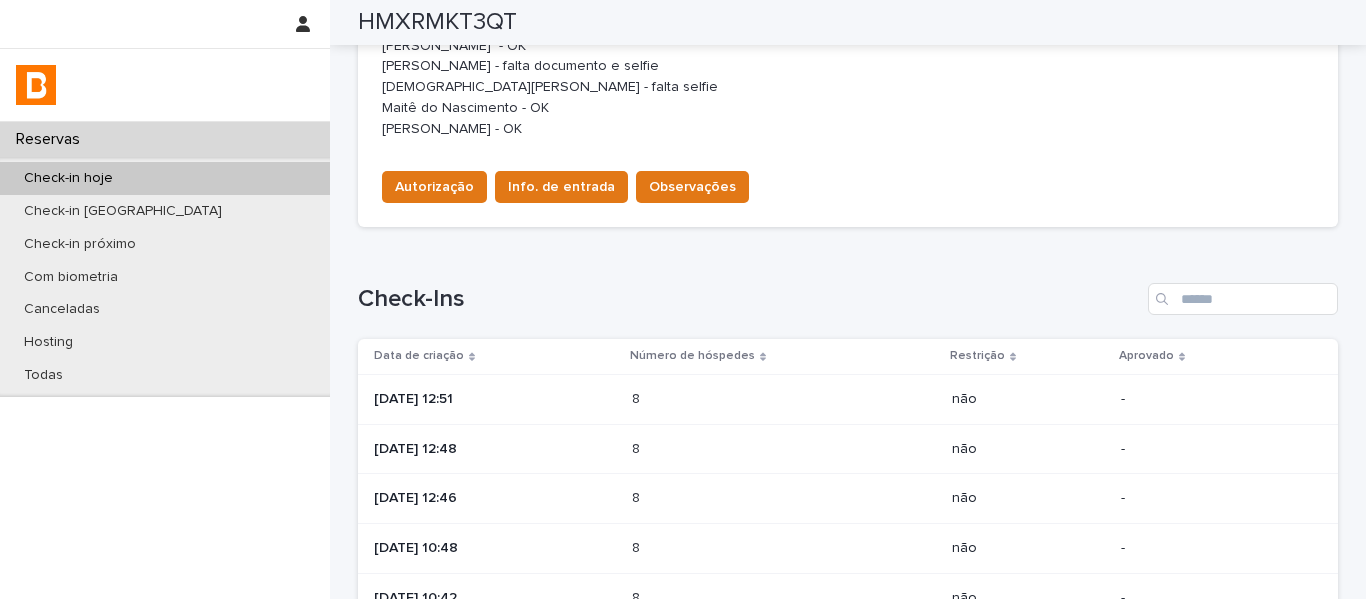 click at bounding box center [719, 399] 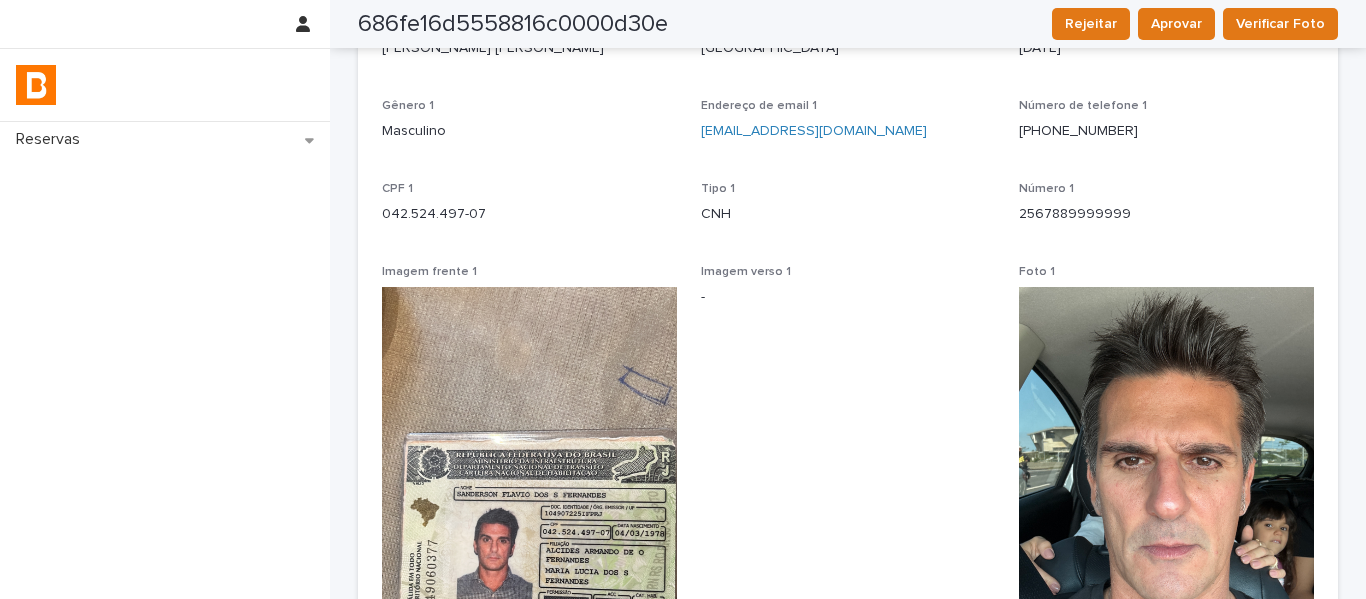 scroll, scrollTop: 0, scrollLeft: 0, axis: both 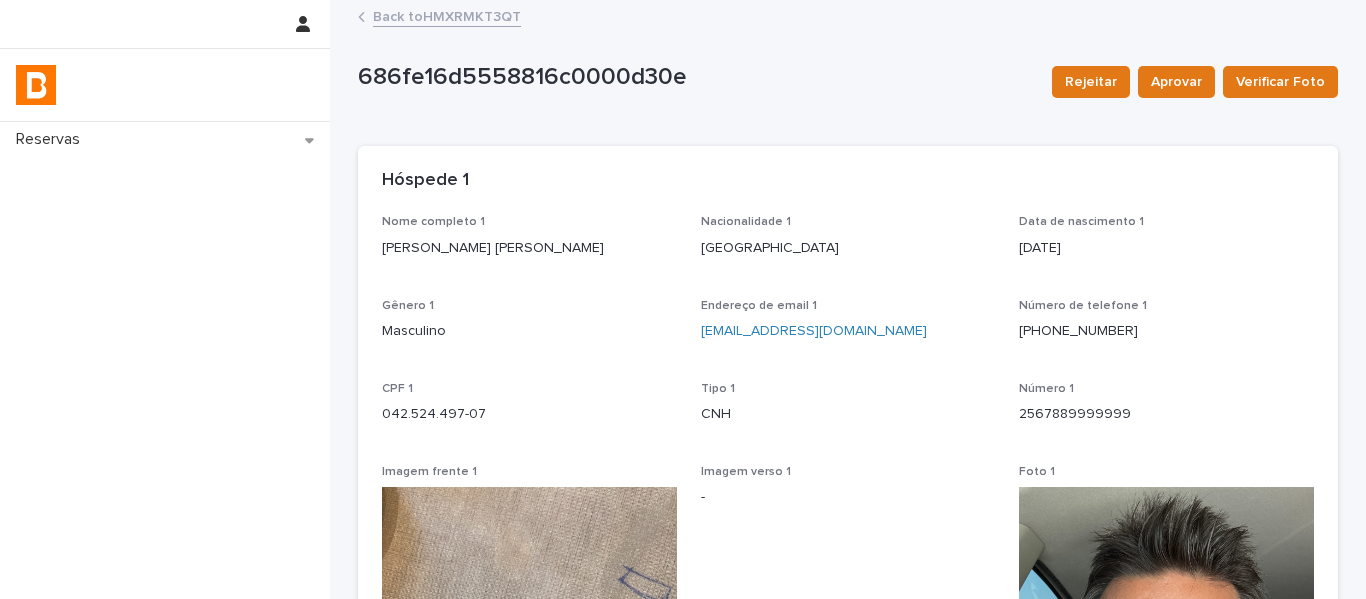 click on "Back to  HMXRMKT3QT" at bounding box center [447, 15] 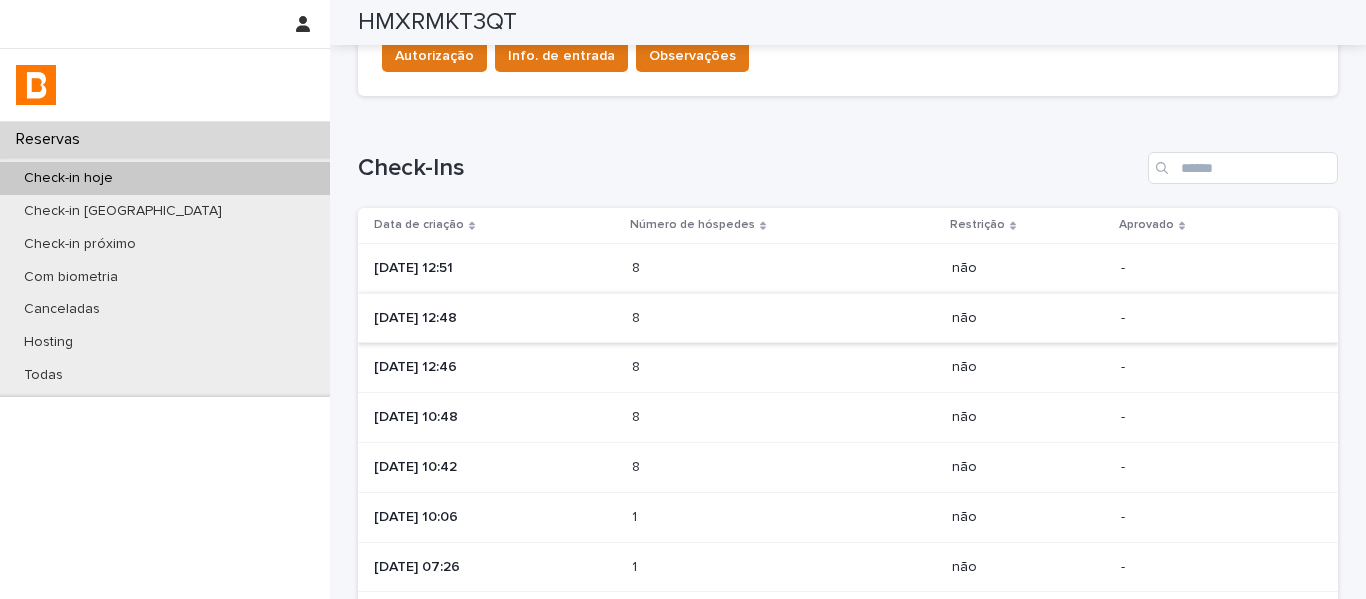 scroll, scrollTop: 1000, scrollLeft: 0, axis: vertical 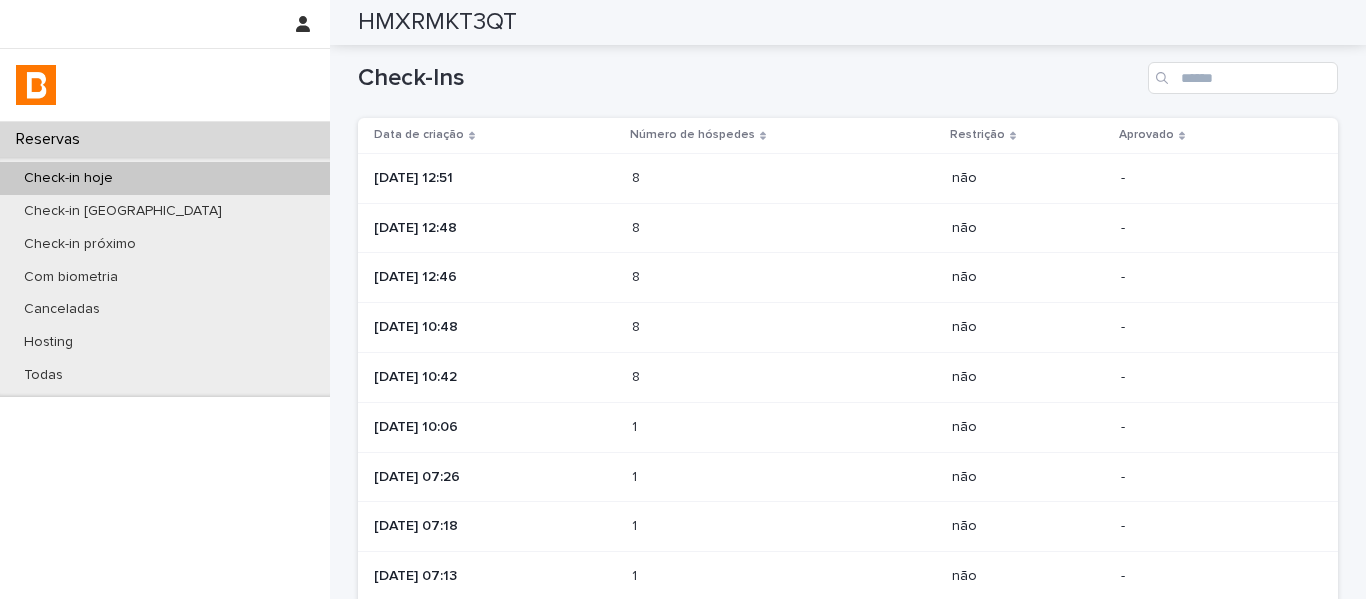 click on "[DATE] 12:48" at bounding box center [495, 228] 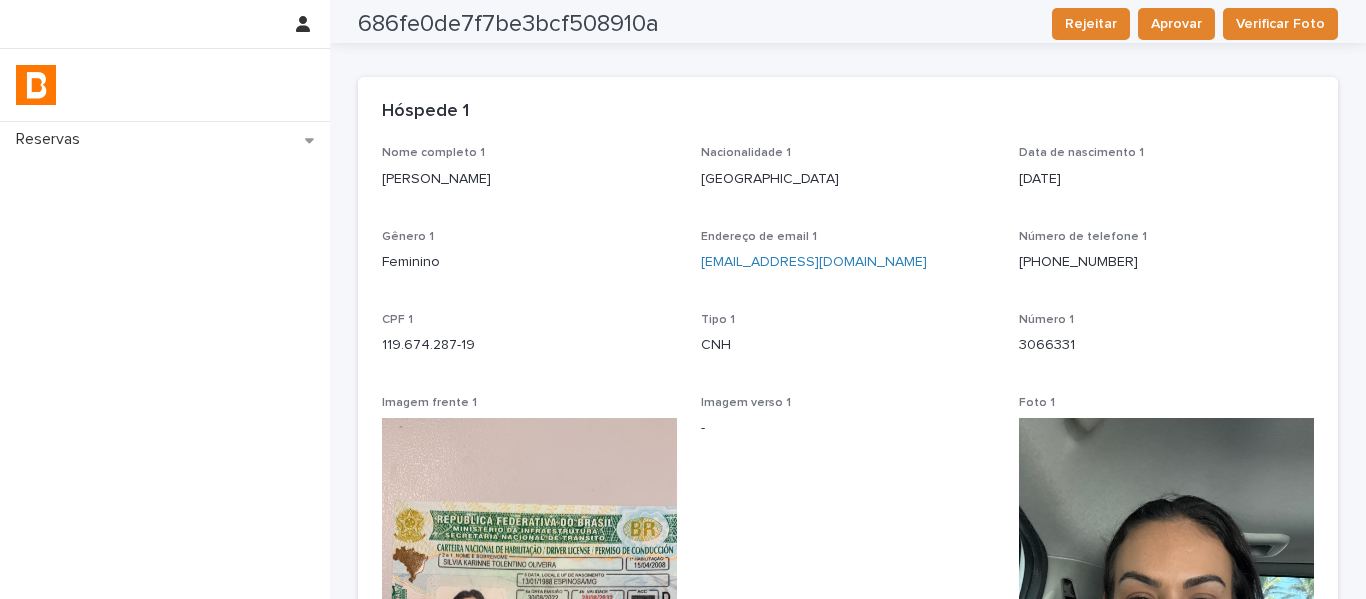 scroll, scrollTop: 0, scrollLeft: 0, axis: both 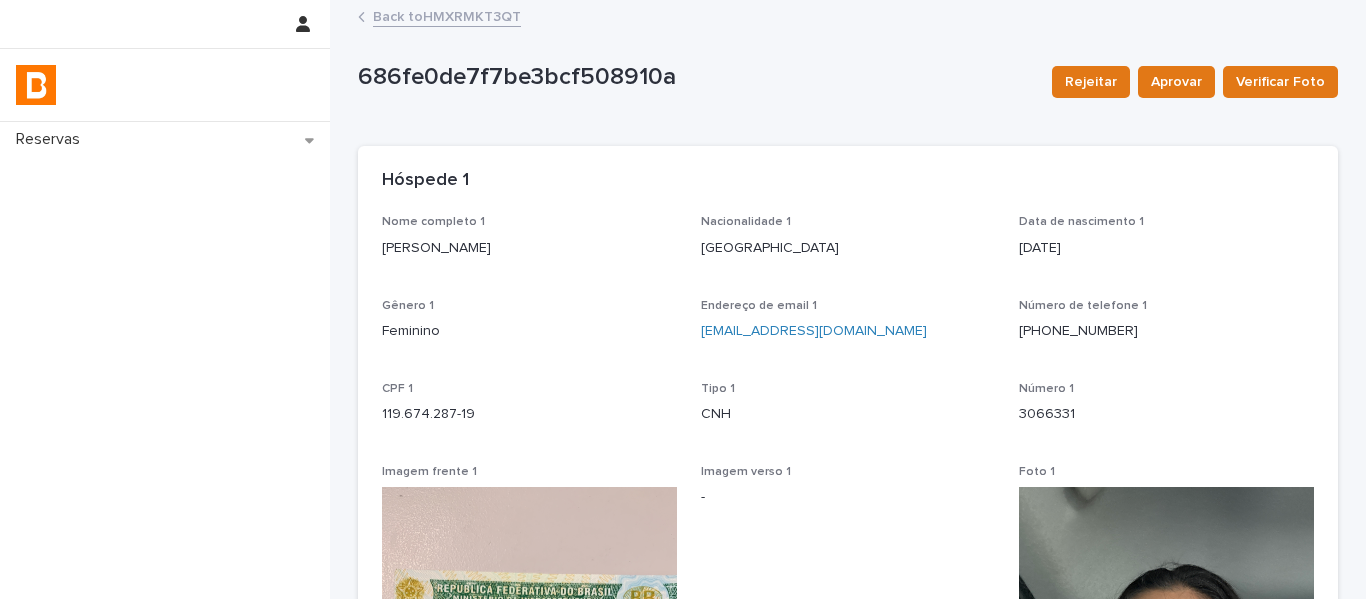 click on "Back to  HMXRMKT3QT" at bounding box center [447, 15] 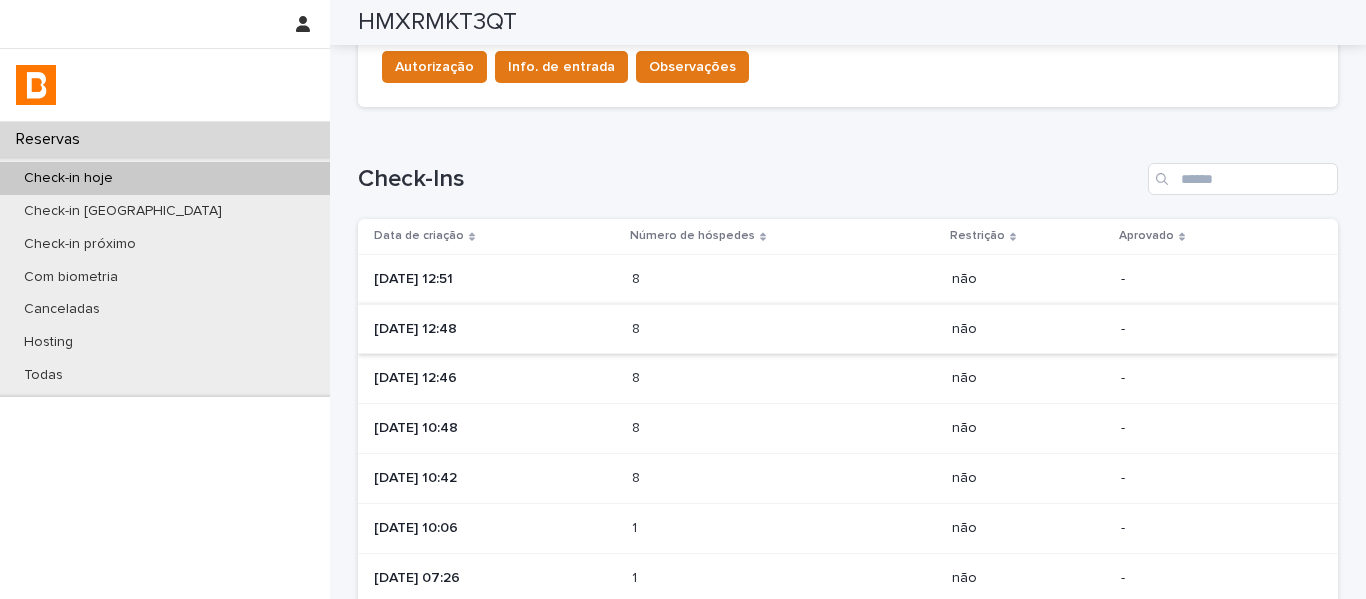 scroll, scrollTop: 900, scrollLeft: 0, axis: vertical 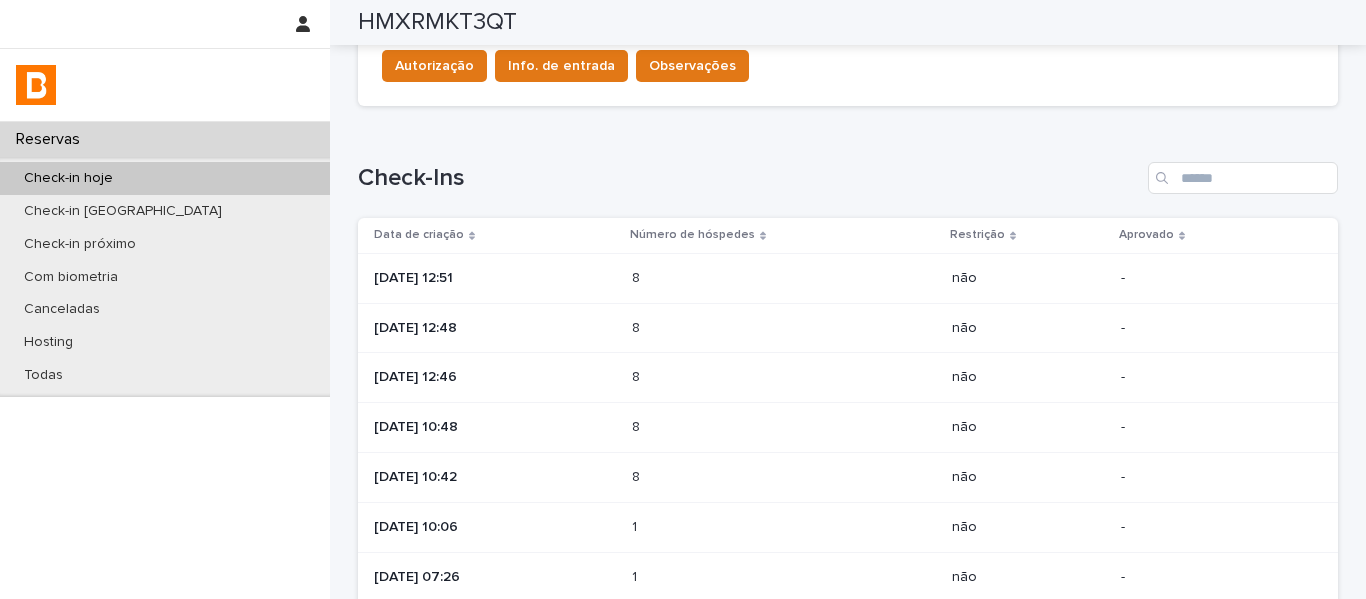 click on "[DATE] 12:46" at bounding box center (495, 377) 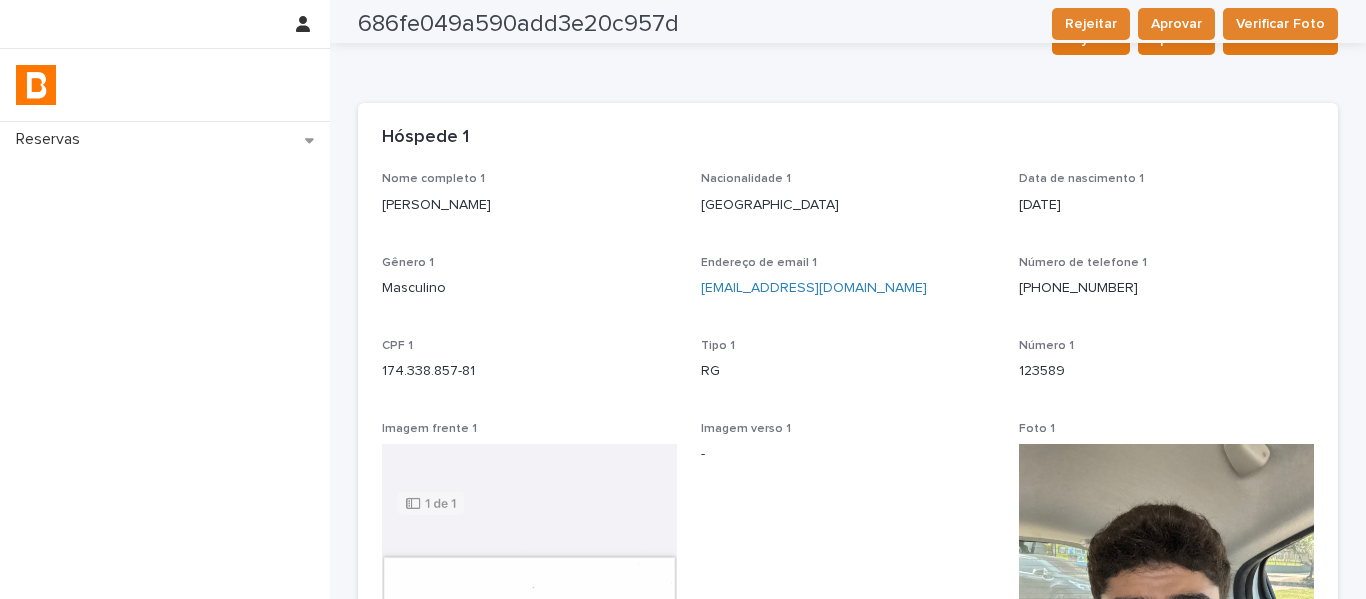 scroll, scrollTop: 0, scrollLeft: 0, axis: both 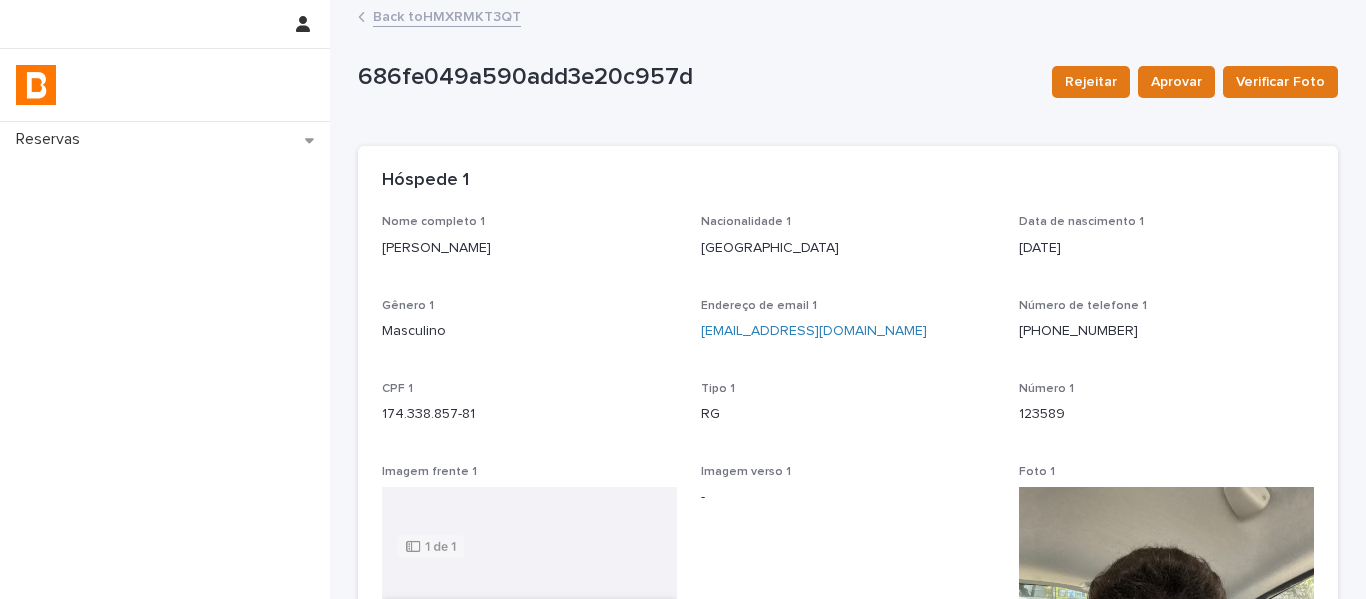 drag, startPoint x: 564, startPoint y: 262, endPoint x: 368, endPoint y: 269, distance: 196.12495 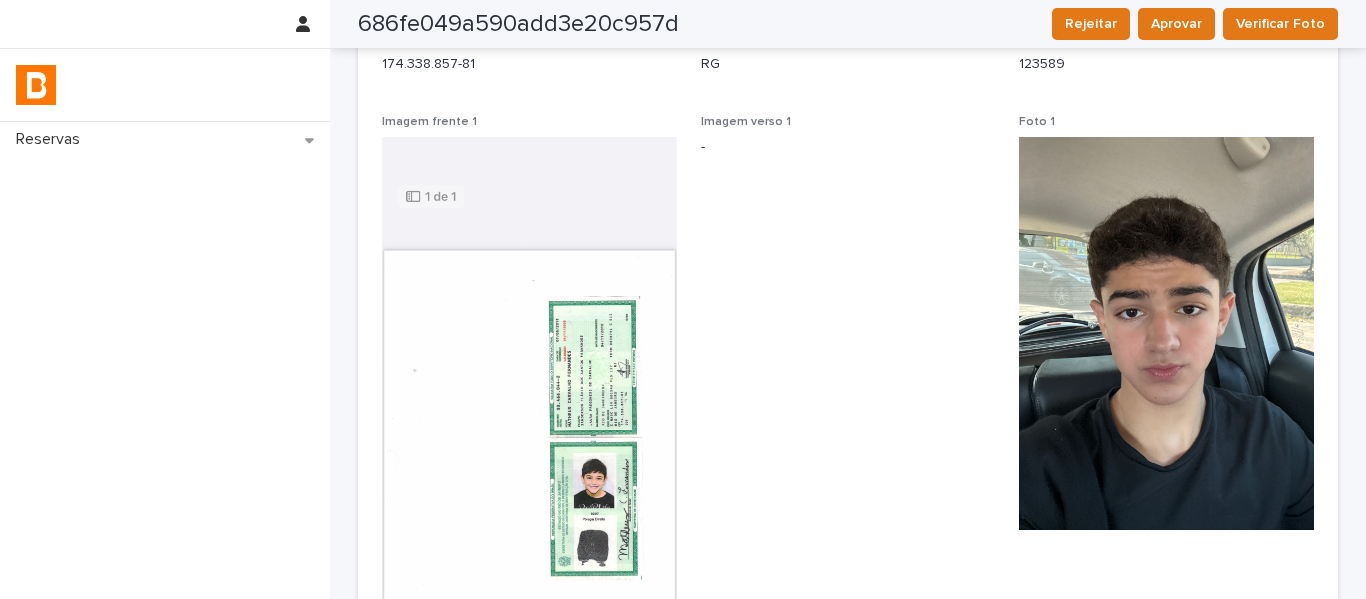 scroll, scrollTop: 0, scrollLeft: 0, axis: both 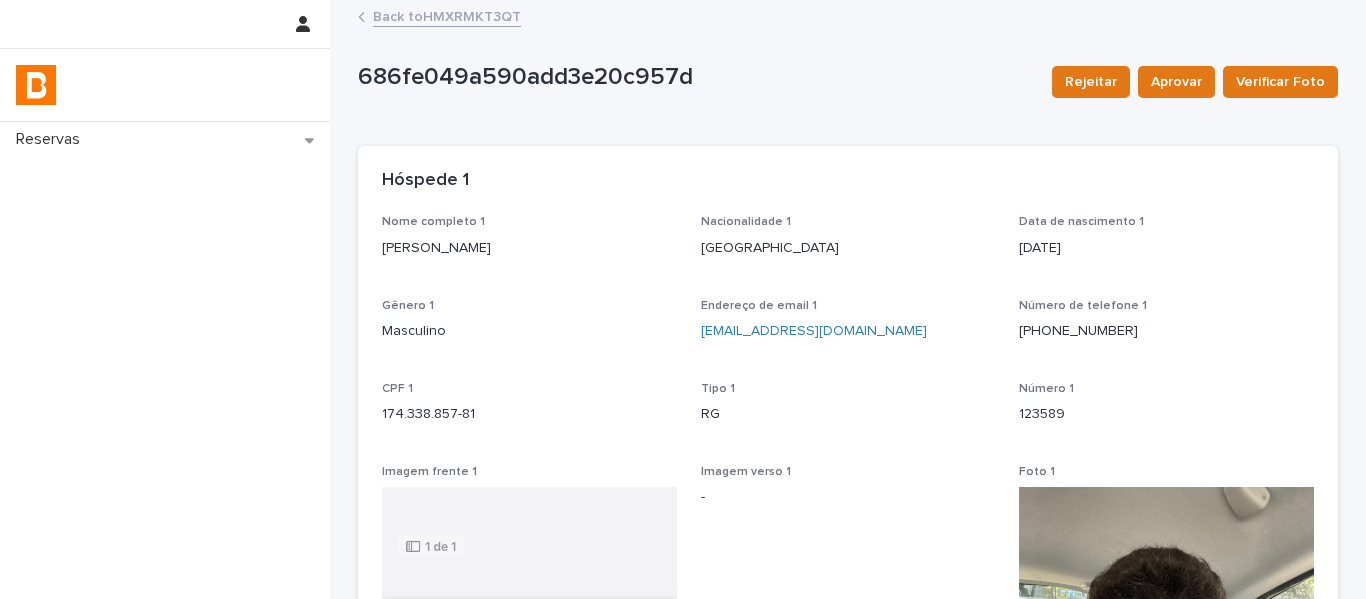 click on "Back to  HMXRMKT3QT" at bounding box center (447, 15) 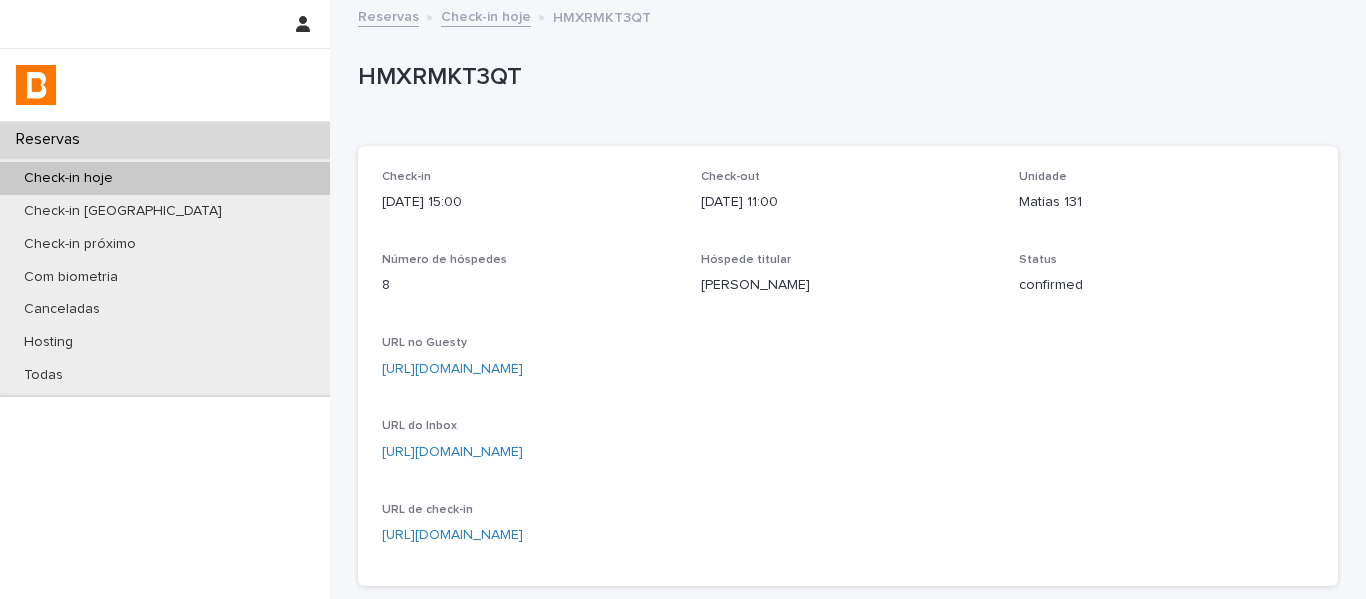 scroll, scrollTop: 900, scrollLeft: 0, axis: vertical 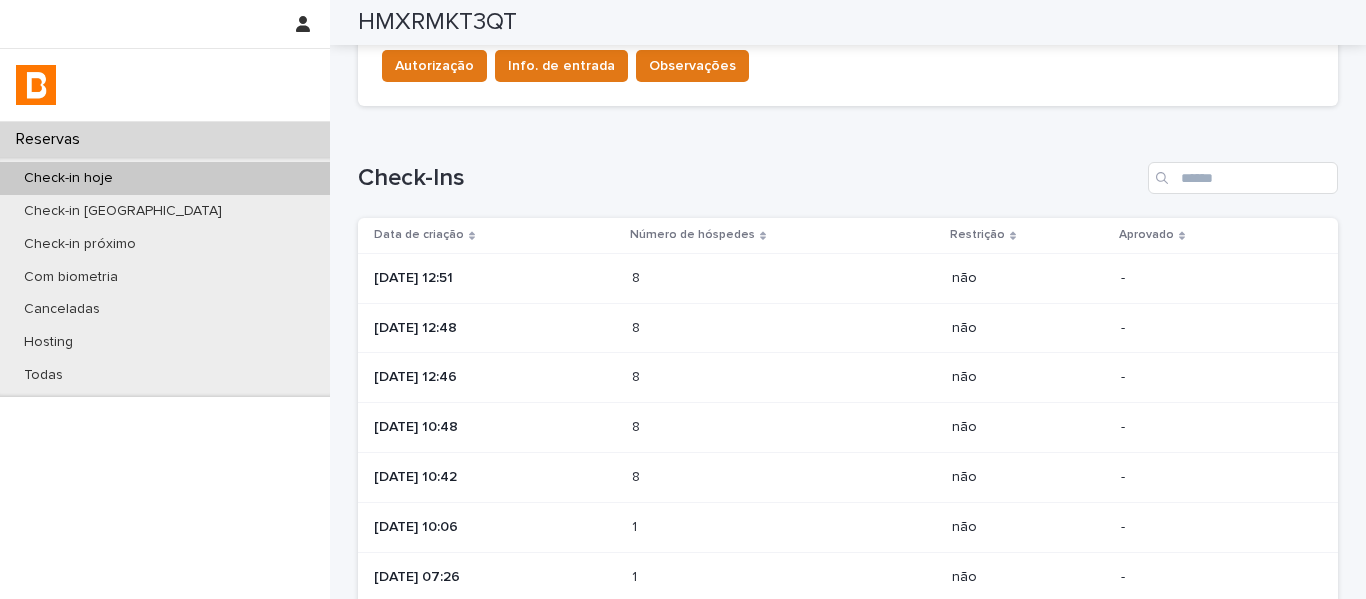 click at bounding box center [719, 427] 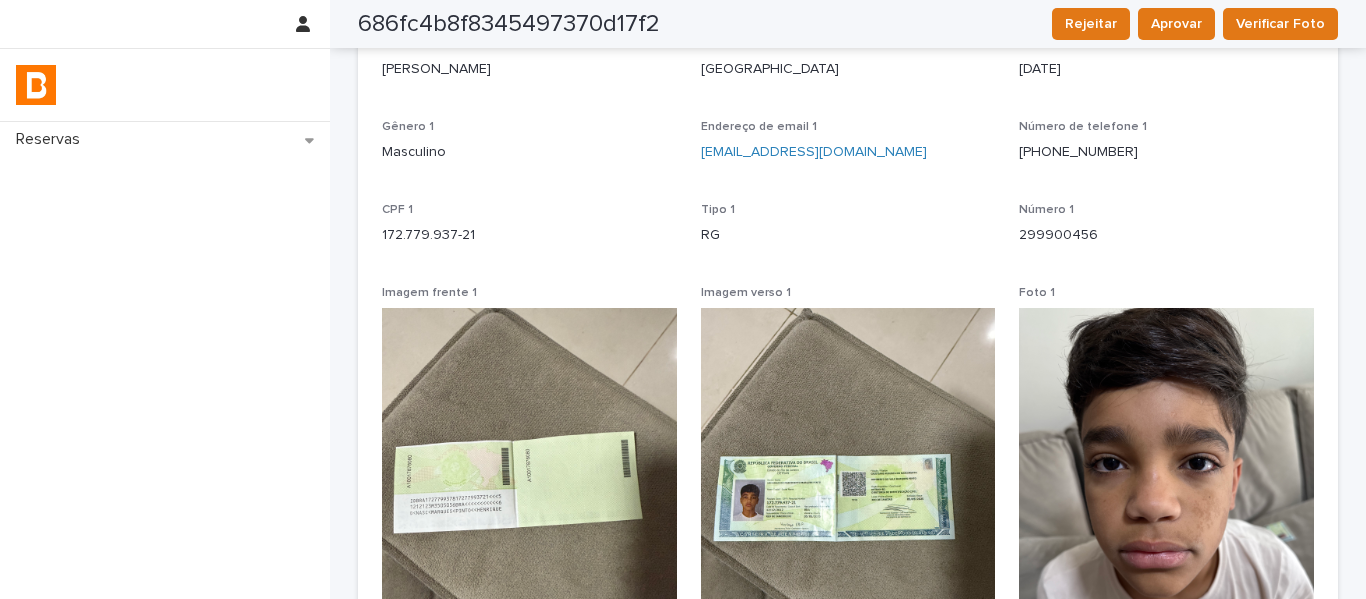 scroll, scrollTop: 0, scrollLeft: 0, axis: both 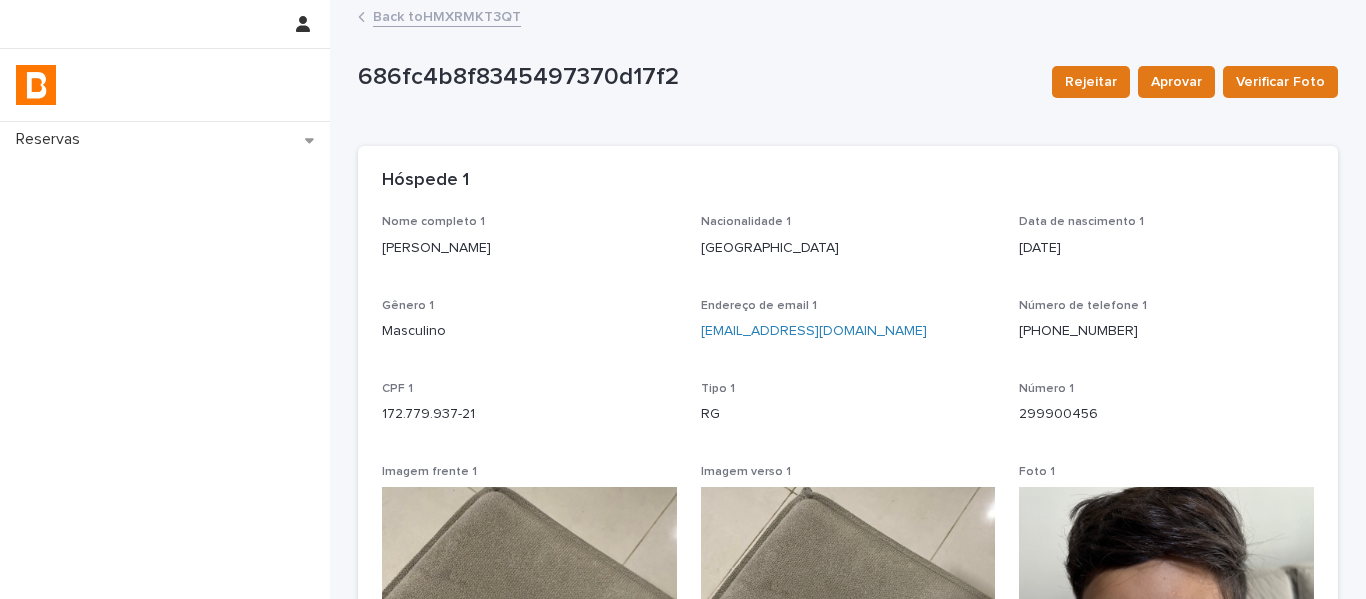 click on "Back to  HMXRMKT3QT" at bounding box center [447, 15] 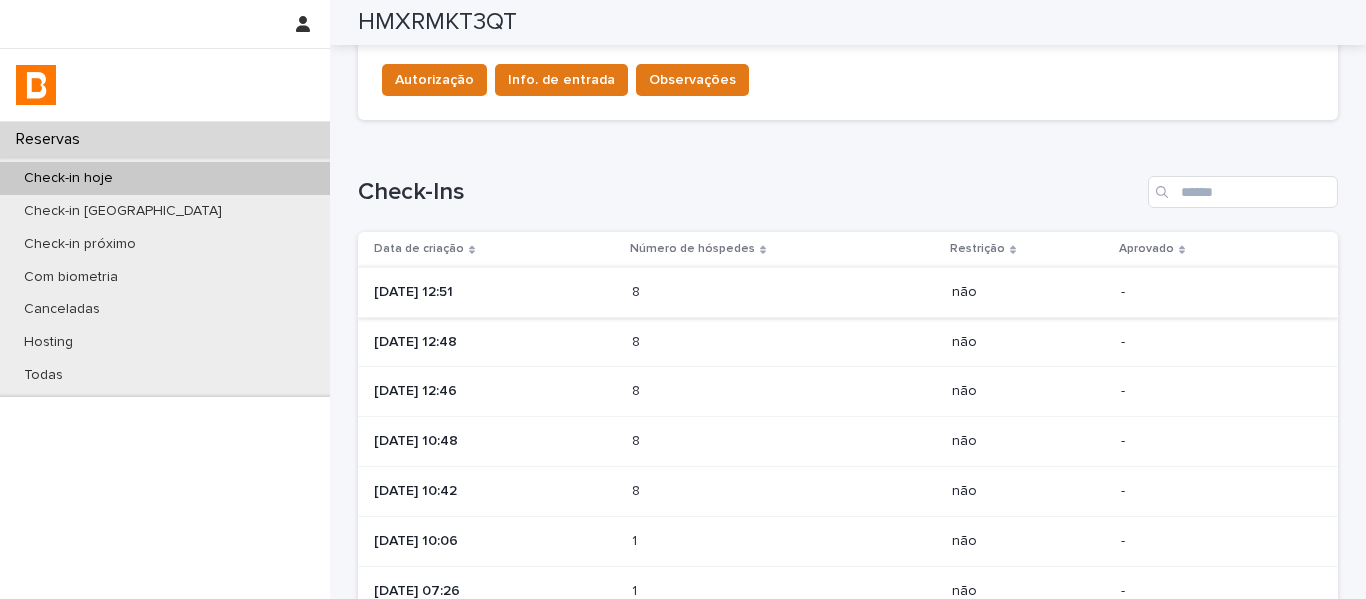 scroll, scrollTop: 900, scrollLeft: 0, axis: vertical 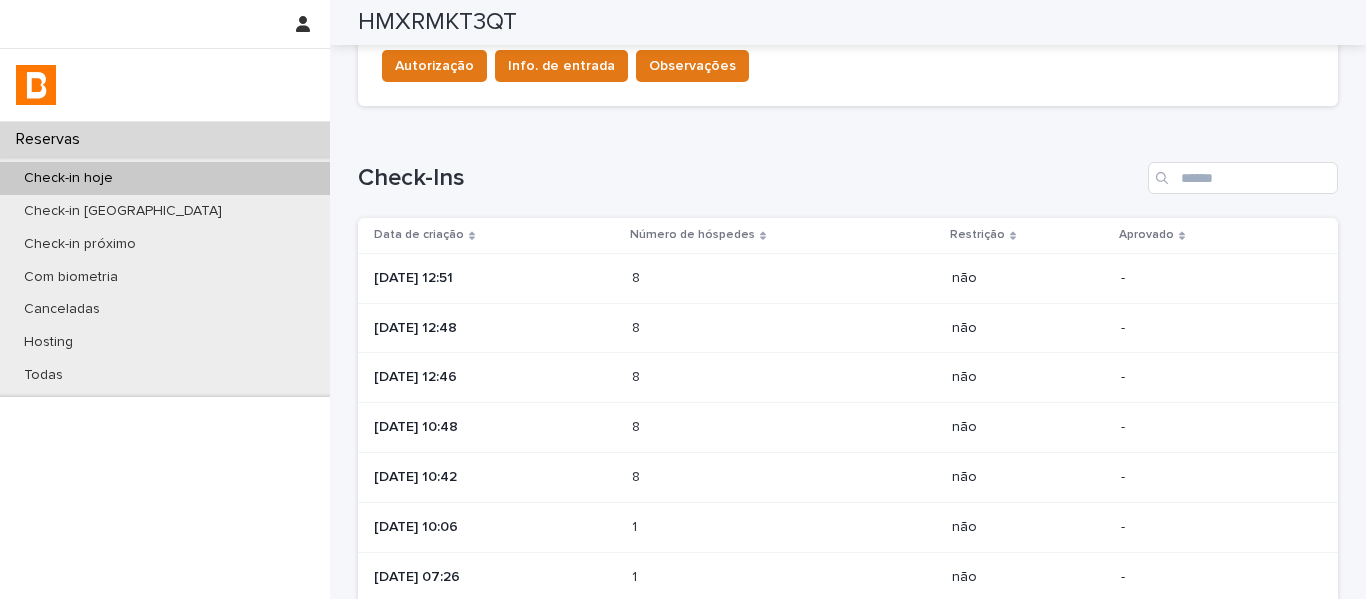 click on "[DATE] 10:48" at bounding box center [495, 427] 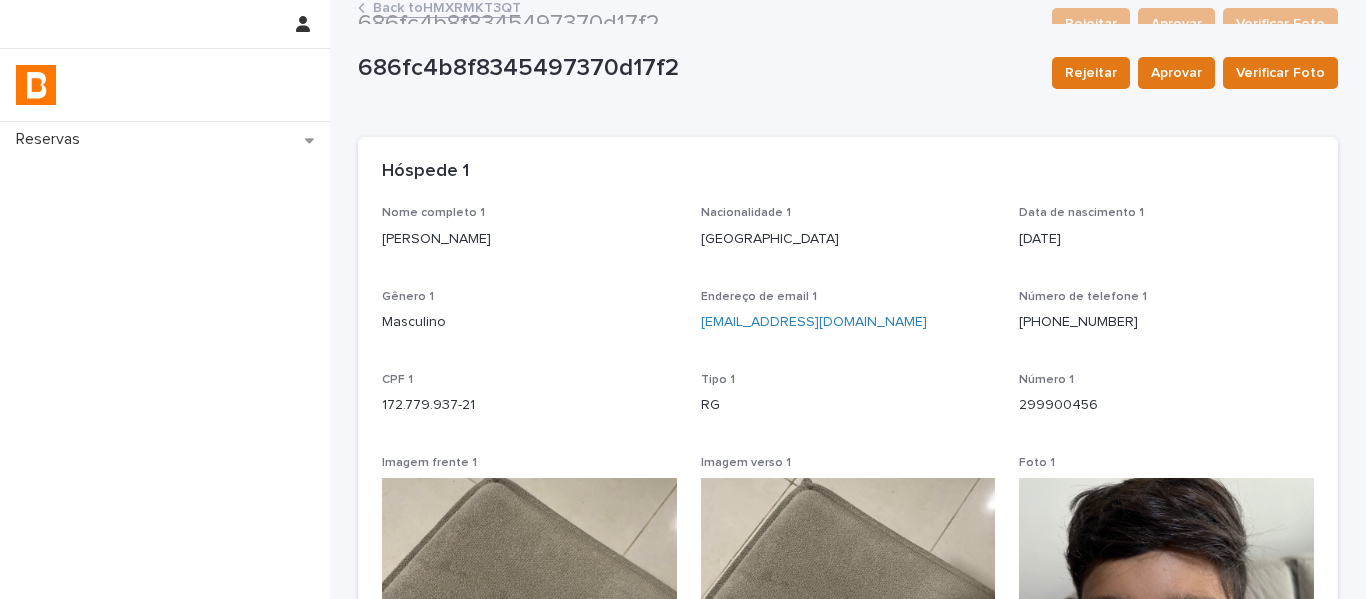 scroll, scrollTop: 0, scrollLeft: 0, axis: both 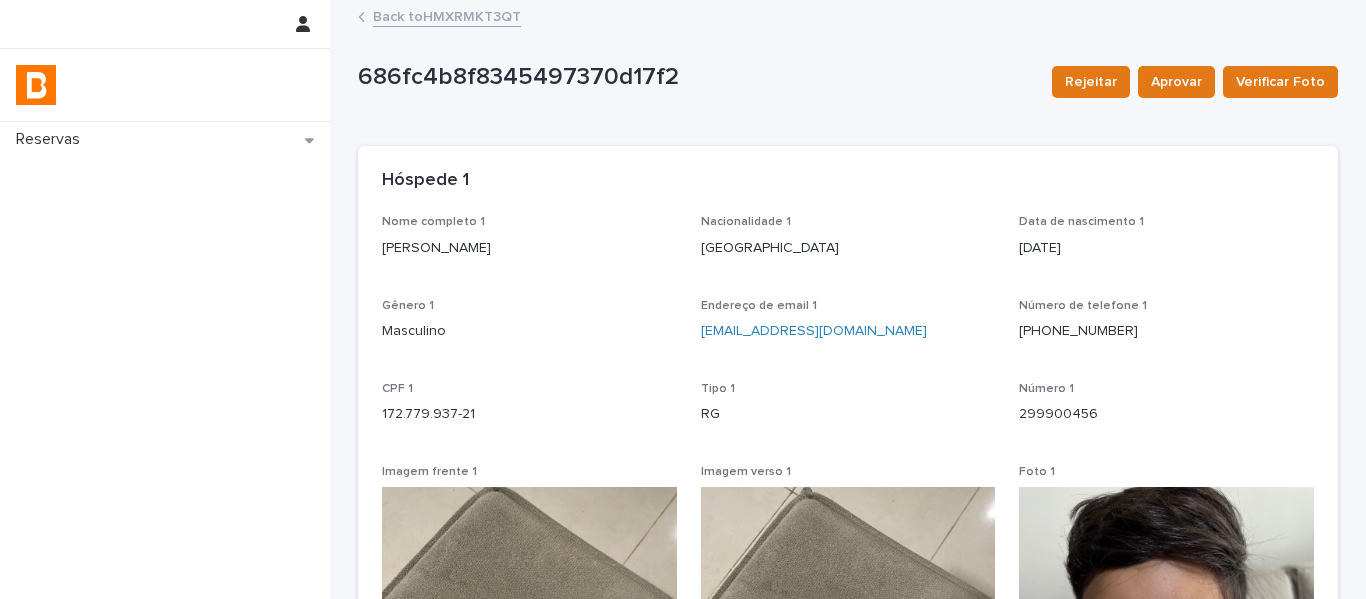 click on "Back to  HMXRMKT3QT" at bounding box center (447, 15) 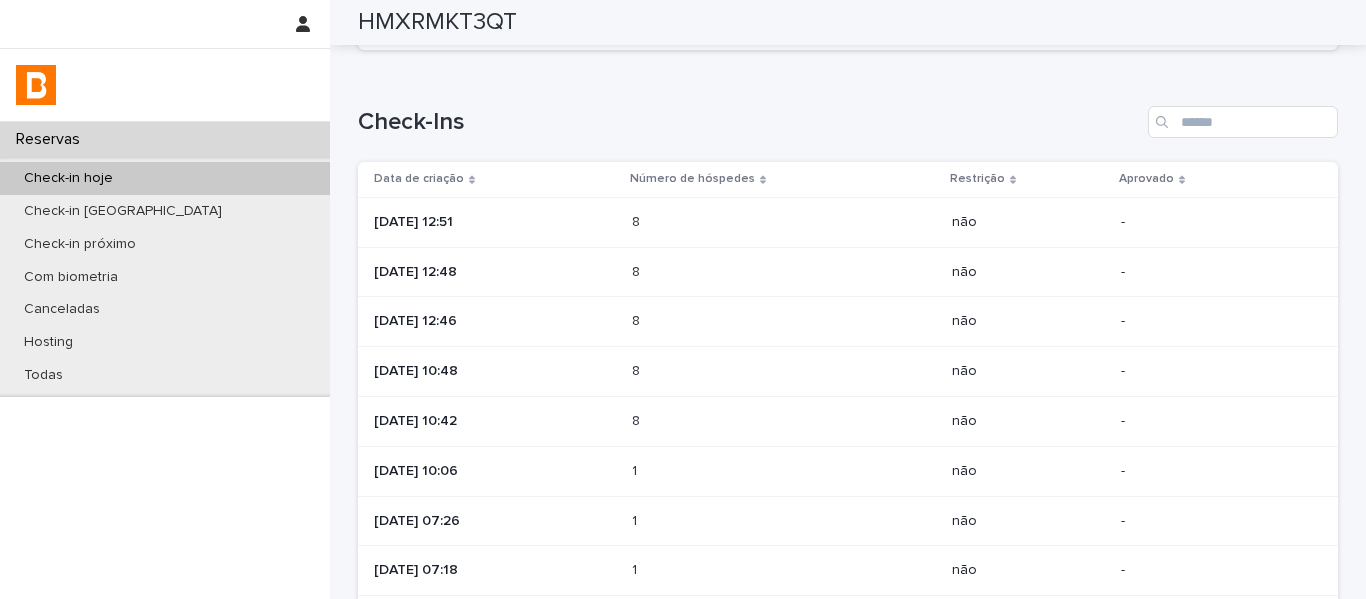 scroll, scrollTop: 1000, scrollLeft: 0, axis: vertical 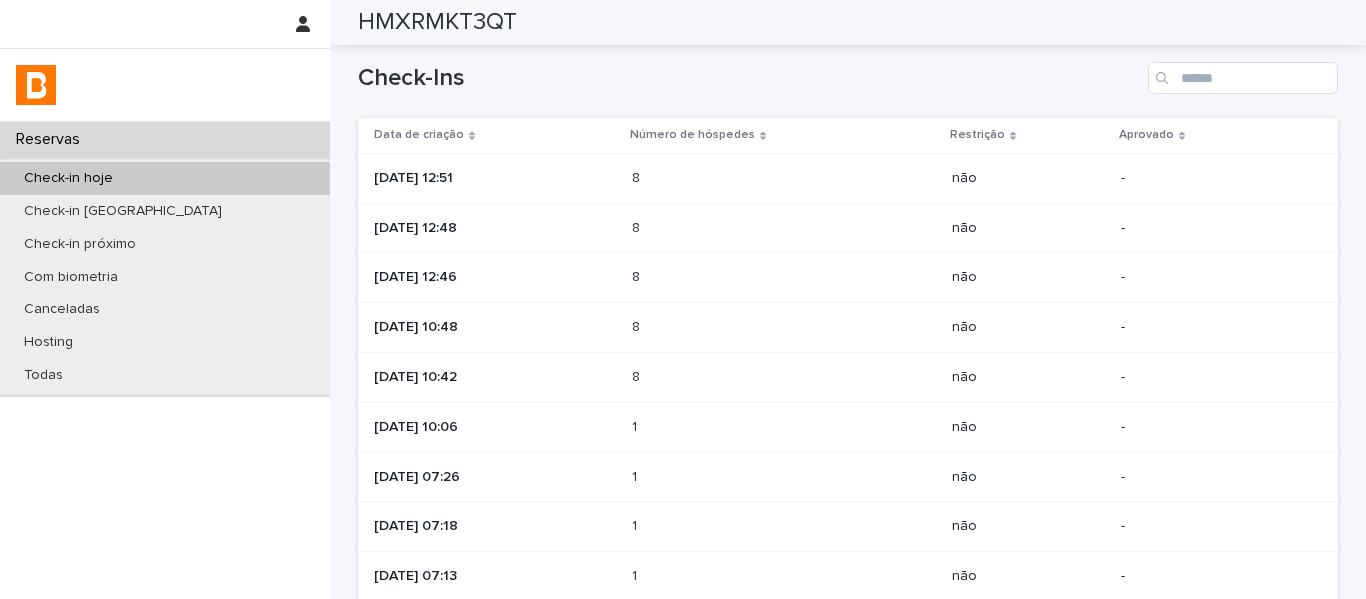 click on "8" at bounding box center [638, 375] 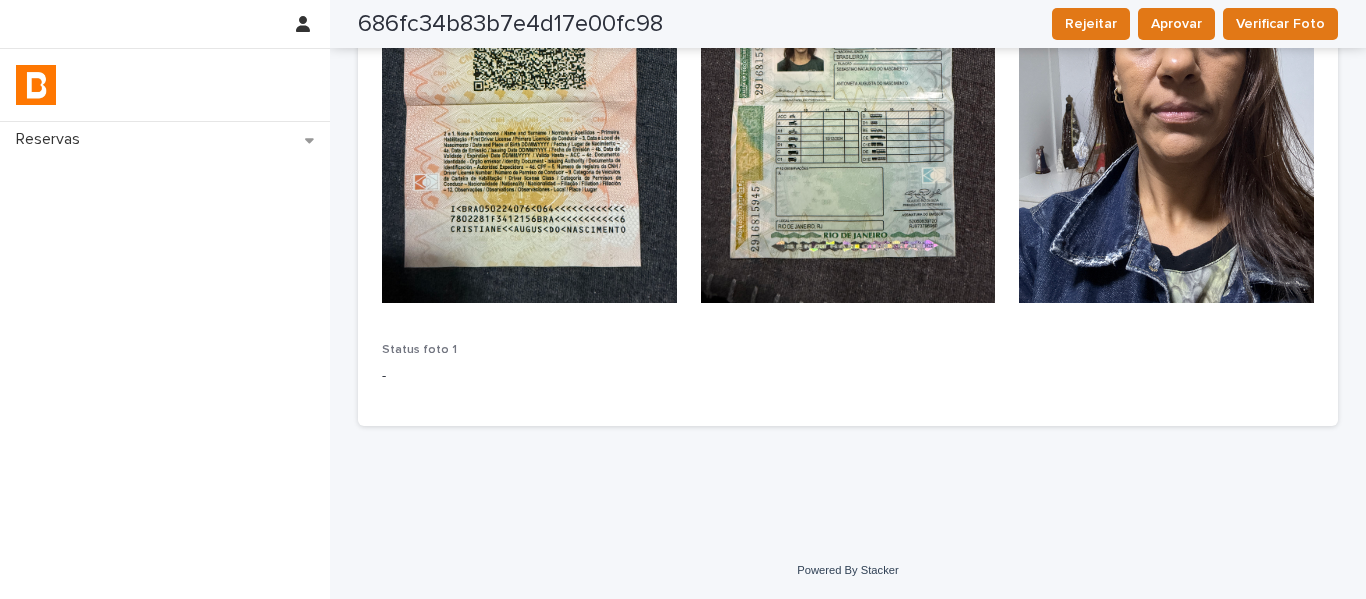 scroll, scrollTop: 0, scrollLeft: 0, axis: both 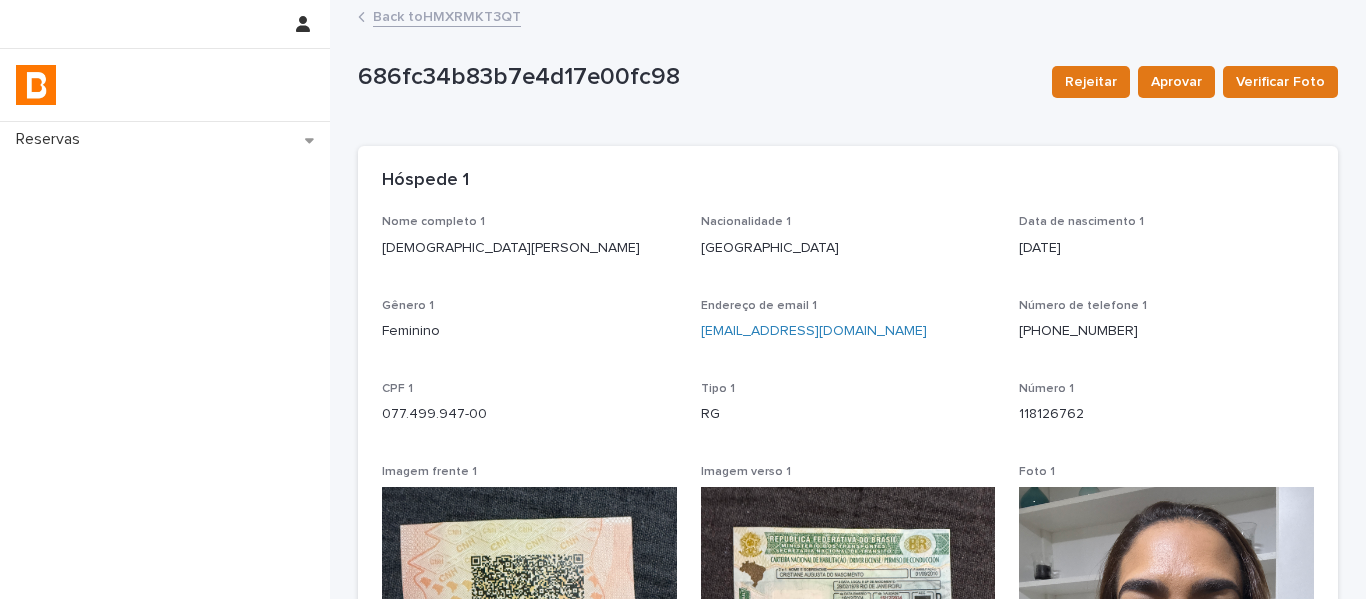 click on "Back to  HMXRMKT3QT" at bounding box center [447, 15] 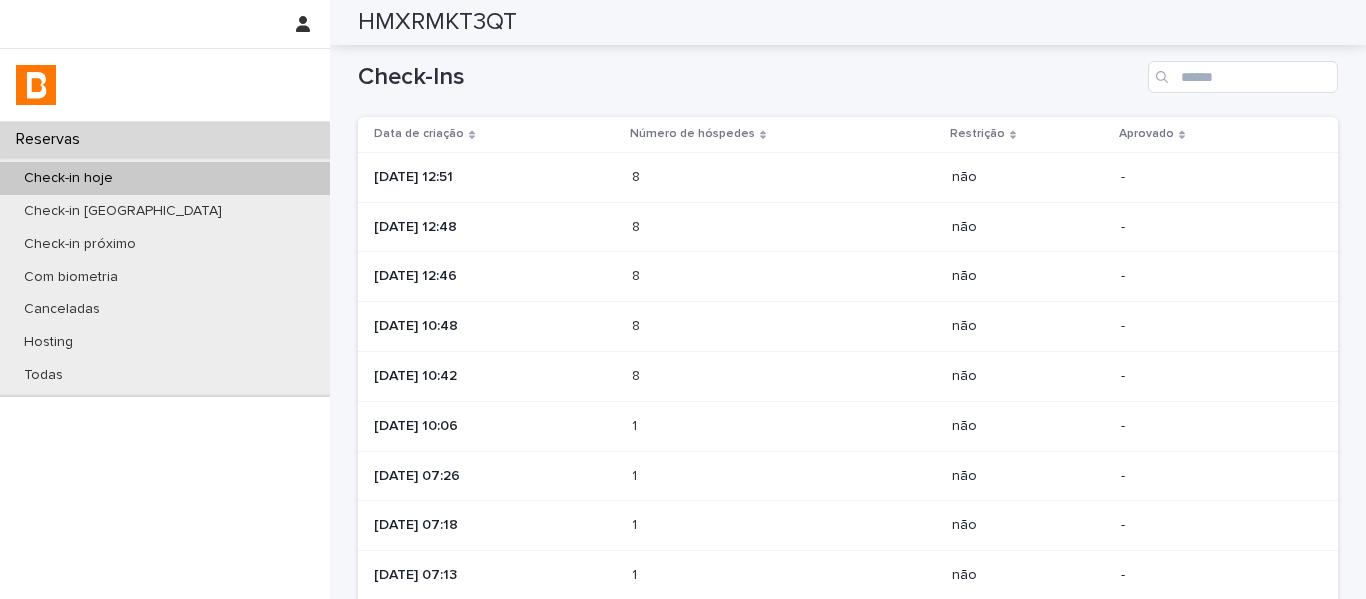 scroll, scrollTop: 1100, scrollLeft: 0, axis: vertical 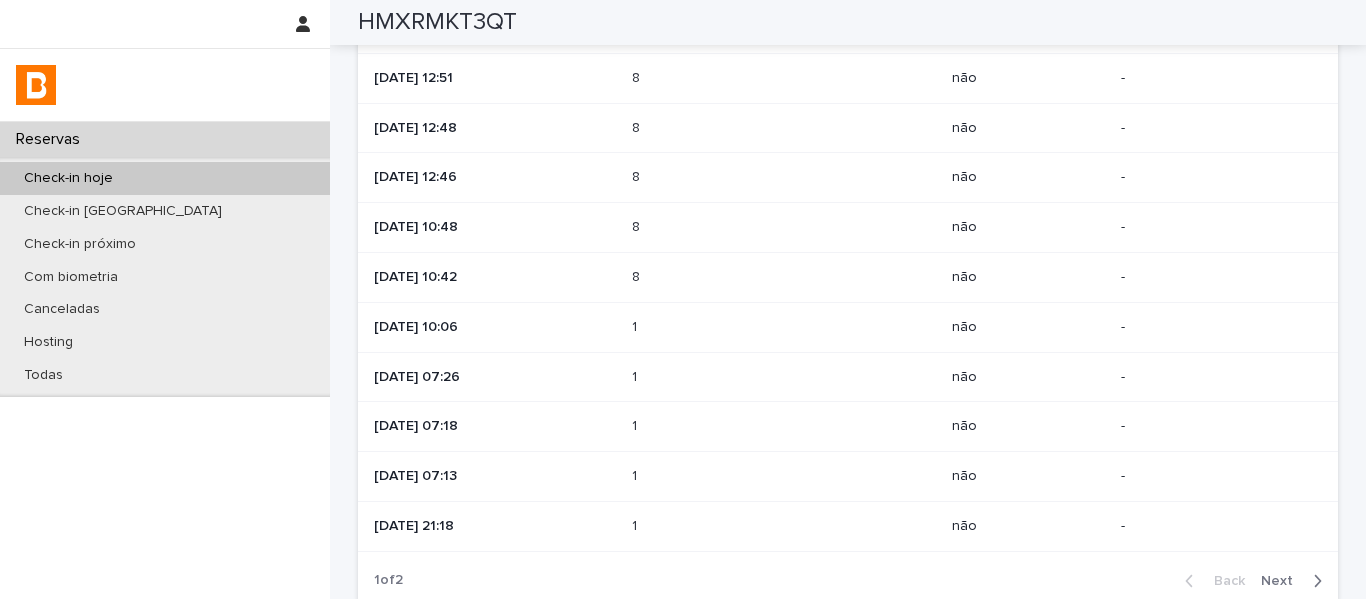 click on "[DATE] 10:06" at bounding box center (495, 327) 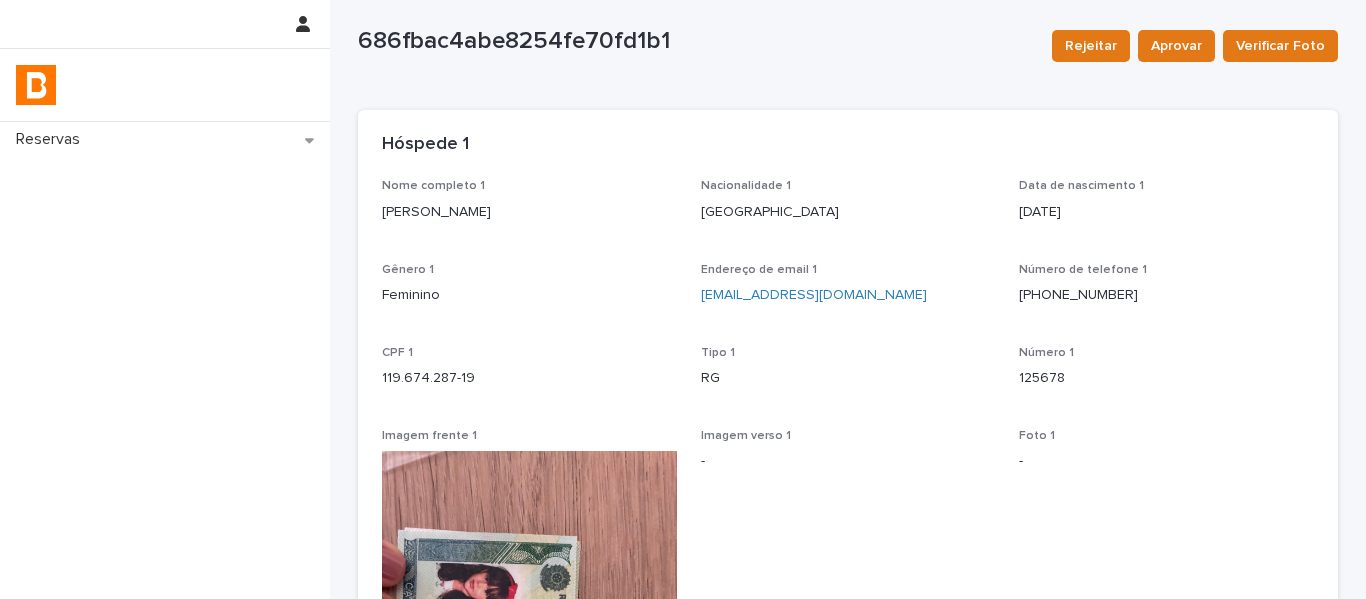 scroll, scrollTop: 0, scrollLeft: 0, axis: both 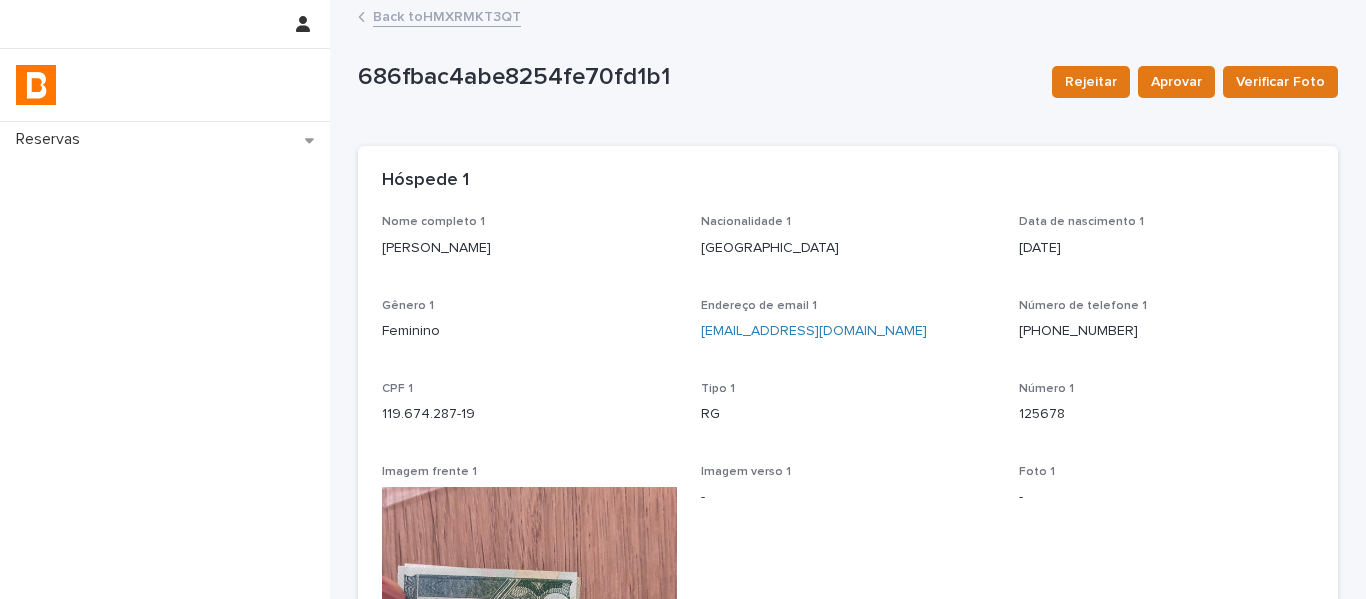 click on "Back to  HMXRMKT3QT" at bounding box center (447, 15) 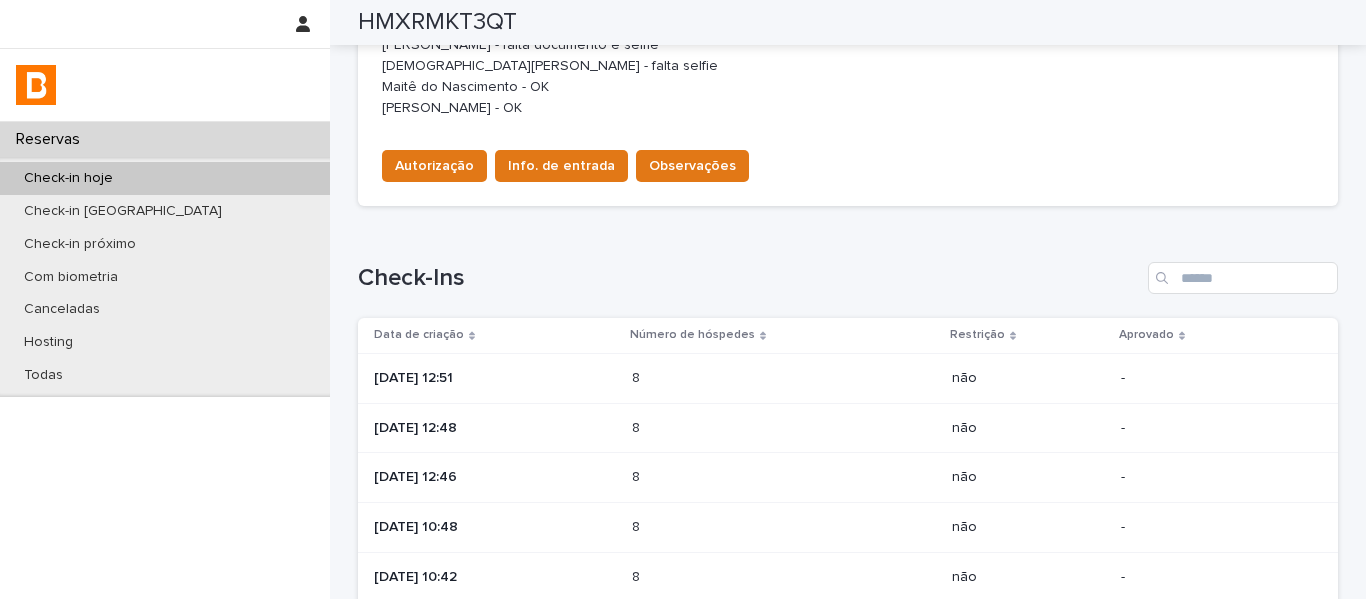scroll, scrollTop: 1000, scrollLeft: 0, axis: vertical 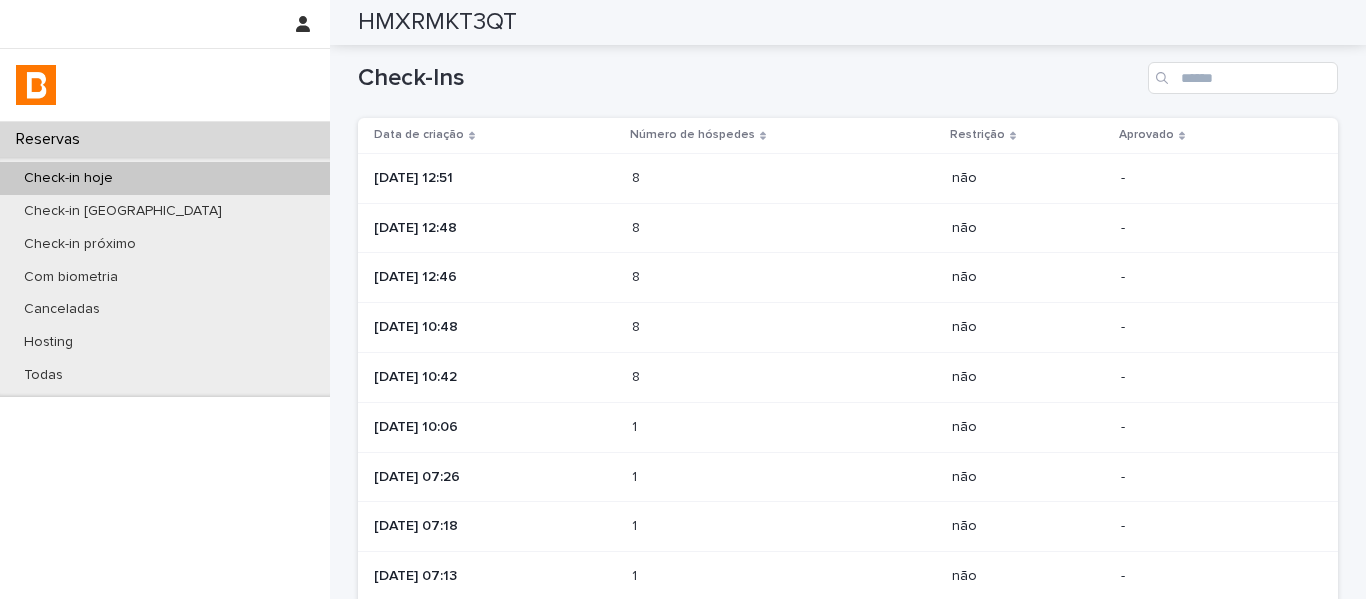click at bounding box center (719, 477) 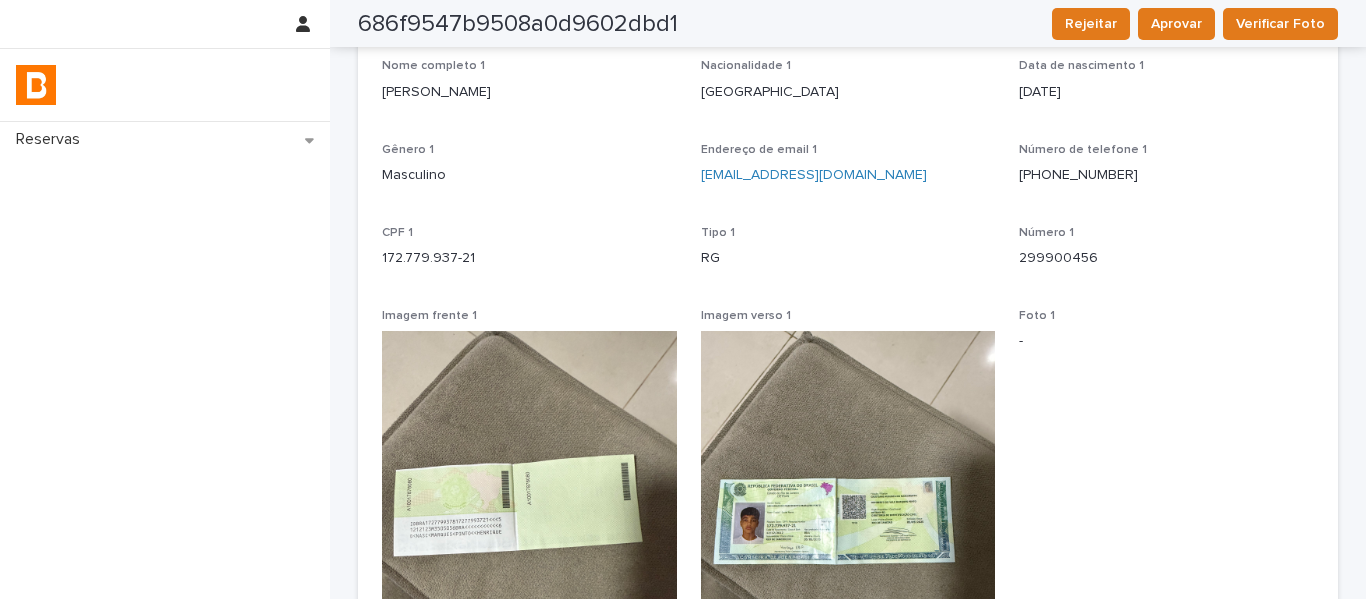 scroll, scrollTop: 0, scrollLeft: 0, axis: both 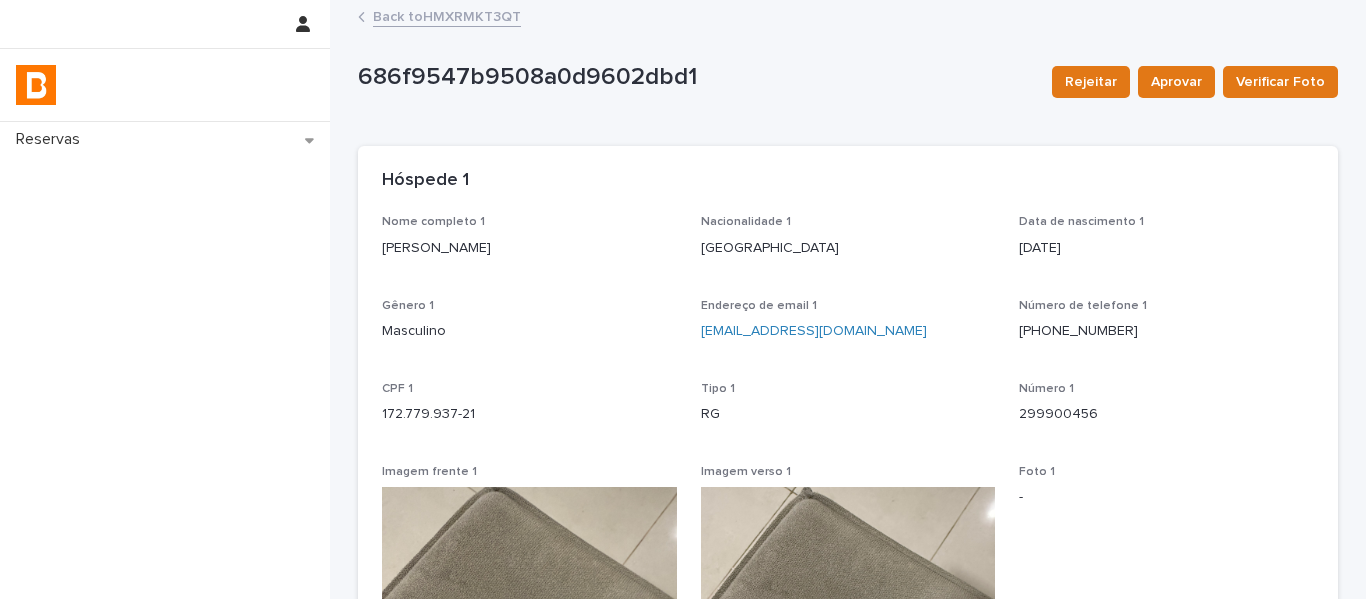 click on "Back to  HMXRMKT3QT" at bounding box center [447, 15] 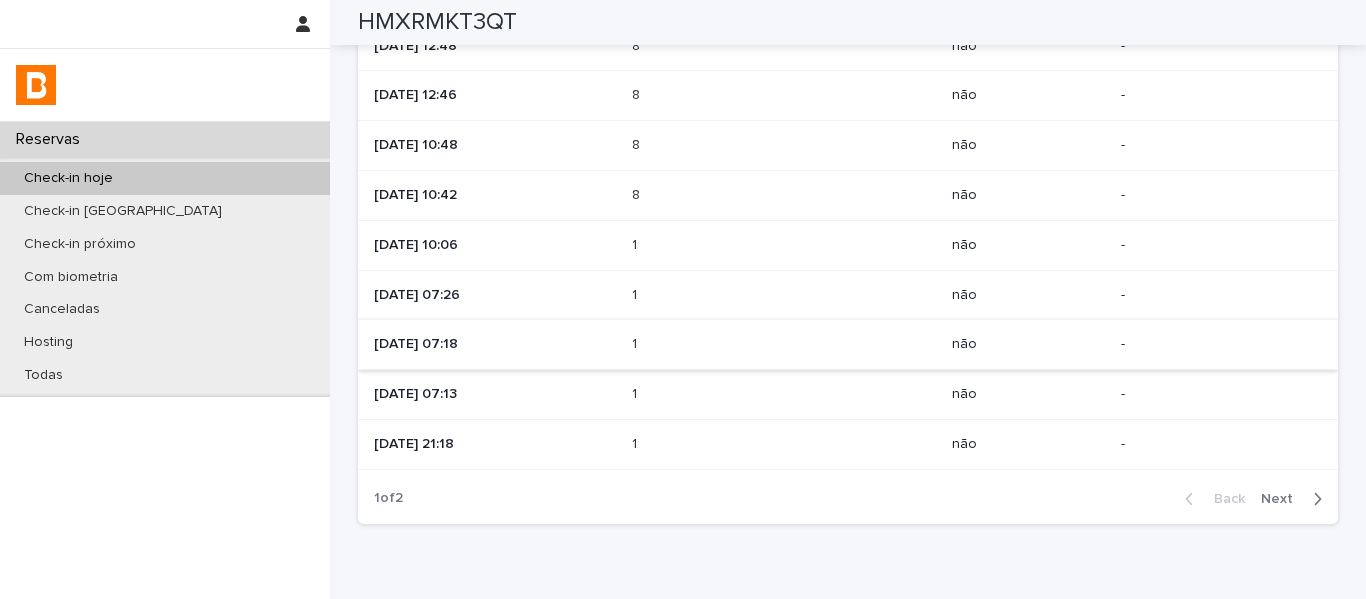 scroll, scrollTop: 1200, scrollLeft: 0, axis: vertical 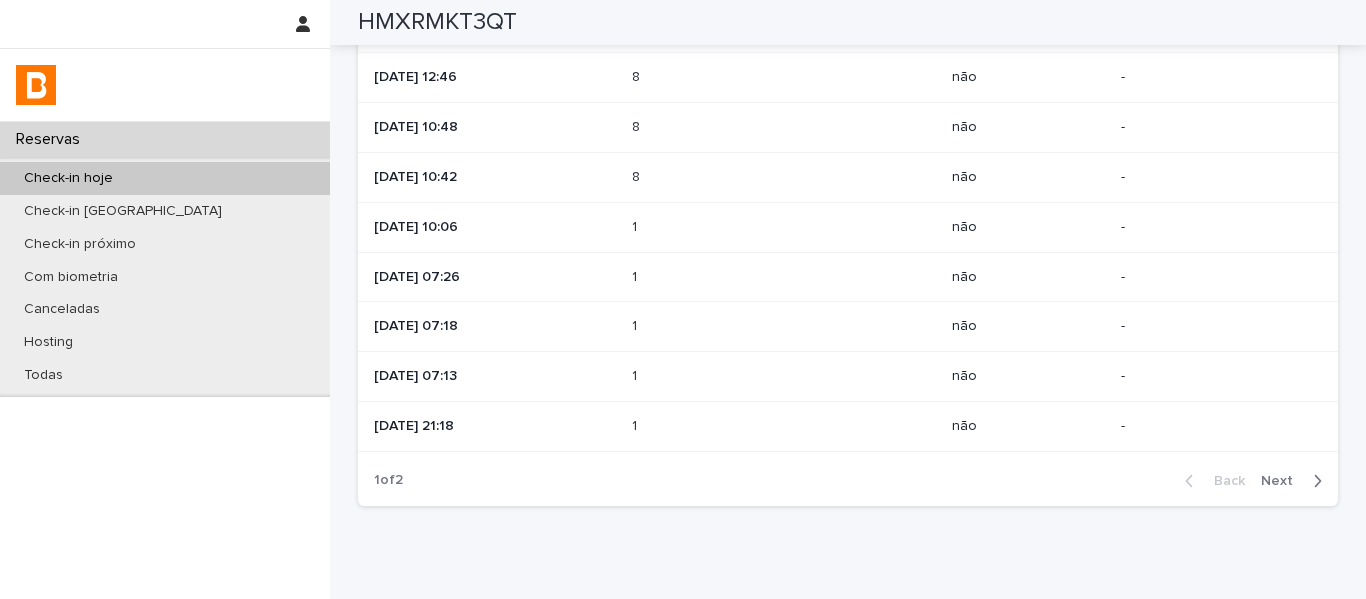 click on "1 1" at bounding box center (784, 277) 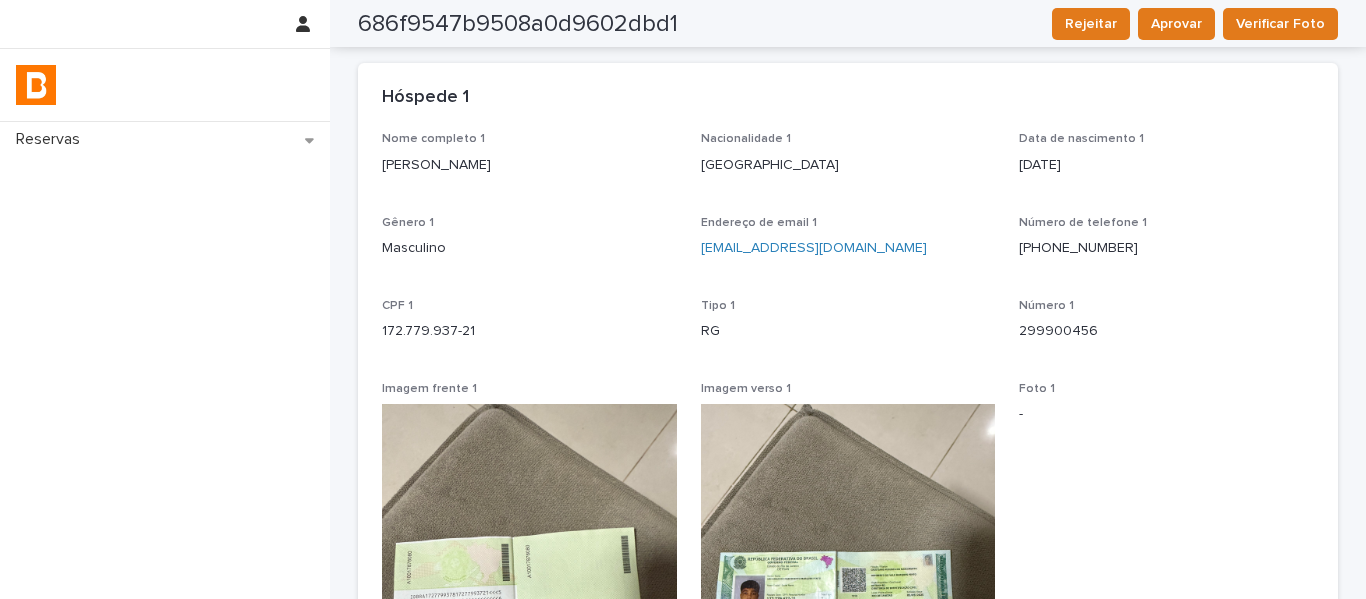 scroll, scrollTop: 0, scrollLeft: 0, axis: both 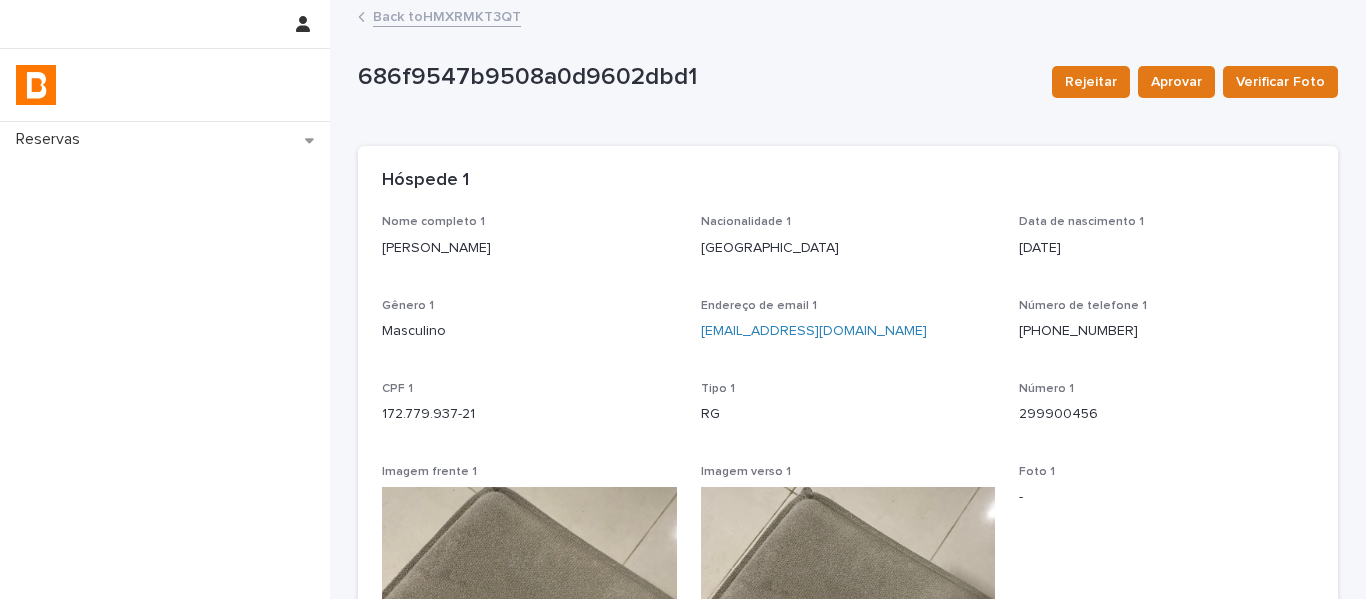 click on "Back to  HMXRMKT3QT" at bounding box center (447, 15) 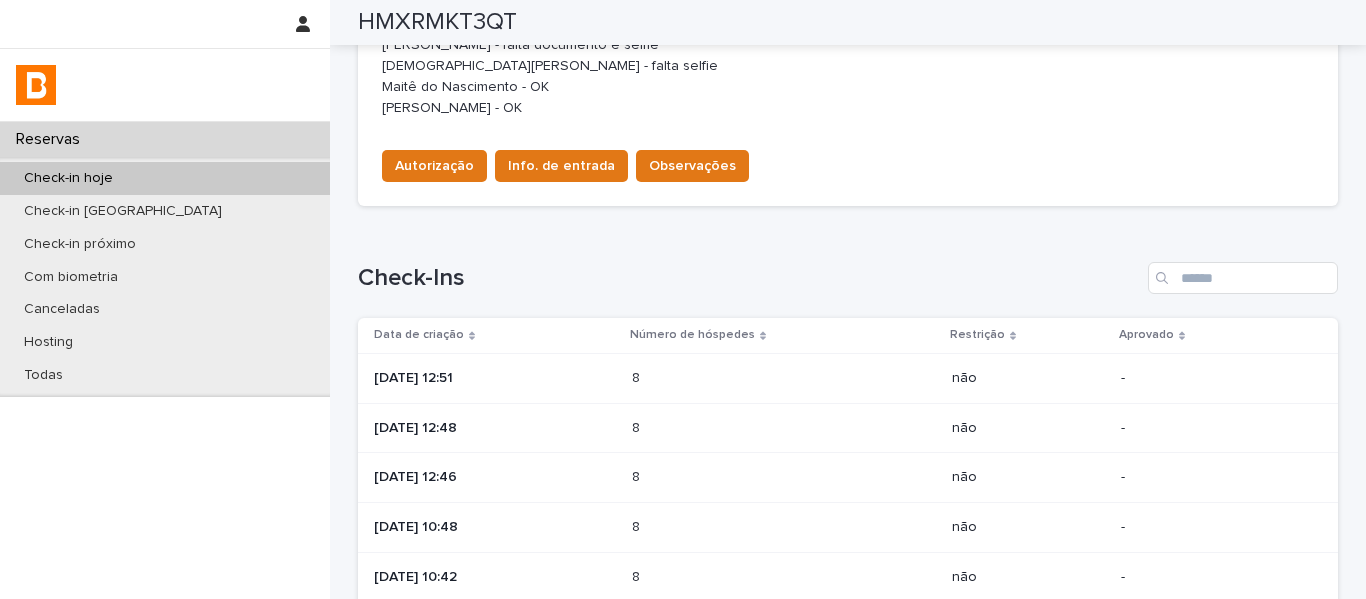 click on "8" at bounding box center [638, 376] 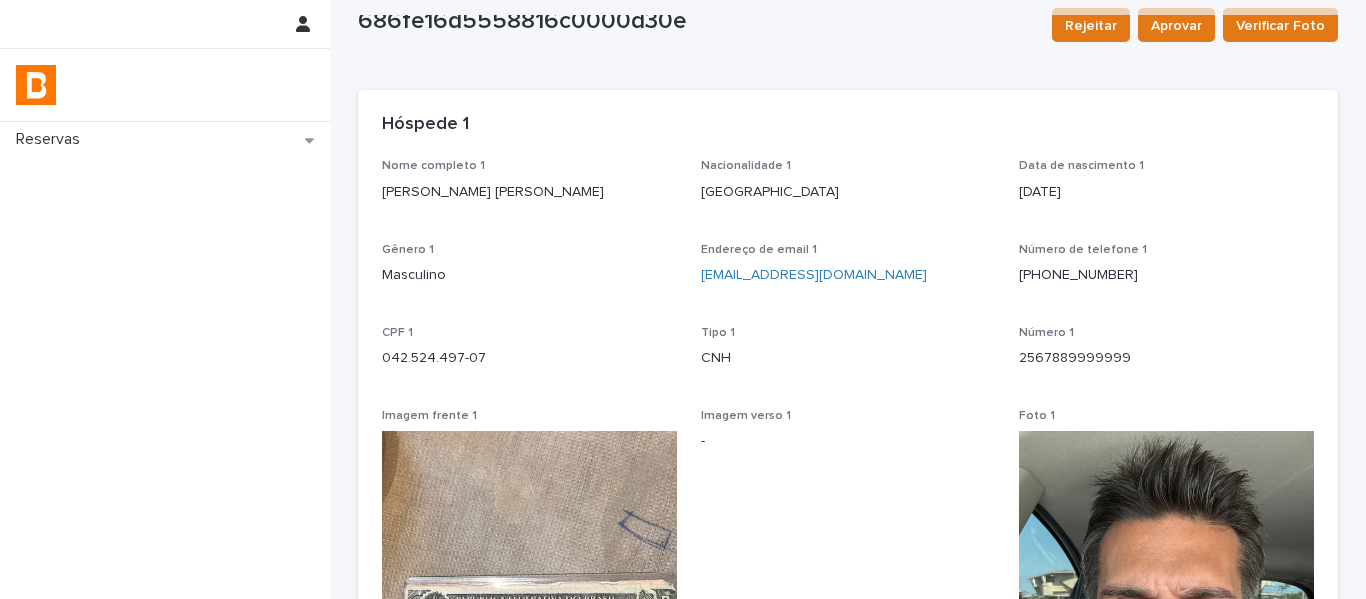 scroll, scrollTop: 8, scrollLeft: 0, axis: vertical 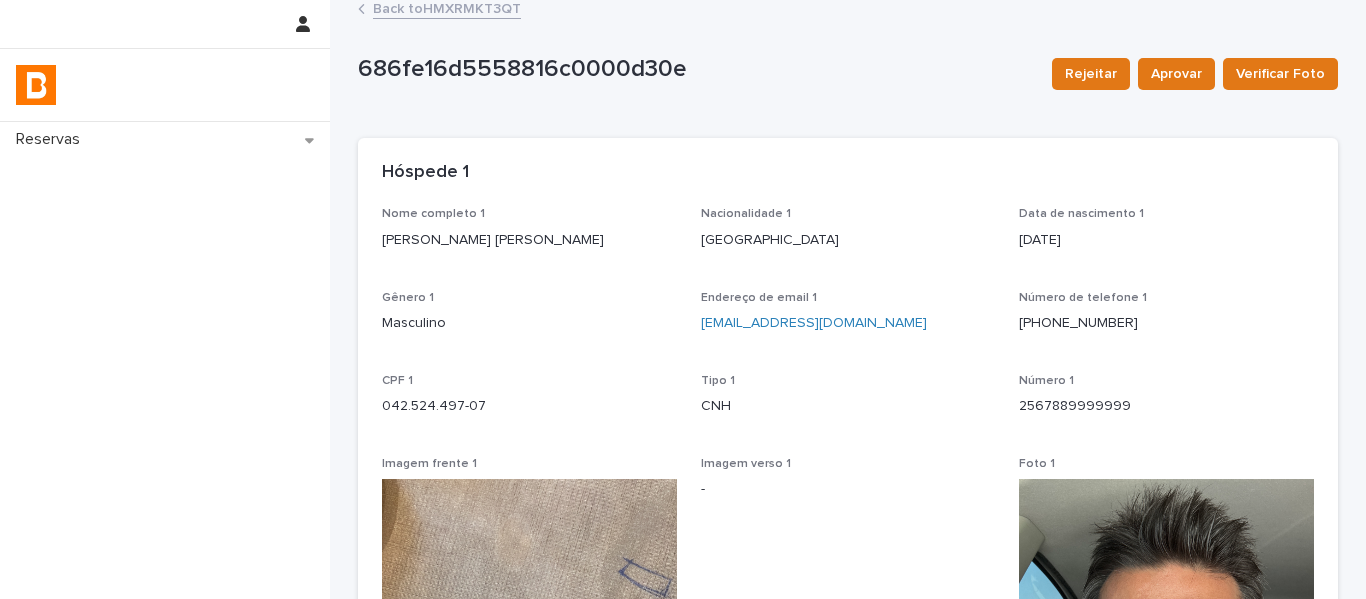 click on "Back to  HMXRMKT3QT" at bounding box center [447, 7] 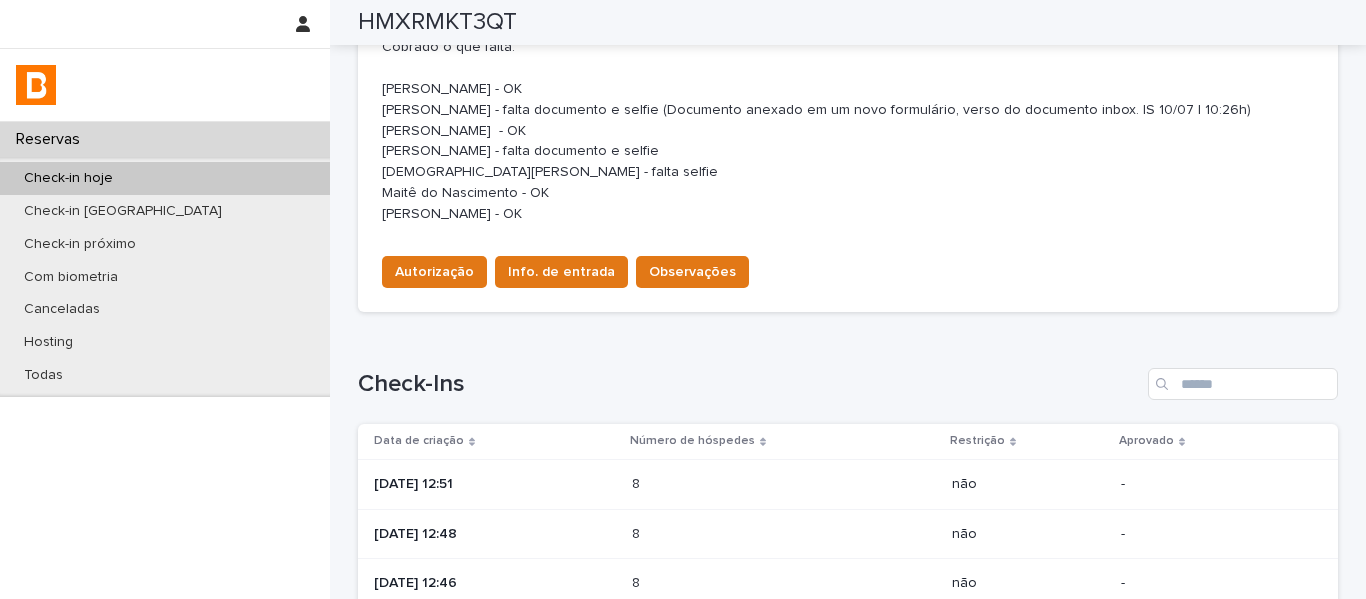 scroll, scrollTop: 808, scrollLeft: 0, axis: vertical 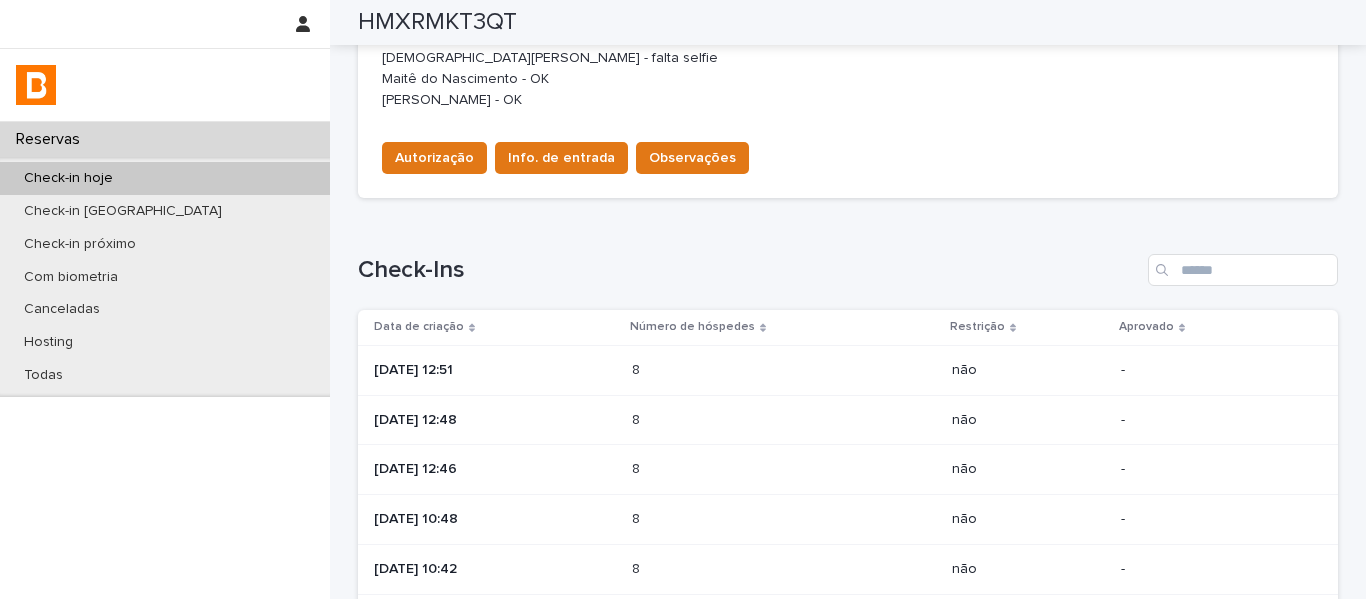 click on "[DATE] 12:48" at bounding box center [495, 420] 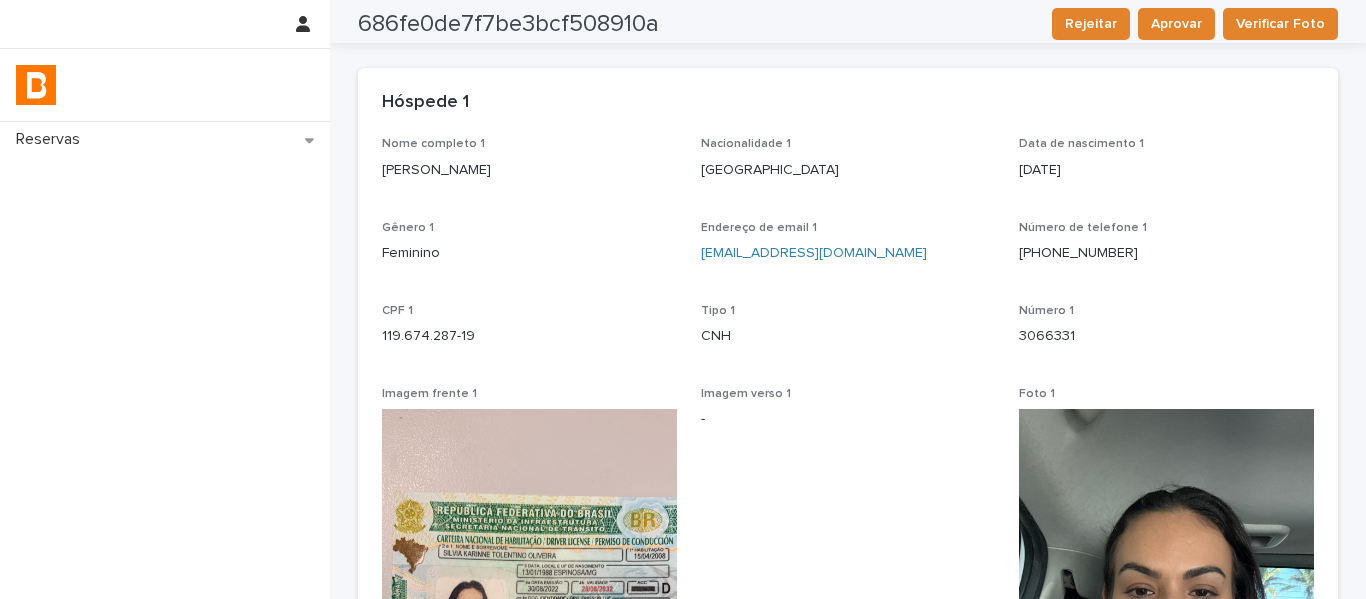 scroll, scrollTop: 0, scrollLeft: 0, axis: both 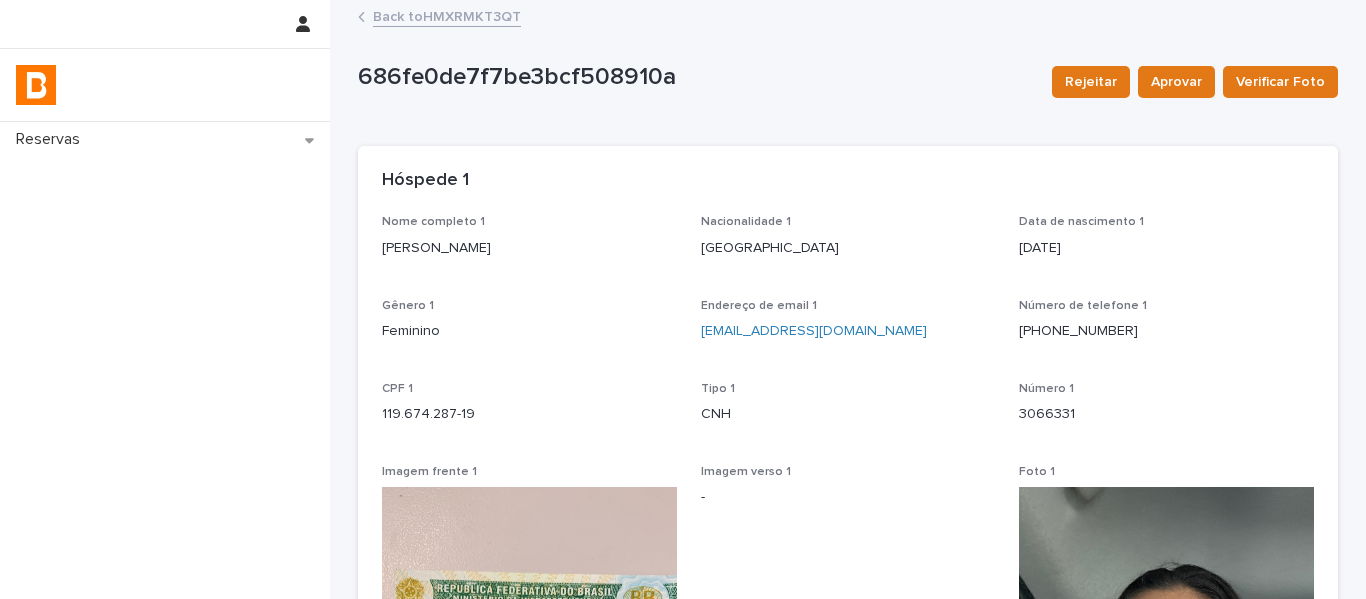 click on "Back to  HMXRMKT3QT" at bounding box center [447, 15] 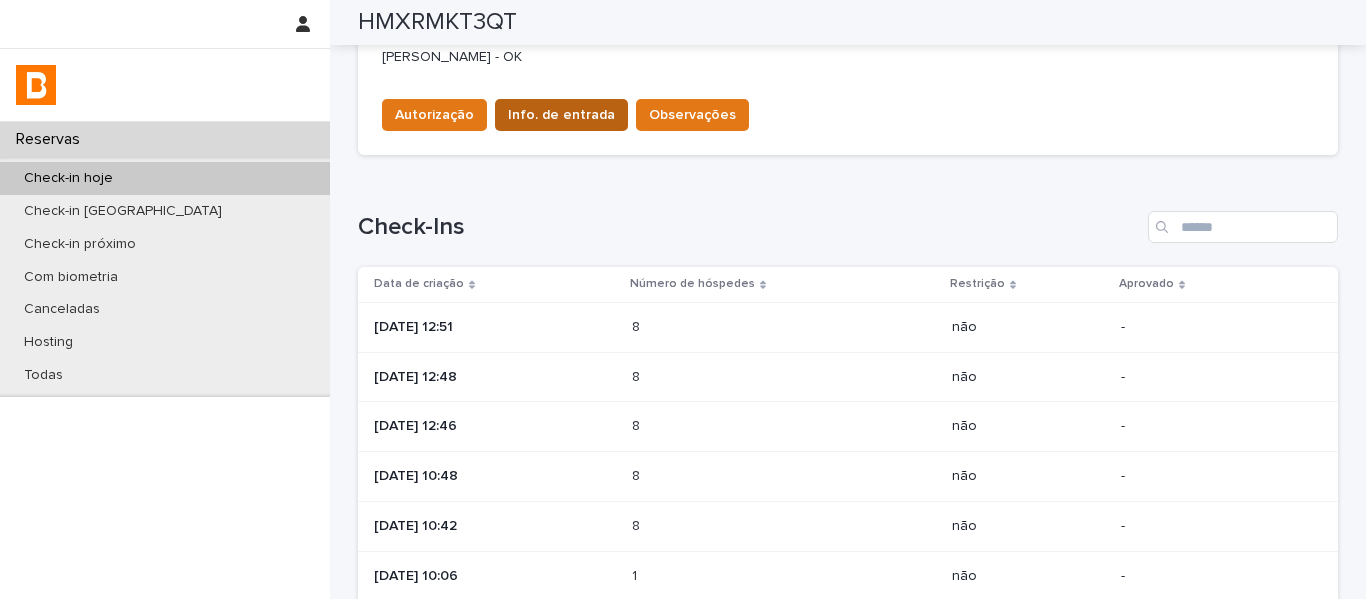 scroll, scrollTop: 900, scrollLeft: 0, axis: vertical 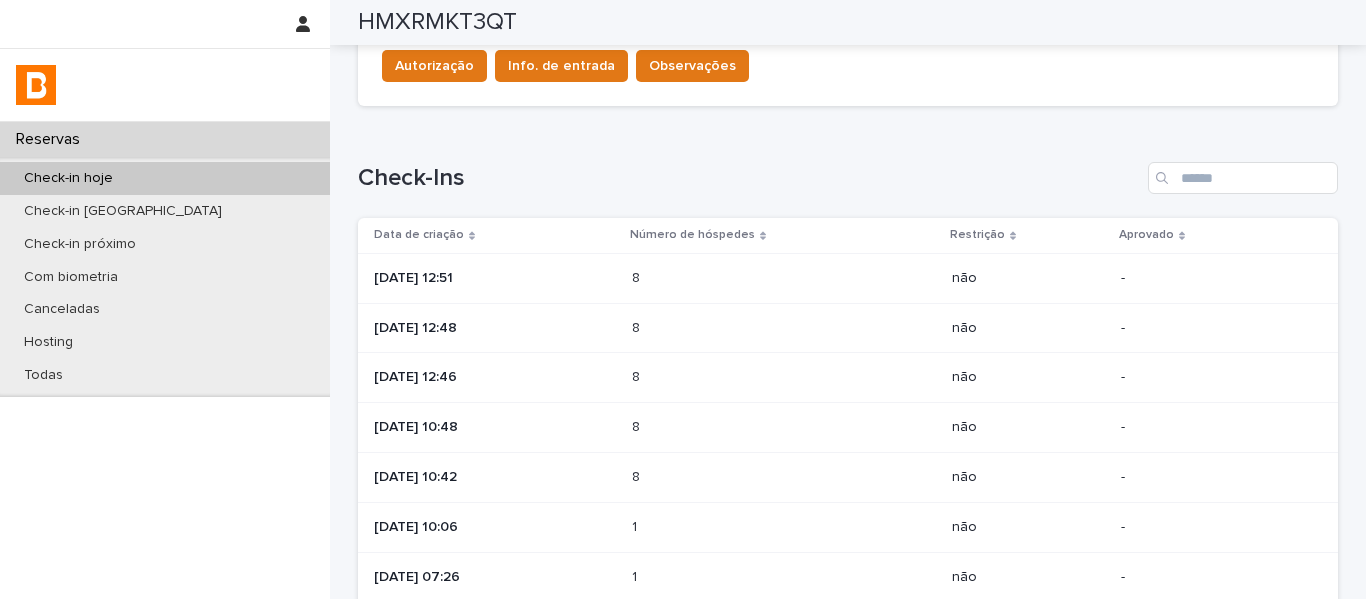 click on "[DATE] 12:46" at bounding box center (495, 377) 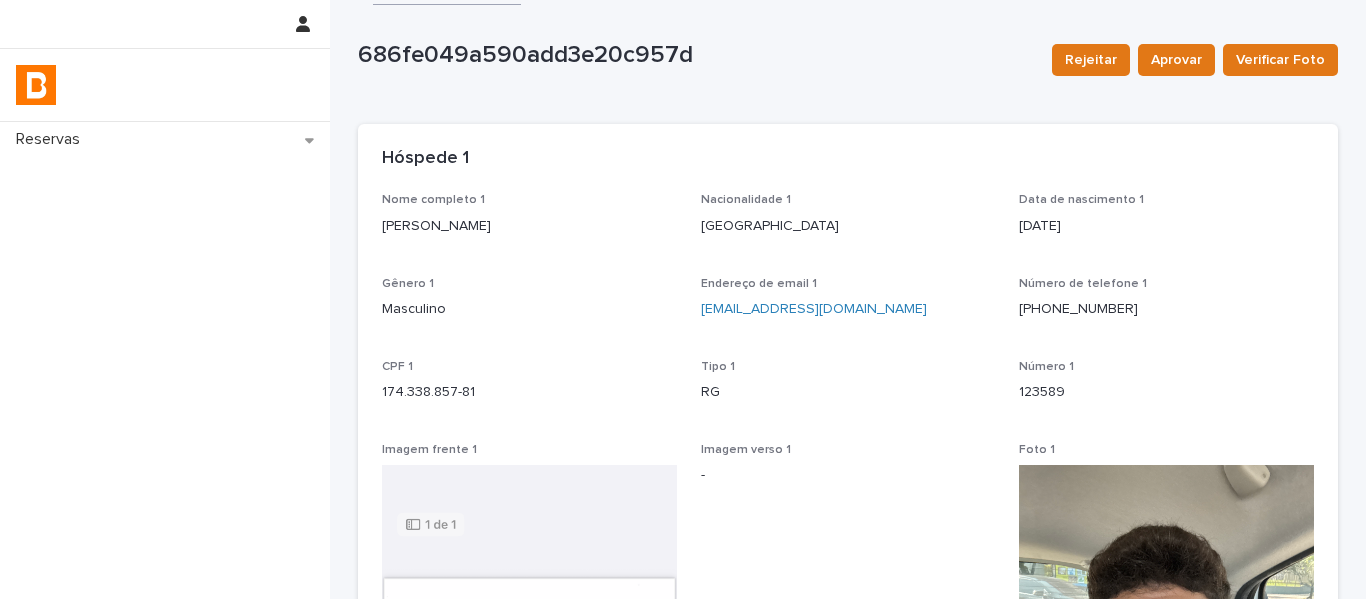 scroll, scrollTop: 0, scrollLeft: 0, axis: both 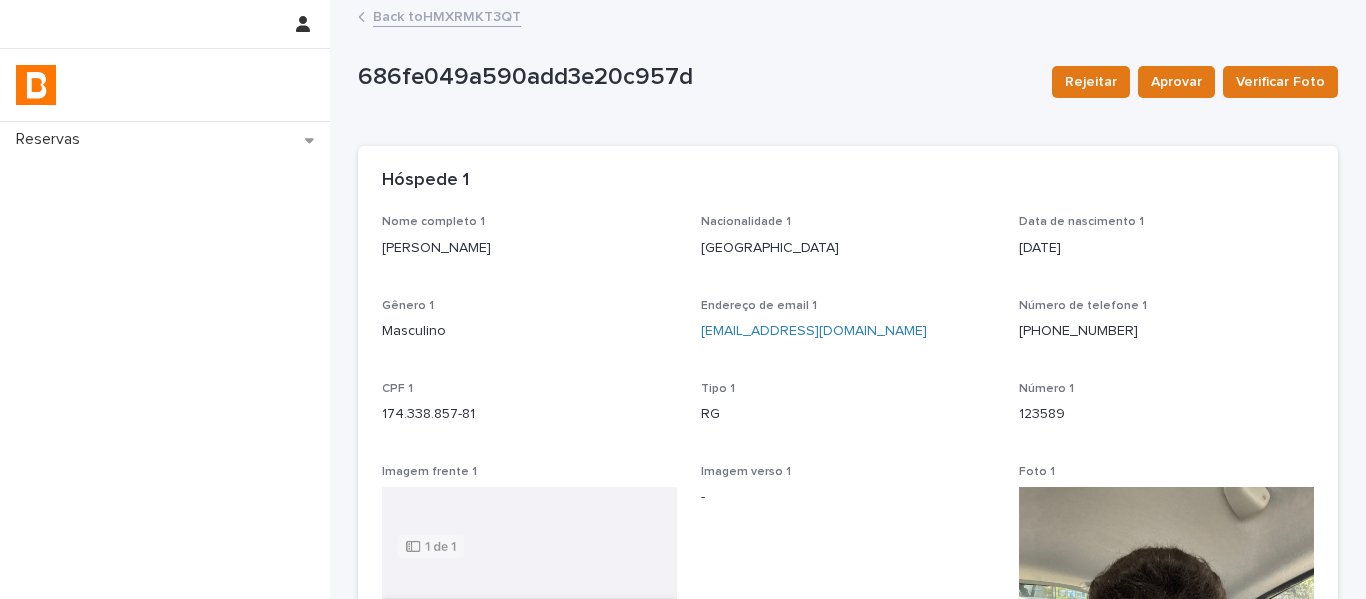 click on "Back to  HMXRMKT3QT" at bounding box center (447, 15) 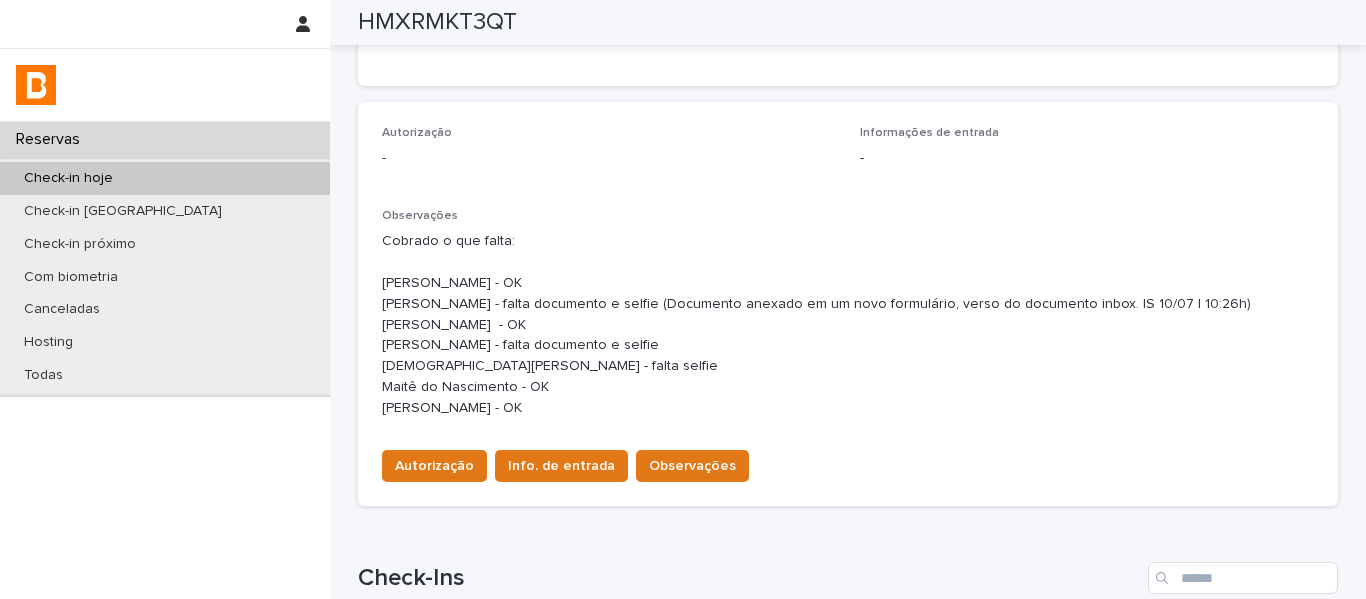 scroll, scrollTop: 0, scrollLeft: 0, axis: both 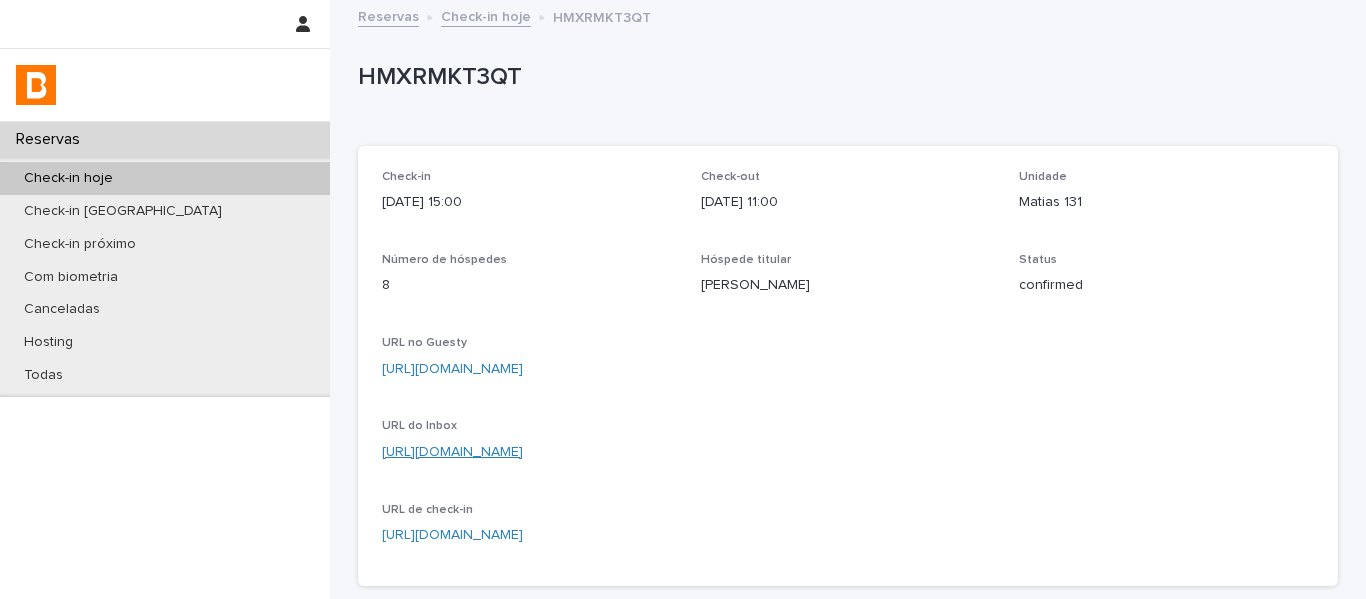 click on "[URL][DOMAIN_NAME]" at bounding box center [452, 452] 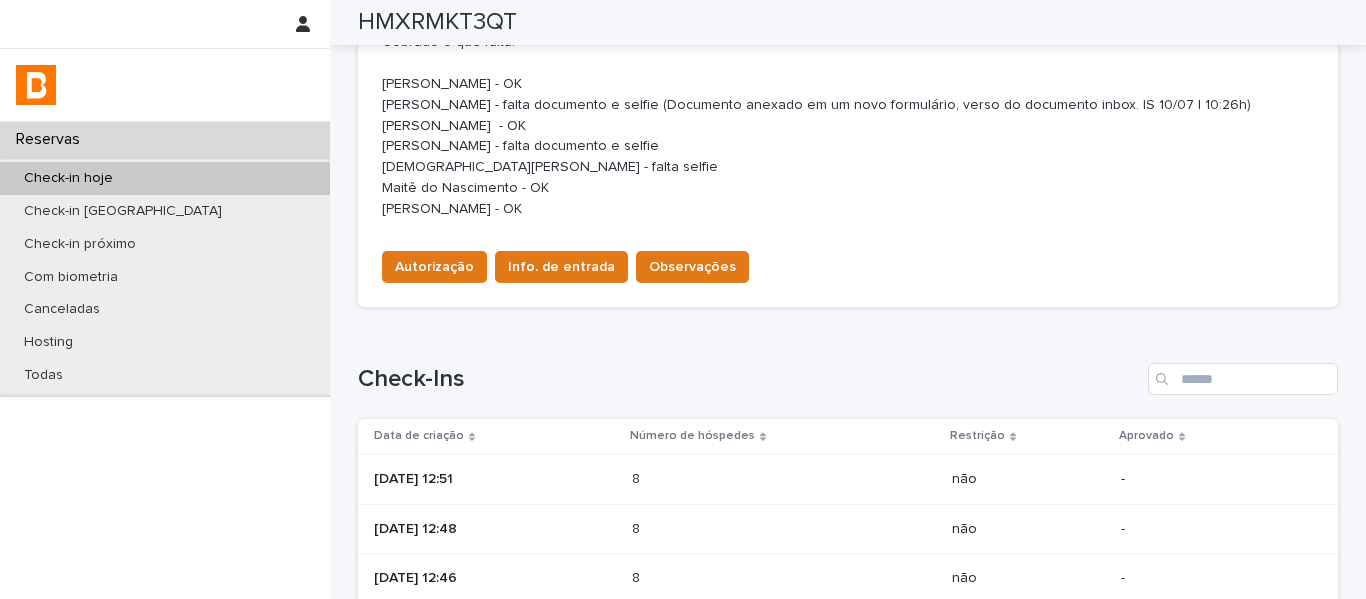 scroll, scrollTop: 600, scrollLeft: 0, axis: vertical 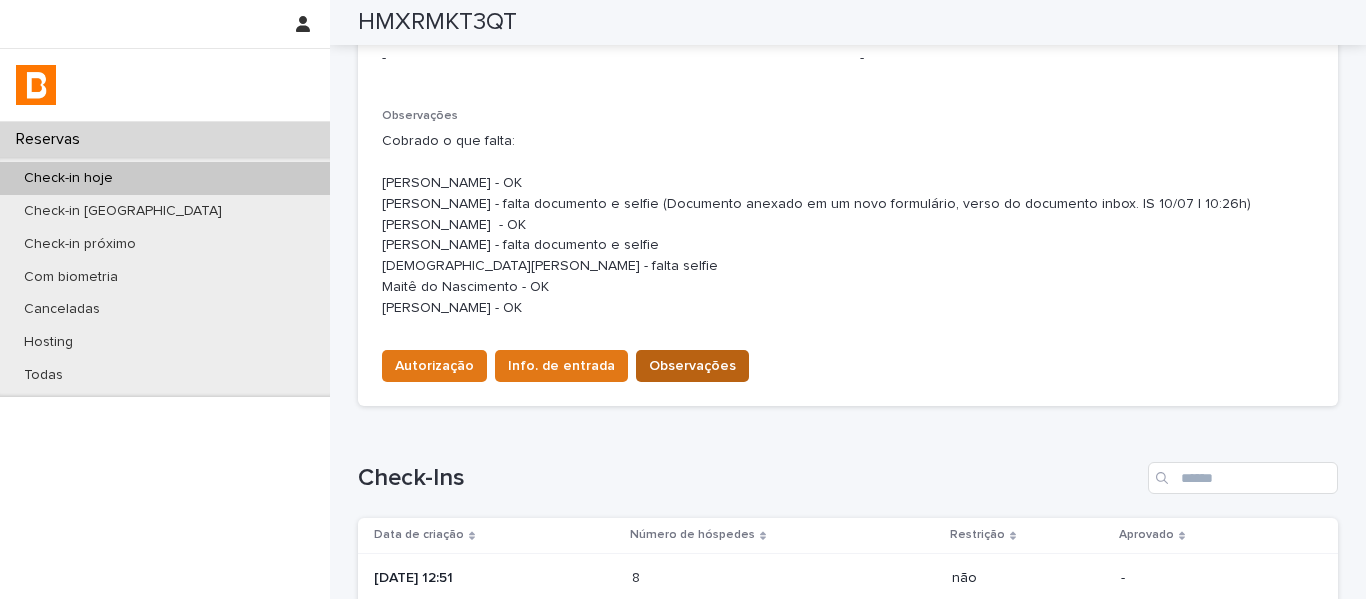 click on "Observações" at bounding box center (692, 366) 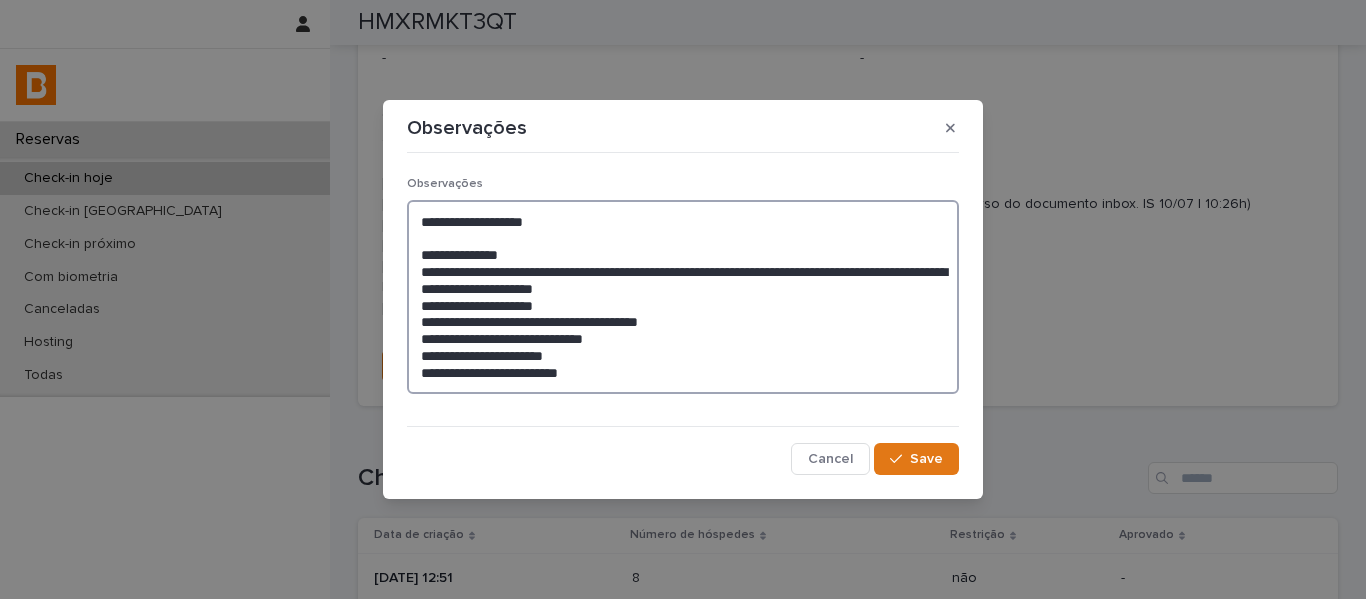 click on "**********" at bounding box center [683, 297] 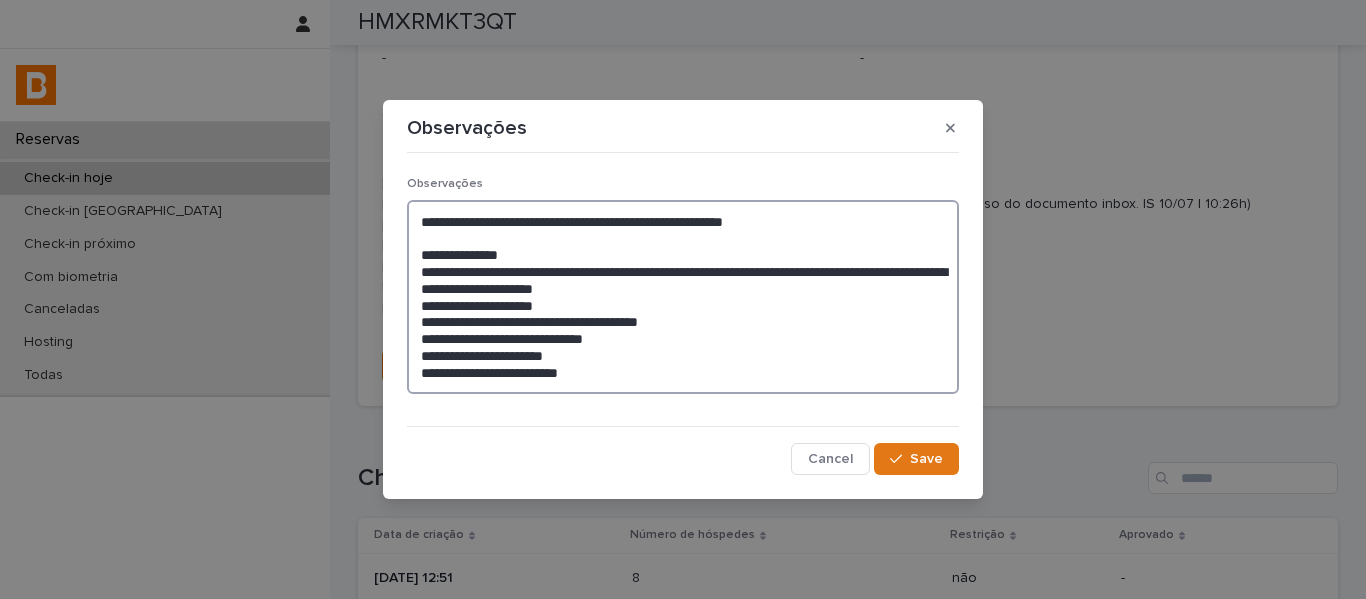 drag, startPoint x: 603, startPoint y: 373, endPoint x: 424, endPoint y: 259, distance: 212.21922 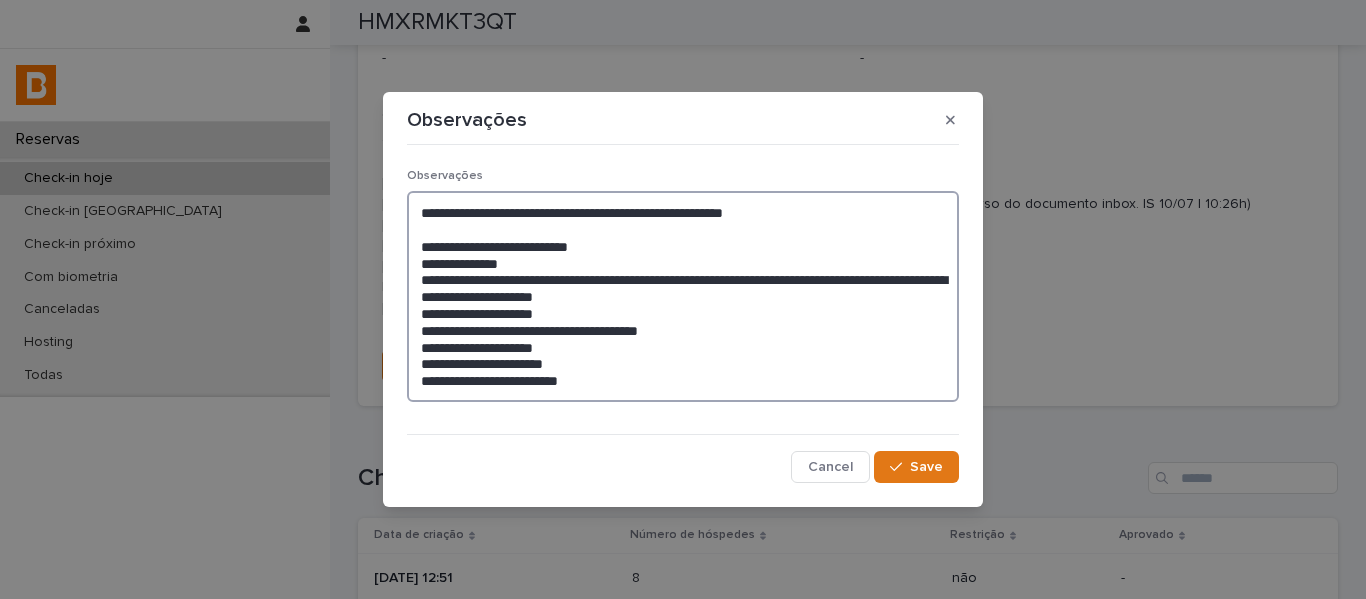 click on "**********" at bounding box center (683, 296) 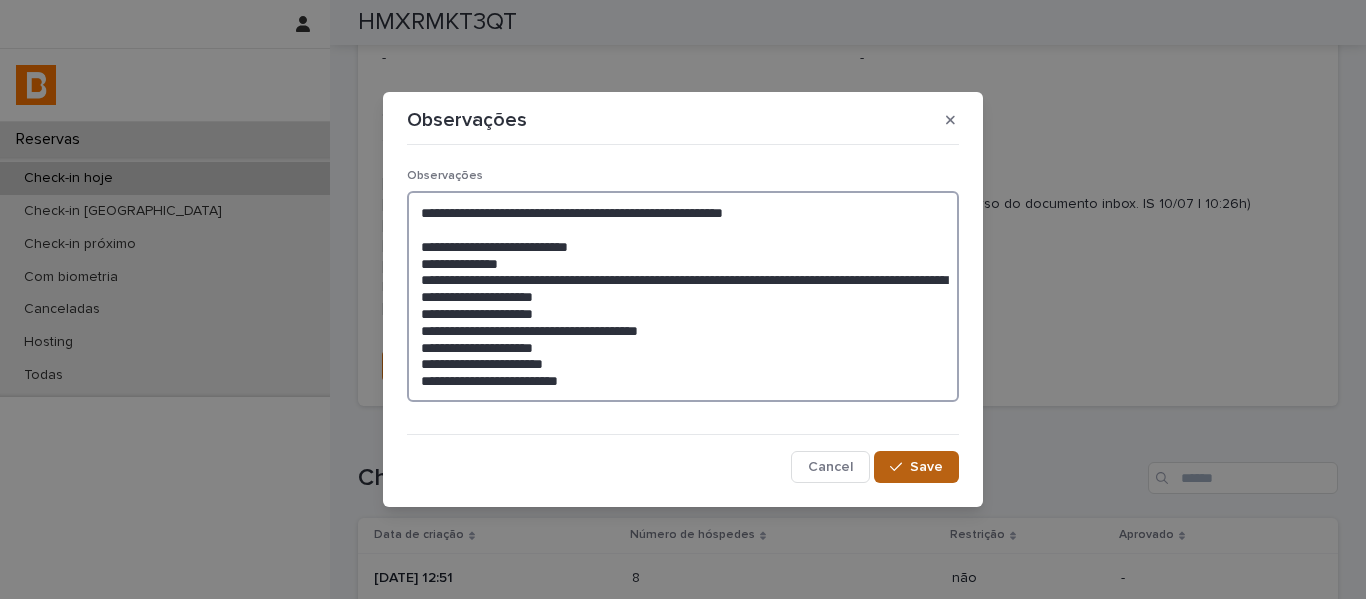 type on "**********" 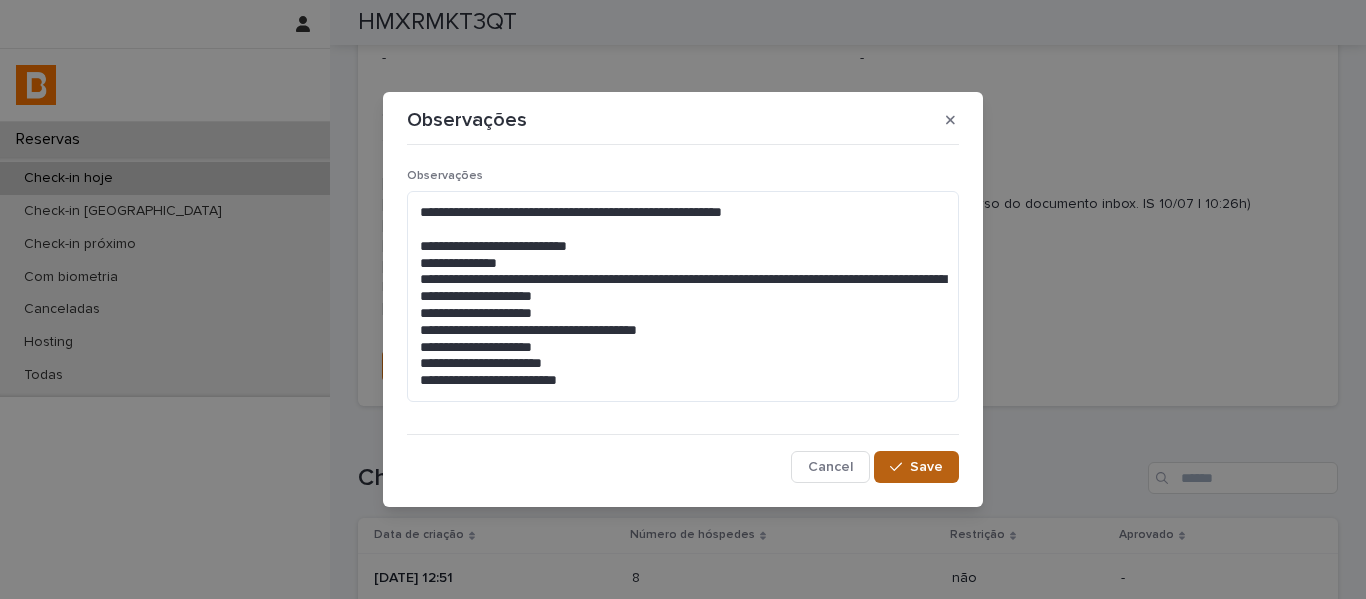 click at bounding box center [900, 467] 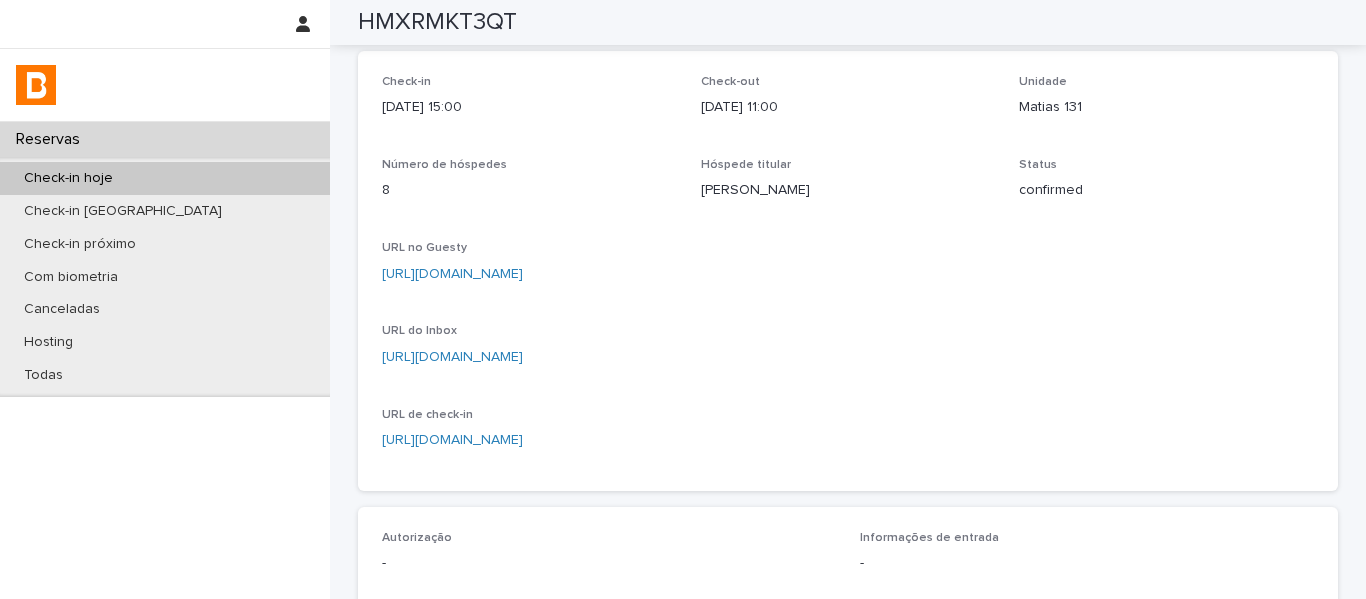scroll, scrollTop: 0, scrollLeft: 0, axis: both 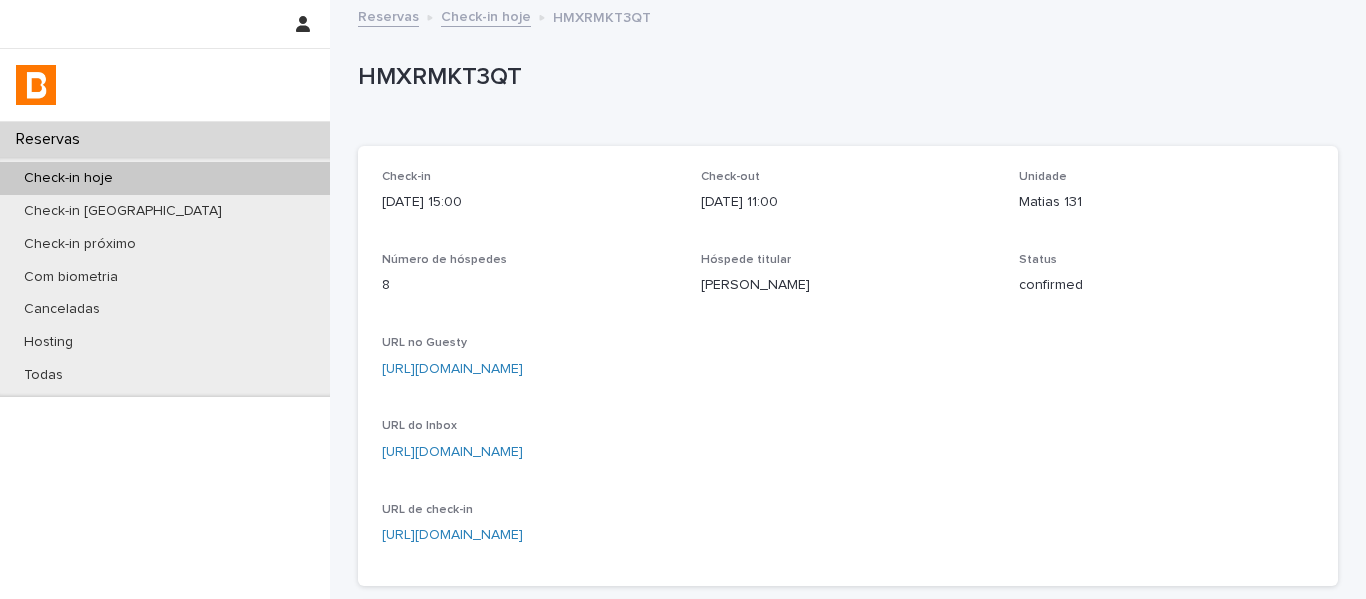 click on "Check-in hoje" at bounding box center [486, 15] 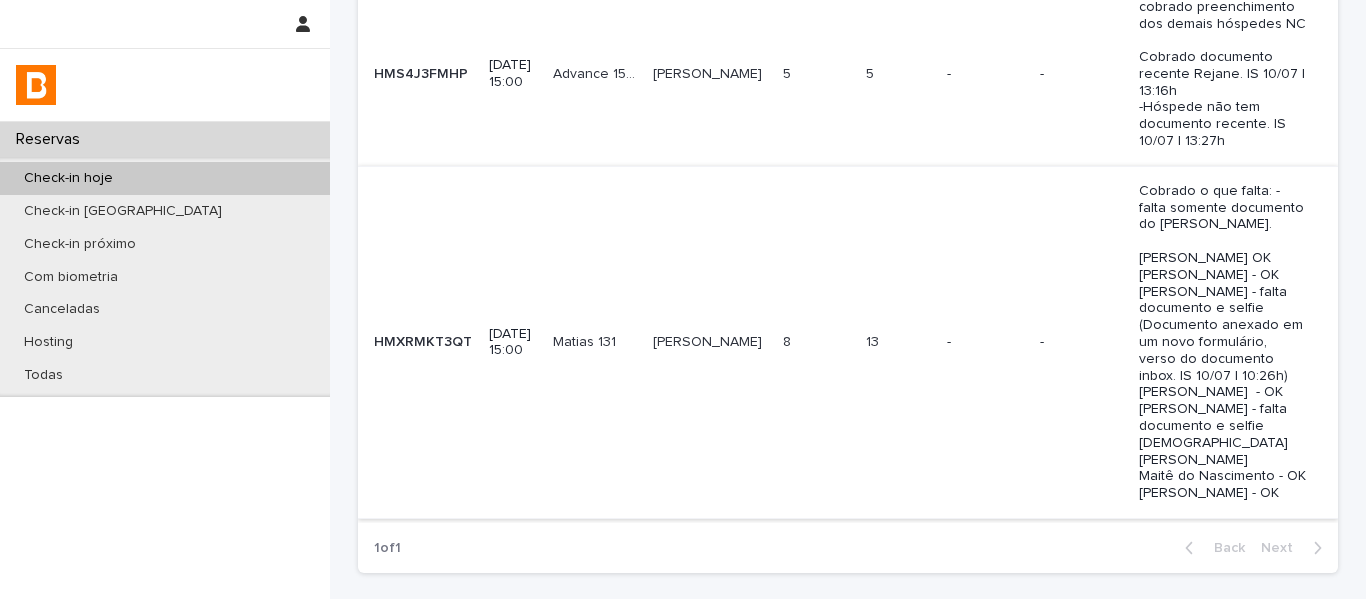 scroll, scrollTop: 744, scrollLeft: 0, axis: vertical 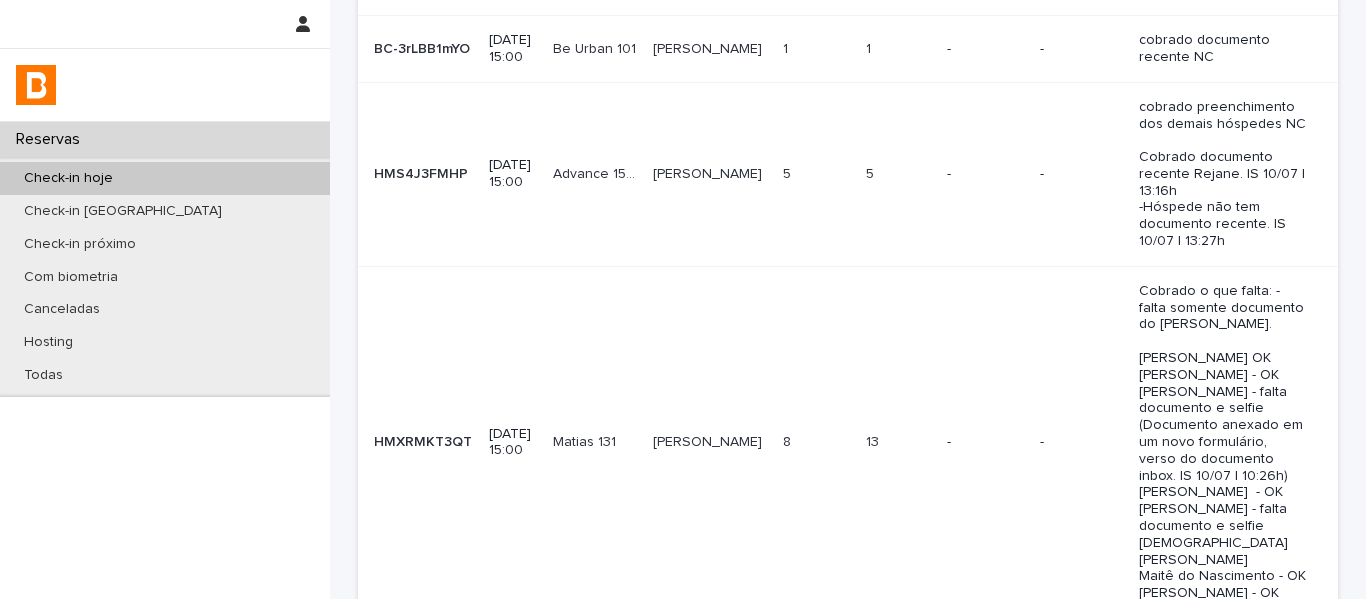 click on "5 5" at bounding box center [816, 174] 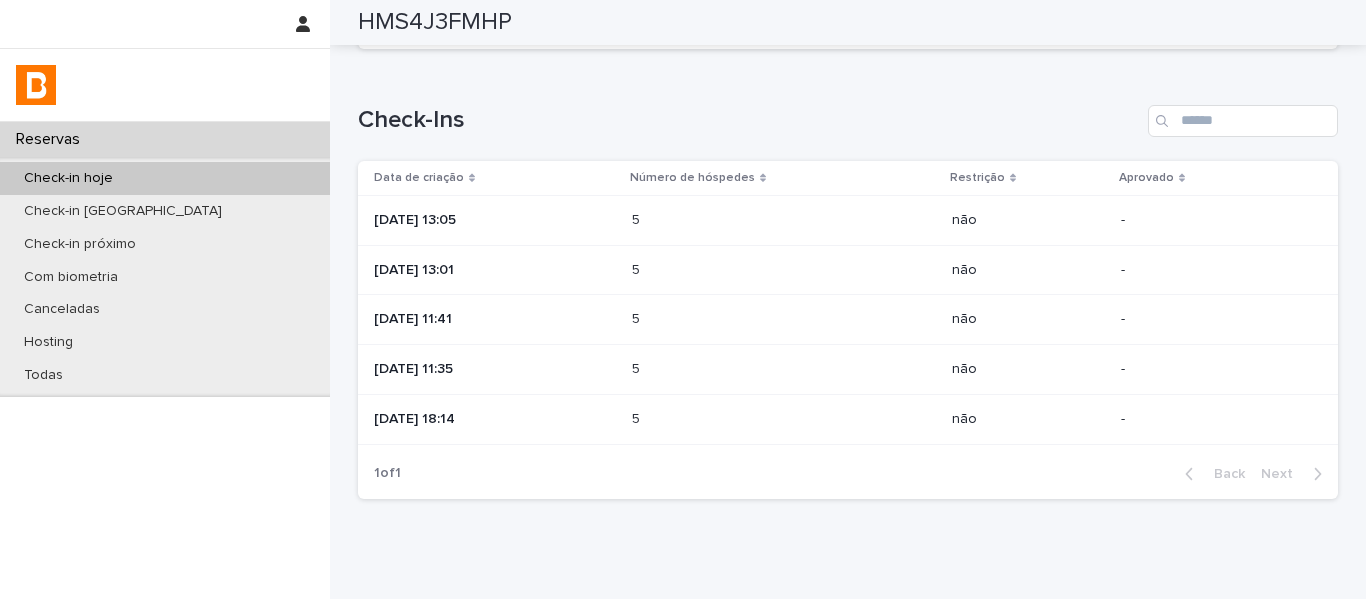 scroll, scrollTop: 855, scrollLeft: 0, axis: vertical 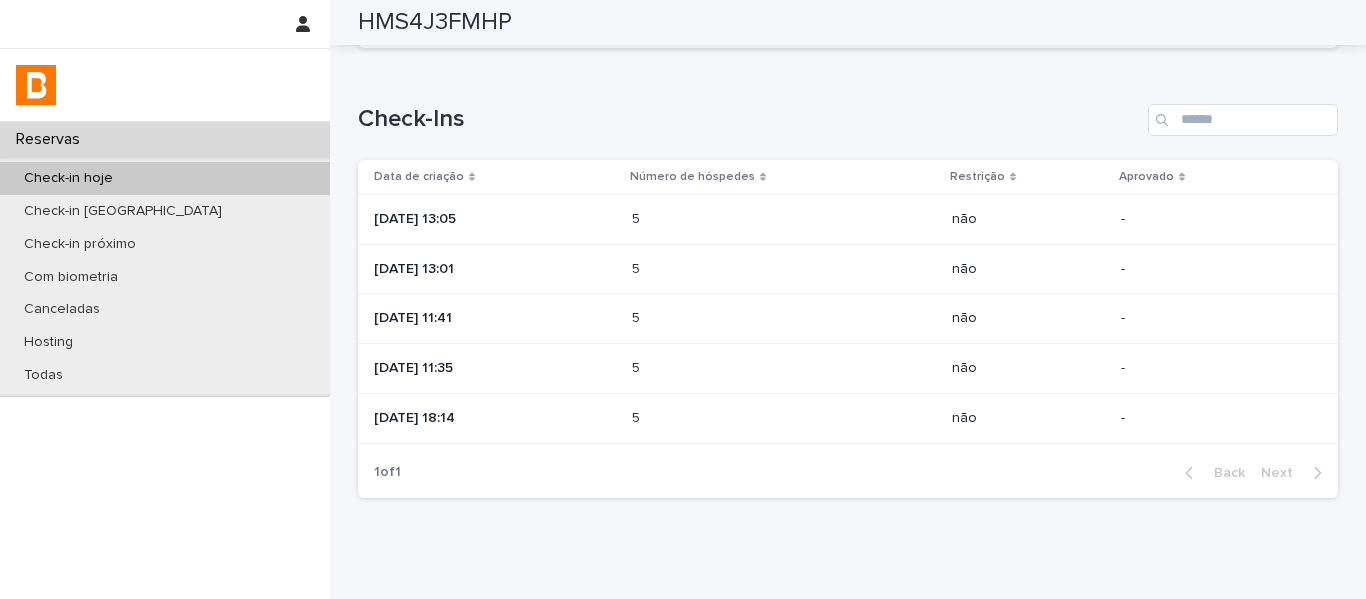 click at bounding box center (719, 219) 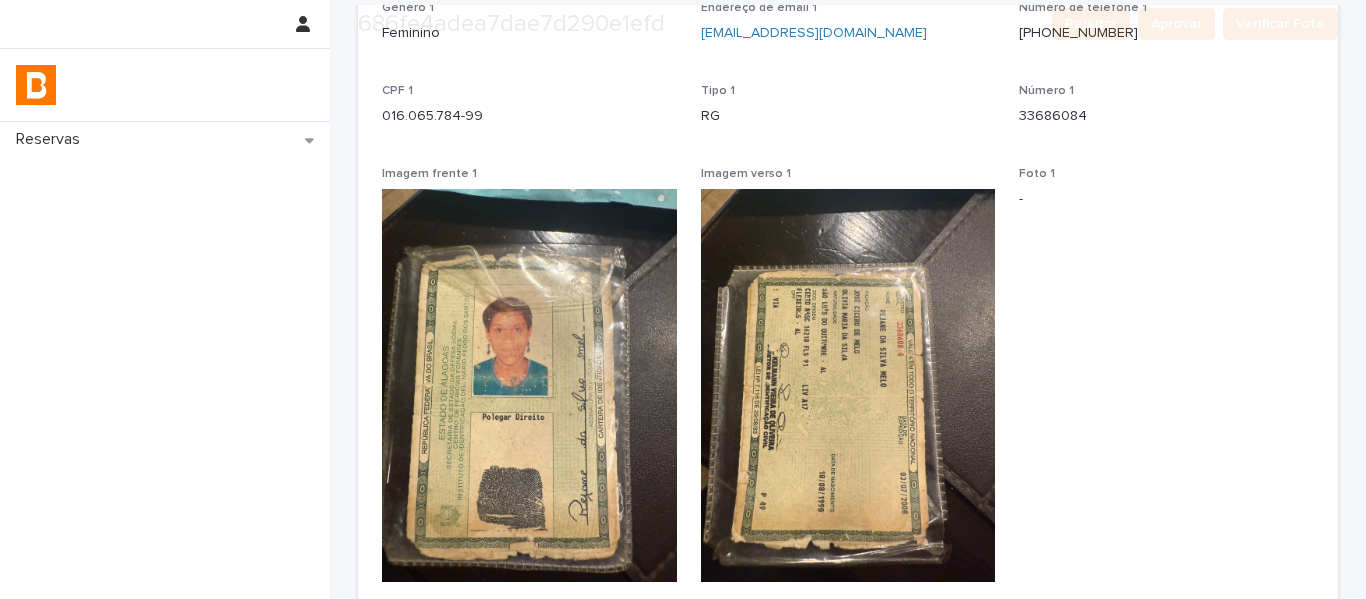 scroll, scrollTop: 300, scrollLeft: 0, axis: vertical 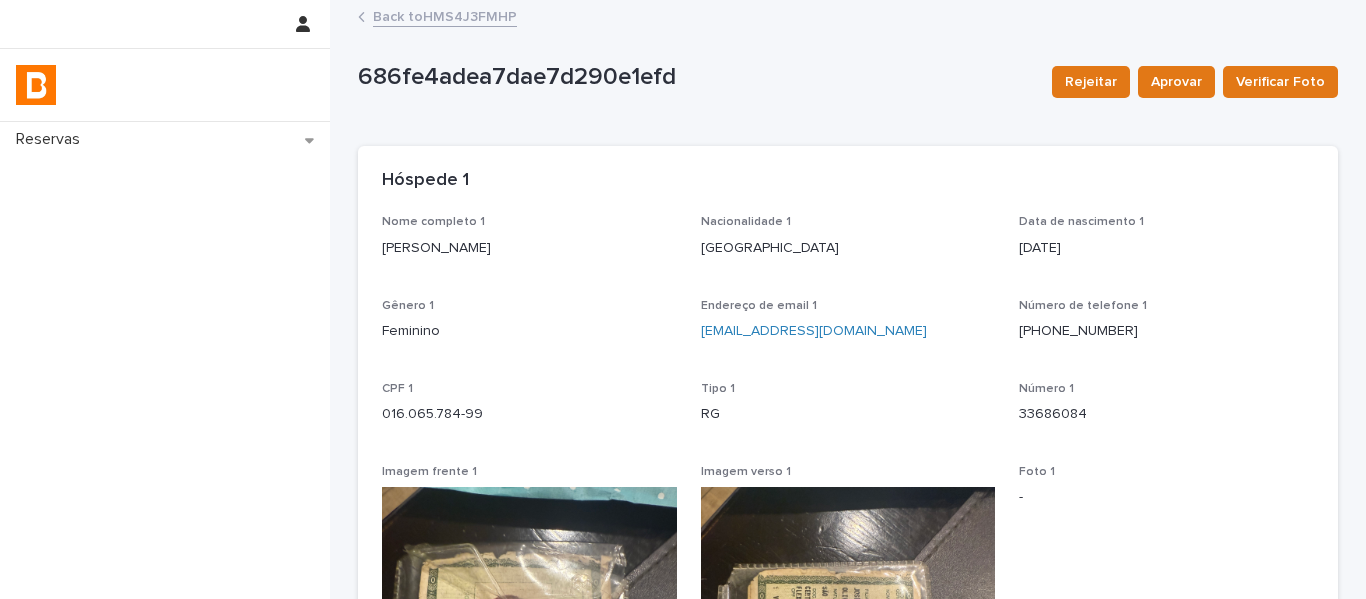 click on "Back to  HMS4J3FMHP" at bounding box center [445, 15] 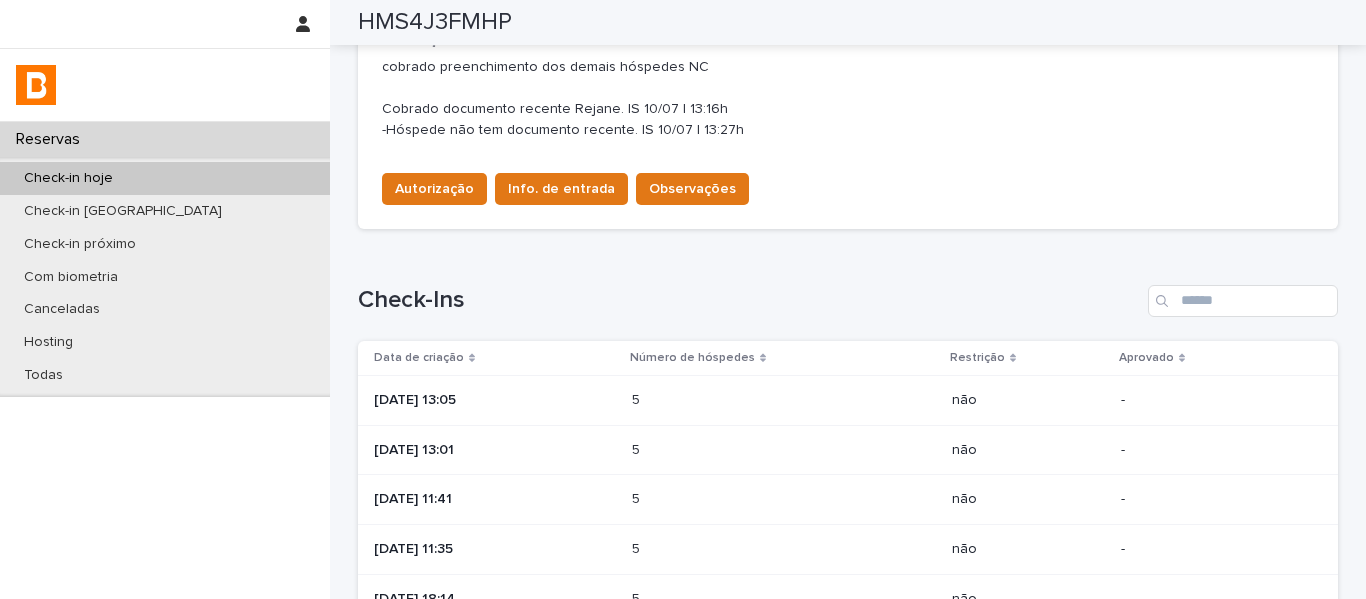 scroll, scrollTop: 800, scrollLeft: 0, axis: vertical 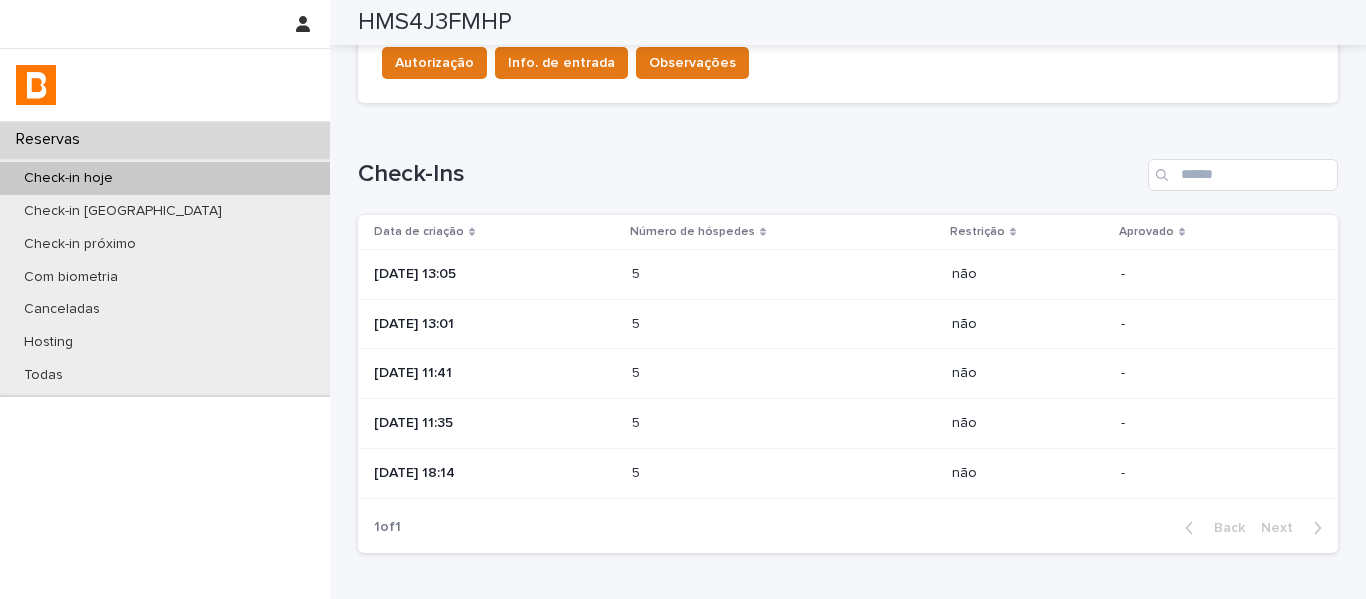 click on "[DATE] 13:01" at bounding box center (495, 324) 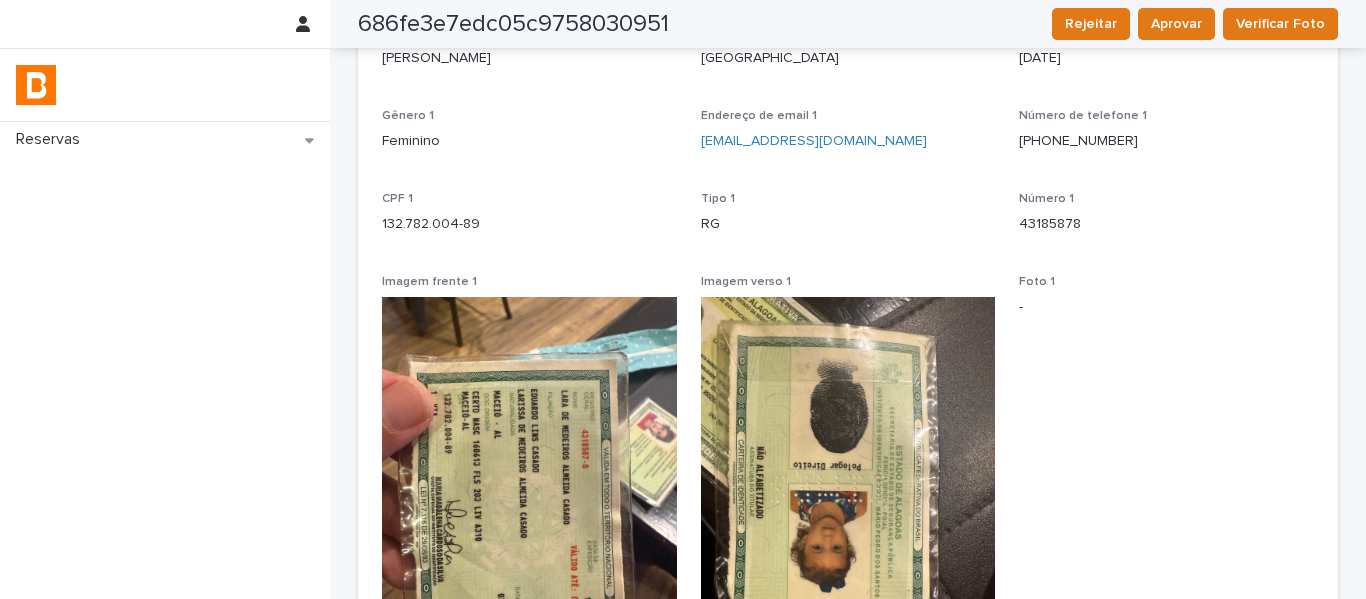 scroll, scrollTop: 0, scrollLeft: 0, axis: both 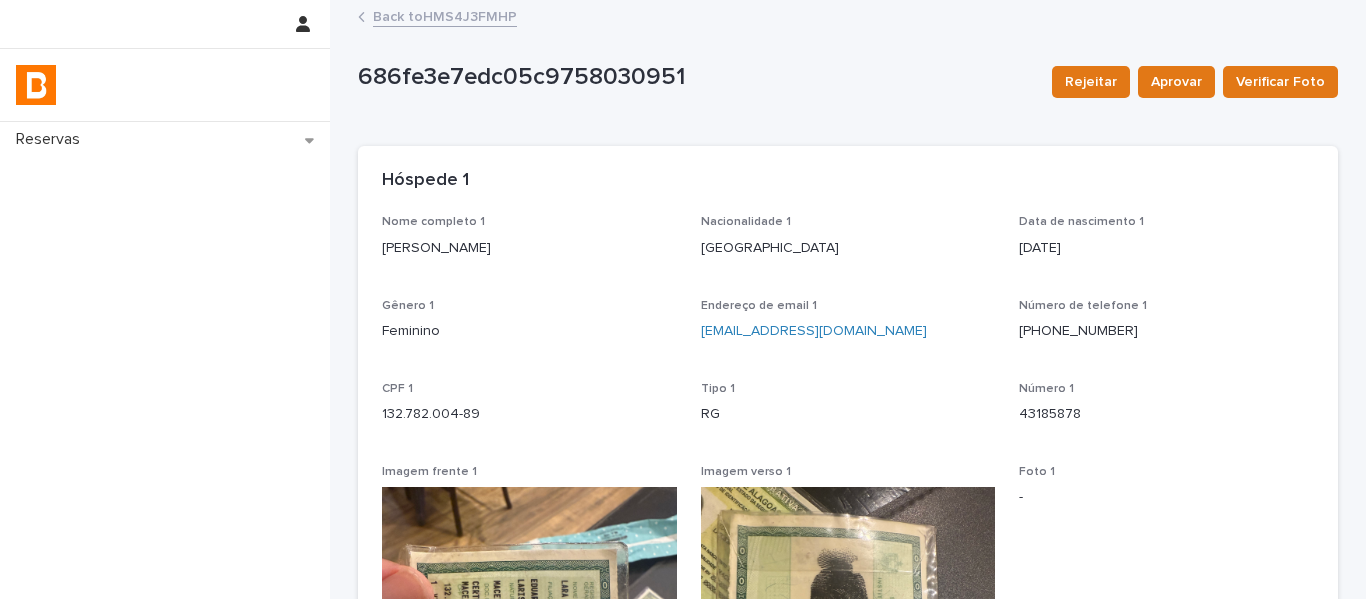 click on "Back to  HMS4J3FMHP" at bounding box center [445, 15] 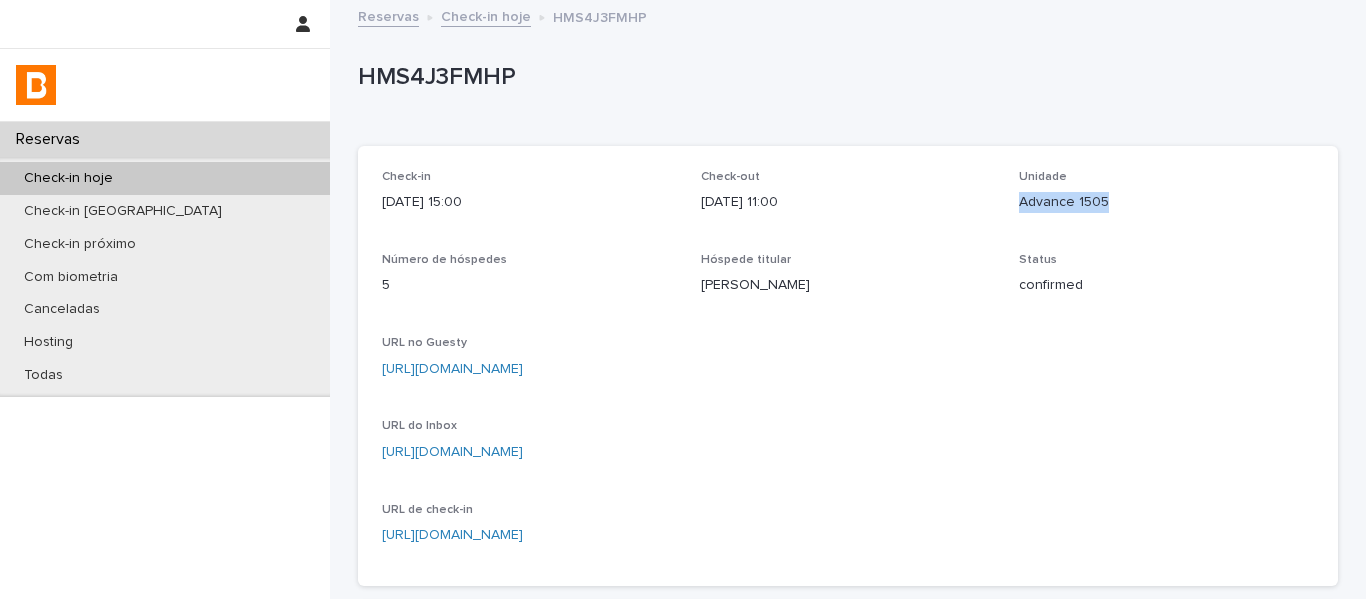 drag, startPoint x: 1104, startPoint y: 202, endPoint x: 1009, endPoint y: 210, distance: 95.33625 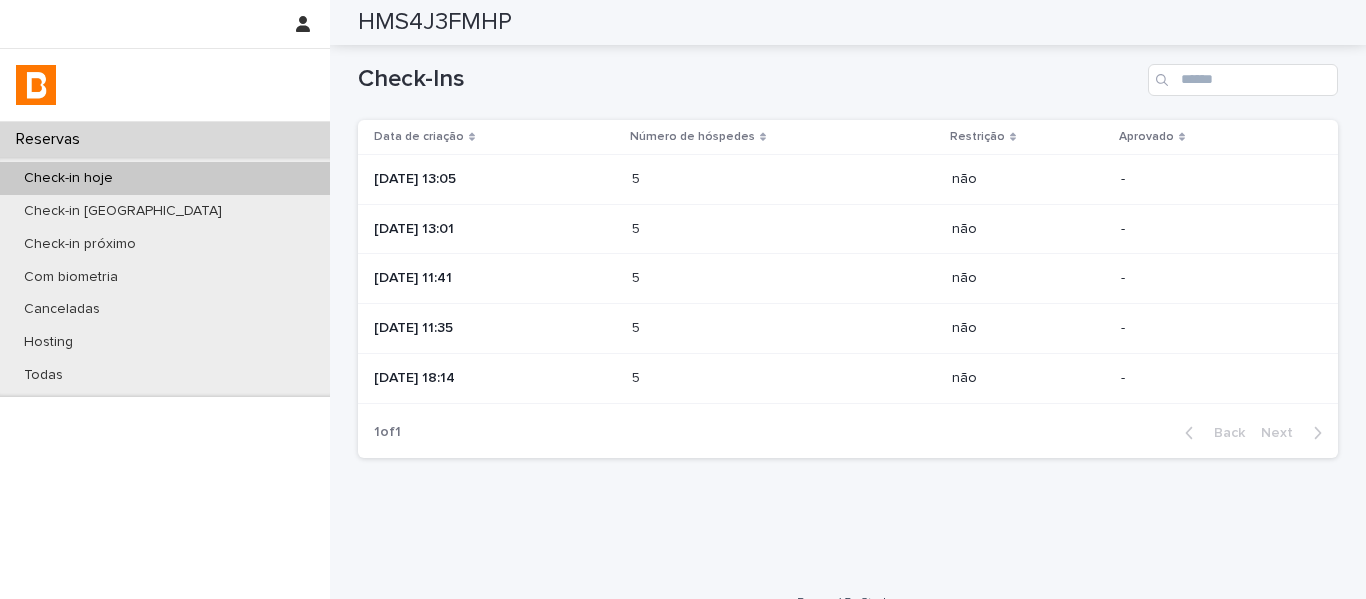 scroll, scrollTop: 927, scrollLeft: 0, axis: vertical 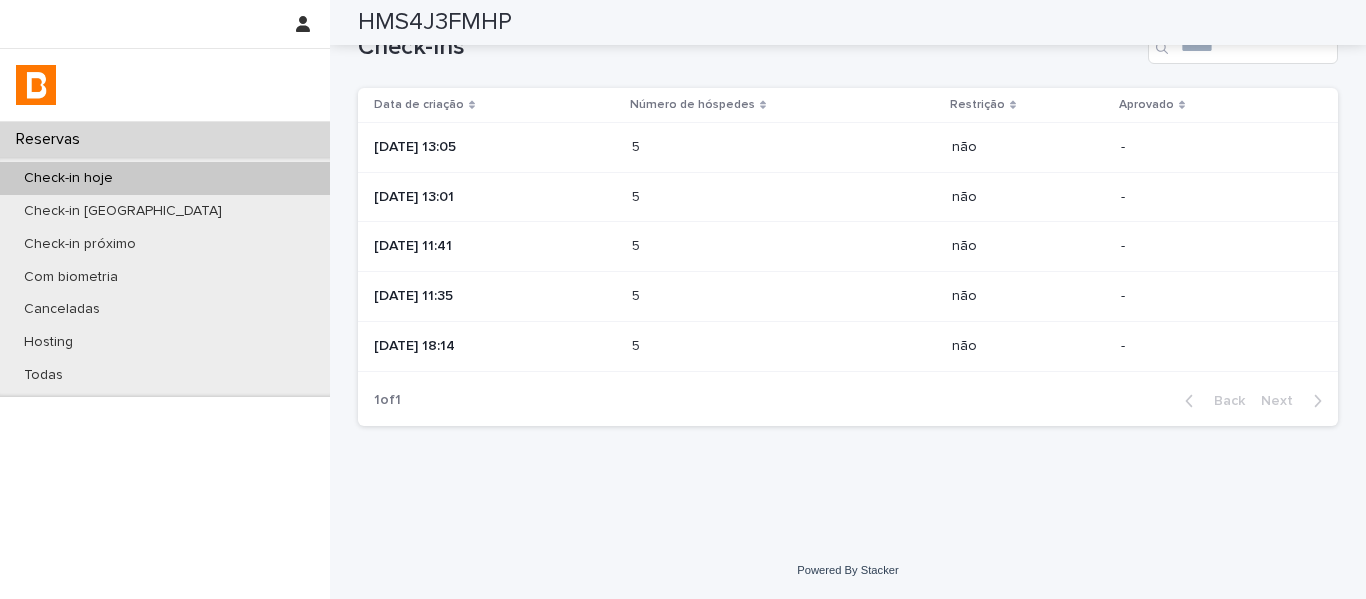 click on "5 5" at bounding box center (784, 347) 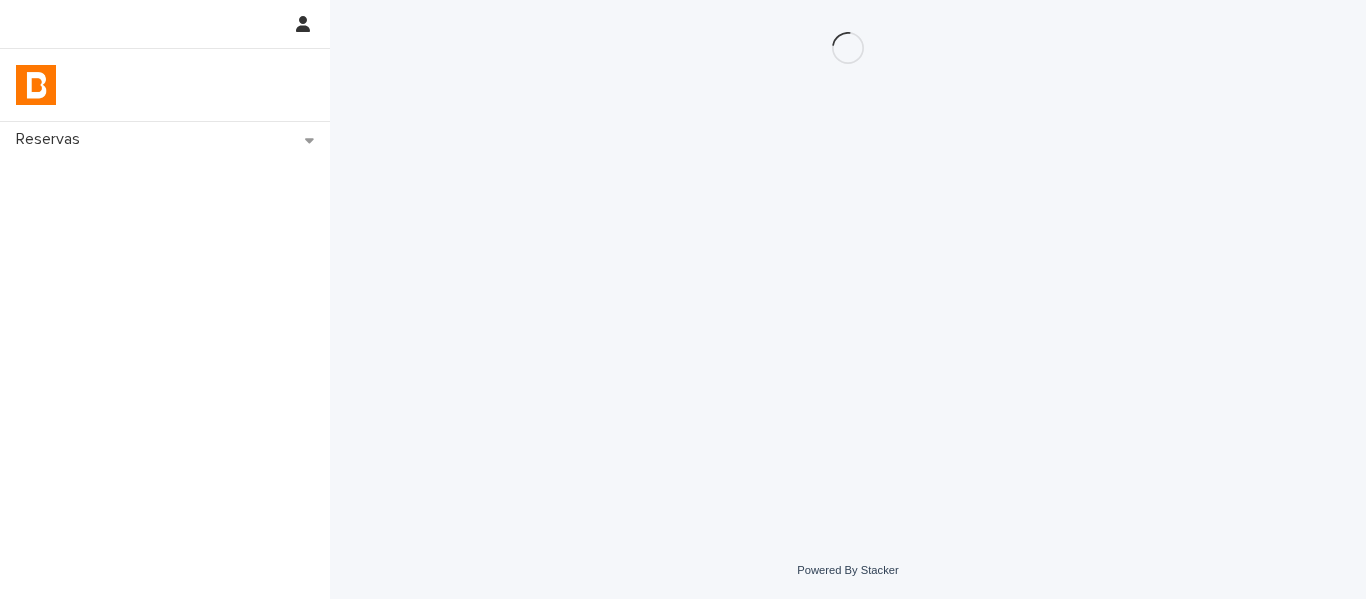 scroll, scrollTop: 0, scrollLeft: 0, axis: both 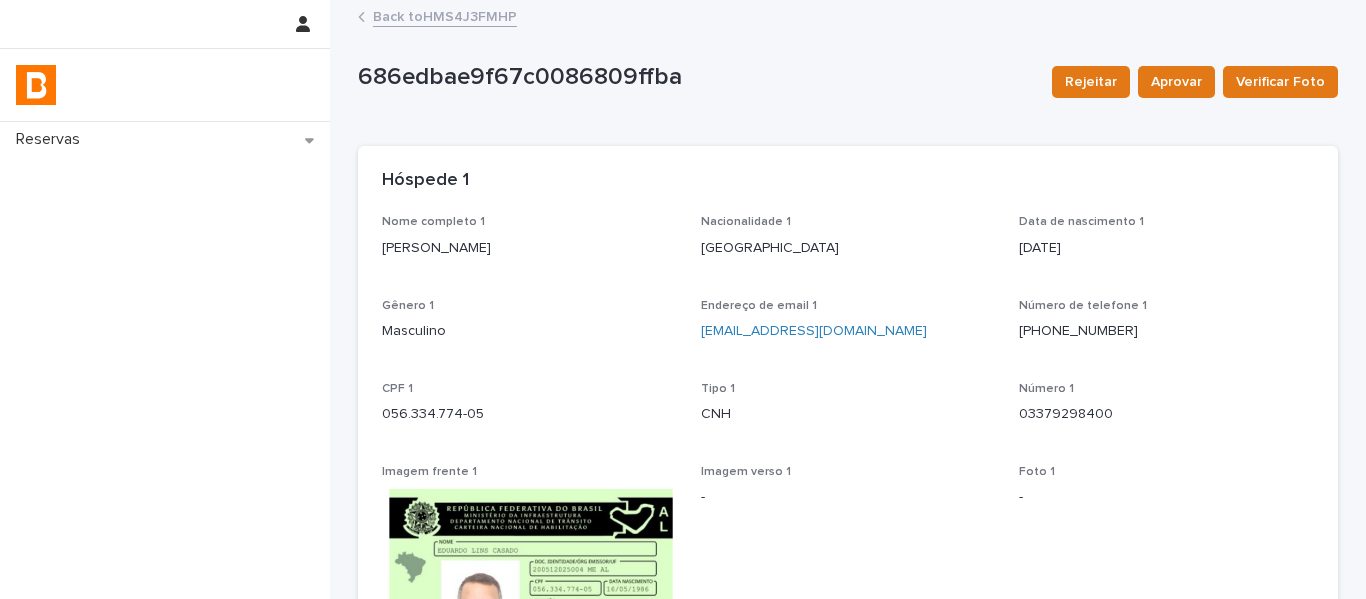drag, startPoint x: 509, startPoint y: 256, endPoint x: 372, endPoint y: 264, distance: 137.23338 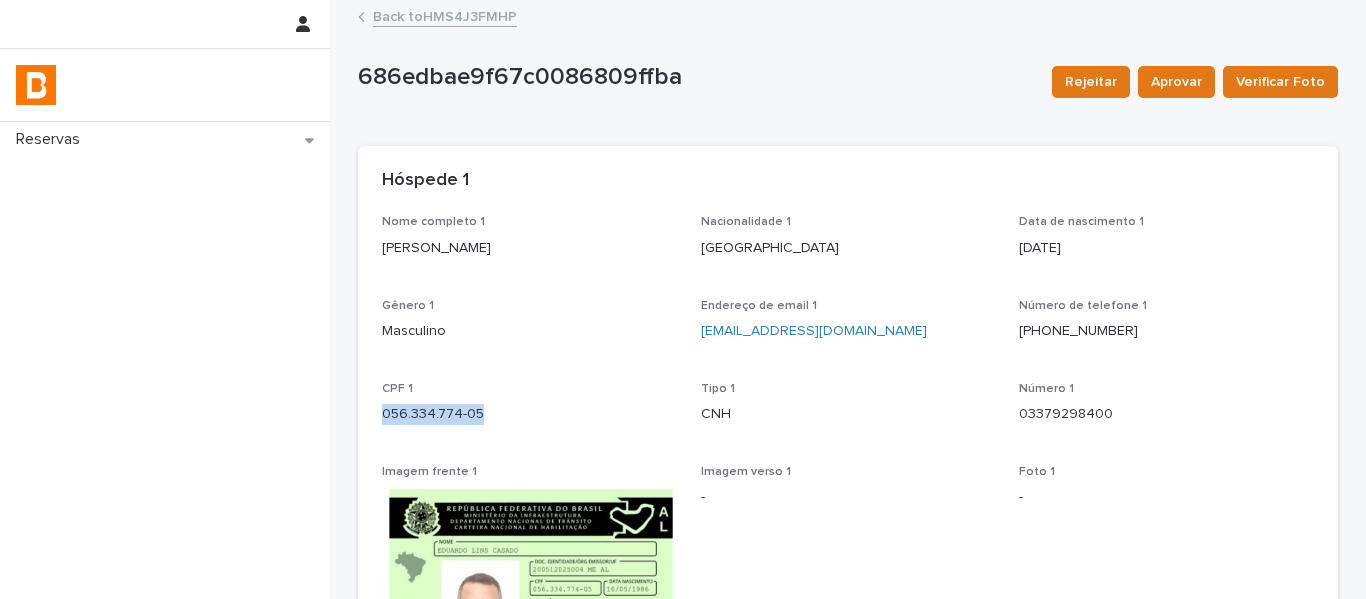 drag, startPoint x: 480, startPoint y: 411, endPoint x: 368, endPoint y: 425, distance: 112.871605 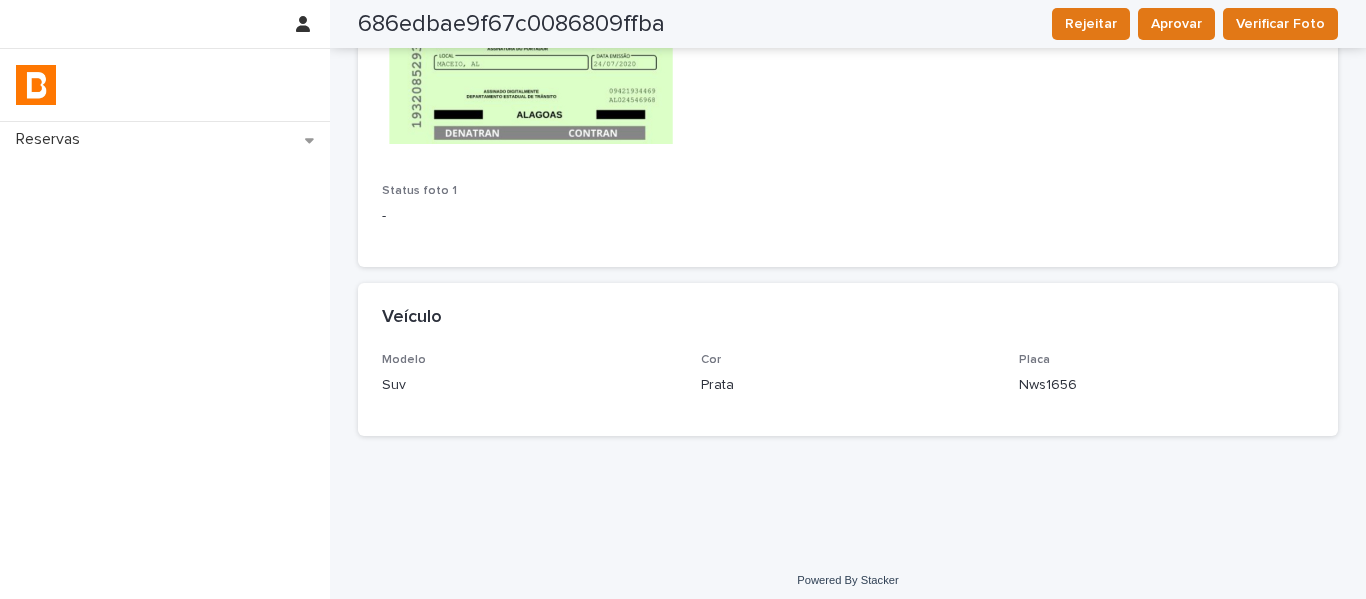 scroll, scrollTop: 770, scrollLeft: 0, axis: vertical 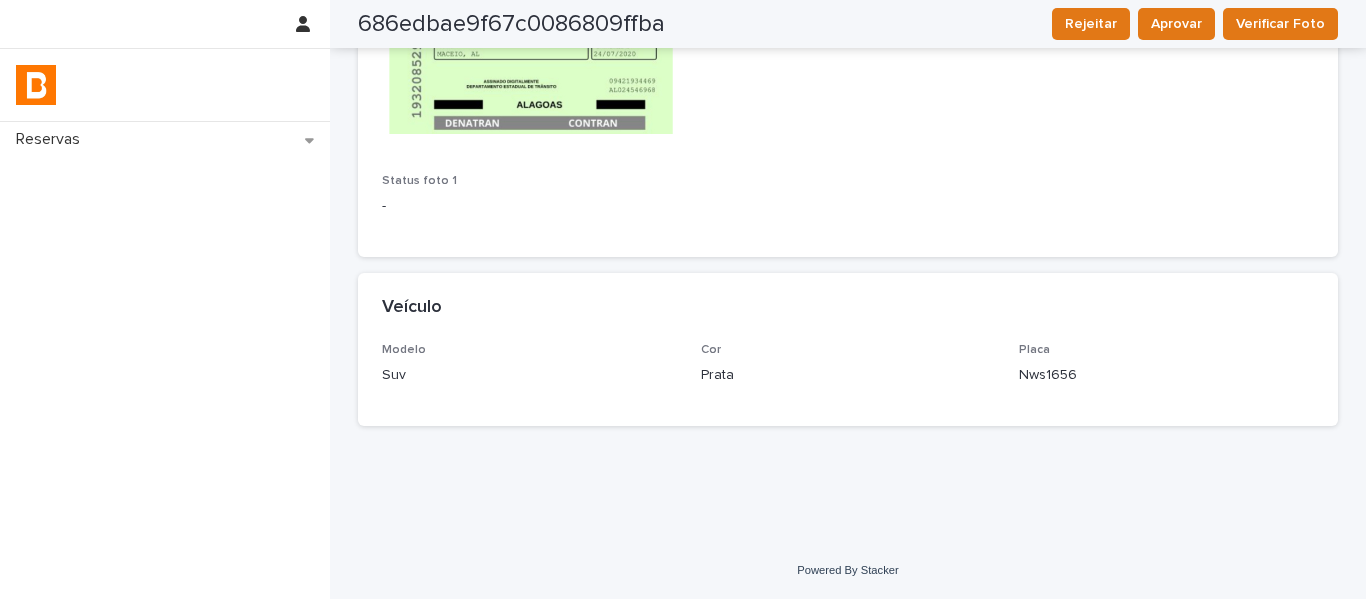 drag, startPoint x: 404, startPoint y: 373, endPoint x: 372, endPoint y: 375, distance: 32.06244 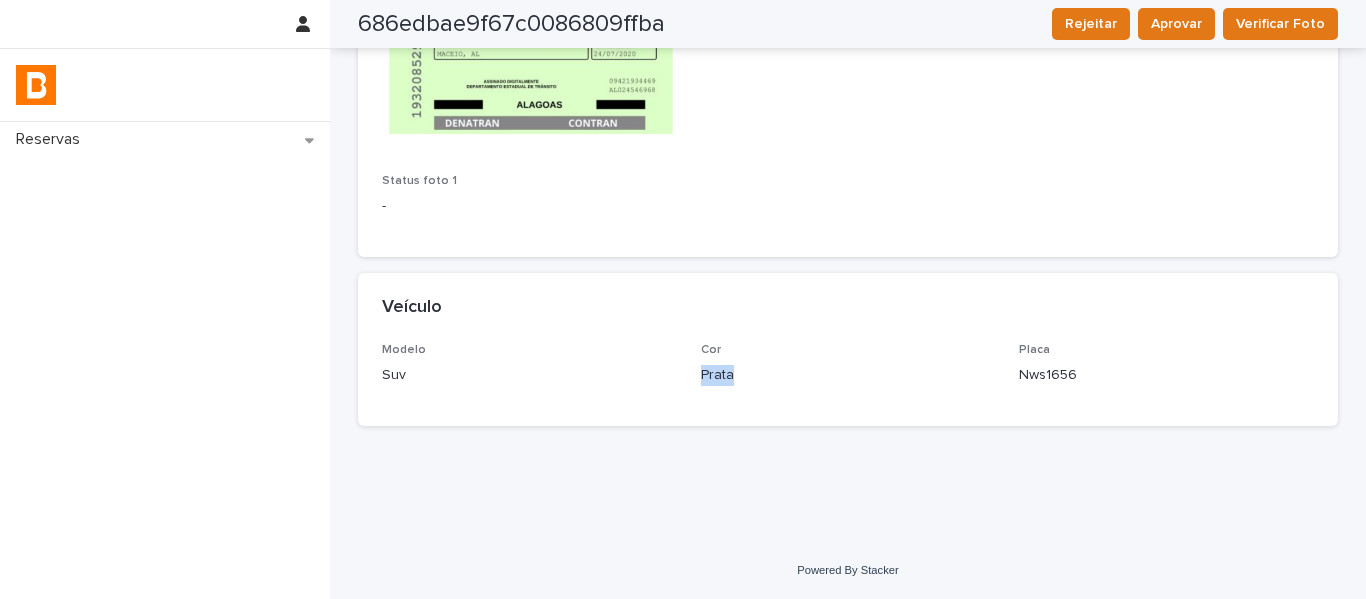 drag, startPoint x: 727, startPoint y: 385, endPoint x: 690, endPoint y: 385, distance: 37 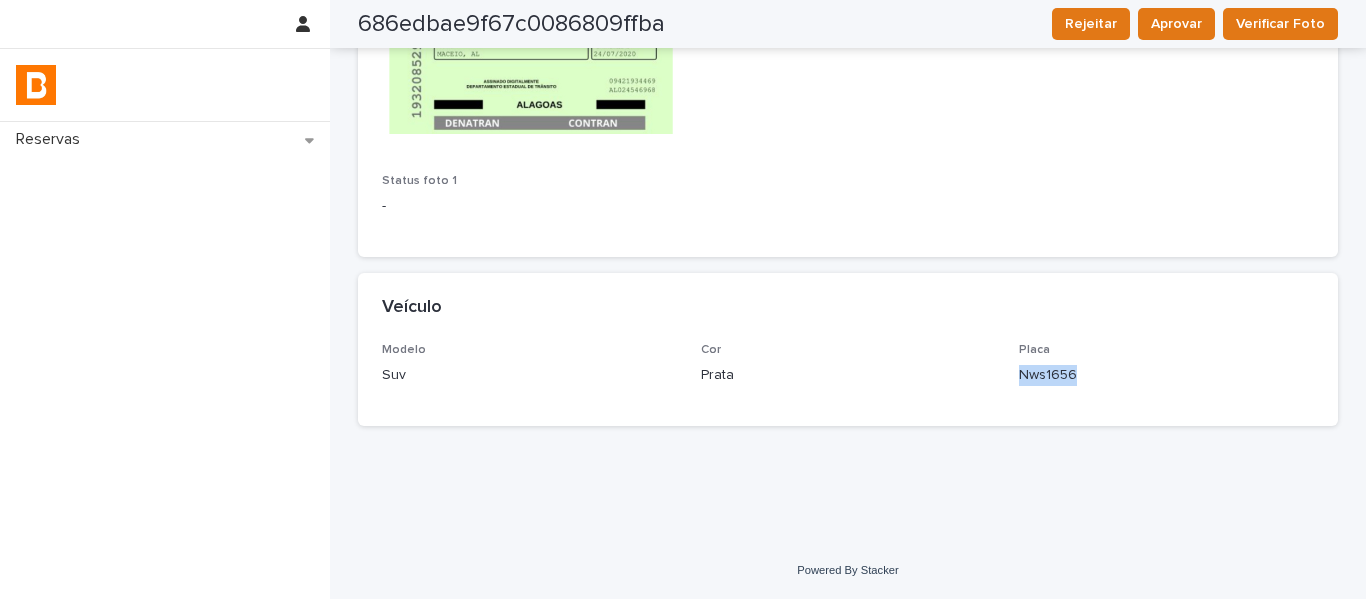drag, startPoint x: 1082, startPoint y: 382, endPoint x: 1011, endPoint y: 387, distance: 71.17584 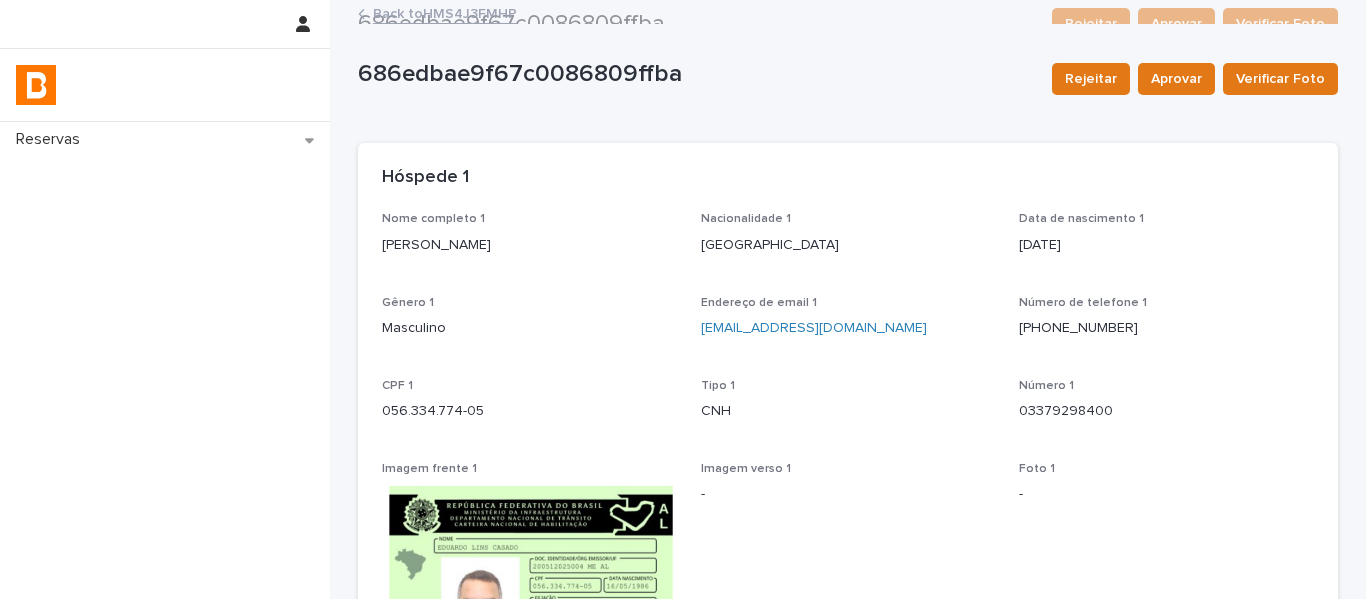 scroll, scrollTop: 0, scrollLeft: 0, axis: both 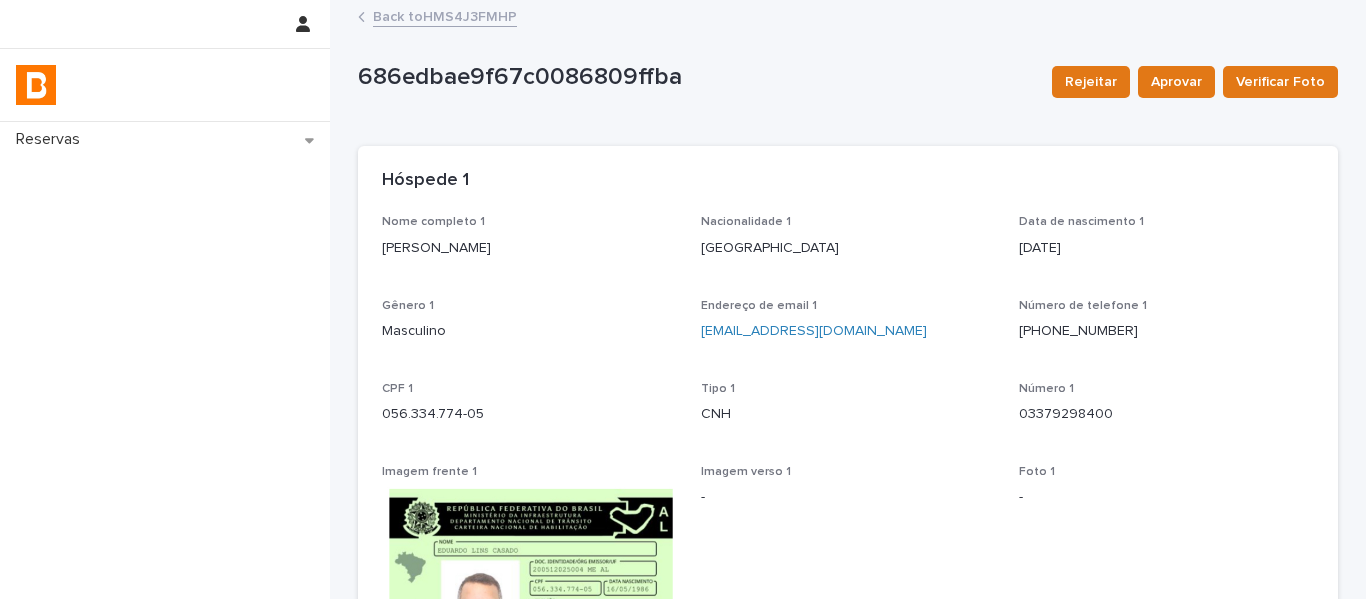 click on "Back to  HMS4J3FMHP" at bounding box center (445, 15) 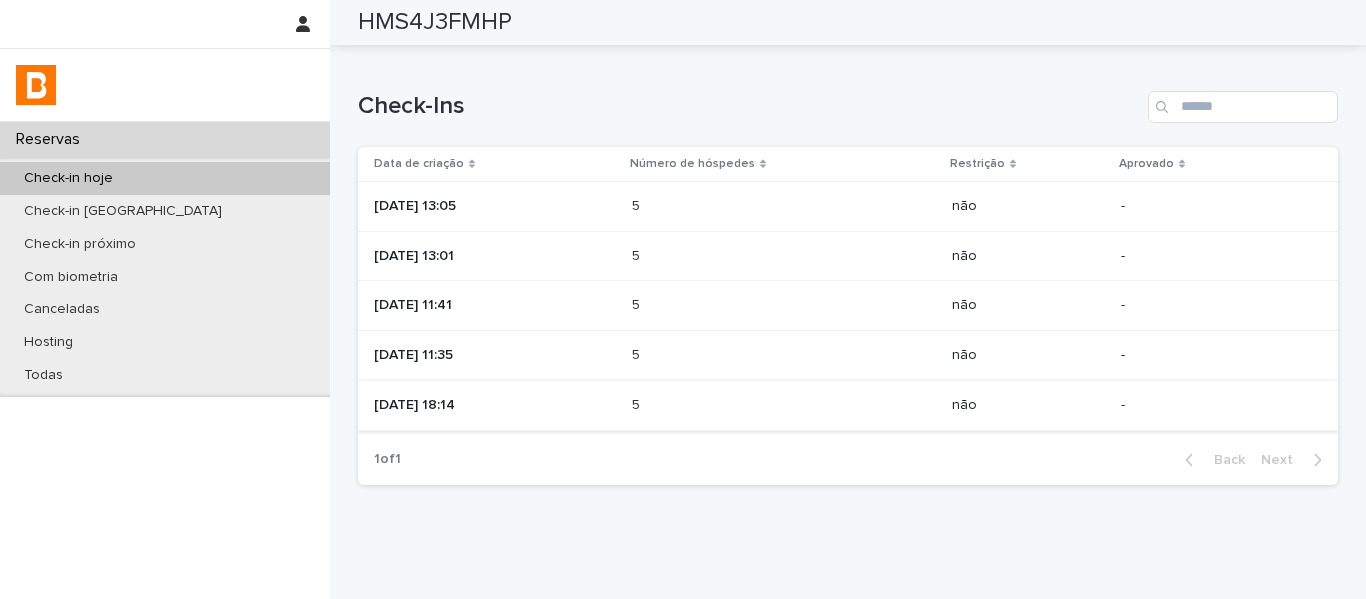 scroll, scrollTop: 900, scrollLeft: 0, axis: vertical 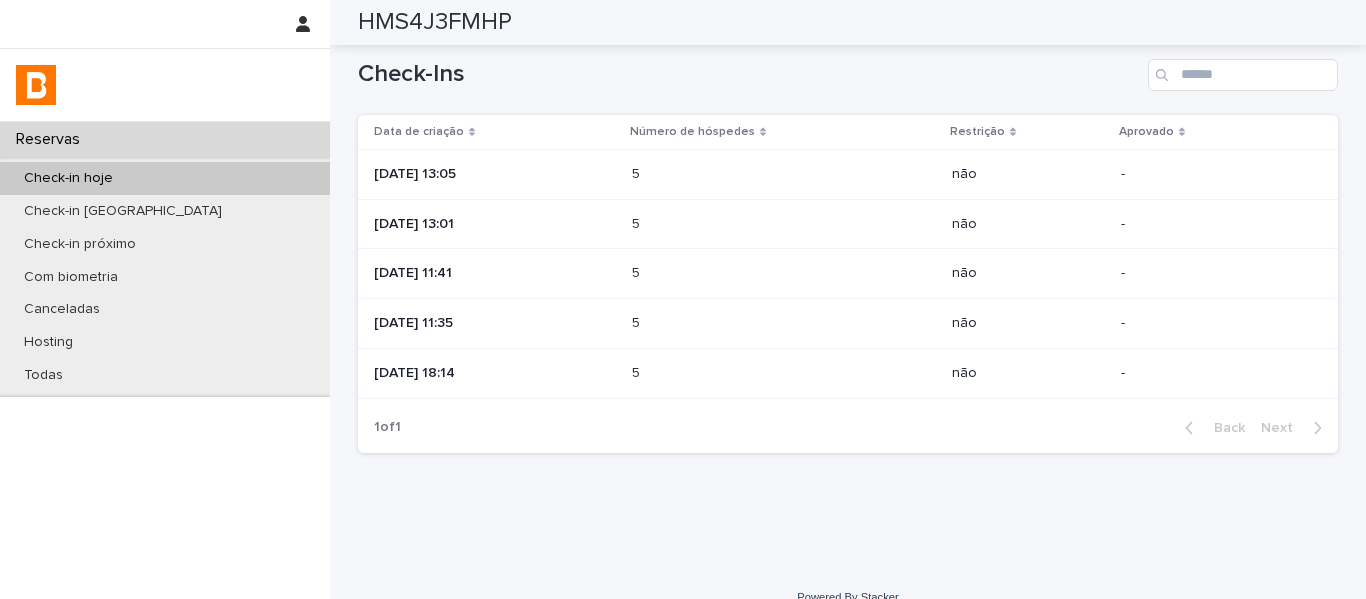 click at bounding box center (719, 323) 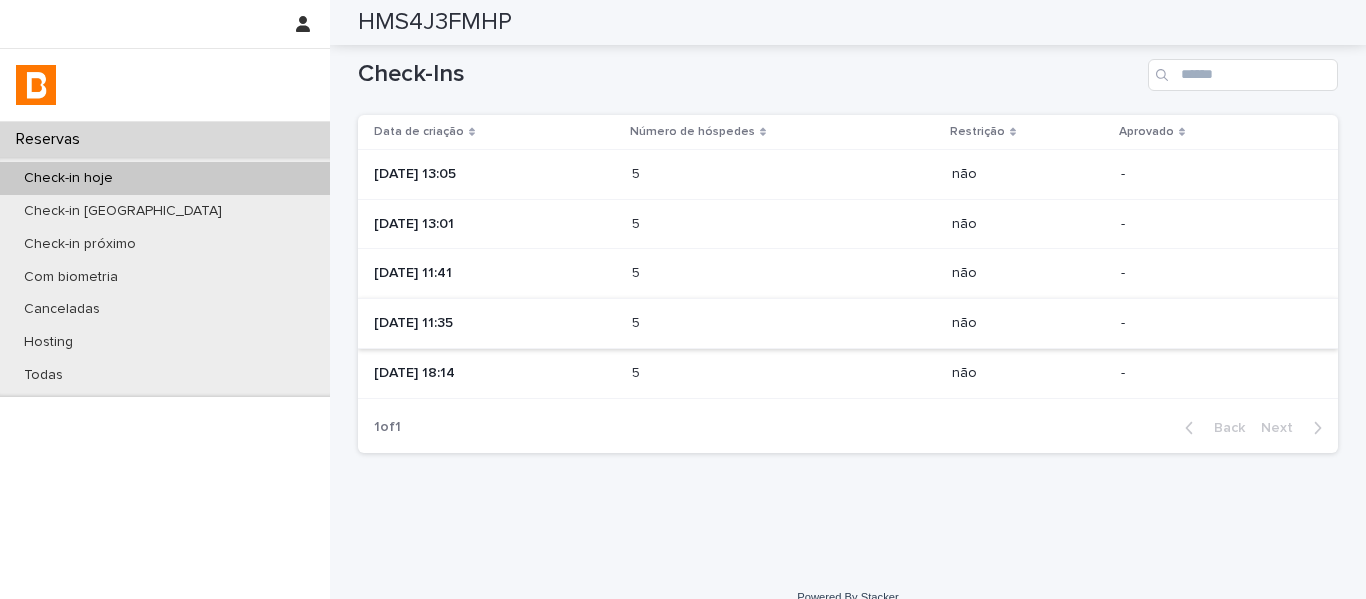 scroll, scrollTop: 0, scrollLeft: 0, axis: both 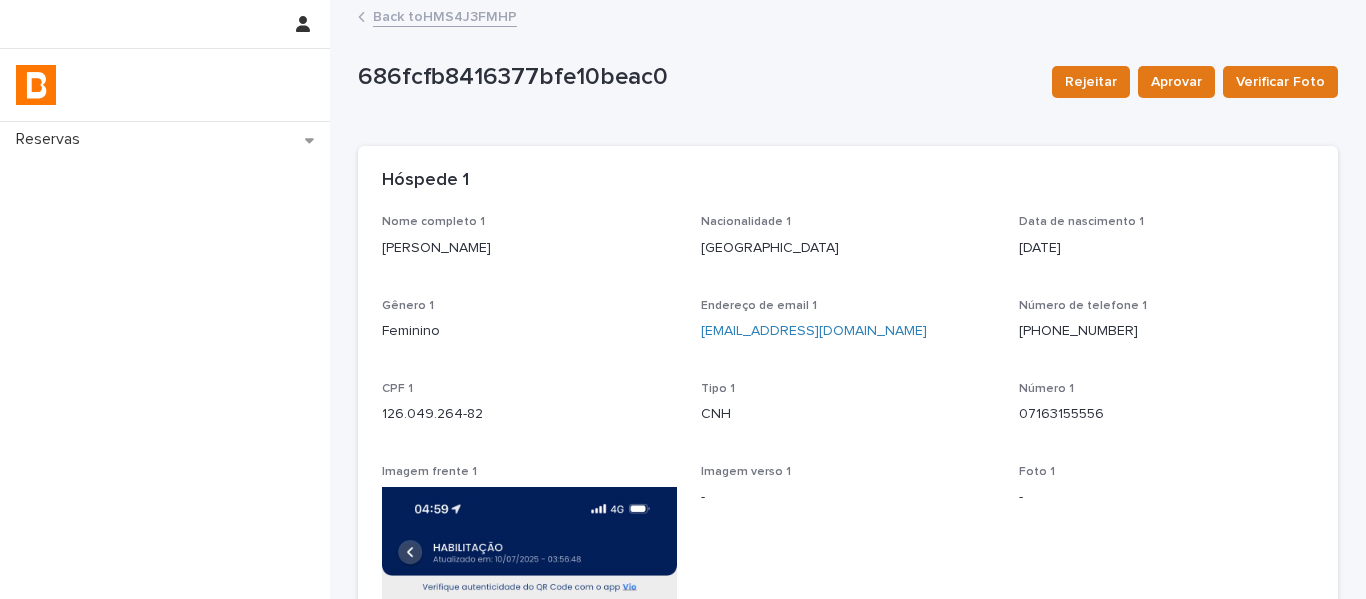 drag, startPoint x: 510, startPoint y: 258, endPoint x: 375, endPoint y: 260, distance: 135.01482 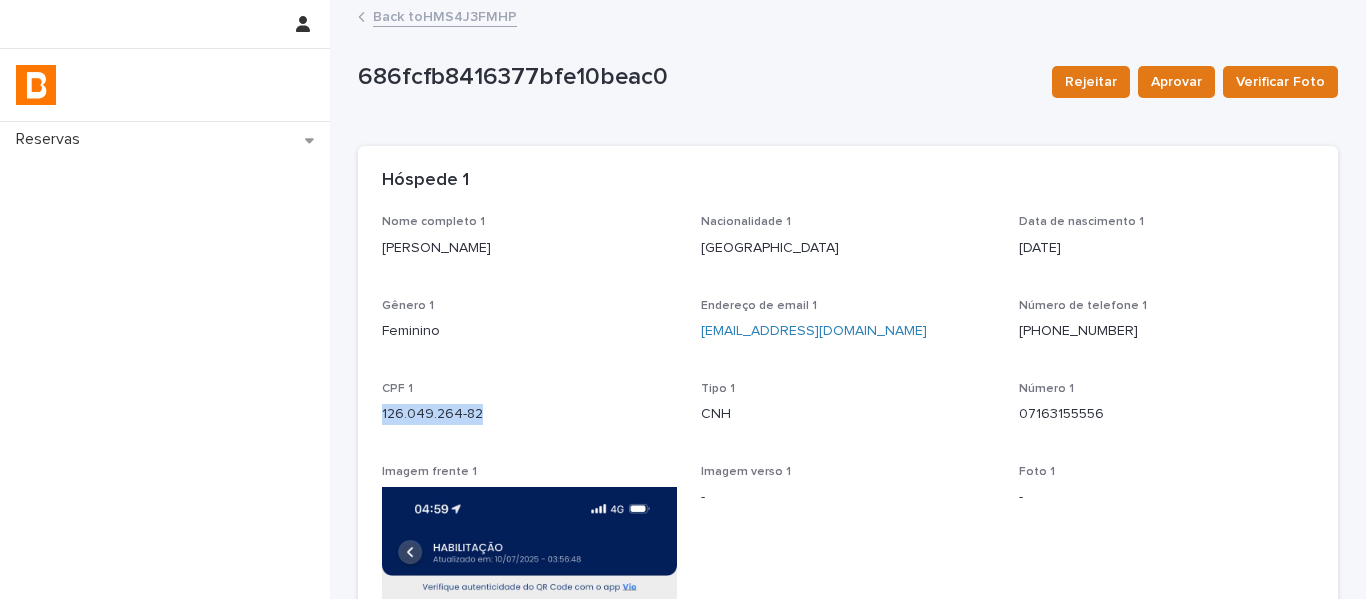 drag, startPoint x: 427, startPoint y: 419, endPoint x: 368, endPoint y: 420, distance: 59.008472 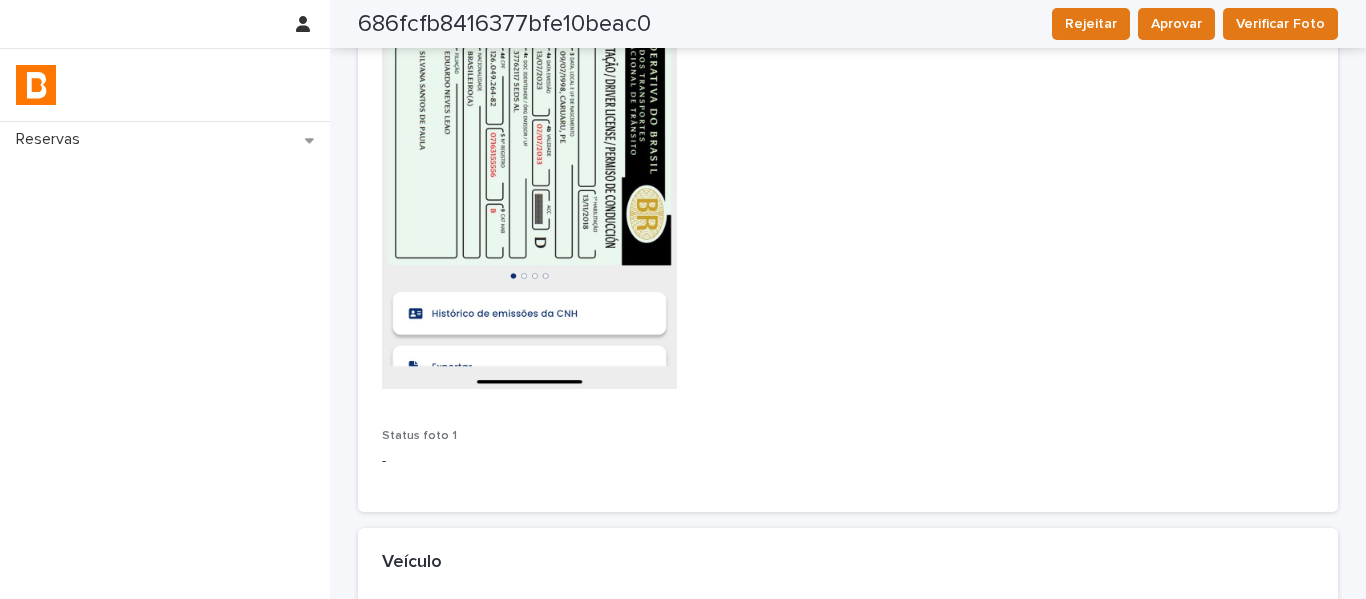 scroll, scrollTop: 900, scrollLeft: 0, axis: vertical 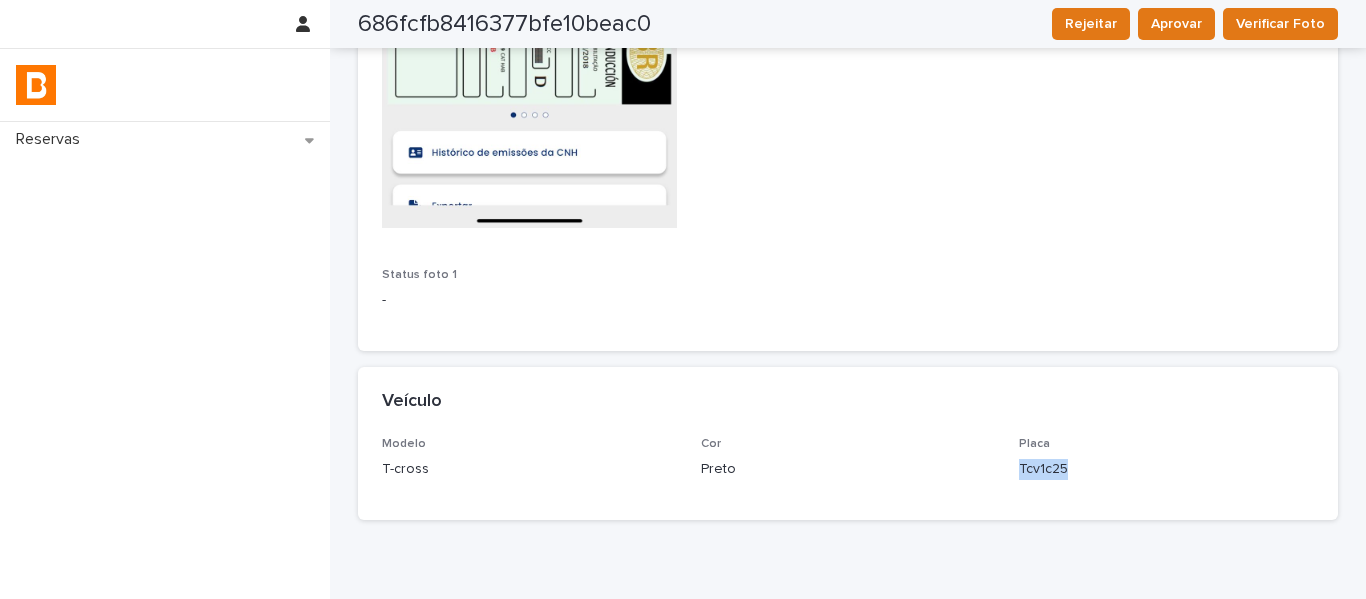 drag, startPoint x: 1047, startPoint y: 481, endPoint x: 1007, endPoint y: 484, distance: 40.112343 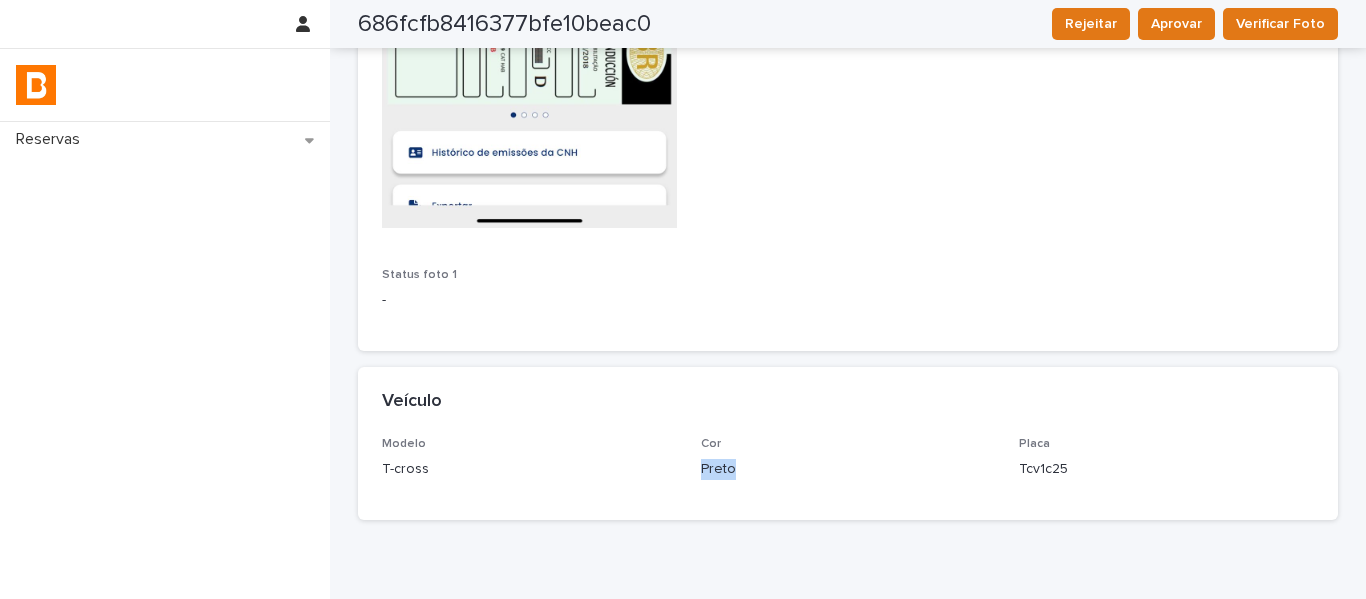drag, startPoint x: 767, startPoint y: 479, endPoint x: 664, endPoint y: 464, distance: 104.0865 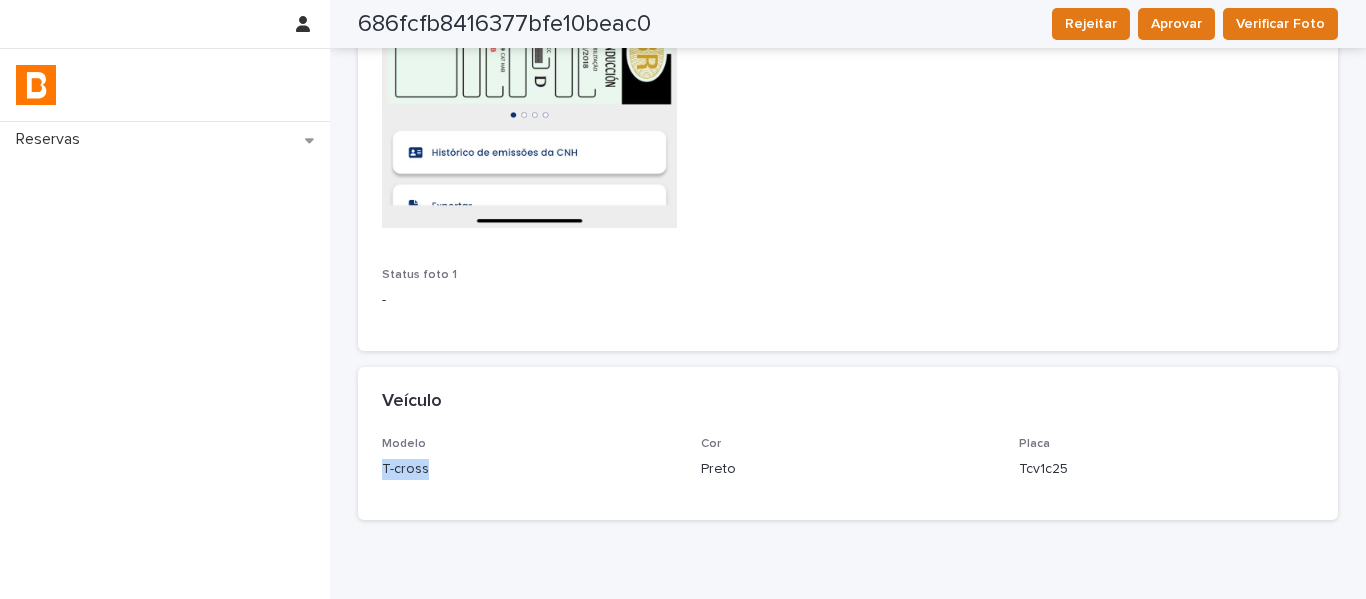 drag, startPoint x: 439, startPoint y: 481, endPoint x: 372, endPoint y: 476, distance: 67.18631 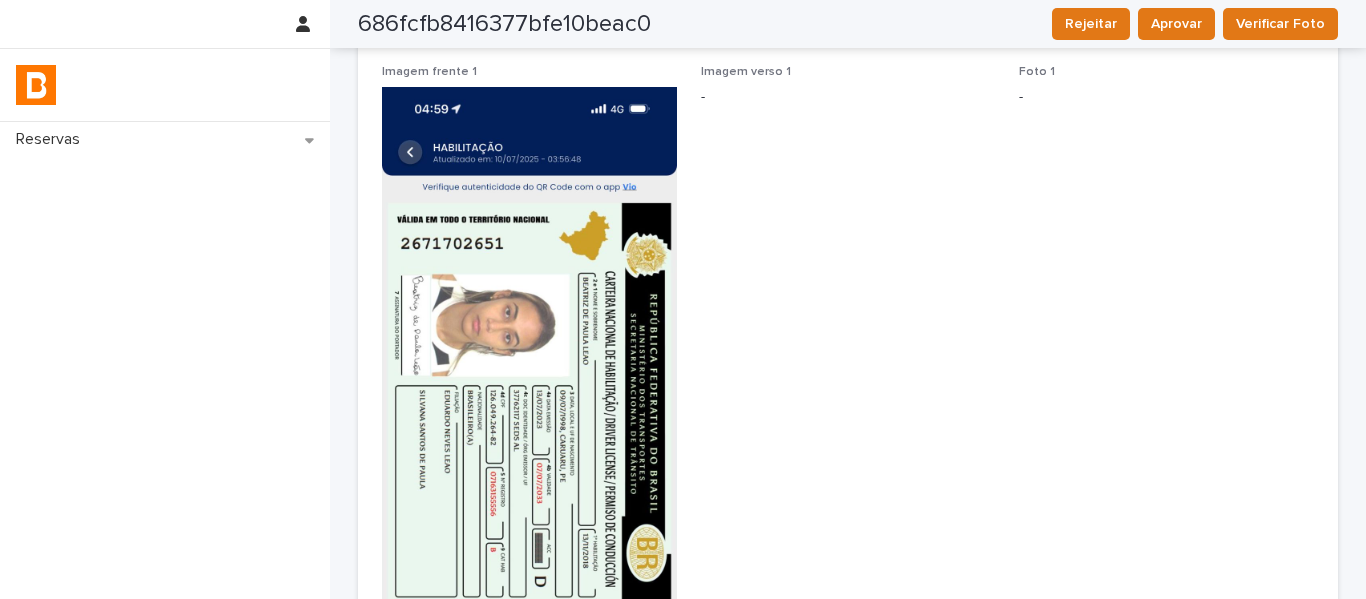 scroll, scrollTop: 0, scrollLeft: 0, axis: both 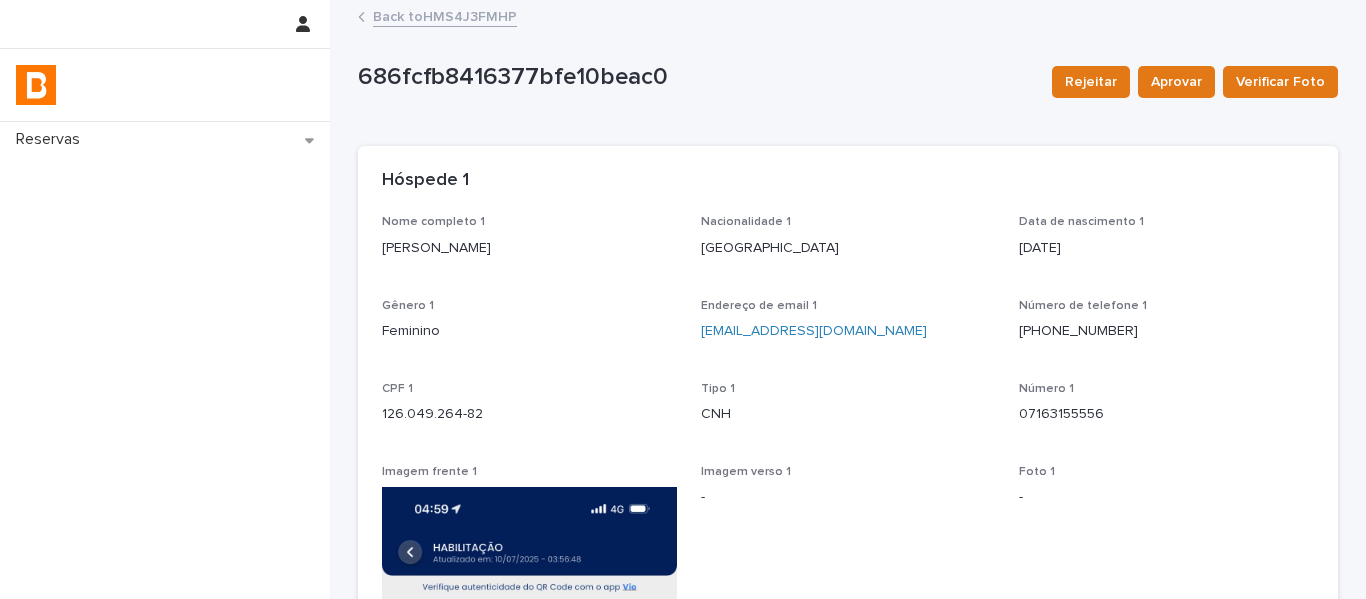 click on "Back to  HMS4J3FMHP" at bounding box center [445, 15] 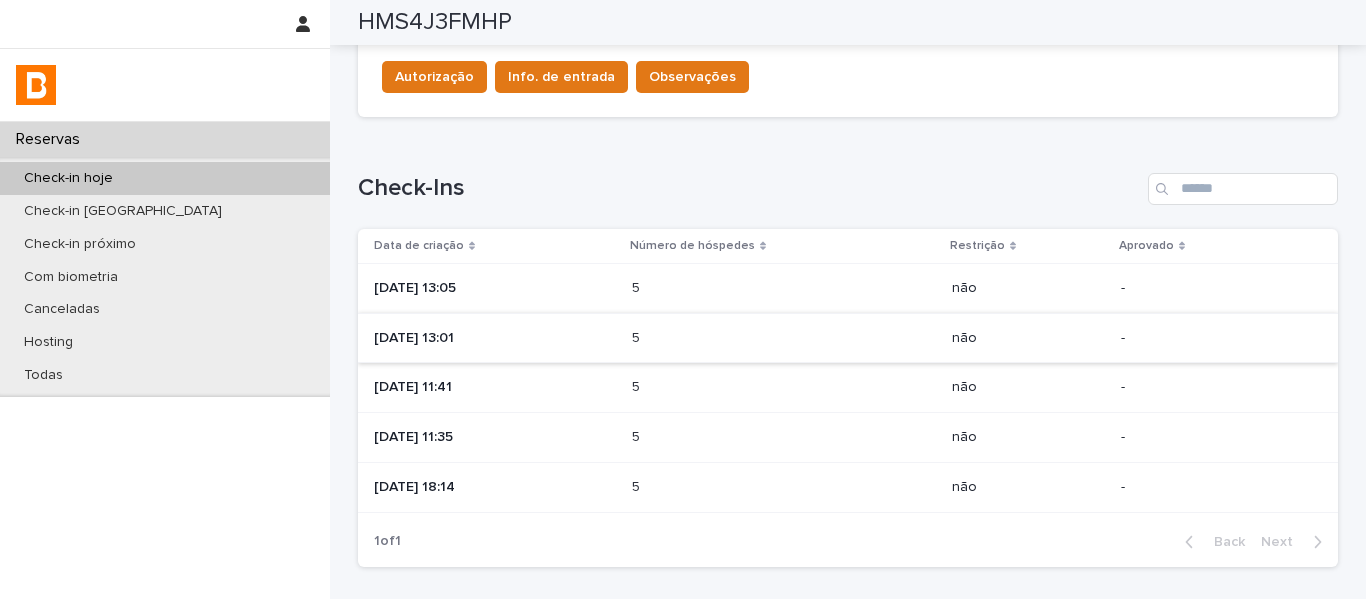 scroll, scrollTop: 800, scrollLeft: 0, axis: vertical 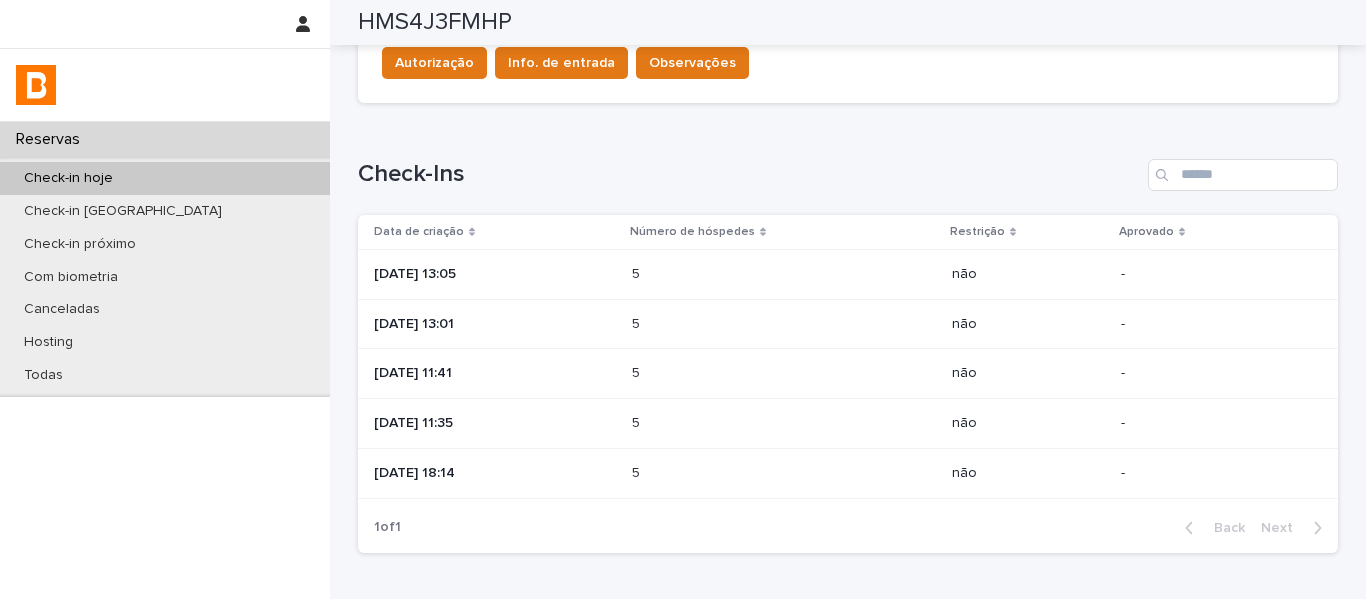 click on "[DATE] 11:41" at bounding box center (495, 371) 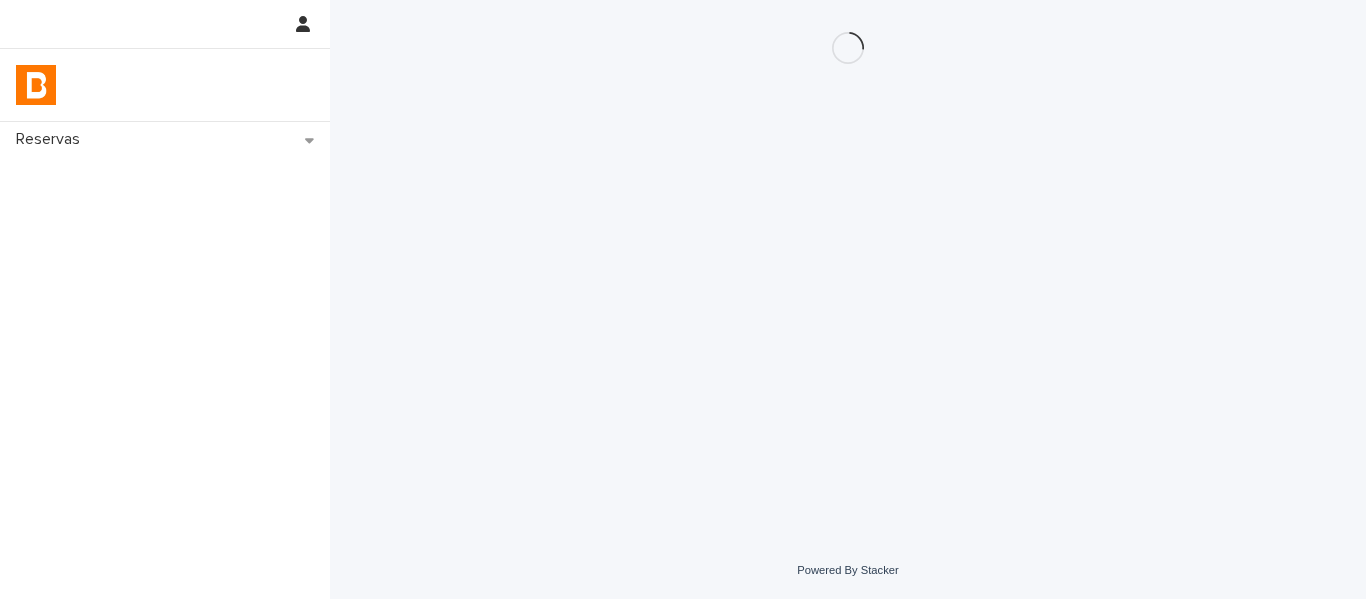 scroll, scrollTop: 0, scrollLeft: 0, axis: both 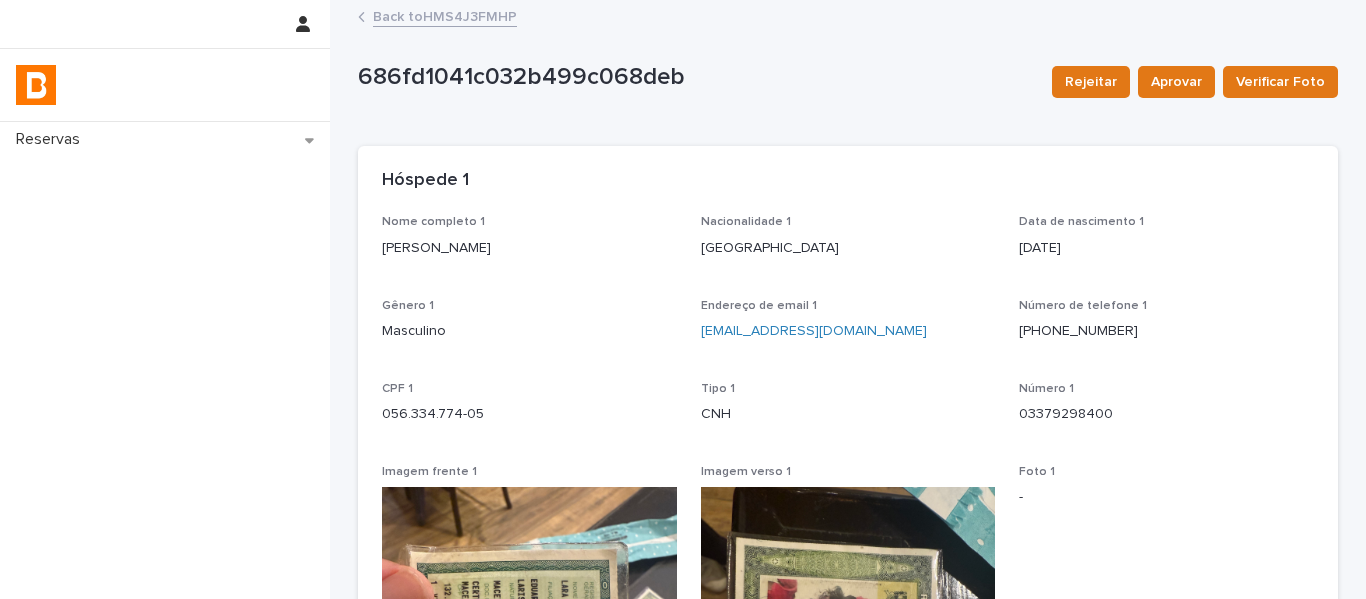 drag, startPoint x: 524, startPoint y: 257, endPoint x: 363, endPoint y: 251, distance: 161.11176 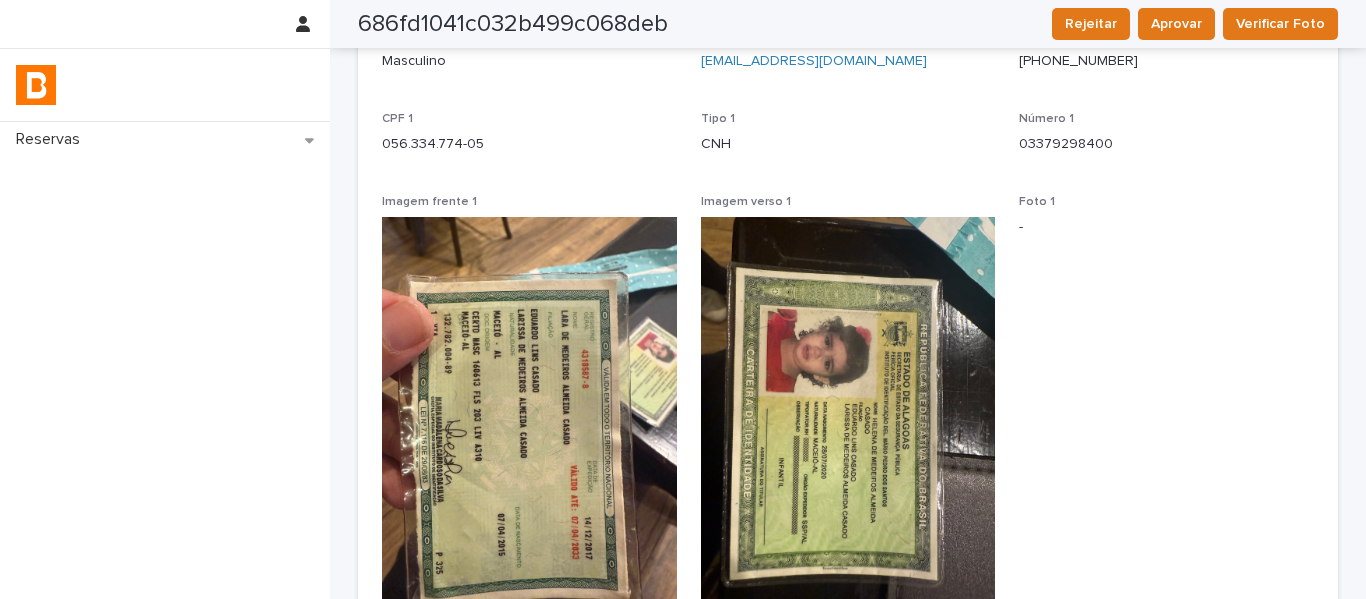scroll, scrollTop: 0, scrollLeft: 0, axis: both 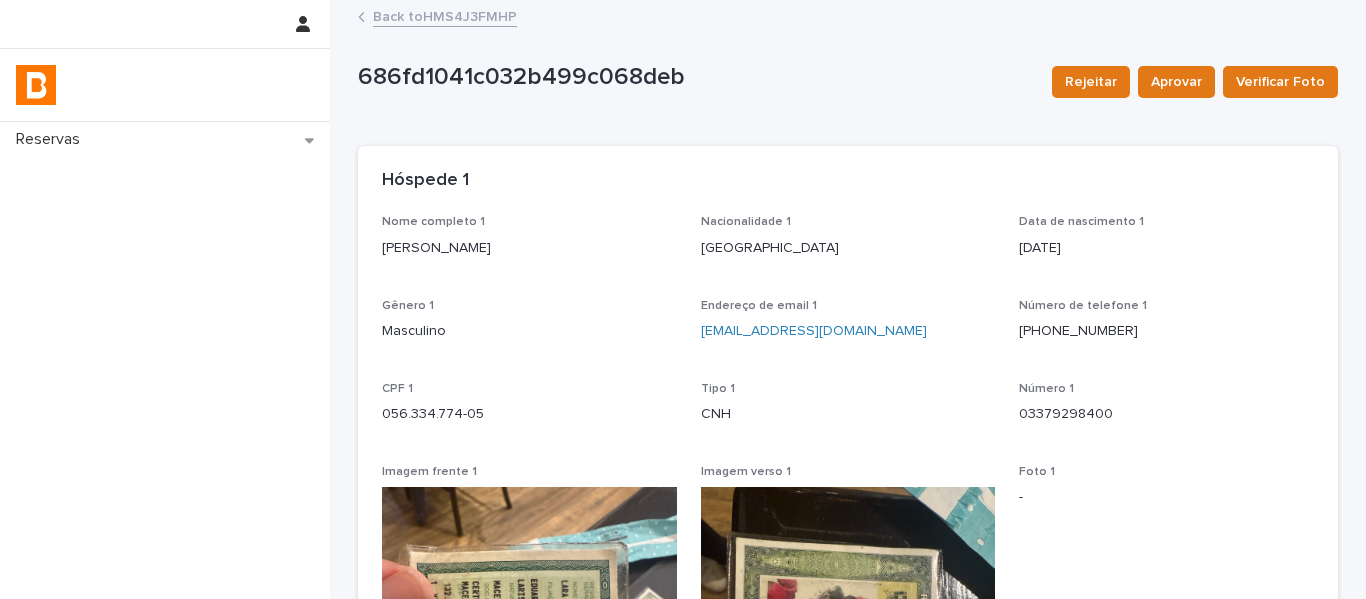click on "Back to  HMS4J3FMHP" at bounding box center (445, 15) 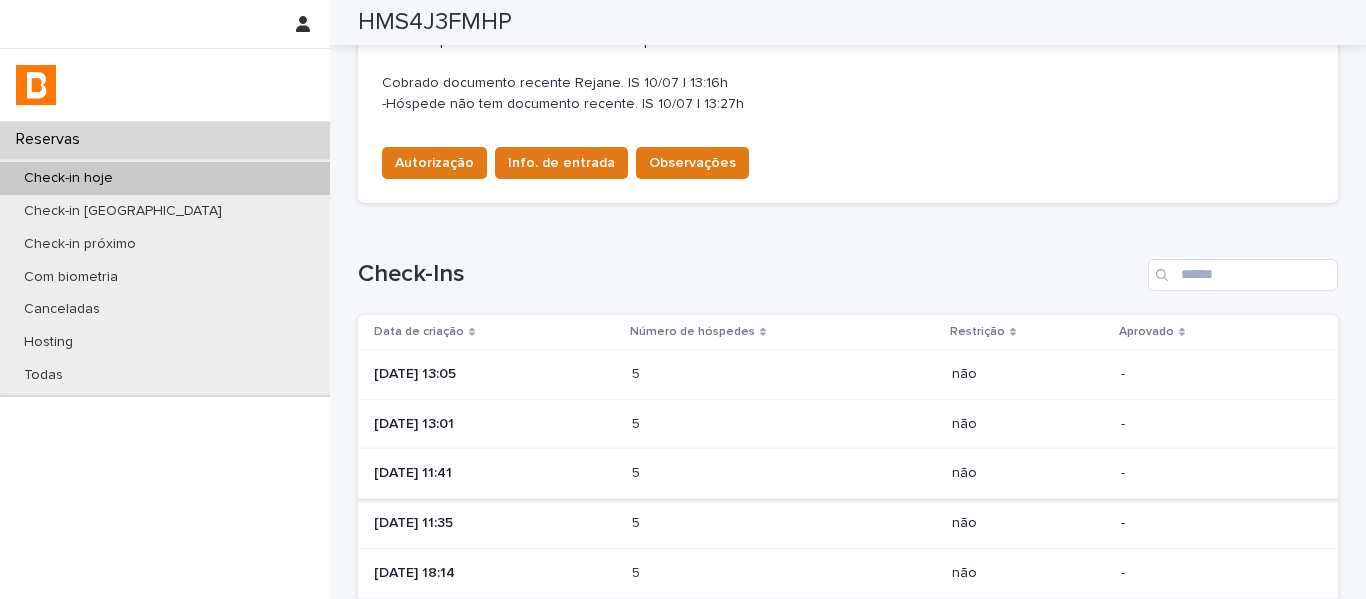 scroll, scrollTop: 800, scrollLeft: 0, axis: vertical 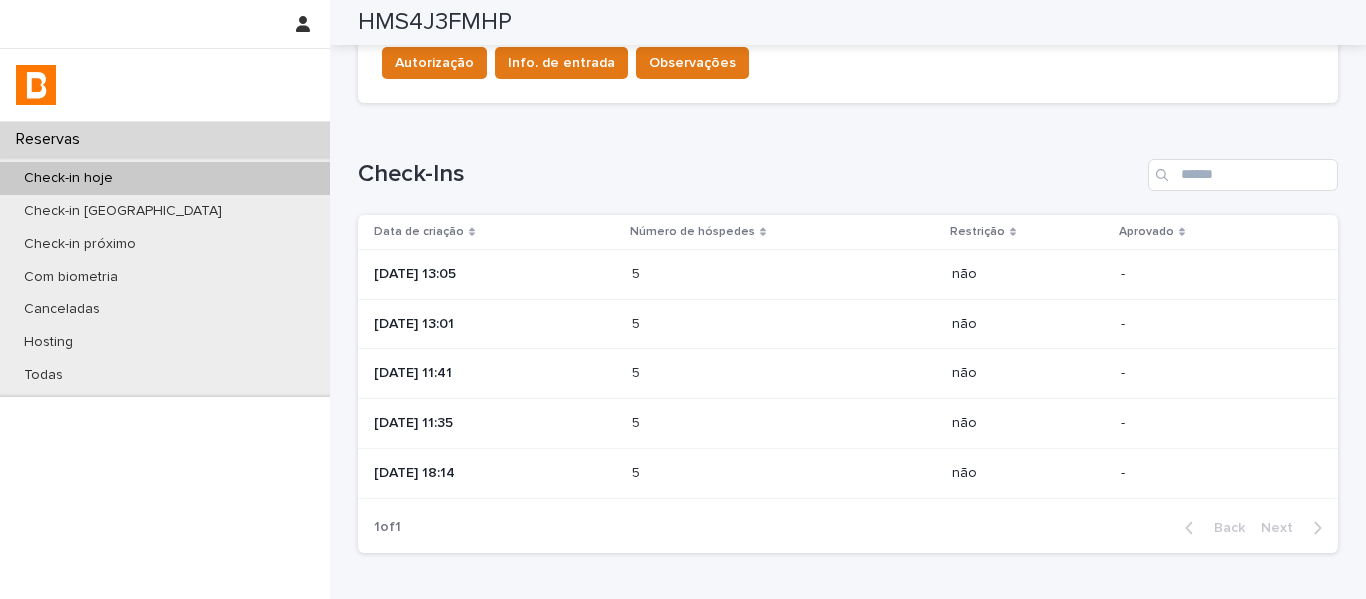 click on "[DATE] 13:01" at bounding box center [495, 324] 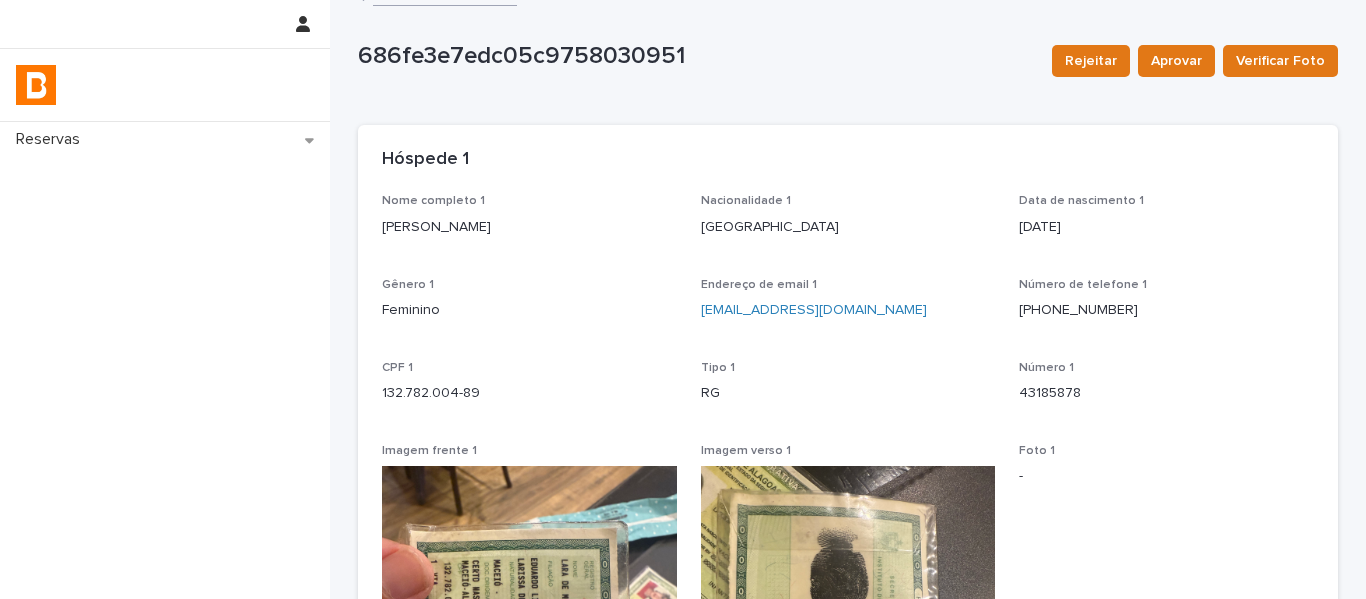 scroll, scrollTop: 0, scrollLeft: 0, axis: both 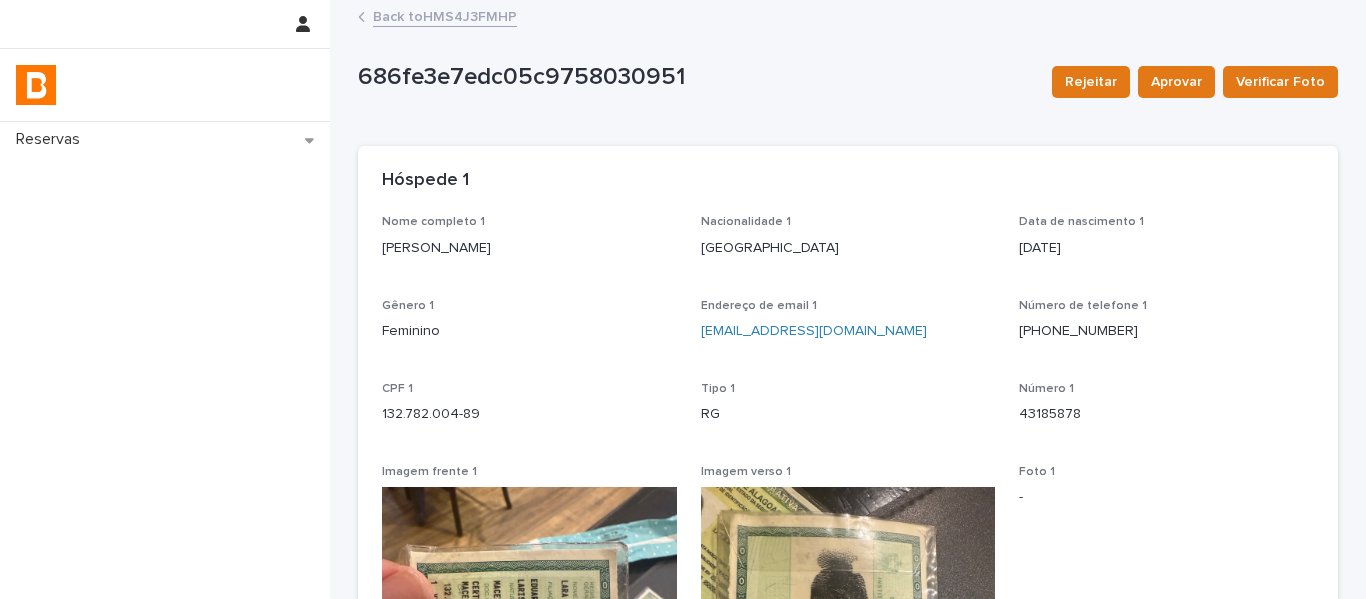drag, startPoint x: 596, startPoint y: 249, endPoint x: 363, endPoint y: 259, distance: 233.2145 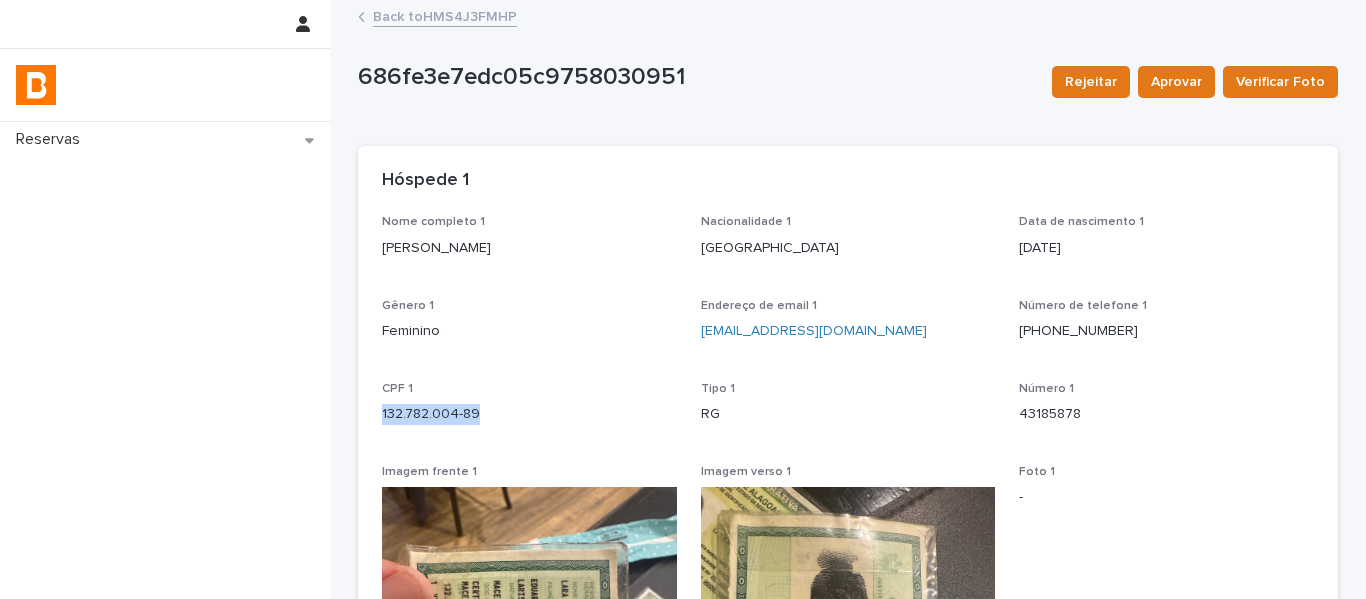 drag, startPoint x: 489, startPoint y: 430, endPoint x: 360, endPoint y: 432, distance: 129.0155 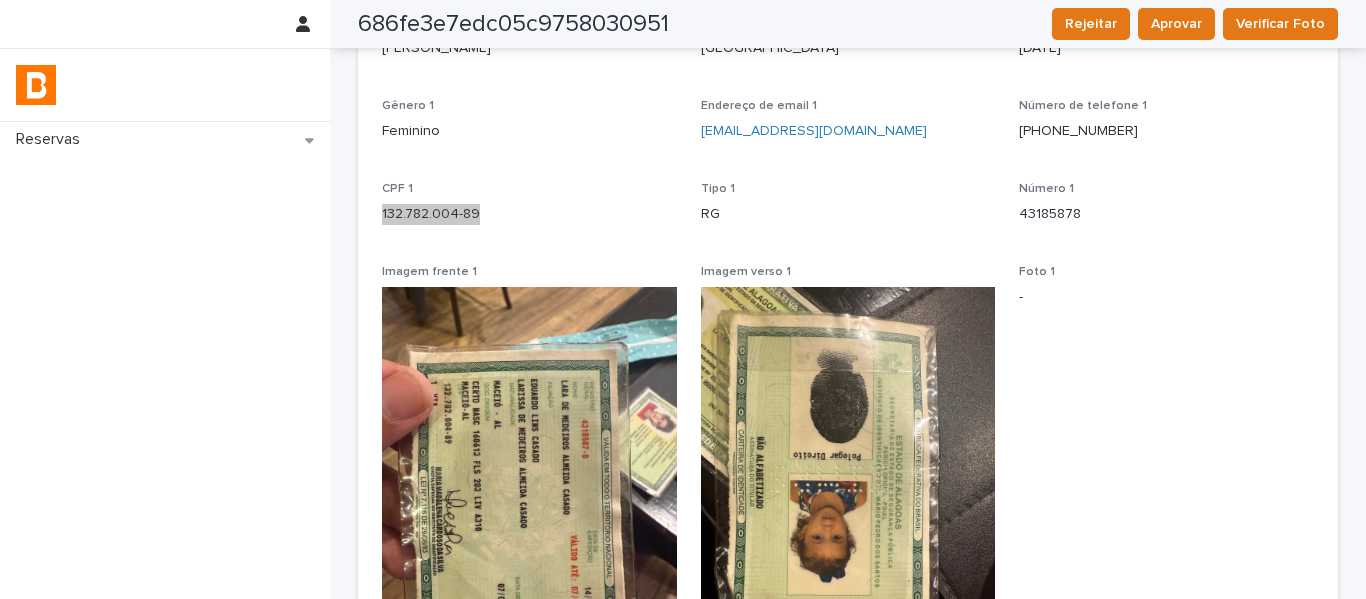 scroll, scrollTop: 0, scrollLeft: 0, axis: both 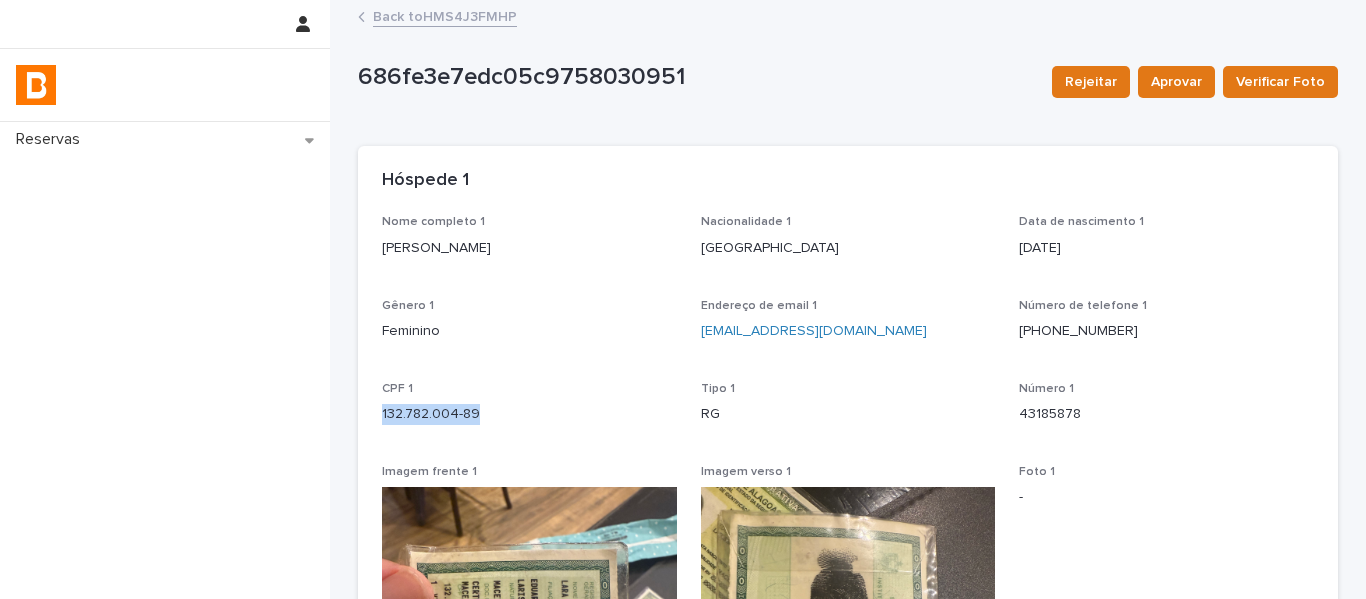 click on "Back to  HMS4J3FMHP" at bounding box center [445, 15] 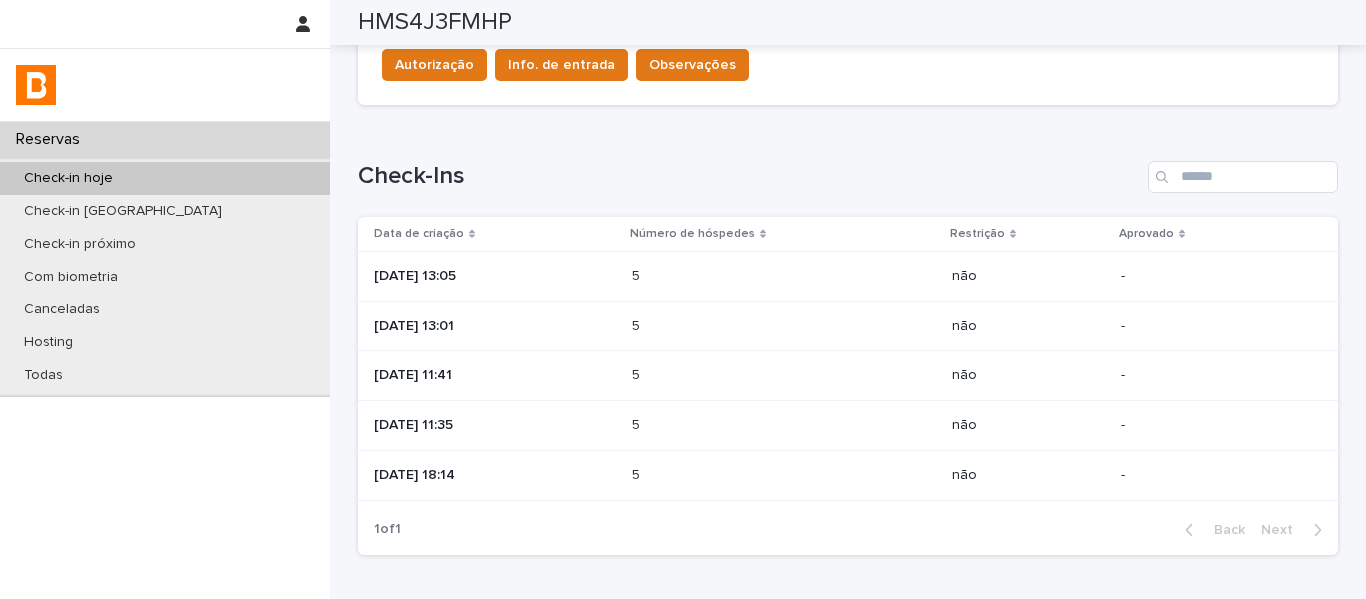 scroll, scrollTop: 800, scrollLeft: 0, axis: vertical 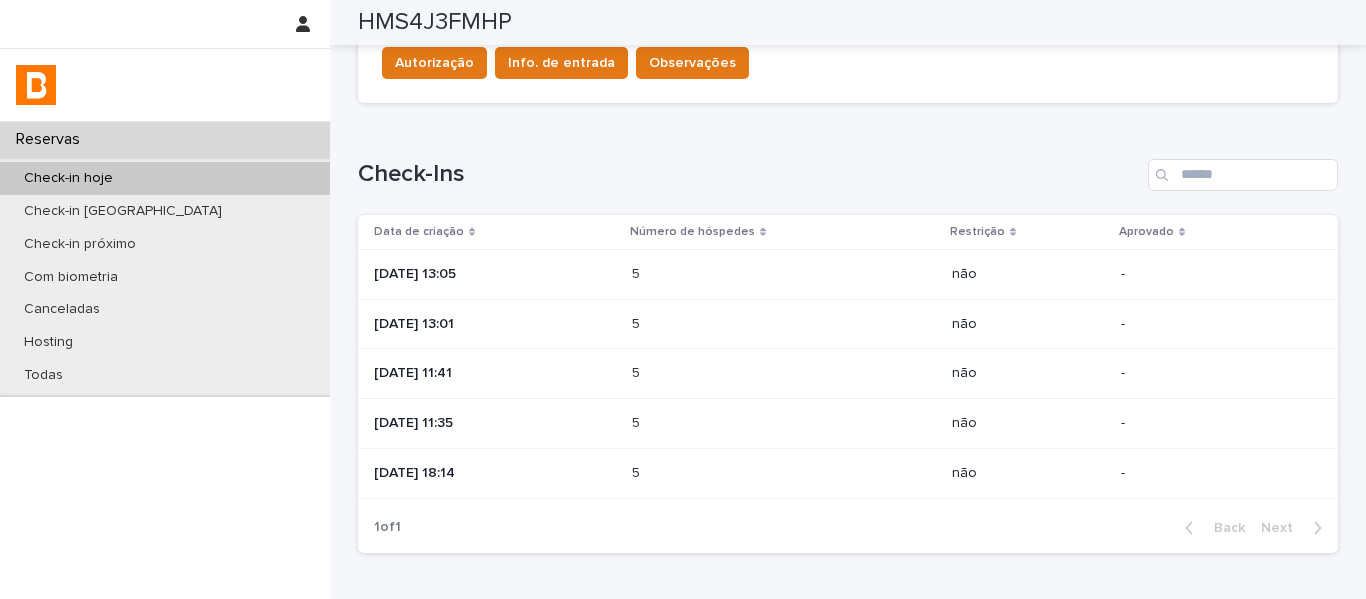 click on "[DATE] 11:41" at bounding box center (495, 373) 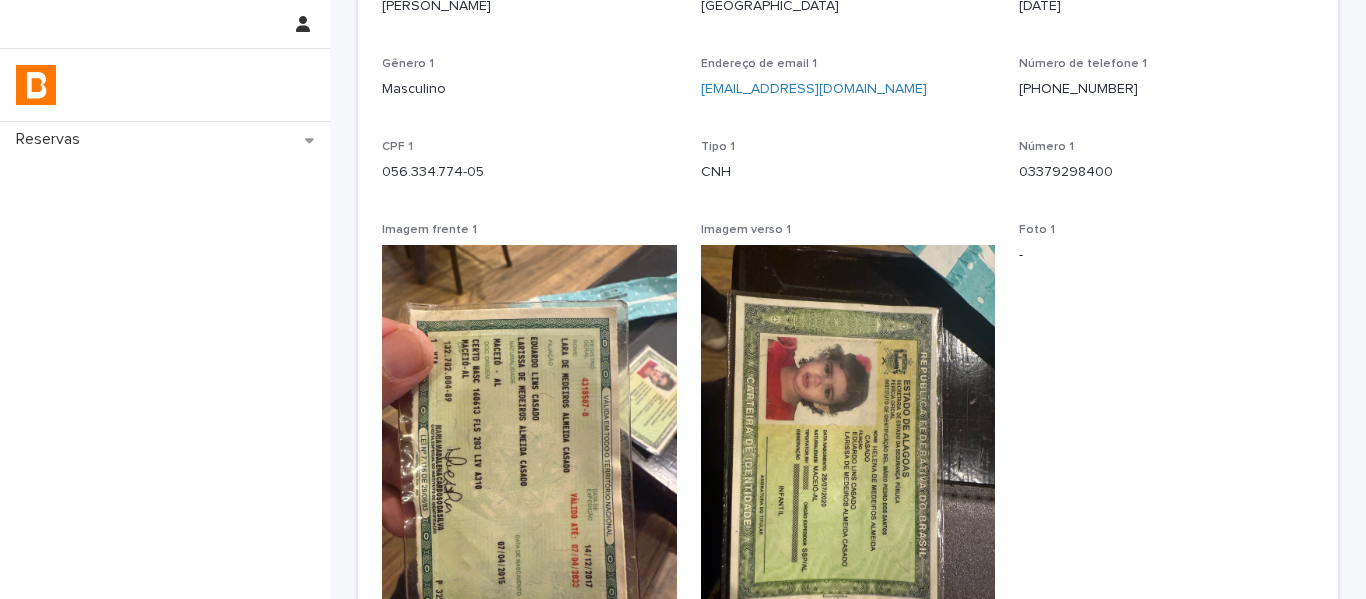 scroll, scrollTop: 246, scrollLeft: 0, axis: vertical 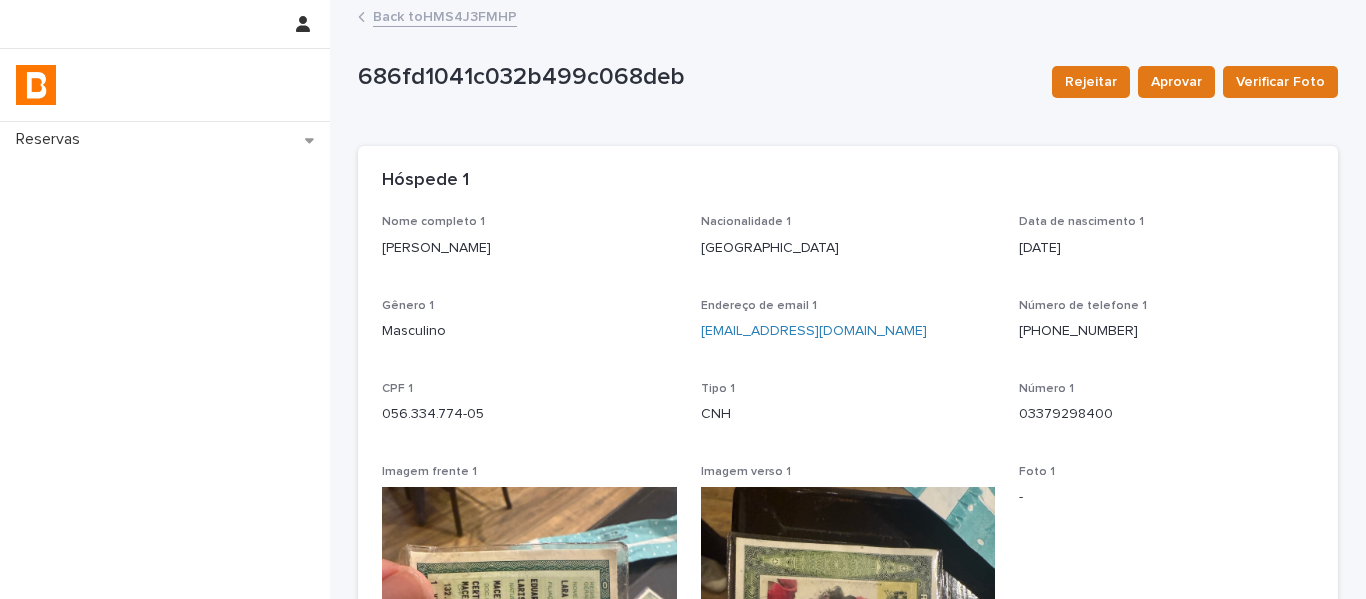 click on "Back to  HMS4J3FMHP" at bounding box center [445, 15] 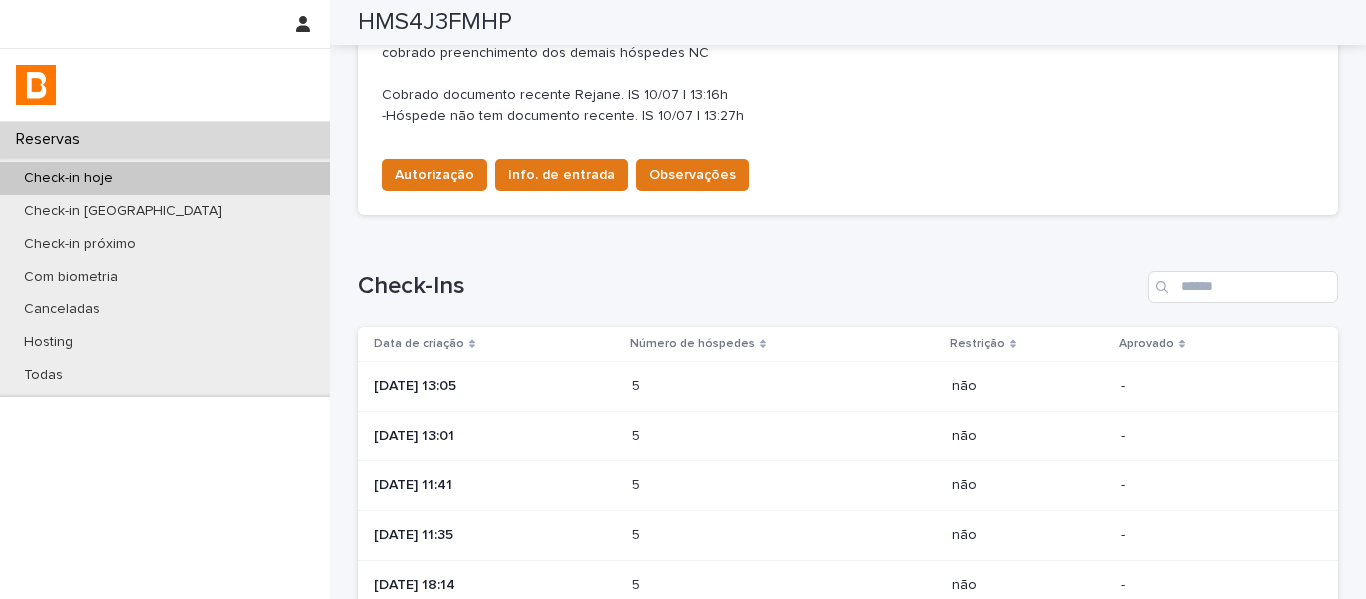 scroll, scrollTop: 800, scrollLeft: 0, axis: vertical 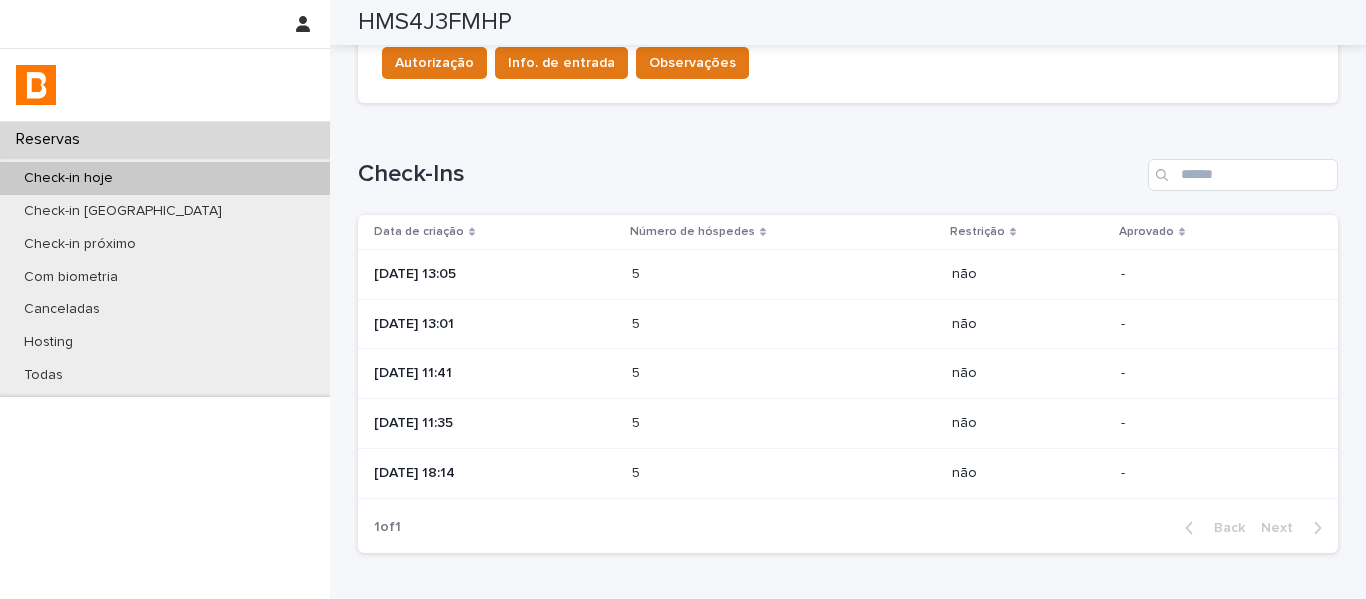 click at bounding box center (719, 373) 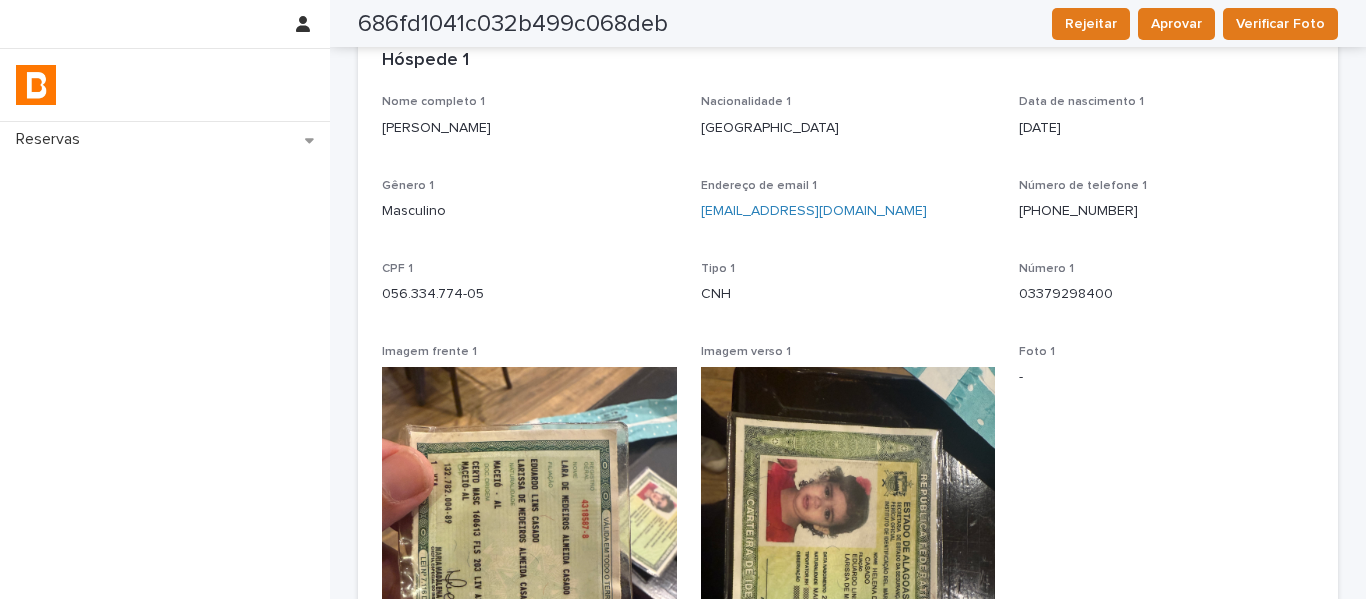 scroll, scrollTop: 0, scrollLeft: 0, axis: both 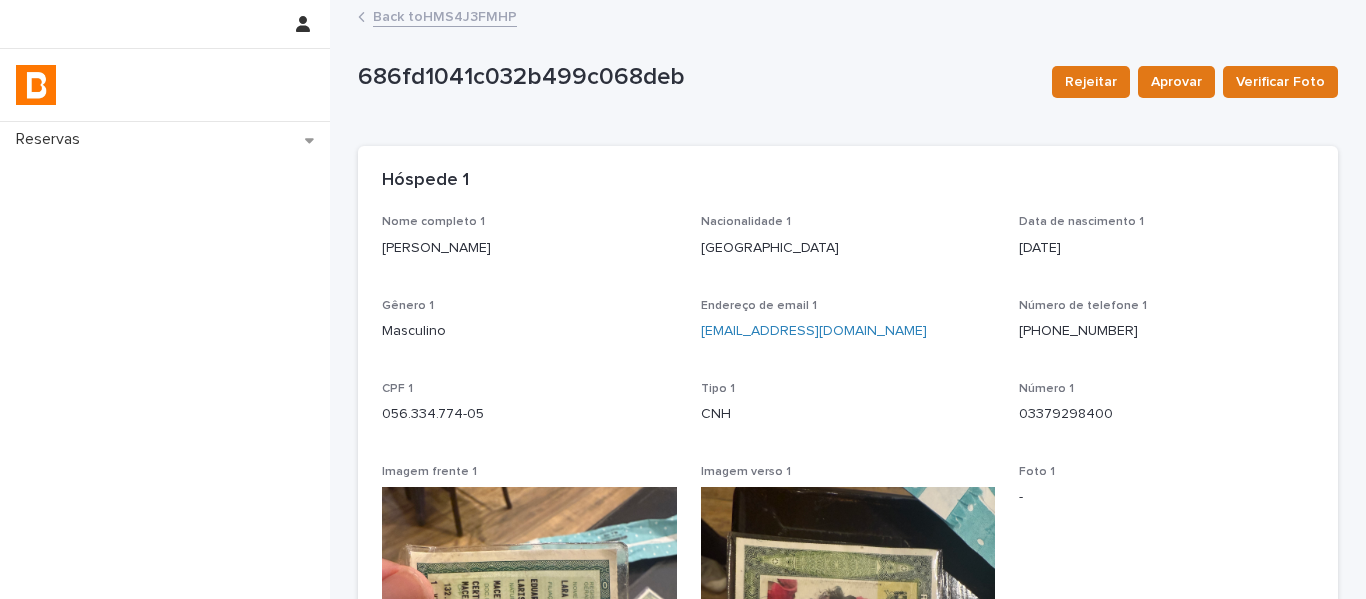 click on "Back to  HMS4J3FMHP" at bounding box center [445, 15] 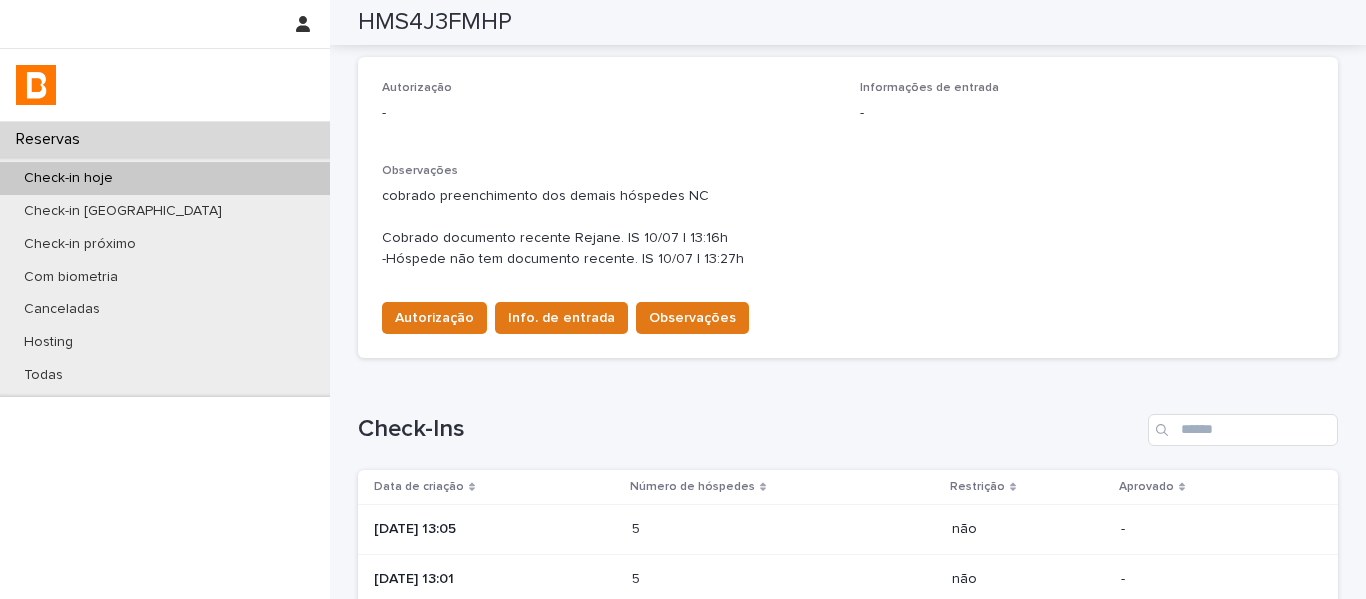 scroll, scrollTop: 600, scrollLeft: 0, axis: vertical 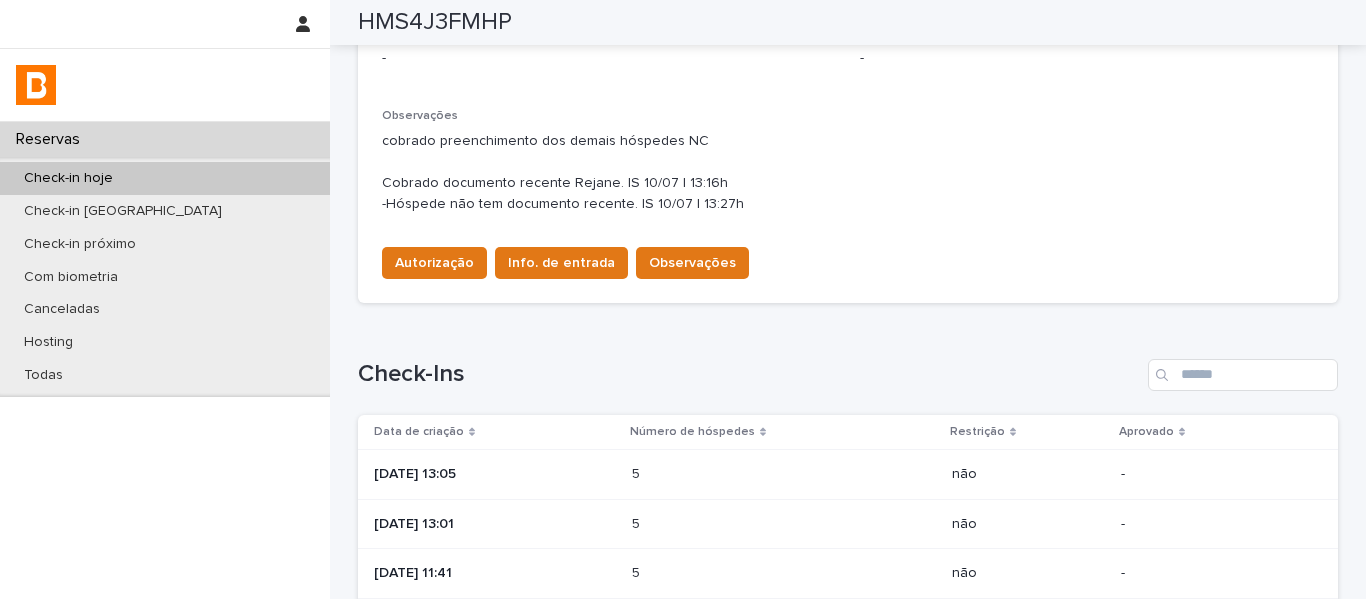 click at bounding box center [719, 474] 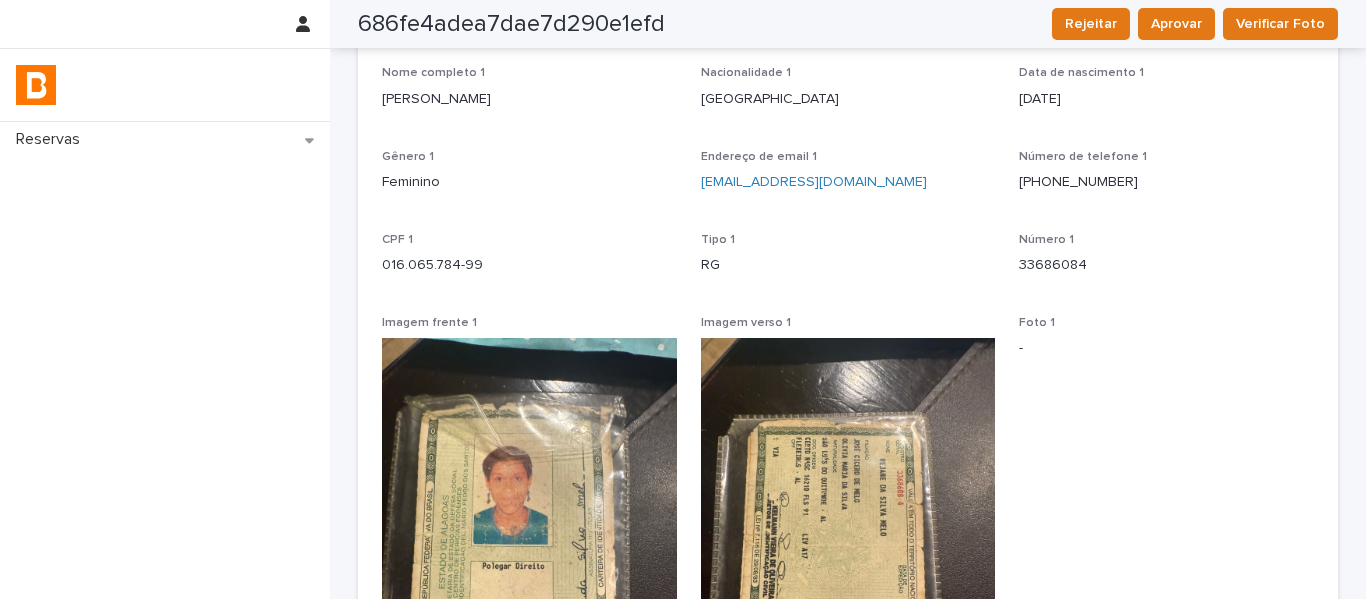 scroll, scrollTop: 102, scrollLeft: 0, axis: vertical 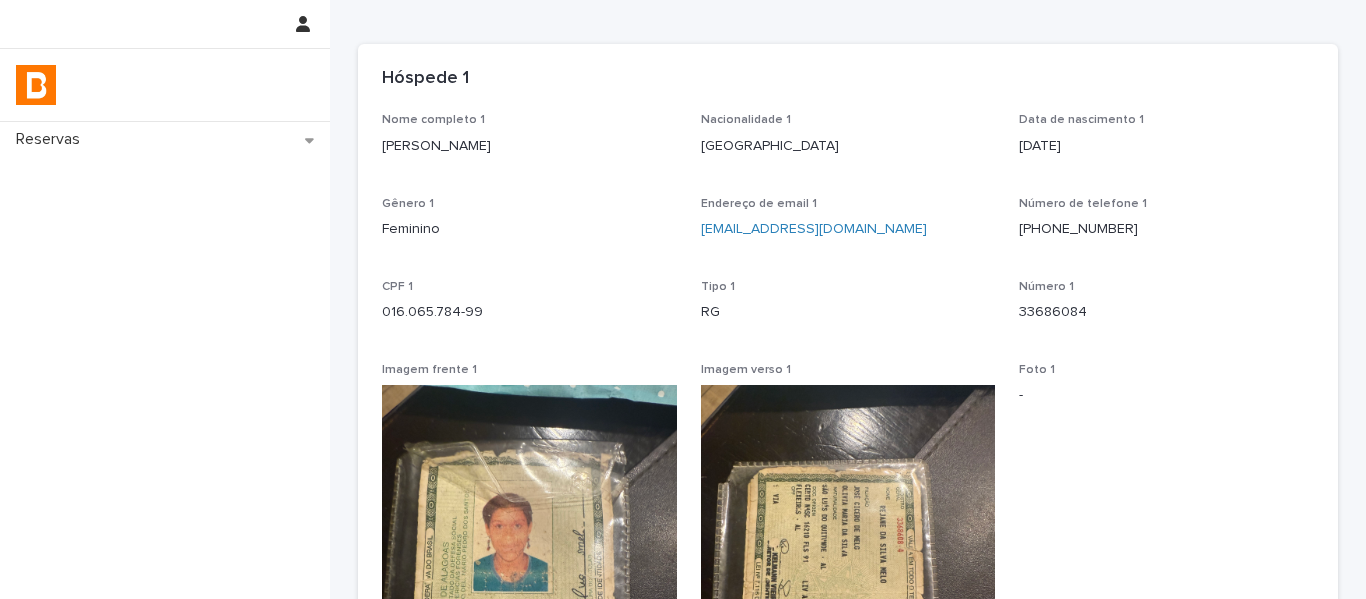 drag, startPoint x: 519, startPoint y: 156, endPoint x: 376, endPoint y: 152, distance: 143.05594 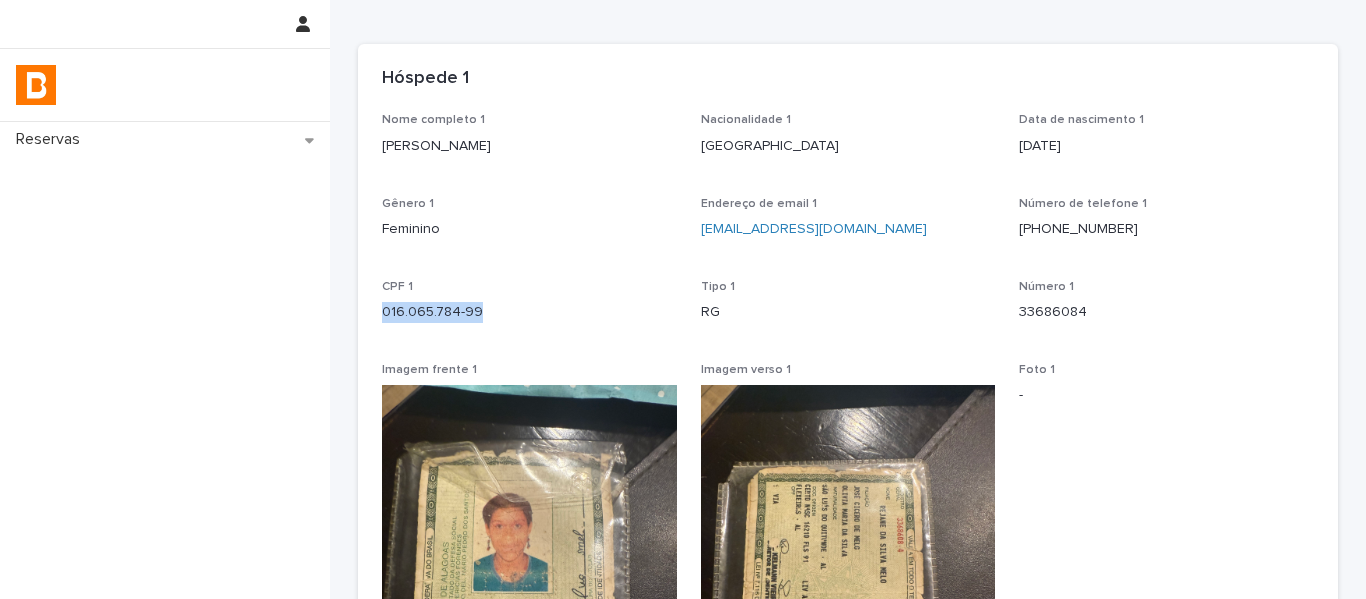 drag, startPoint x: 498, startPoint y: 314, endPoint x: 374, endPoint y: 320, distance: 124.14507 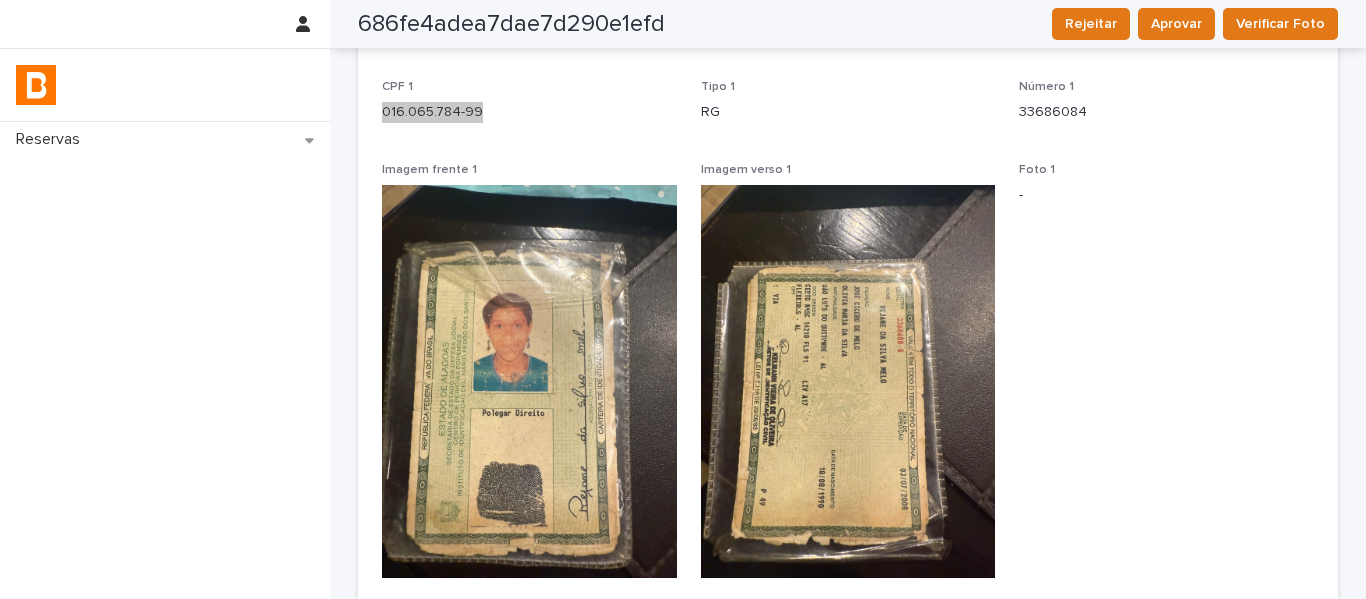 scroll, scrollTop: 0, scrollLeft: 0, axis: both 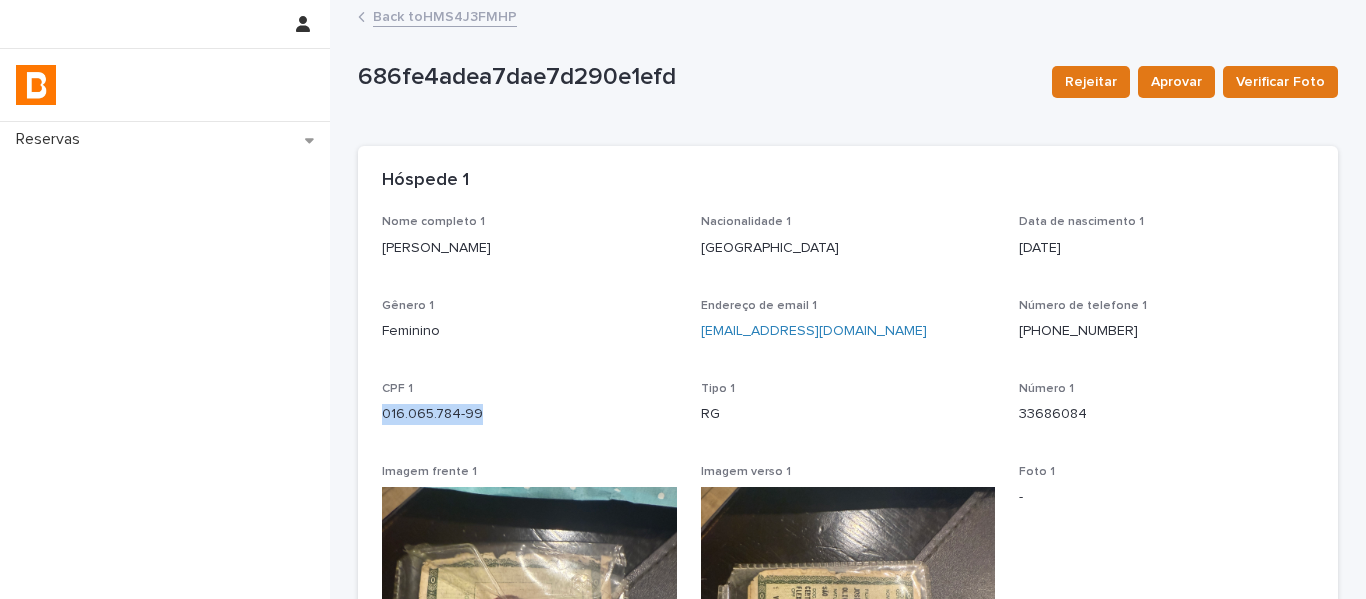 click on "Back to  HMS4J3FMHP" at bounding box center [445, 15] 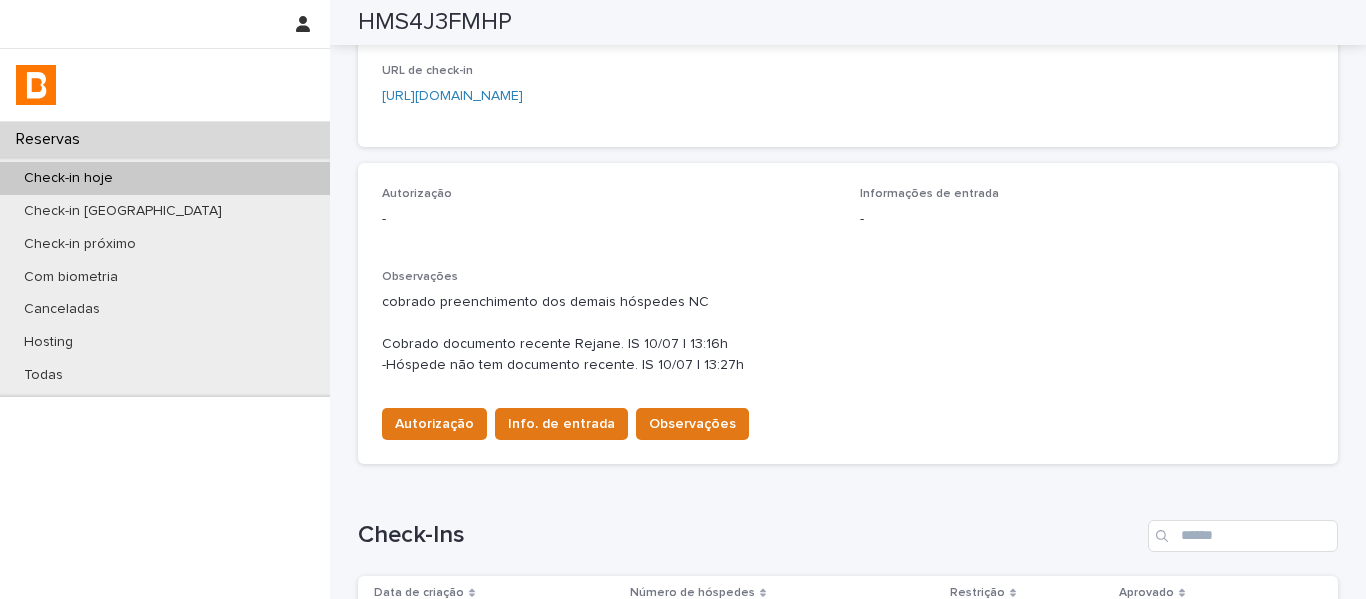 scroll, scrollTop: 400, scrollLeft: 0, axis: vertical 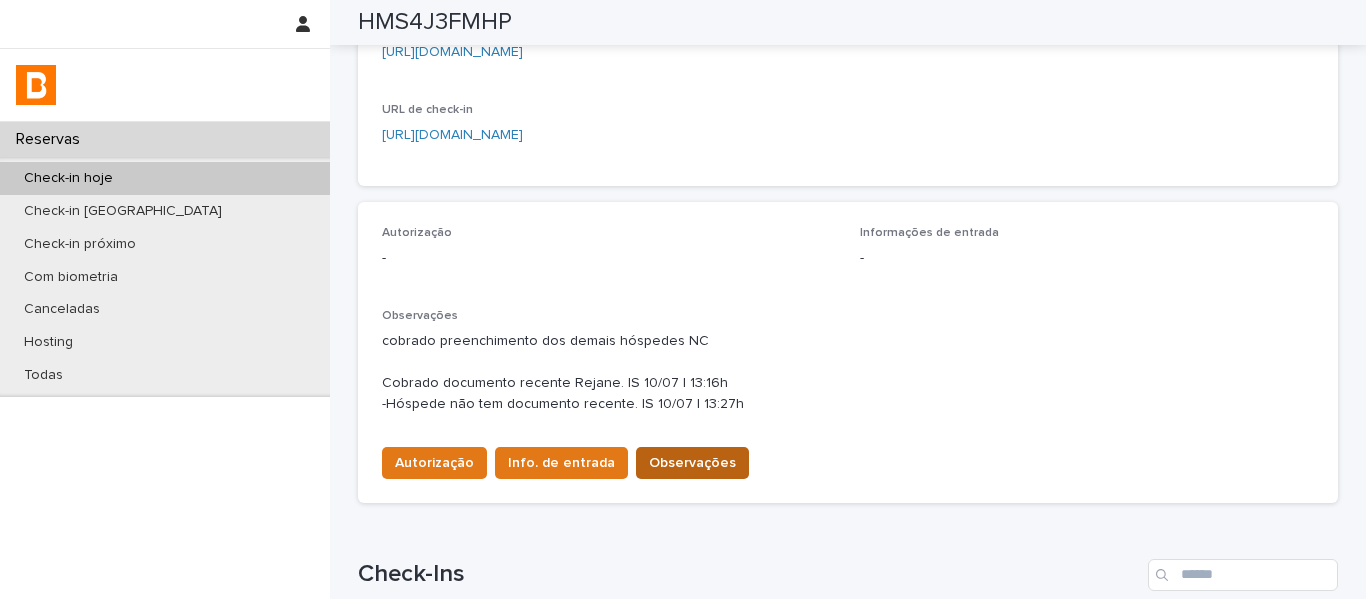 click on "Observações" at bounding box center (692, 463) 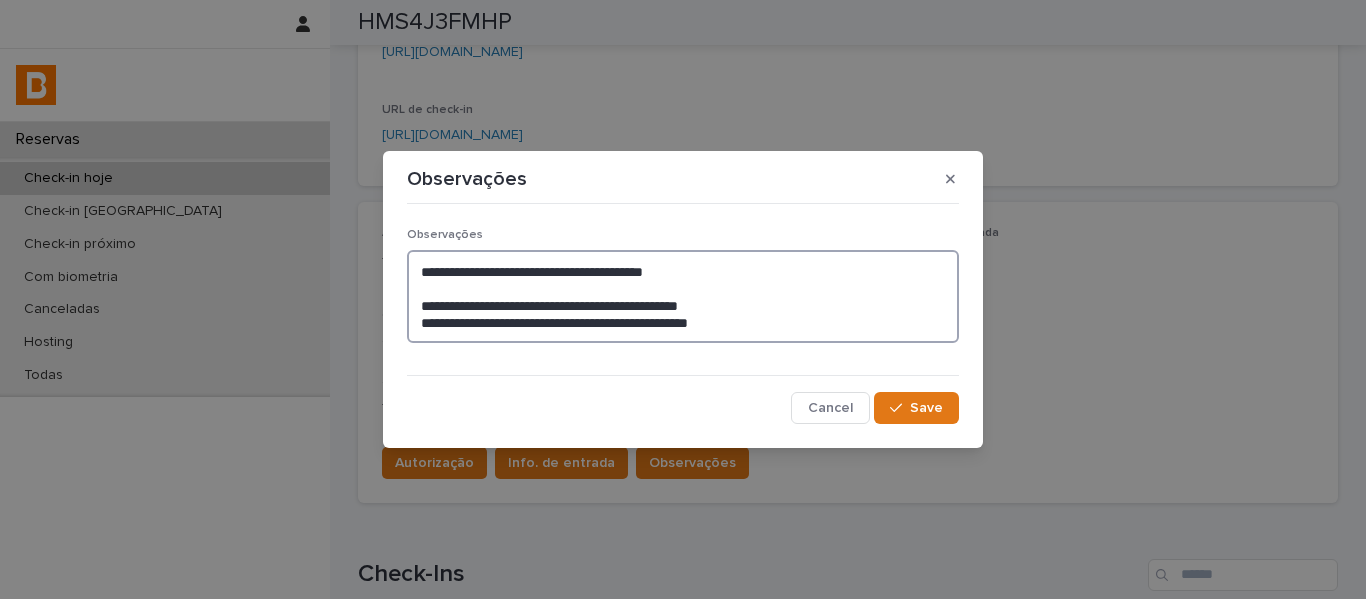 drag, startPoint x: 741, startPoint y: 268, endPoint x: 403, endPoint y: 245, distance: 338.78165 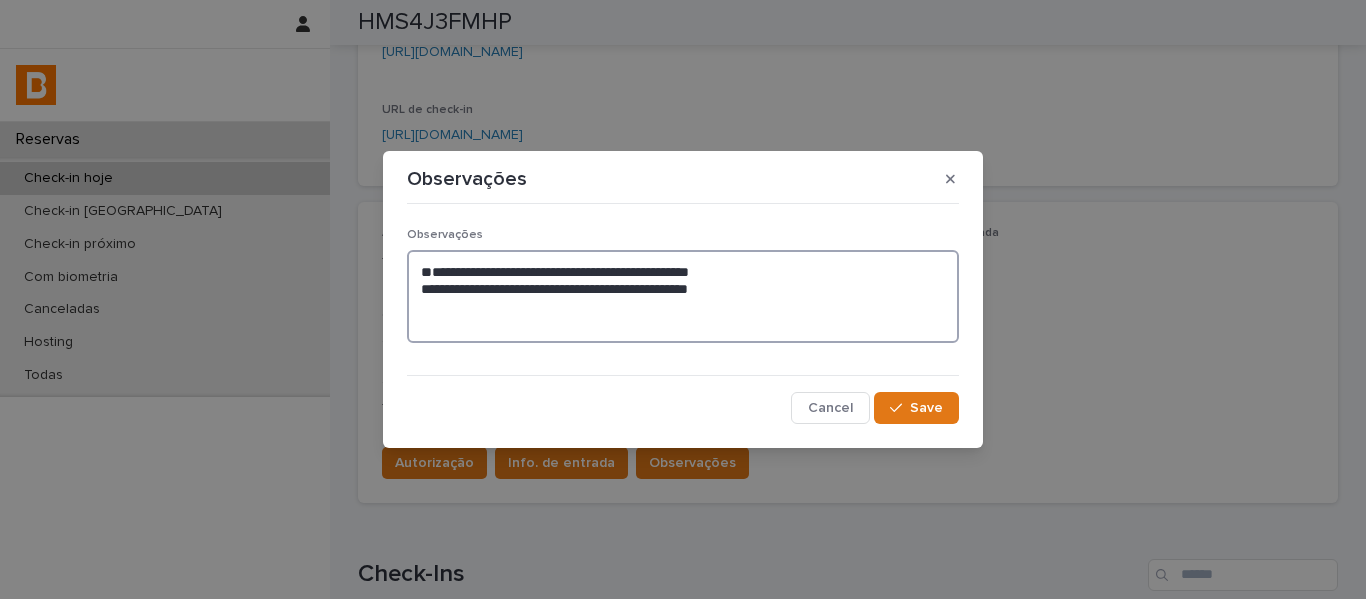 paste on "**********" 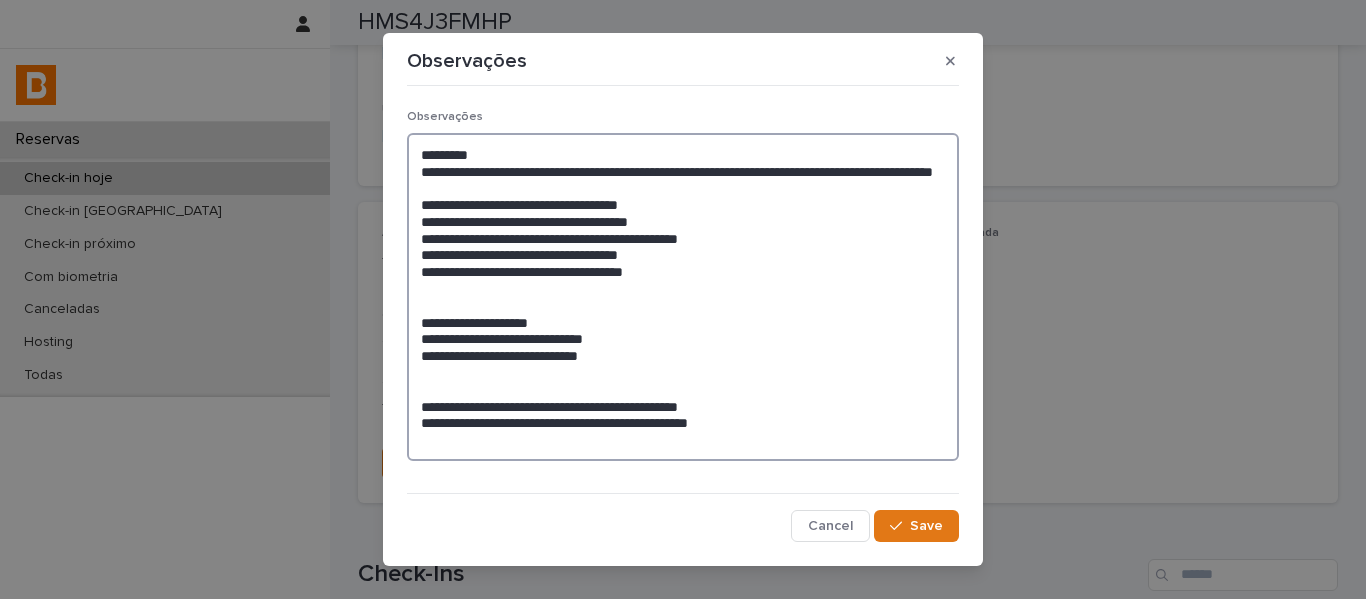 click on "**********" at bounding box center (683, 297) 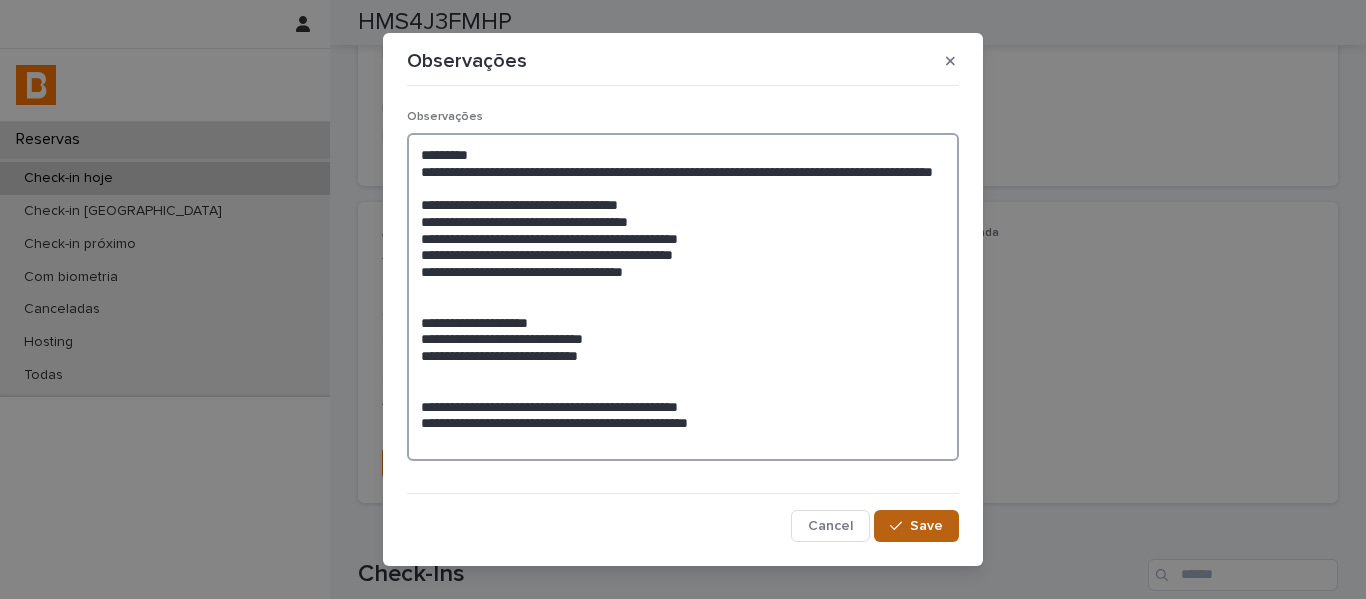 type on "**********" 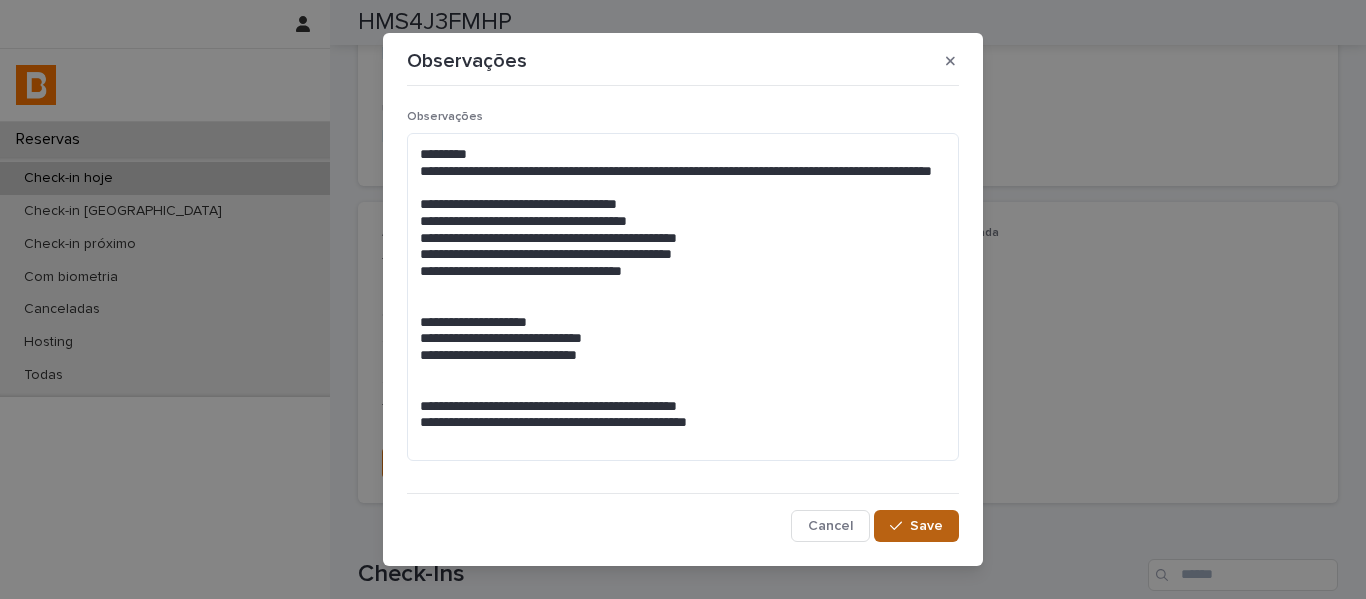 click on "Save" at bounding box center (926, 526) 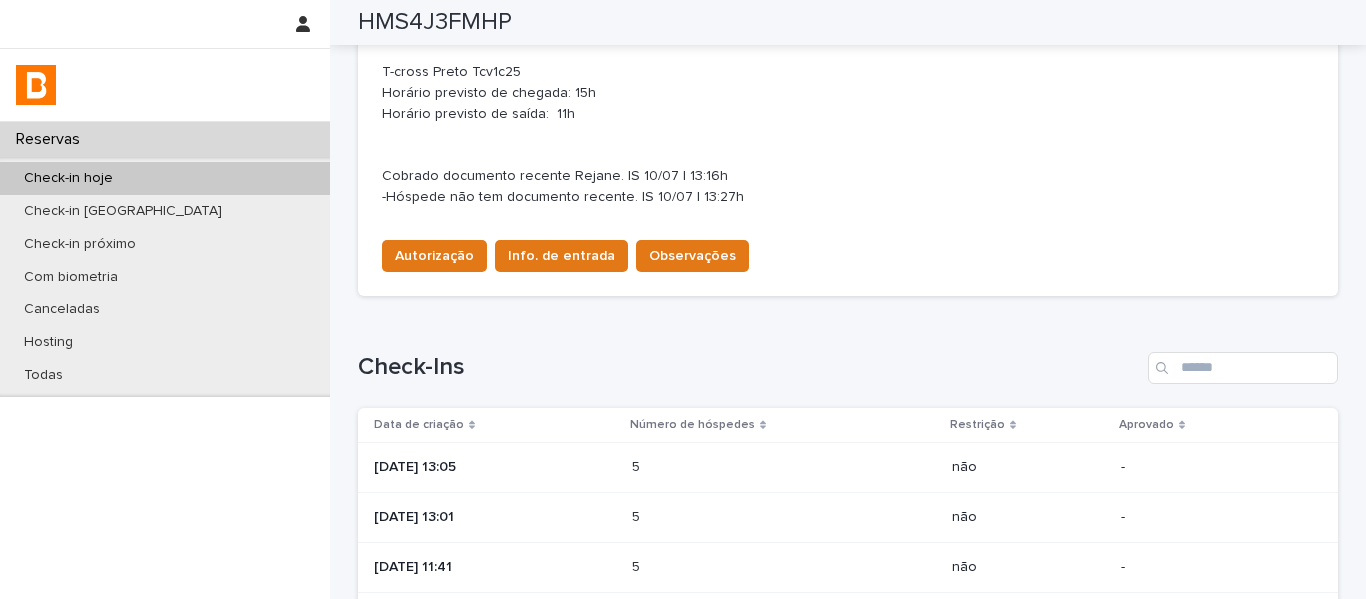 scroll, scrollTop: 950, scrollLeft: 0, axis: vertical 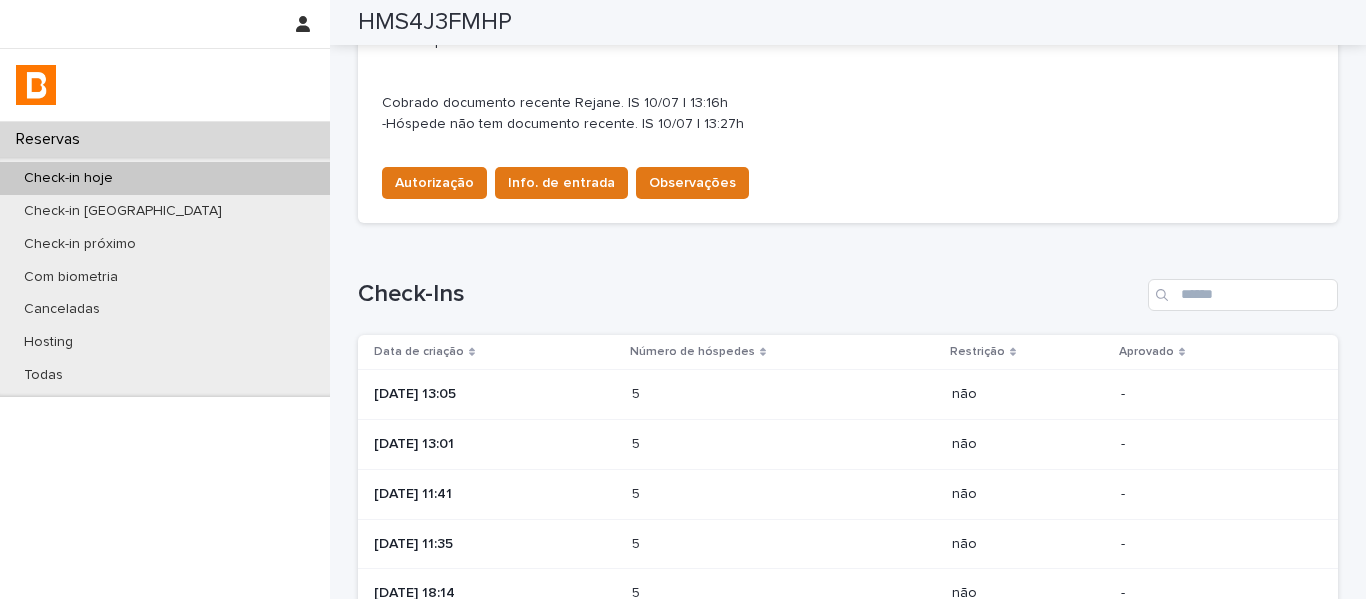 click at bounding box center (719, 444) 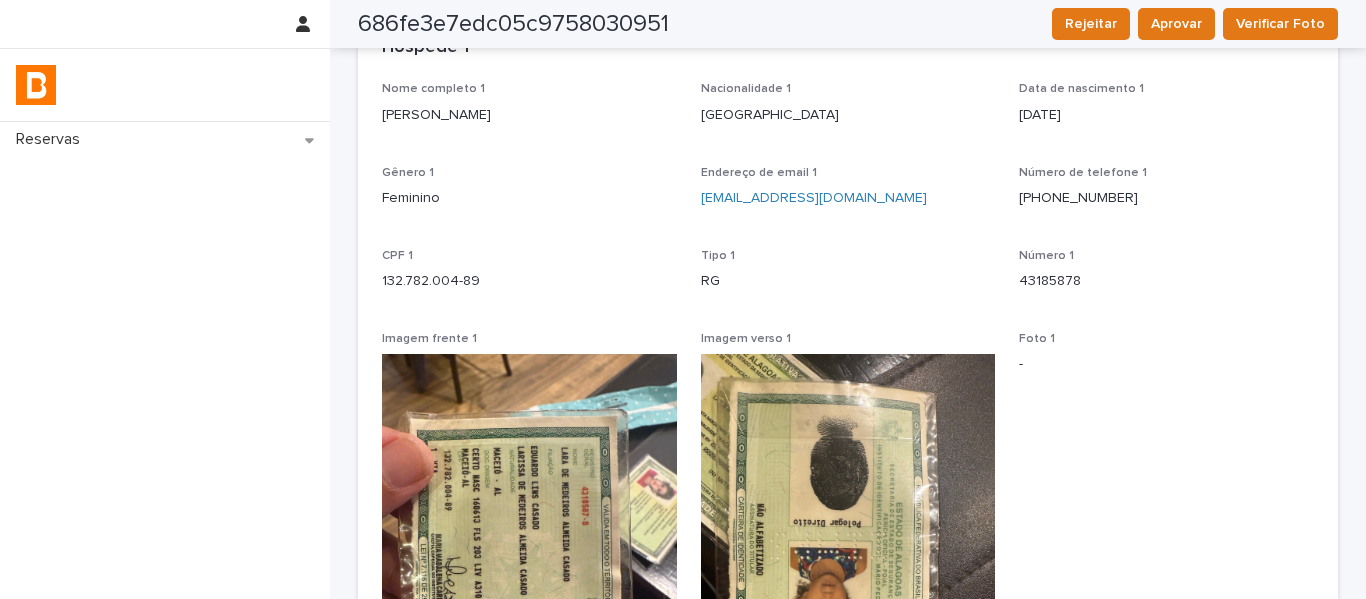 scroll, scrollTop: 0, scrollLeft: 0, axis: both 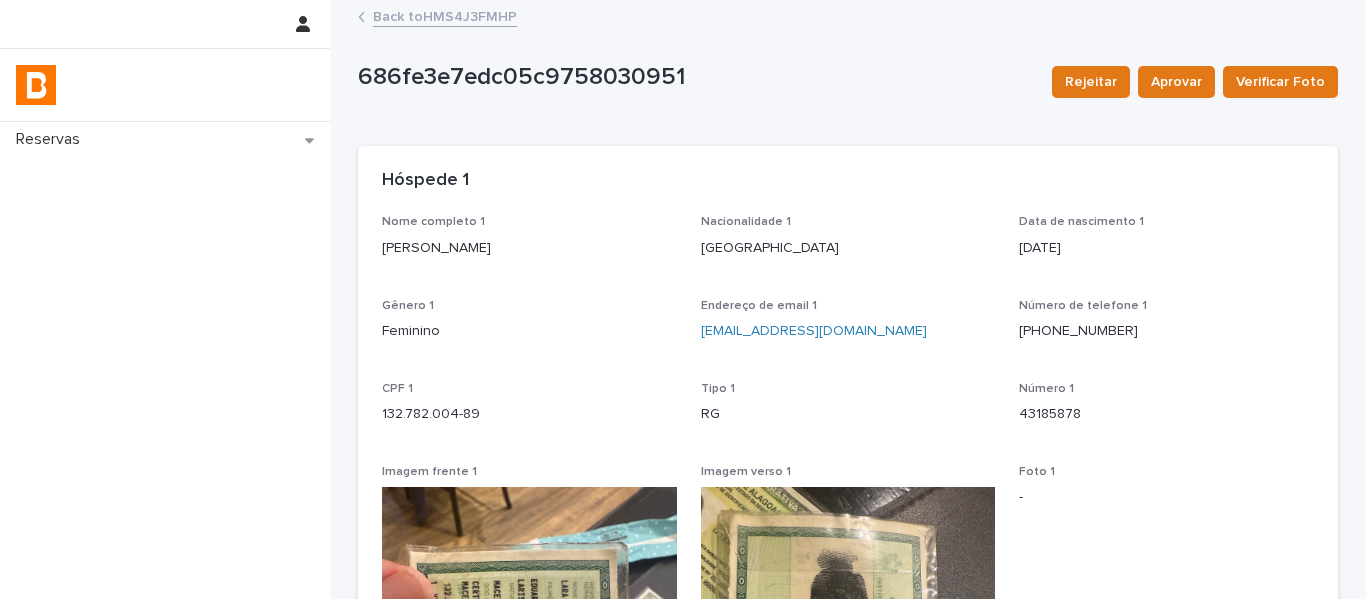 click on "Back to  HMS4J3FMHP" at bounding box center (445, 15) 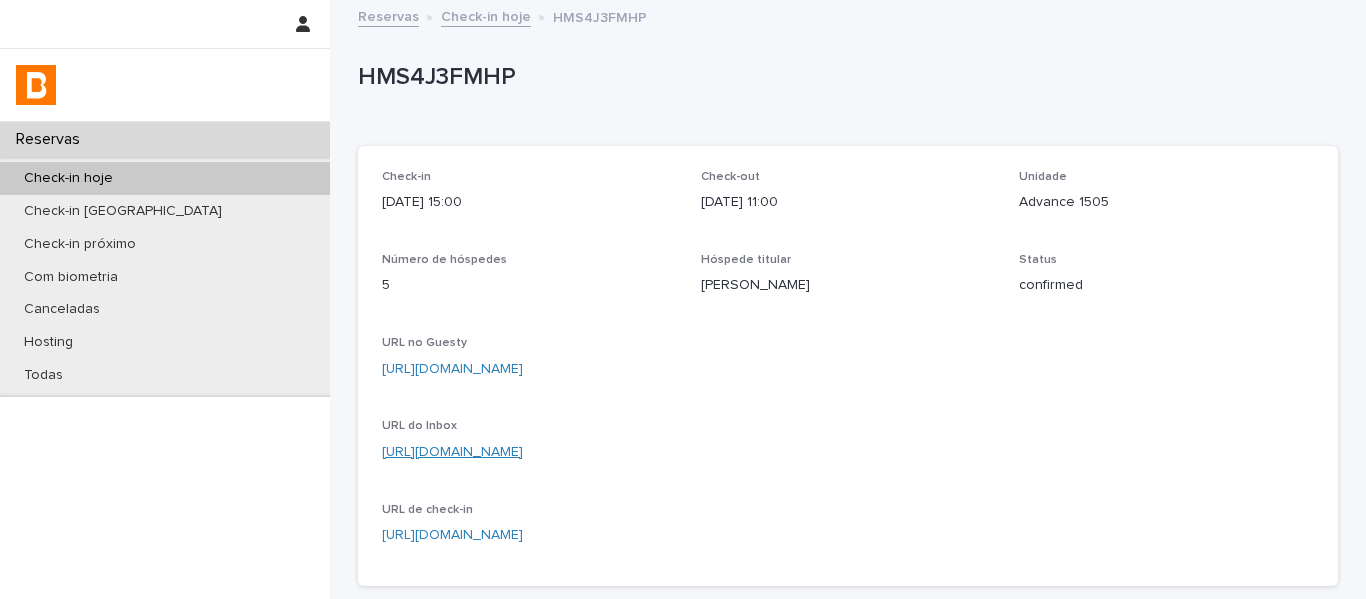 click on "[URL][DOMAIN_NAME]" at bounding box center (452, 452) 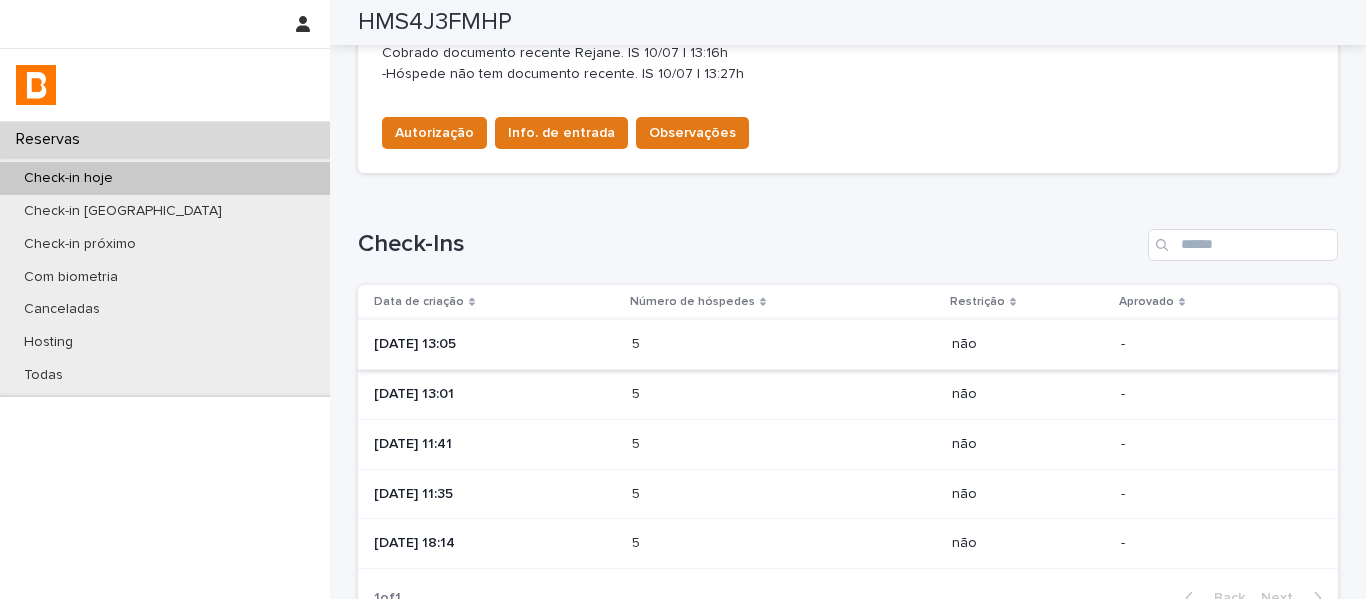 scroll, scrollTop: 1100, scrollLeft: 0, axis: vertical 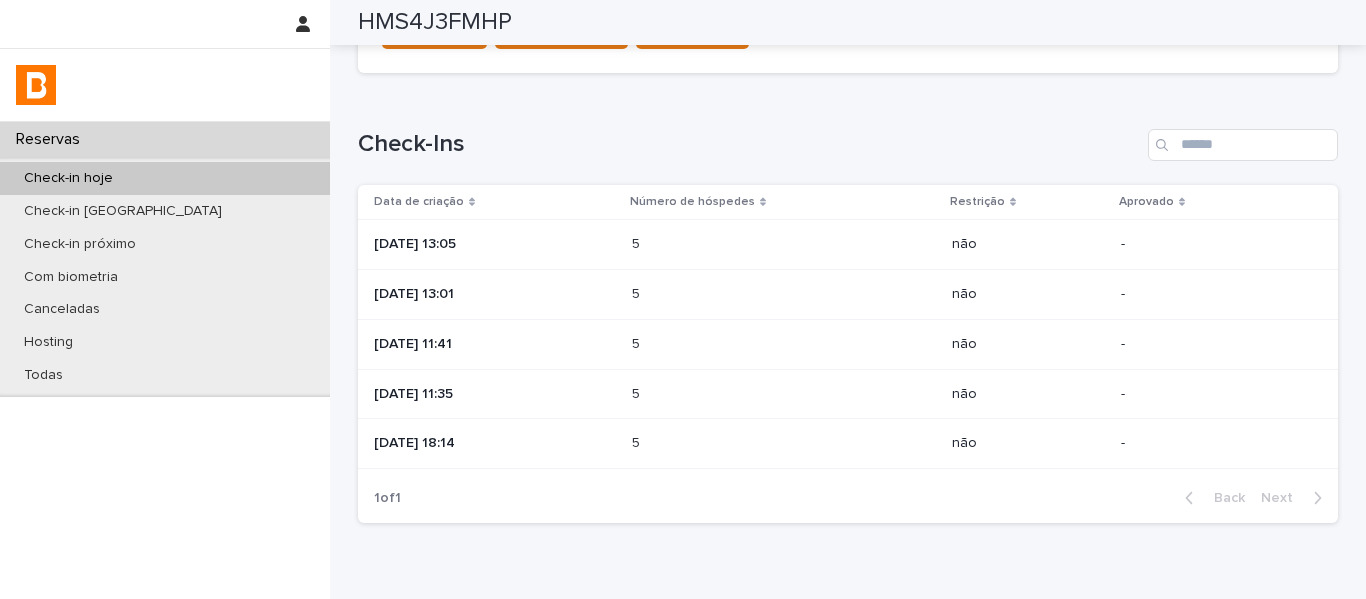 click at bounding box center (719, 294) 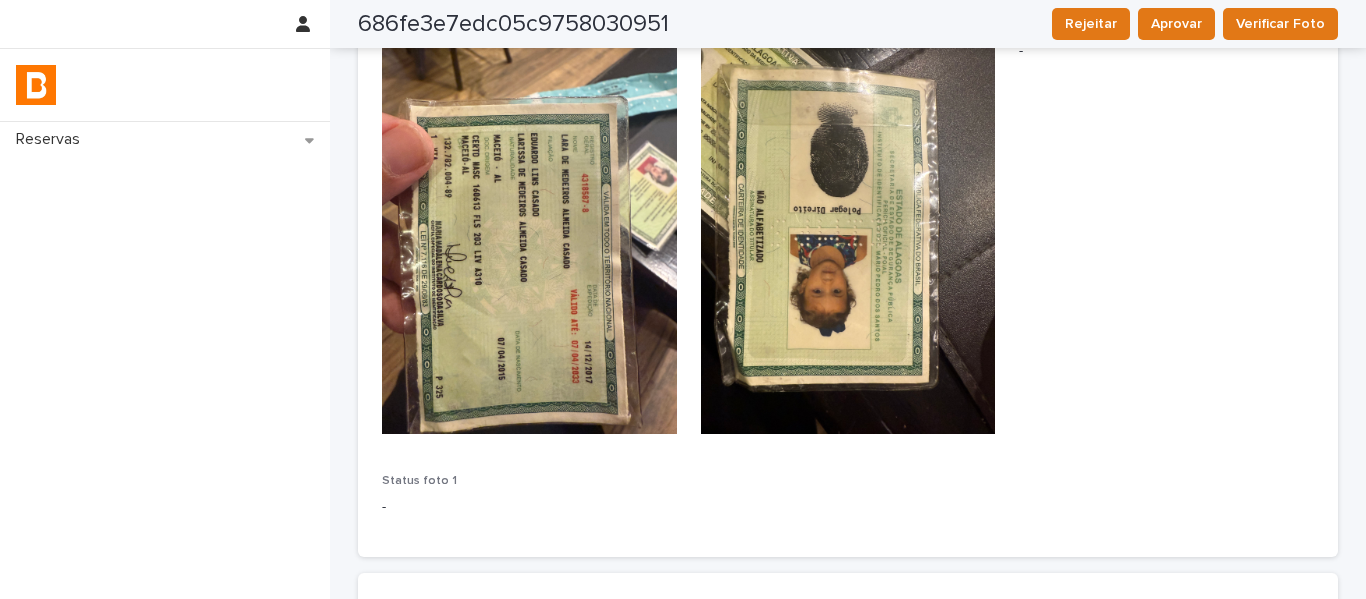 scroll, scrollTop: 0, scrollLeft: 0, axis: both 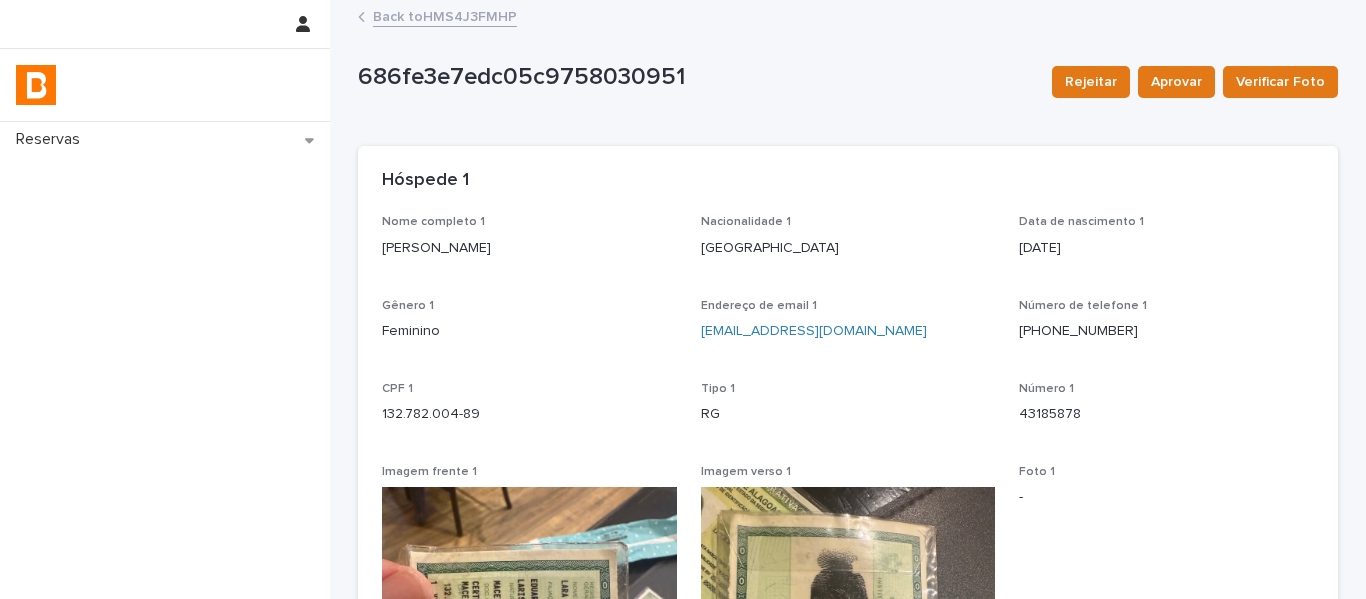 click on "Back to  HMS4J3FMHP" at bounding box center [445, 15] 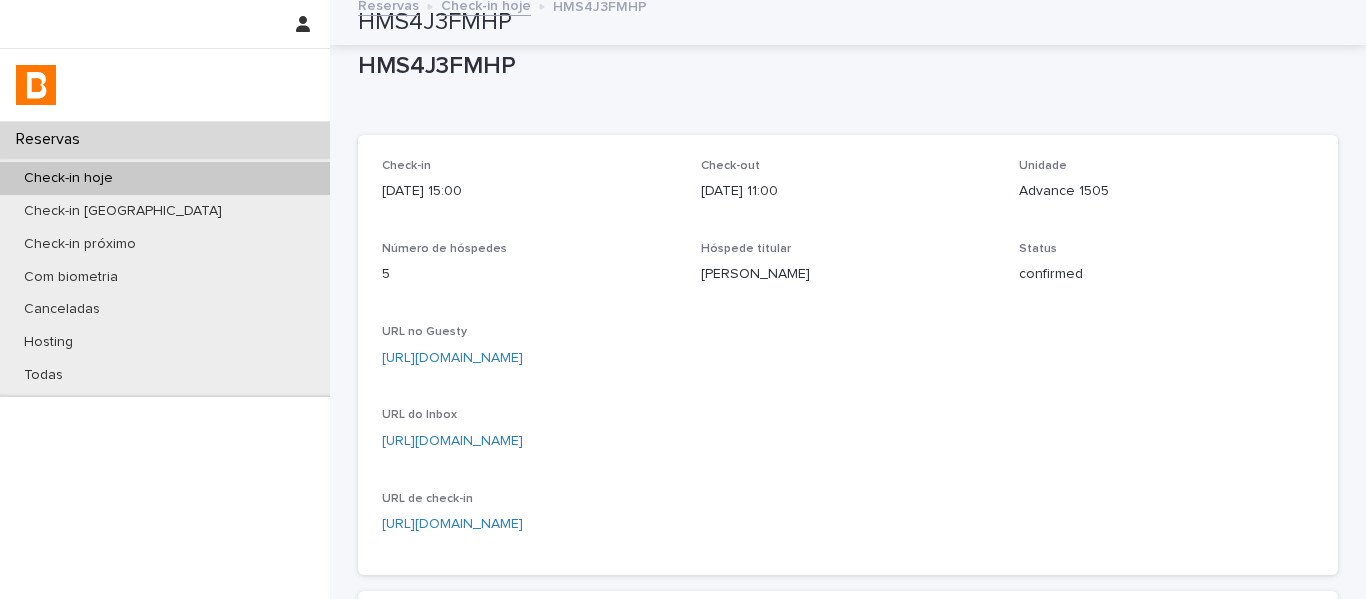 scroll, scrollTop: 0, scrollLeft: 0, axis: both 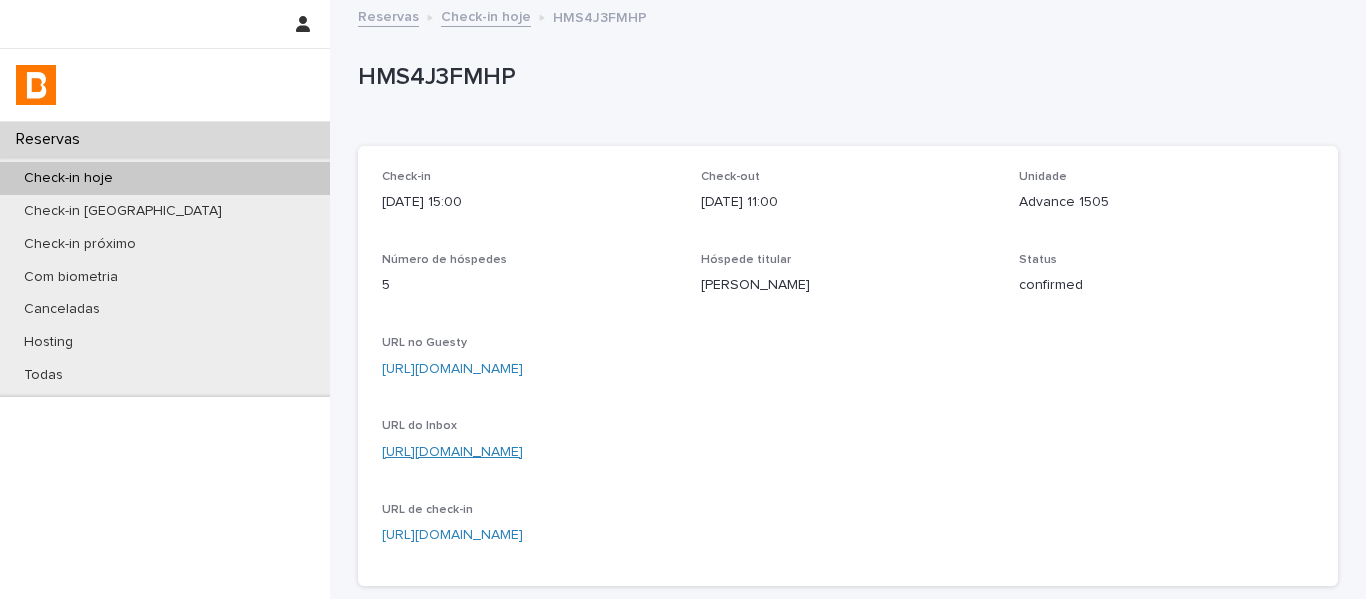 click on "[URL][DOMAIN_NAME]" at bounding box center [452, 452] 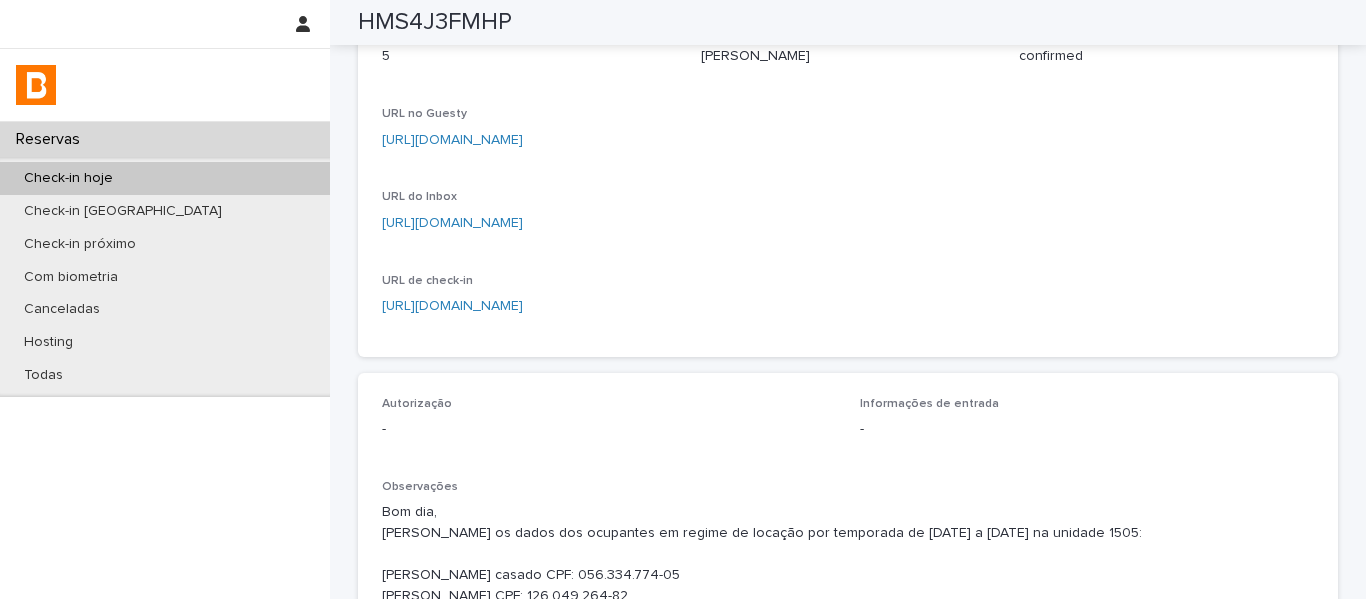 scroll, scrollTop: 0, scrollLeft: 0, axis: both 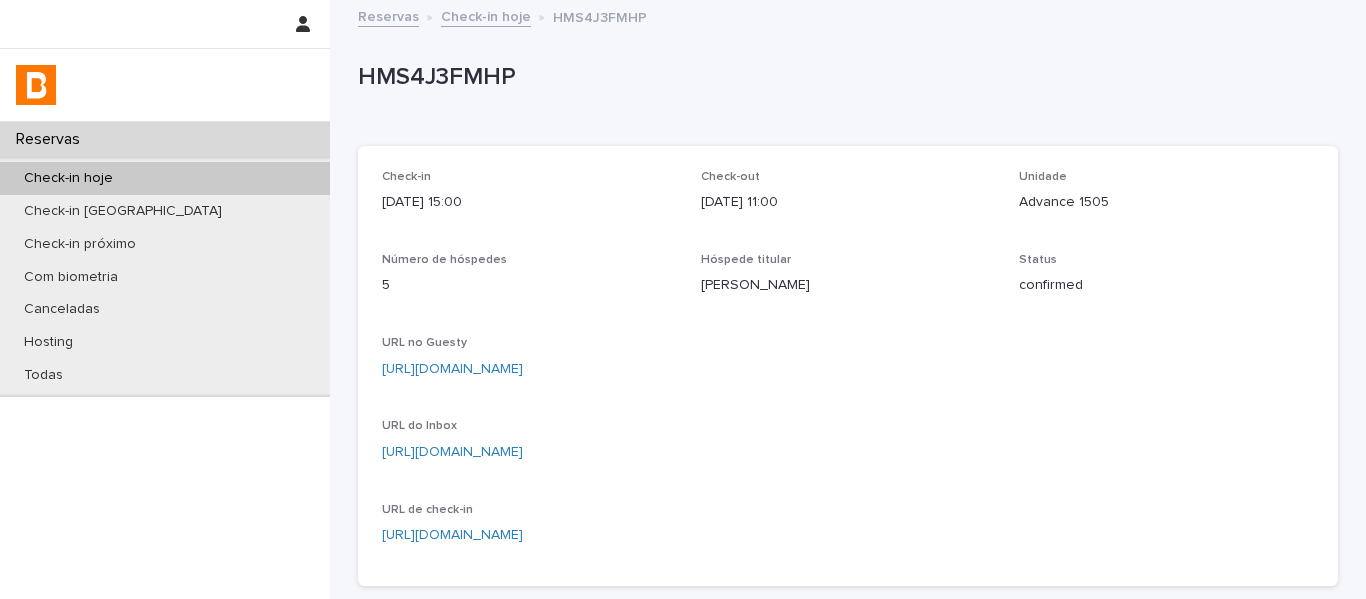 click on "Check-in hoje" at bounding box center [486, 15] 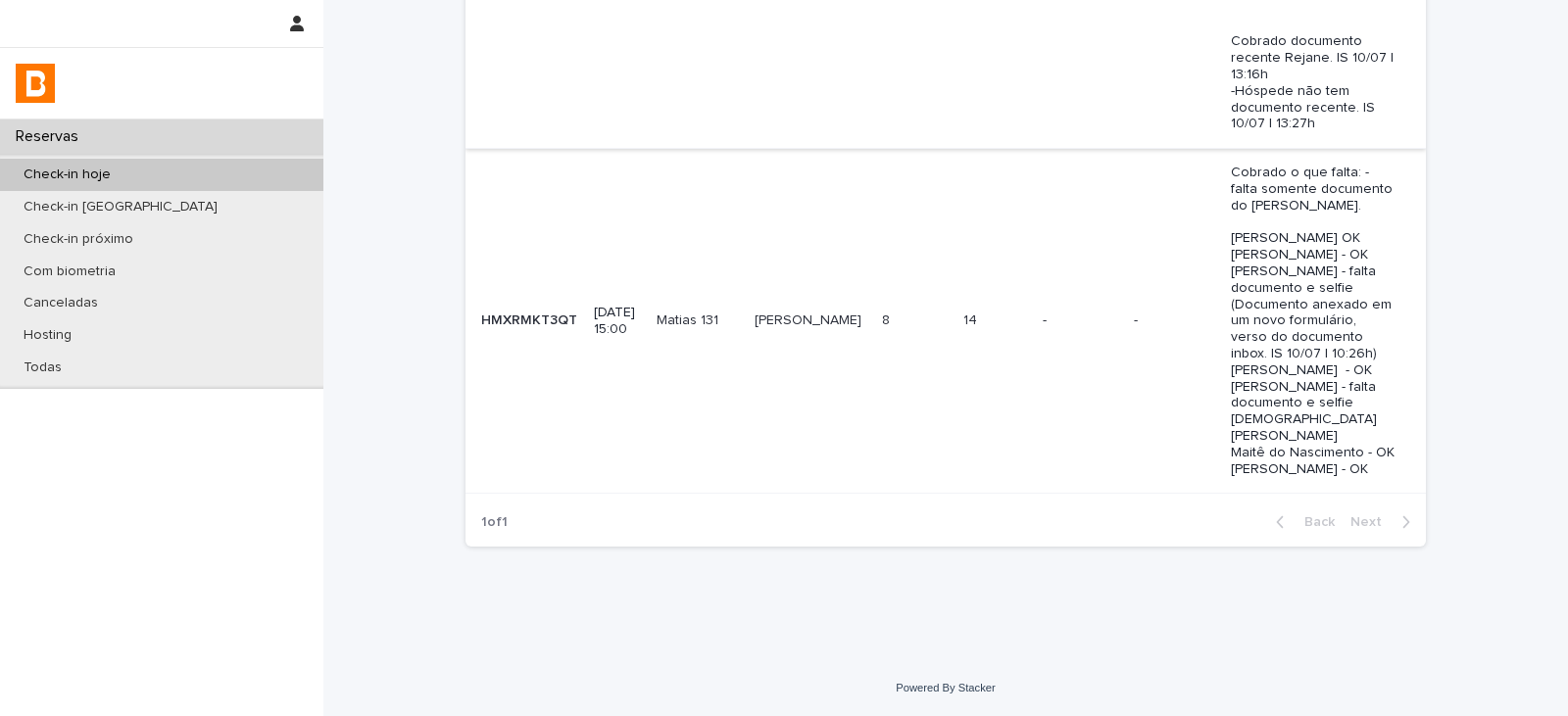 scroll, scrollTop: 1305, scrollLeft: 0, axis: vertical 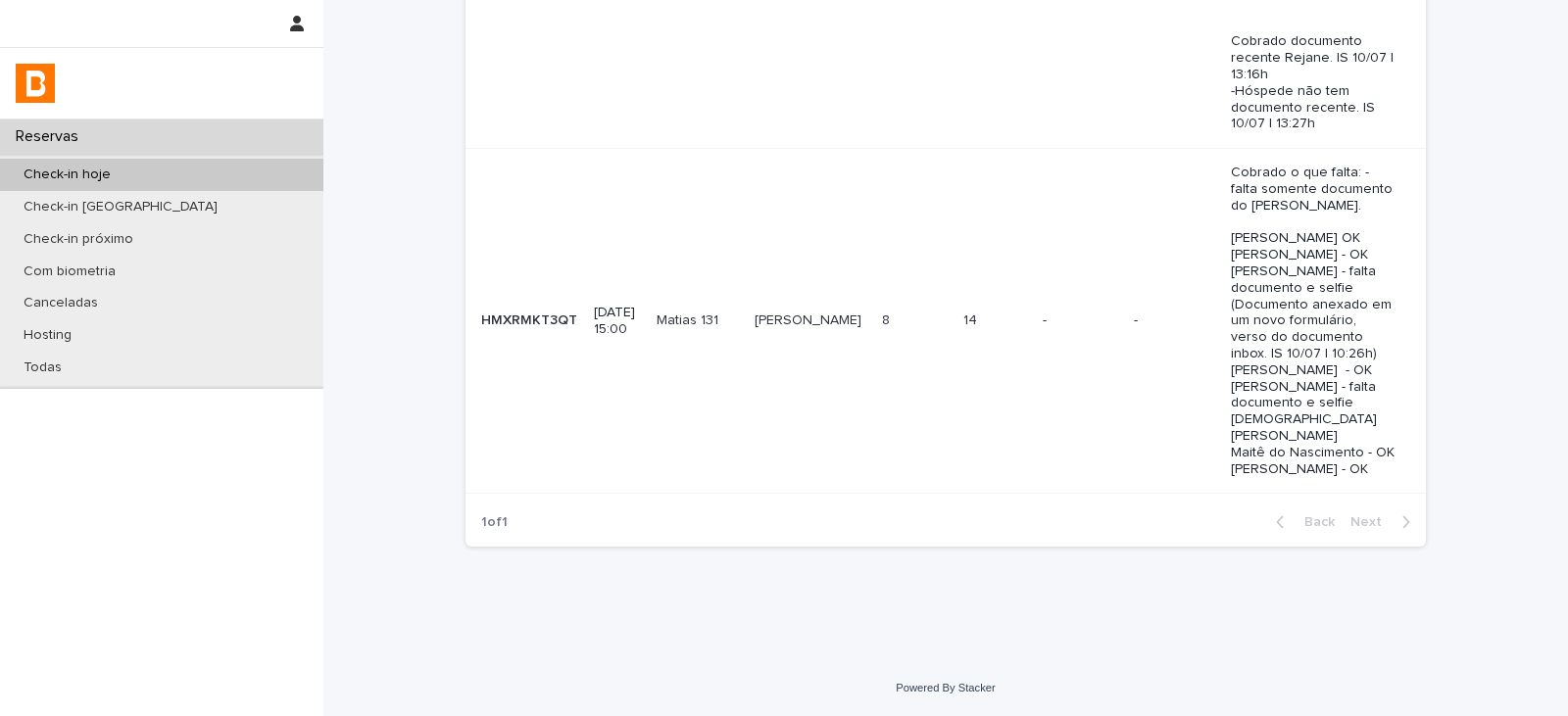 click on "8 8" at bounding box center [914, 321] 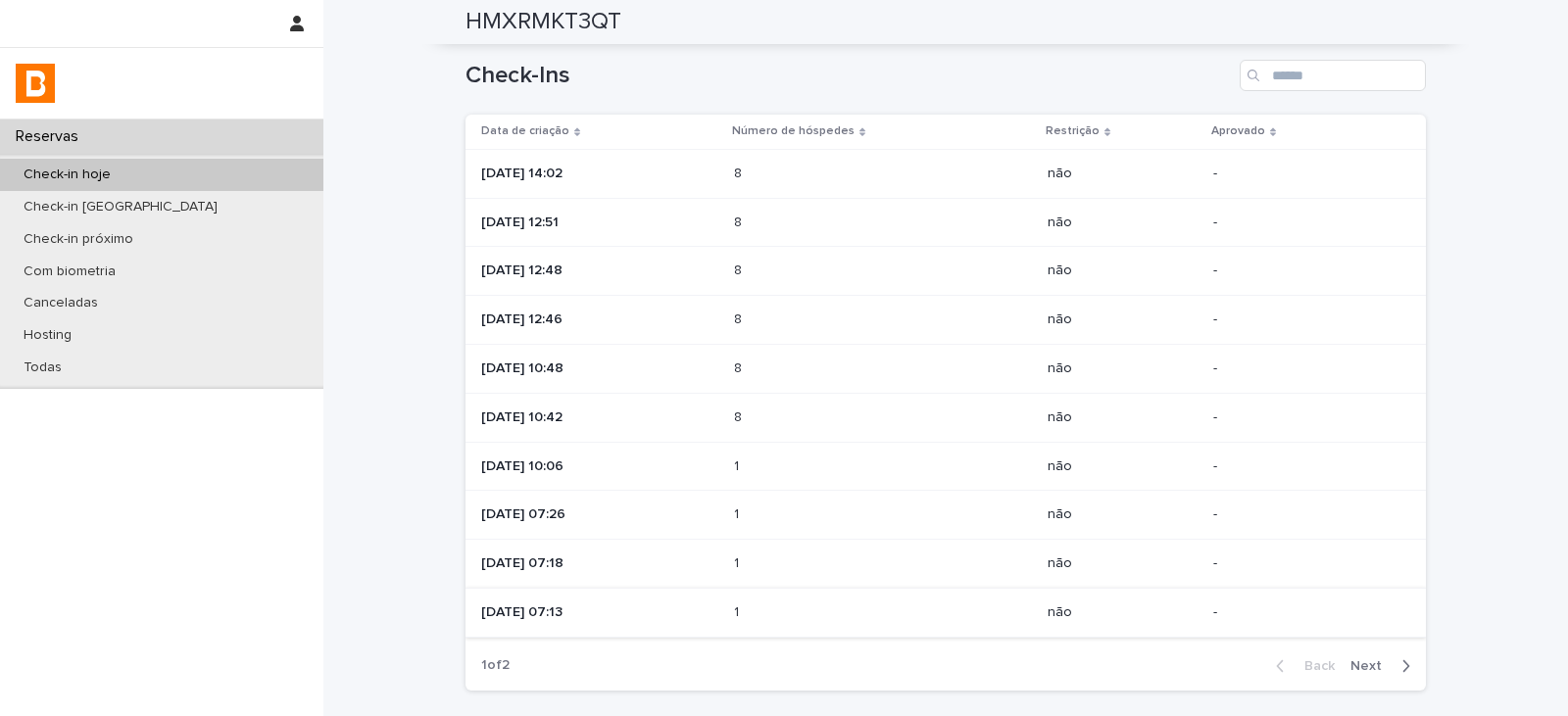 scroll, scrollTop: 1144, scrollLeft: 0, axis: vertical 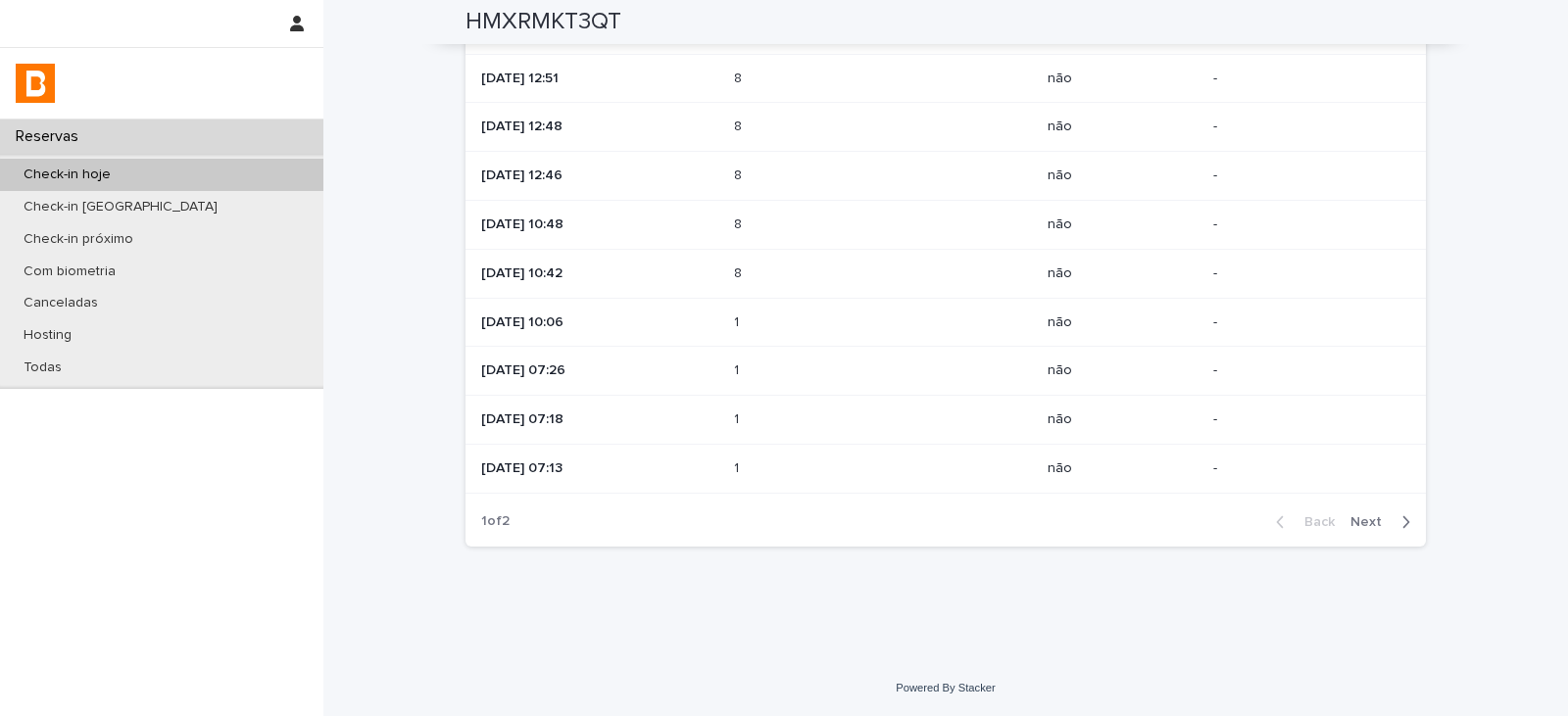 click at bounding box center (819, 468) 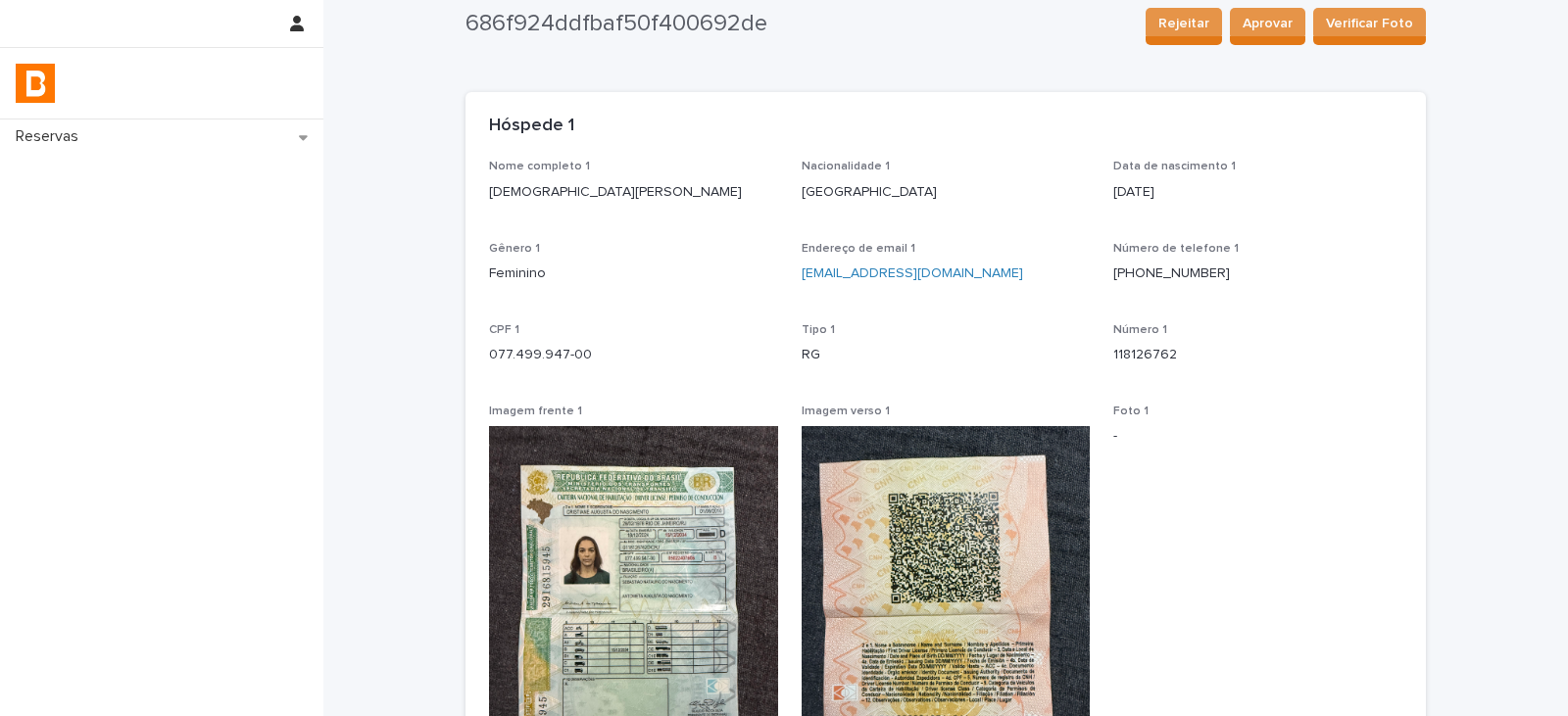 scroll, scrollTop: 0, scrollLeft: 0, axis: both 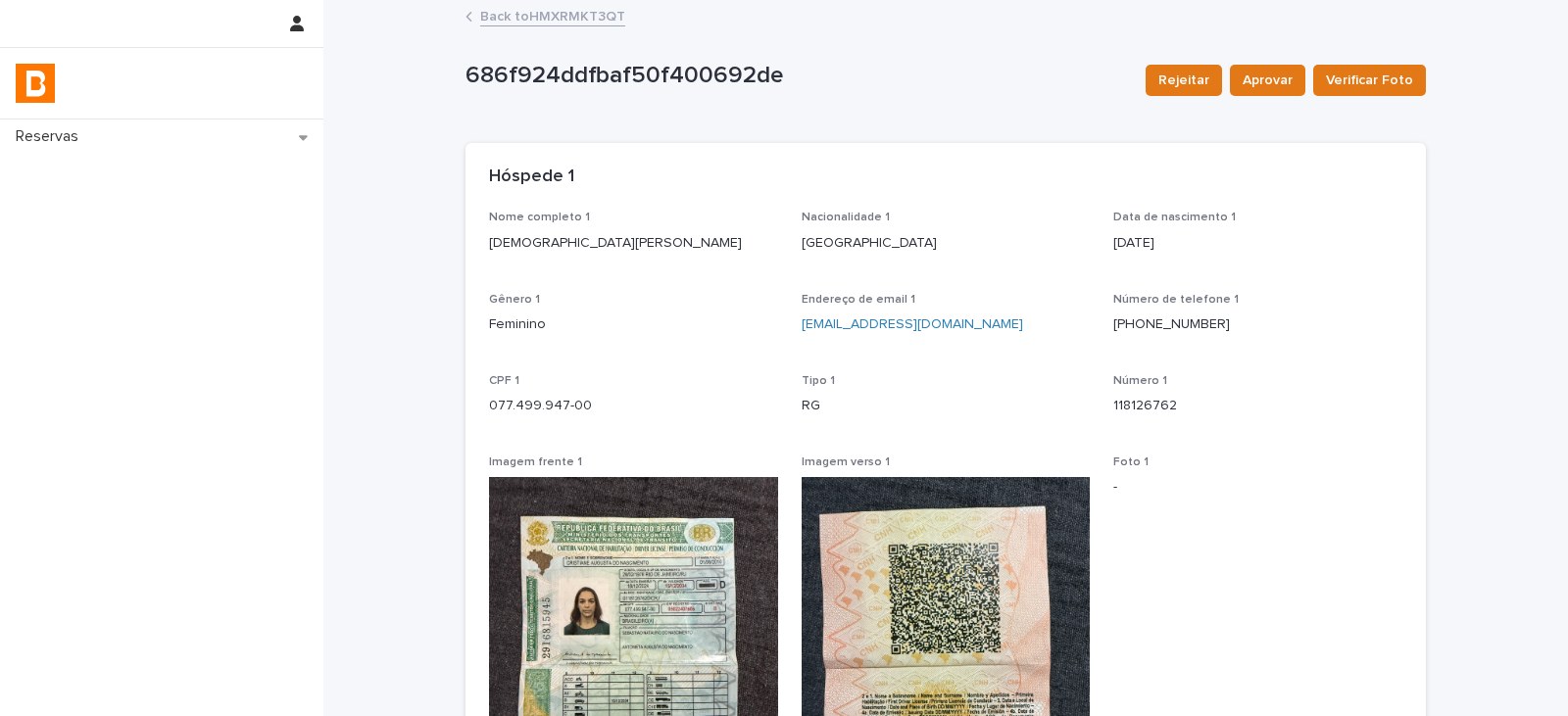 click on "Back to  HMXRMKT3QT" at bounding box center [553, 15] 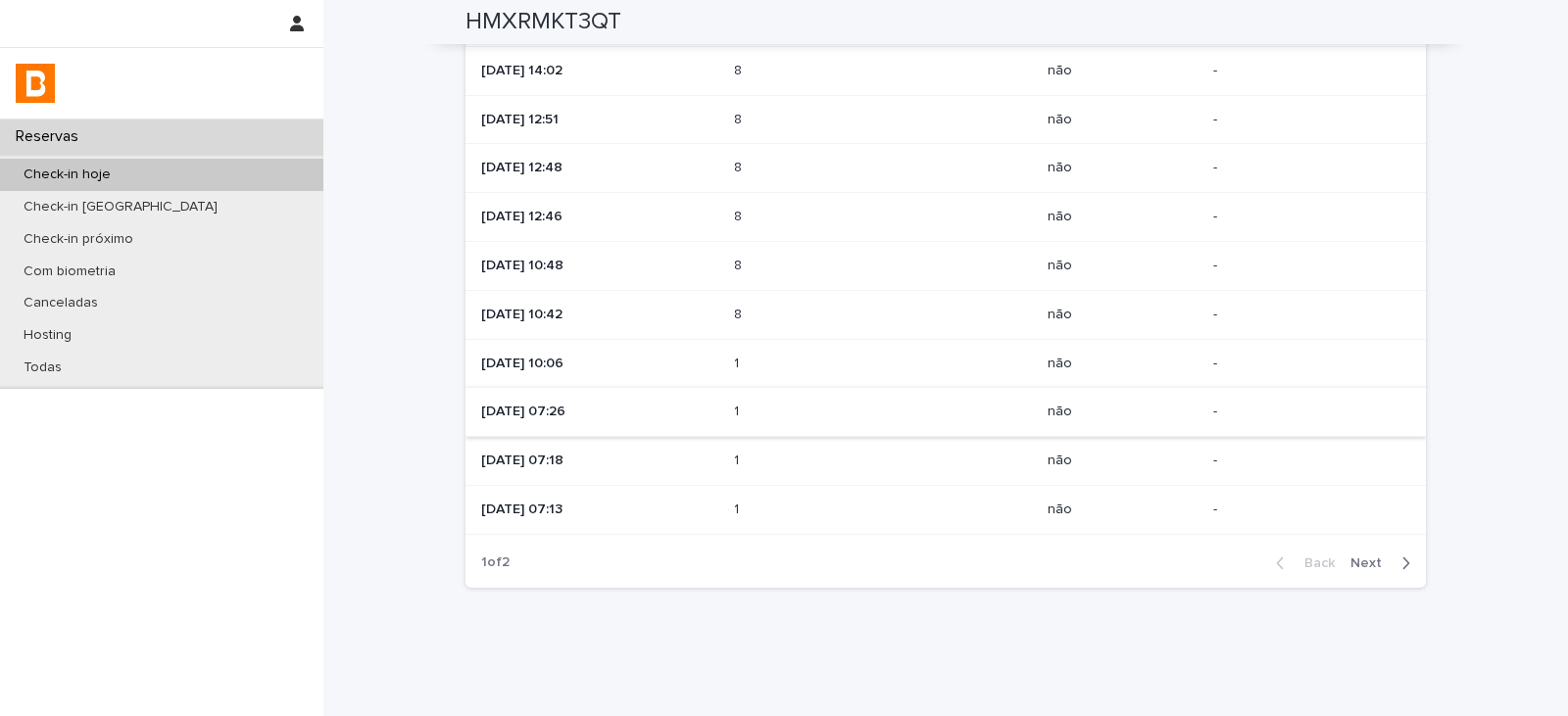 scroll, scrollTop: 1144, scrollLeft: 0, axis: vertical 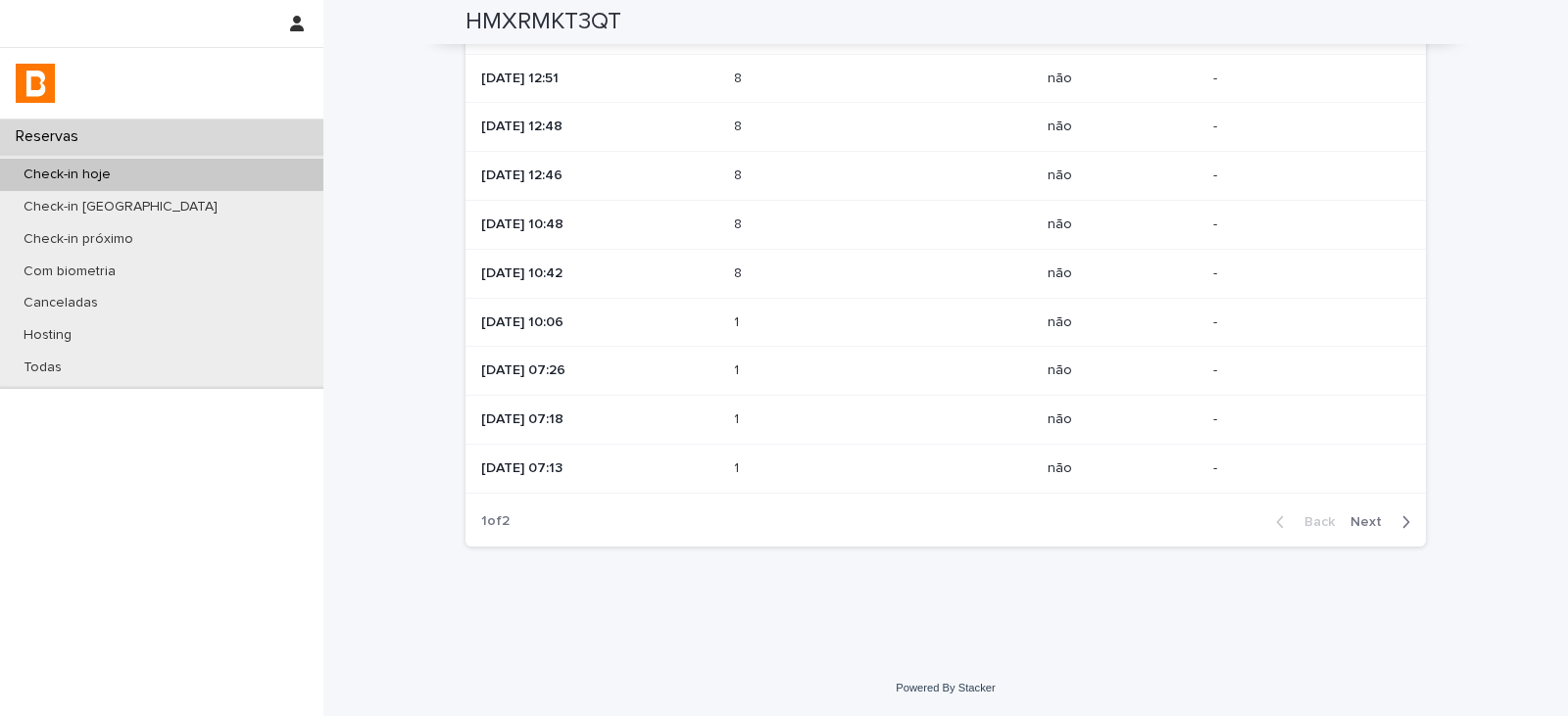 click on "1 1" at bounding box center (883, 420) 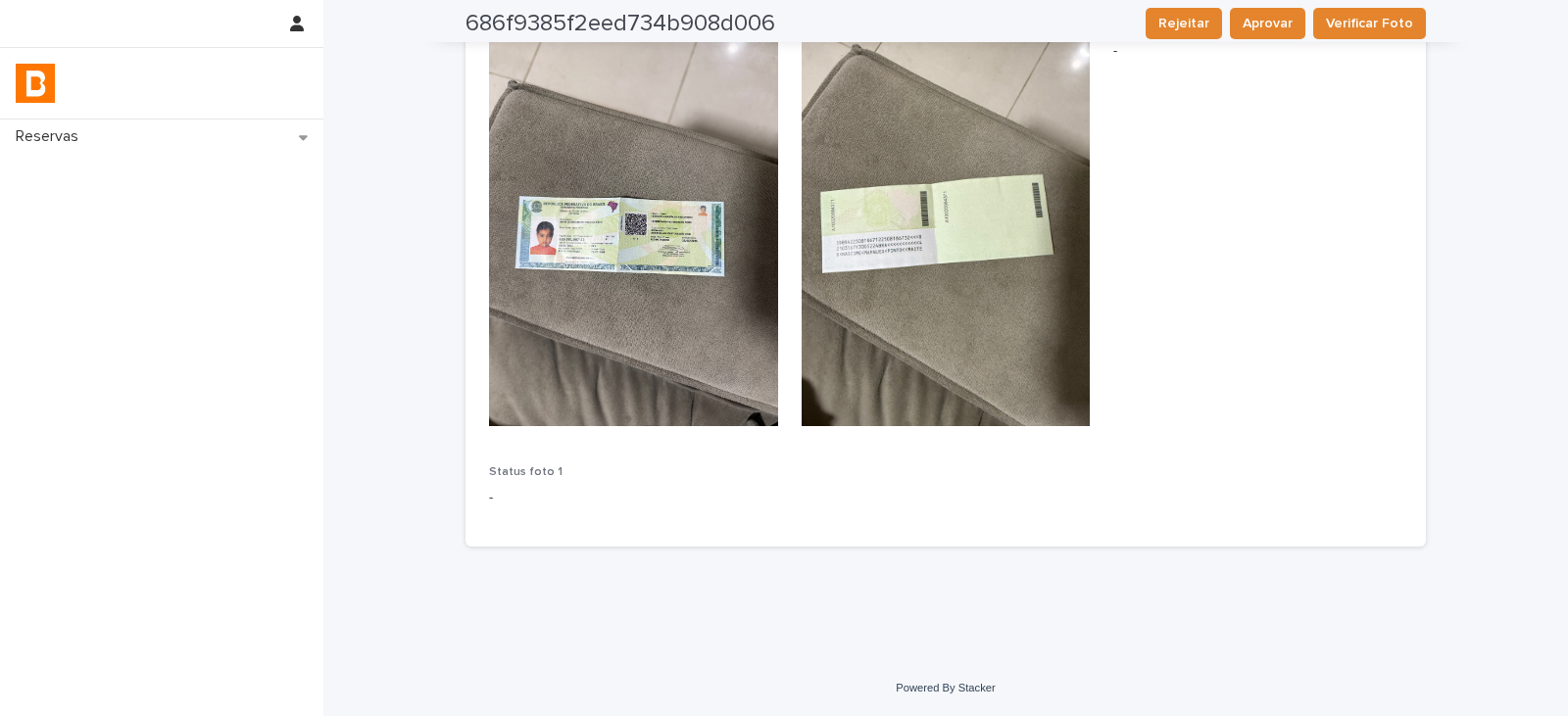 scroll, scrollTop: 0, scrollLeft: 0, axis: both 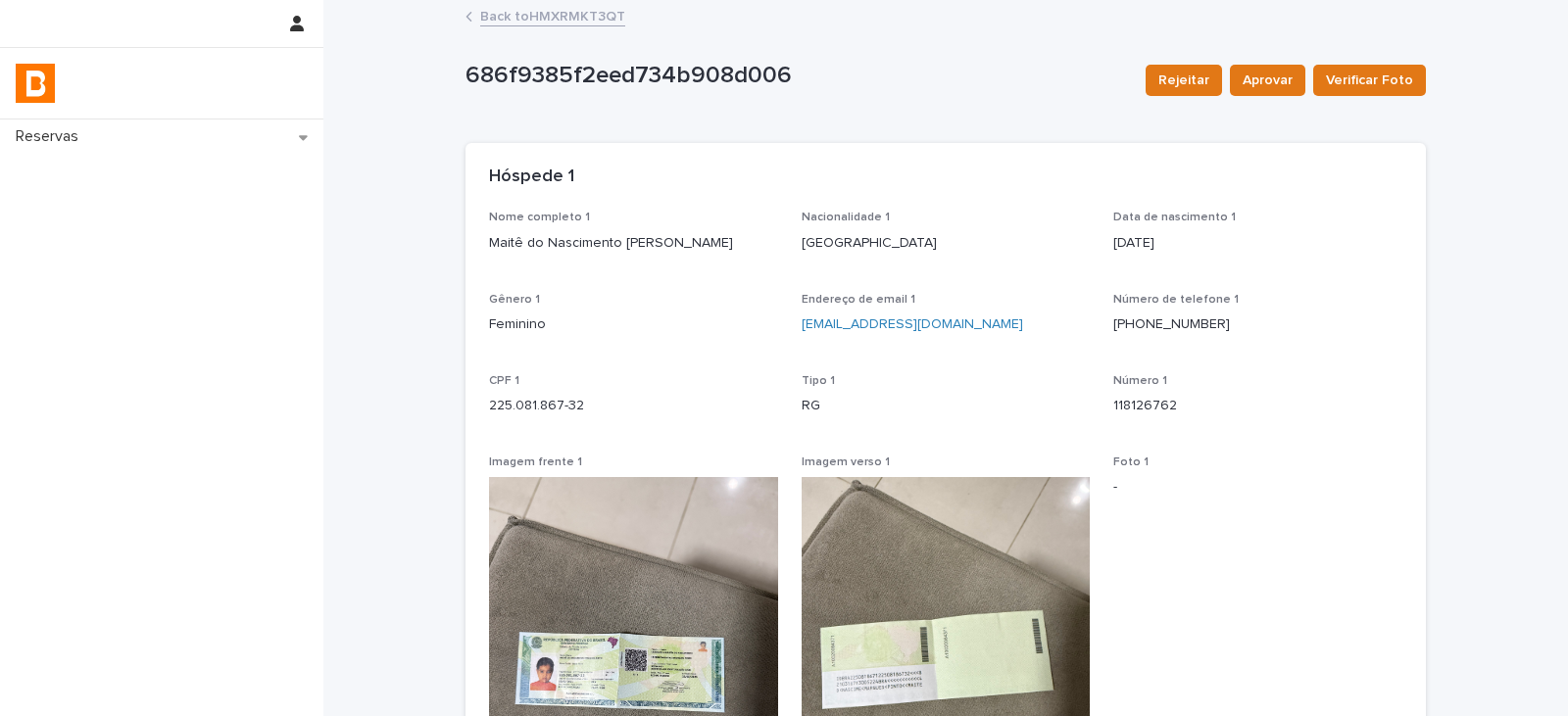 click on "Back to  HMXRMKT3QT" at bounding box center (553, 15) 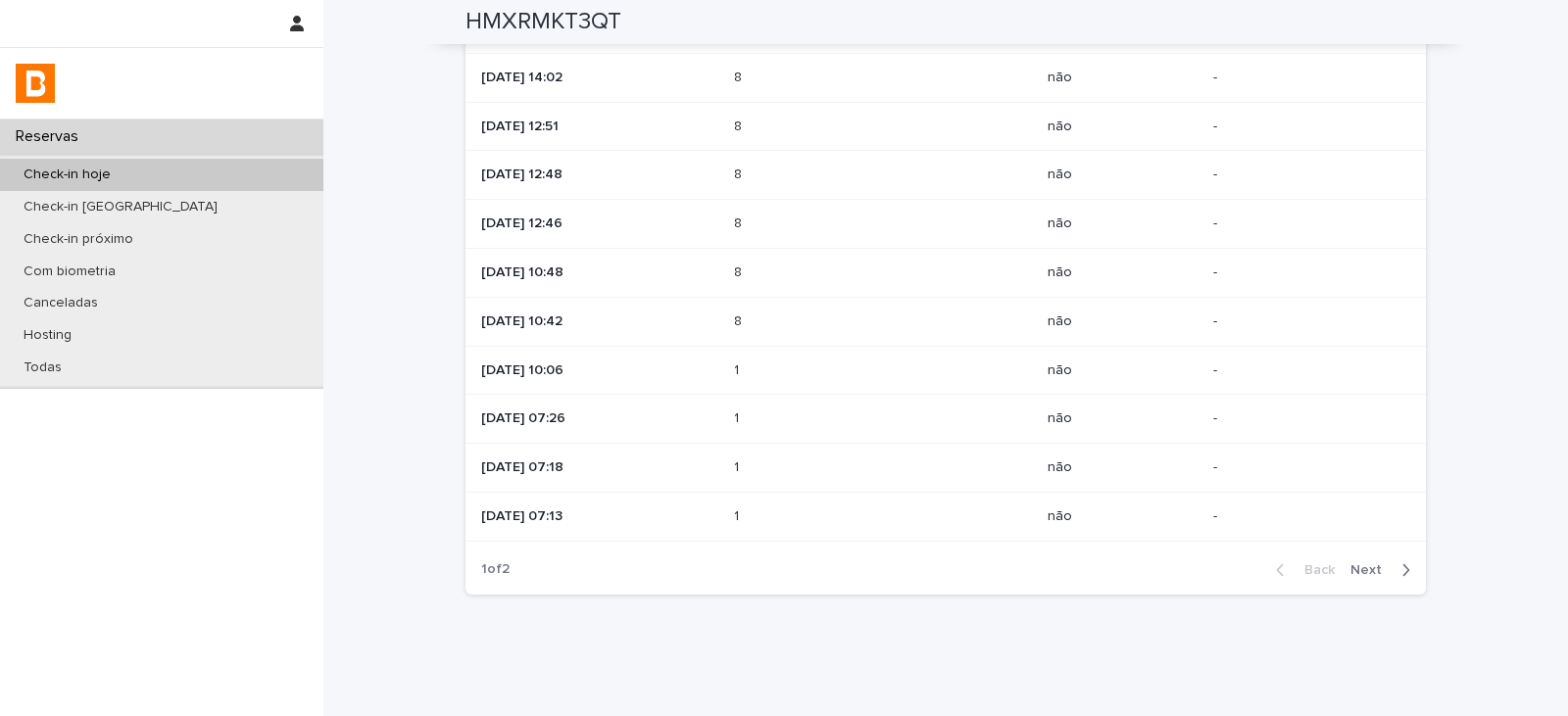 scroll, scrollTop: 1077, scrollLeft: 0, axis: vertical 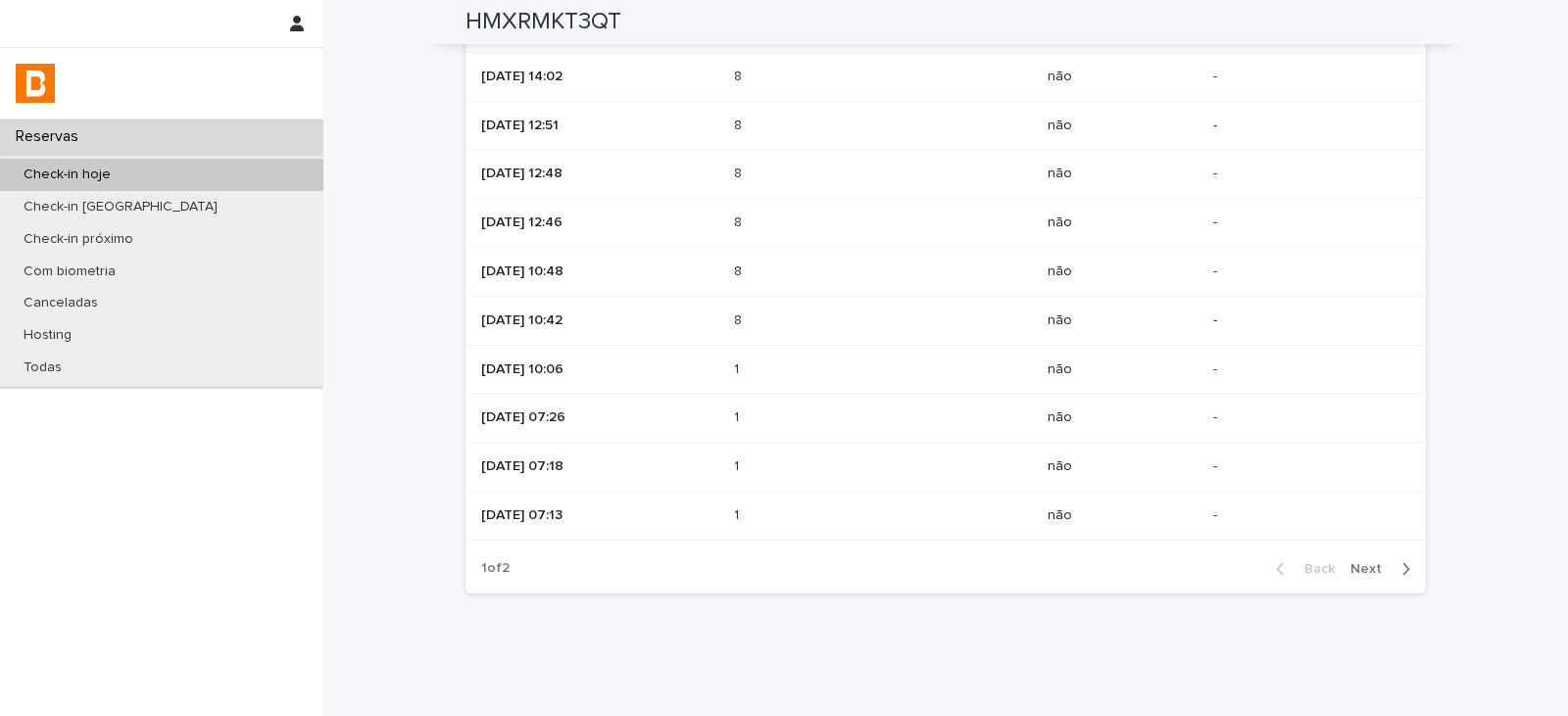 click on "1" at bounding box center [738, 415] 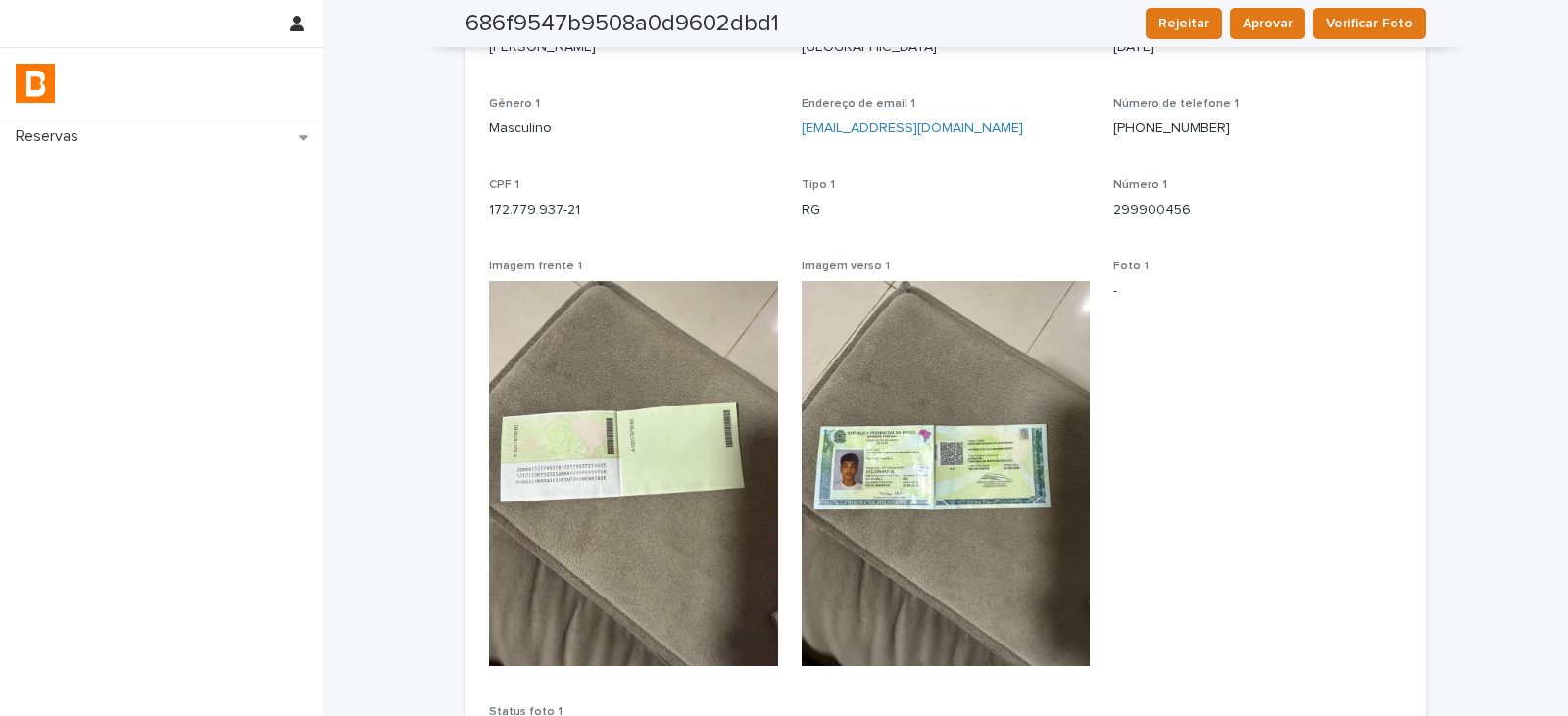 scroll, scrollTop: 0, scrollLeft: 0, axis: both 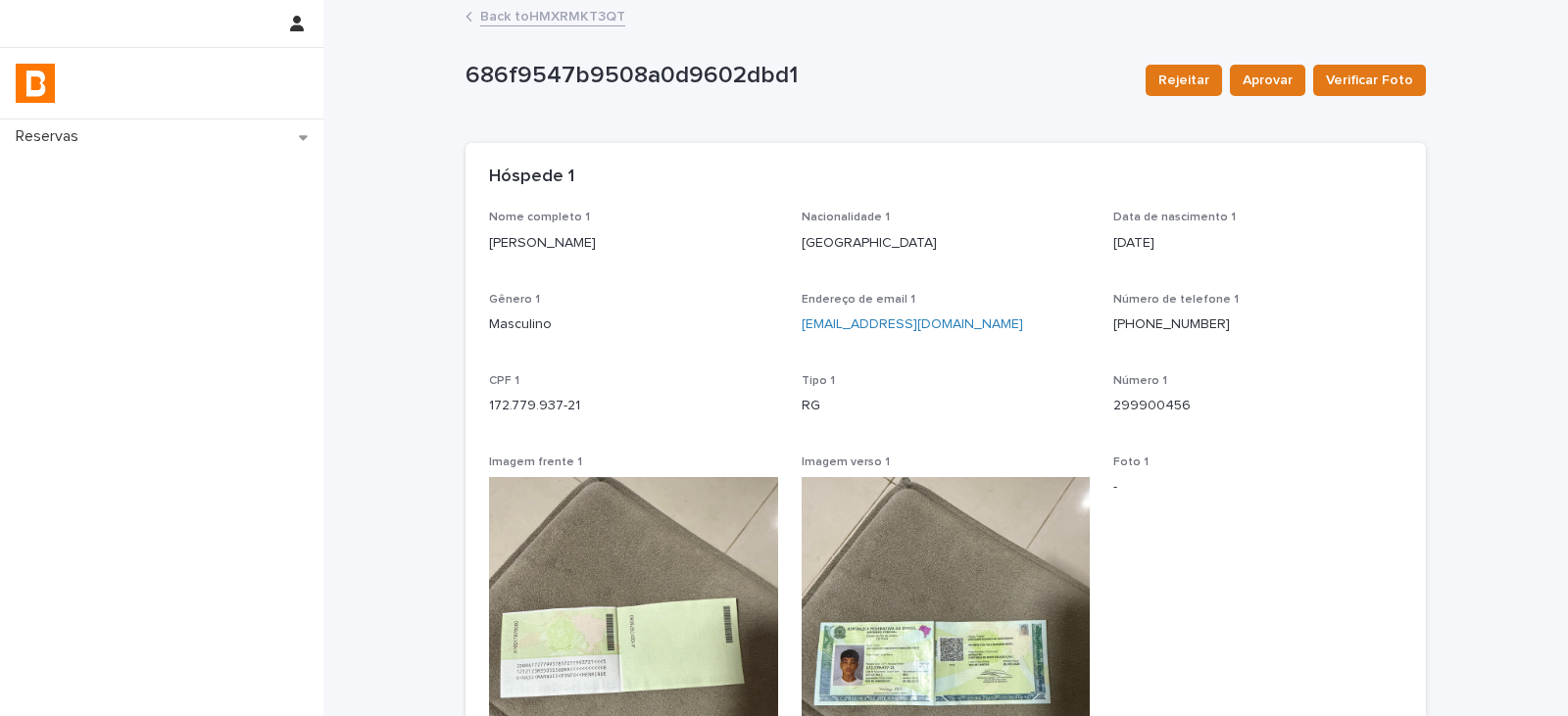 click on "Back to  HMXRMKT3QT" at bounding box center (553, 15) 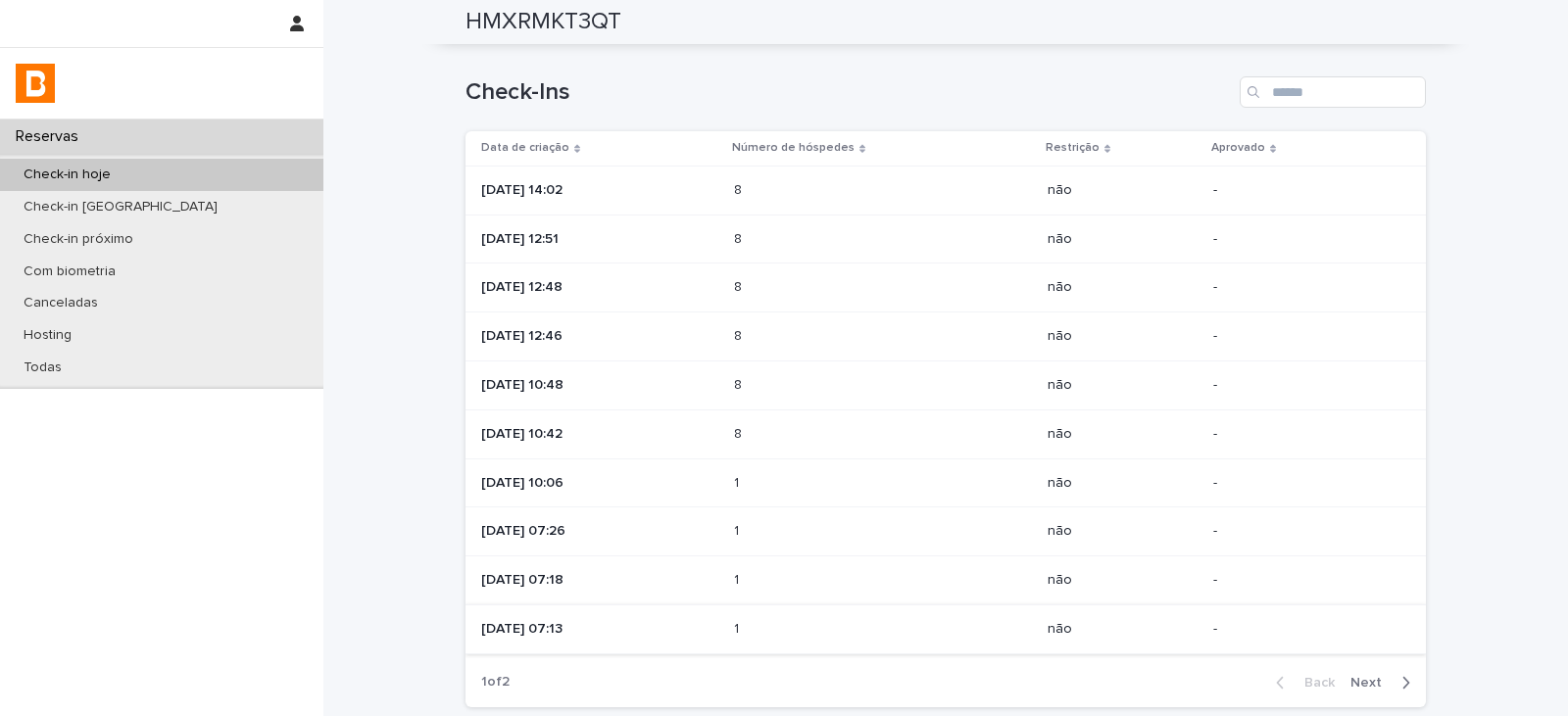 scroll, scrollTop: 1077, scrollLeft: 0, axis: vertical 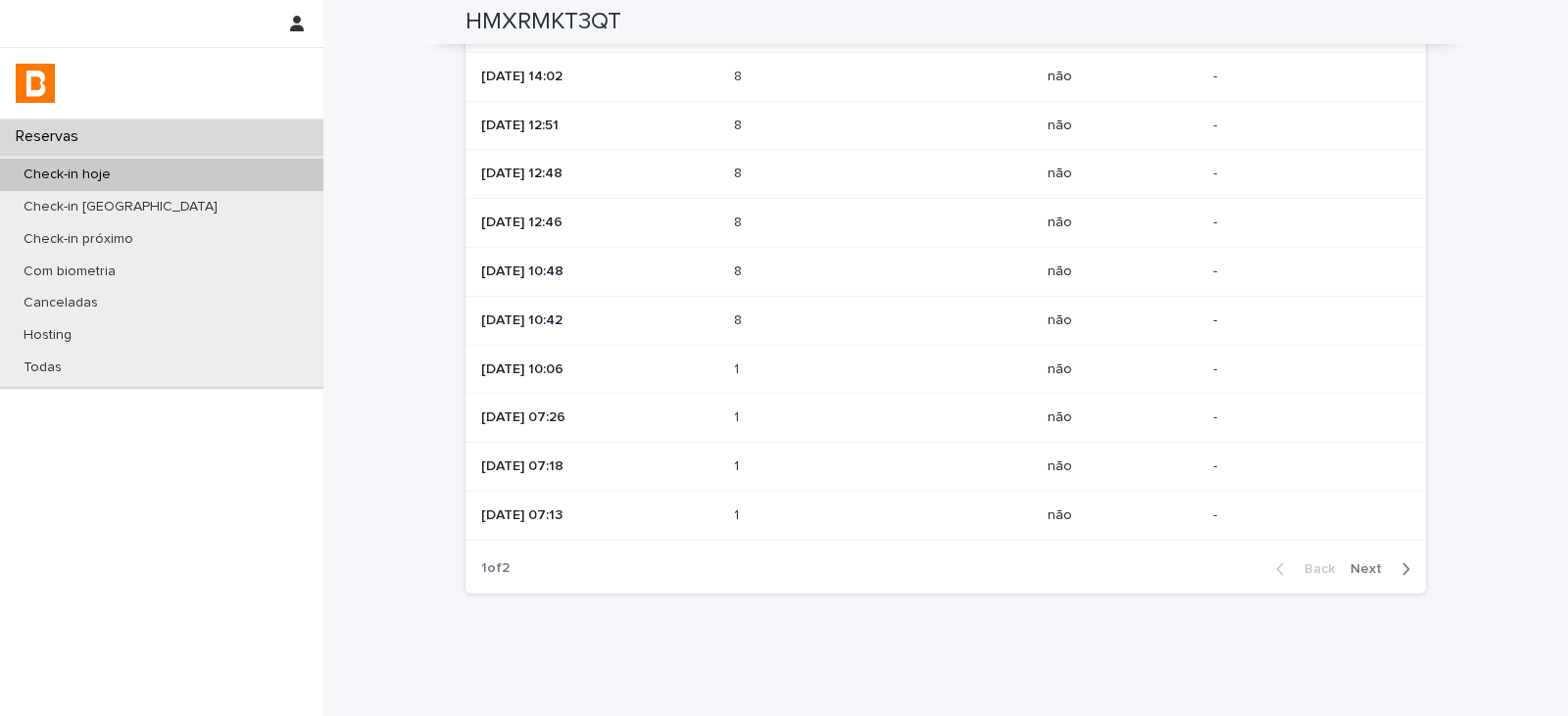 click on "1 1" at bounding box center (883, 417) 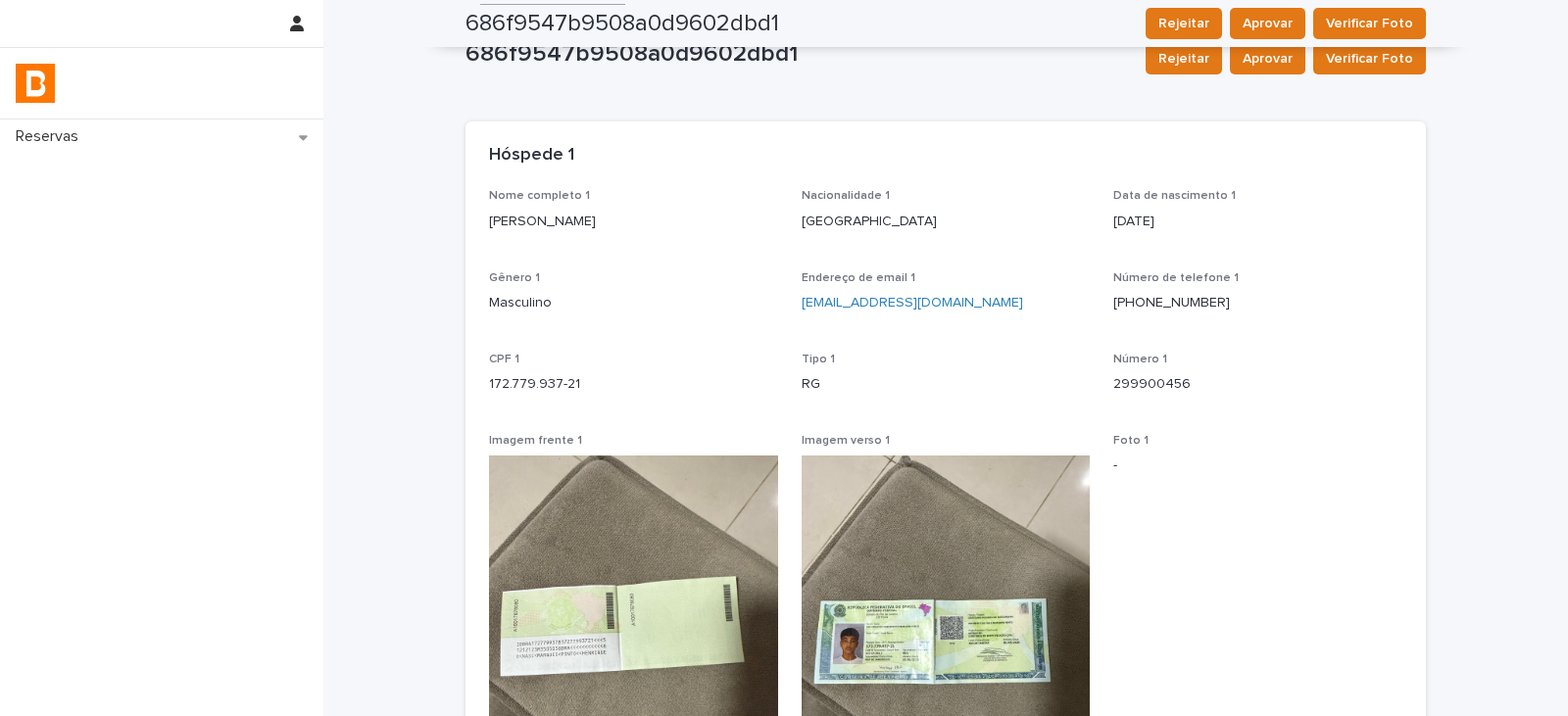 scroll, scrollTop: 0, scrollLeft: 0, axis: both 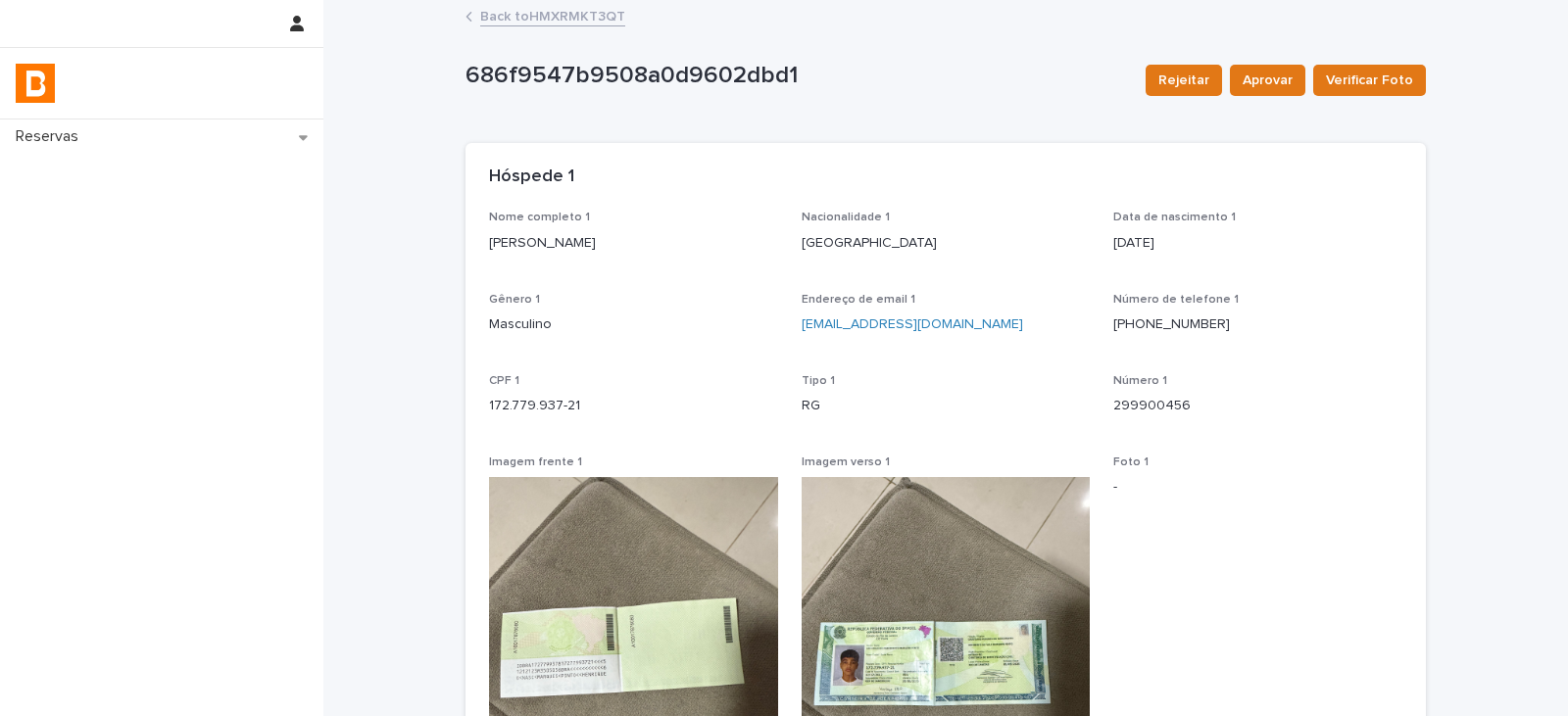 click on "Back to  HMXRMKT3QT" at bounding box center [553, 15] 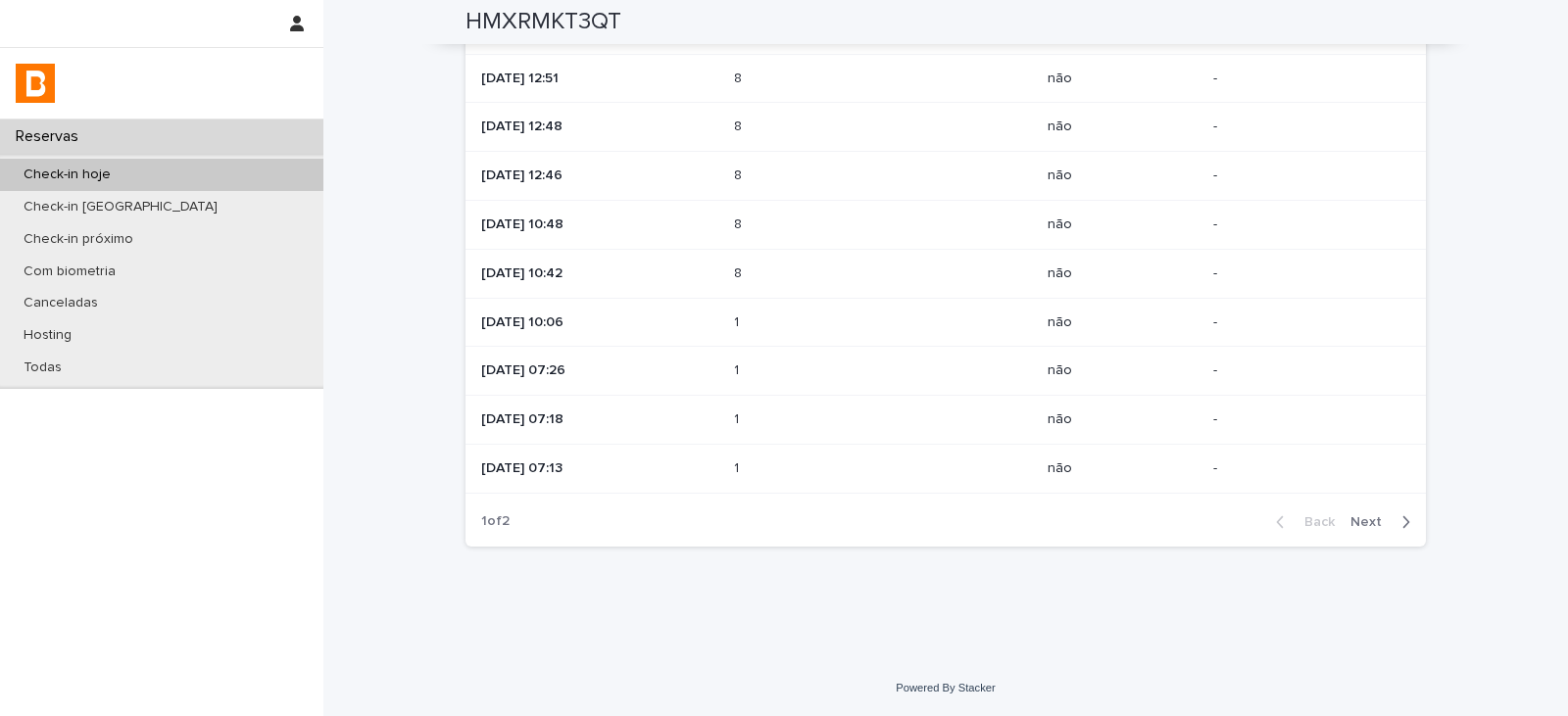 scroll, scrollTop: 1144, scrollLeft: 0, axis: vertical 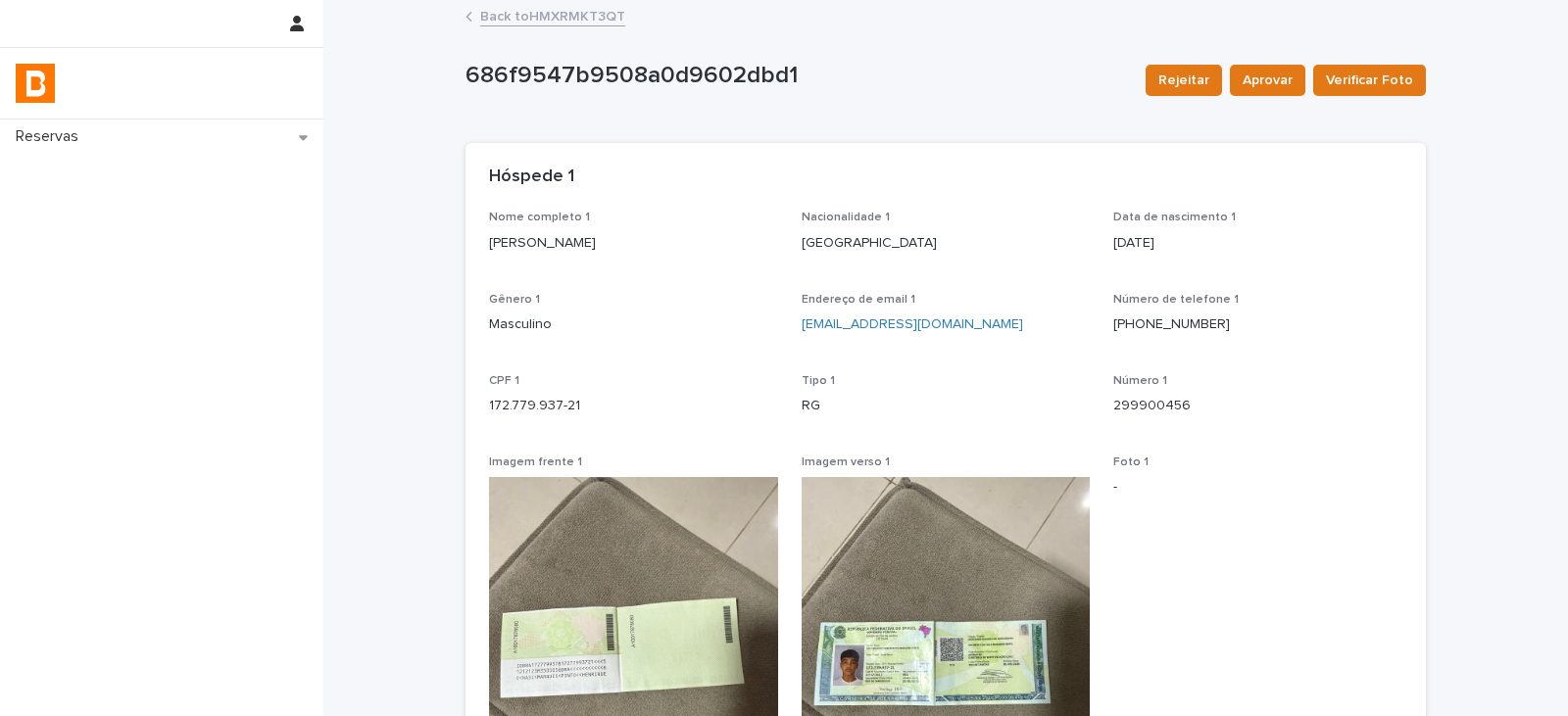 drag, startPoint x: 716, startPoint y: 250, endPoint x: 472, endPoint y: 254, distance: 244.03278 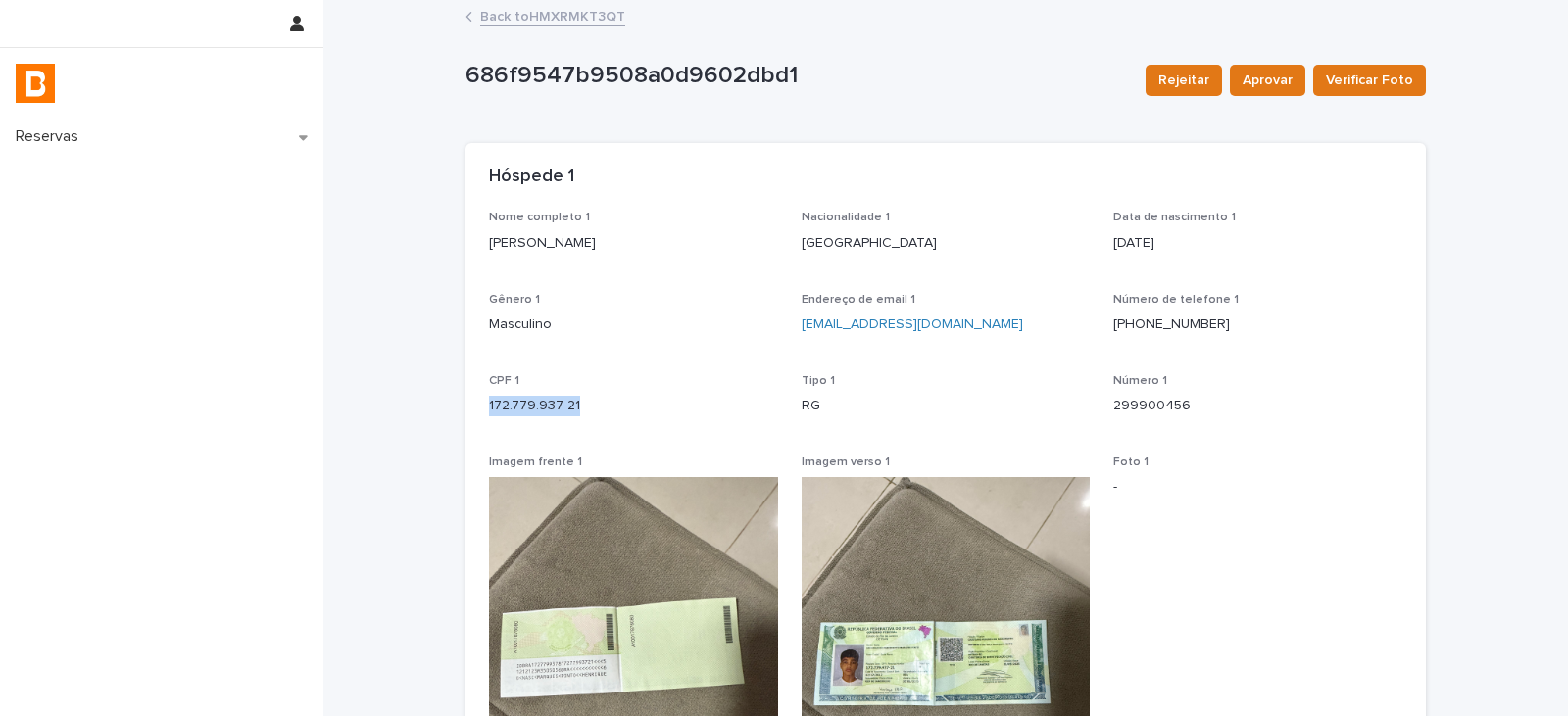 drag, startPoint x: 481, startPoint y: 409, endPoint x: 590, endPoint y: 403, distance: 109.165013 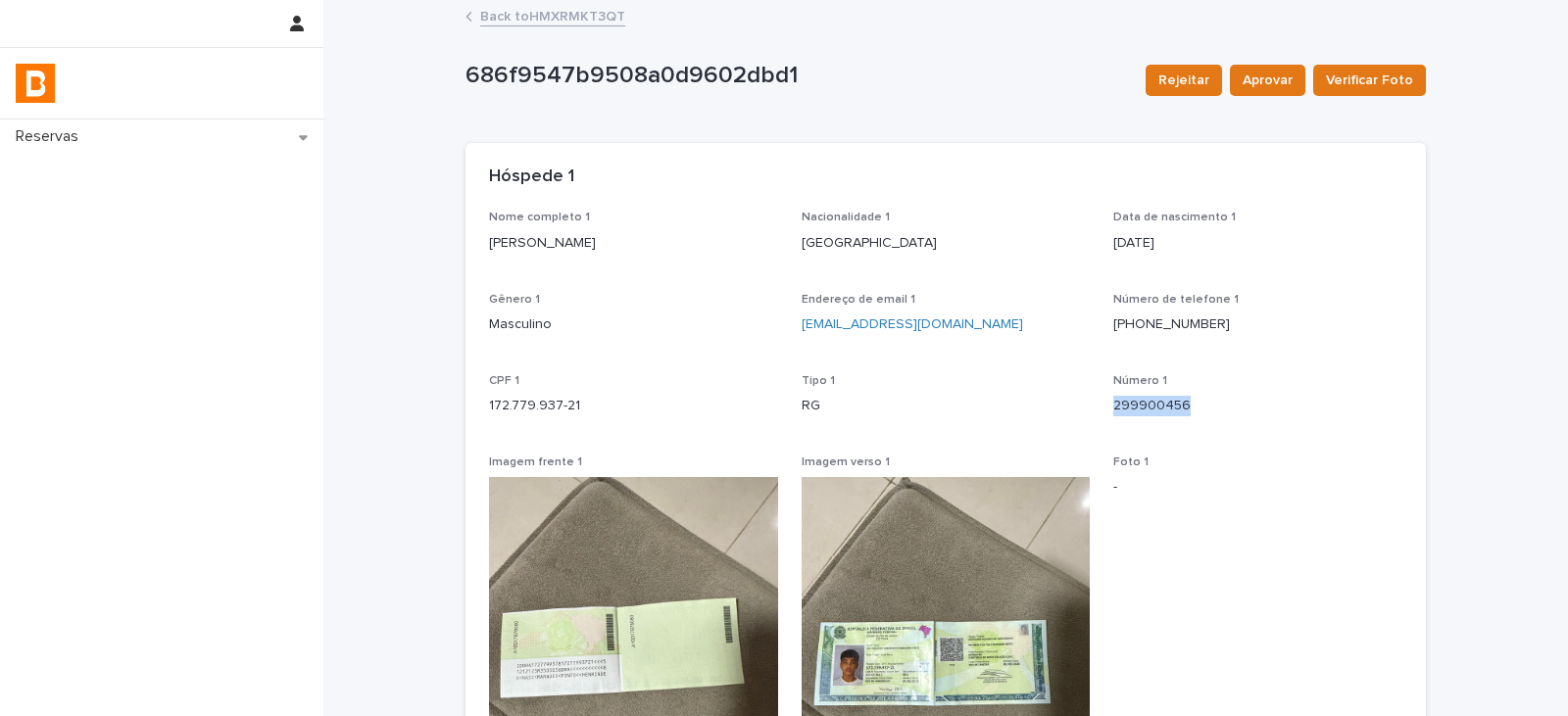drag, startPoint x: 1103, startPoint y: 411, endPoint x: 1188, endPoint y: 411, distance: 85 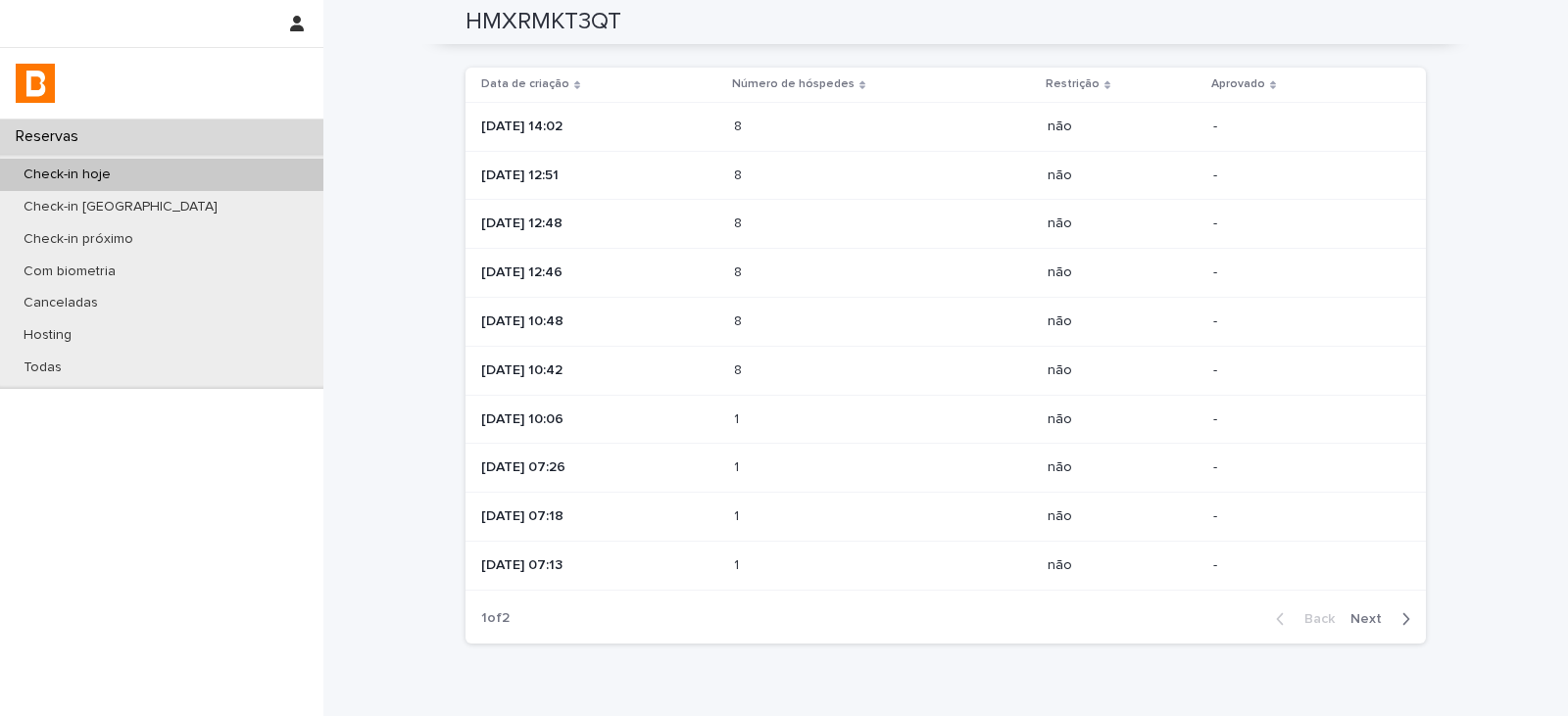 scroll, scrollTop: 1077, scrollLeft: 0, axis: vertical 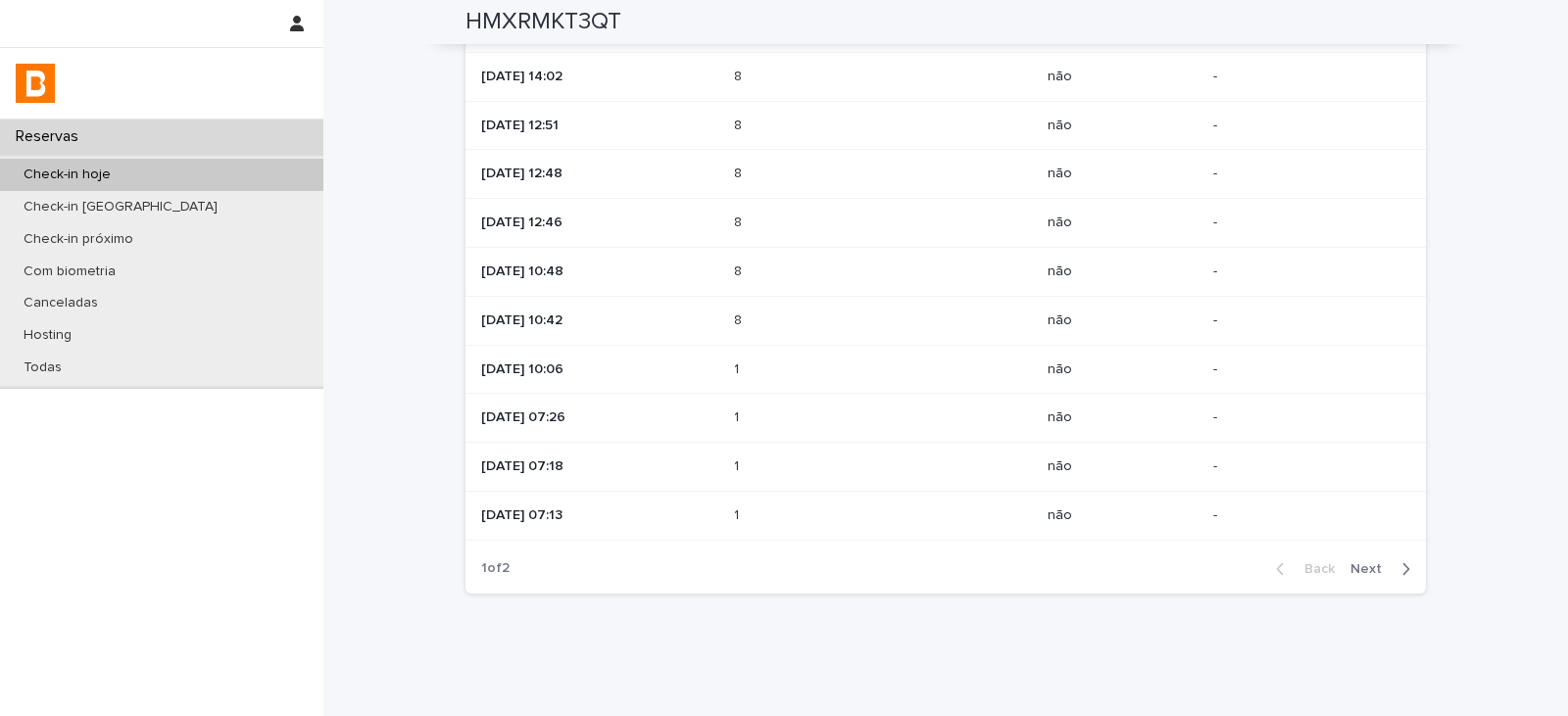 click at bounding box center (819, 369) 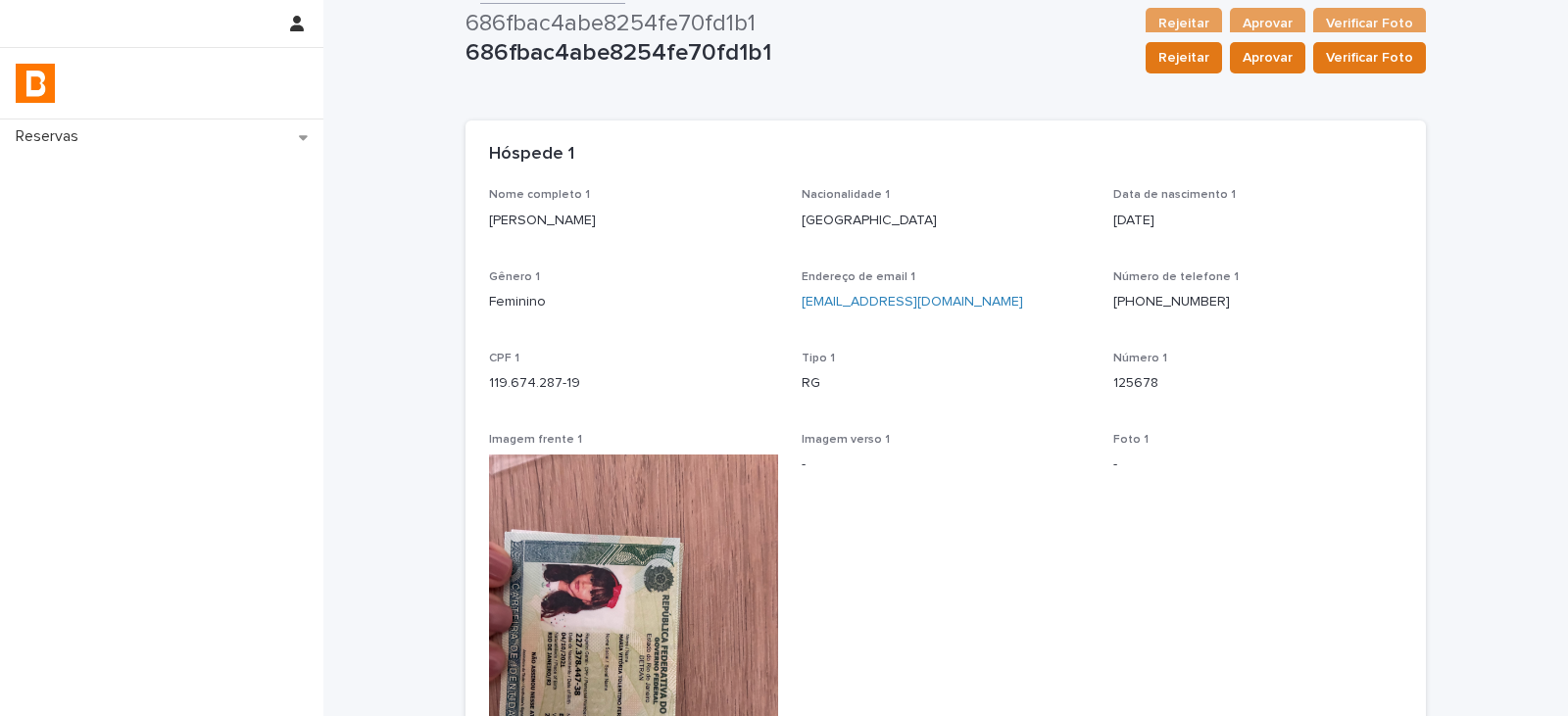 scroll, scrollTop: 0, scrollLeft: 0, axis: both 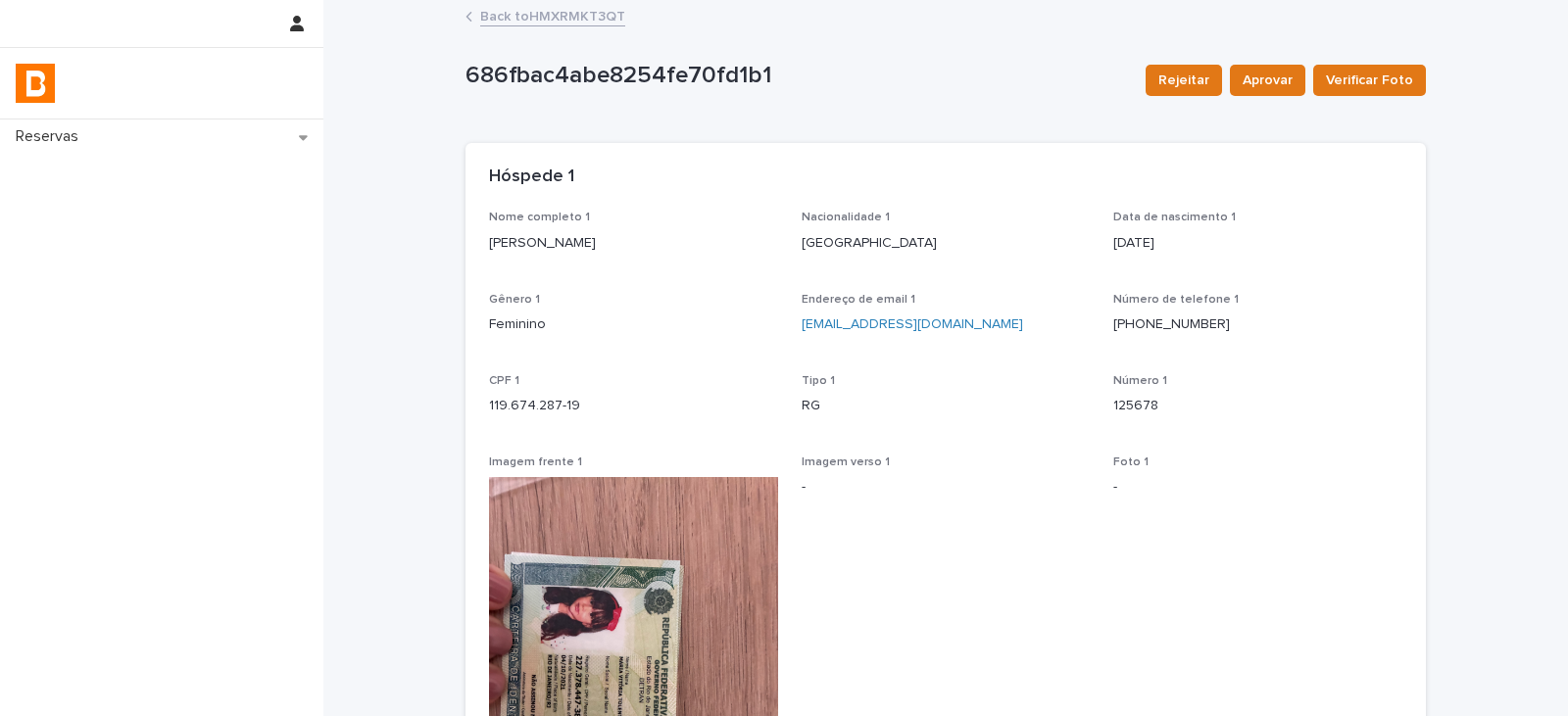 drag, startPoint x: 695, startPoint y: 252, endPoint x: 481, endPoint y: 253, distance: 214.00234 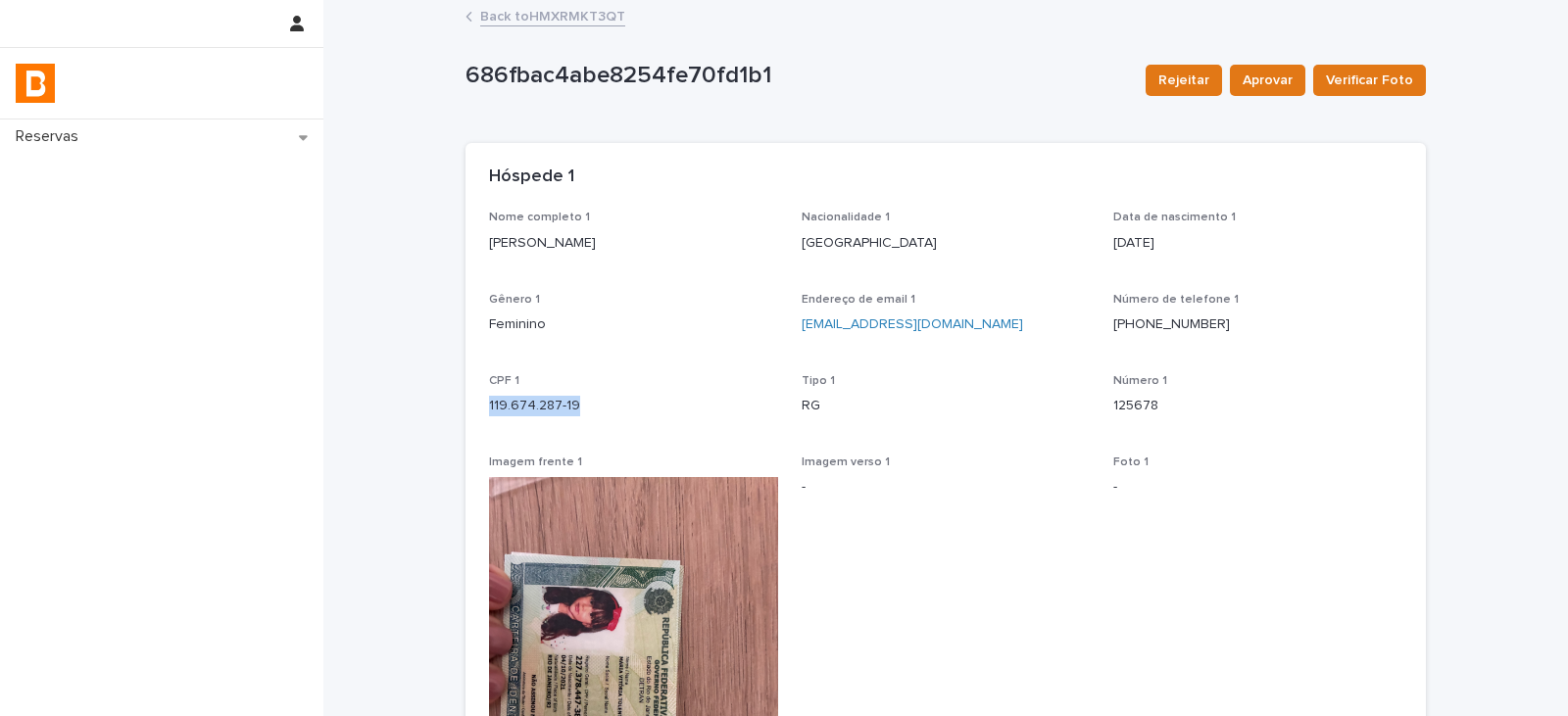 drag, startPoint x: 608, startPoint y: 411, endPoint x: 462, endPoint y: 424, distance: 146.57762 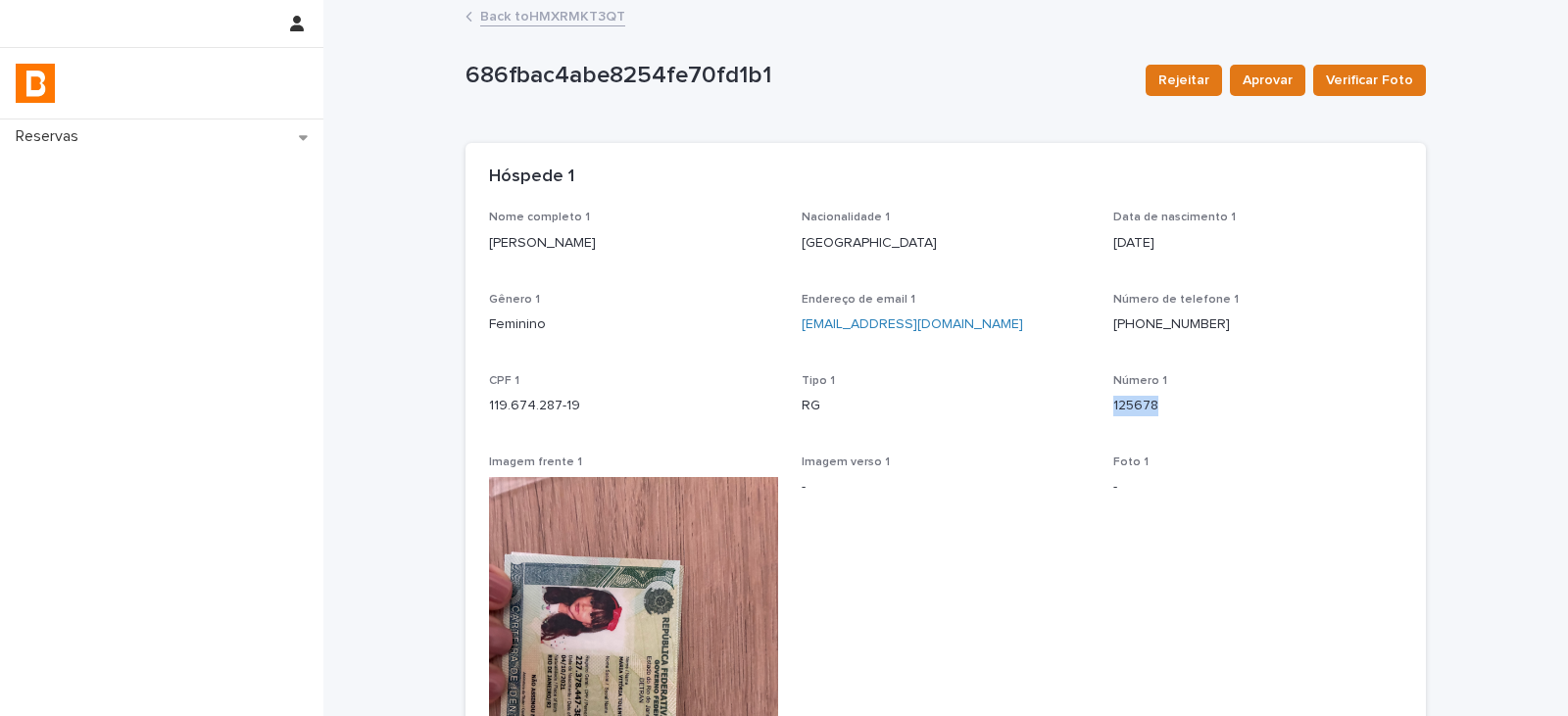 drag, startPoint x: 1151, startPoint y: 406, endPoint x: 1100, endPoint y: 408, distance: 51.0392 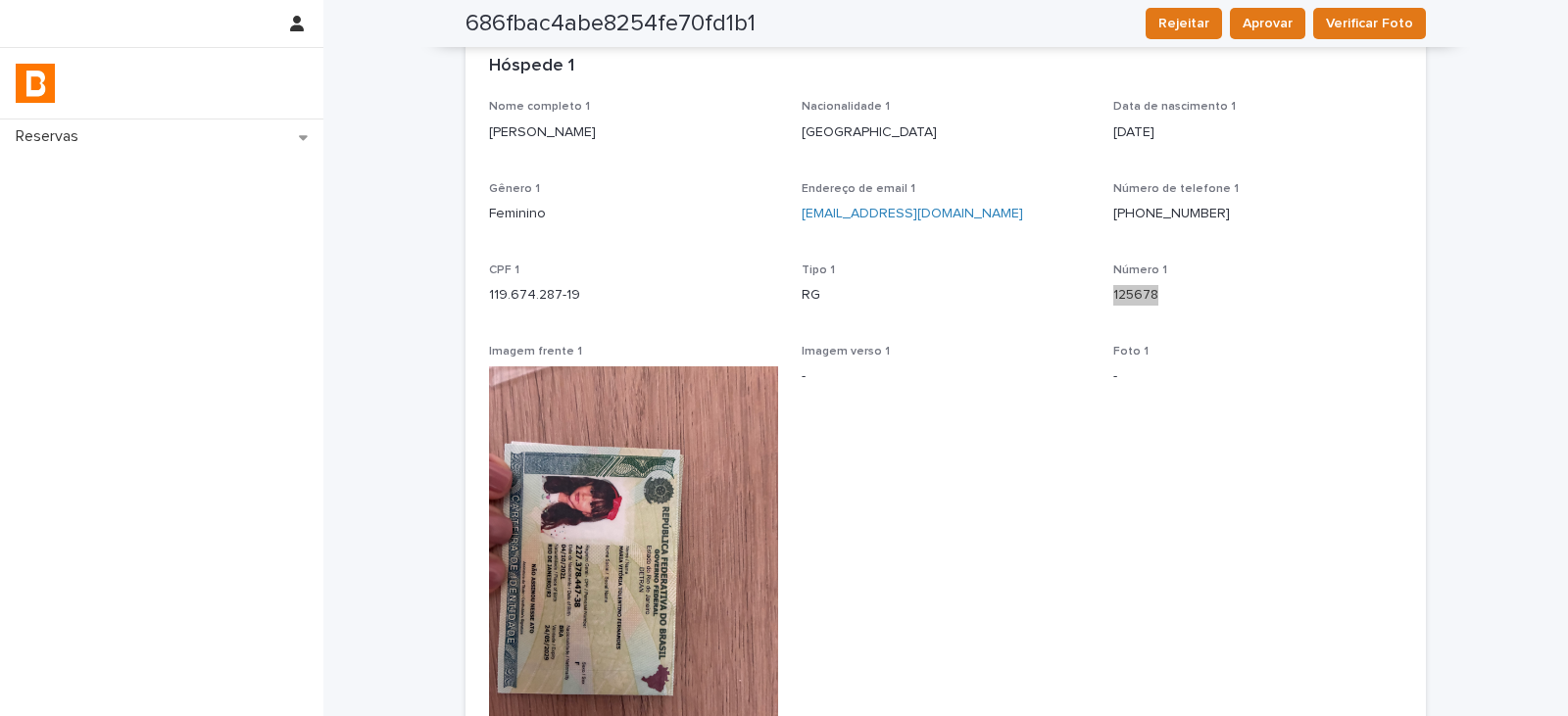 scroll, scrollTop: 0, scrollLeft: 0, axis: both 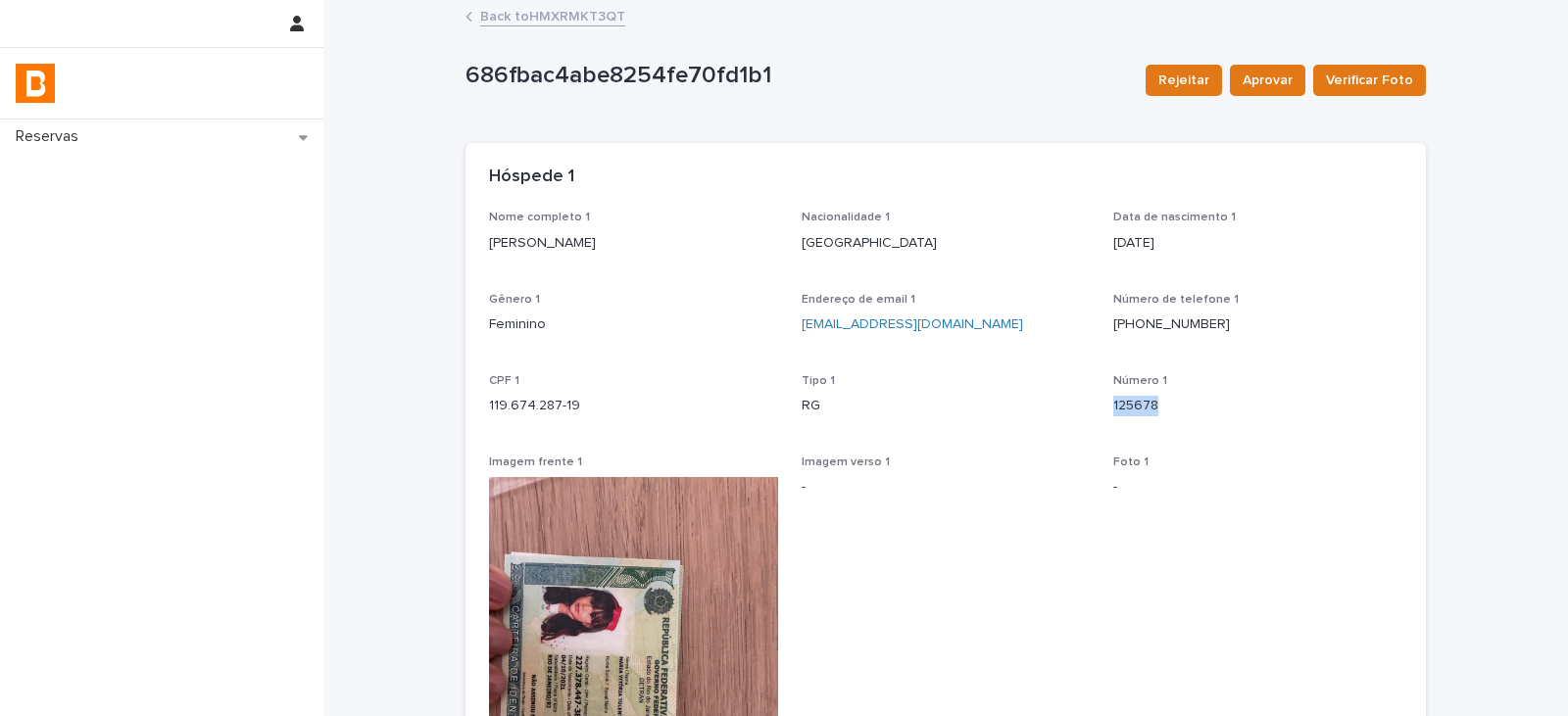 click on "Back to  HMXRMKT3QT" at bounding box center [553, 15] 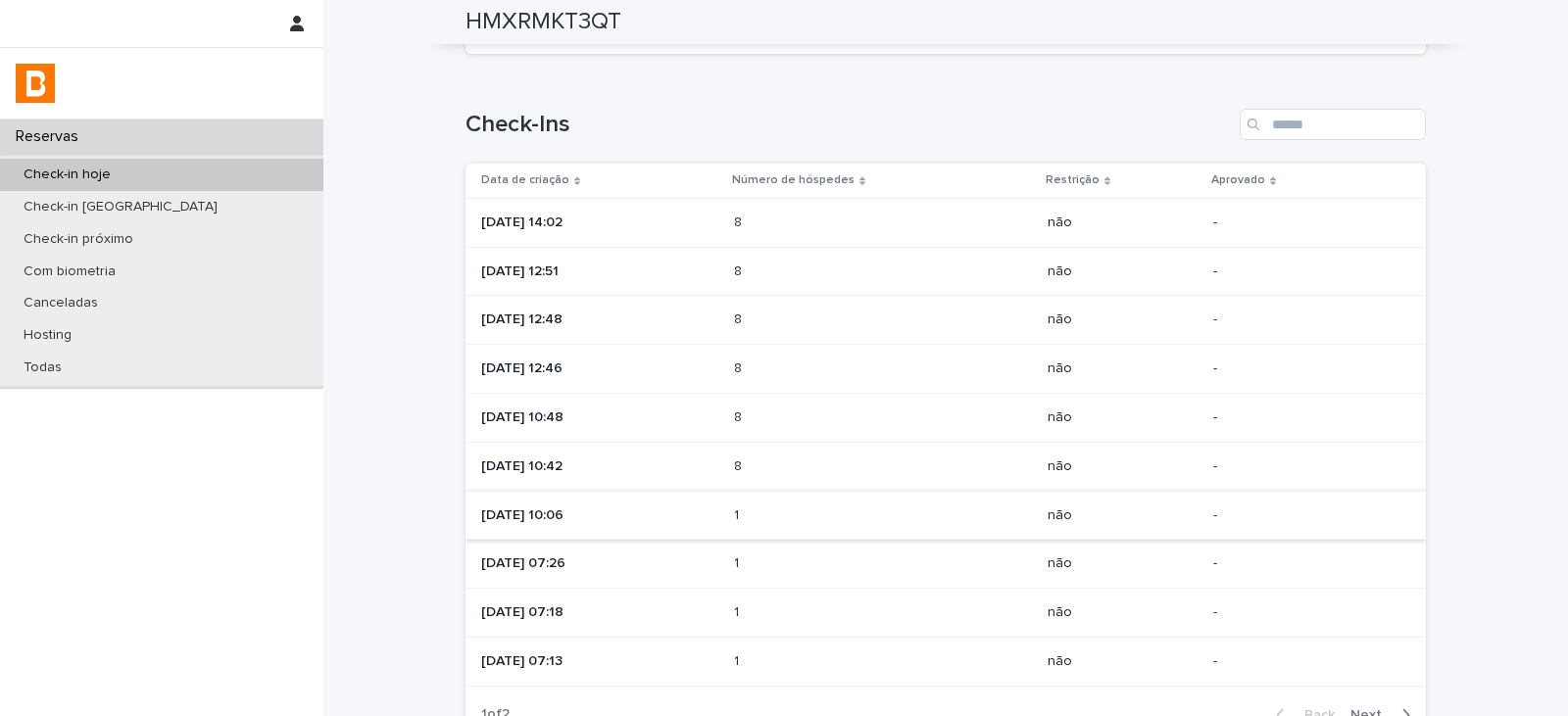 scroll, scrollTop: 1077, scrollLeft: 0, axis: vertical 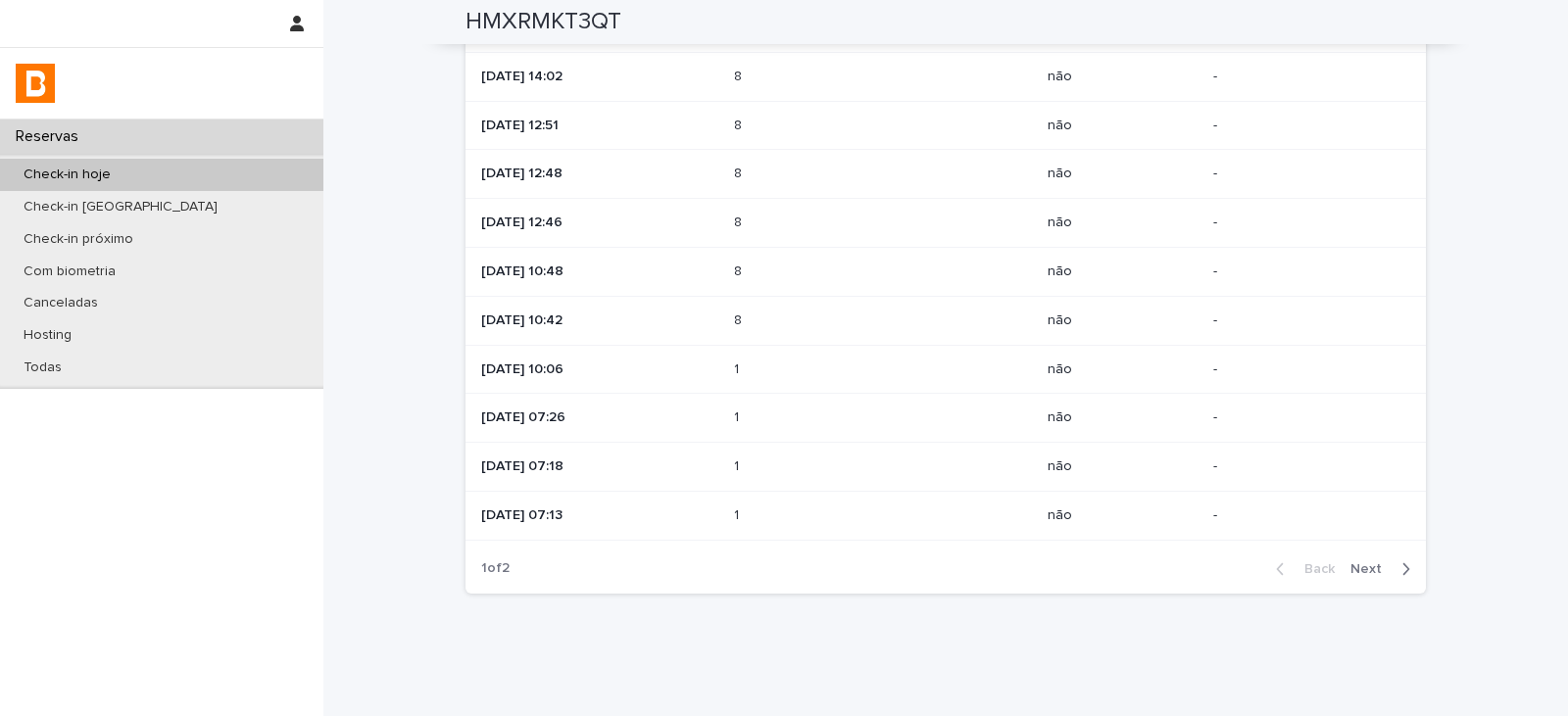 click at bounding box center [819, 320] 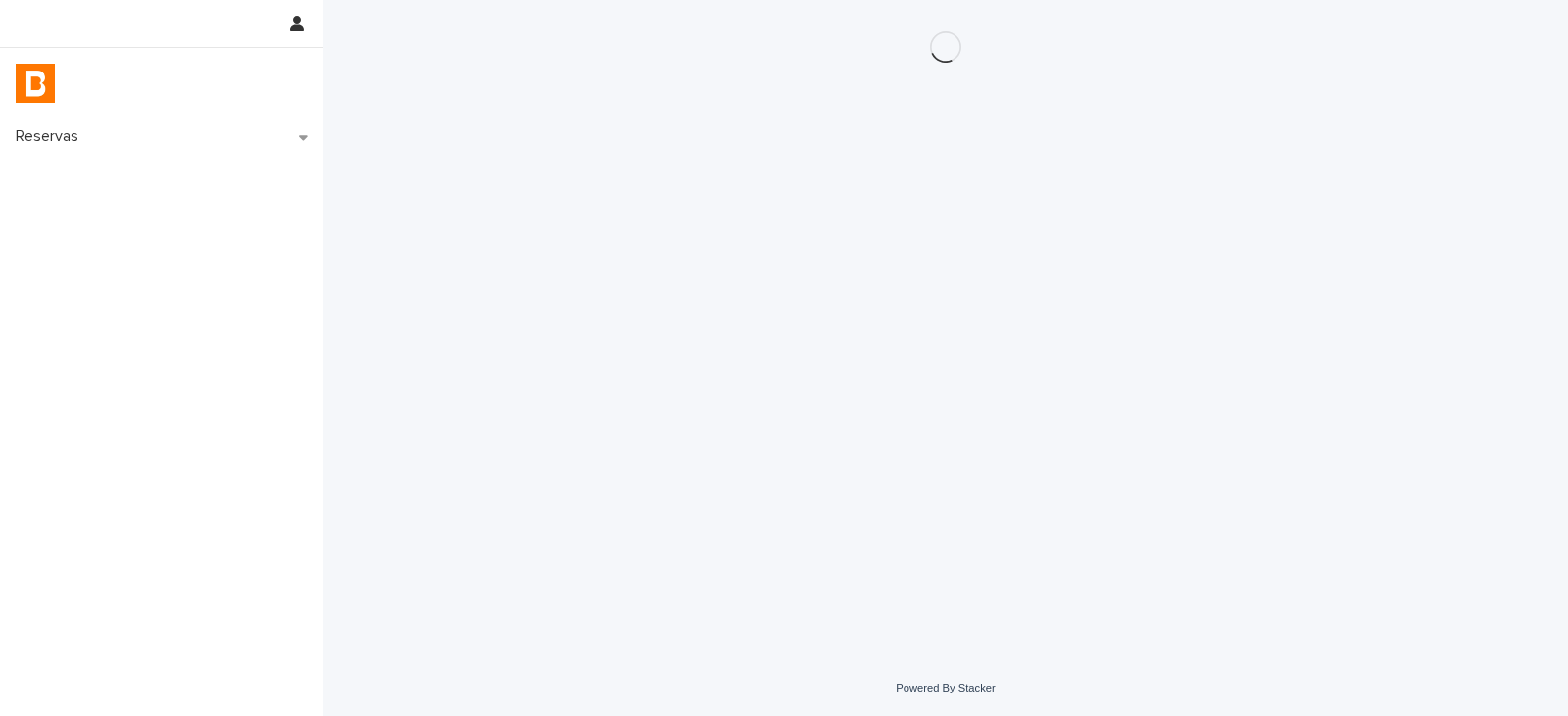 scroll, scrollTop: 0, scrollLeft: 0, axis: both 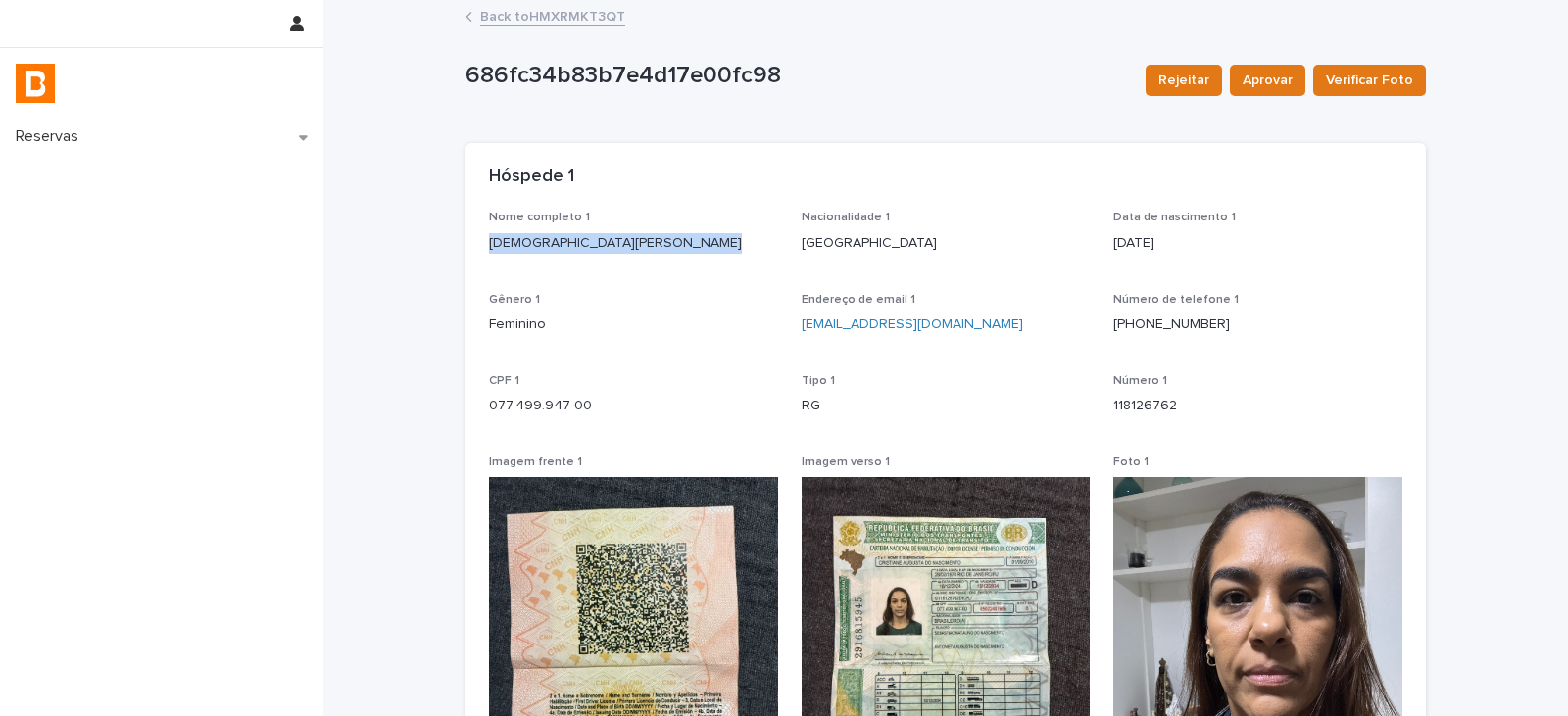 drag, startPoint x: 692, startPoint y: 248, endPoint x: 485, endPoint y: 258, distance: 207.24141 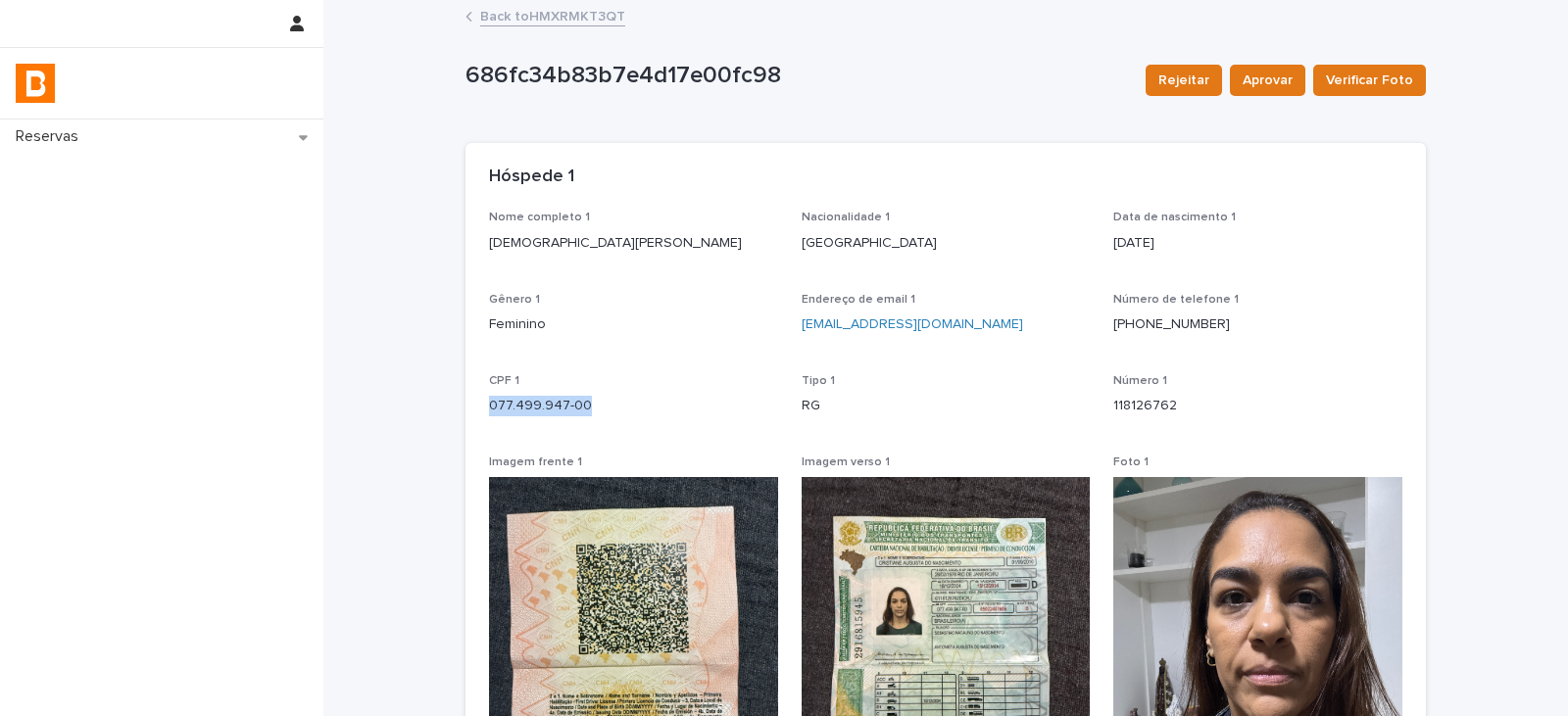 drag, startPoint x: 591, startPoint y: 402, endPoint x: 478, endPoint y: 415, distance: 113.74533 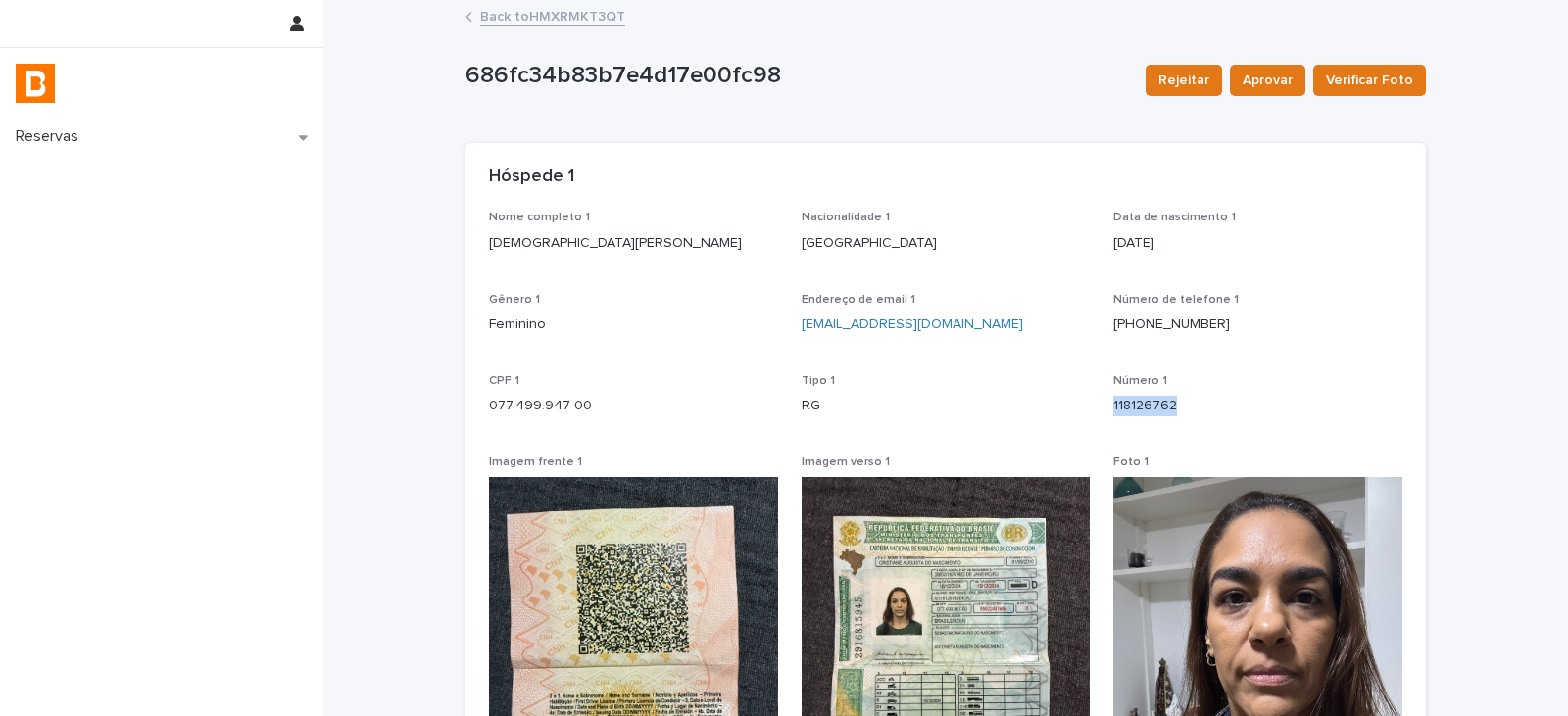 drag, startPoint x: 1141, startPoint y: 410, endPoint x: 1106, endPoint y: 412, distance: 35.057096 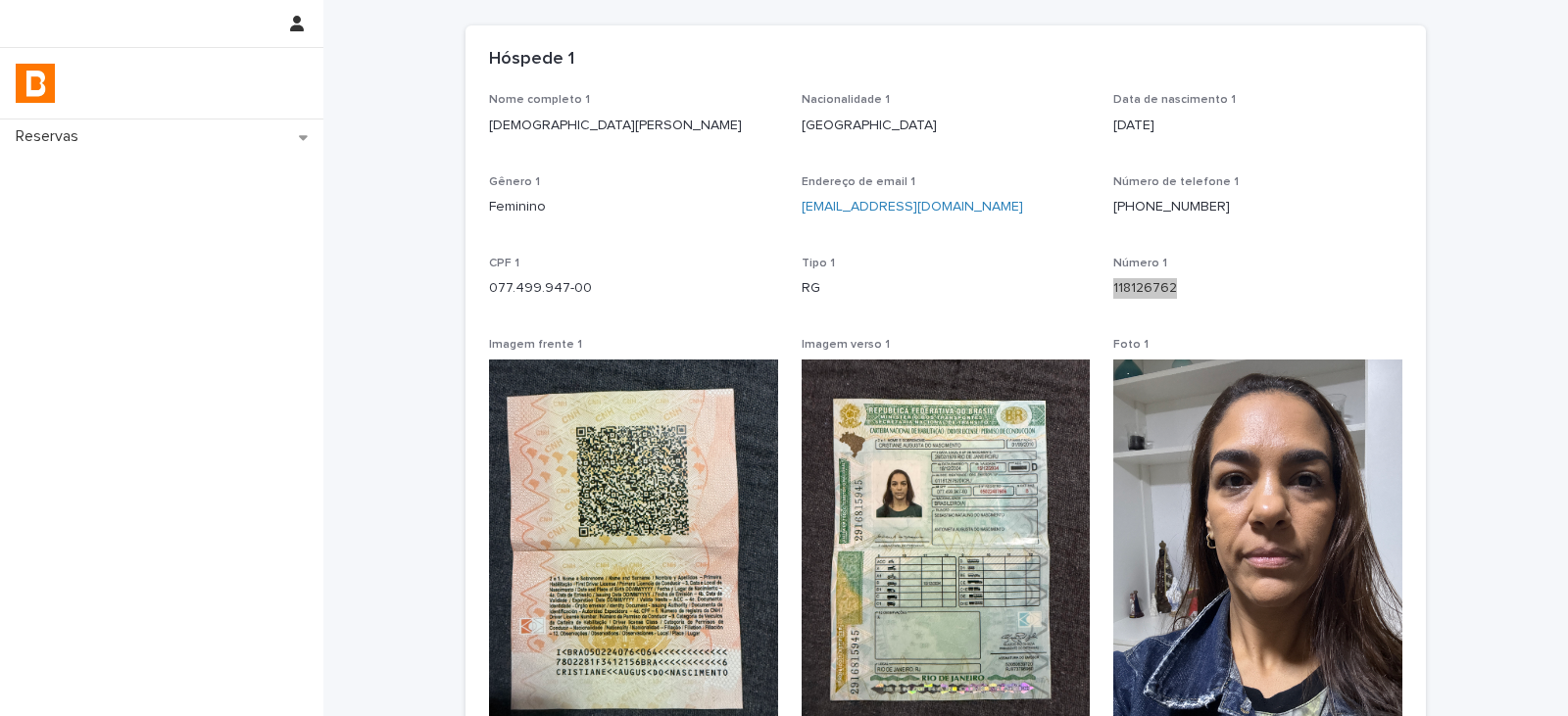 scroll, scrollTop: 196, scrollLeft: 0, axis: vertical 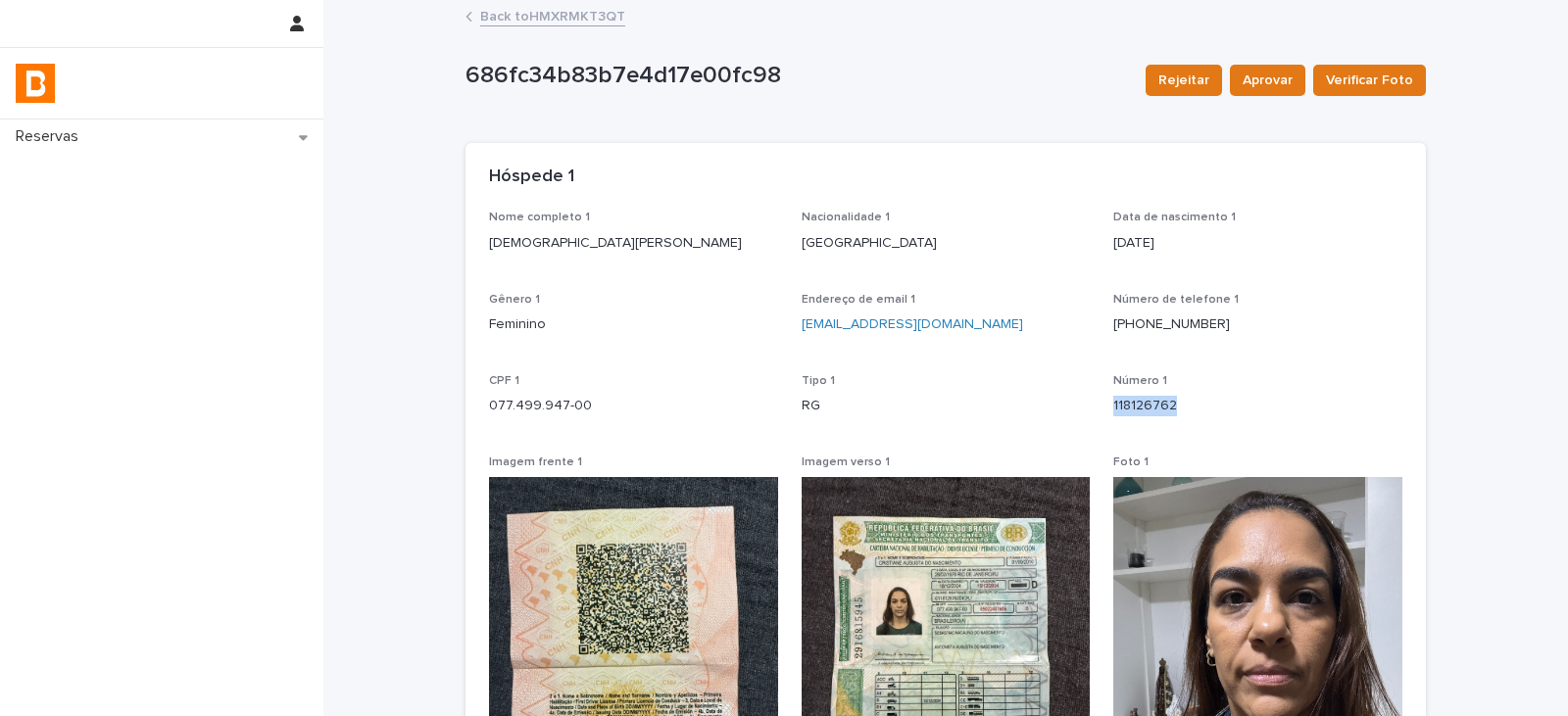 click on "Back to  HMXRMKT3QT" at bounding box center (553, 15) 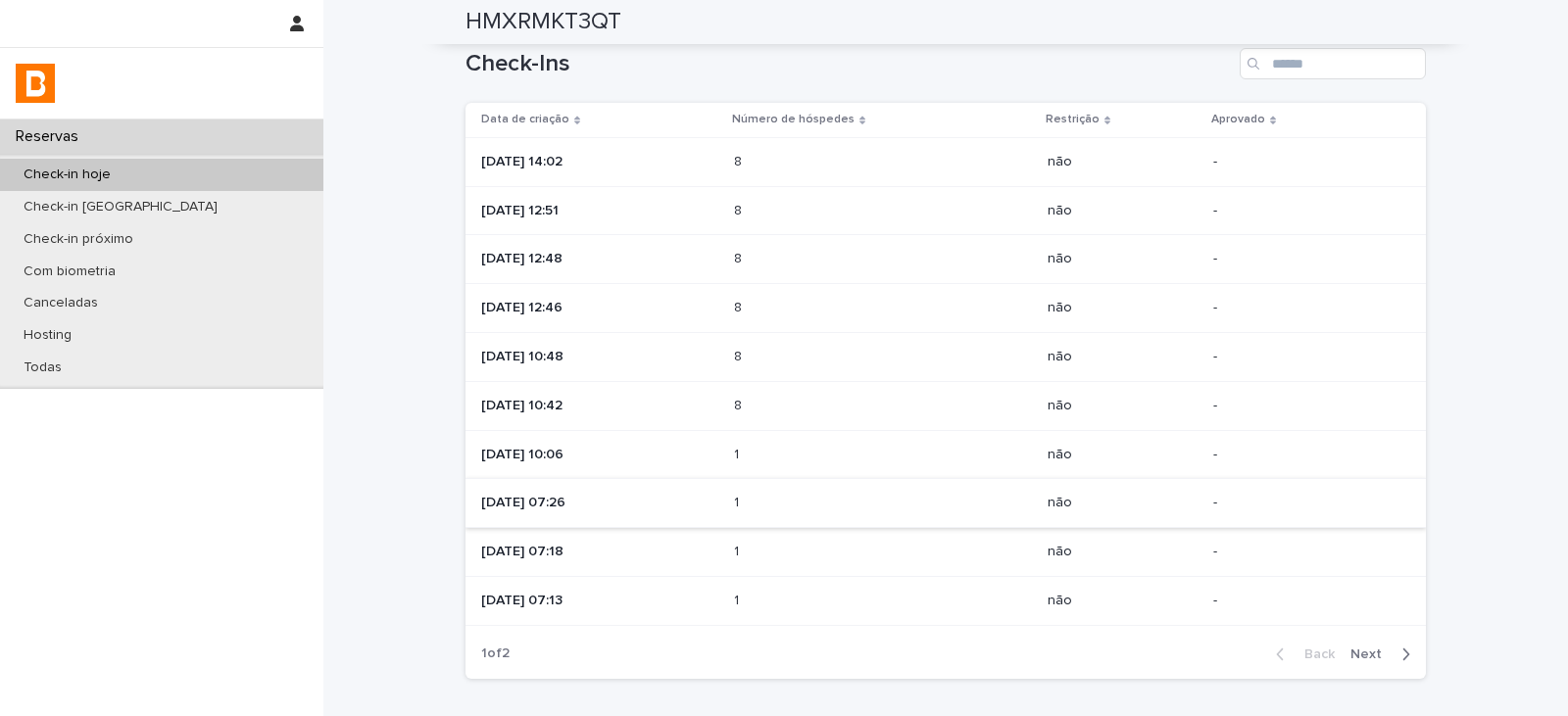scroll, scrollTop: 1144, scrollLeft: 0, axis: vertical 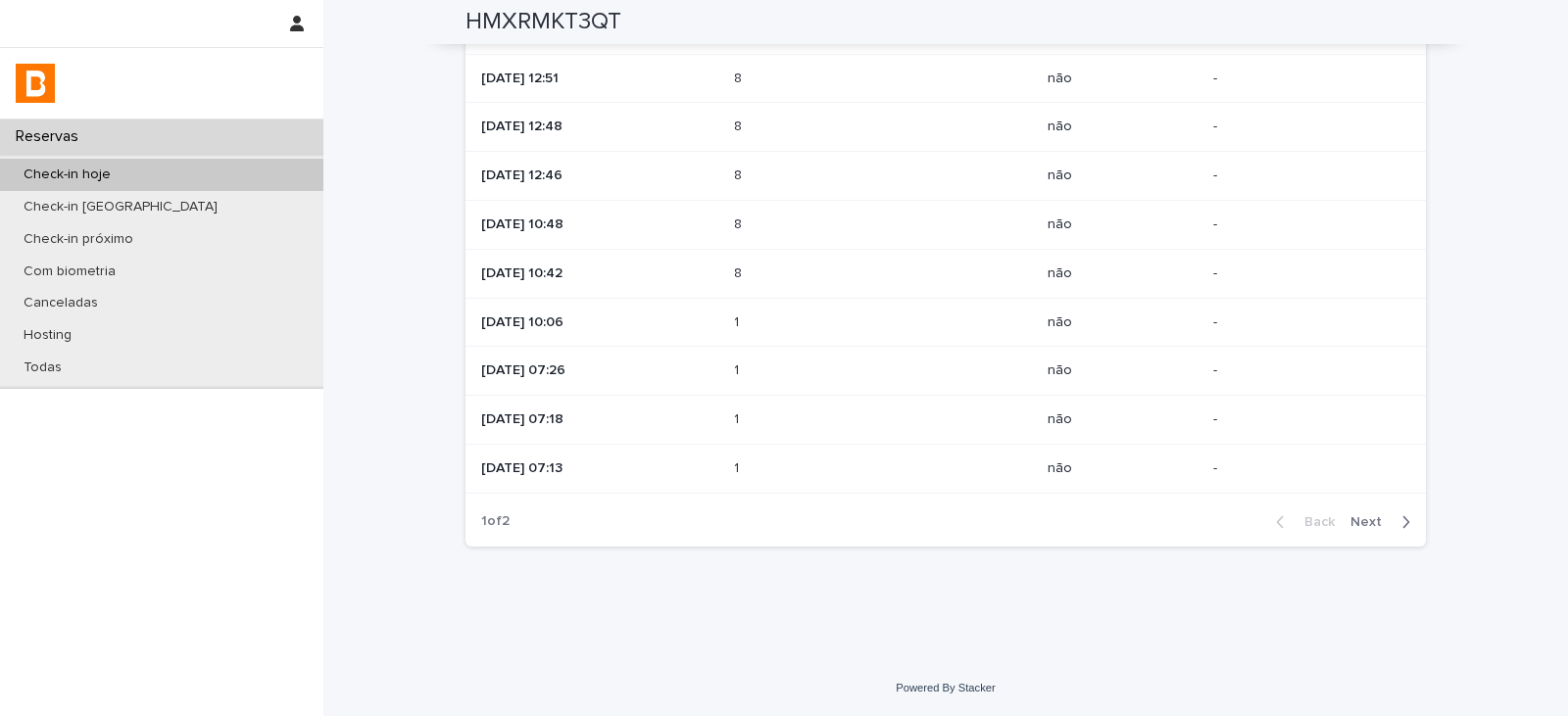 click at bounding box center (819, 175) 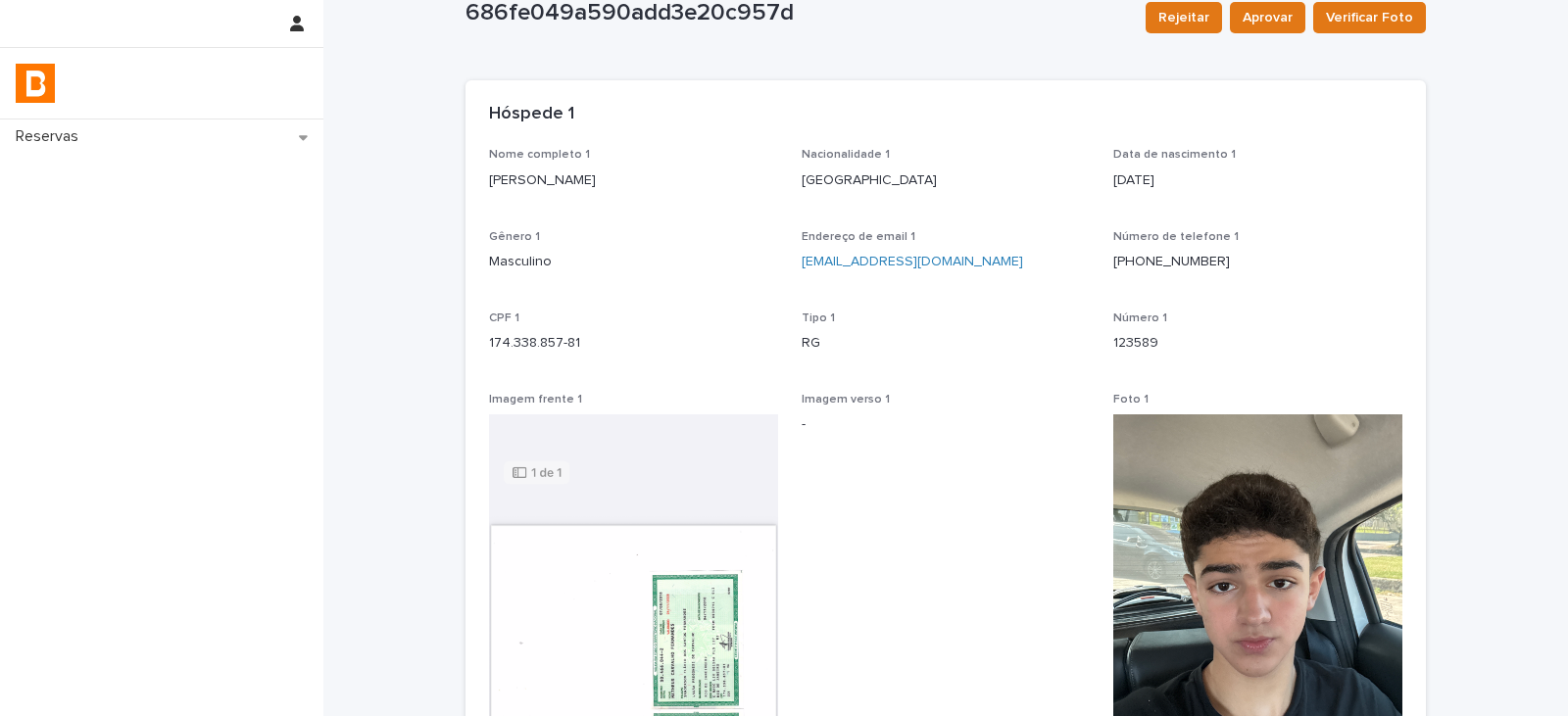 scroll, scrollTop: 98, scrollLeft: 0, axis: vertical 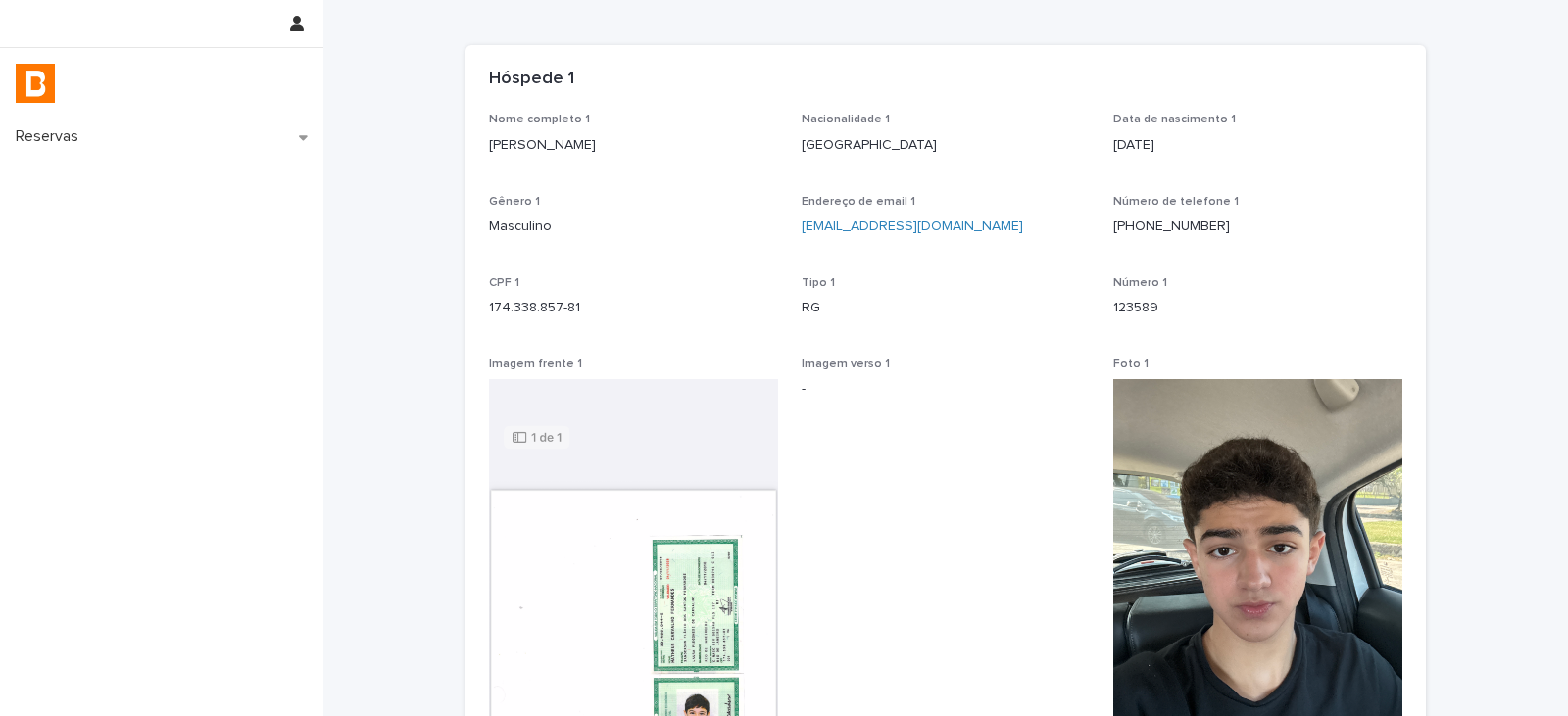 drag, startPoint x: 656, startPoint y: 150, endPoint x: 483, endPoint y: 159, distance: 173.23395 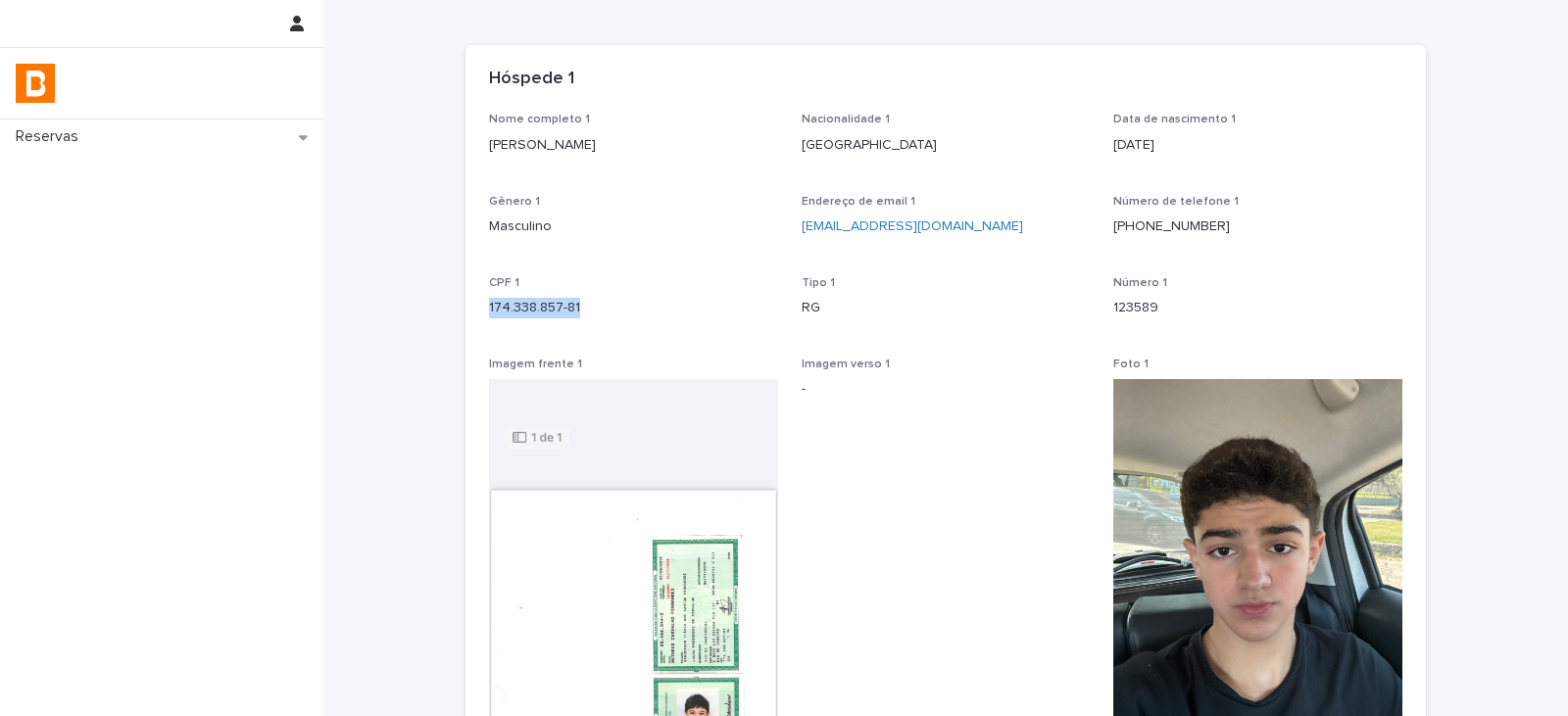 drag, startPoint x: 587, startPoint y: 314, endPoint x: 465, endPoint y: 323, distance: 122.33152 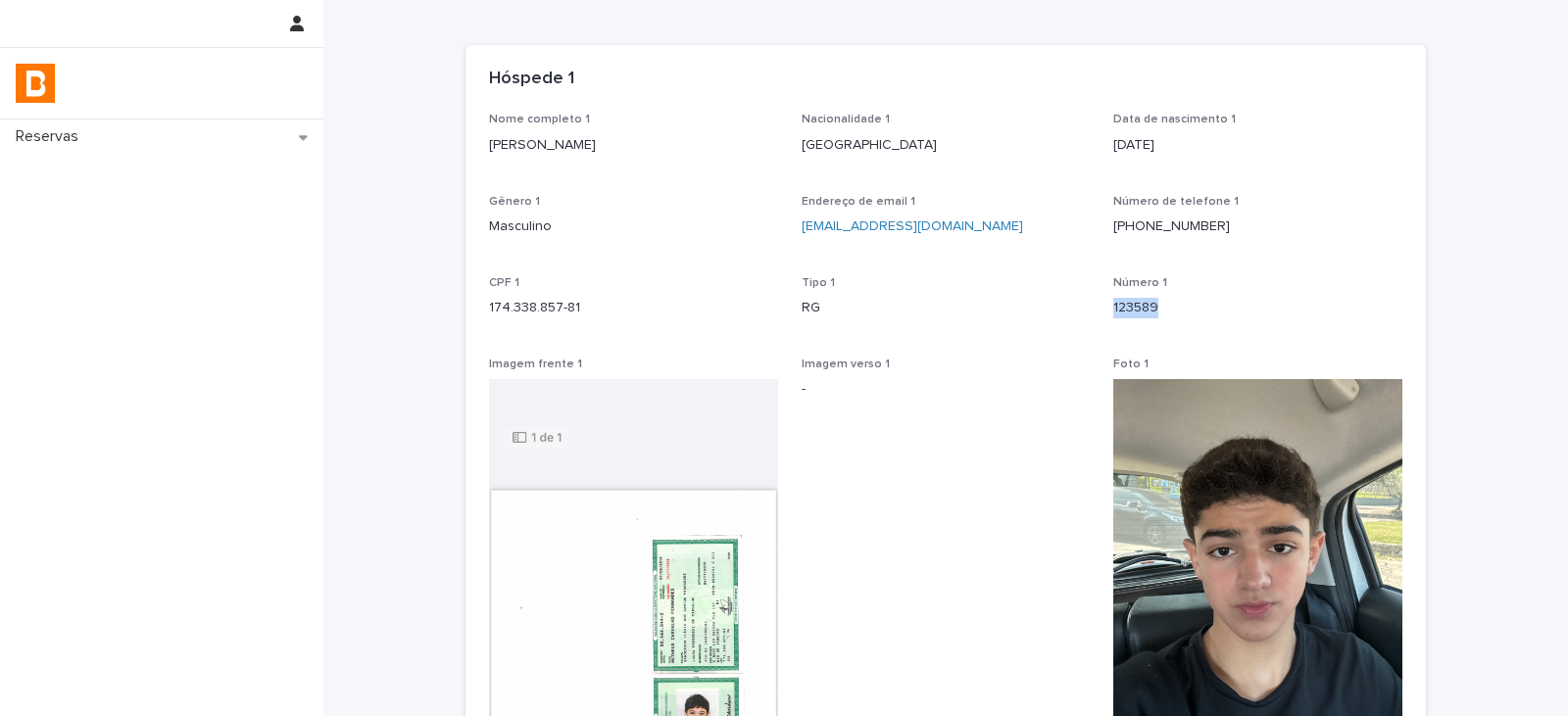 drag, startPoint x: 1167, startPoint y: 304, endPoint x: 1097, endPoint y: 319, distance: 71.589105 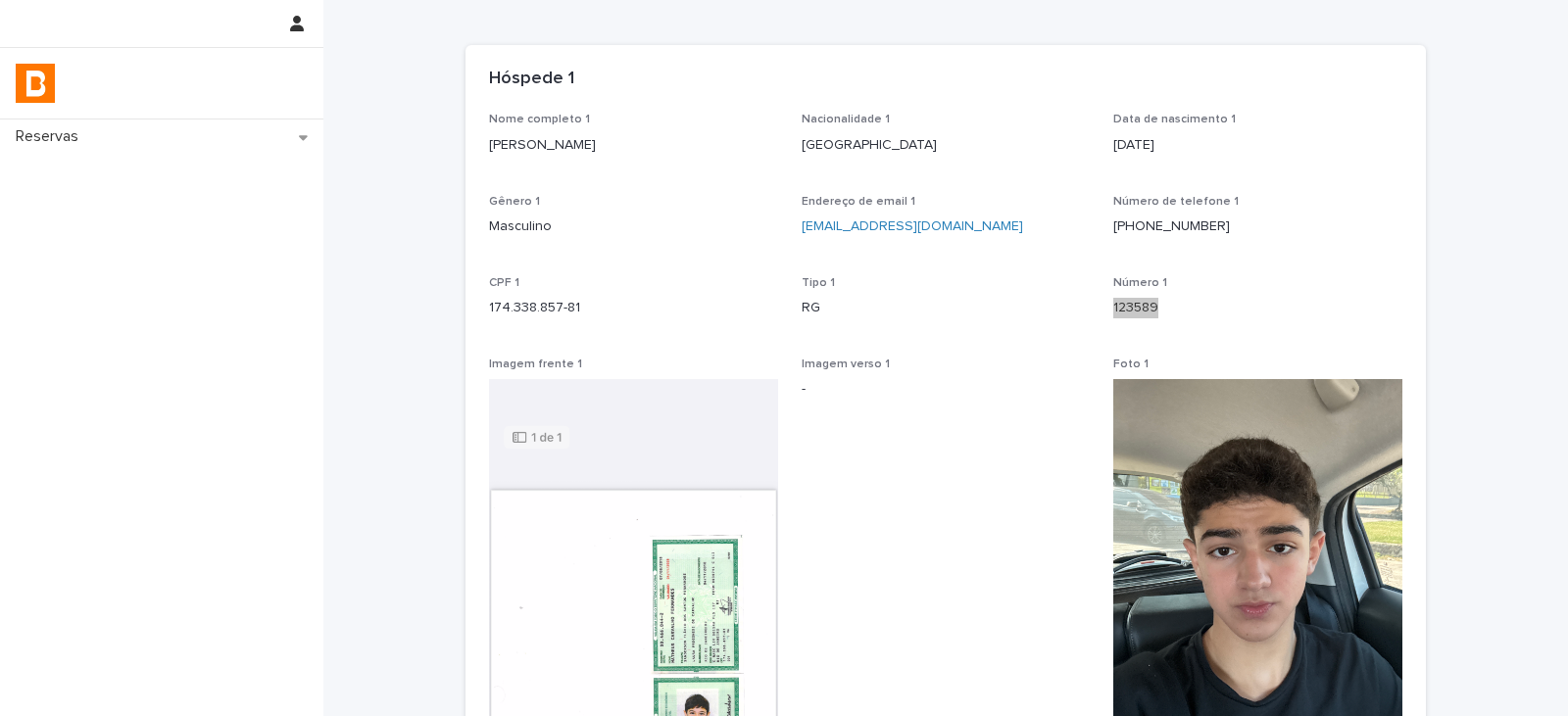 scroll, scrollTop: 0, scrollLeft: 0, axis: both 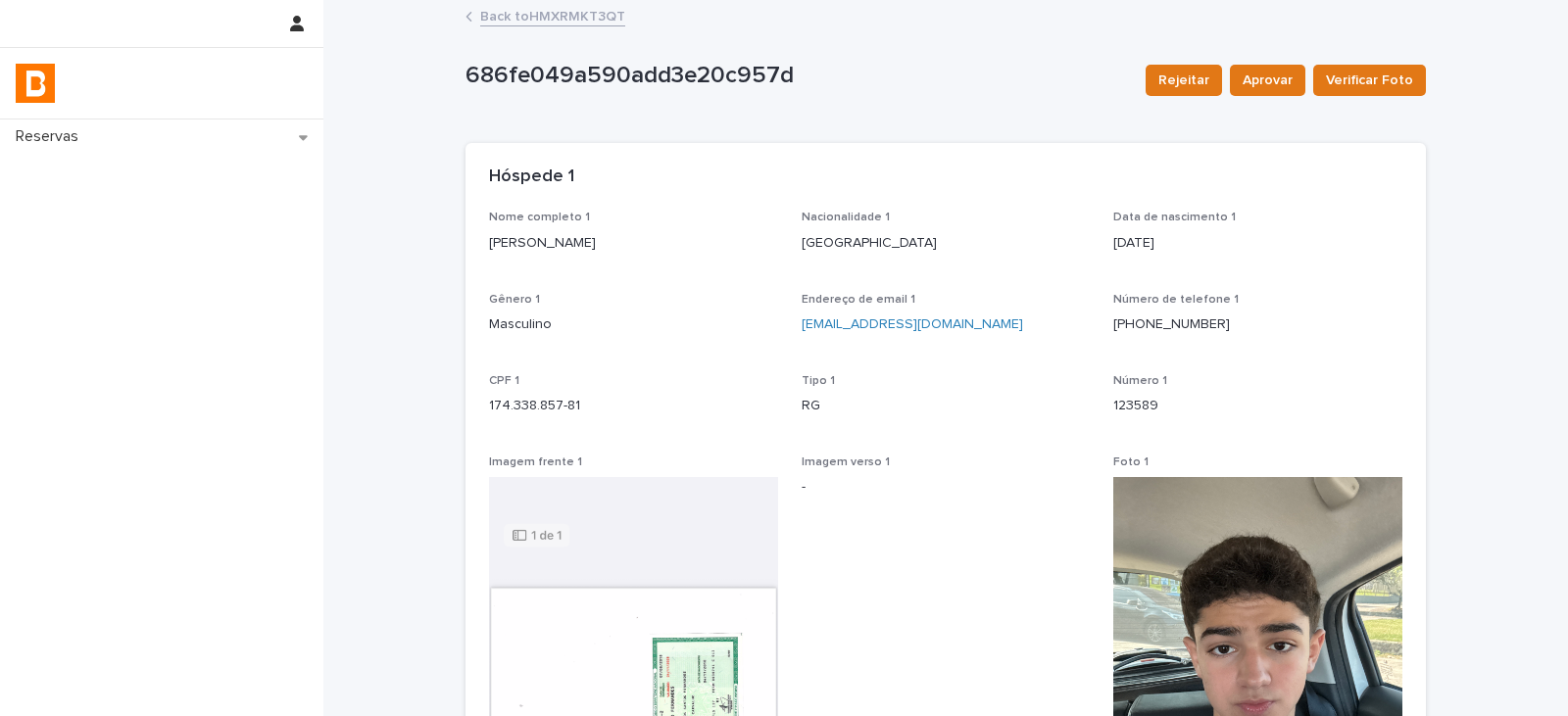 click on "686fe049a590add3e20c957d Rejeitar Aprovar Verificar Foto 686fe049a590add3e20c957d Rejeitar Aprovar Verificar Foto Sorry, there was an error saving your record. Please try again. Please fill out the required fields below. Loading... Saving… Loading... Saving… Loading... Saving… Restrição não Loading... Saving… Hóspede 1 Nome completo 1 [PERSON_NAME] Nacionalidade 1 [DEMOGRAPHIC_DATA] Data de nascimento 1 [DEMOGRAPHIC_DATA] Gênero 1 Masculino Endereço de email 1 [EMAIL_ADDRESS][DOMAIN_NAME] Número de telefone [PHONE_NUMBER] CPF 1 174.338.857-81 Tipo 1 RG Número 1 123589 Imagem frente 1 Imagem verso 1 - Foto 1 Status foto 1 - Loading... Saving… Hóspede 2 Loading... Saving… Hóspede 3 Loading... Saving… Hóspede 4 Loading... Saving… Veículo" at bounding box center [946, 620] 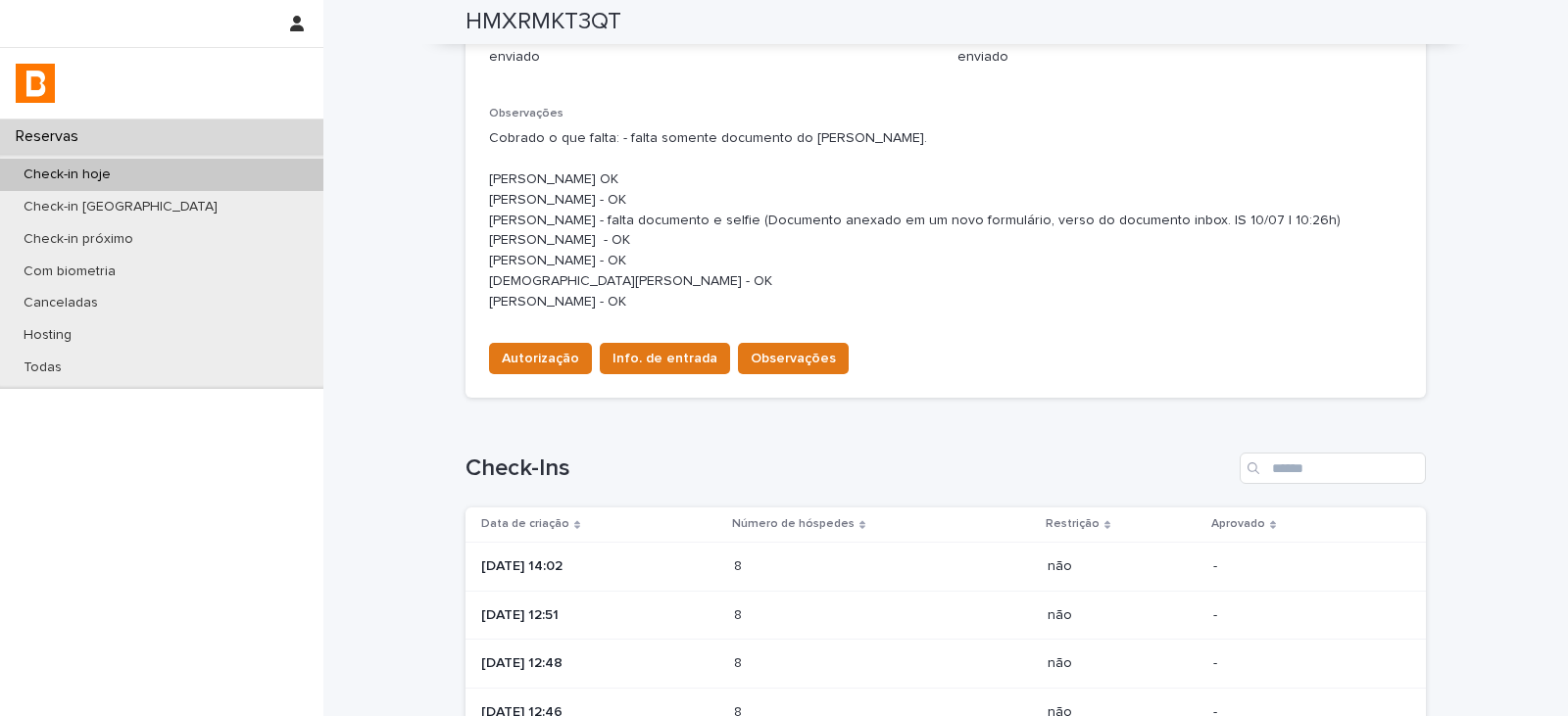 scroll, scrollTop: 1077, scrollLeft: 0, axis: vertical 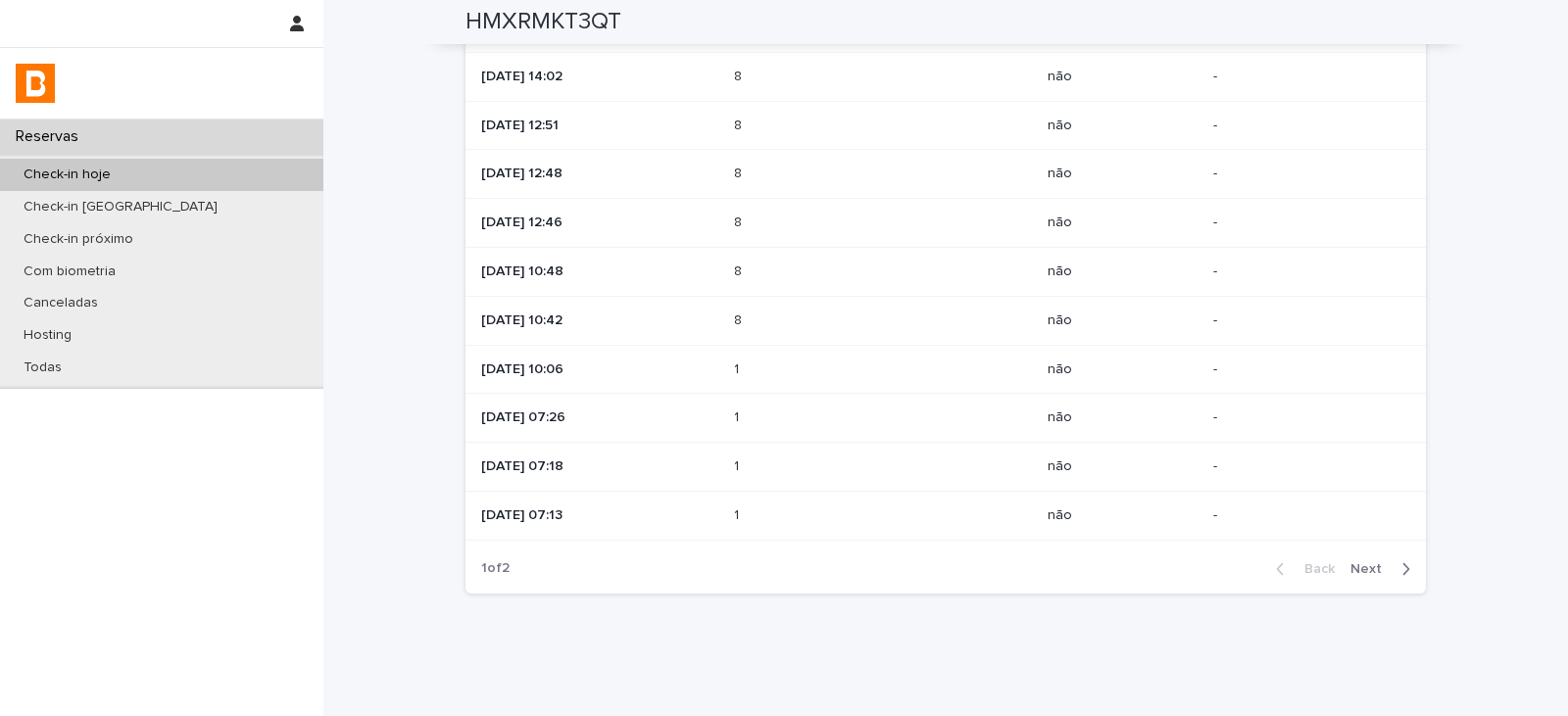 click at bounding box center (819, 173) 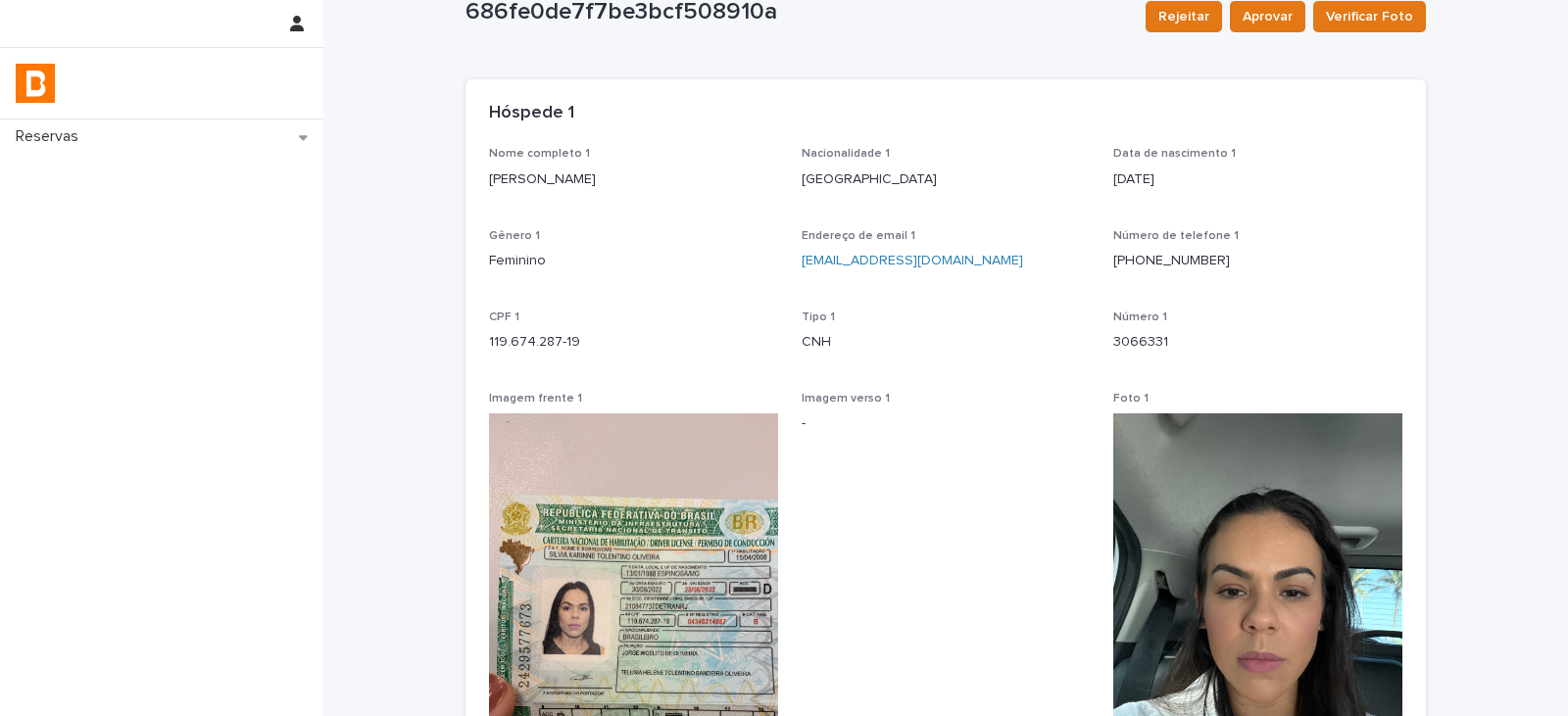 scroll, scrollTop: 98, scrollLeft: 0, axis: vertical 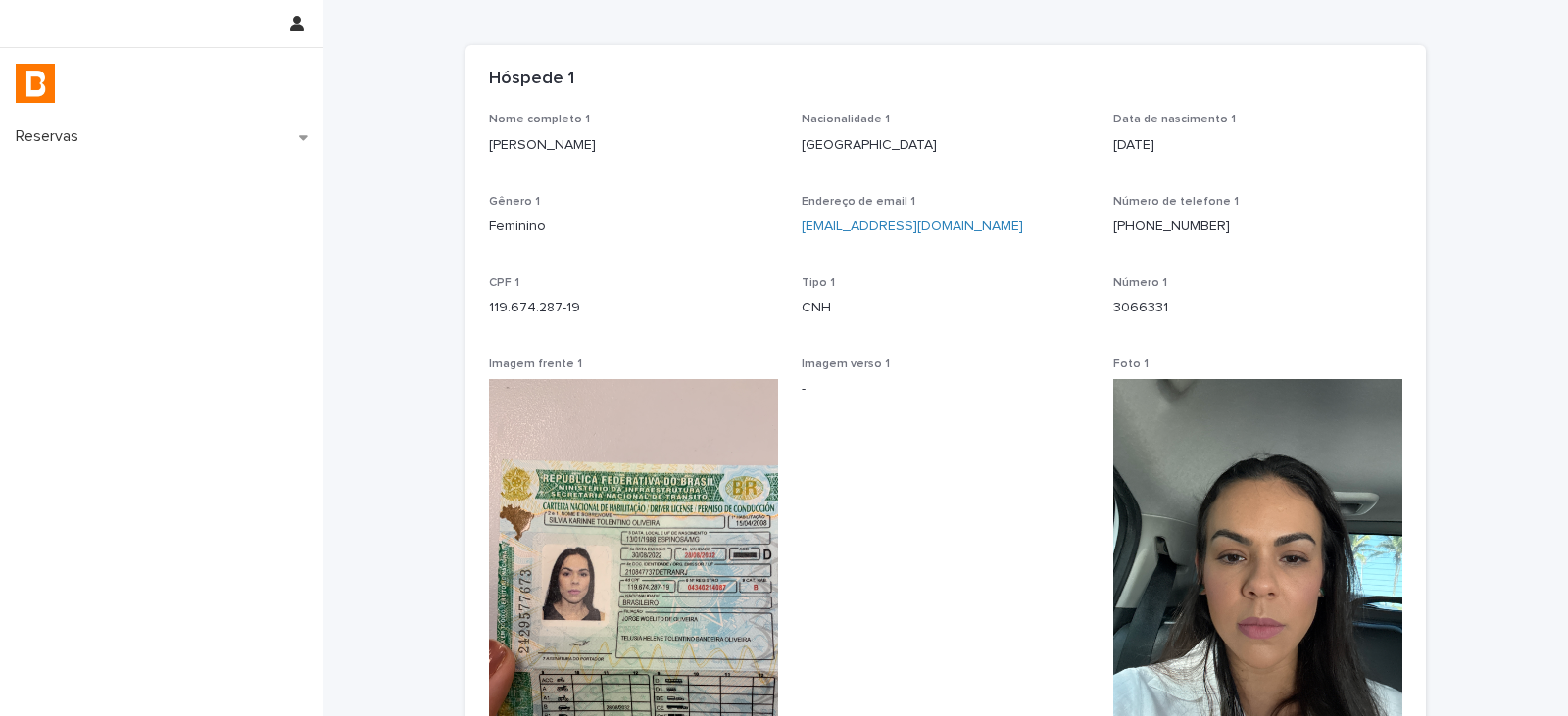 drag, startPoint x: 684, startPoint y: 146, endPoint x: 477, endPoint y: 152, distance: 207.0869 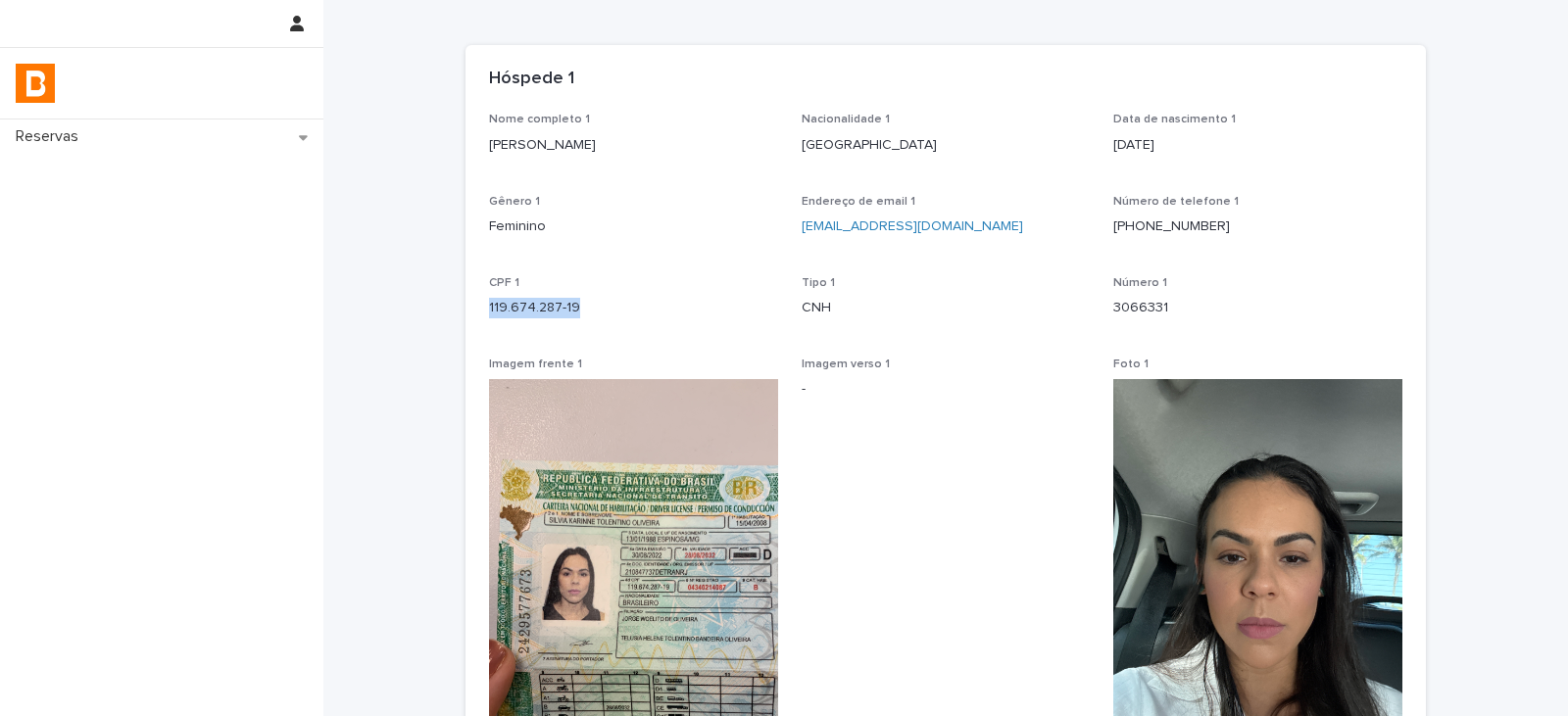drag, startPoint x: 551, startPoint y: 321, endPoint x: 474, endPoint y: 323, distance: 77.02597 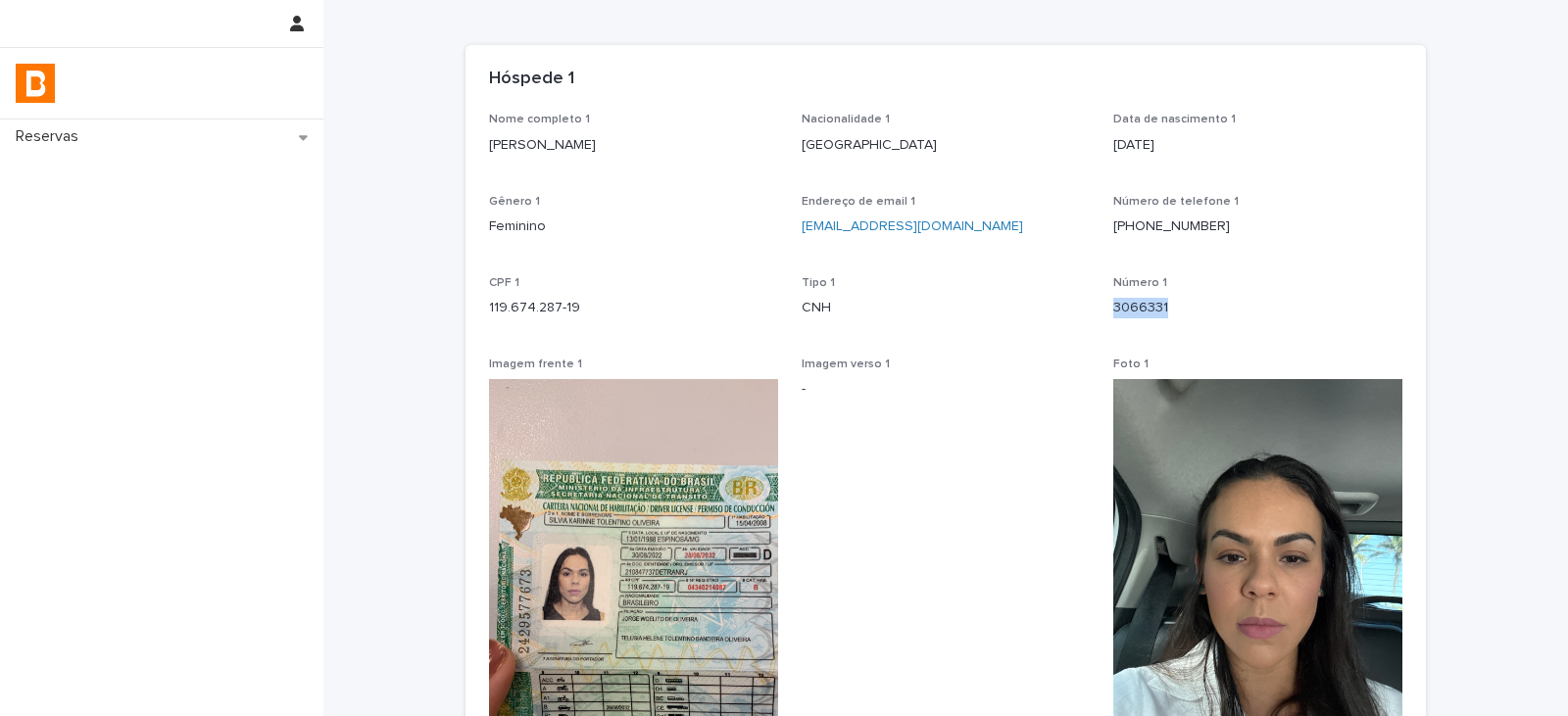 drag, startPoint x: 1177, startPoint y: 310, endPoint x: 1100, endPoint y: 319, distance: 77.52419 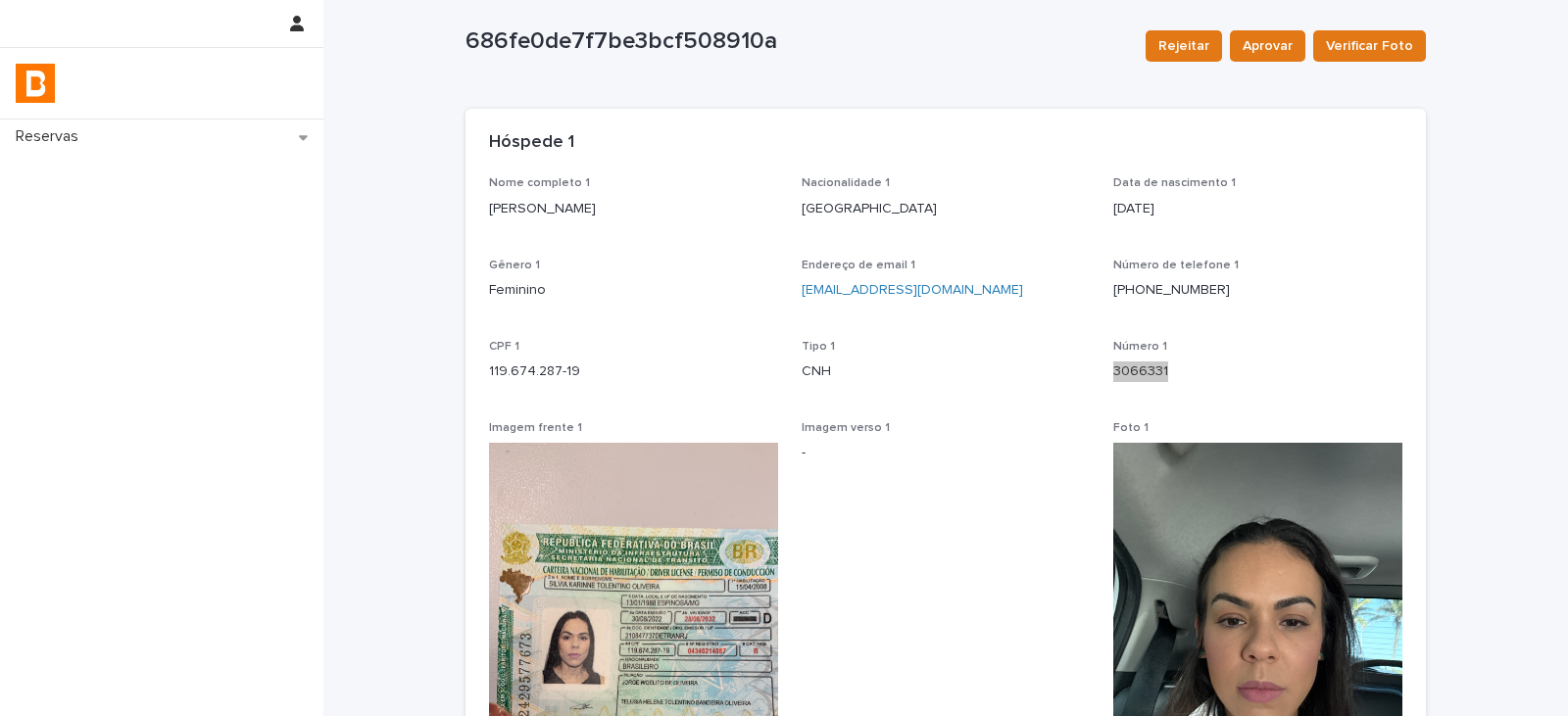 scroll, scrollTop: 0, scrollLeft: 0, axis: both 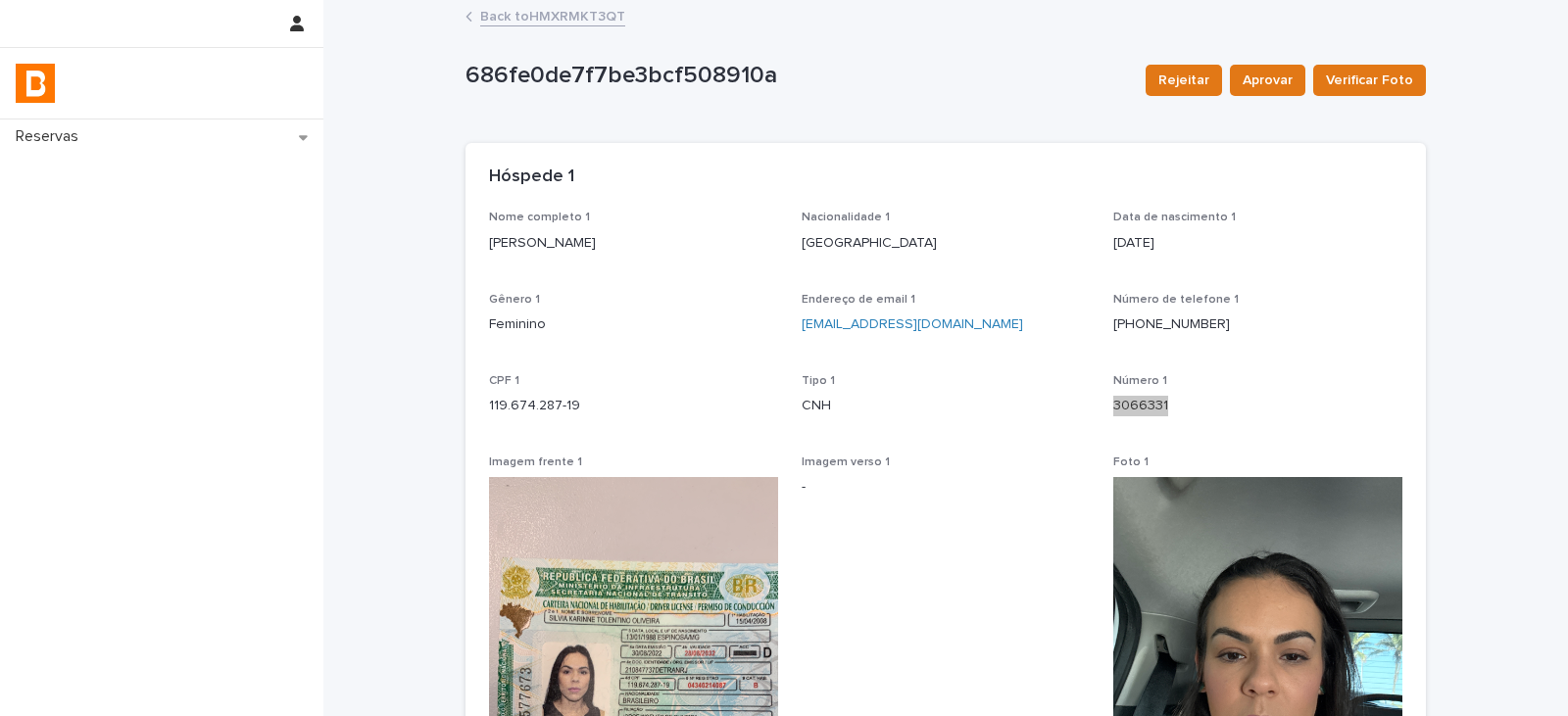 click on "Back to  HMXRMKT3QT" at bounding box center (553, 15) 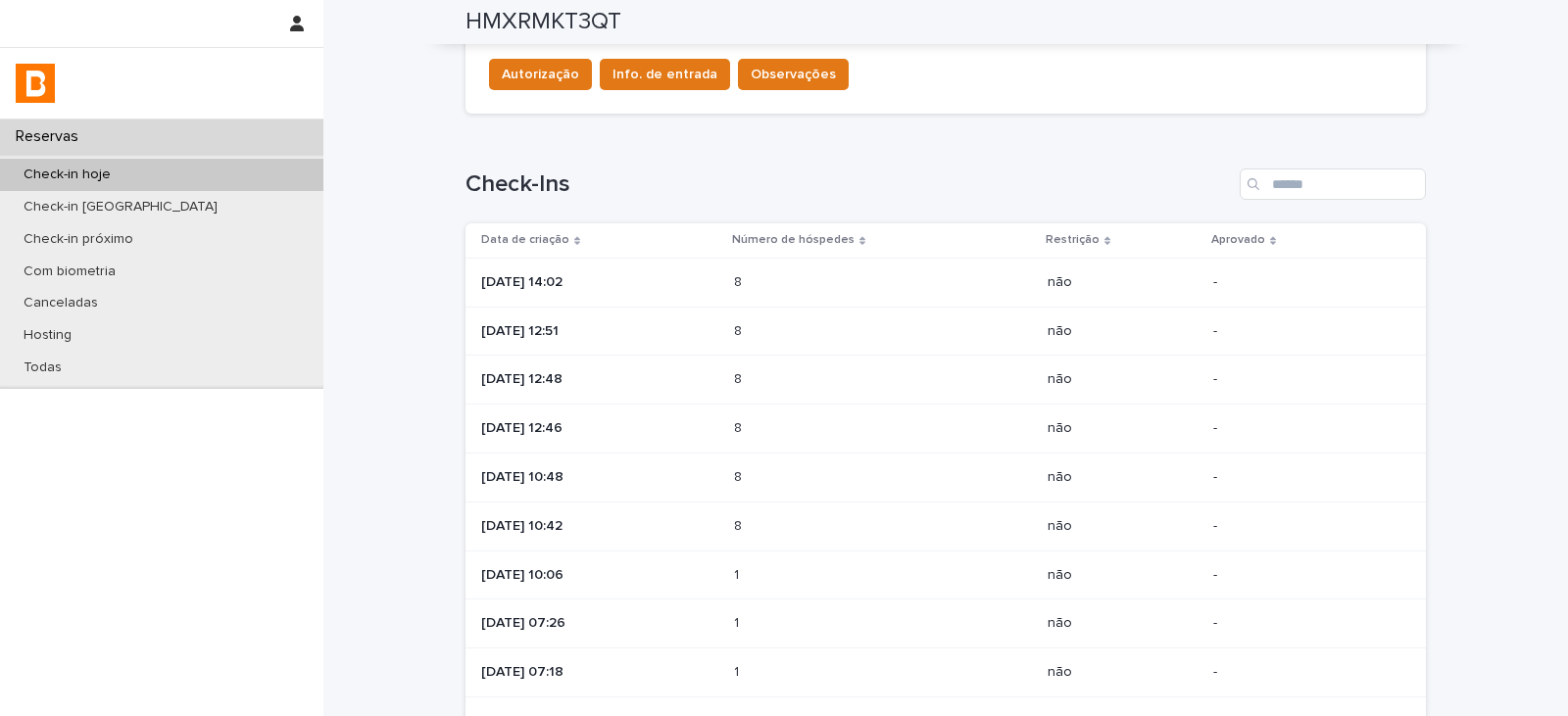 scroll, scrollTop: 882, scrollLeft: 0, axis: vertical 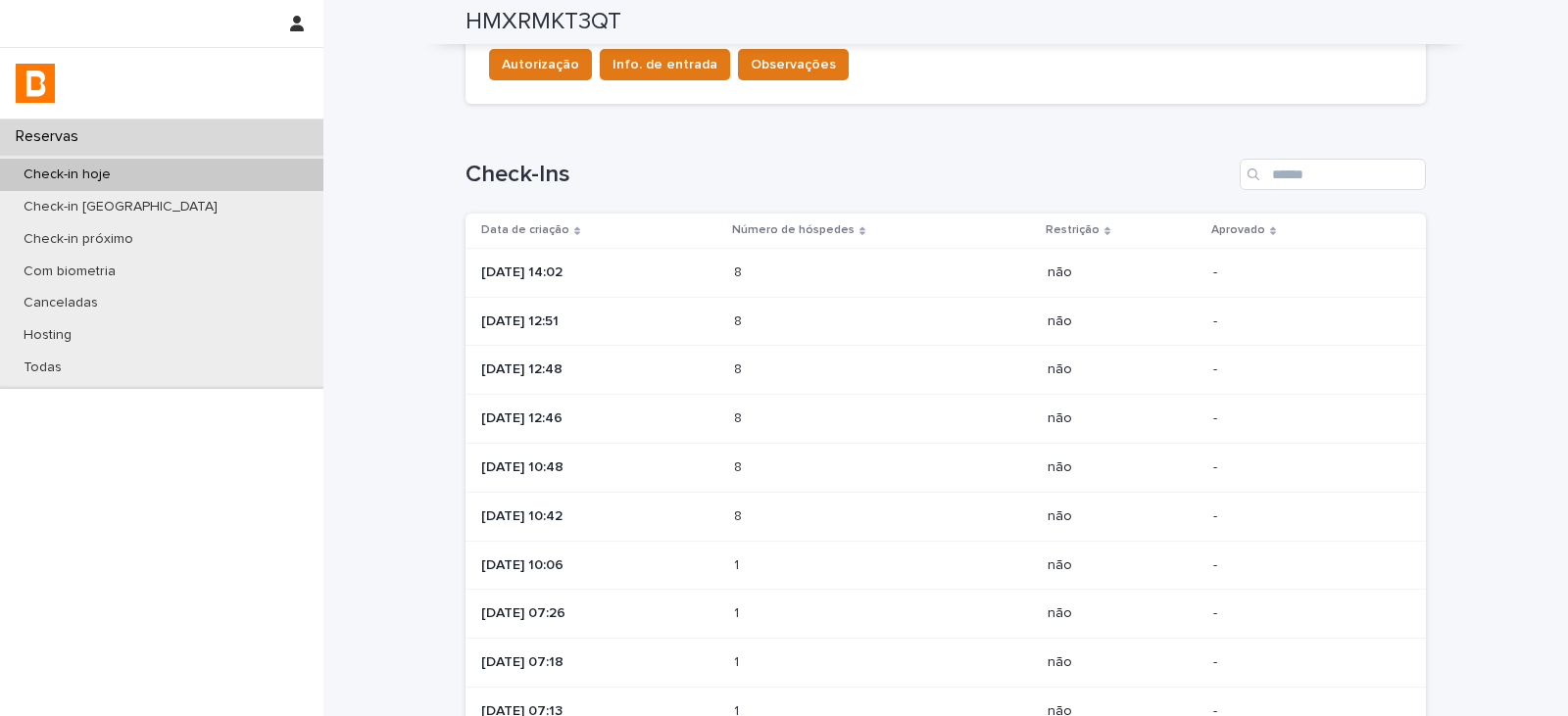 click at bounding box center [819, 369] 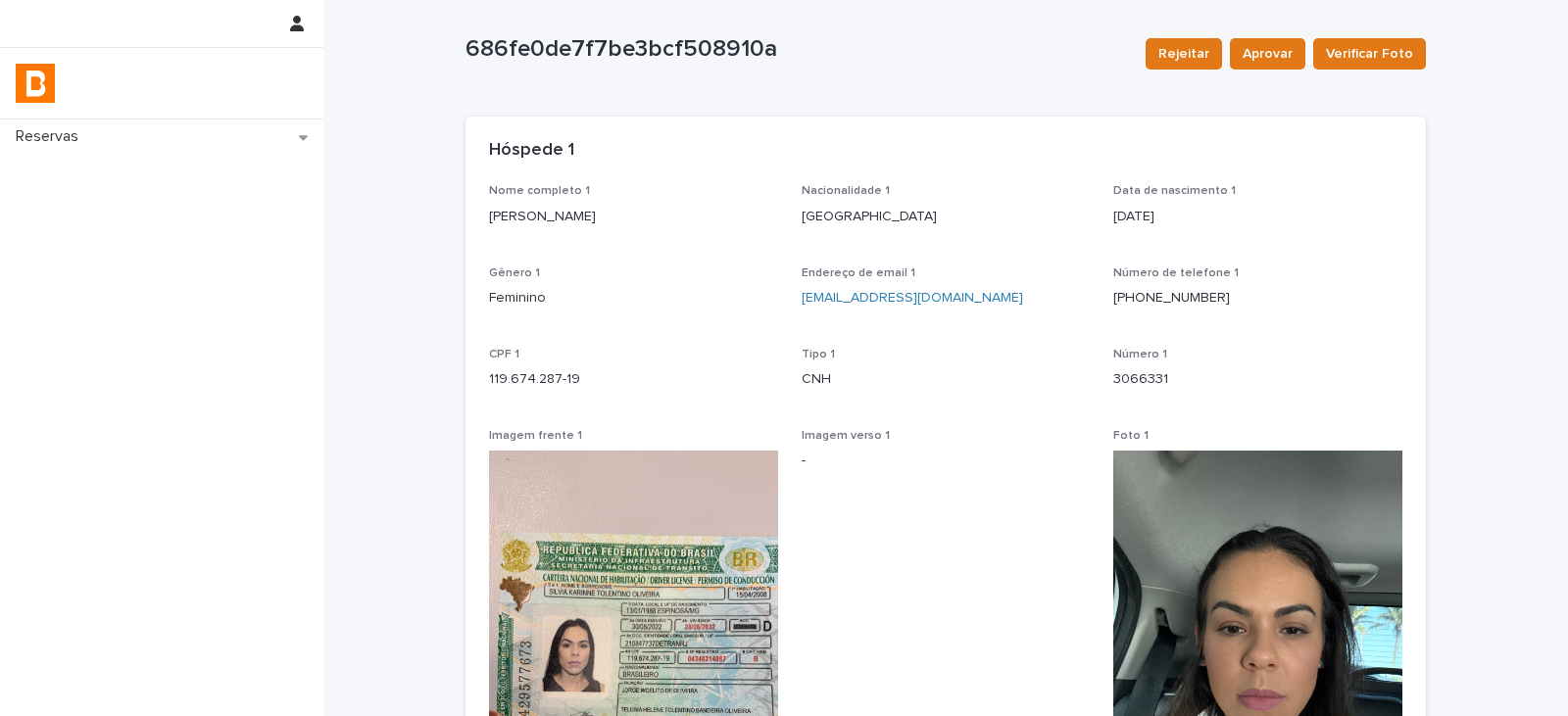scroll, scrollTop: 0, scrollLeft: 0, axis: both 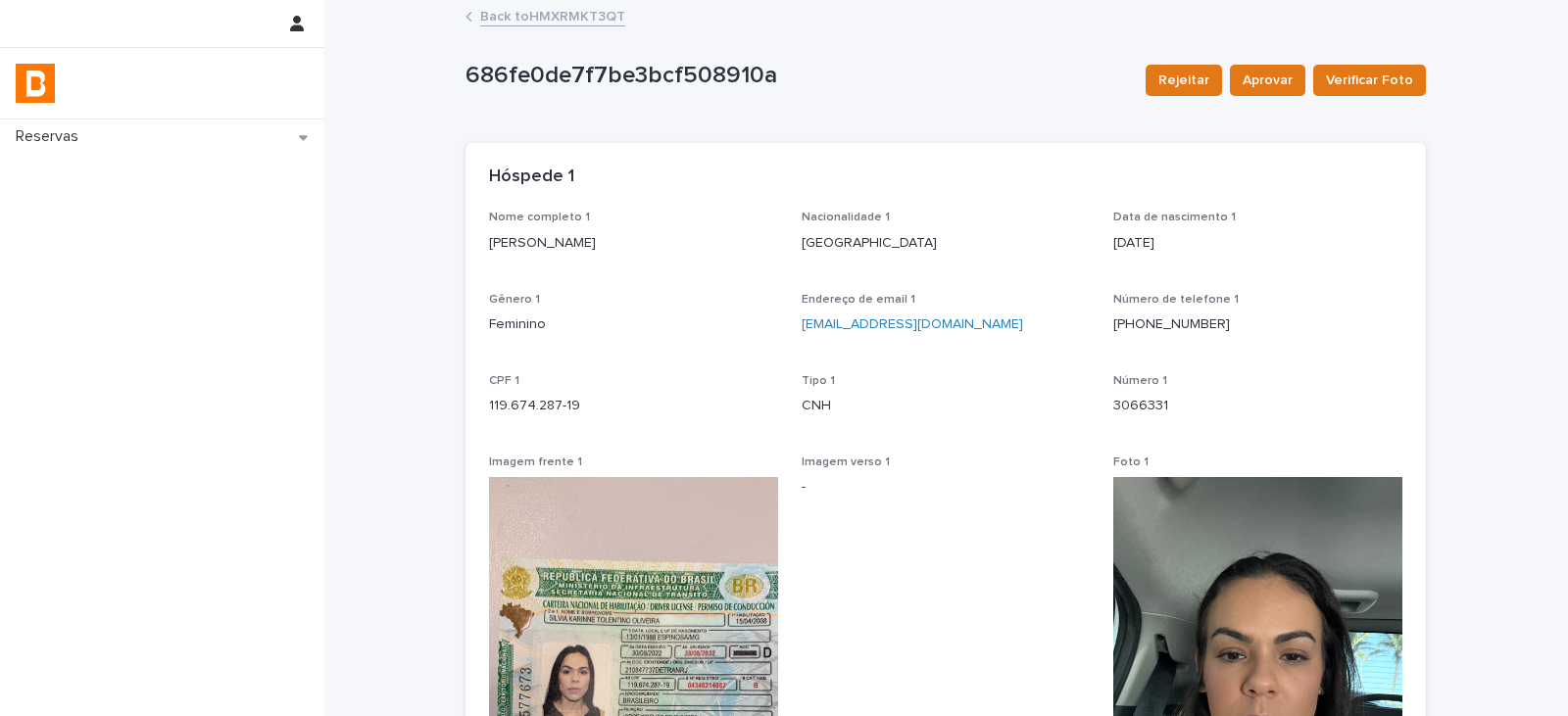 click on "Back to  HMXRMKT3QT" at bounding box center [553, 15] 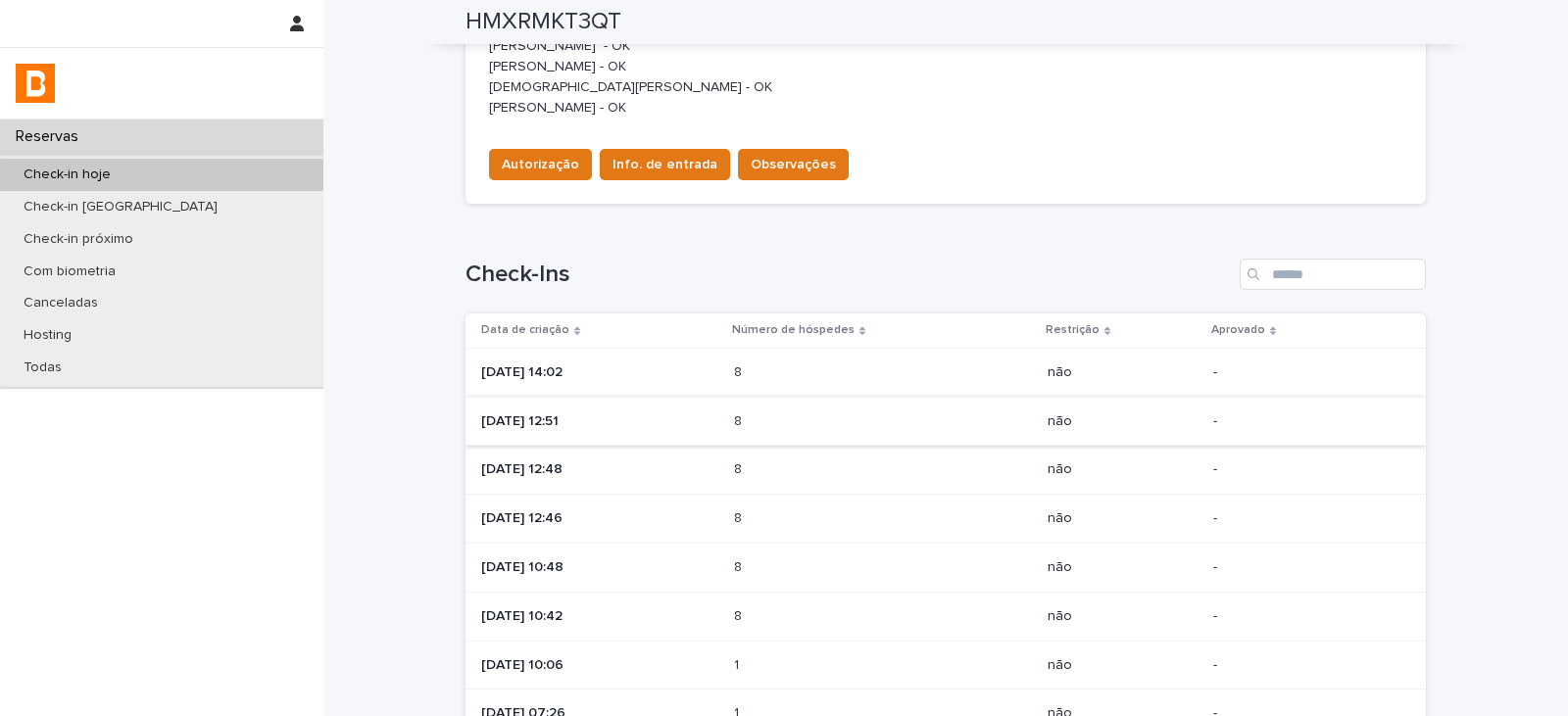 scroll, scrollTop: 784, scrollLeft: 0, axis: vertical 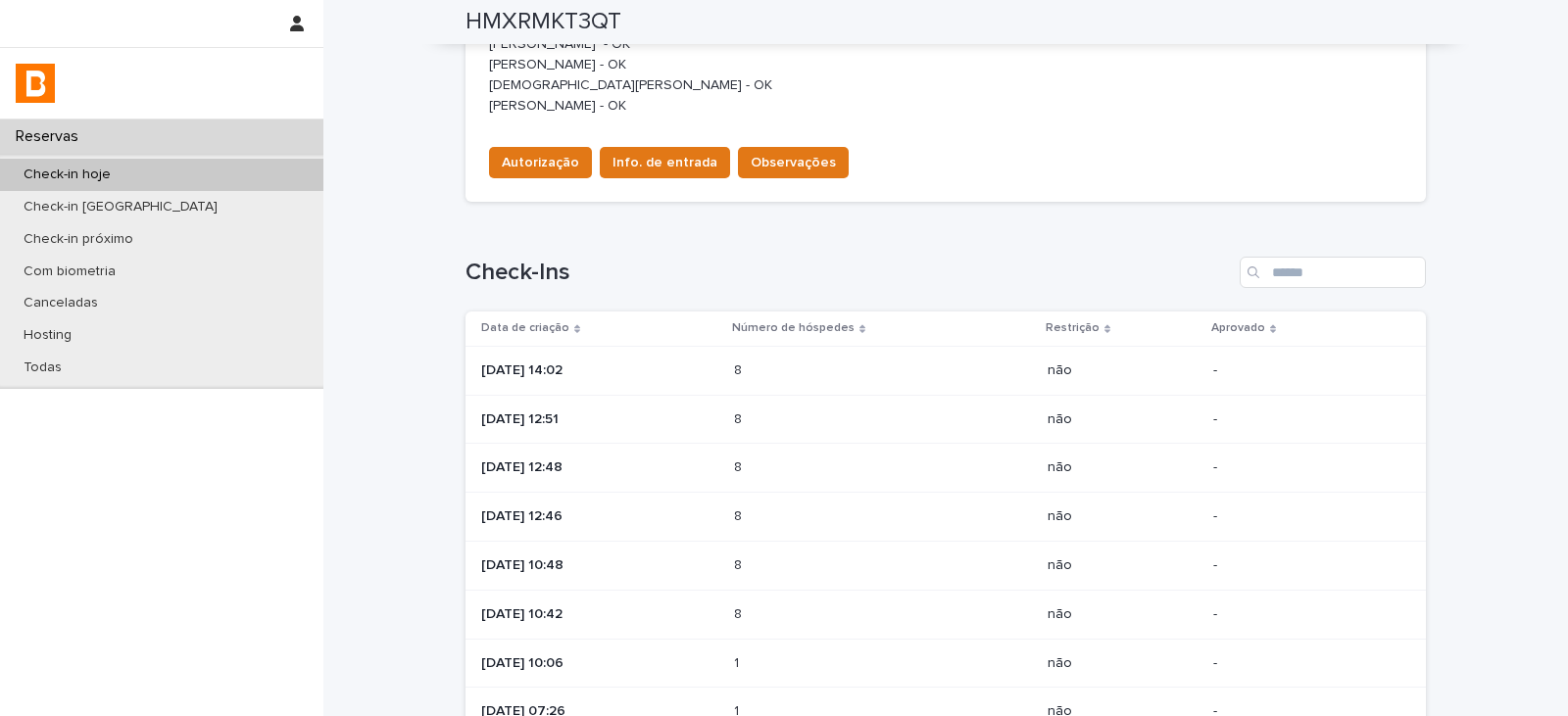 click at bounding box center [819, 419] 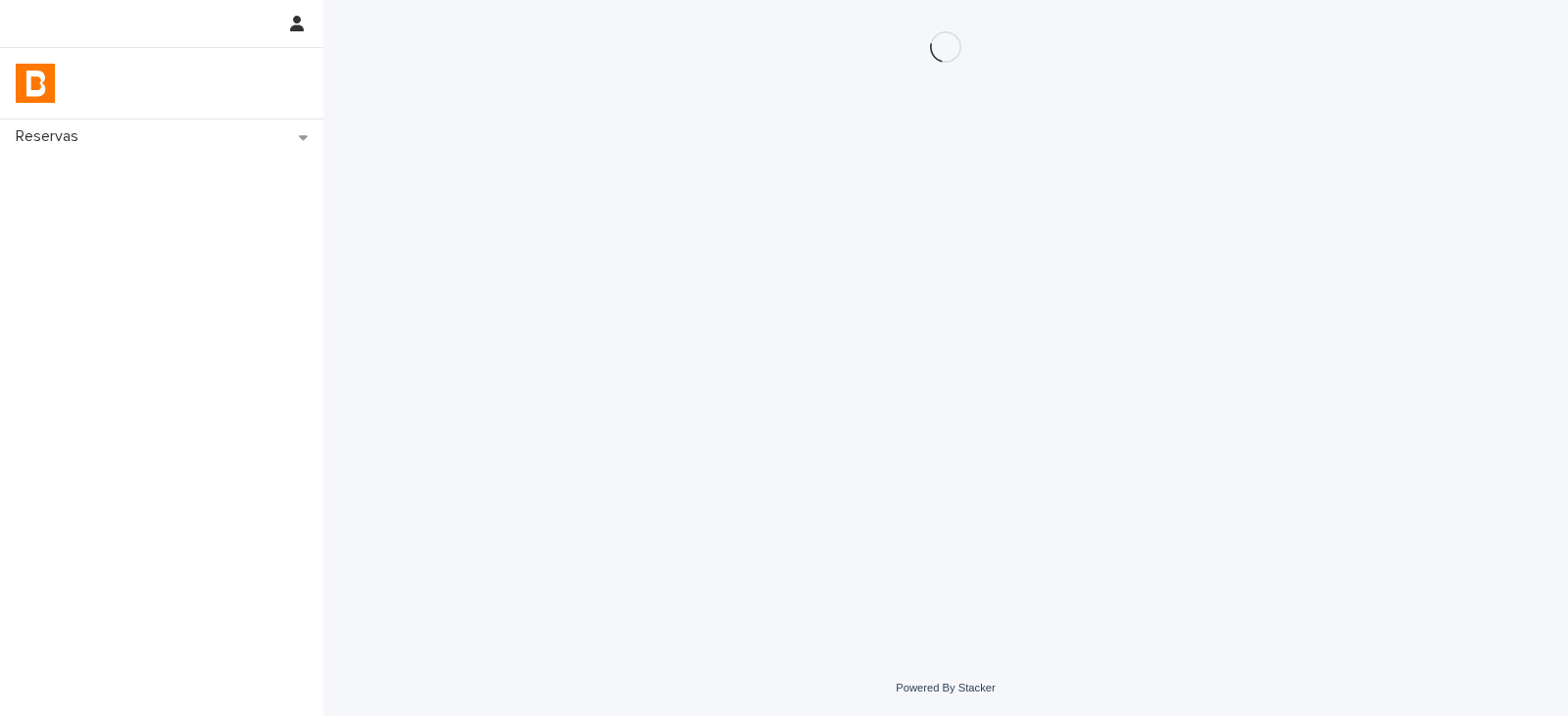 scroll, scrollTop: 0, scrollLeft: 0, axis: both 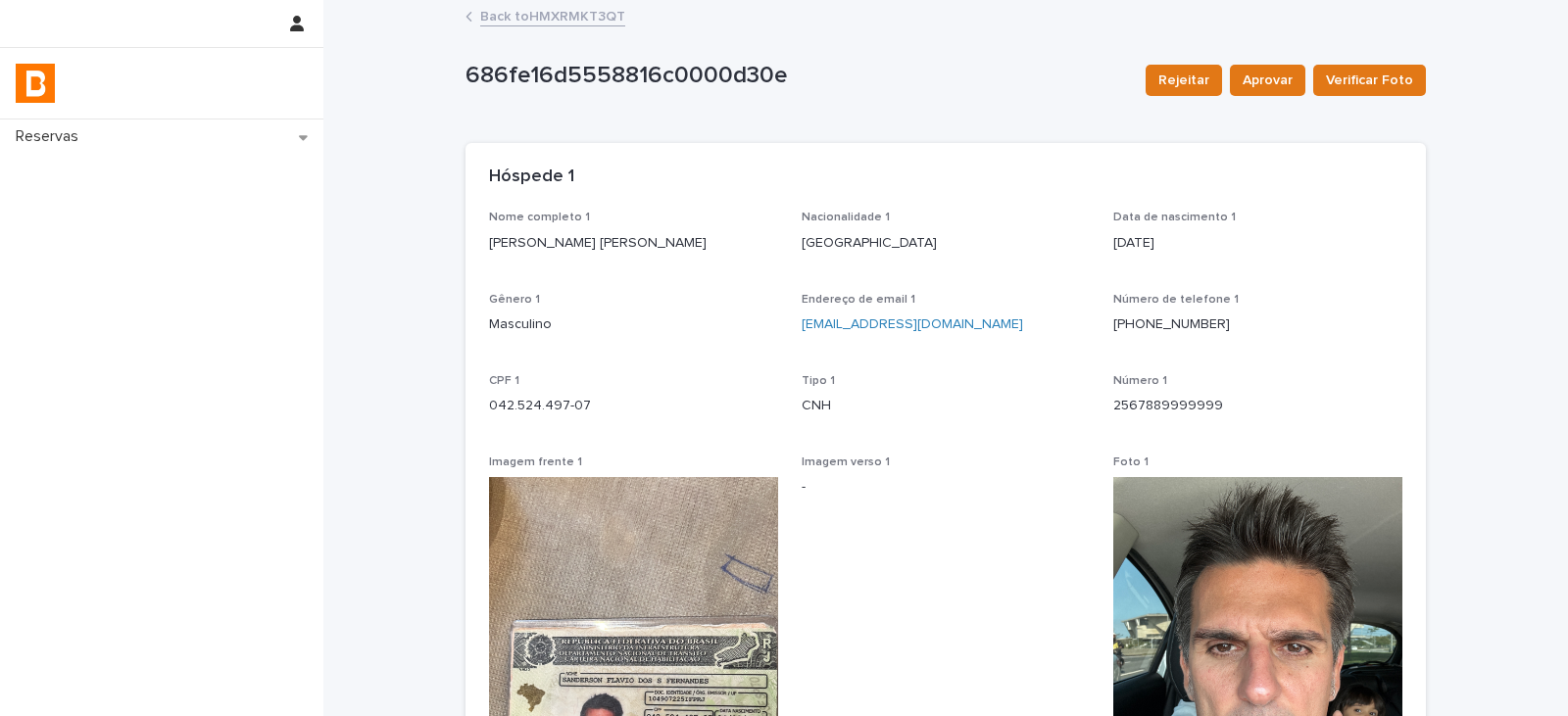 drag, startPoint x: 730, startPoint y: 245, endPoint x: 449, endPoint y: 257, distance: 281.25611 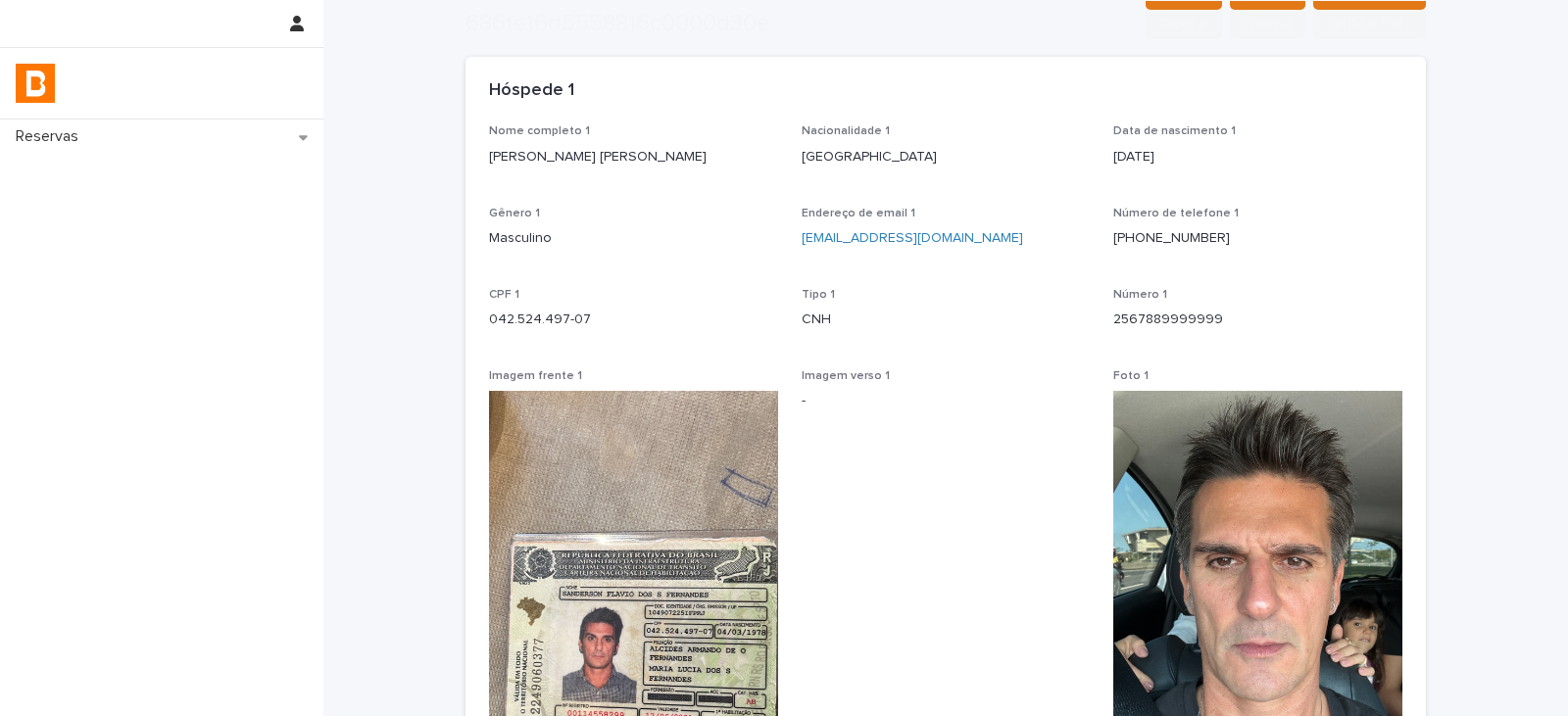 scroll, scrollTop: 196, scrollLeft: 0, axis: vertical 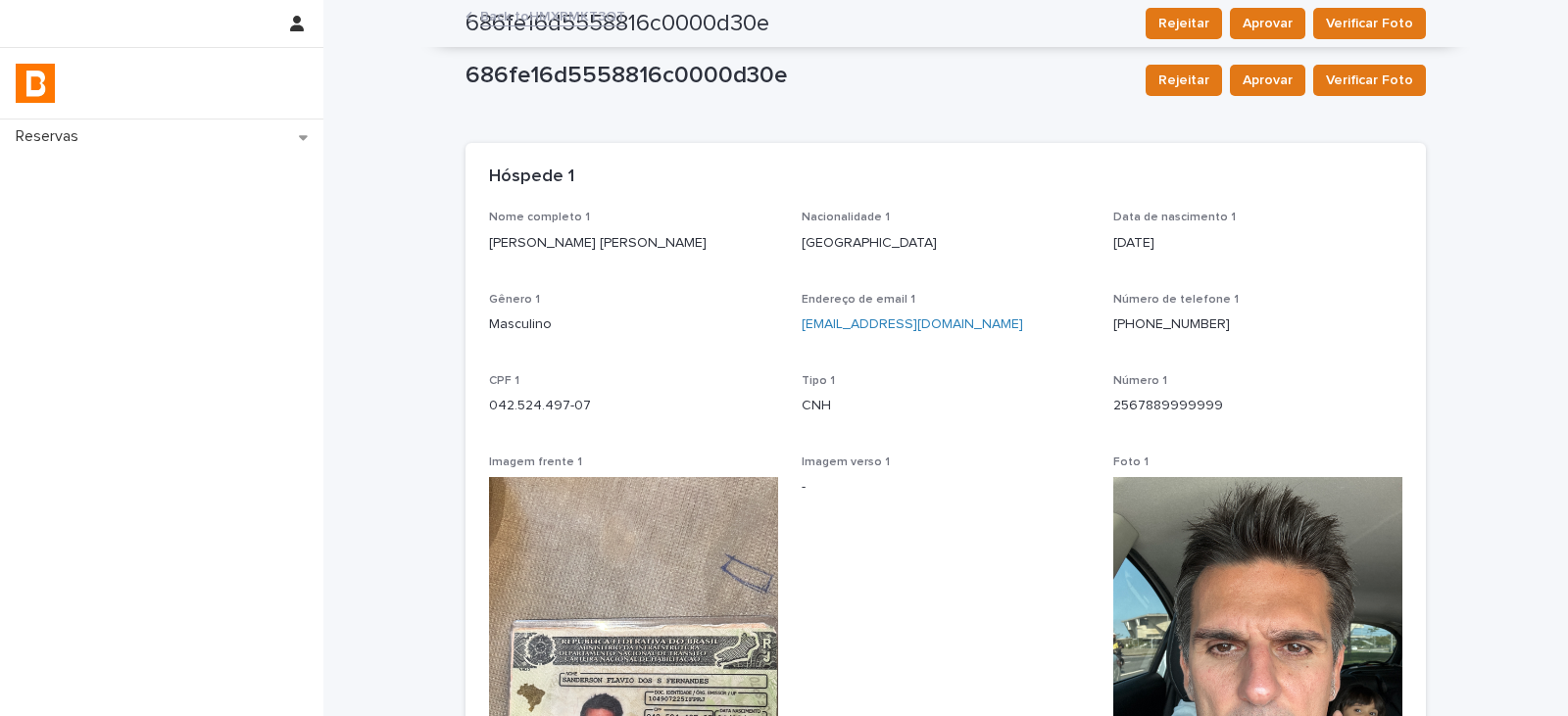 click on "CNH" at bounding box center [946, 406] 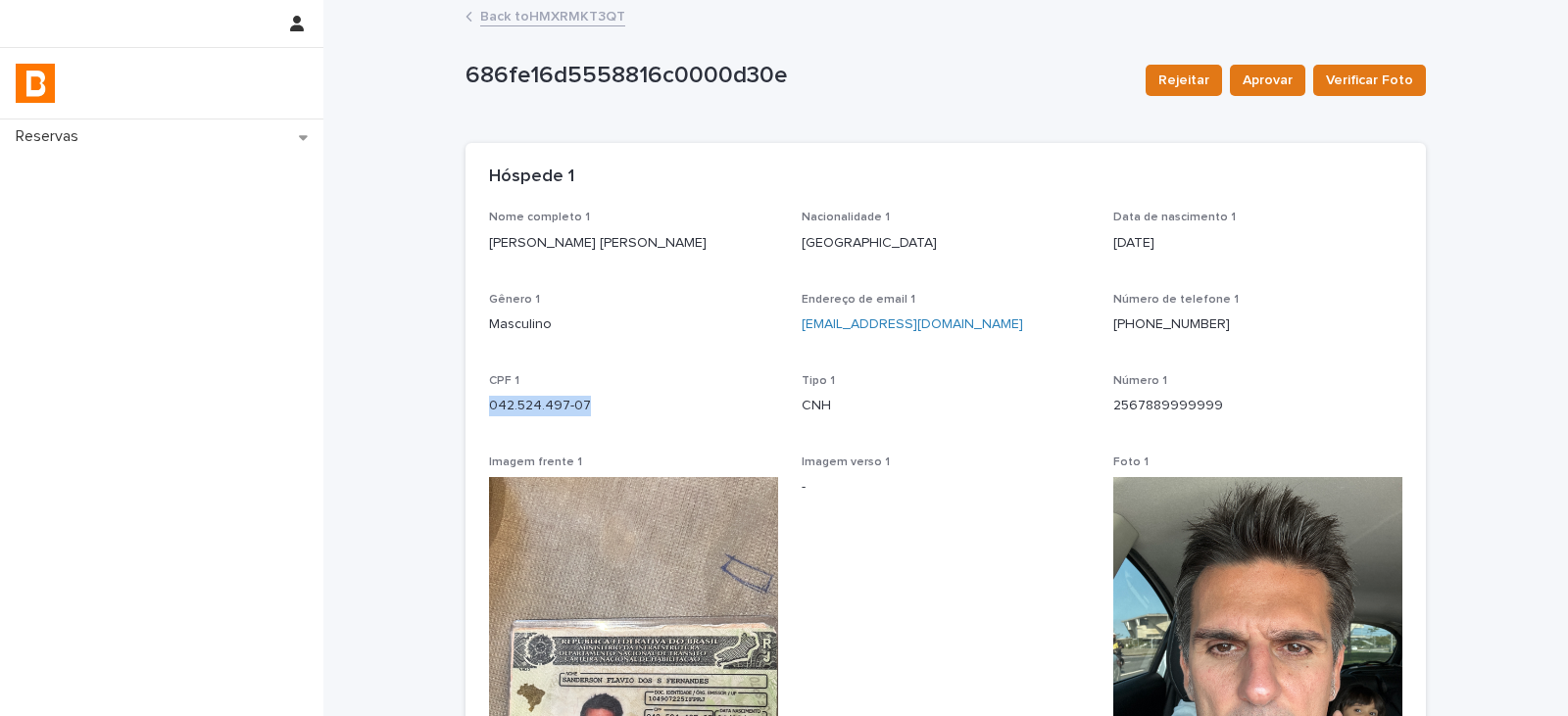 drag, startPoint x: 617, startPoint y: 410, endPoint x: 475, endPoint y: 410, distance: 142 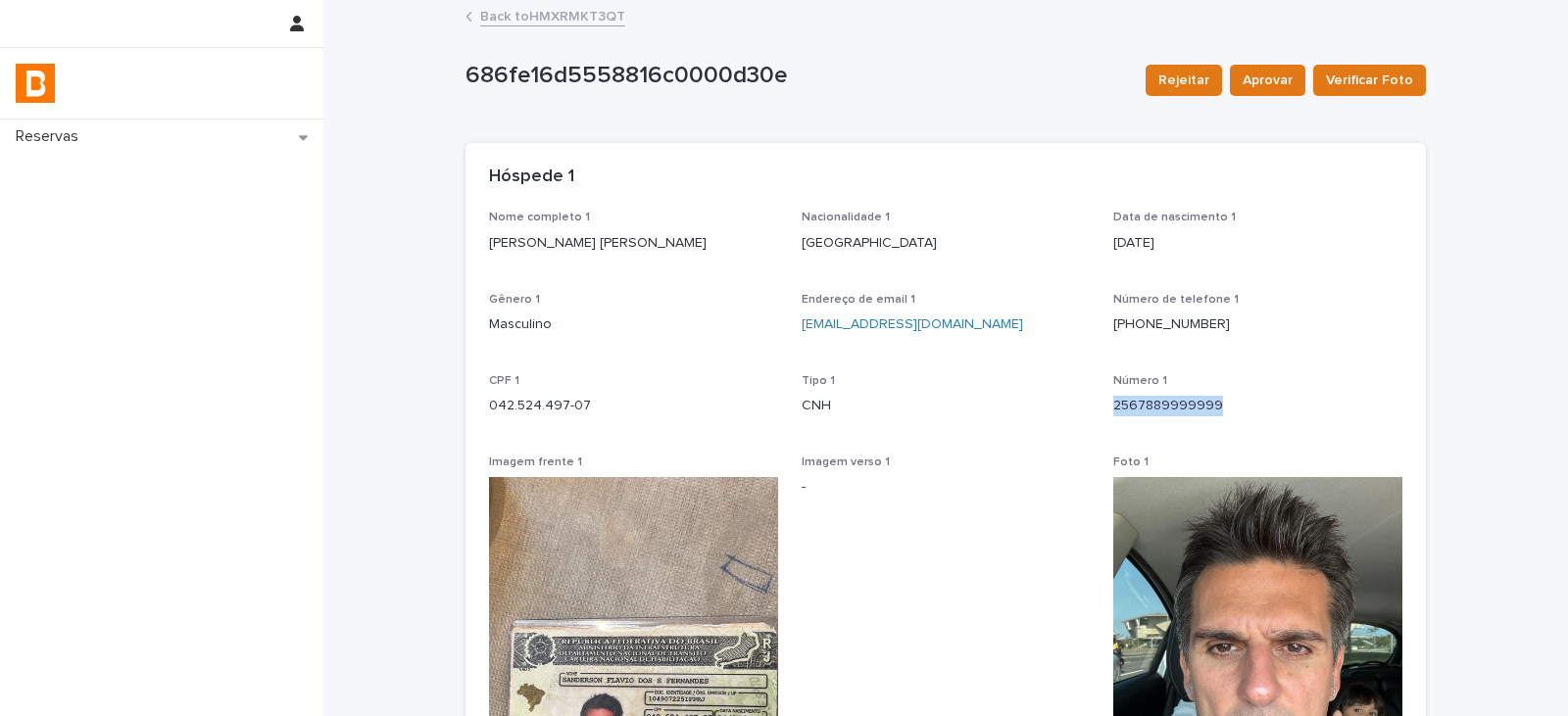 drag, startPoint x: 1220, startPoint y: 414, endPoint x: 1107, endPoint y: 411, distance: 113.03982 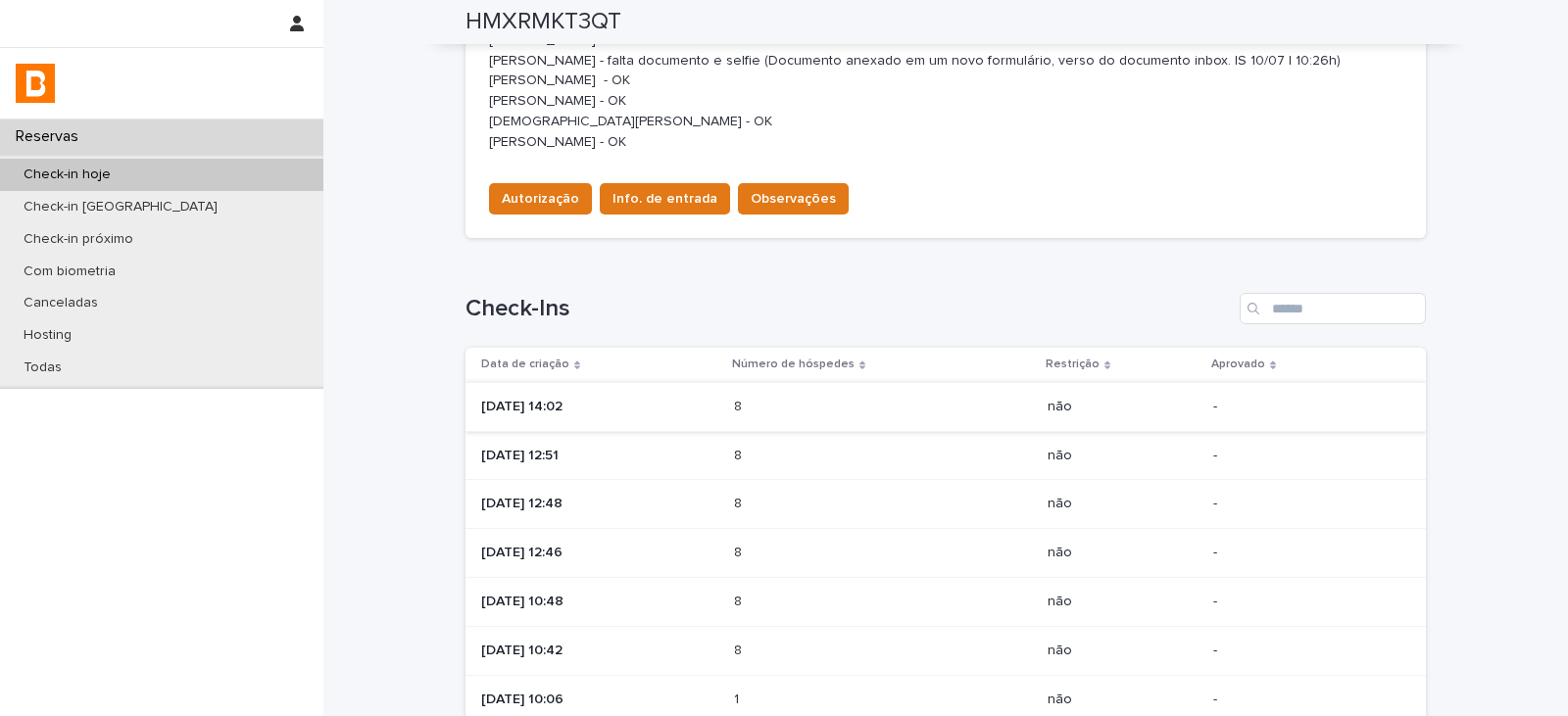 scroll, scrollTop: 784, scrollLeft: 0, axis: vertical 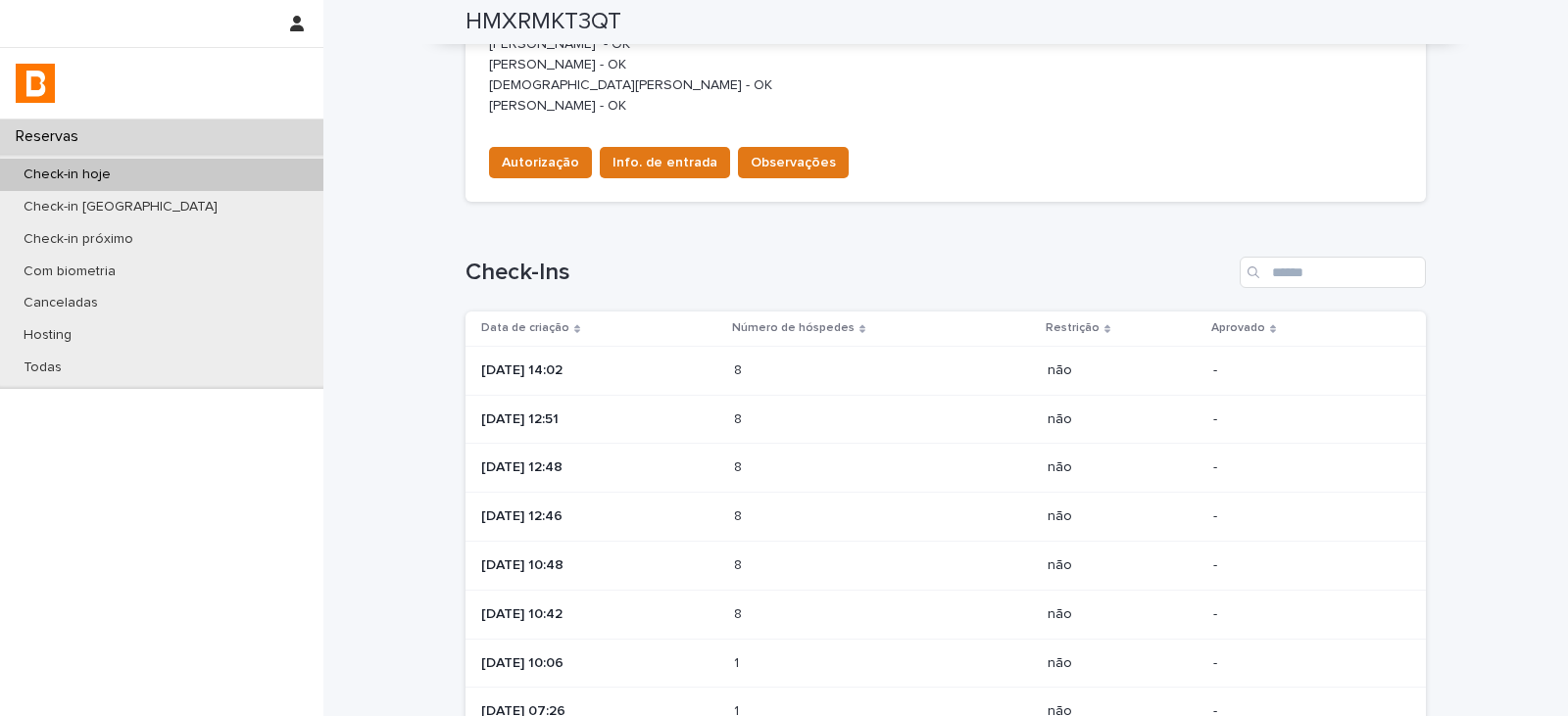 click on "8" at bounding box center (740, 368) 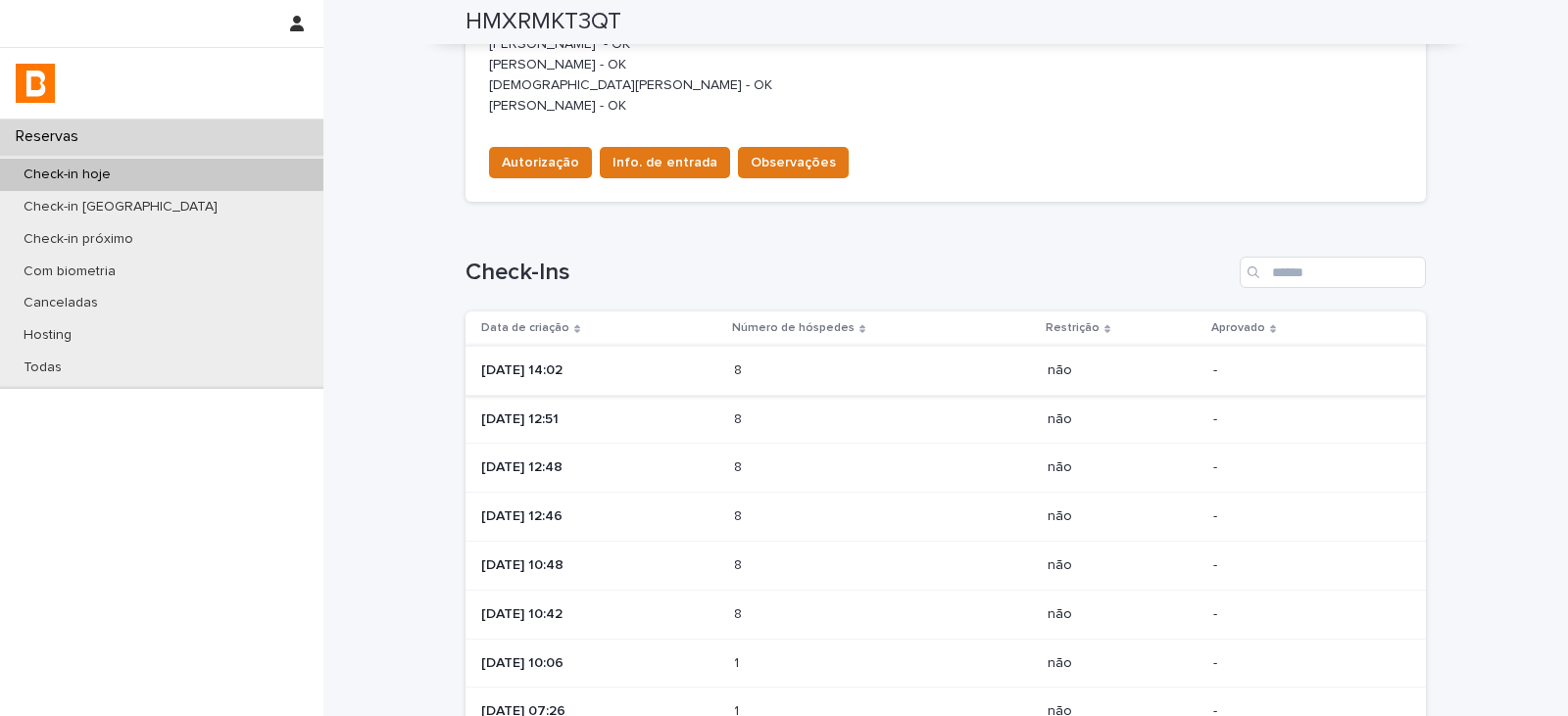 scroll, scrollTop: 0, scrollLeft: 0, axis: both 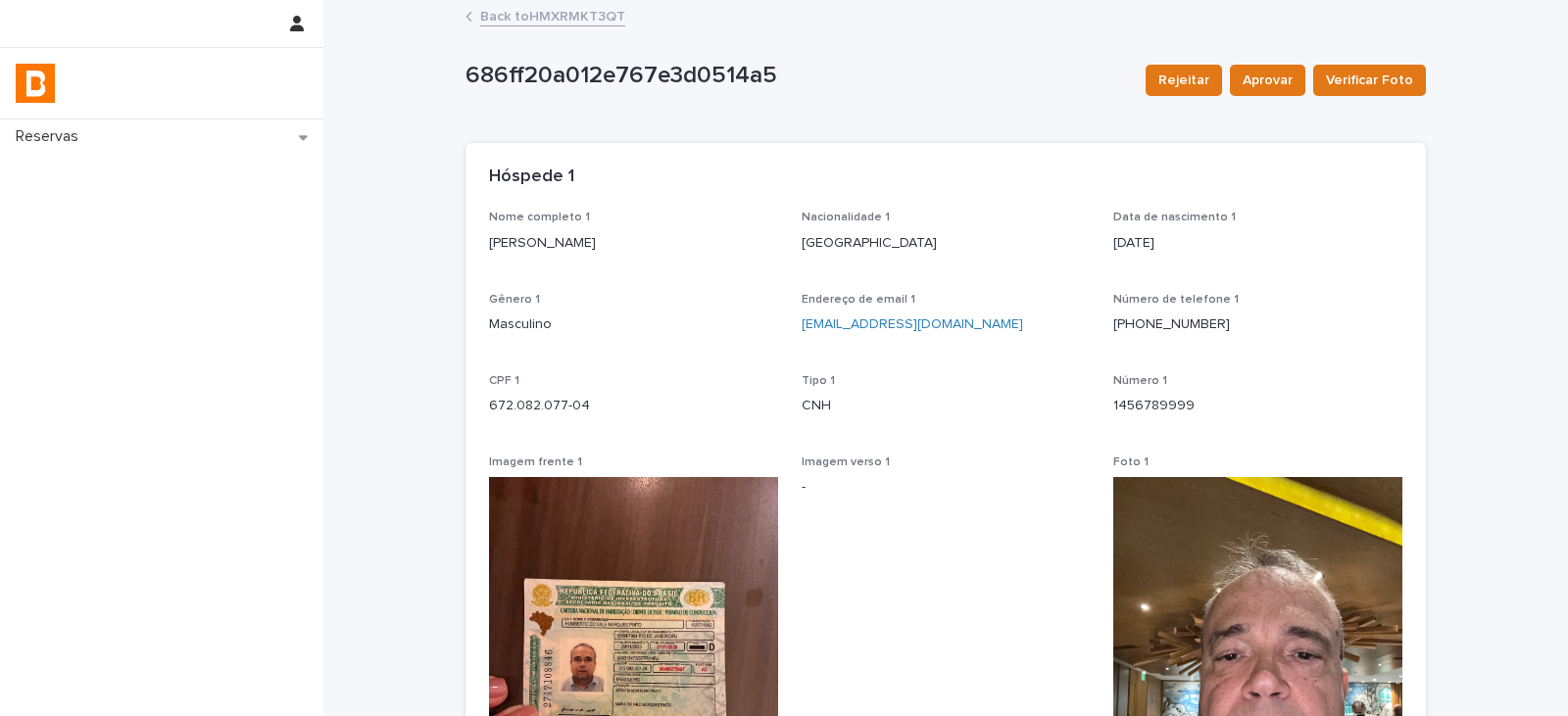drag, startPoint x: 688, startPoint y: 247, endPoint x: 459, endPoint y: 253, distance: 229.0786 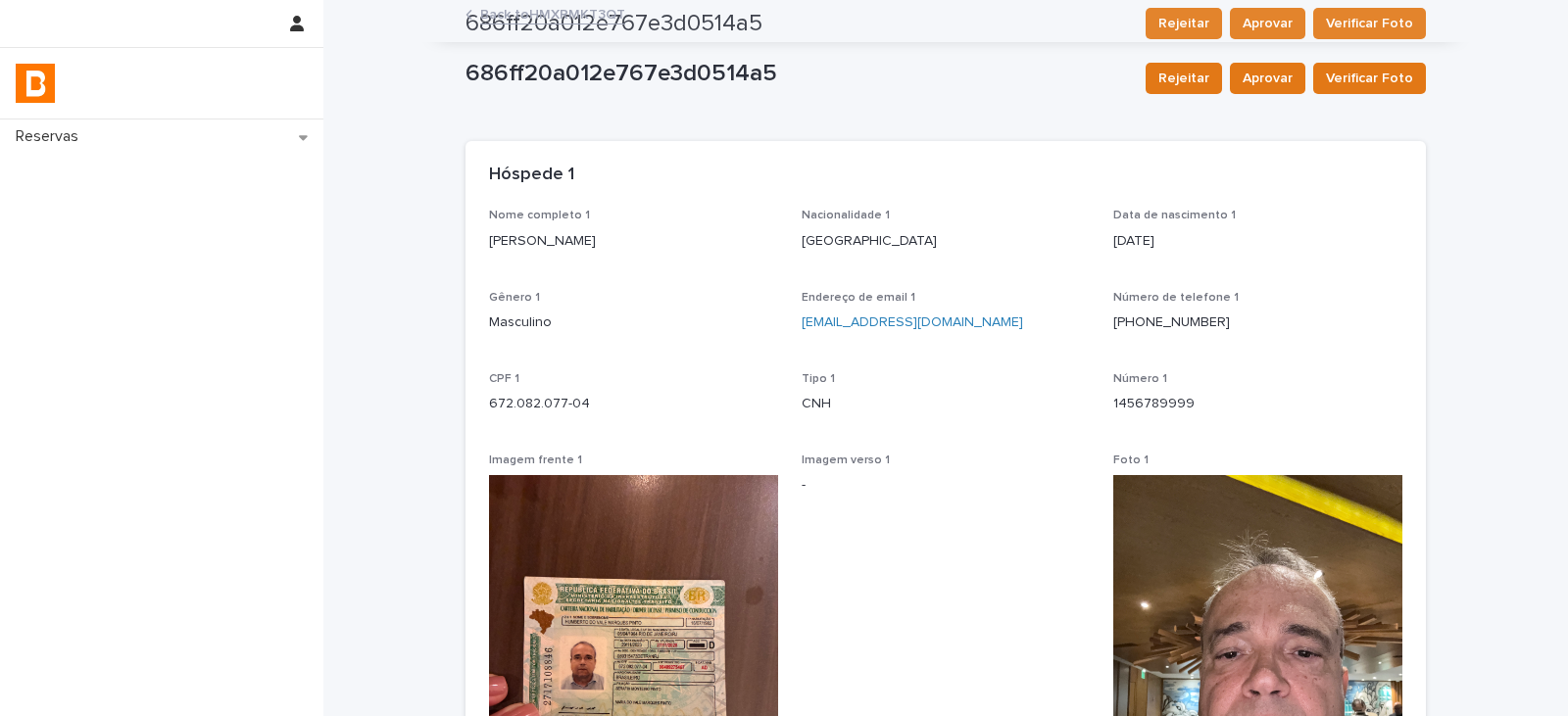 scroll, scrollTop: 0, scrollLeft: 0, axis: both 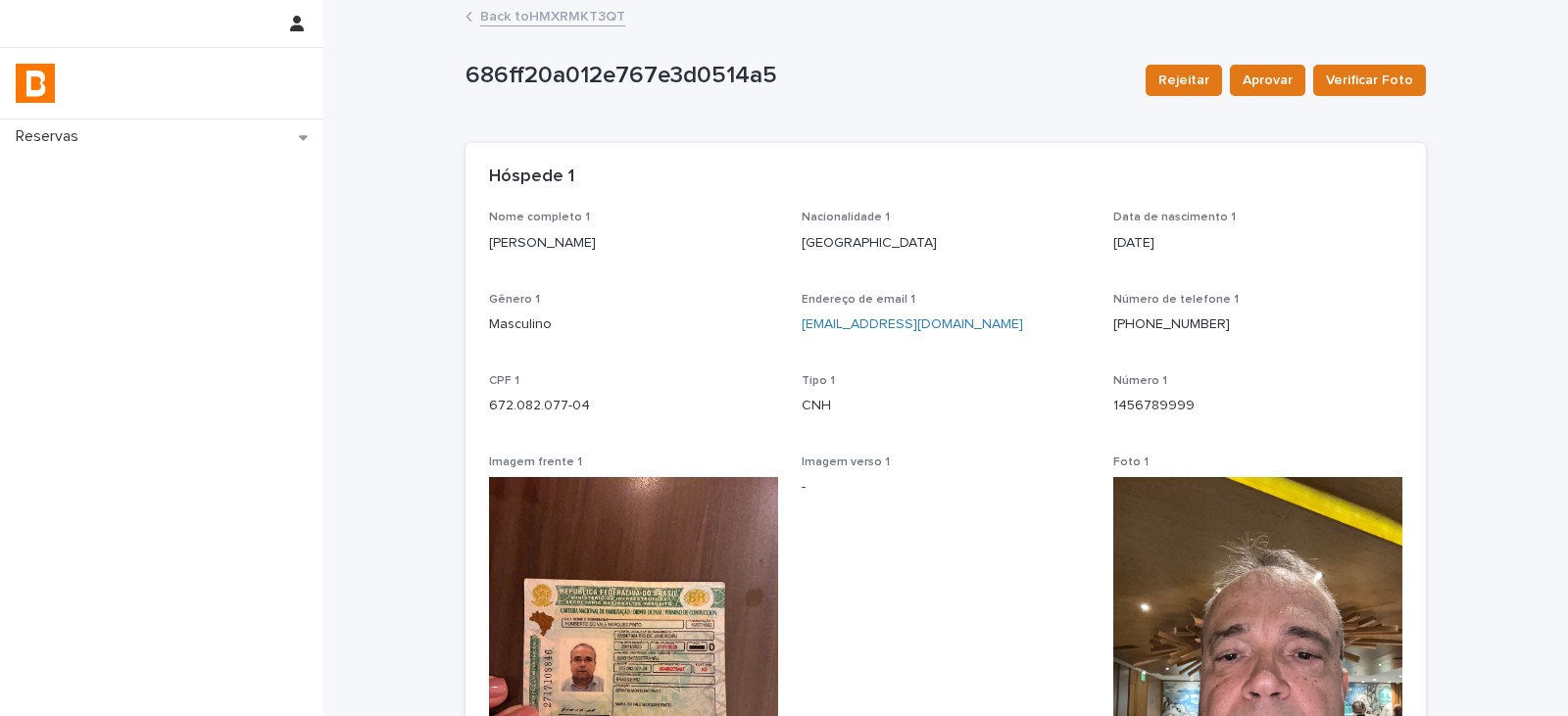 click on "Back to  HMXRMKT3QT" at bounding box center (553, 15) 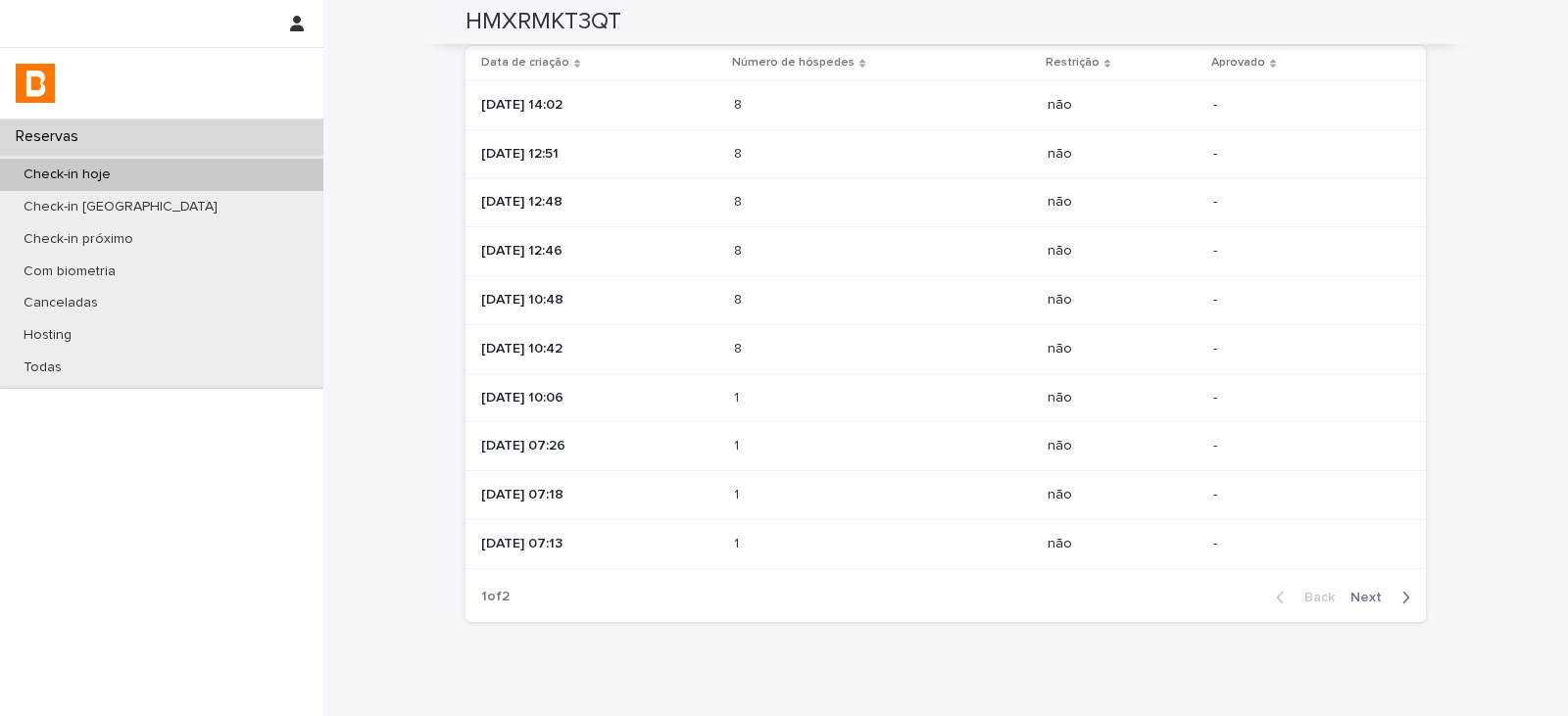 scroll, scrollTop: 1144, scrollLeft: 0, axis: vertical 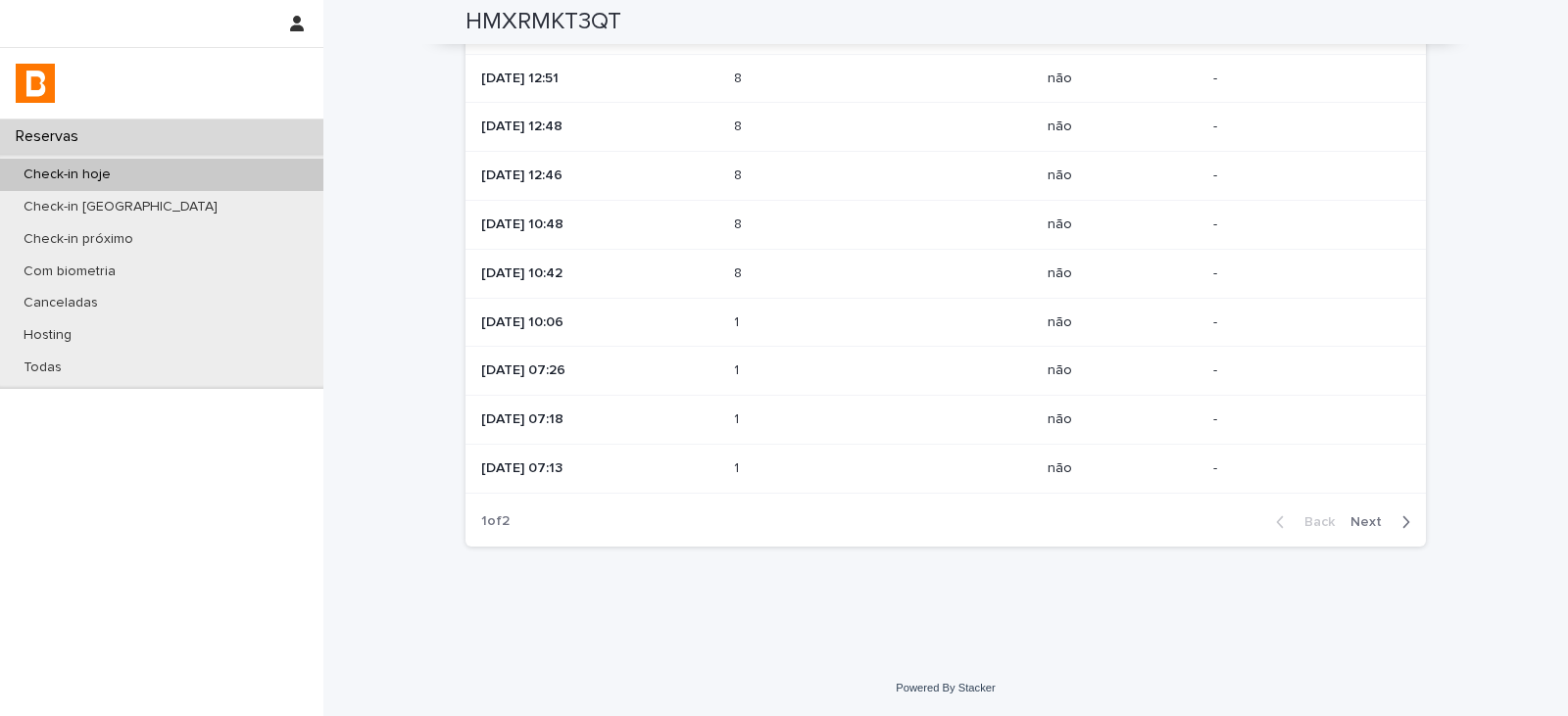 click on "1 1" at bounding box center [883, 468] 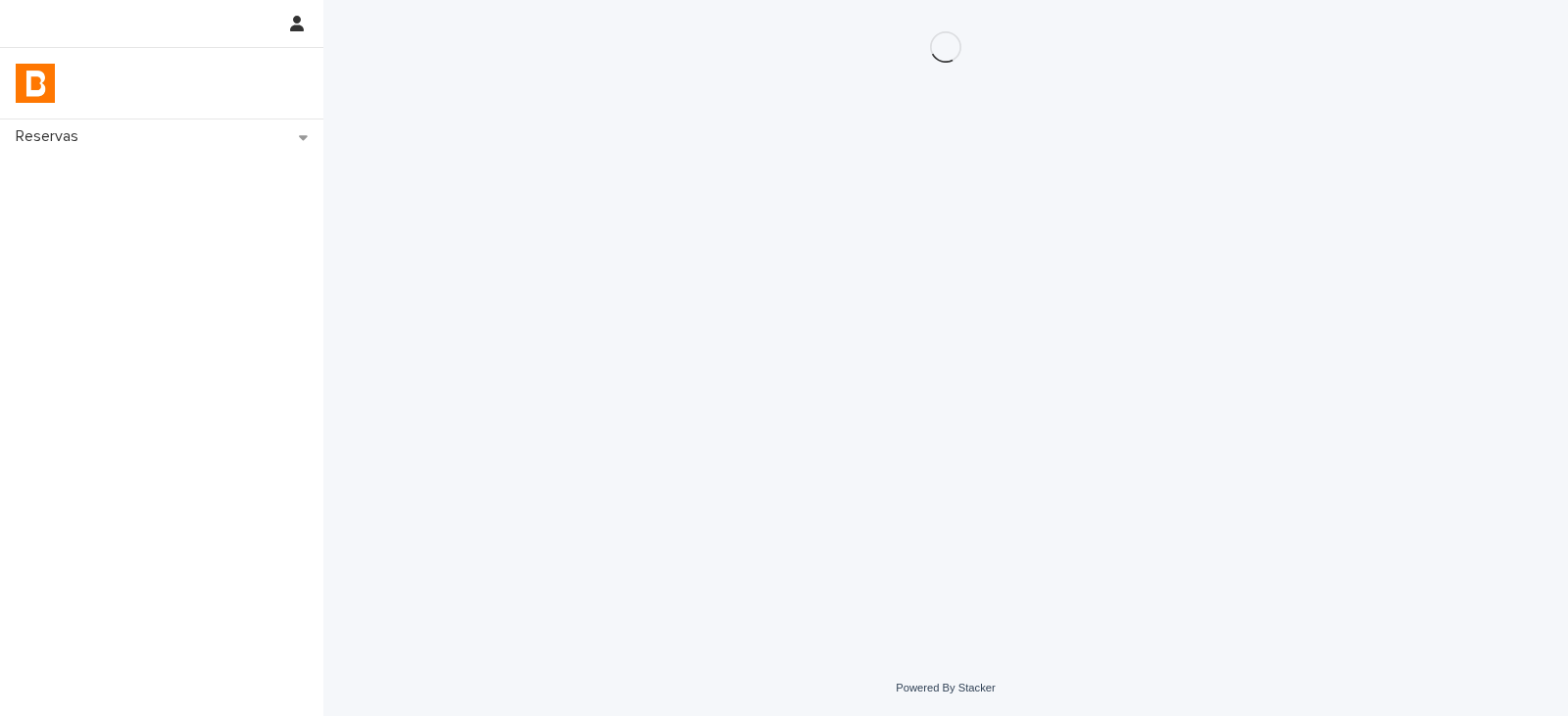 scroll, scrollTop: 0, scrollLeft: 0, axis: both 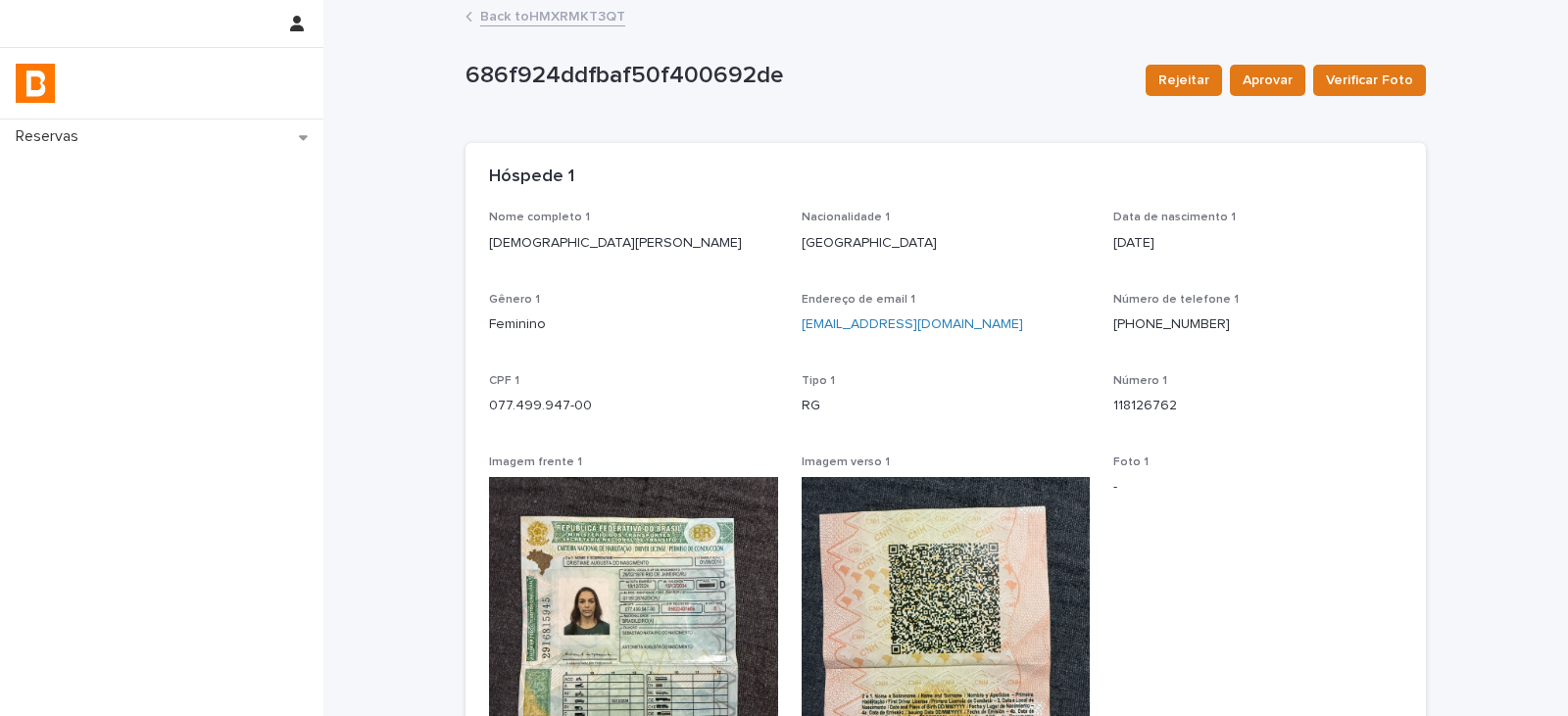 click on "Back to  HMXRMKT3QT" at bounding box center [553, 15] 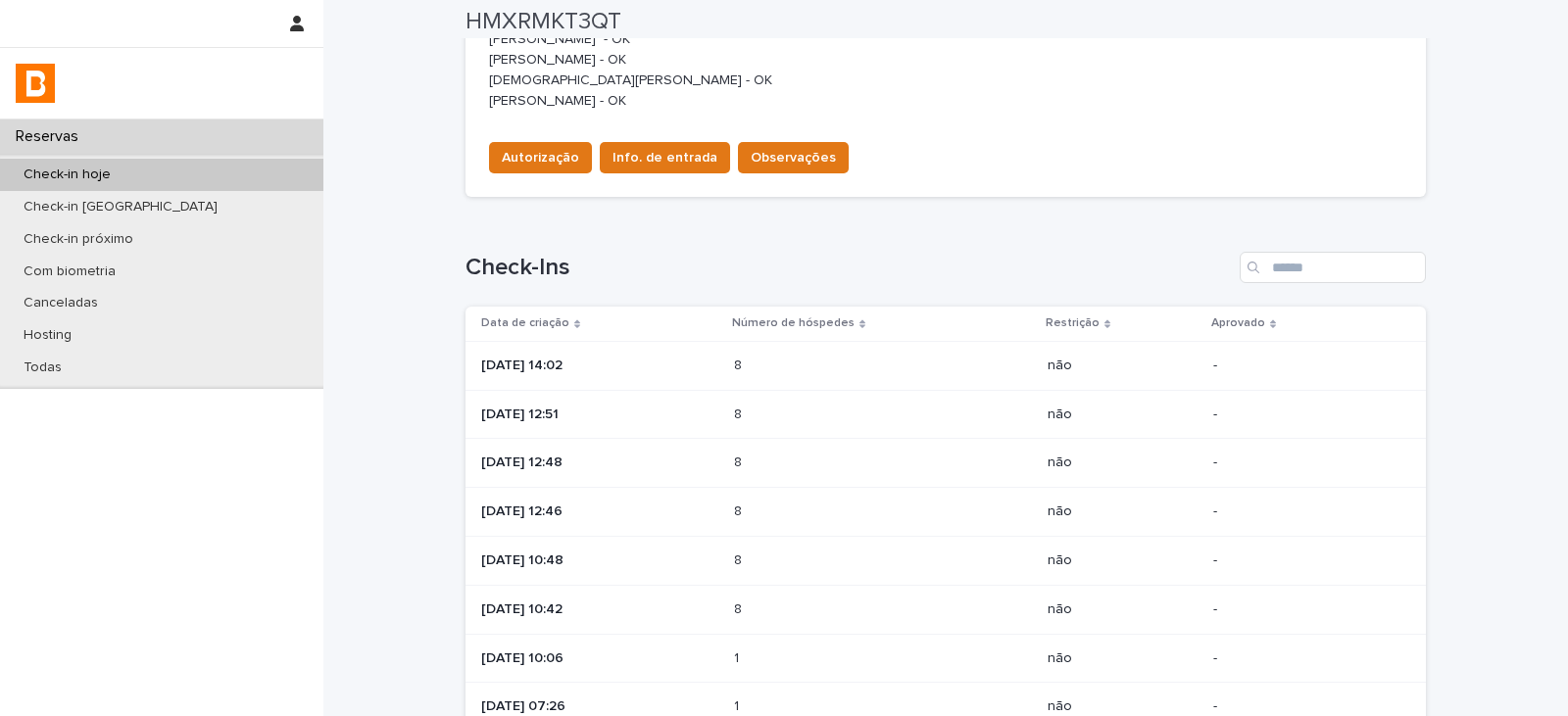 scroll, scrollTop: 1144, scrollLeft: 0, axis: vertical 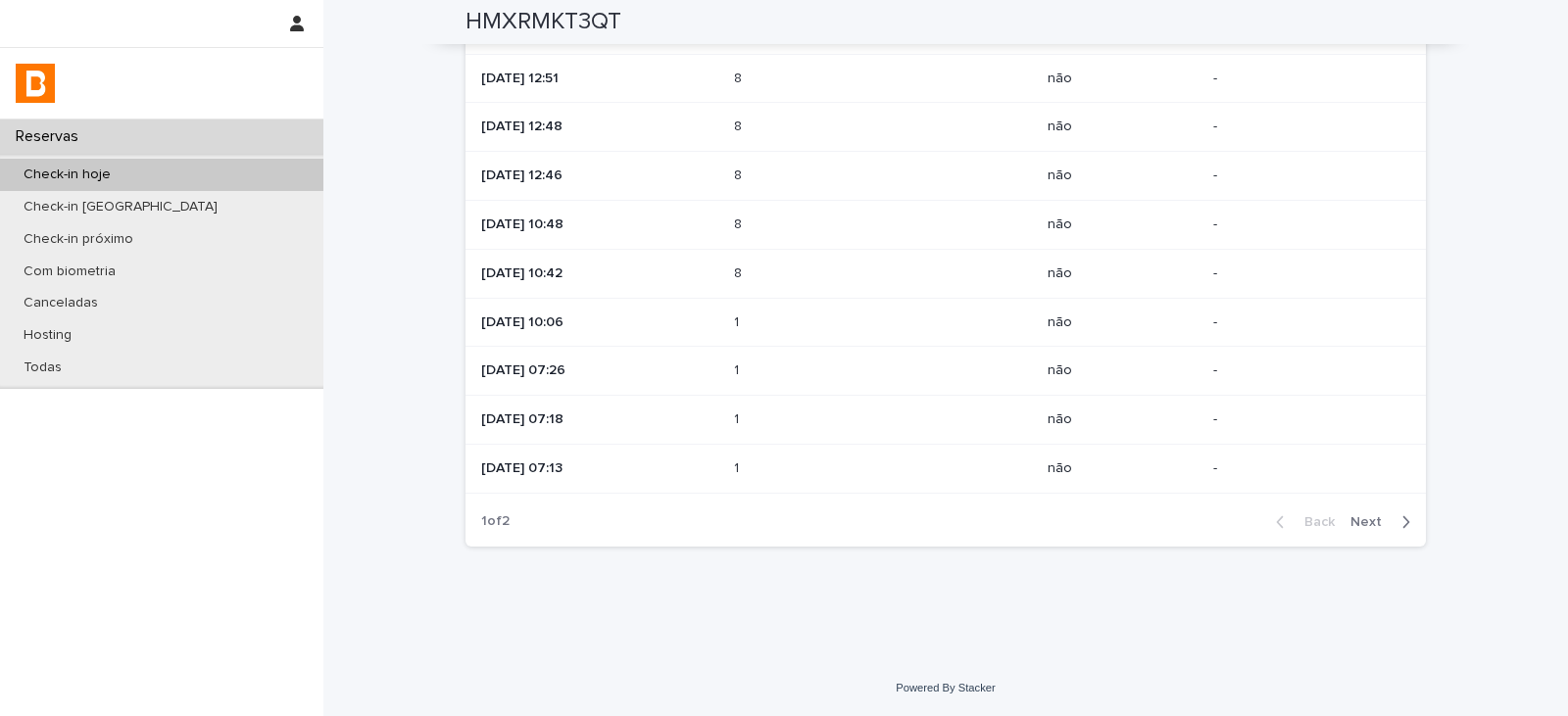 click on "Next" at bounding box center (1372, 522) 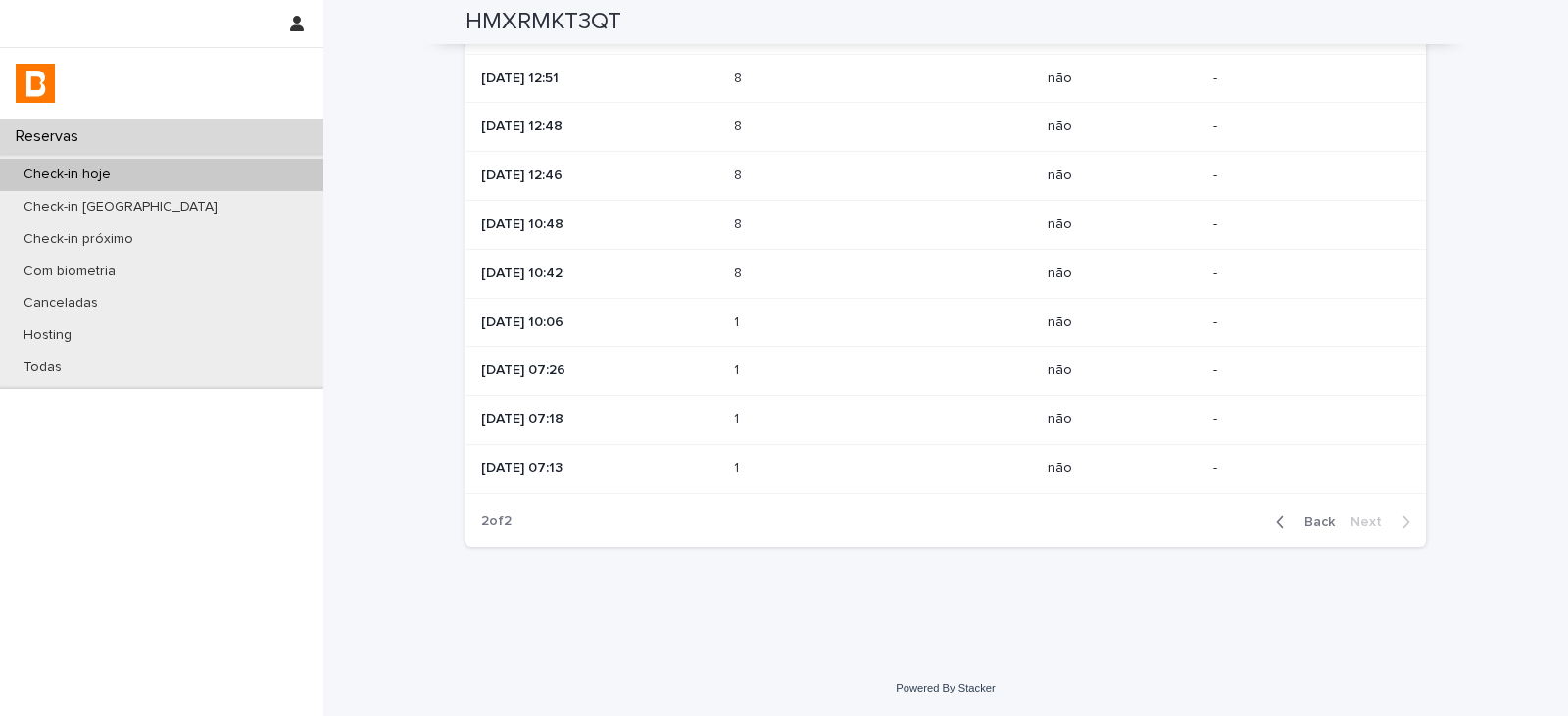 scroll, scrollTop: 852, scrollLeft: 0, axis: vertical 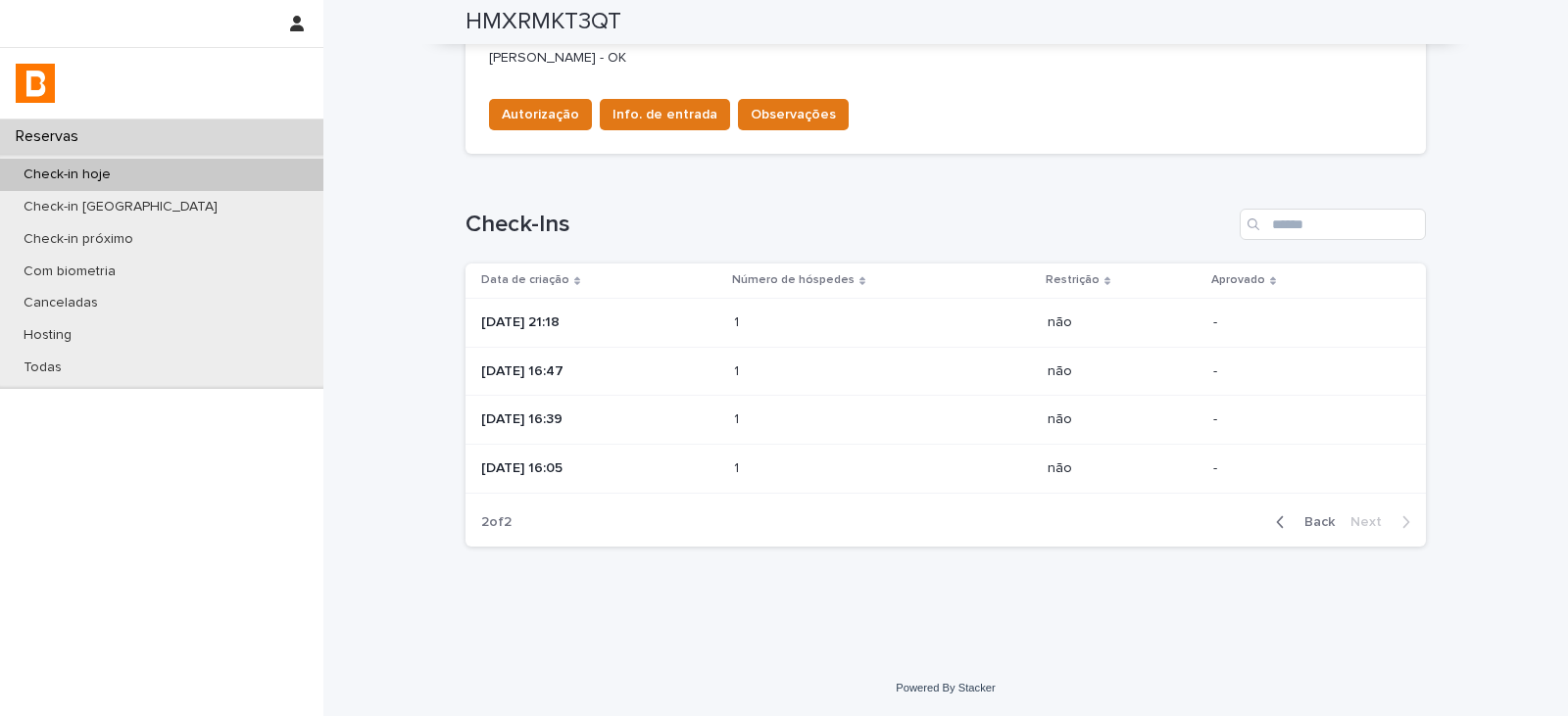 click at bounding box center [819, 419] 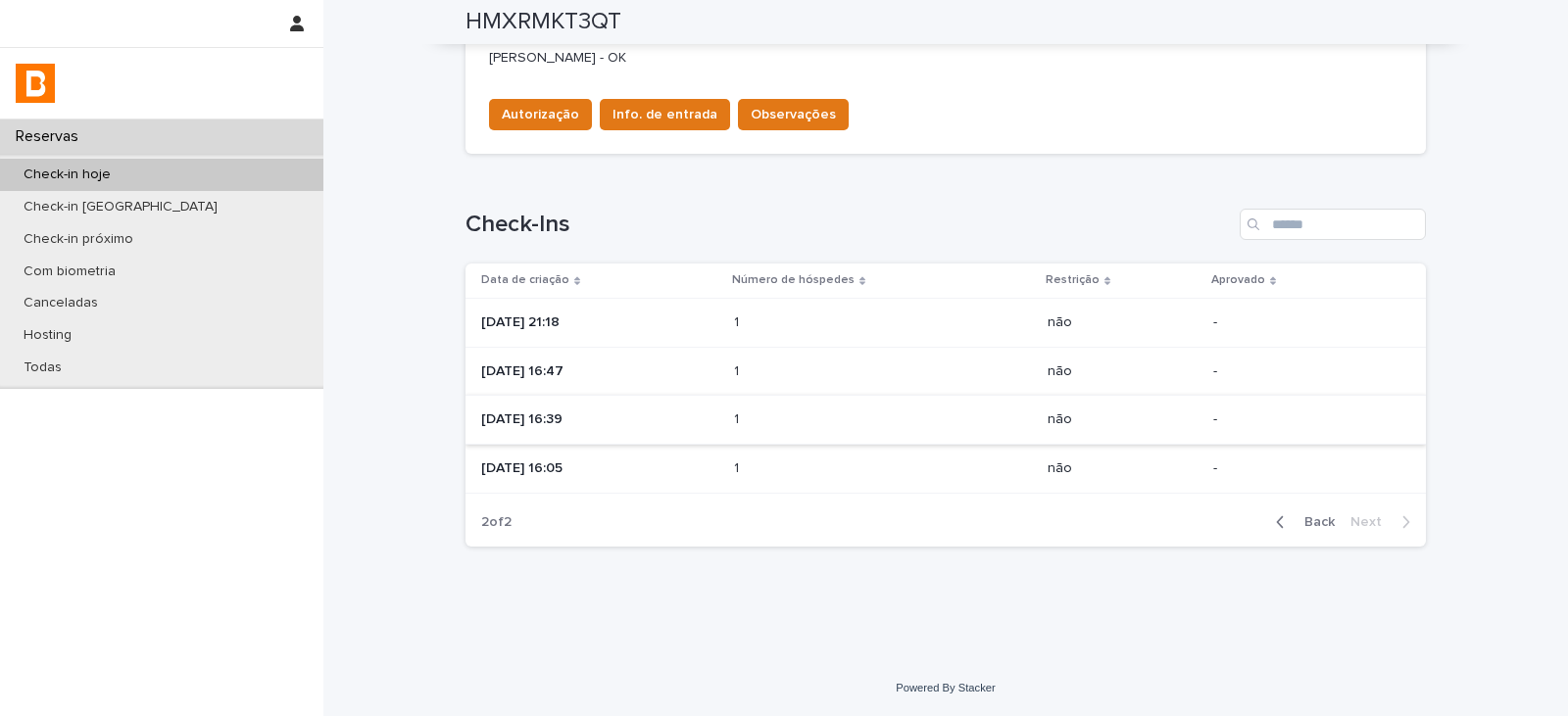 scroll, scrollTop: 0, scrollLeft: 0, axis: both 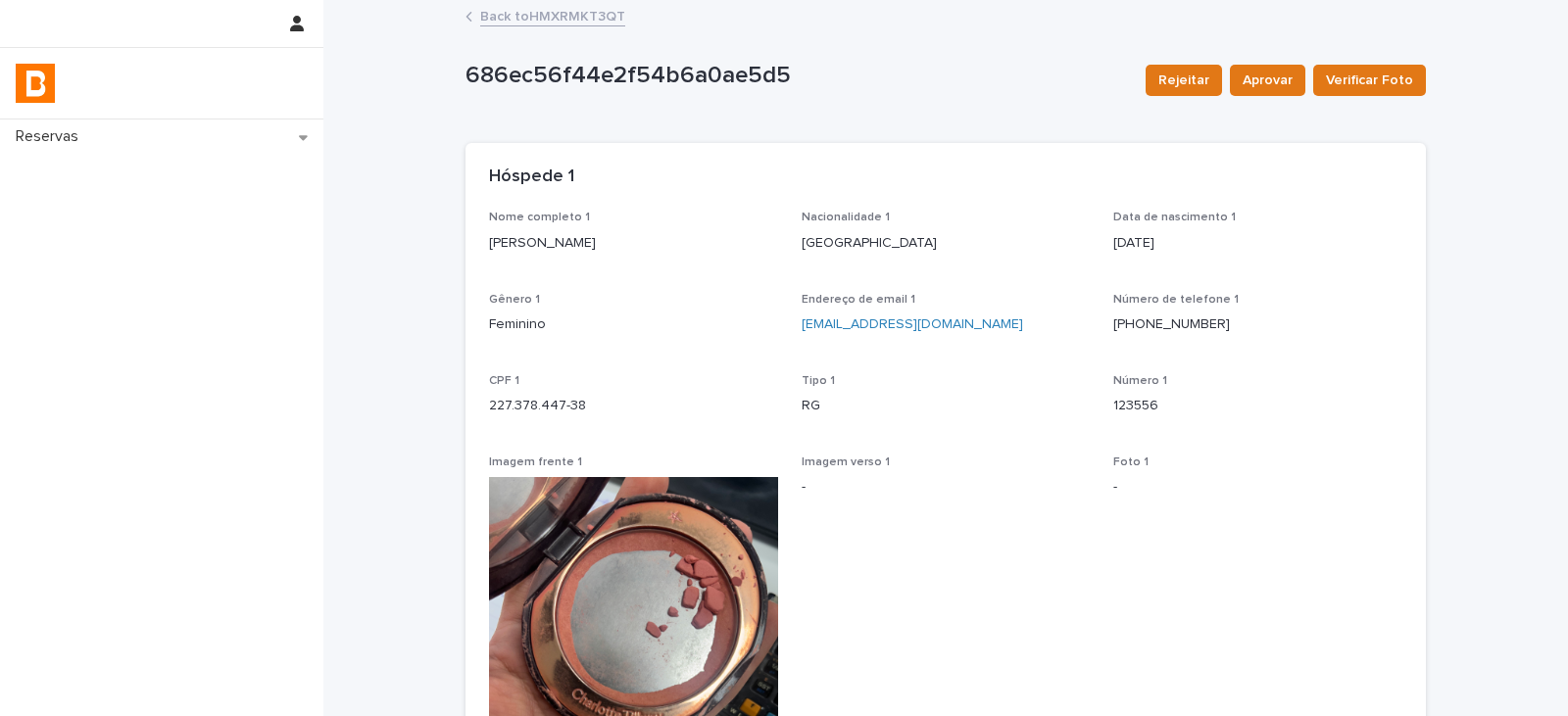 click on "Back to  HMXRMKT3QT" at bounding box center [553, 15] 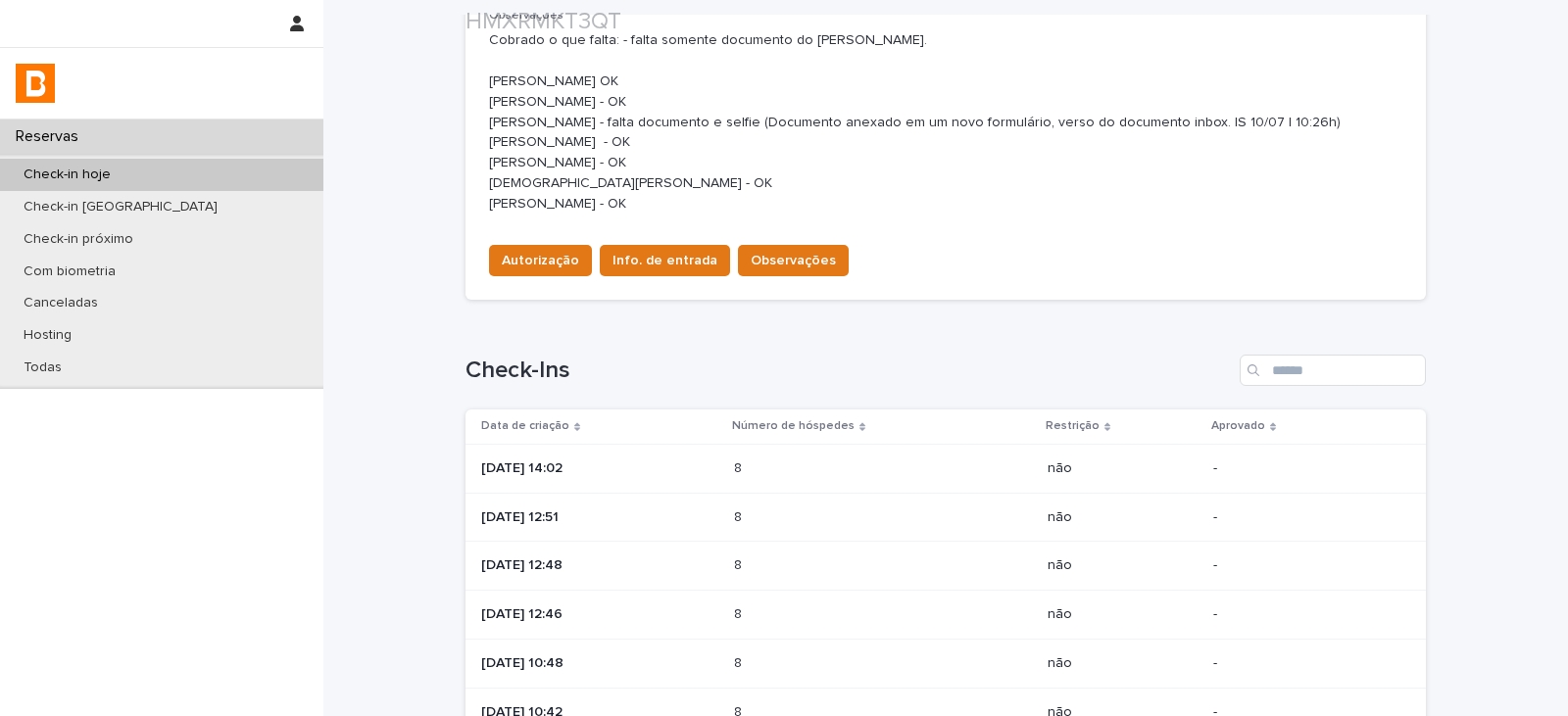 scroll, scrollTop: 1144, scrollLeft: 0, axis: vertical 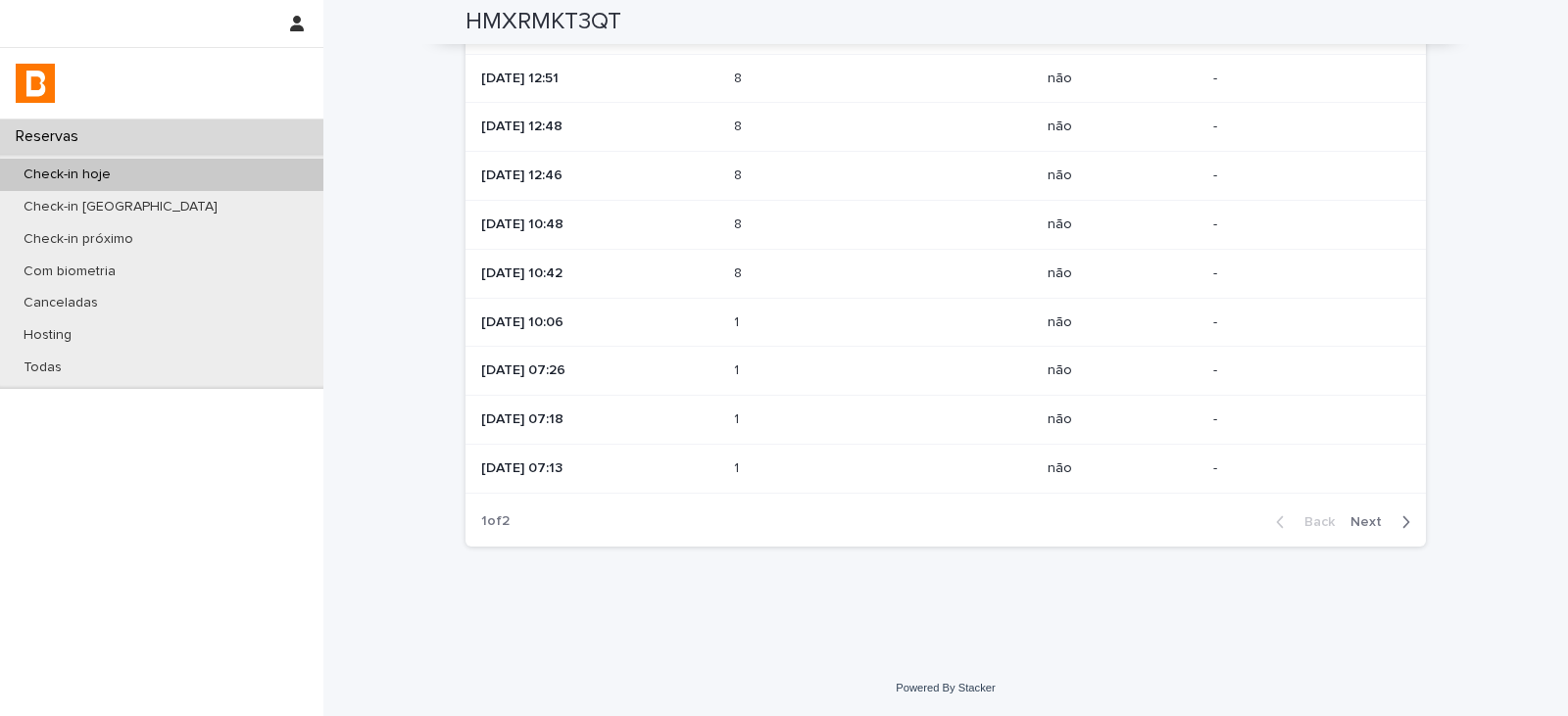 click on "Next" at bounding box center (1372, 522) 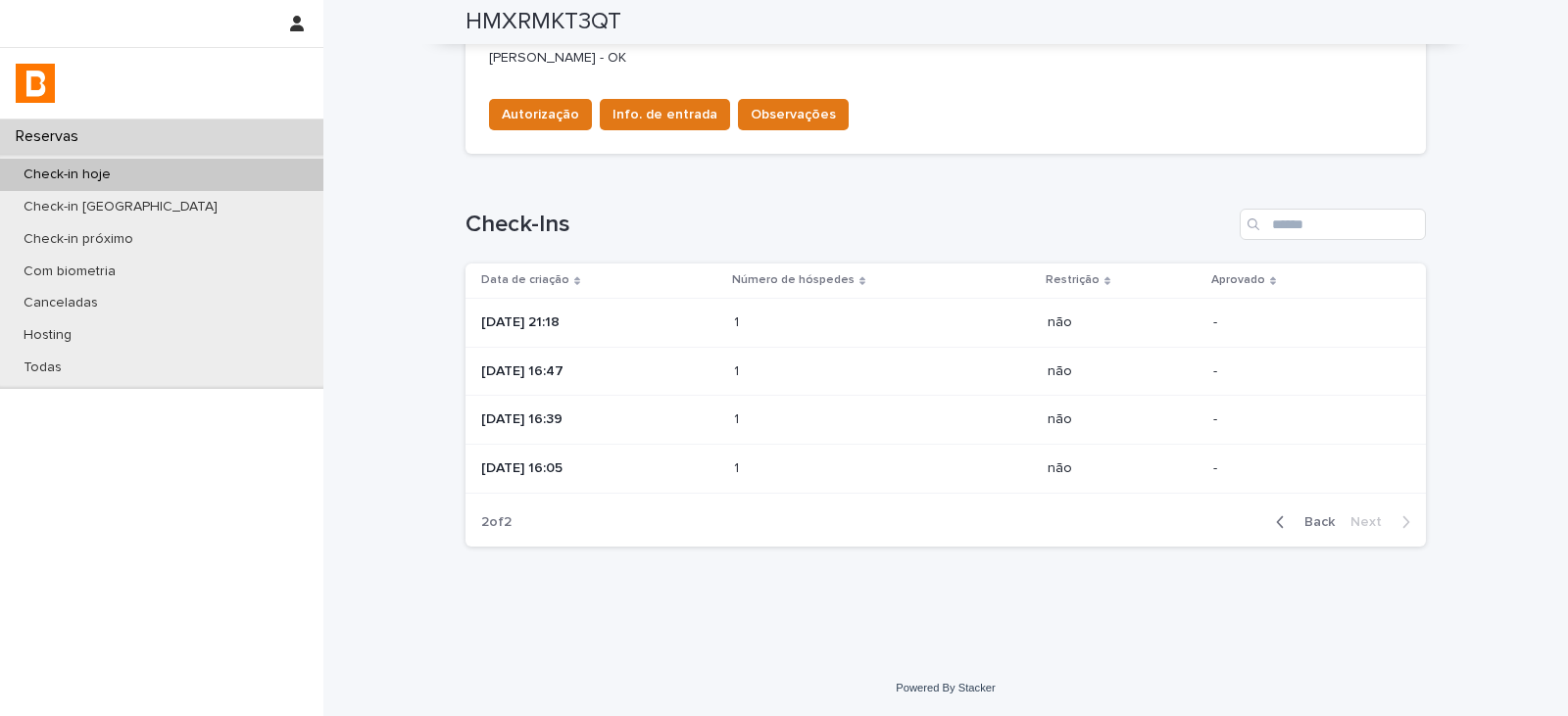 scroll, scrollTop: 852, scrollLeft: 0, axis: vertical 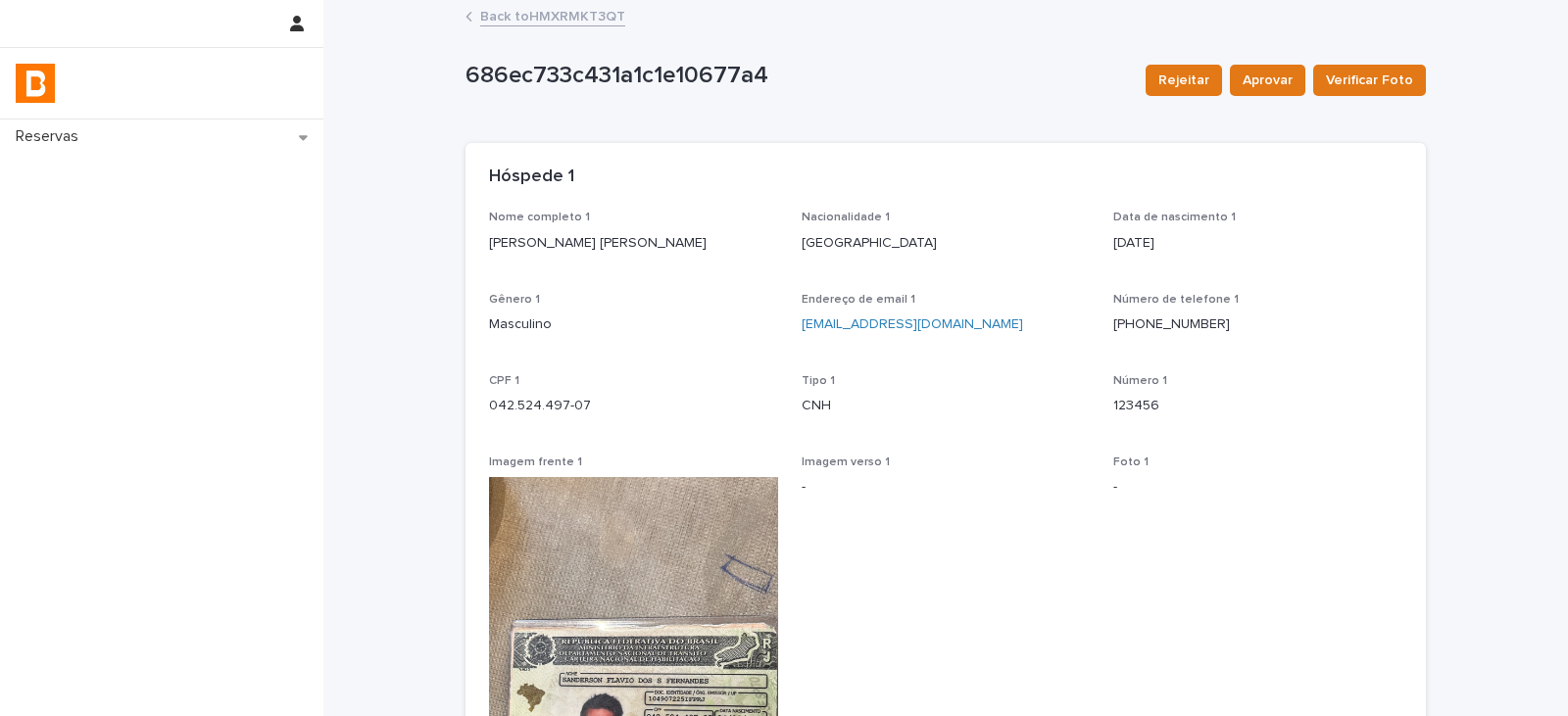 click on "Back to  HMXRMKT3QT" at bounding box center (553, 15) 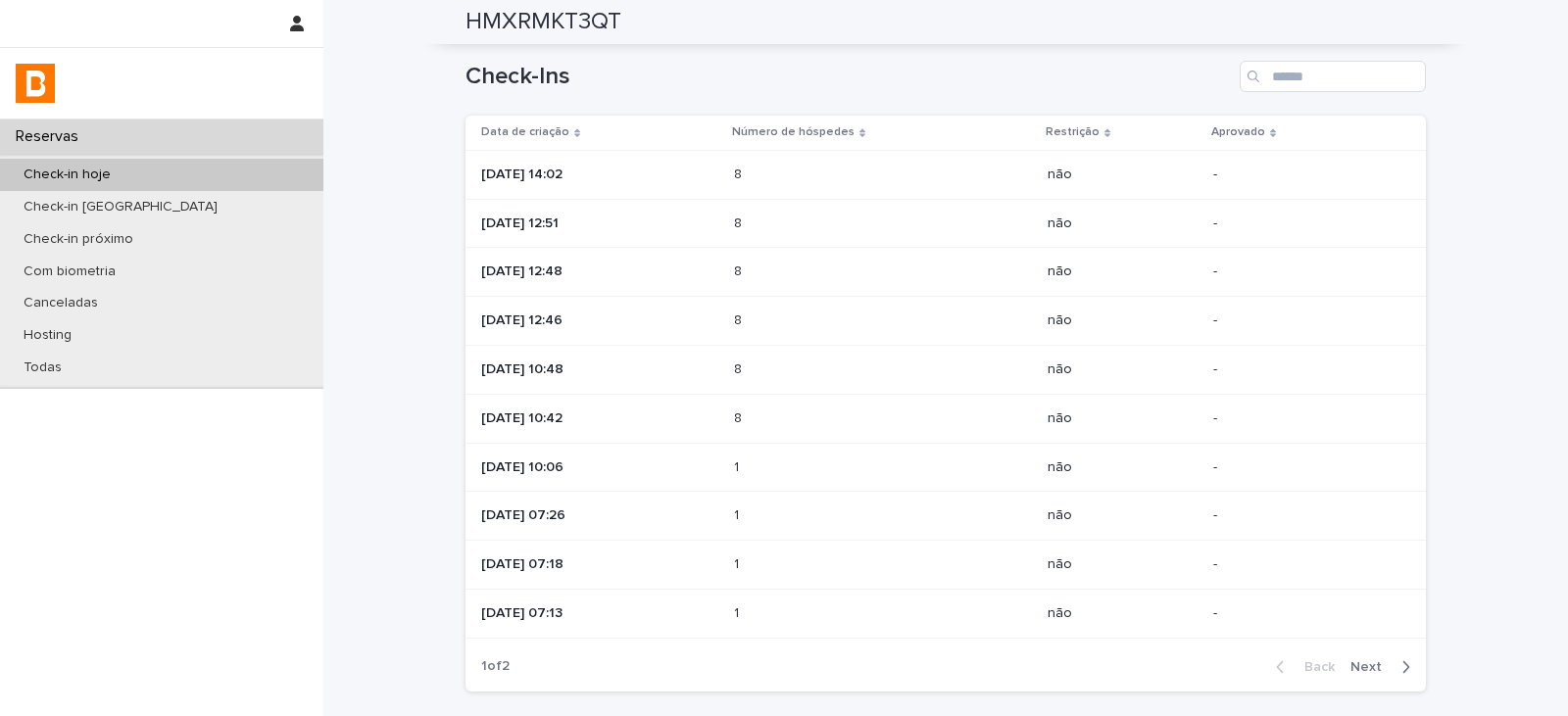 click on "Next" at bounding box center (1372, 667) 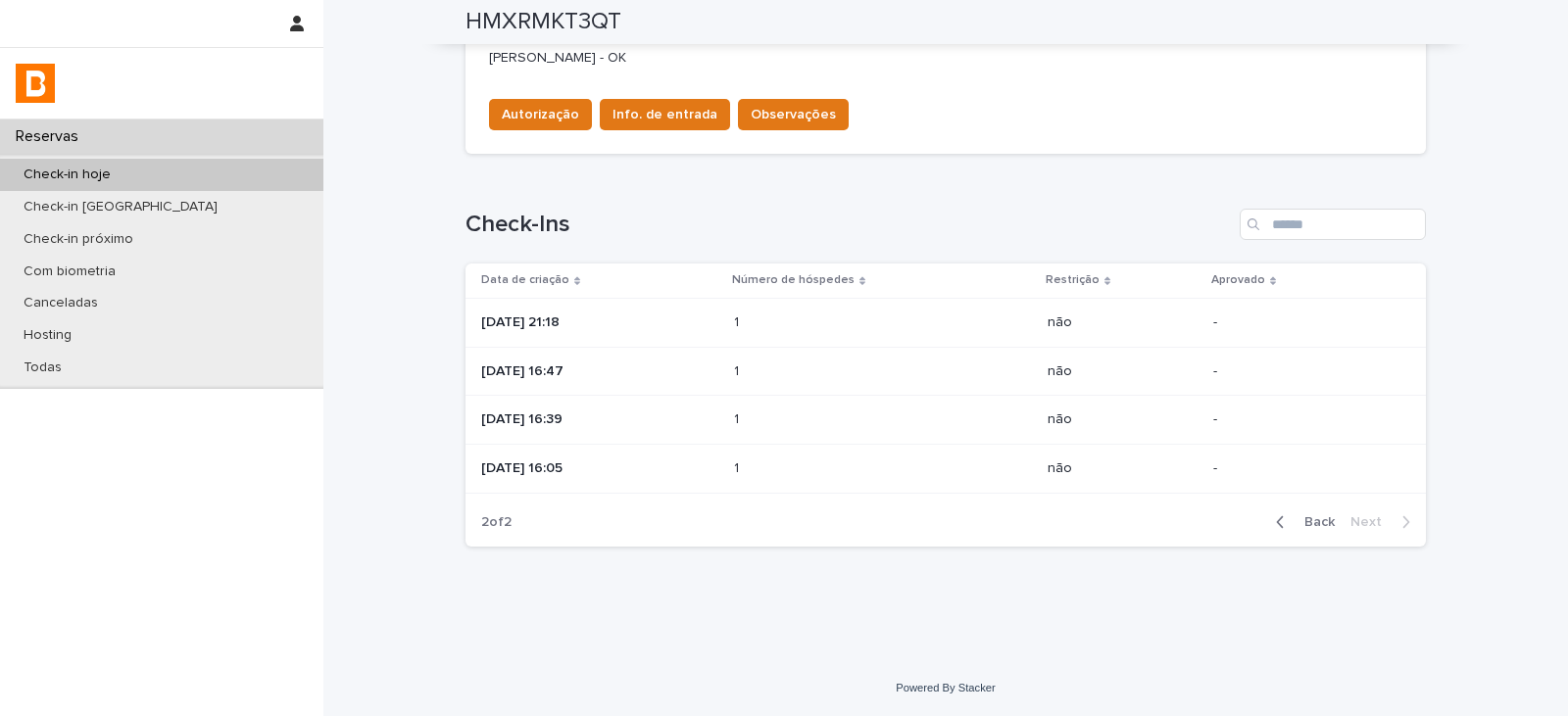 click on "1 1" at bounding box center [883, 322] 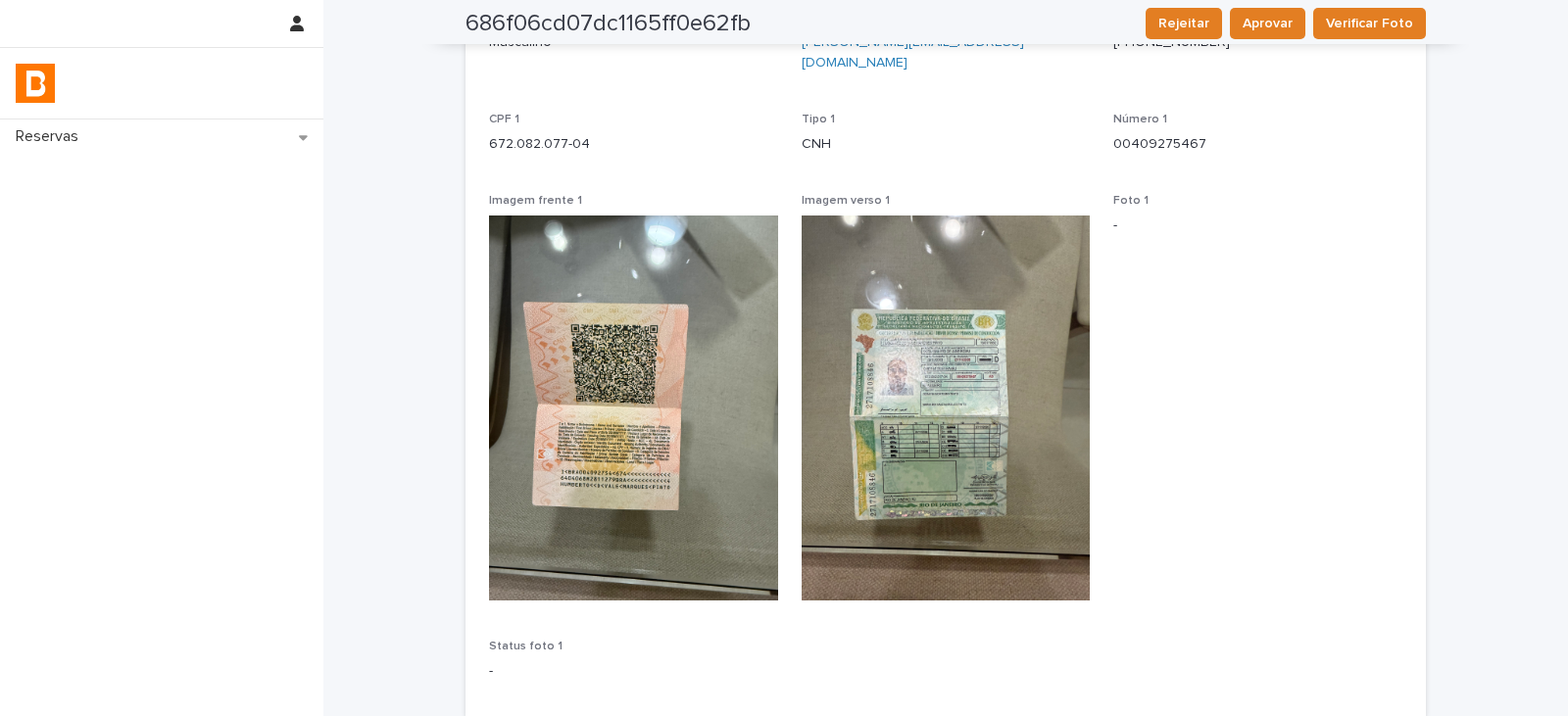 scroll, scrollTop: 0, scrollLeft: 0, axis: both 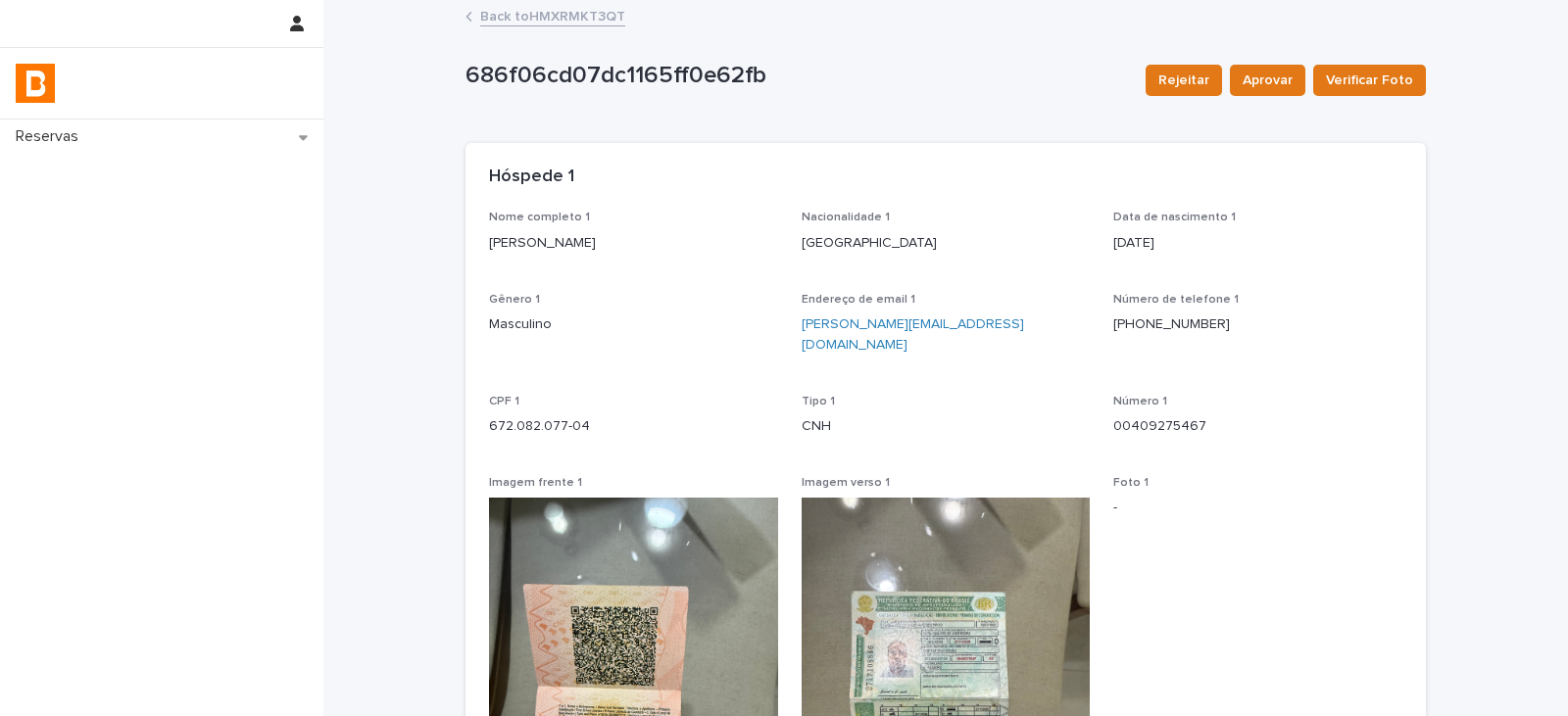 click on "Back to  HMXRMKT3QT" at bounding box center [553, 15] 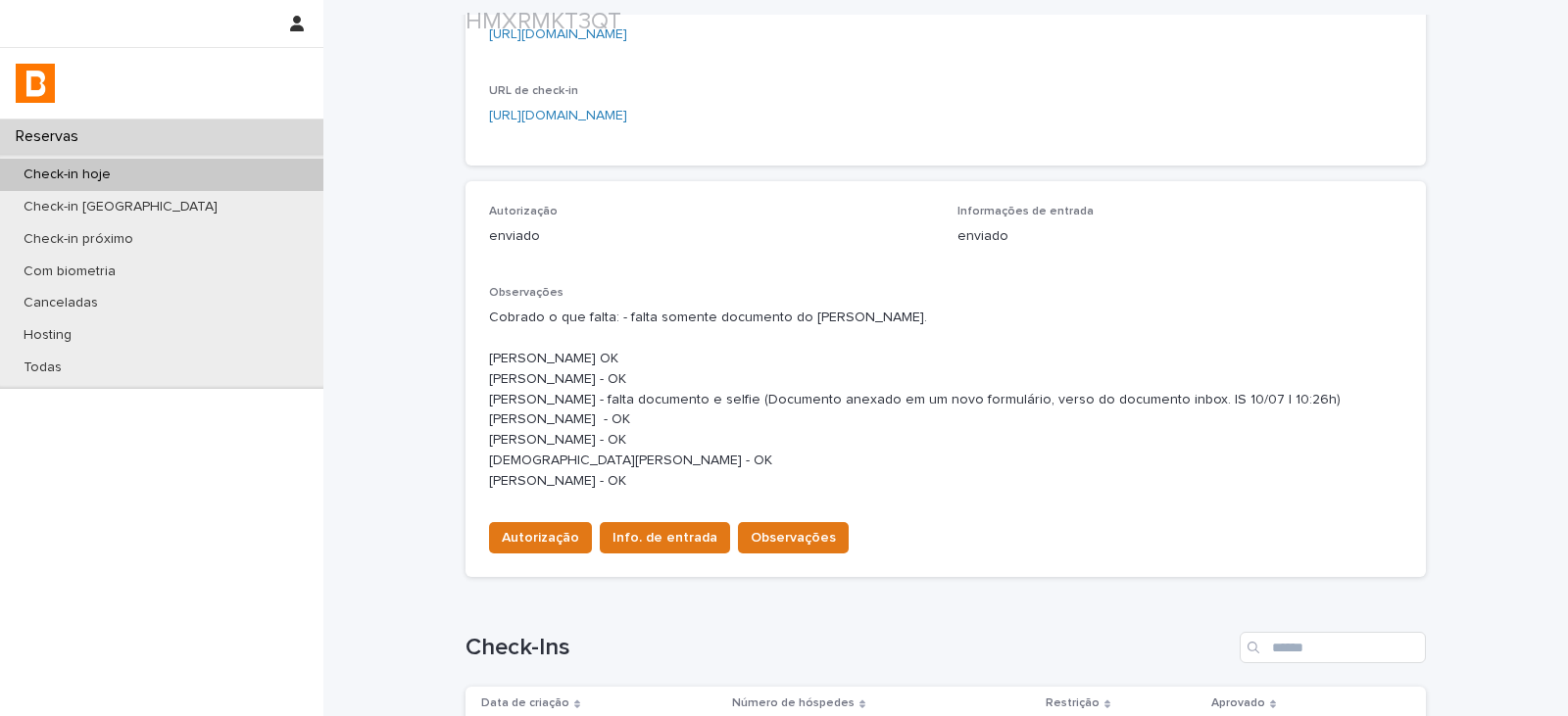 scroll, scrollTop: 1144, scrollLeft: 0, axis: vertical 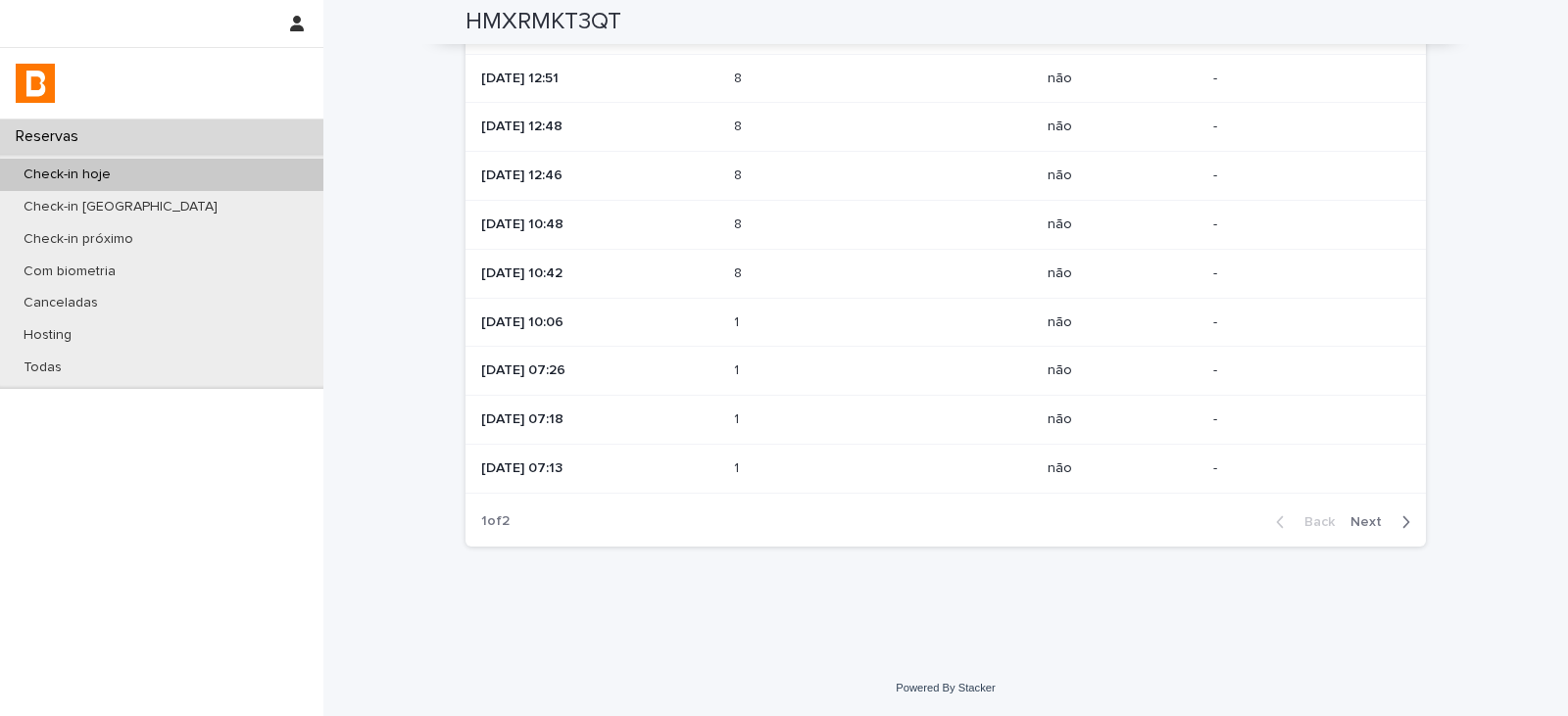 click on "Next" at bounding box center (1372, 522) 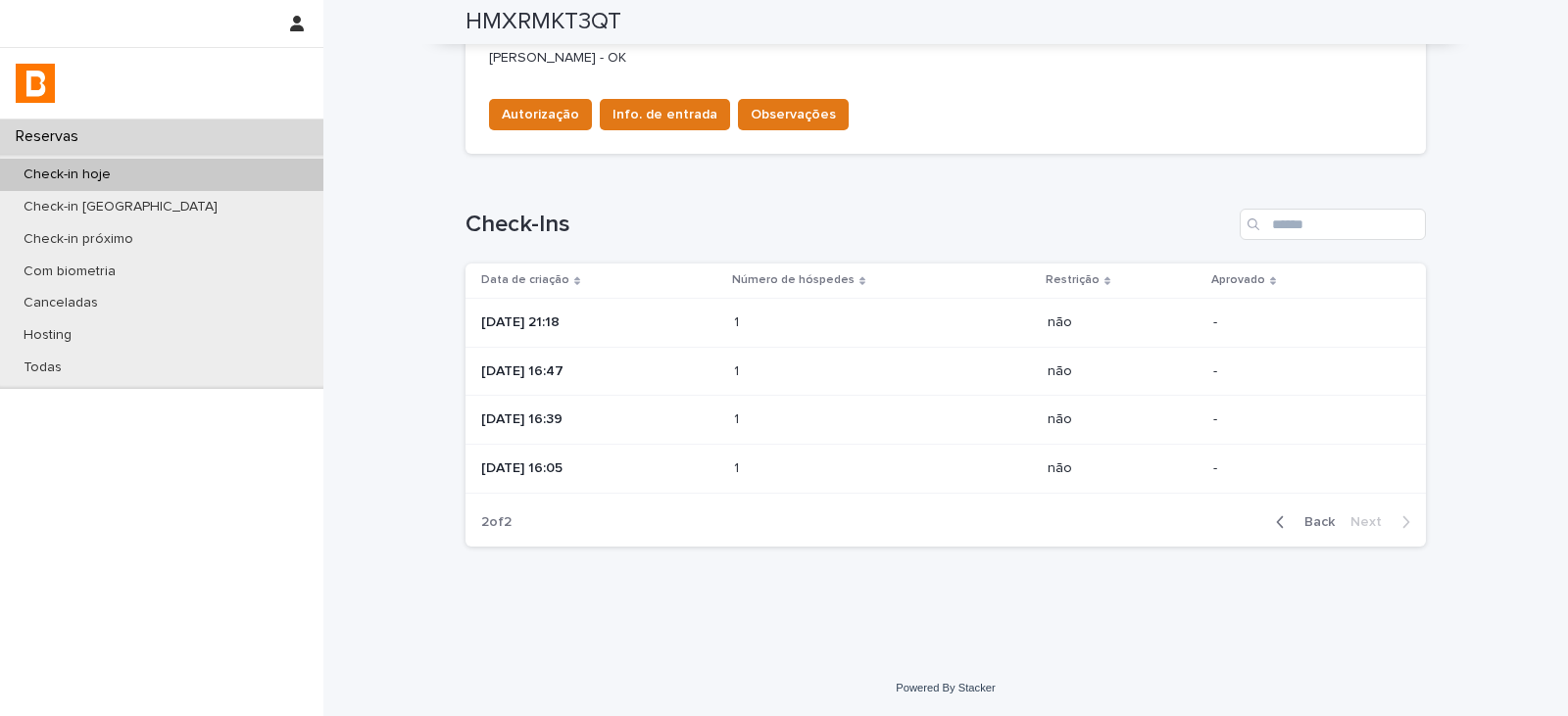 scroll, scrollTop: 852, scrollLeft: 0, axis: vertical 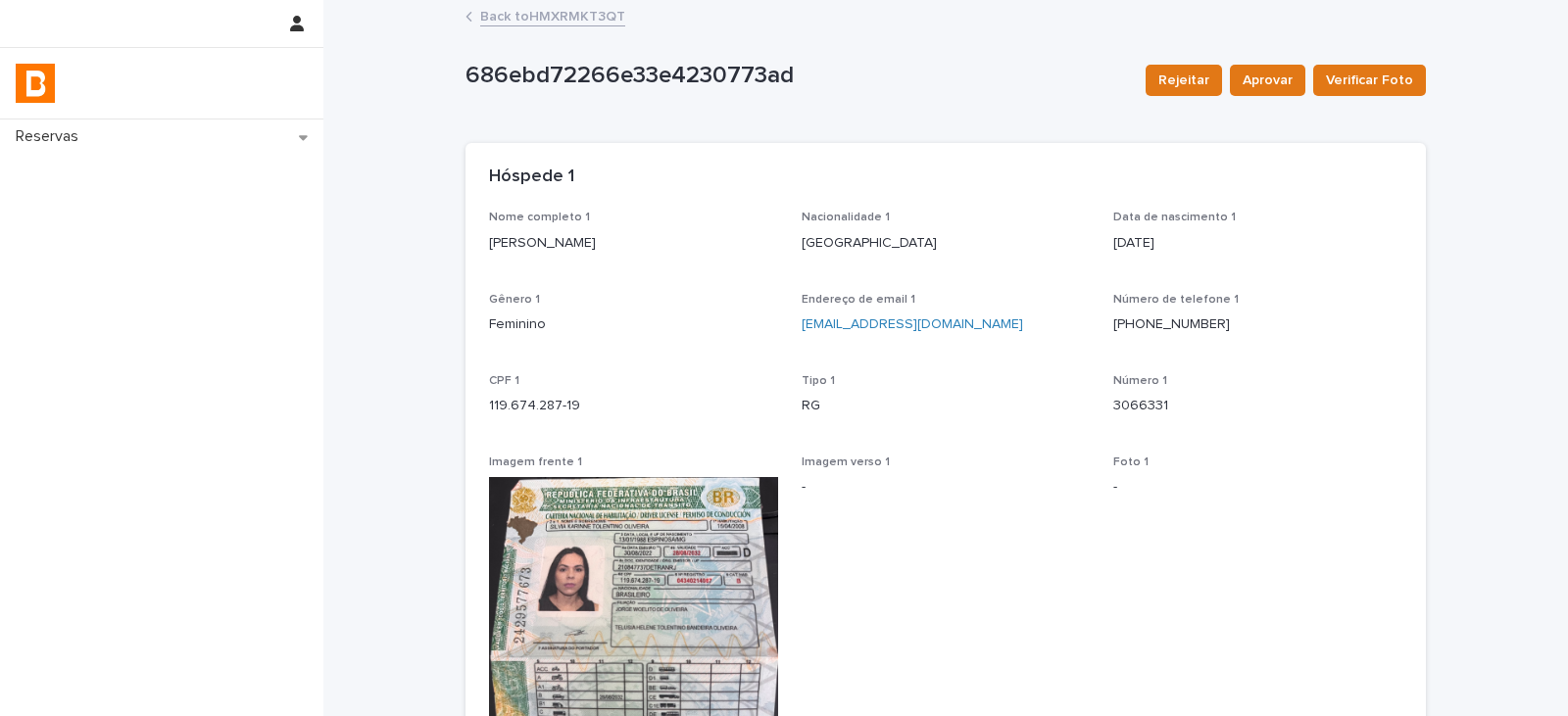 click on "Back to  HMXRMKT3QT" at bounding box center (553, 15) 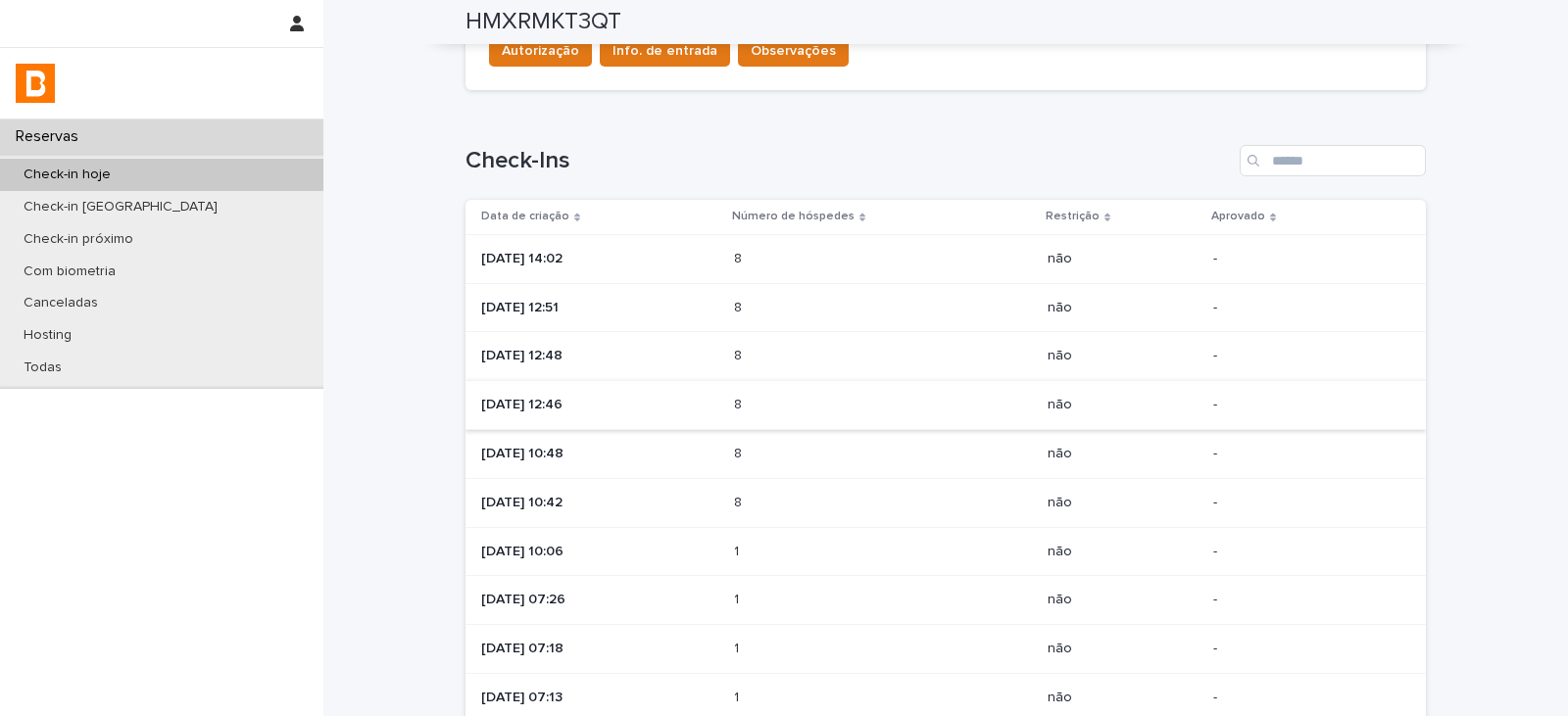 scroll, scrollTop: 1077, scrollLeft: 0, axis: vertical 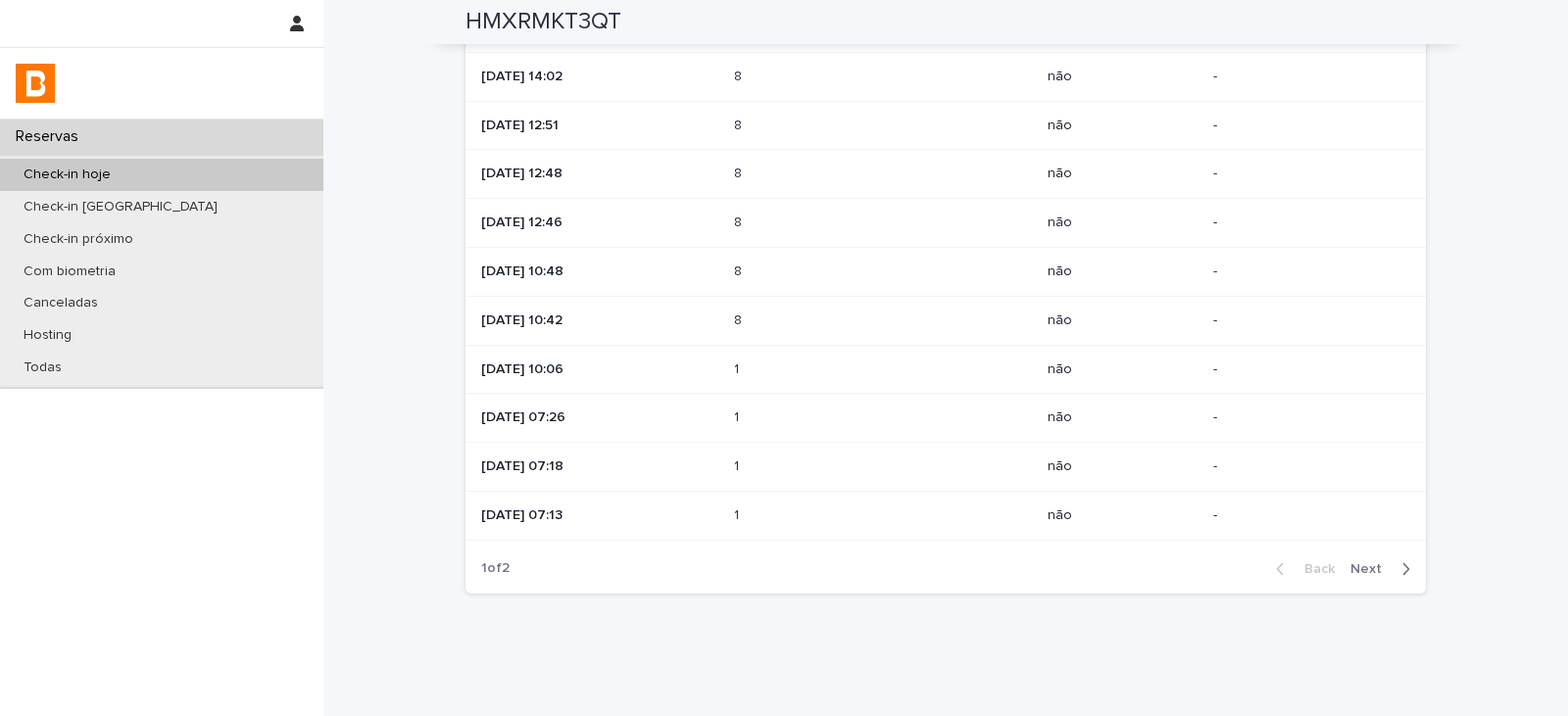 click on "Next" at bounding box center (1372, 569) 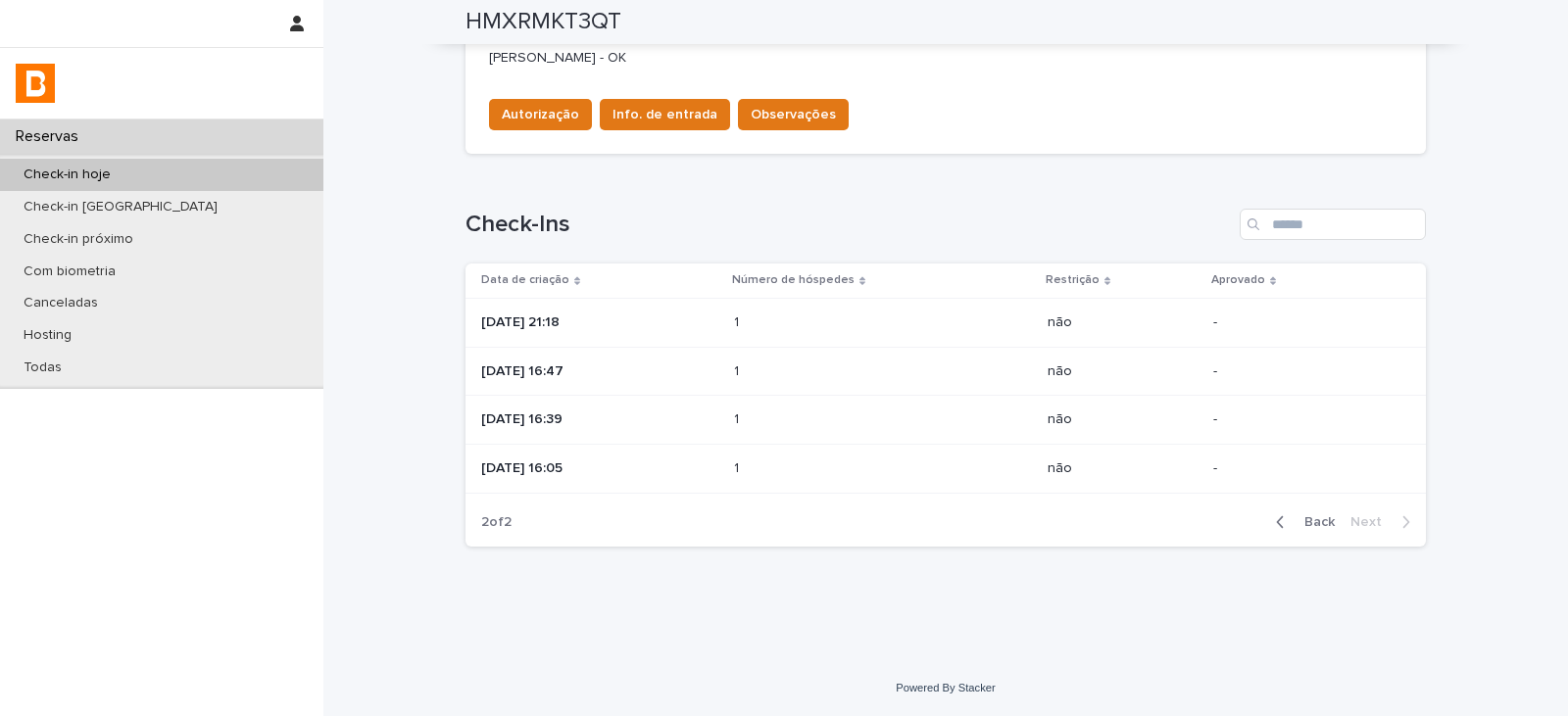 click on "não" at bounding box center (1122, 419) 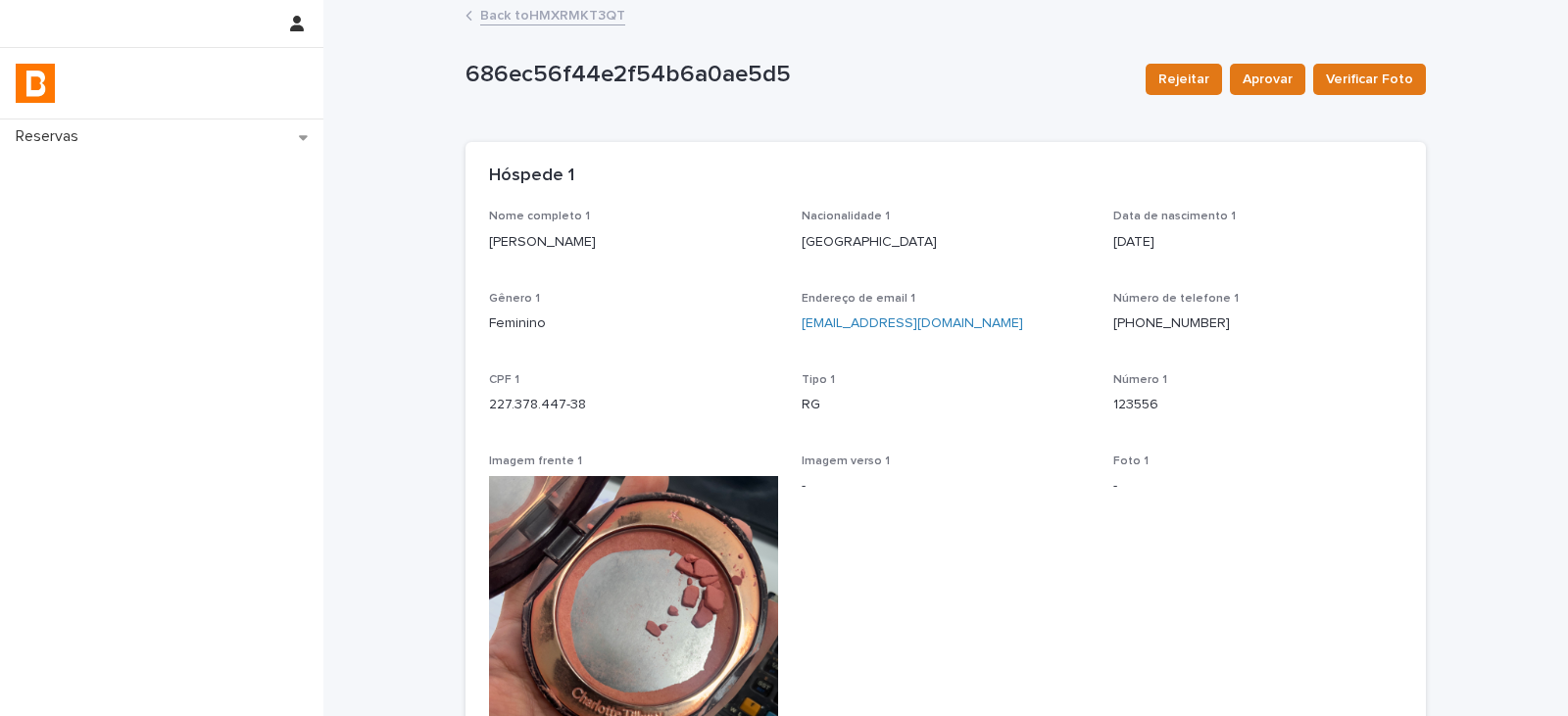 scroll, scrollTop: 0, scrollLeft: 0, axis: both 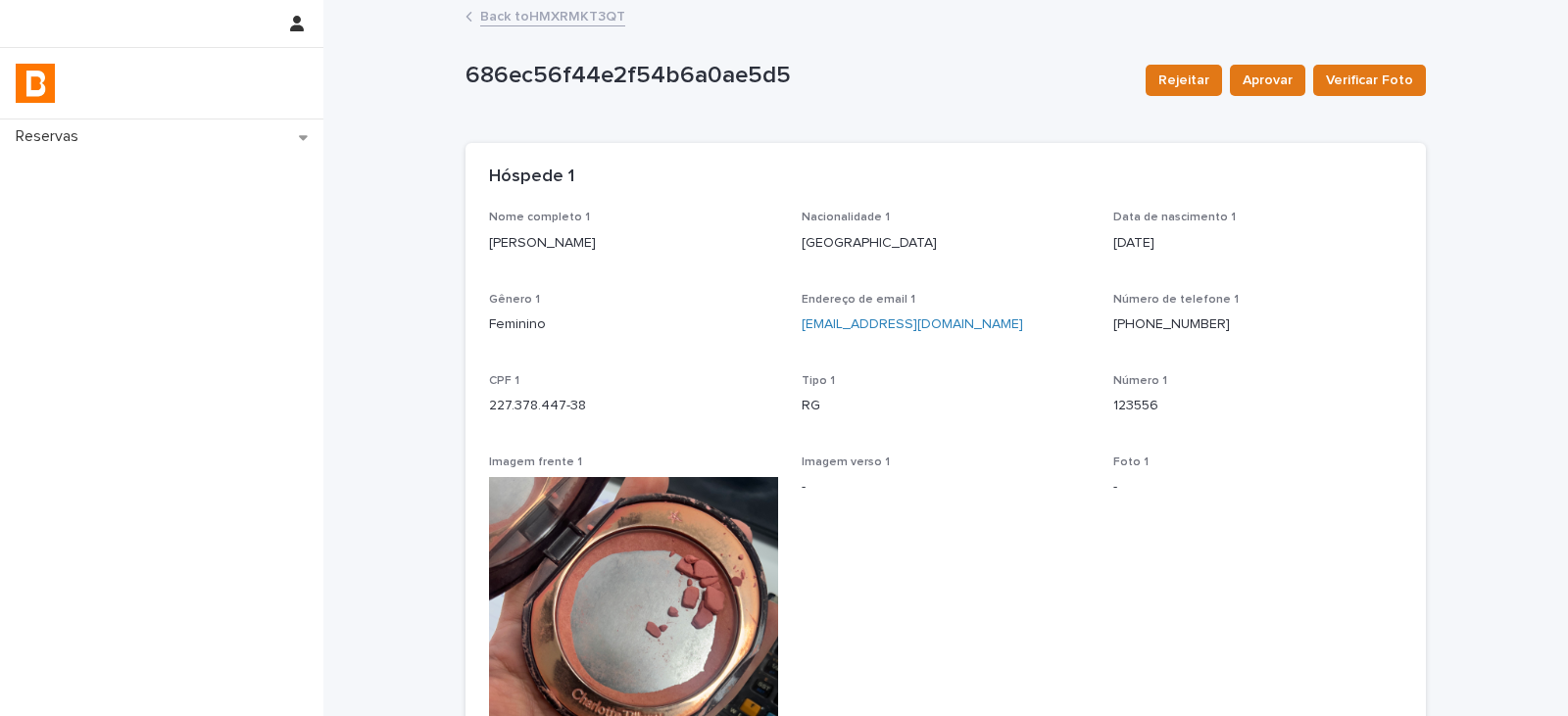 click on "Back to  HMXRMKT3QT" at bounding box center (946, 18) 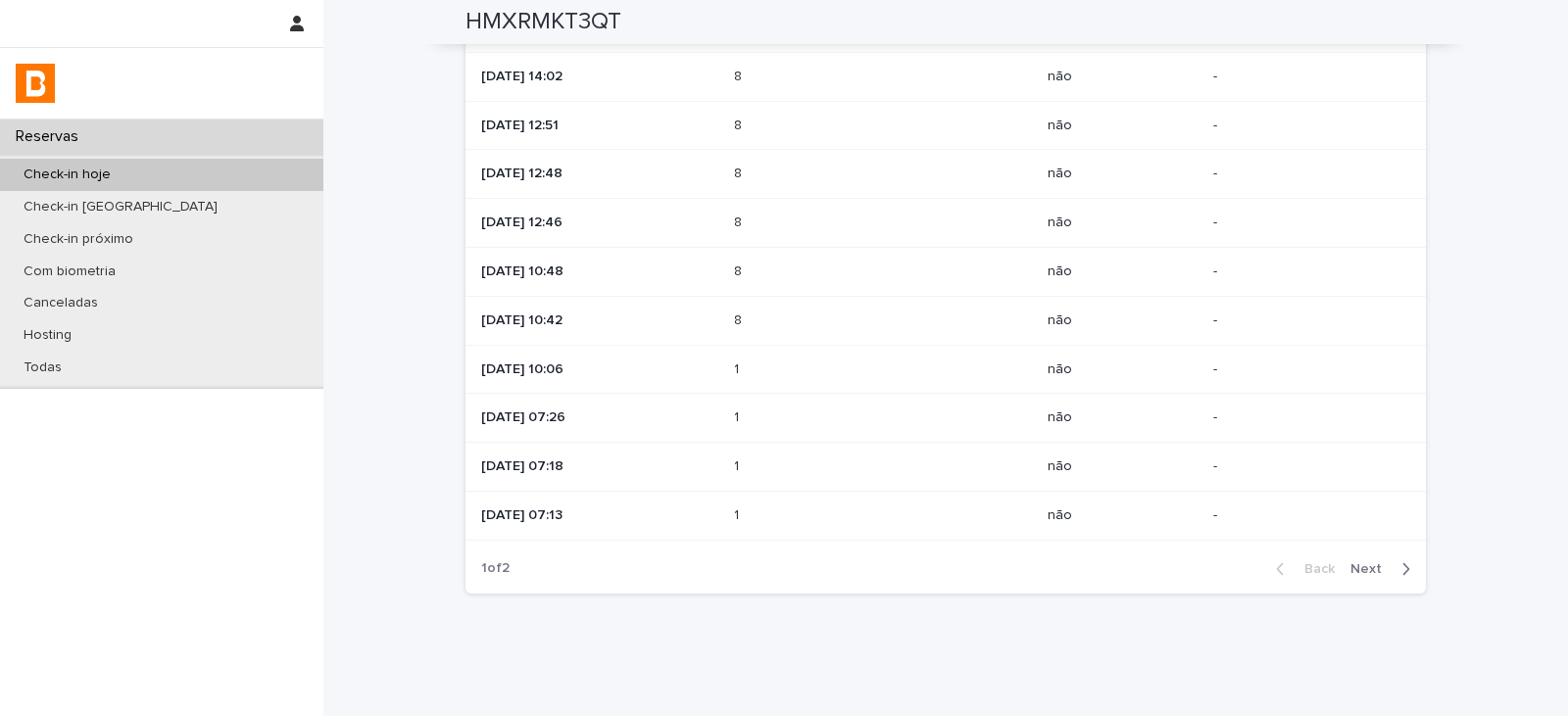 scroll, scrollTop: 1144, scrollLeft: 0, axis: vertical 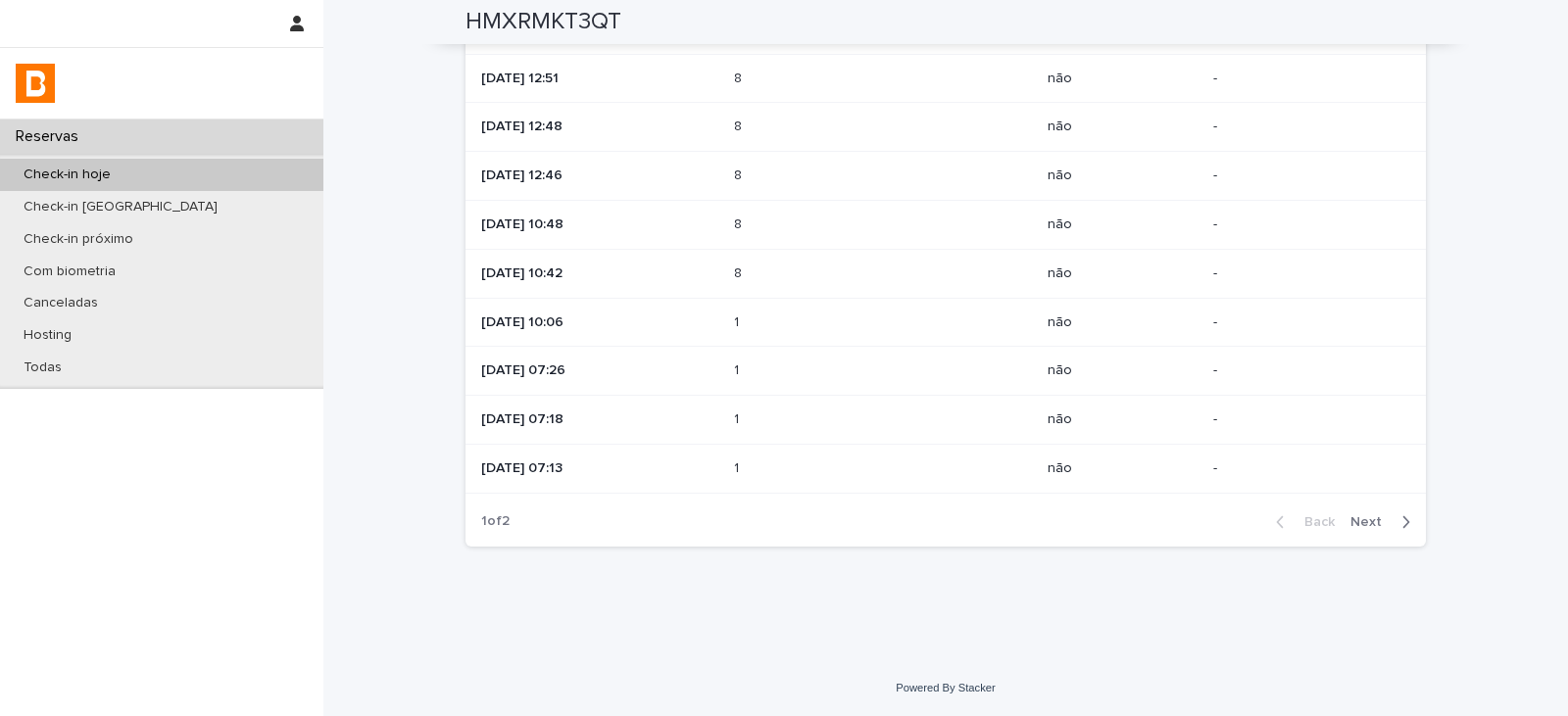 click on "1 1" at bounding box center [883, 468] 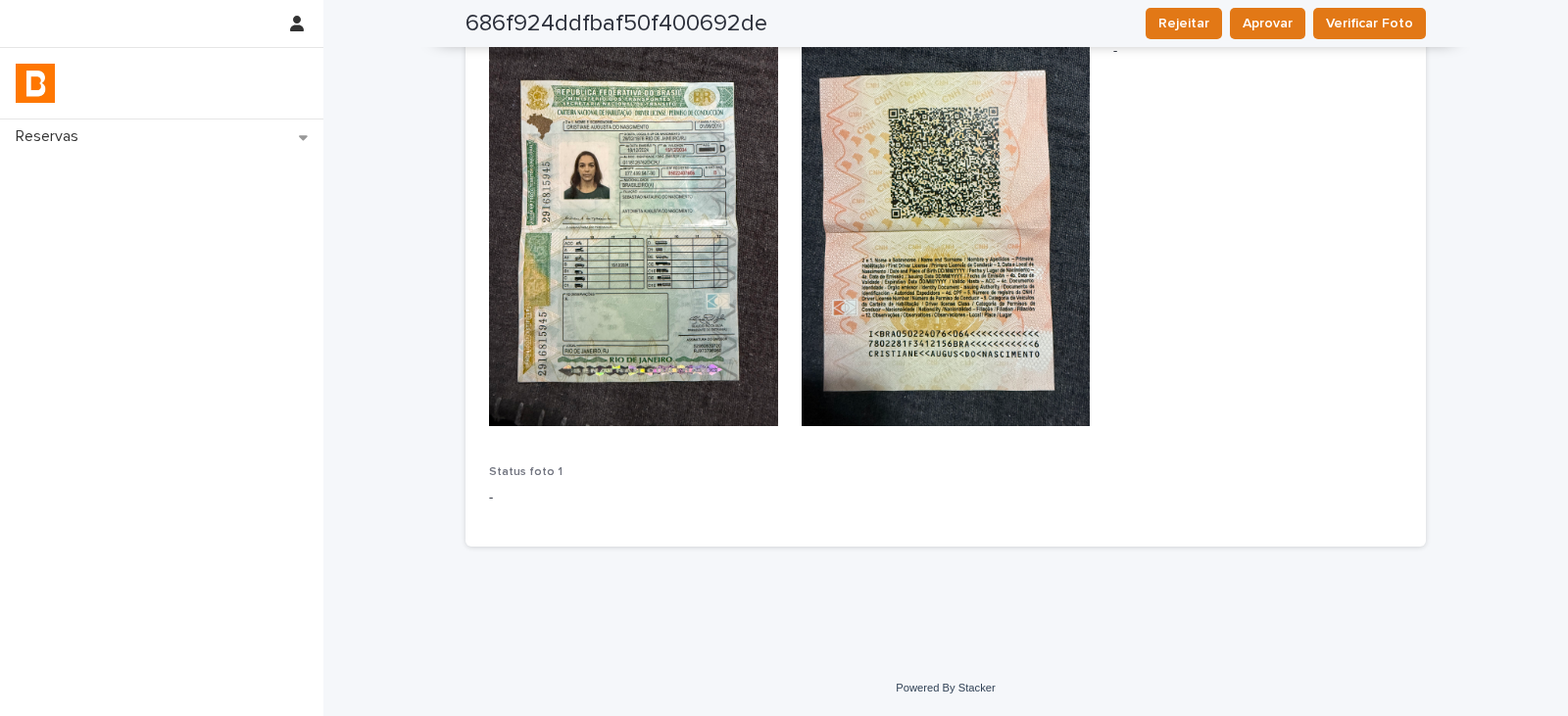 scroll, scrollTop: 0, scrollLeft: 0, axis: both 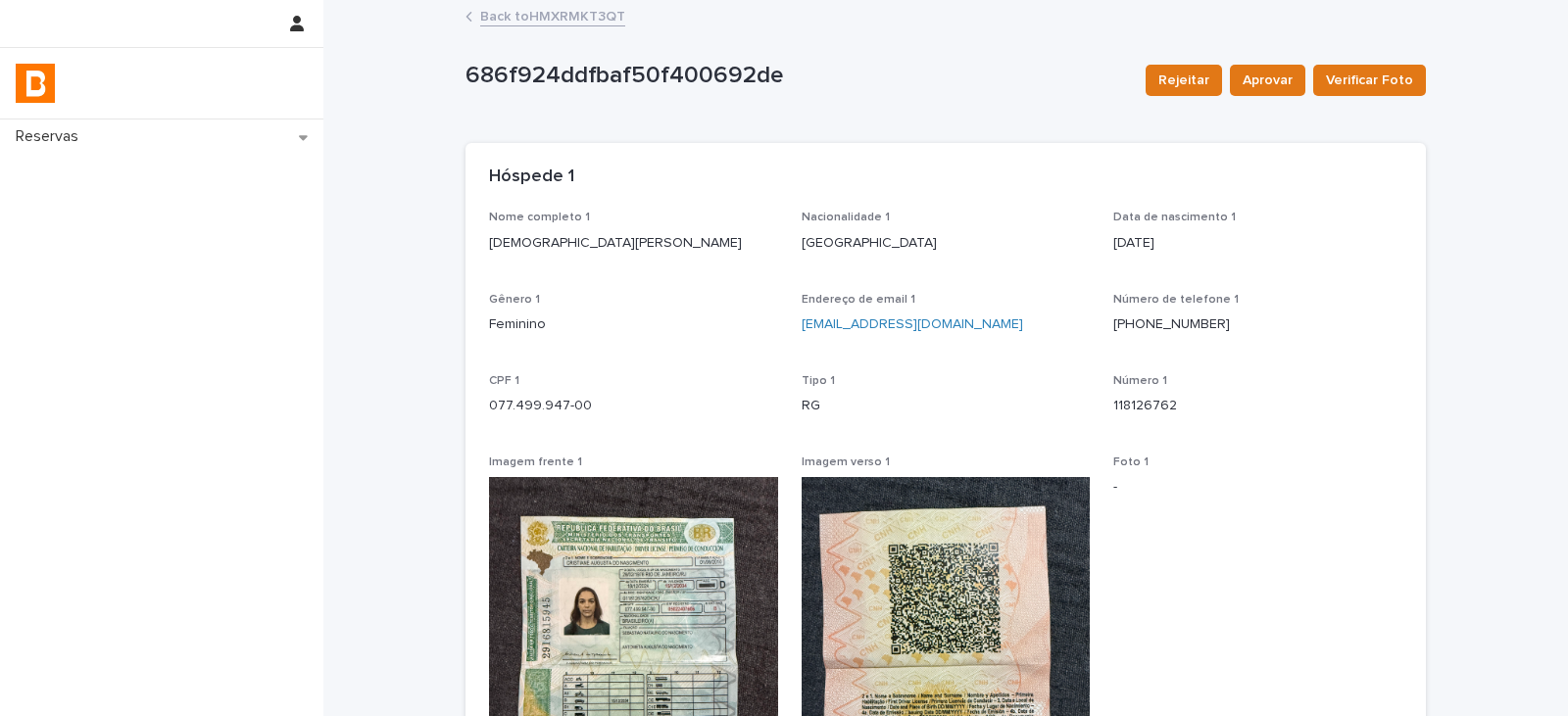 click on "Back to  HMXRMKT3QT" at bounding box center (553, 15) 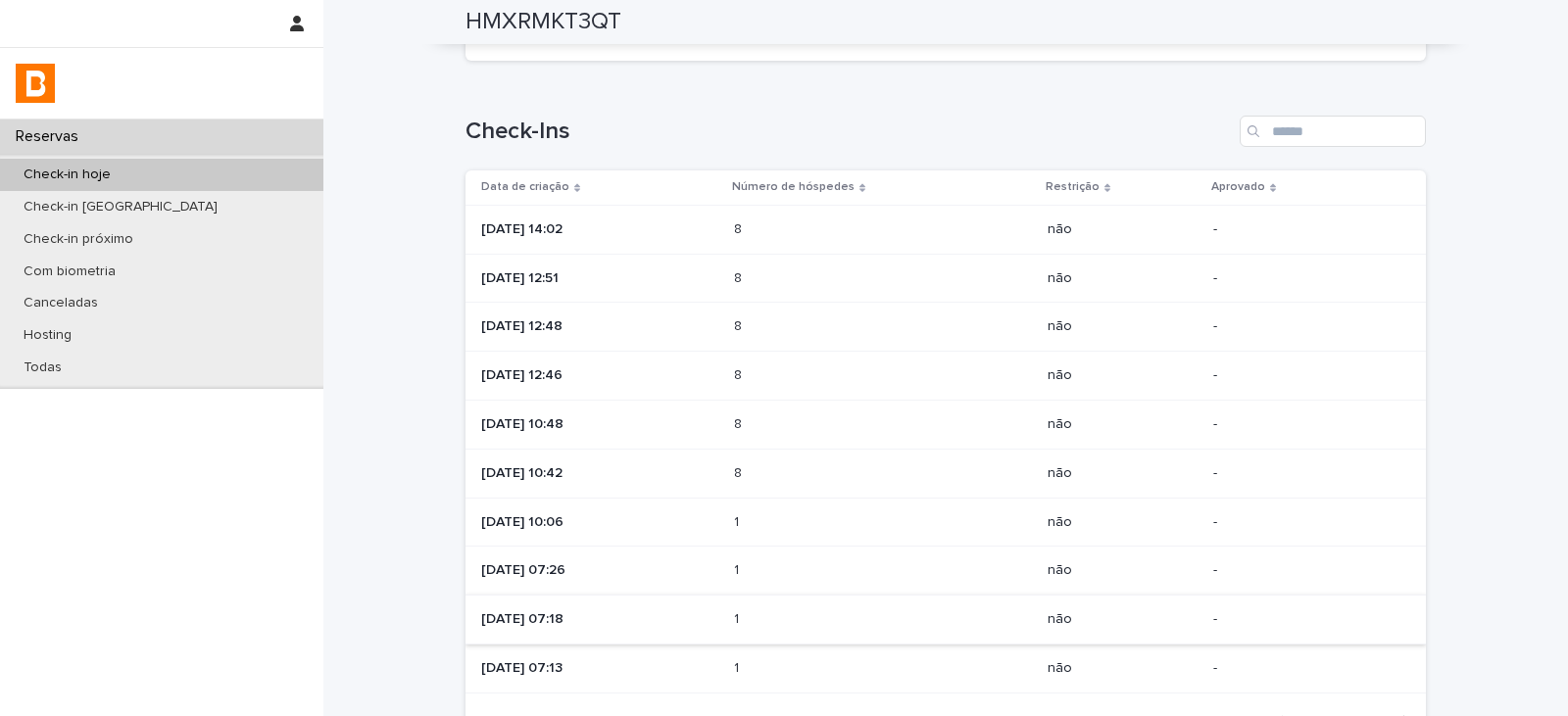 scroll, scrollTop: 1077, scrollLeft: 0, axis: vertical 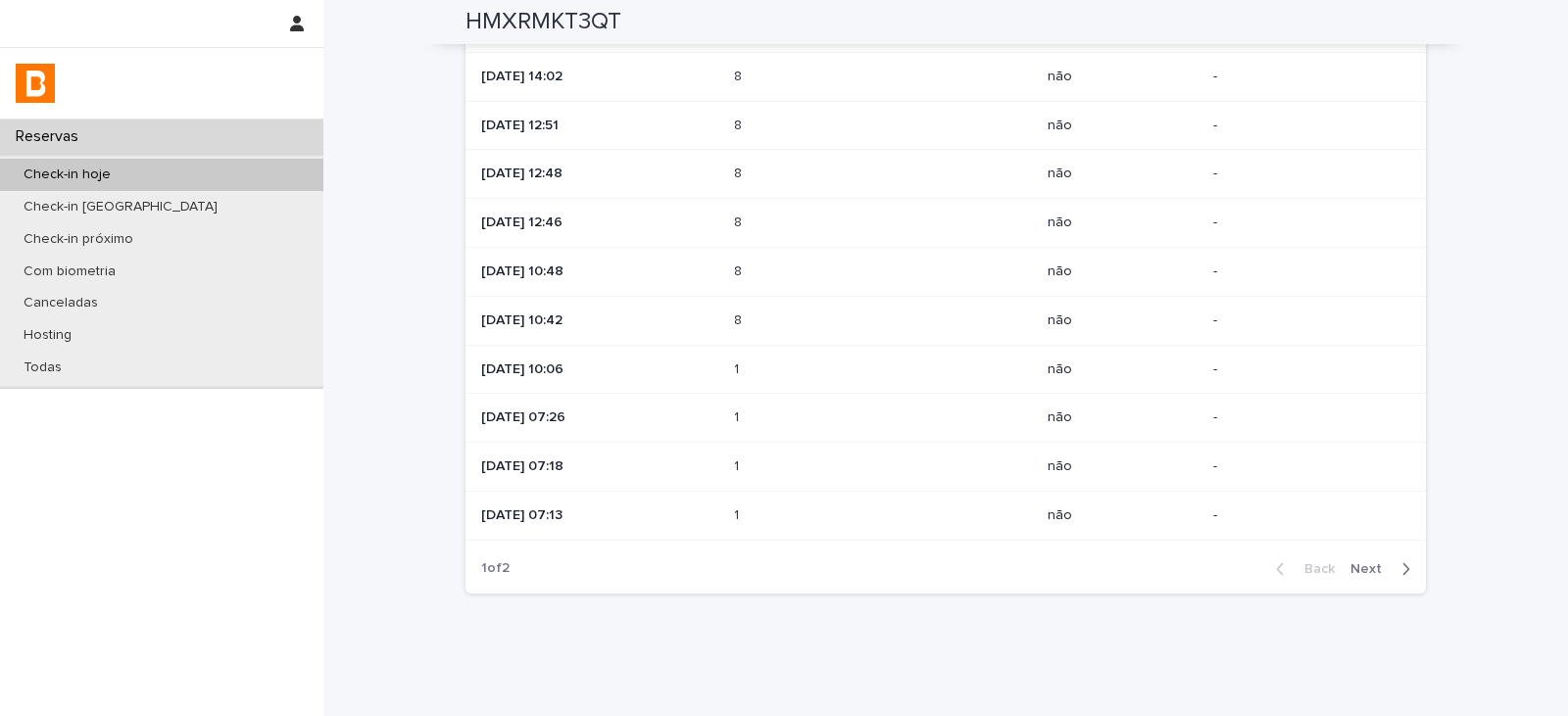 click on "1 1" at bounding box center [883, 466] 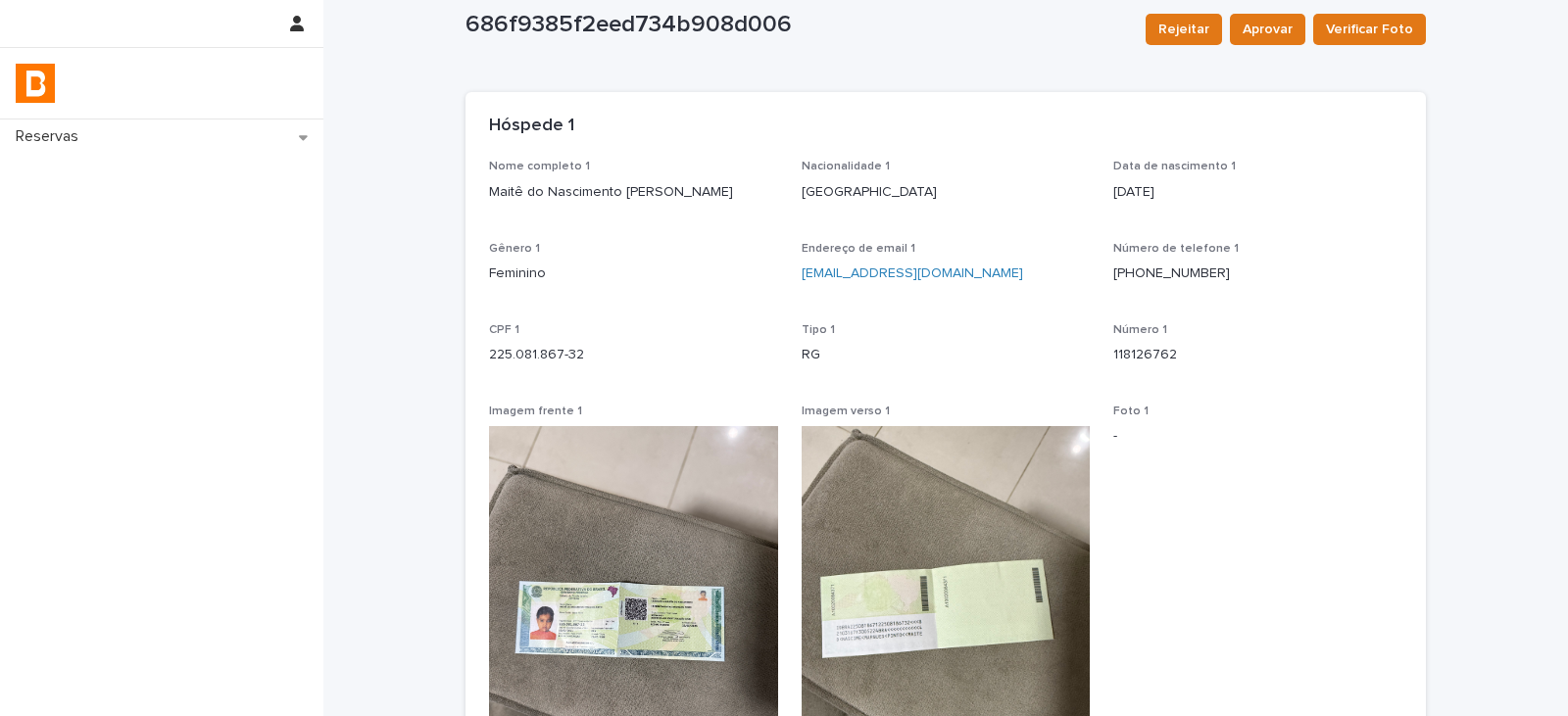 scroll, scrollTop: 98, scrollLeft: 0, axis: vertical 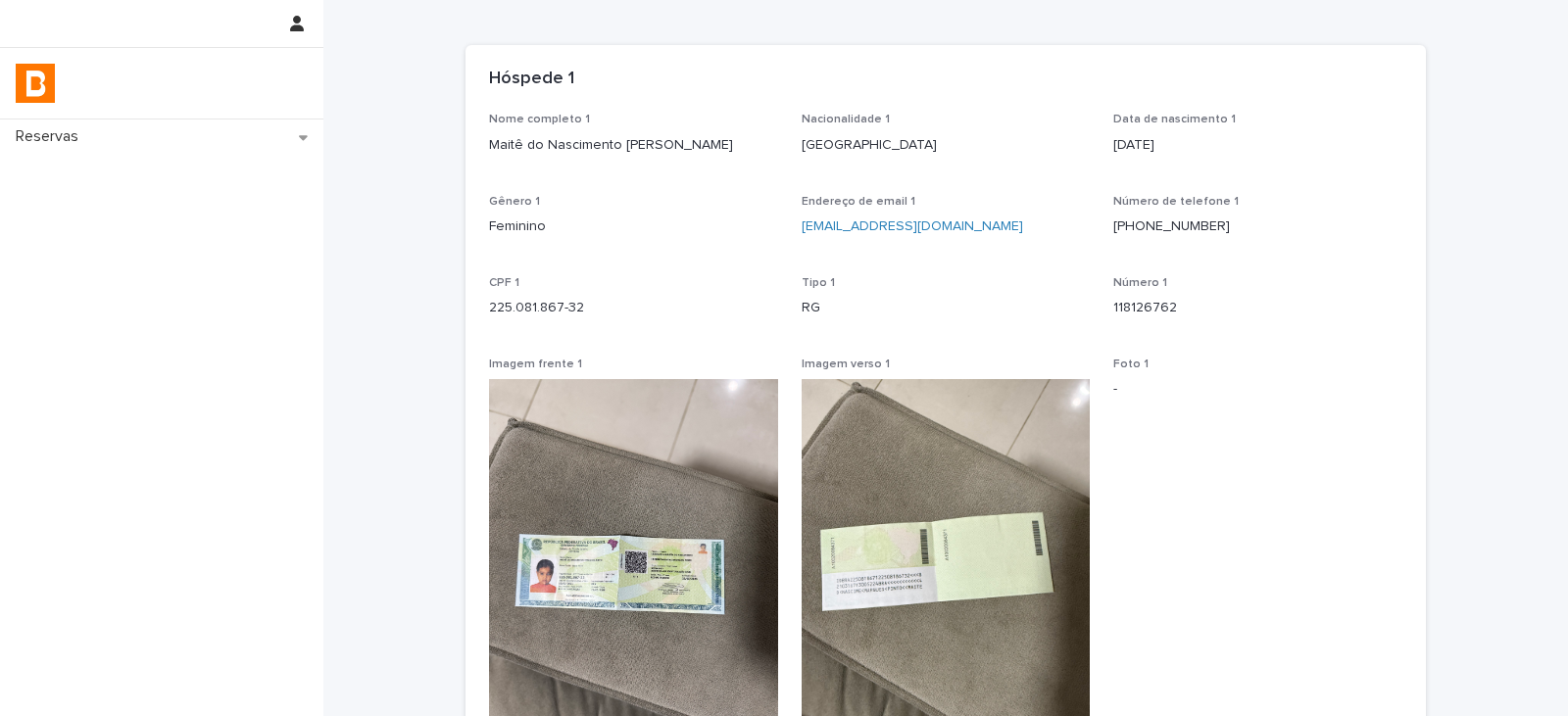 drag, startPoint x: 721, startPoint y: 138, endPoint x: 470, endPoint y: 176, distance: 253.8602 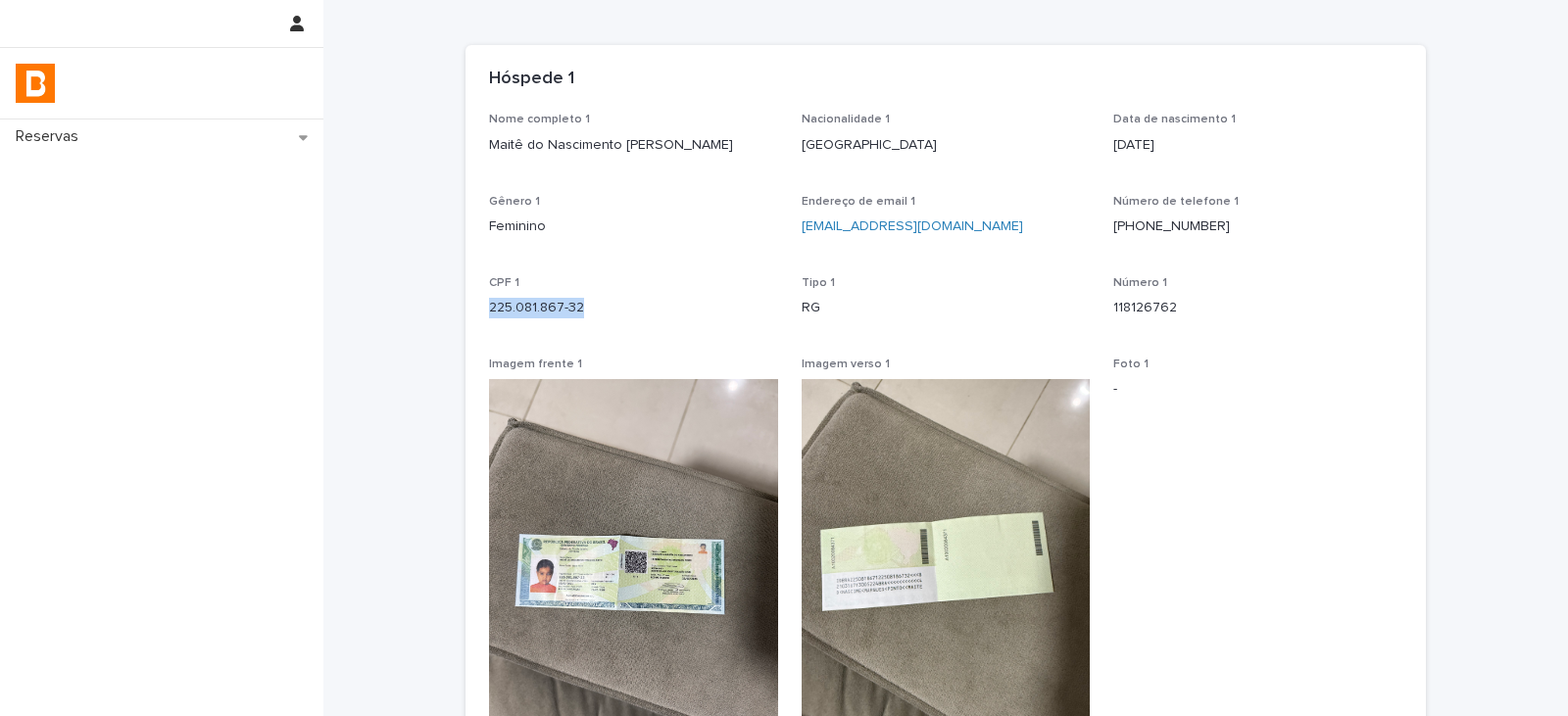 drag, startPoint x: 590, startPoint y: 319, endPoint x: 479, endPoint y: 322, distance: 111.04053 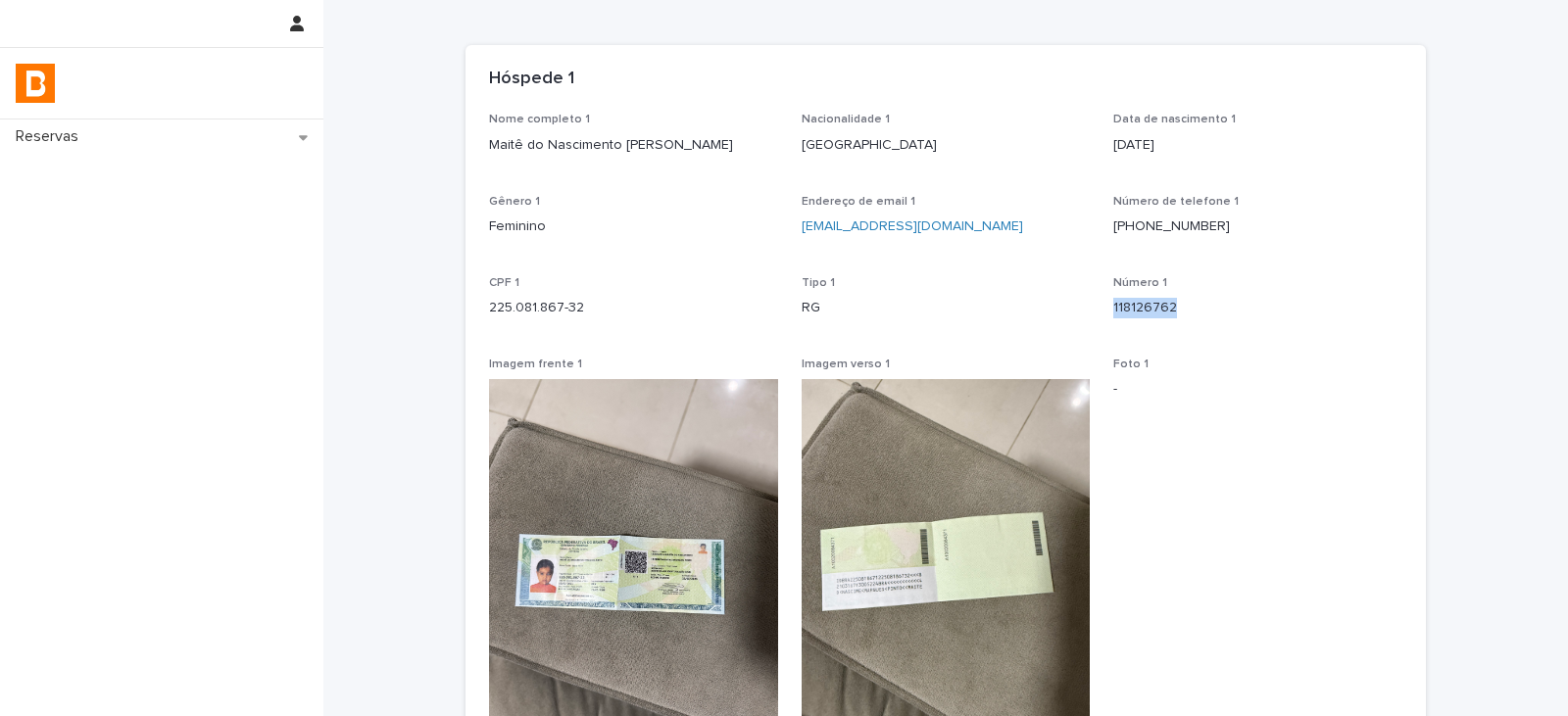 drag, startPoint x: 1144, startPoint y: 312, endPoint x: 1102, endPoint y: 319, distance: 42.579338 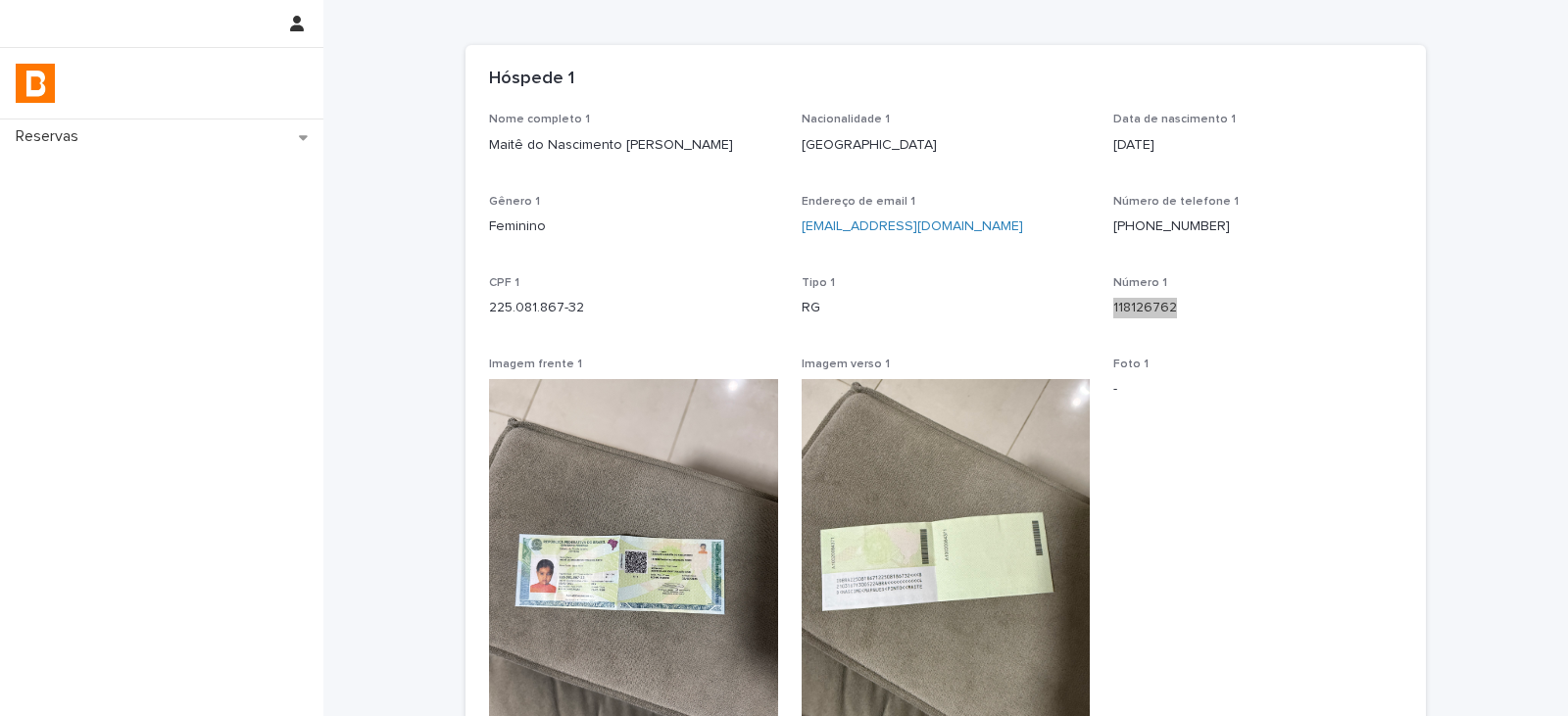scroll, scrollTop: 0, scrollLeft: 0, axis: both 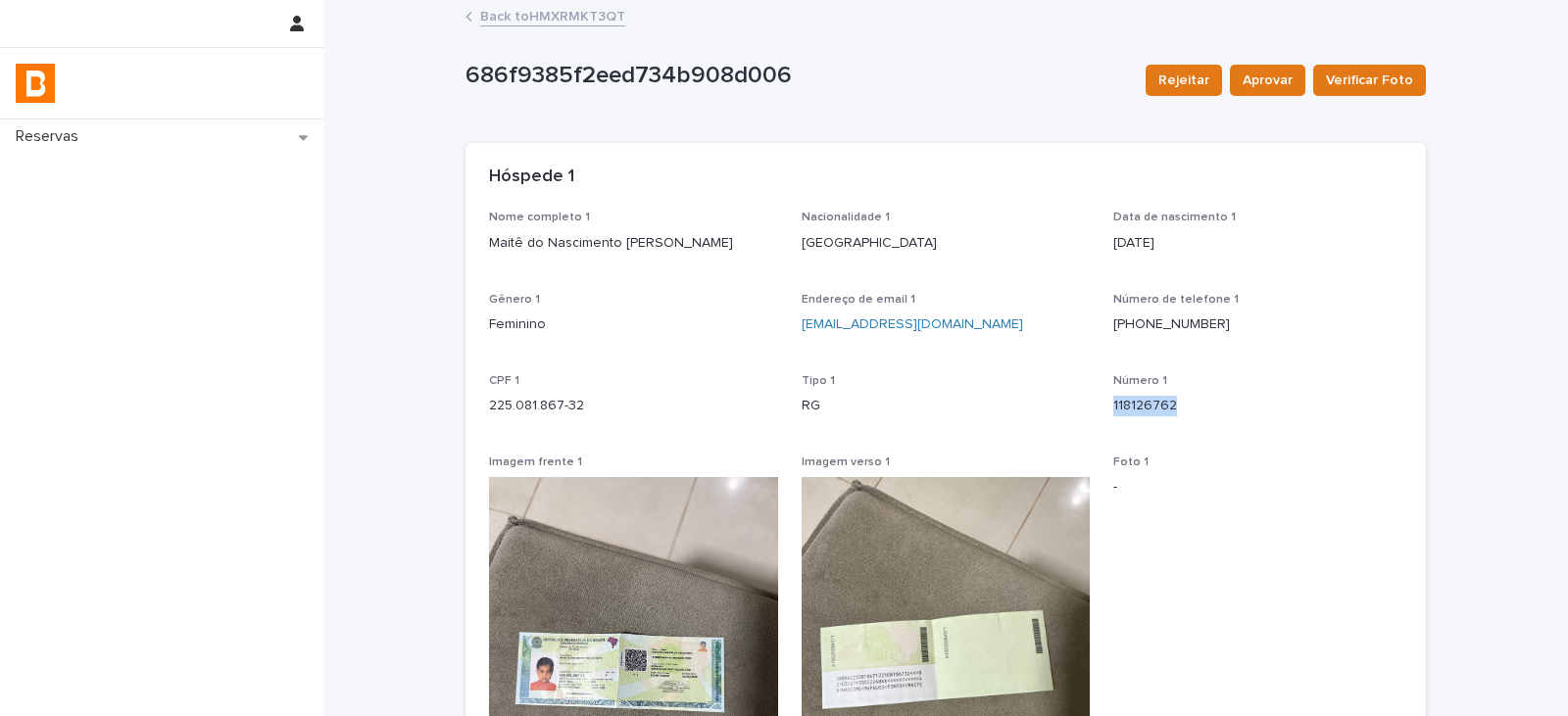 click on "Back to  HMXRMKT3QT" at bounding box center (553, 15) 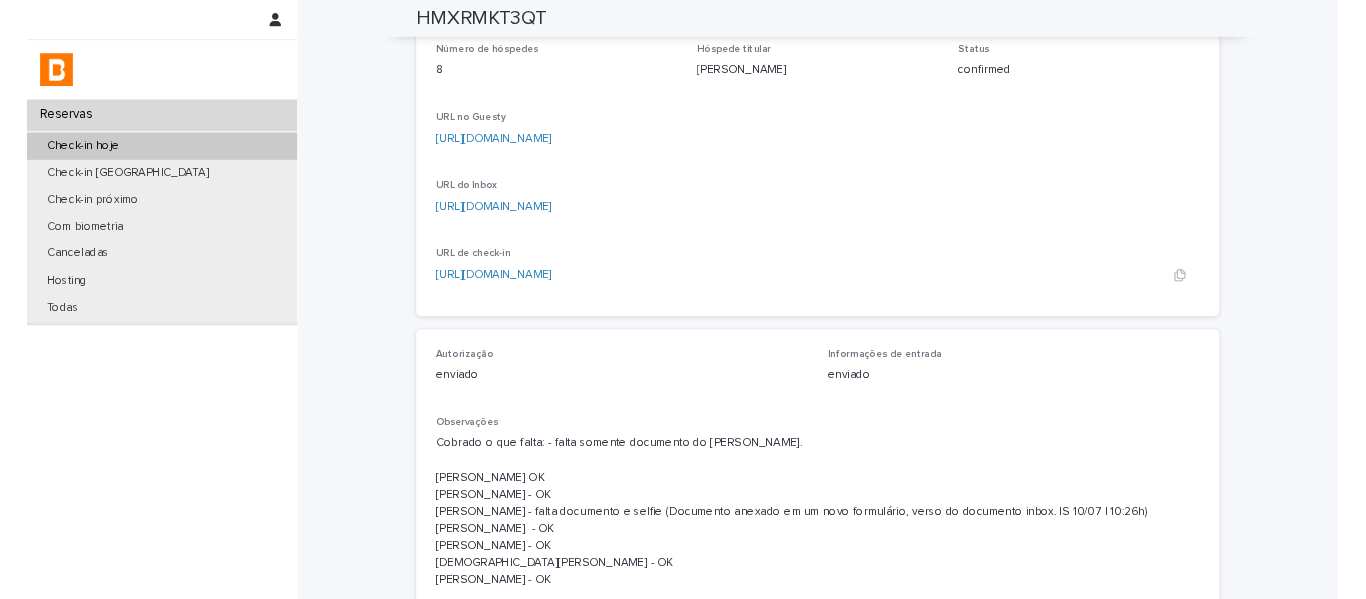 scroll, scrollTop: 0, scrollLeft: 0, axis: both 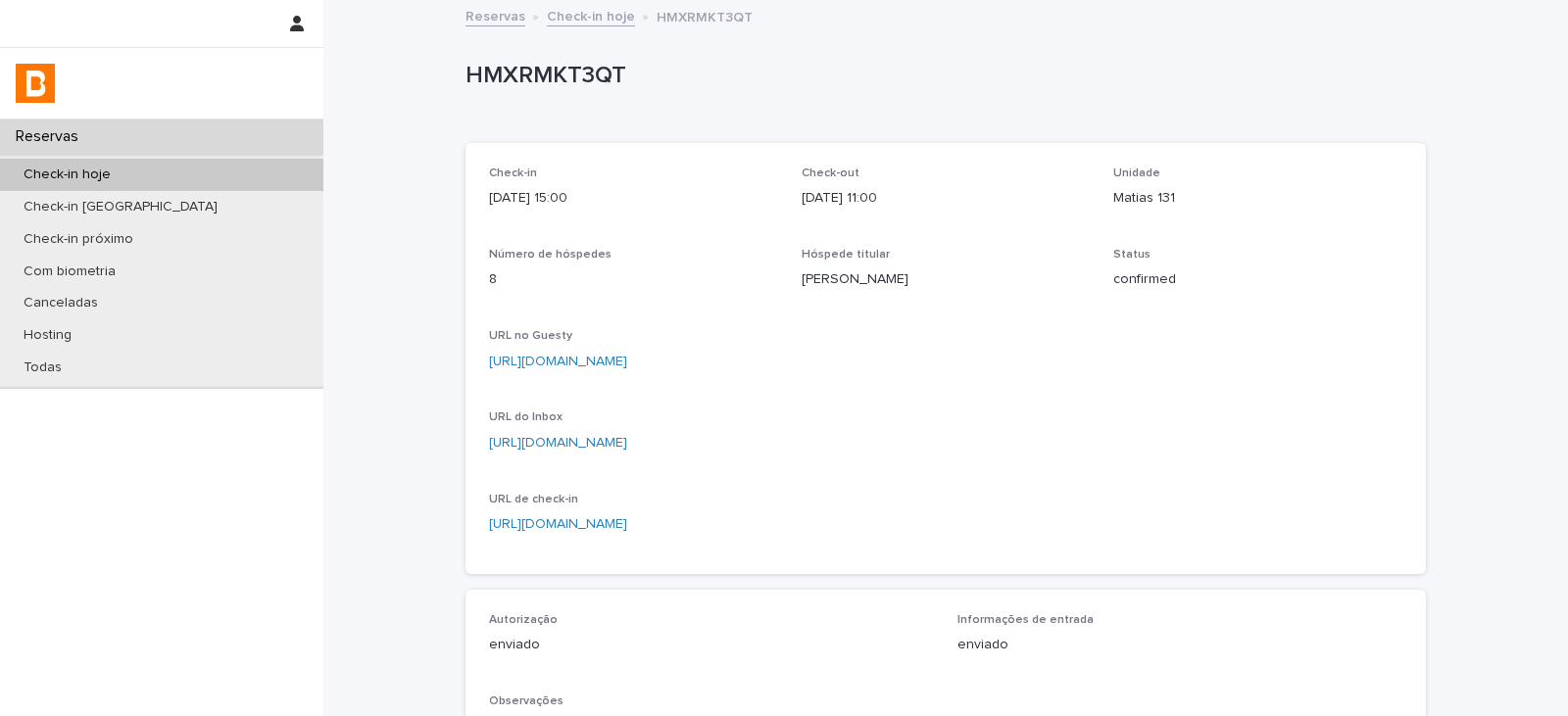 click on "Check-in hoje" at bounding box center [591, 15] 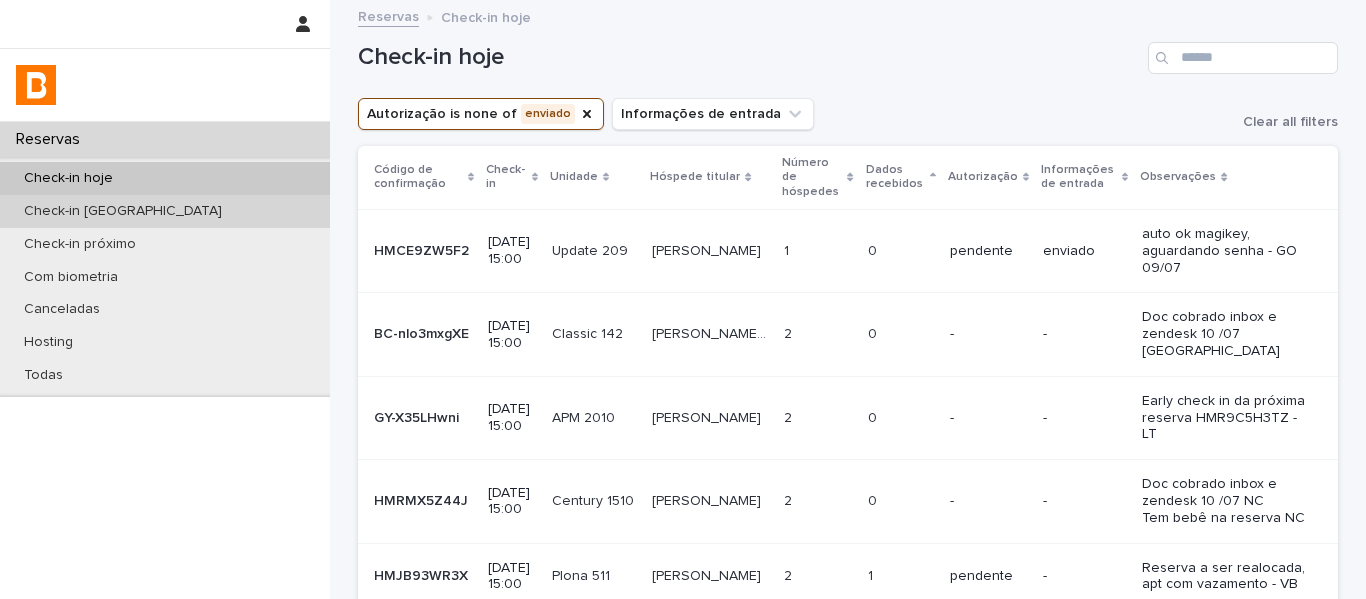 click on "Check-in [GEOGRAPHIC_DATA]" at bounding box center [165, 211] 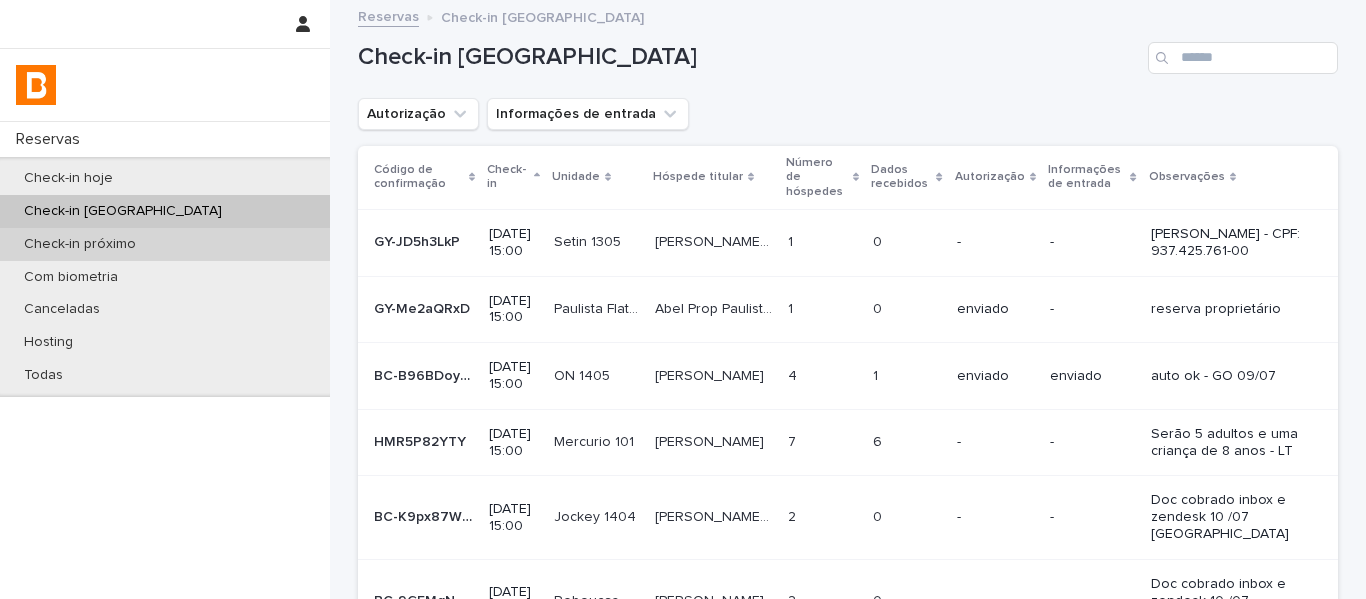 click on "Check-in próximo" at bounding box center (165, 244) 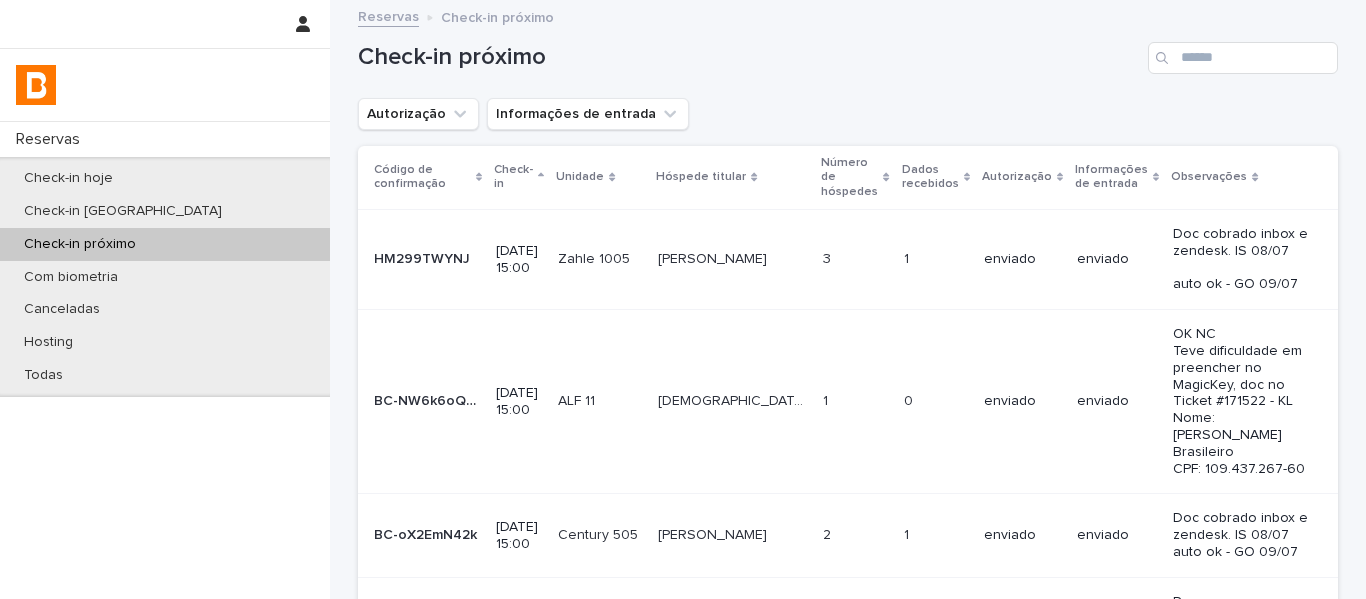 click on "Autorização" at bounding box center (418, 114) 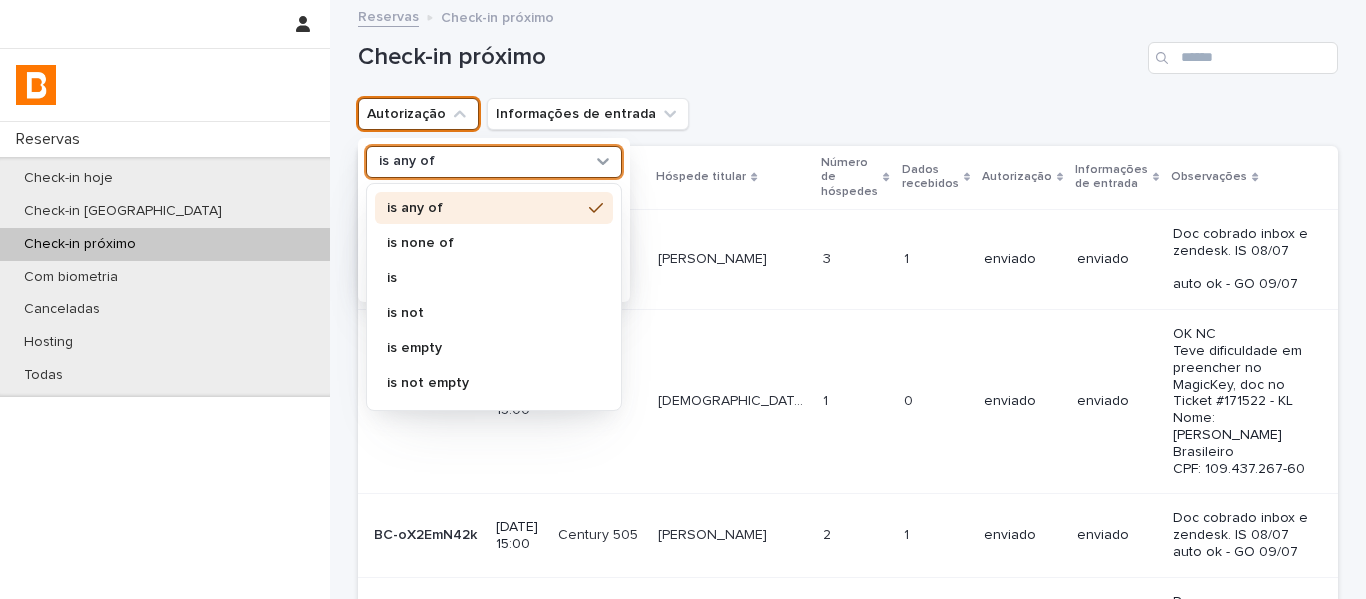 click on "is any of" at bounding box center [407, 161] 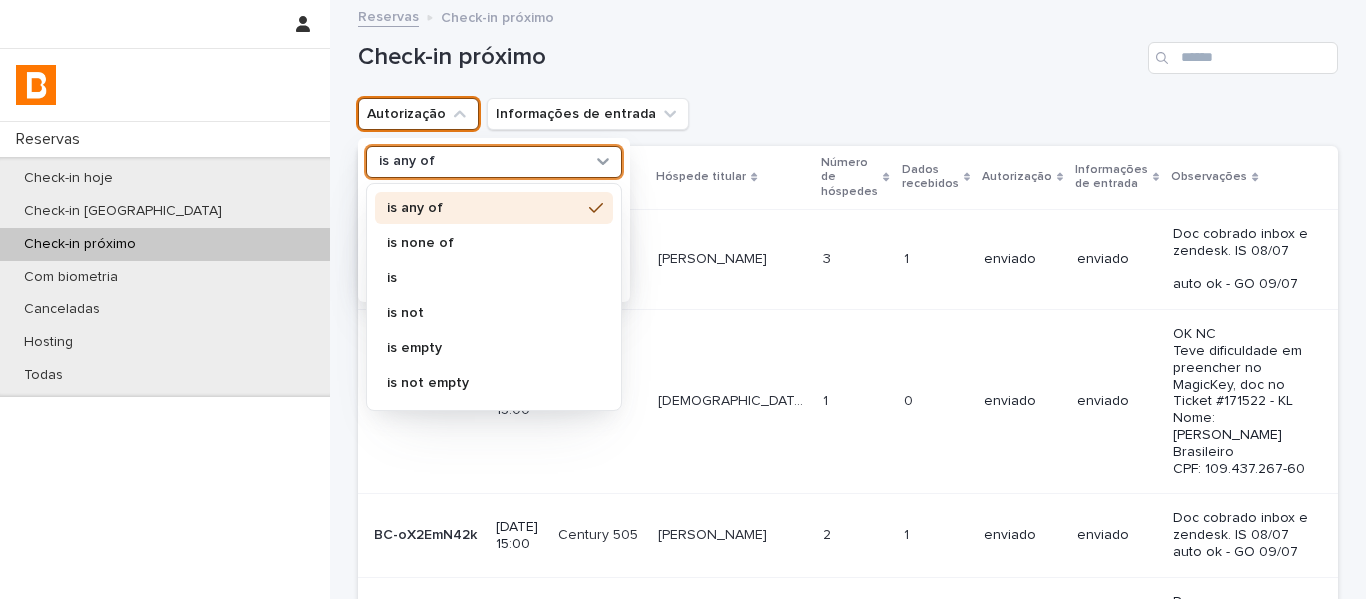 click on "is none of" at bounding box center (484, 243) 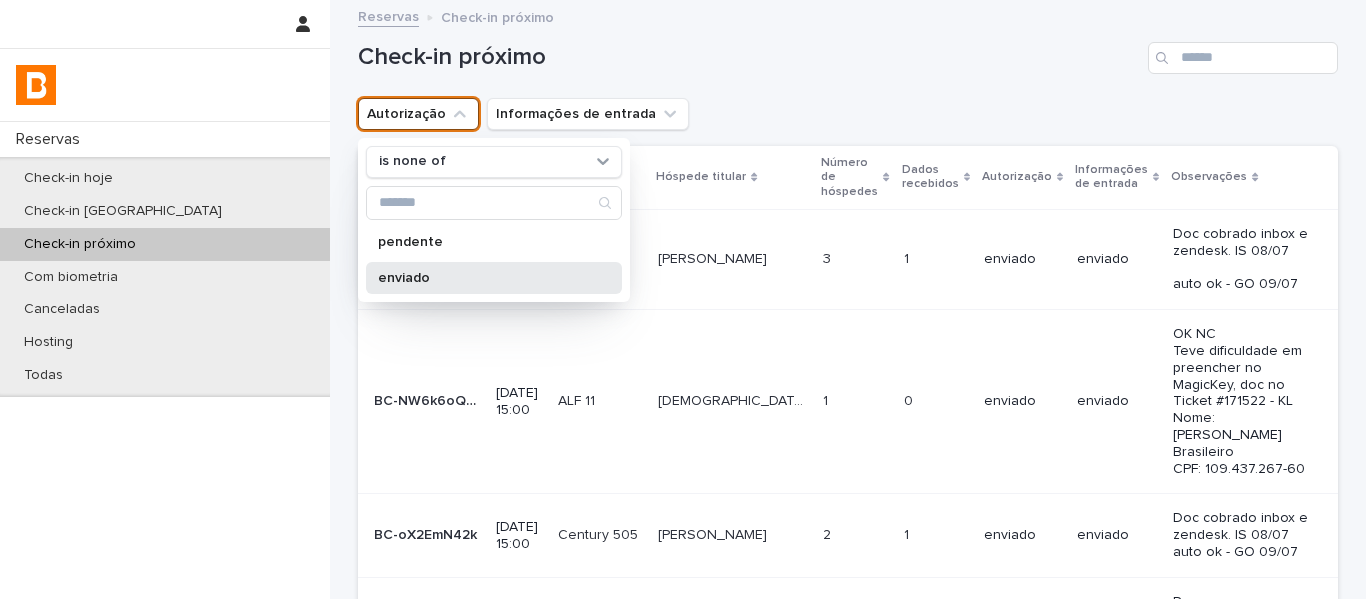 click on "enviado" at bounding box center (484, 278) 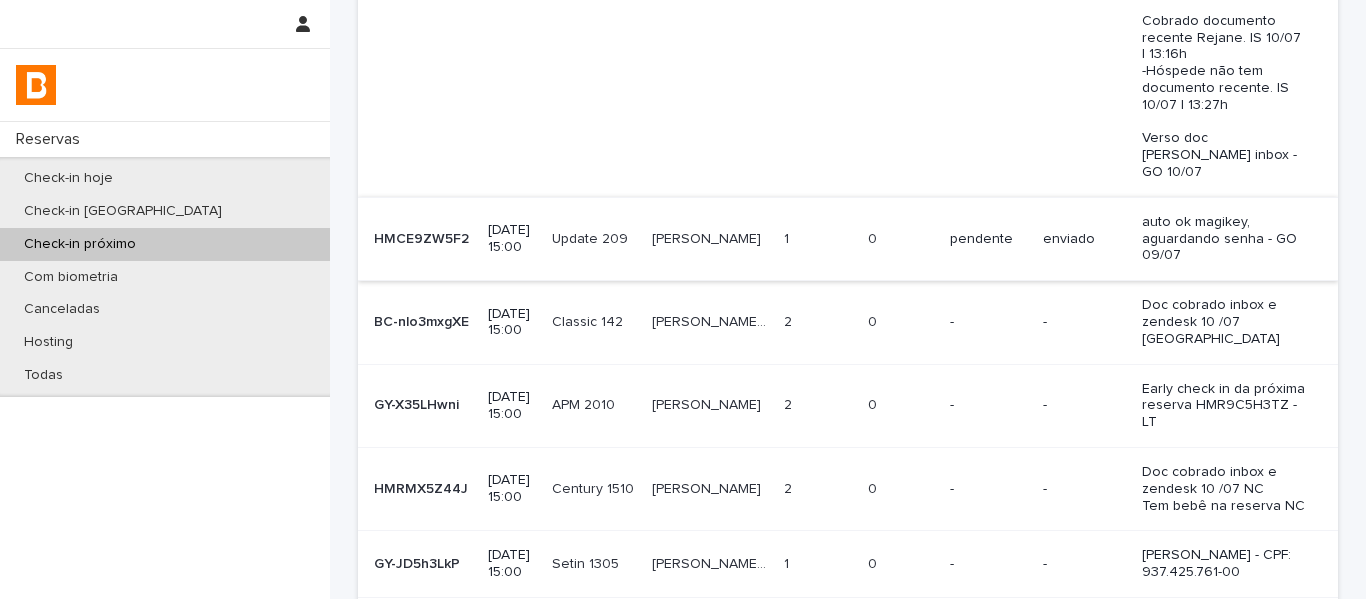 scroll, scrollTop: 1245, scrollLeft: 0, axis: vertical 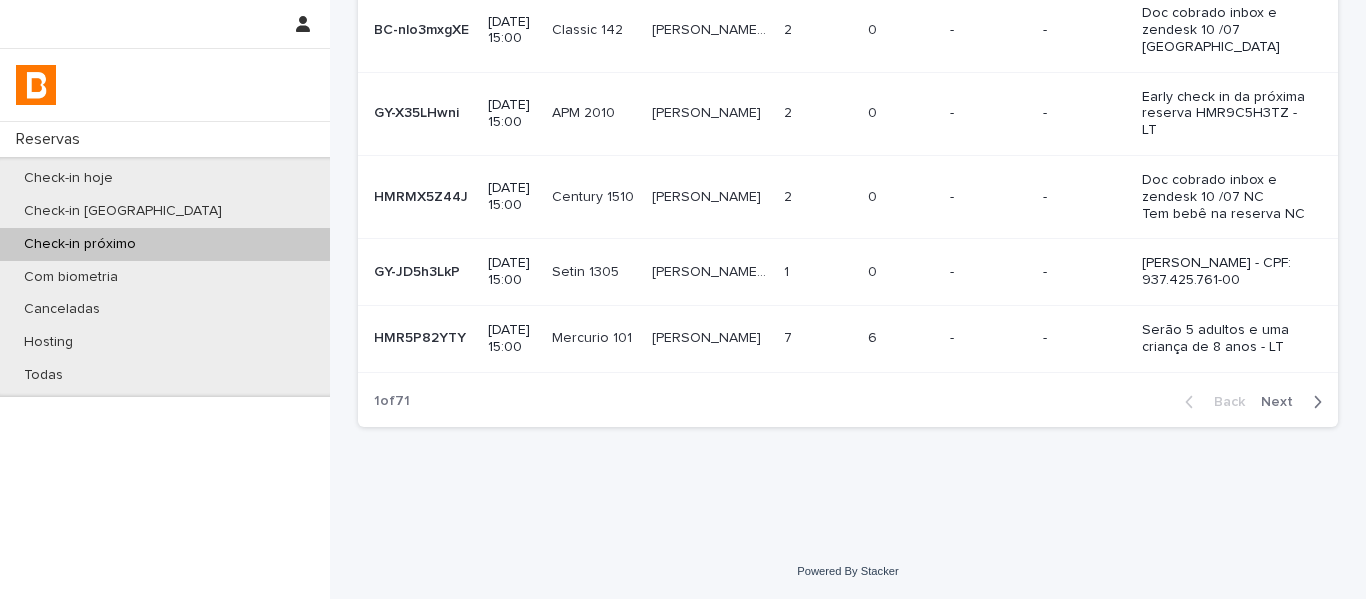 click on "Next" at bounding box center (1283, 402) 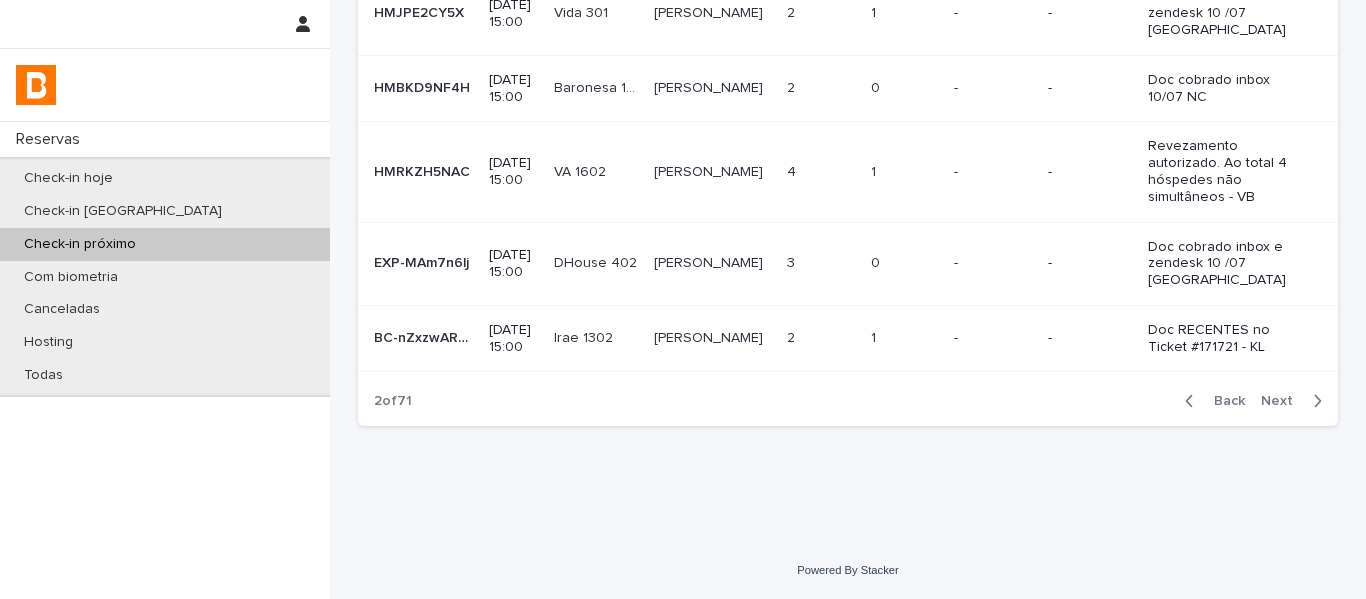 scroll, scrollTop: 674, scrollLeft: 0, axis: vertical 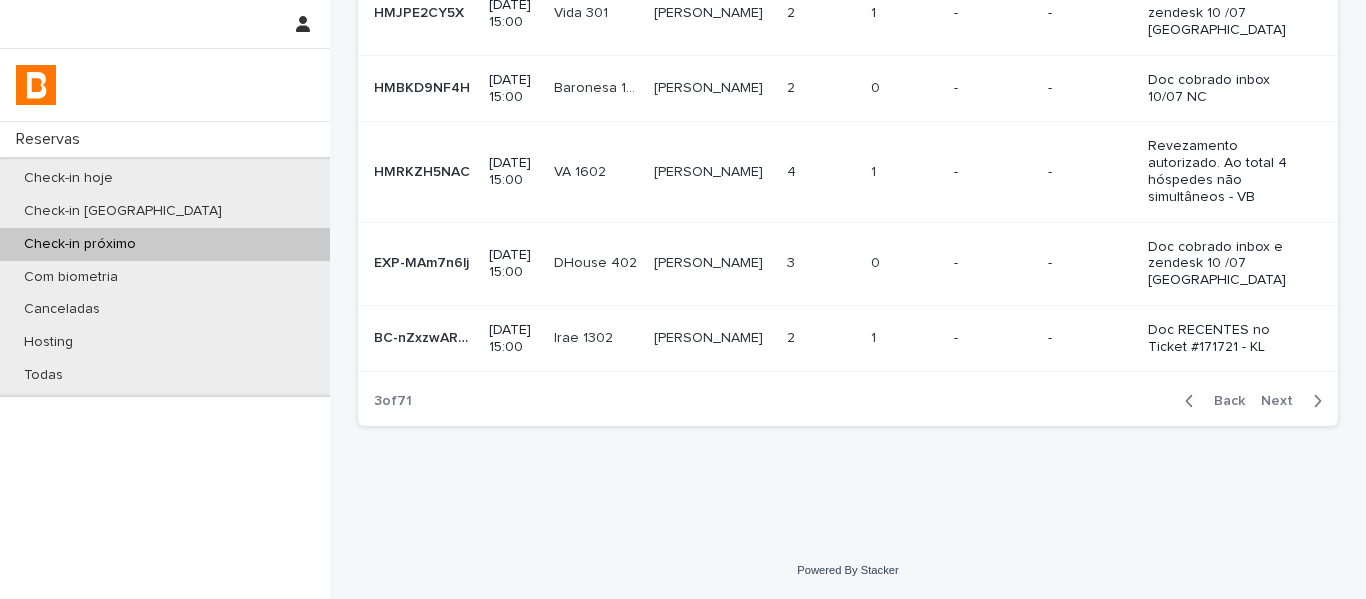click on "Next" at bounding box center [1283, 401] 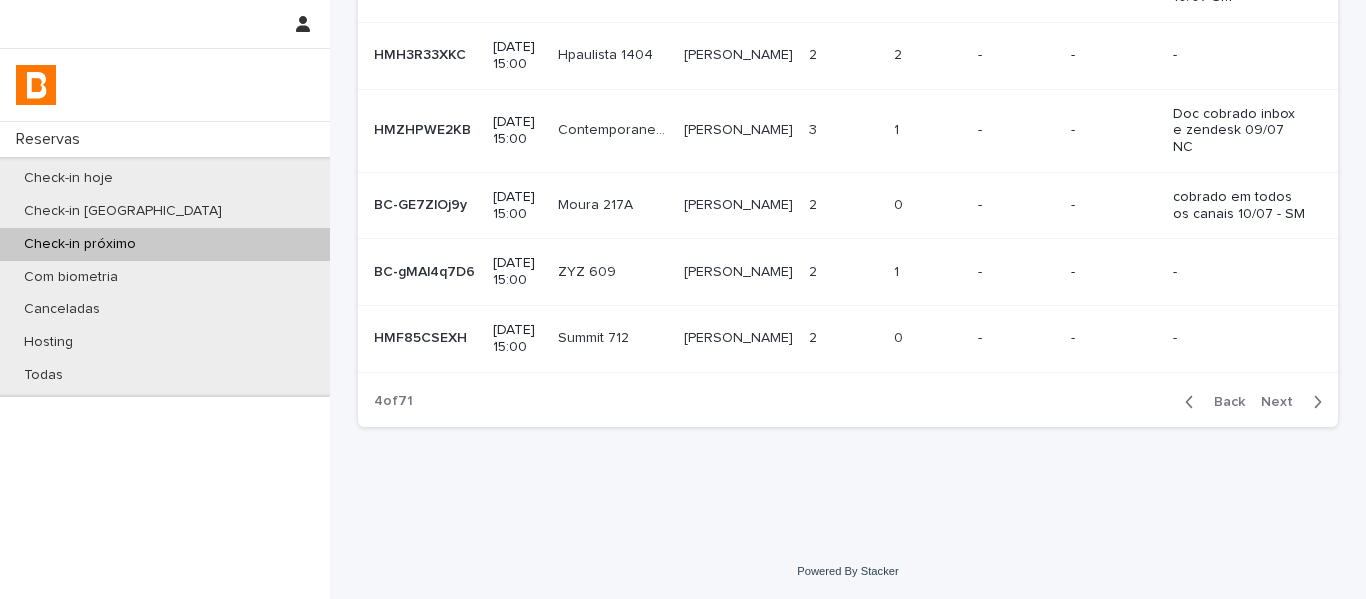 scroll, scrollTop: 724, scrollLeft: 0, axis: vertical 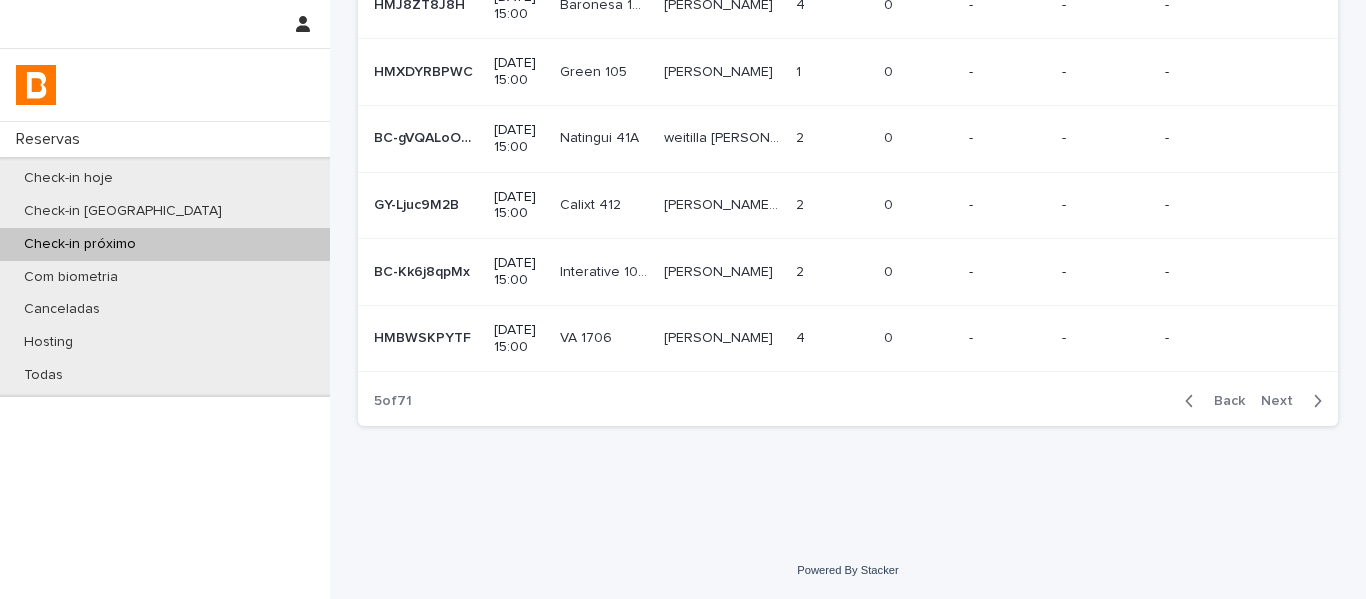click on "Next" at bounding box center (1283, 401) 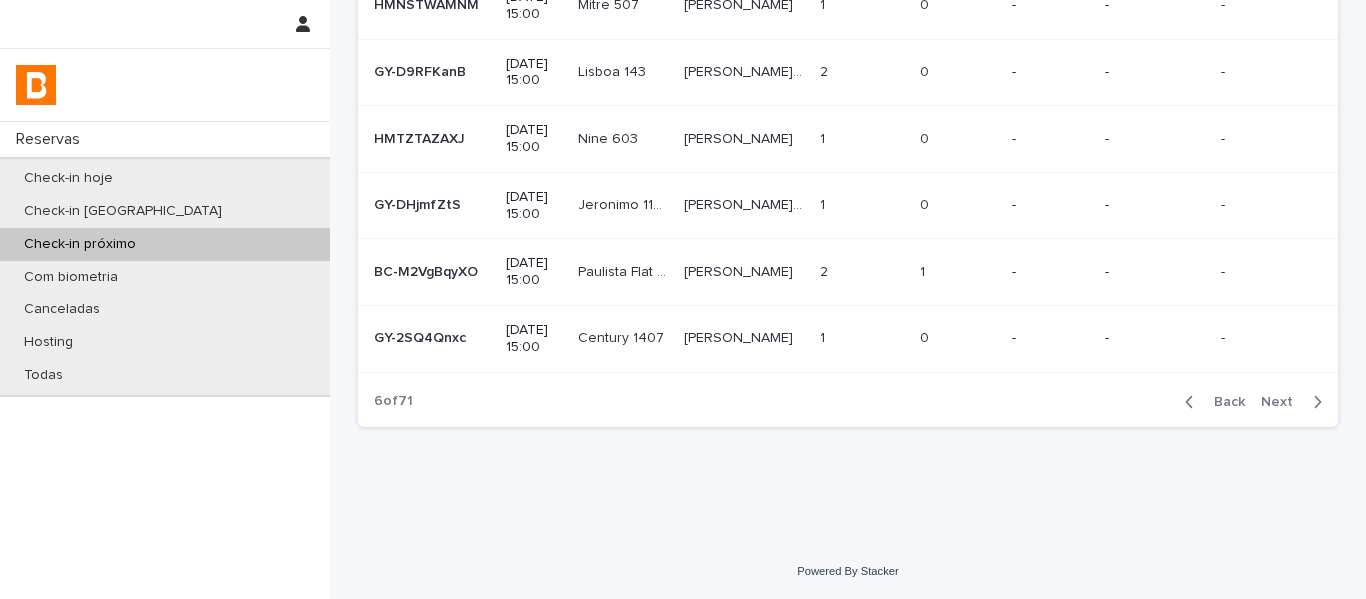 scroll, scrollTop: 489, scrollLeft: 0, axis: vertical 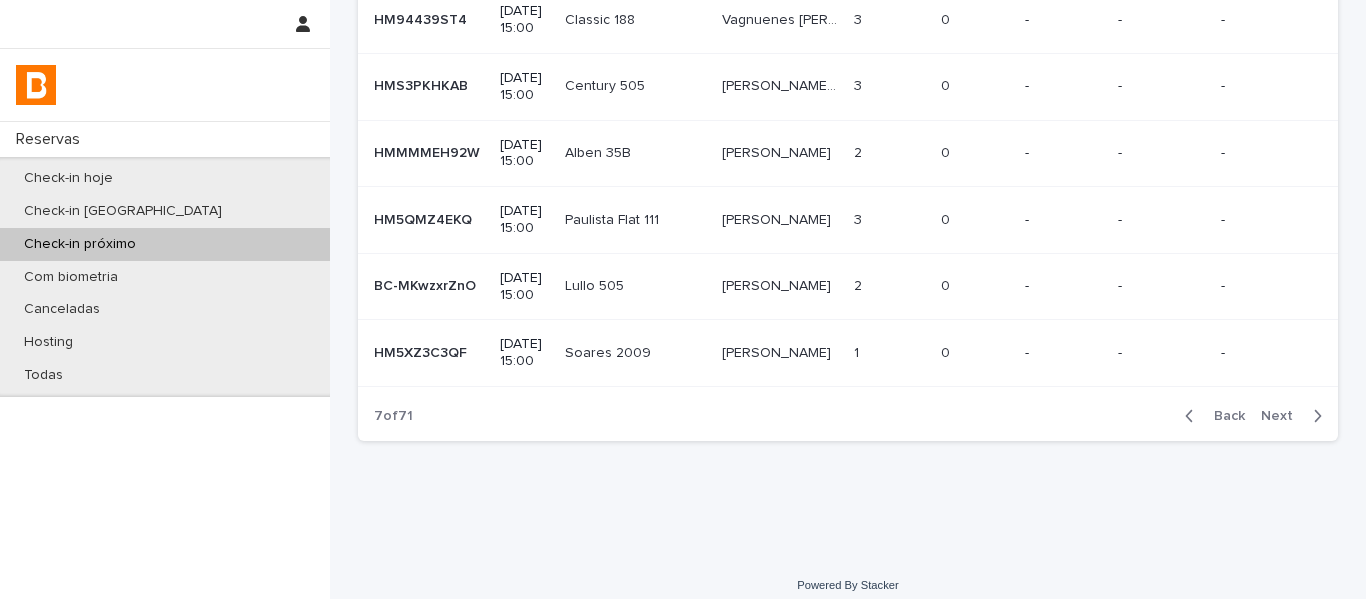 click on "Back" at bounding box center [1223, 416] 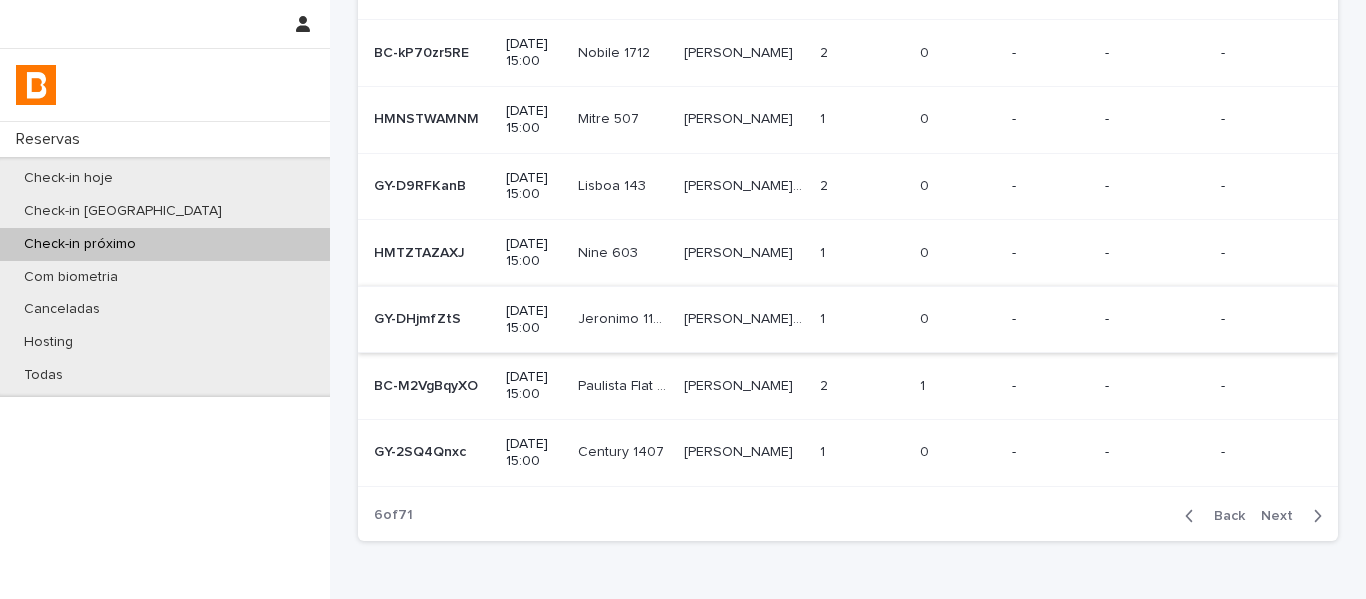 scroll, scrollTop: 489, scrollLeft: 0, axis: vertical 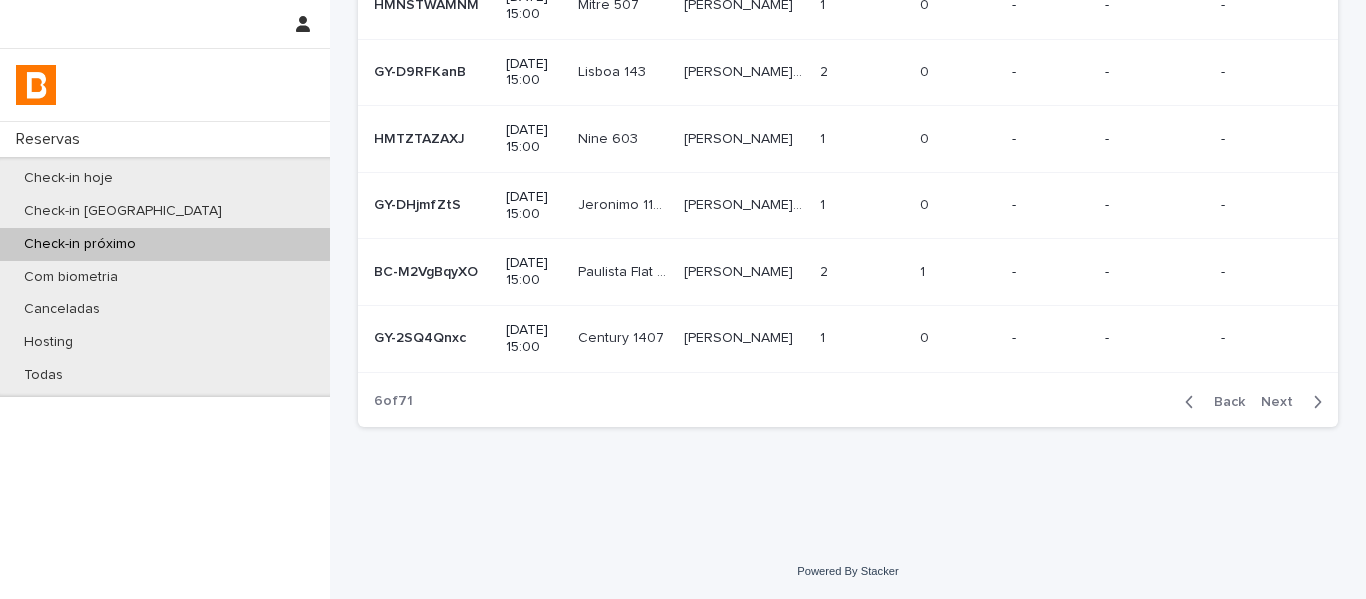click on "[PERSON_NAME]" at bounding box center [744, 338] 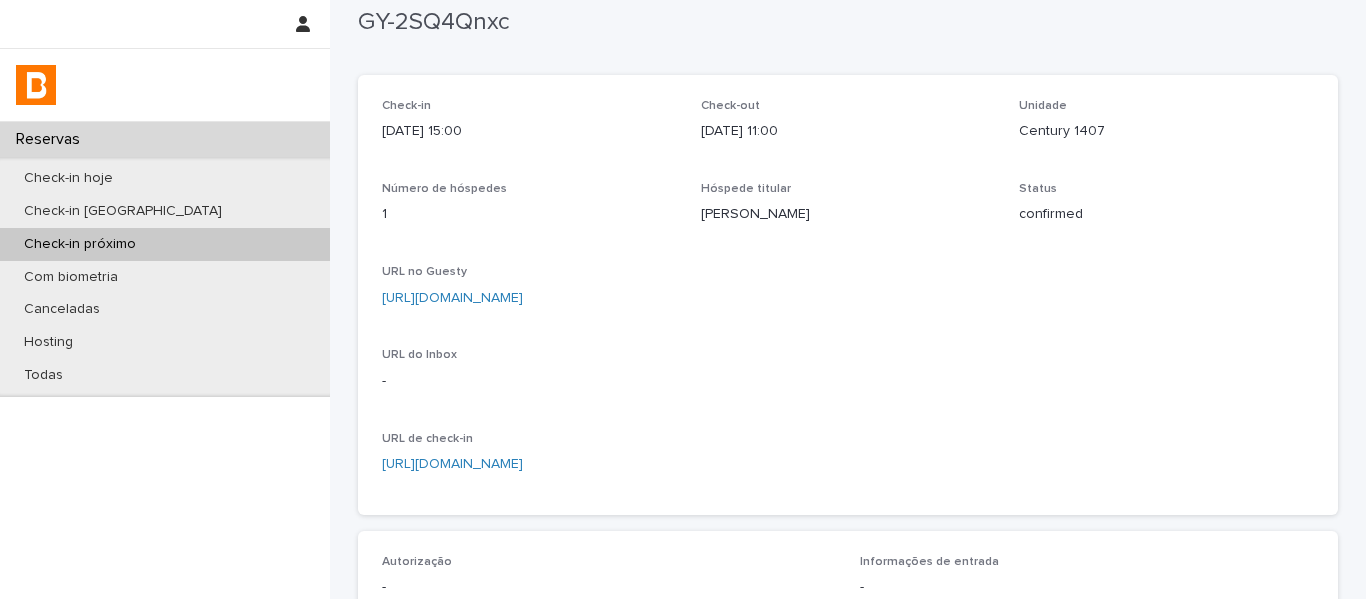 scroll, scrollTop: 0, scrollLeft: 0, axis: both 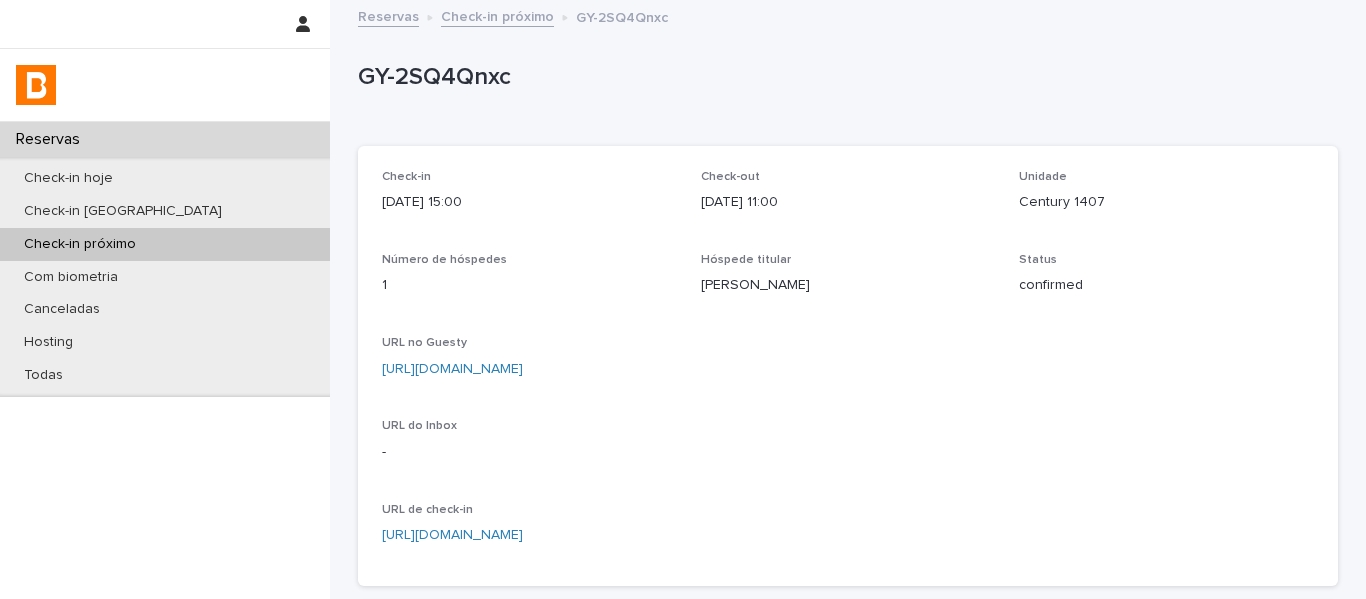 click on "[URL][DOMAIN_NAME]" at bounding box center [452, 369] 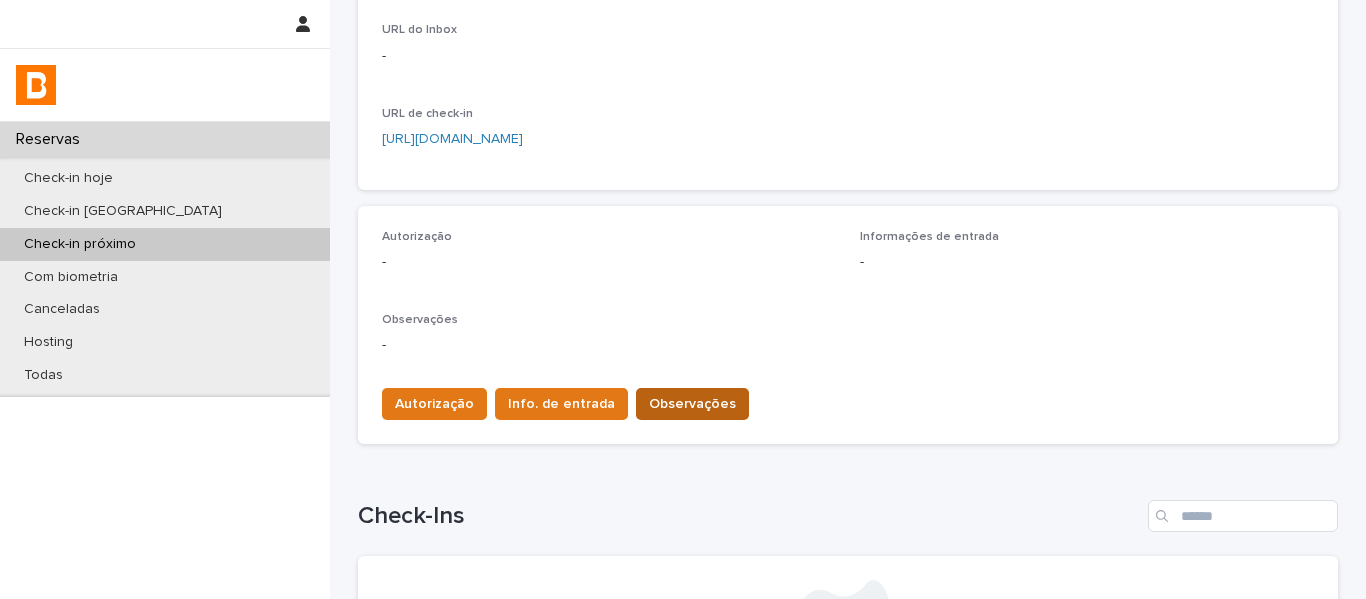 scroll, scrollTop: 400, scrollLeft: 0, axis: vertical 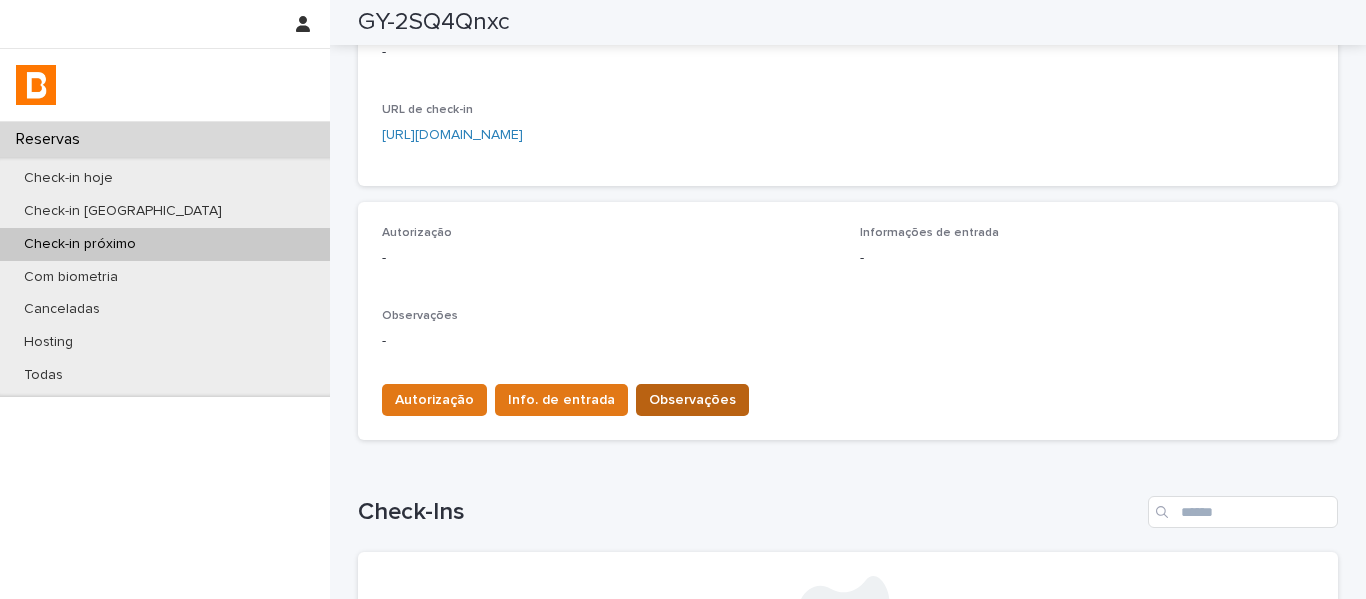 click on "Observações" at bounding box center (692, 400) 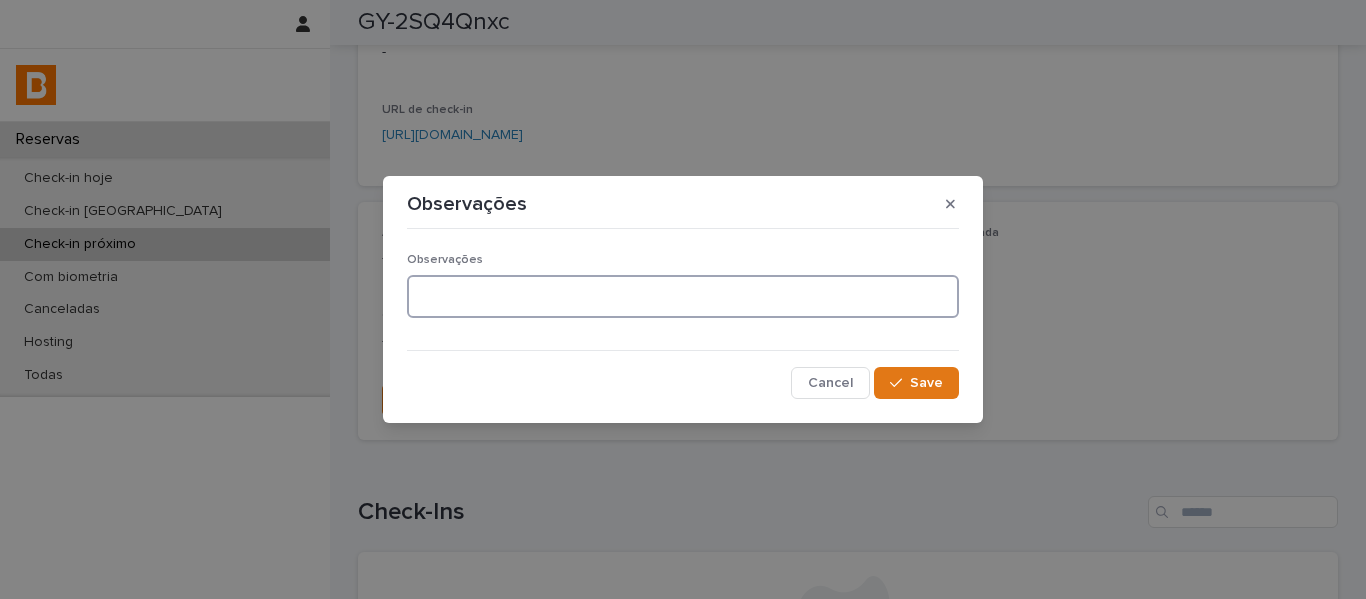 click at bounding box center [683, 296] 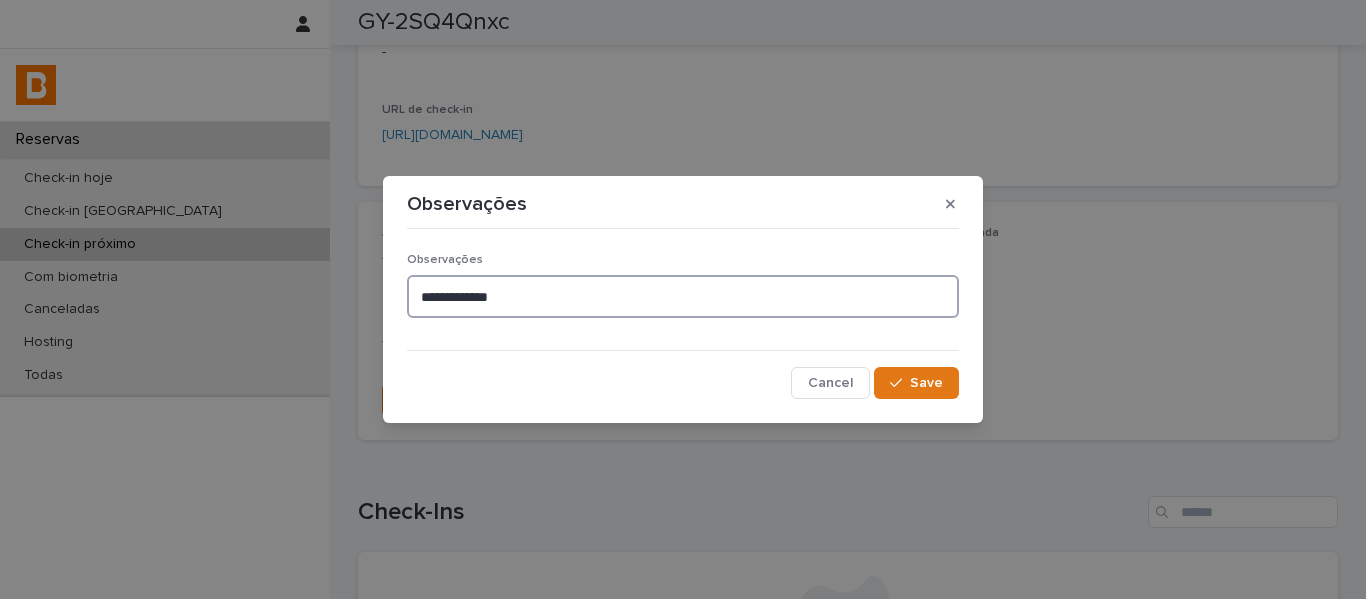 drag, startPoint x: 478, startPoint y: 302, endPoint x: 559, endPoint y: 305, distance: 81.055534 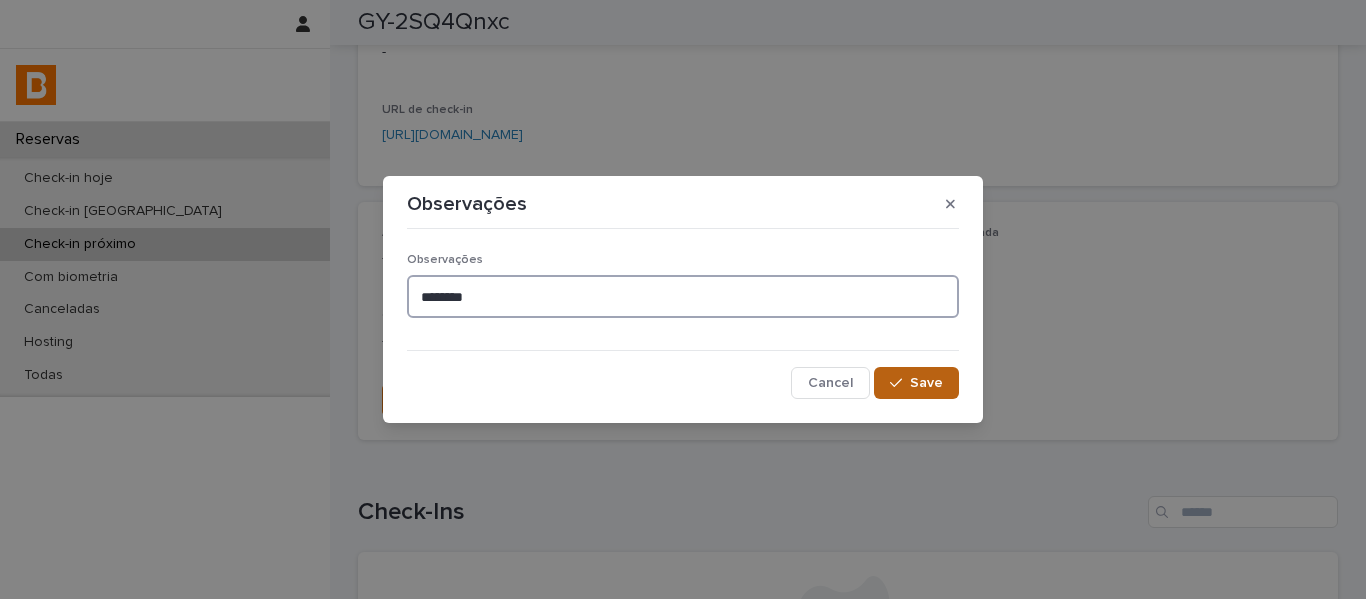 type on "********" 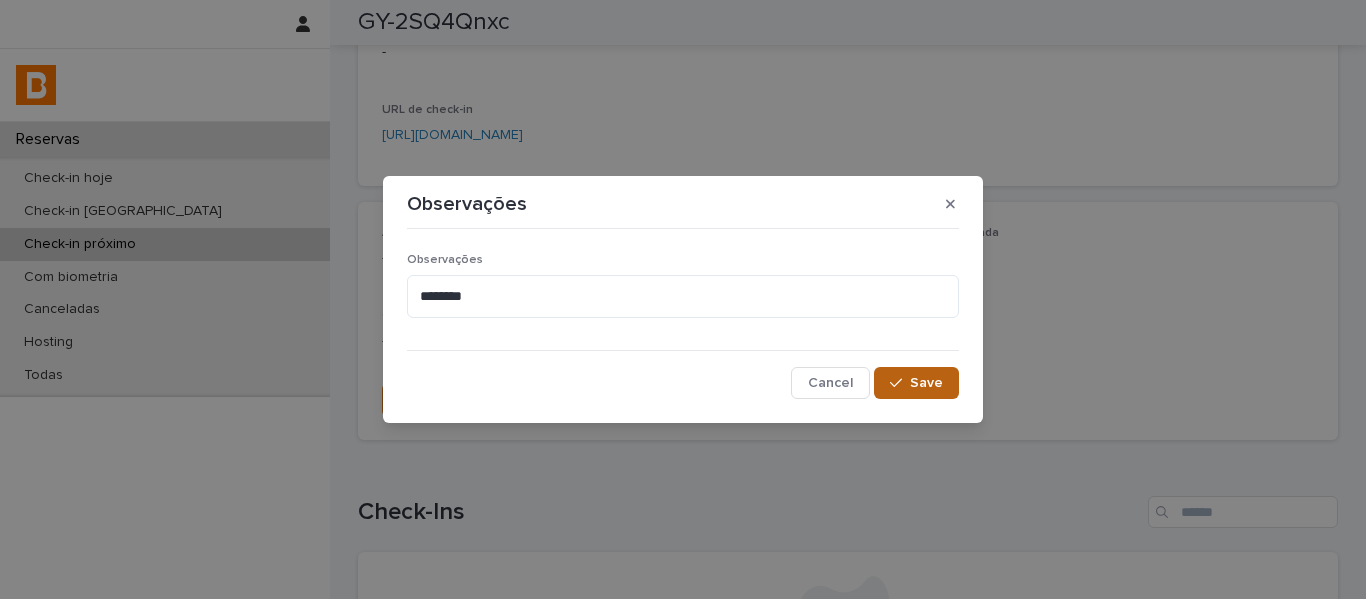 click at bounding box center [900, 383] 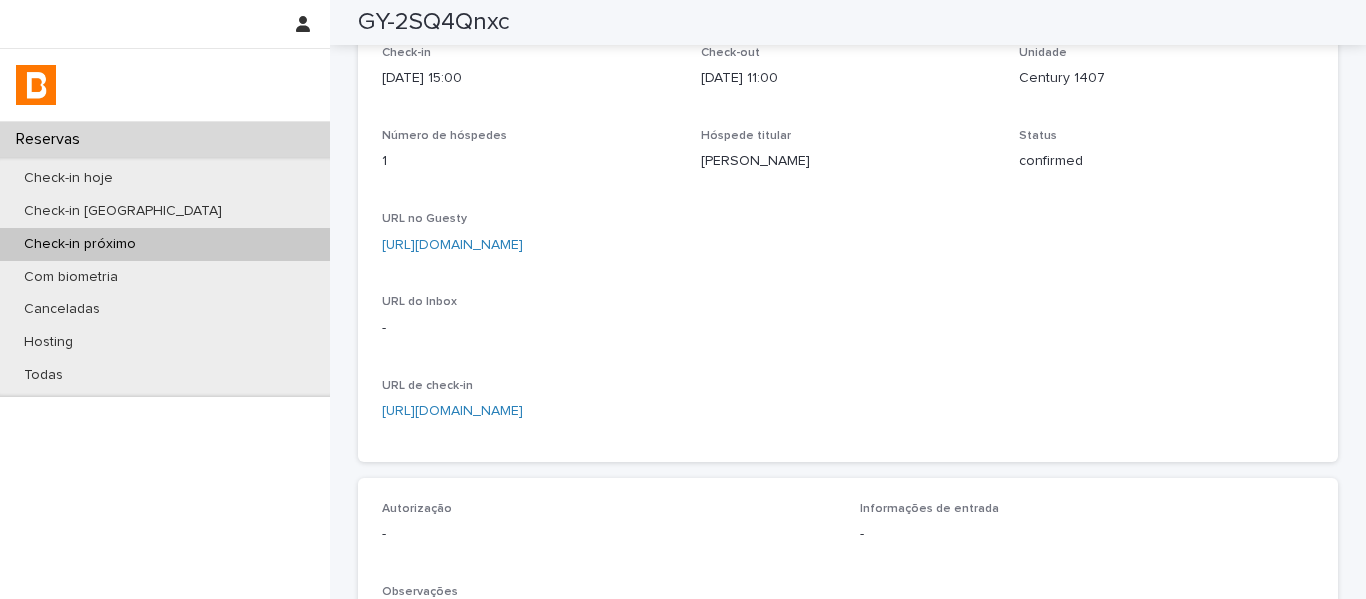 scroll, scrollTop: 0, scrollLeft: 0, axis: both 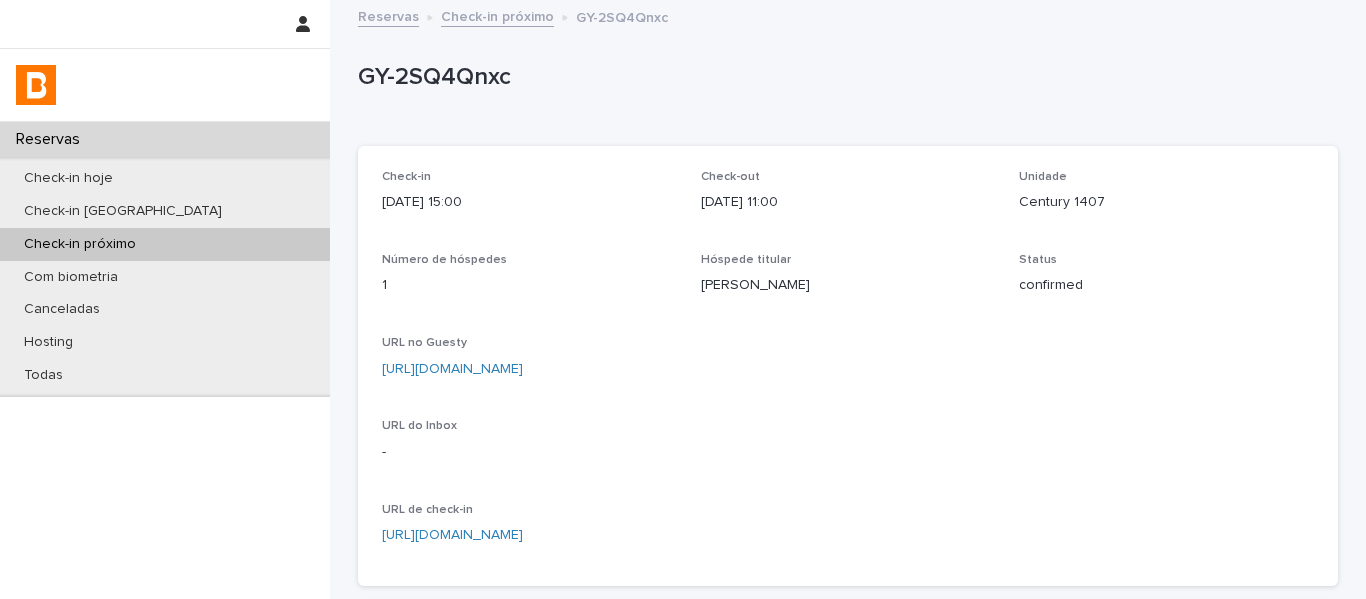 click on "Check-in próximo" at bounding box center [497, 15] 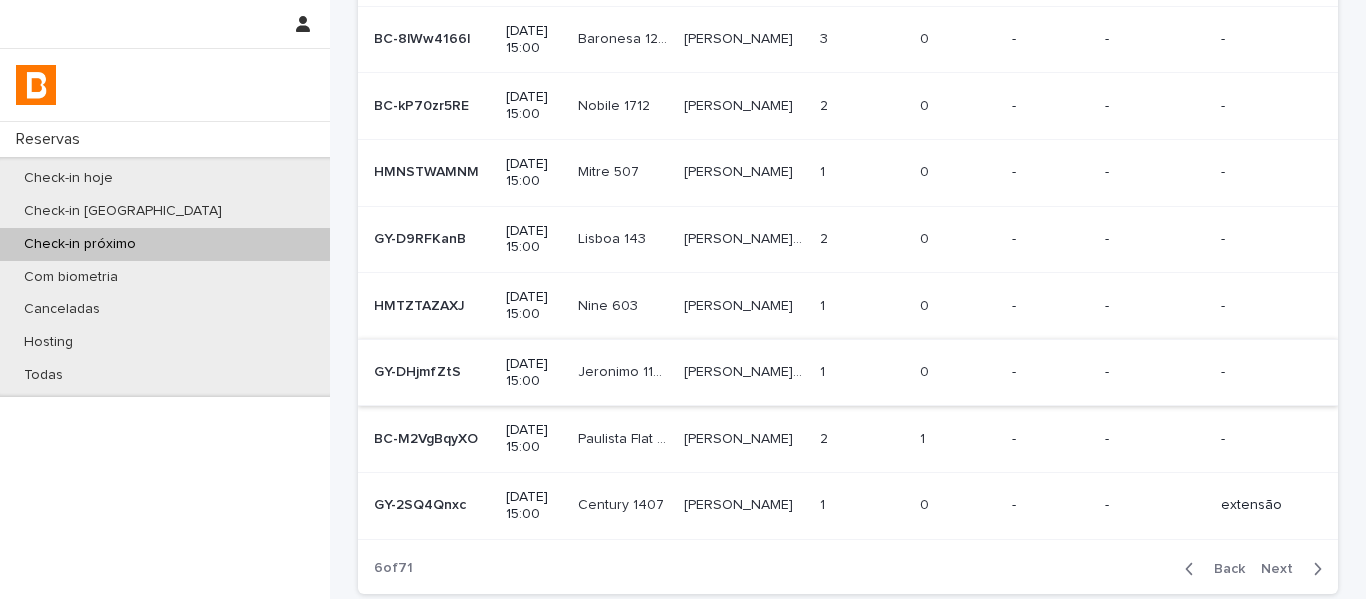 scroll, scrollTop: 289, scrollLeft: 0, axis: vertical 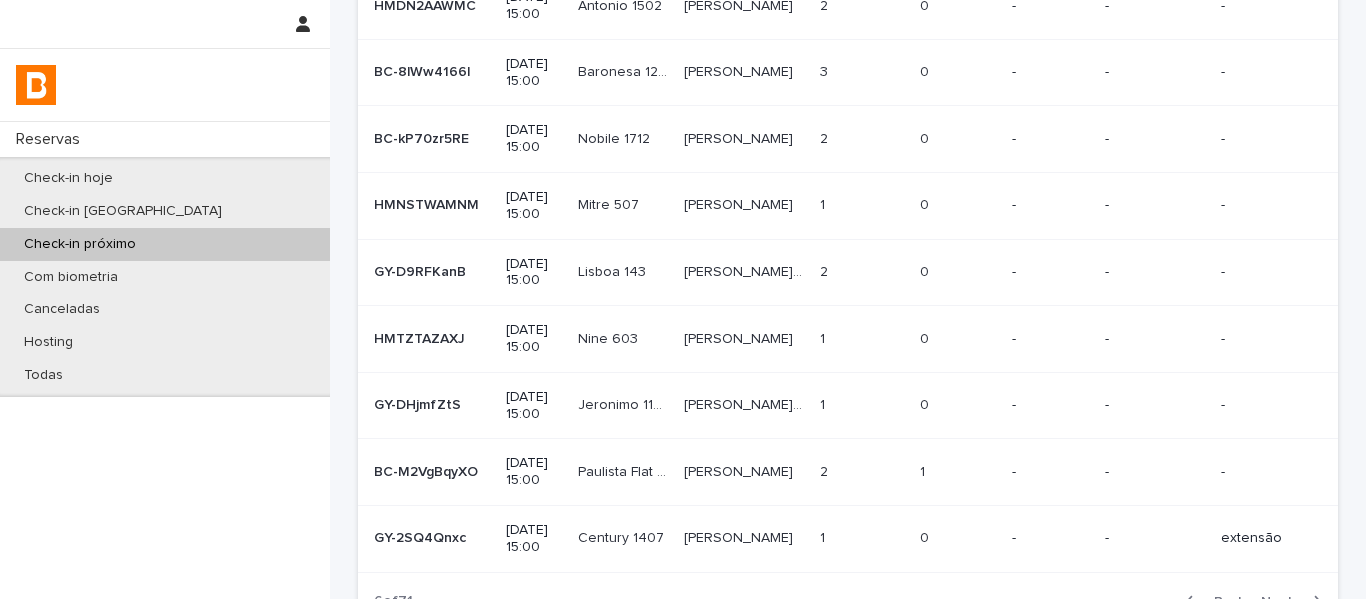 click on "[DATE] 15:00" at bounding box center [534, 339] 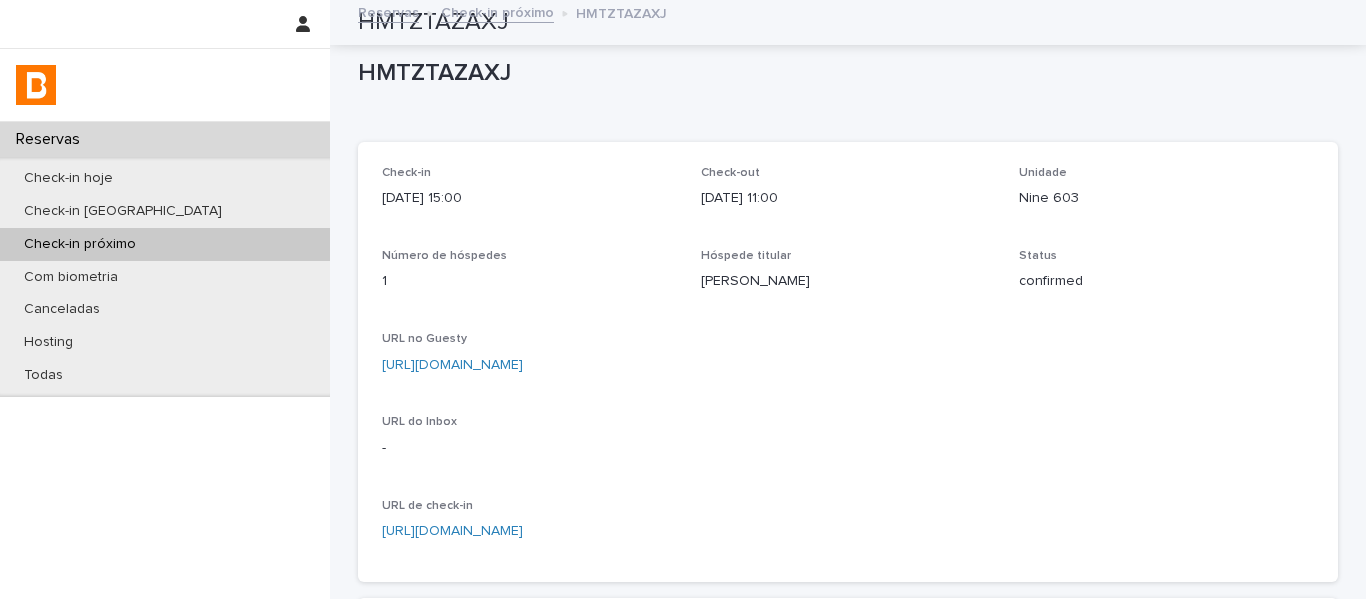 scroll, scrollTop: 0, scrollLeft: 0, axis: both 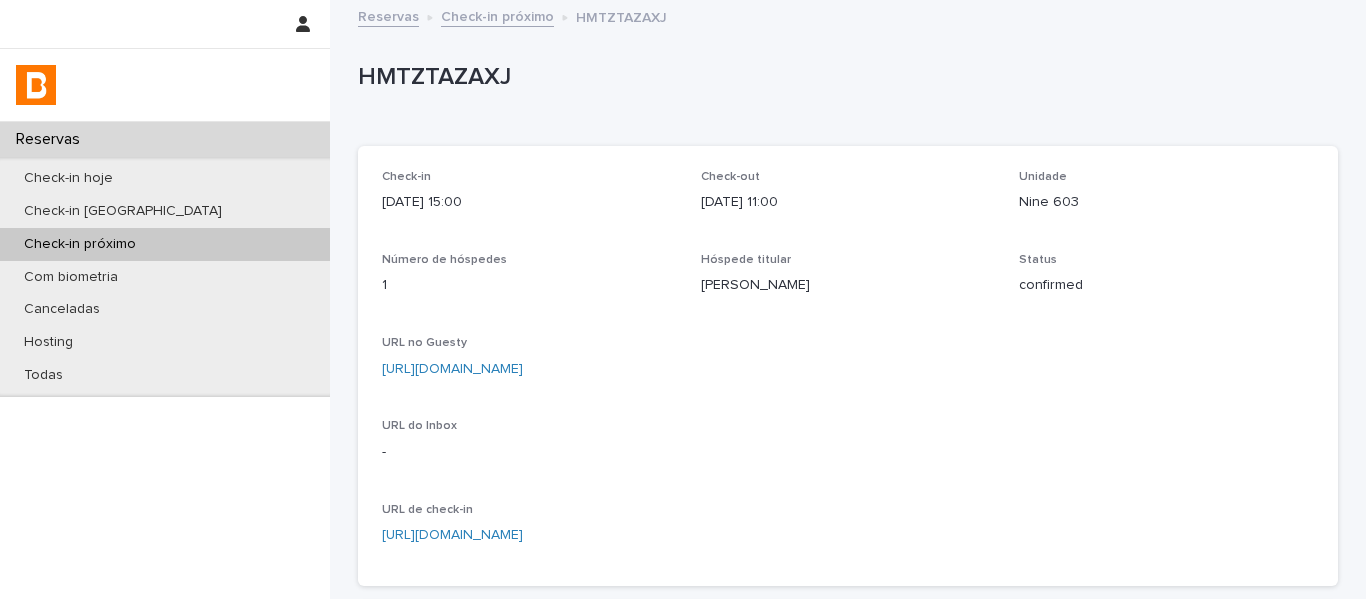 click on "[URL][DOMAIN_NAME]" at bounding box center (452, 369) 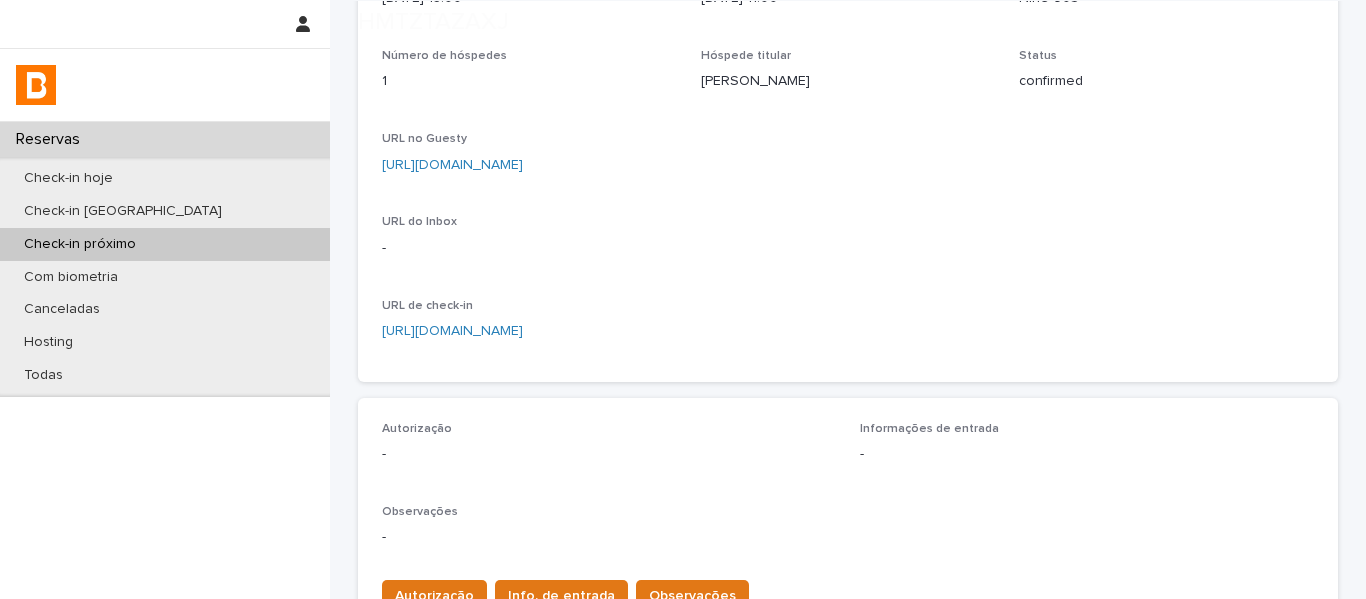 scroll, scrollTop: 400, scrollLeft: 0, axis: vertical 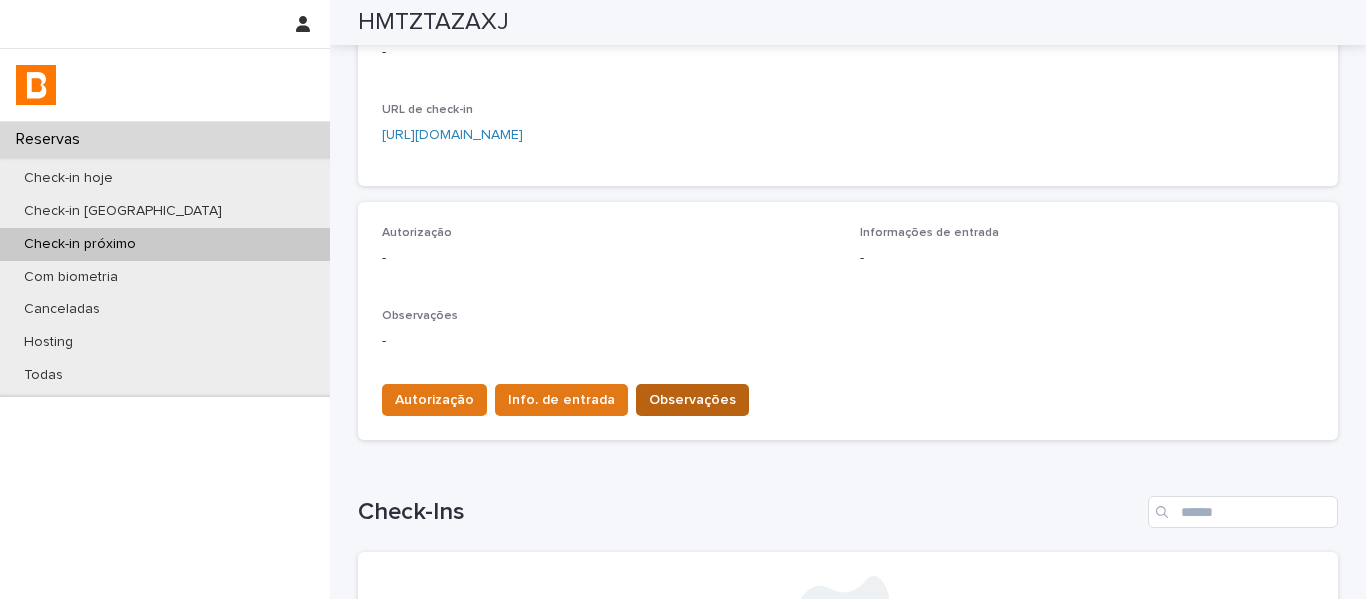 click on "Observações" at bounding box center (692, 400) 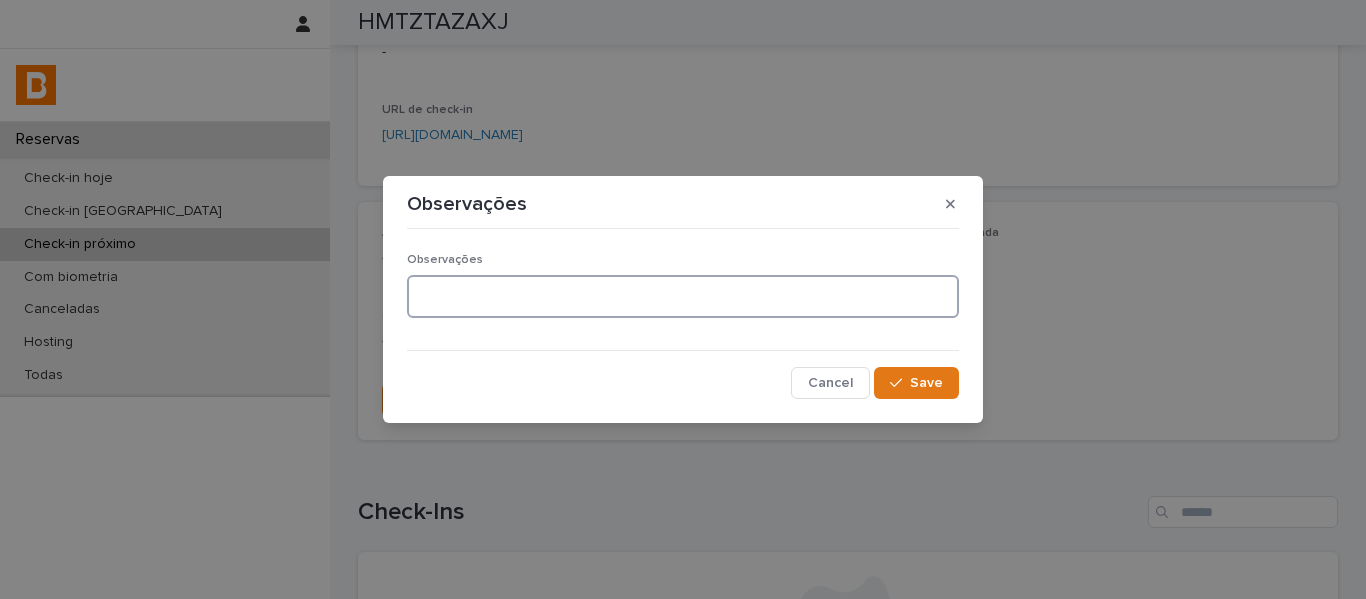 click at bounding box center (683, 296) 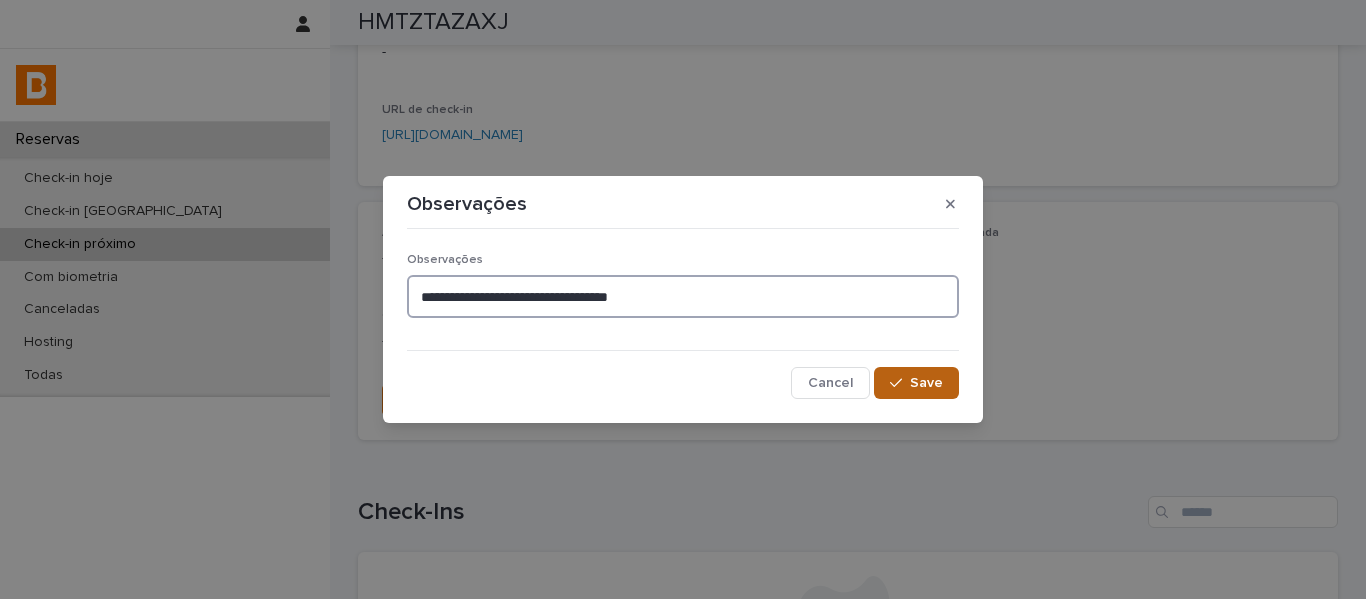type on "**********" 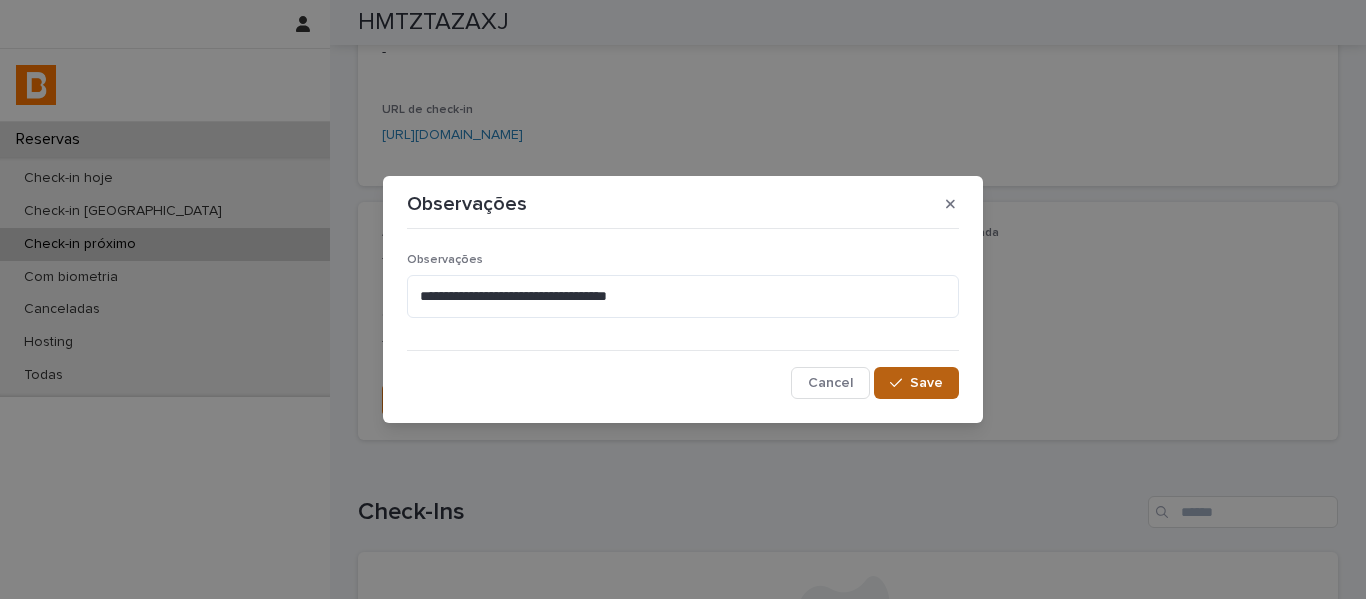 click on "Save" at bounding box center [916, 383] 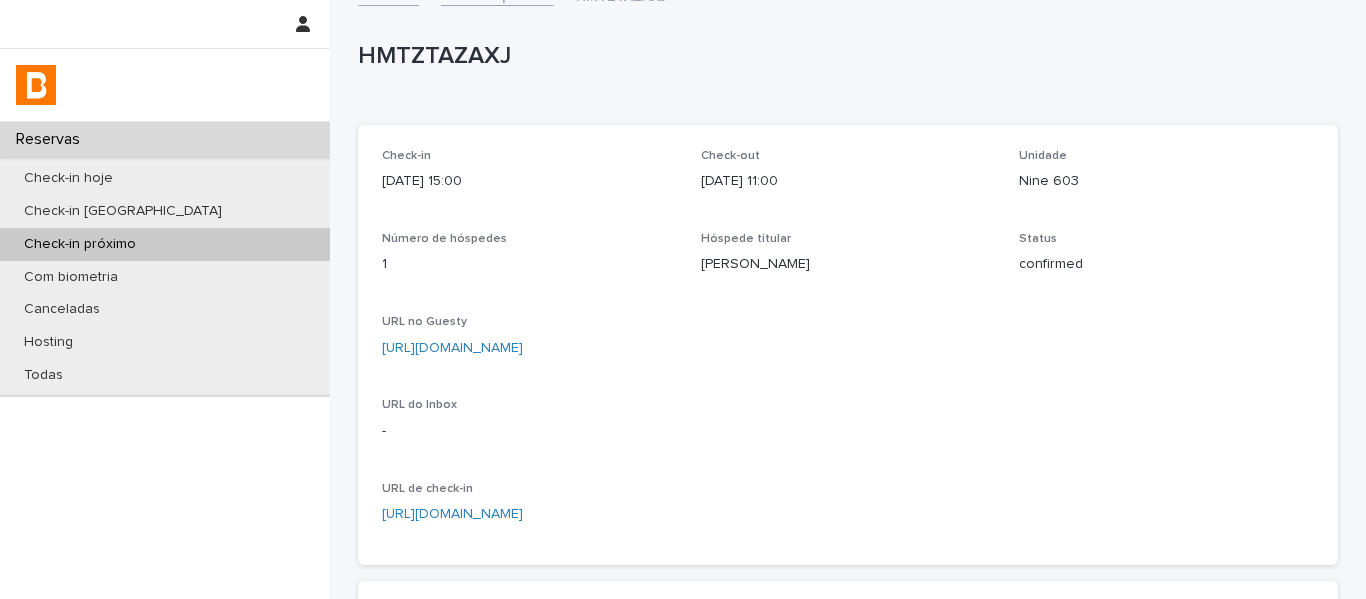 scroll, scrollTop: 0, scrollLeft: 0, axis: both 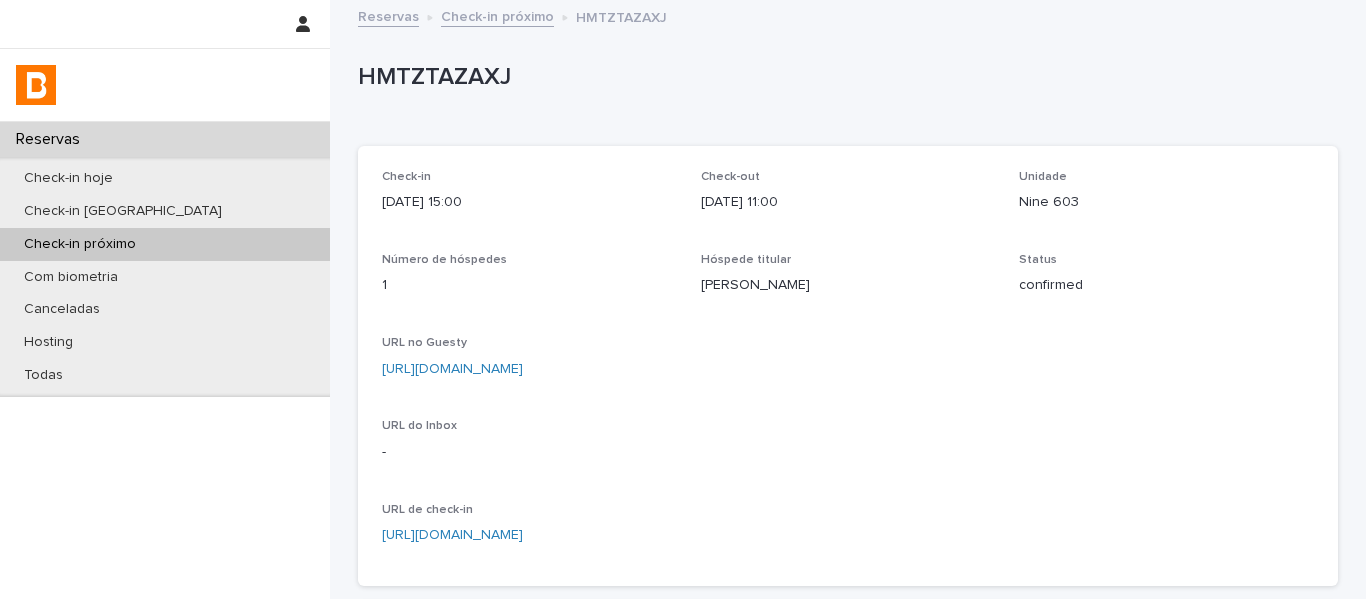 click on "Check-in próximo" at bounding box center (497, 15) 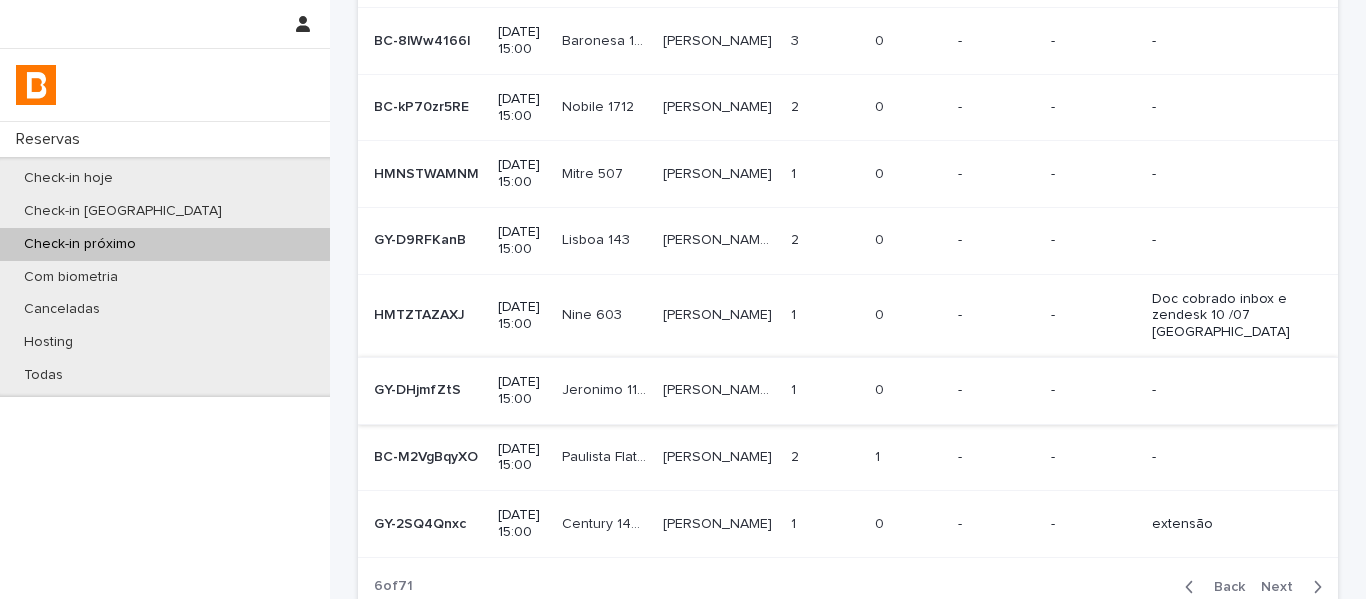 scroll, scrollTop: 300, scrollLeft: 0, axis: vertical 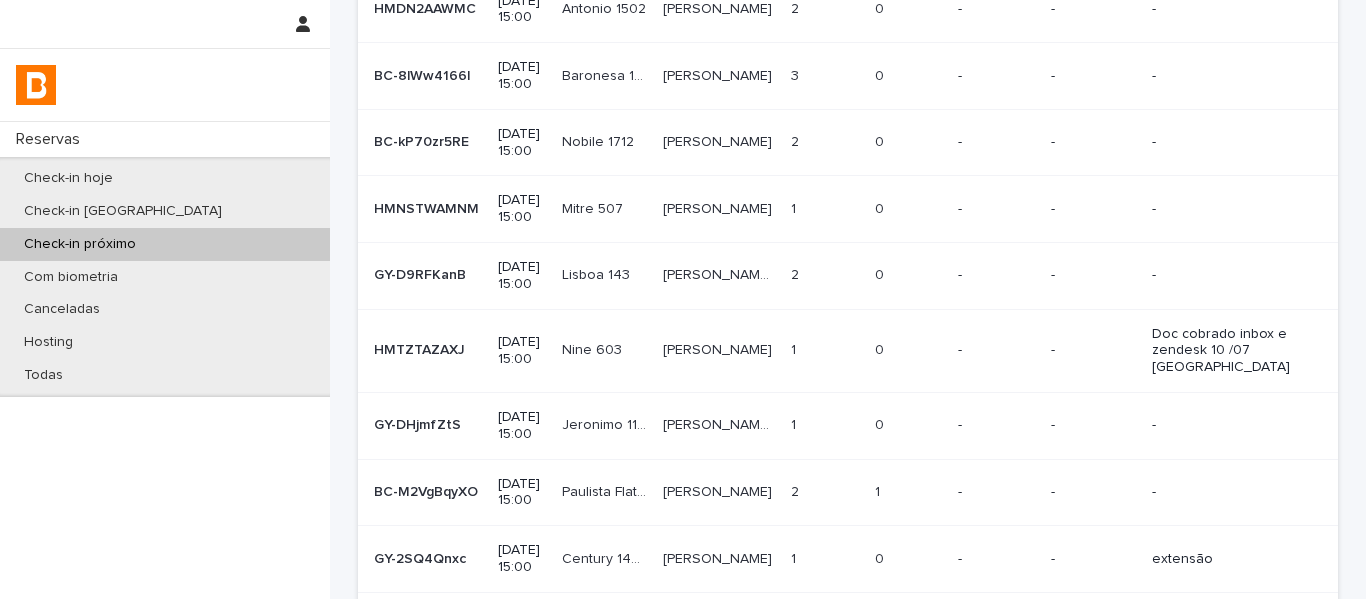 click on "[PERSON_NAME](OBA)" at bounding box center [720, 273] 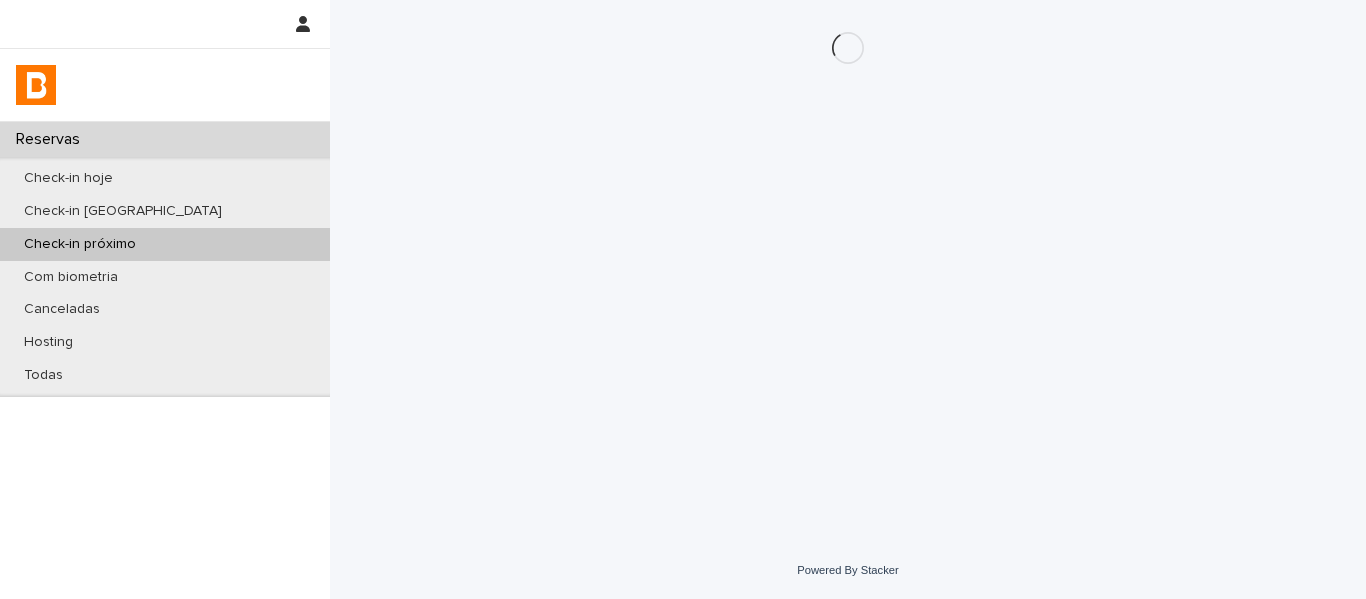 scroll, scrollTop: 0, scrollLeft: 0, axis: both 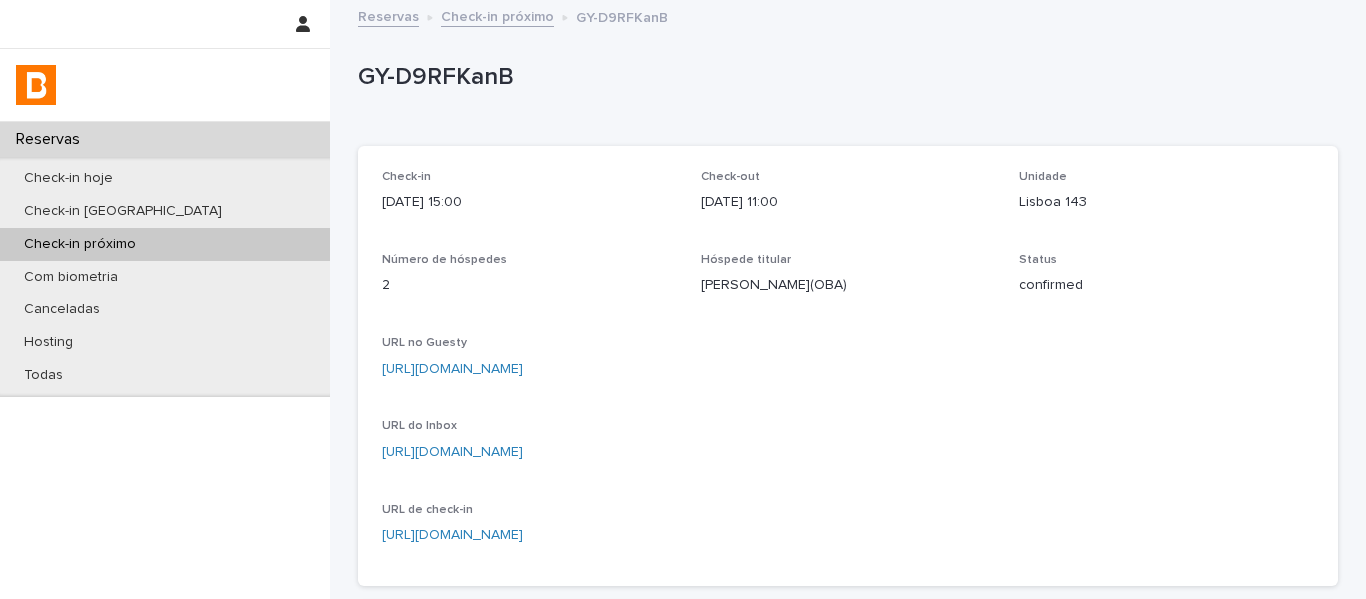 click on "[URL][DOMAIN_NAME]" at bounding box center [452, 369] 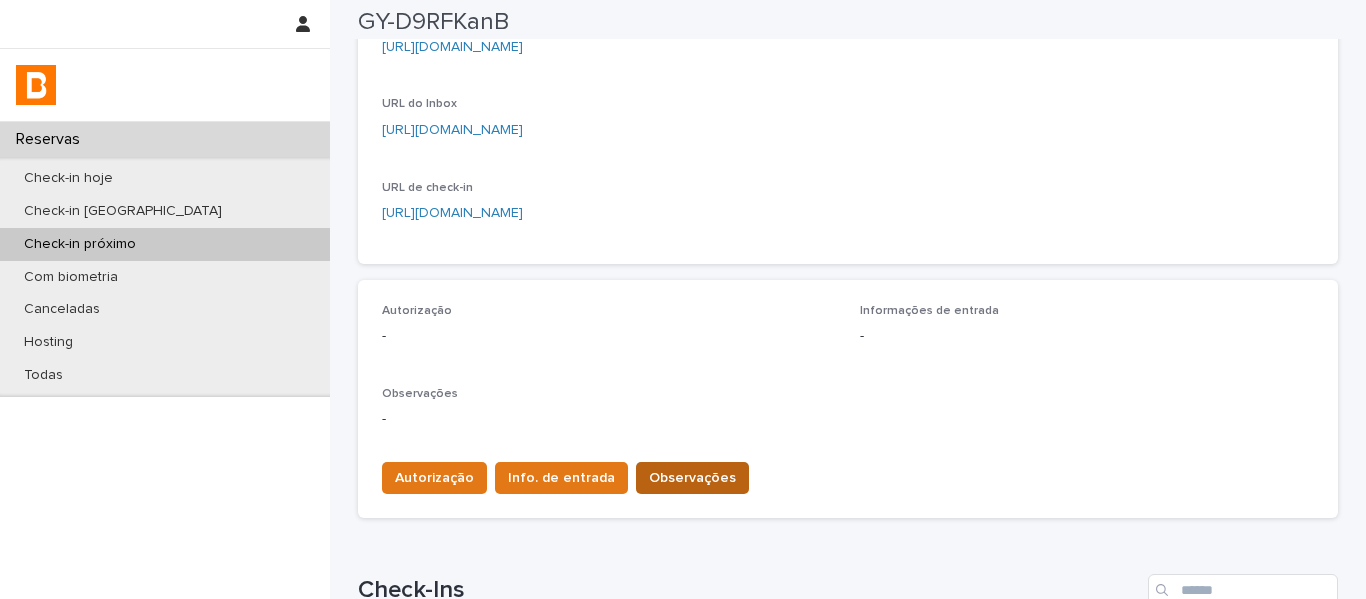 scroll, scrollTop: 400, scrollLeft: 0, axis: vertical 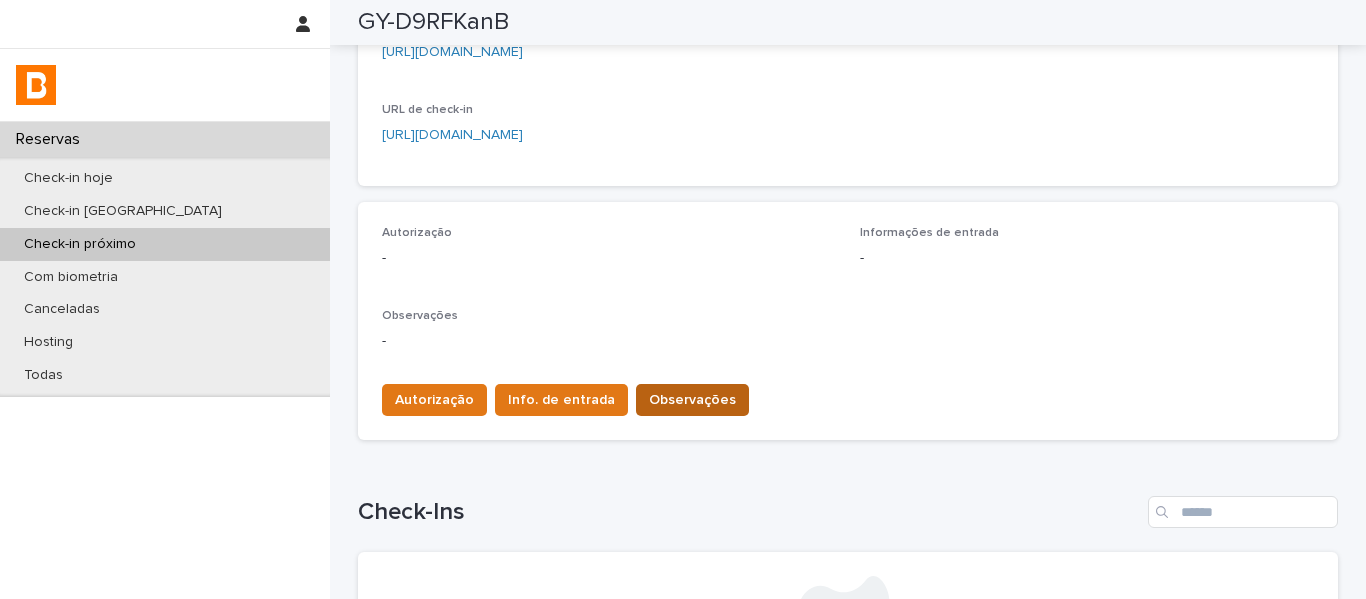 click on "Observações" at bounding box center (692, 400) 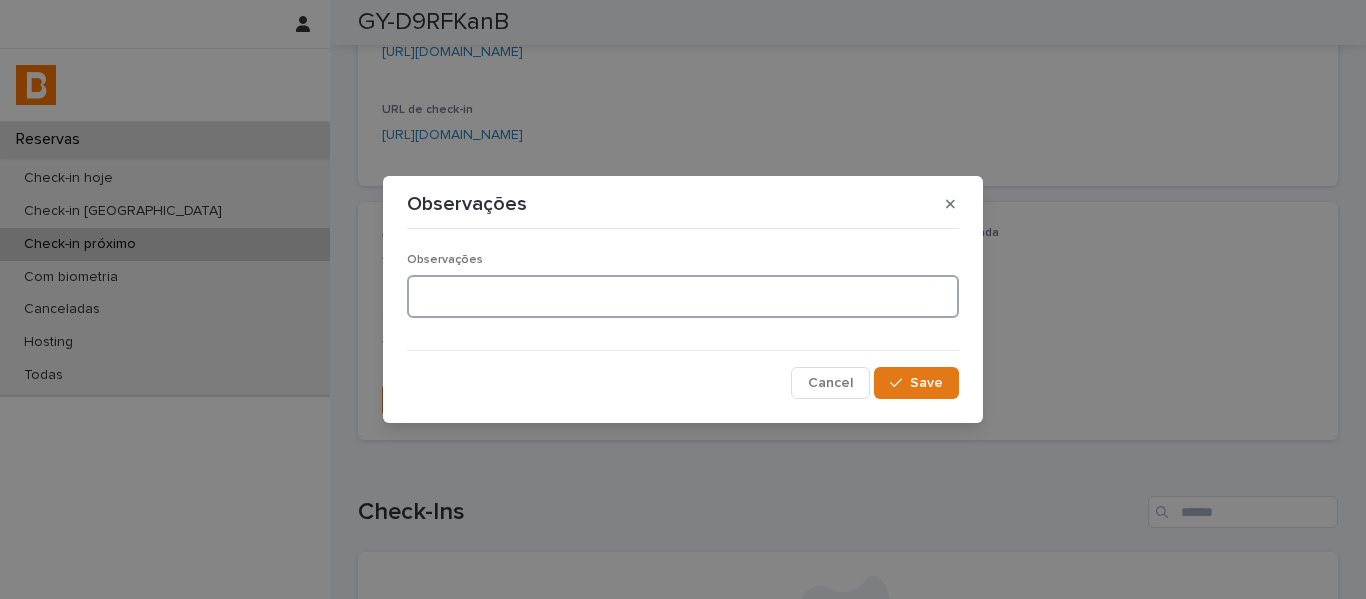 click at bounding box center (683, 296) 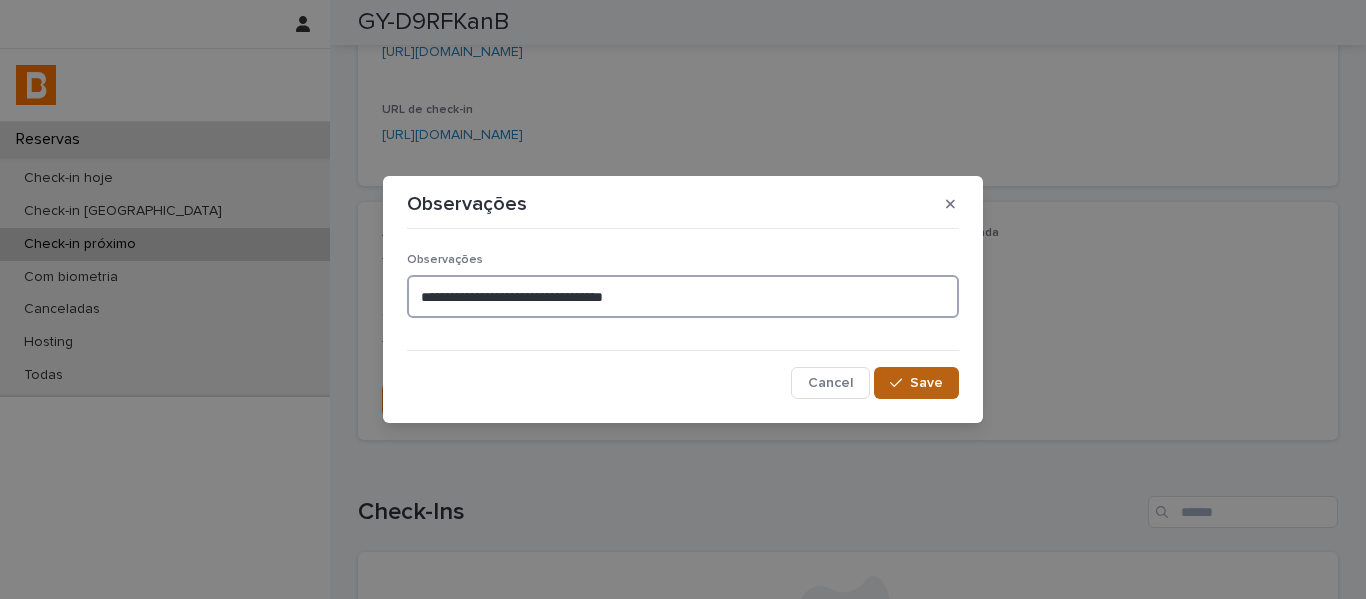 type on "**********" 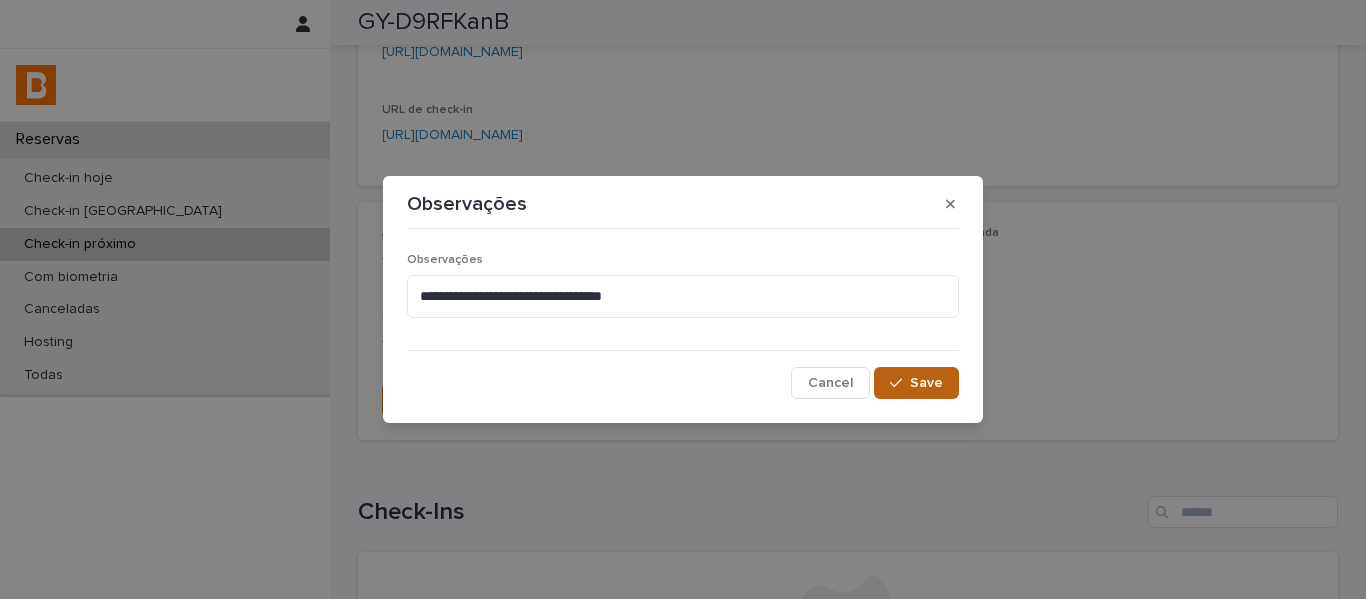 click on "Save" at bounding box center (926, 383) 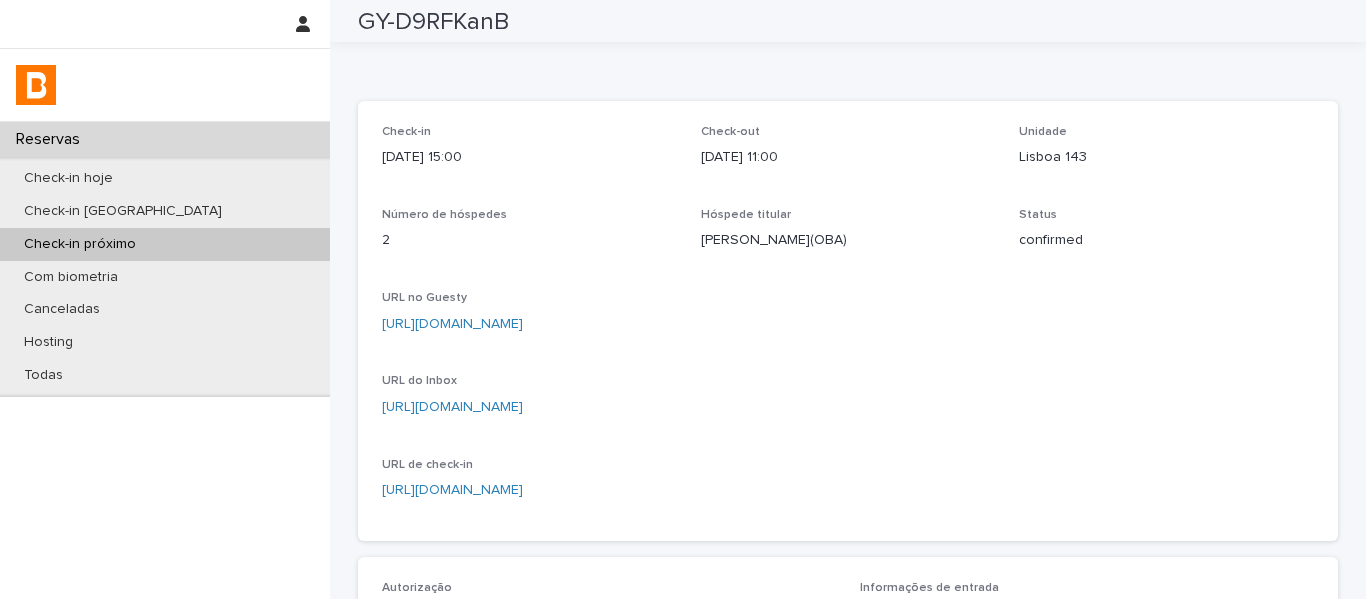scroll, scrollTop: 0, scrollLeft: 0, axis: both 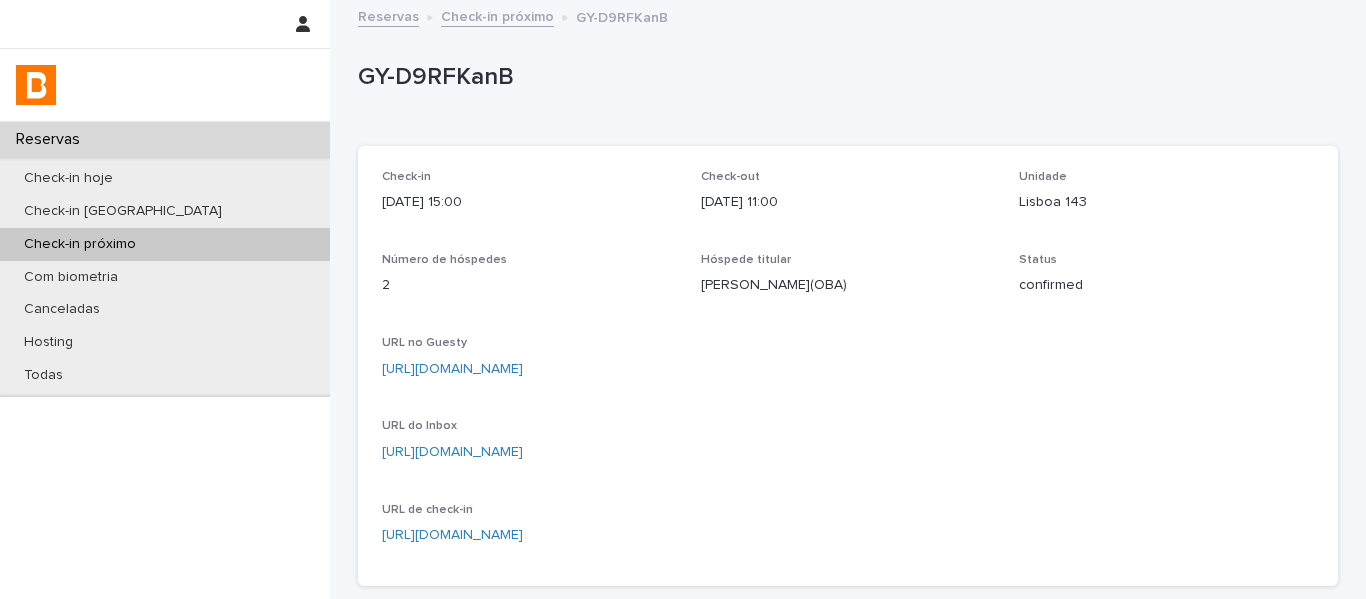 click on "Check-in próximo" at bounding box center [497, 15] 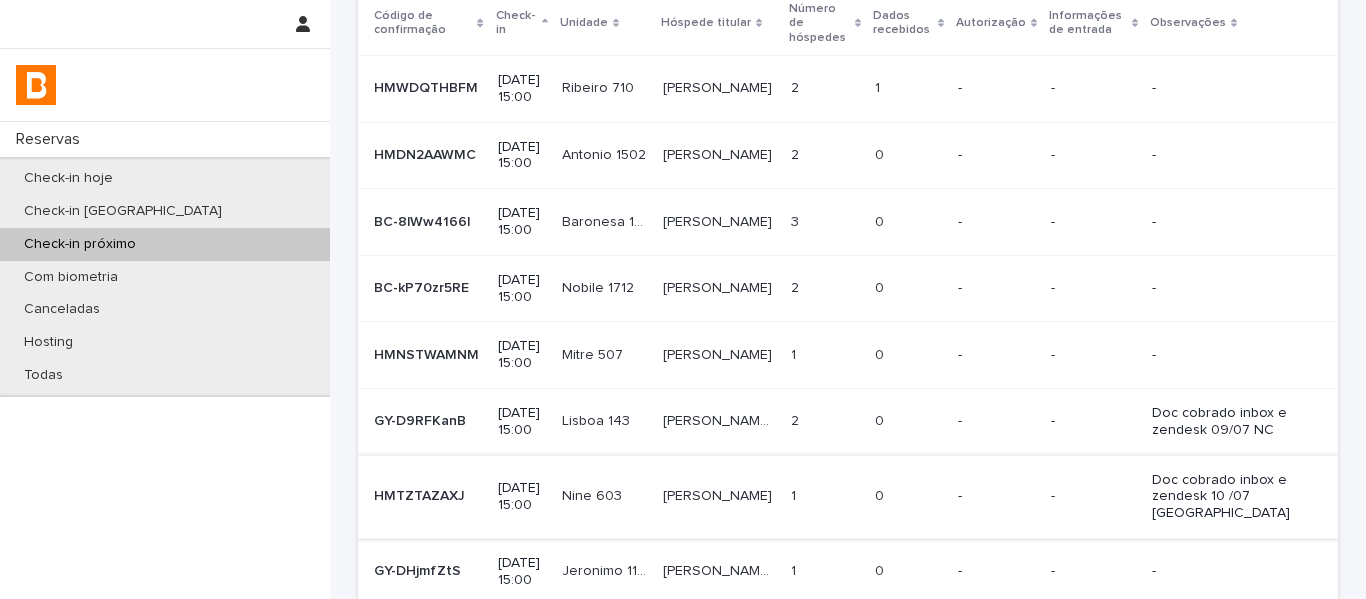 scroll, scrollTop: 123, scrollLeft: 0, axis: vertical 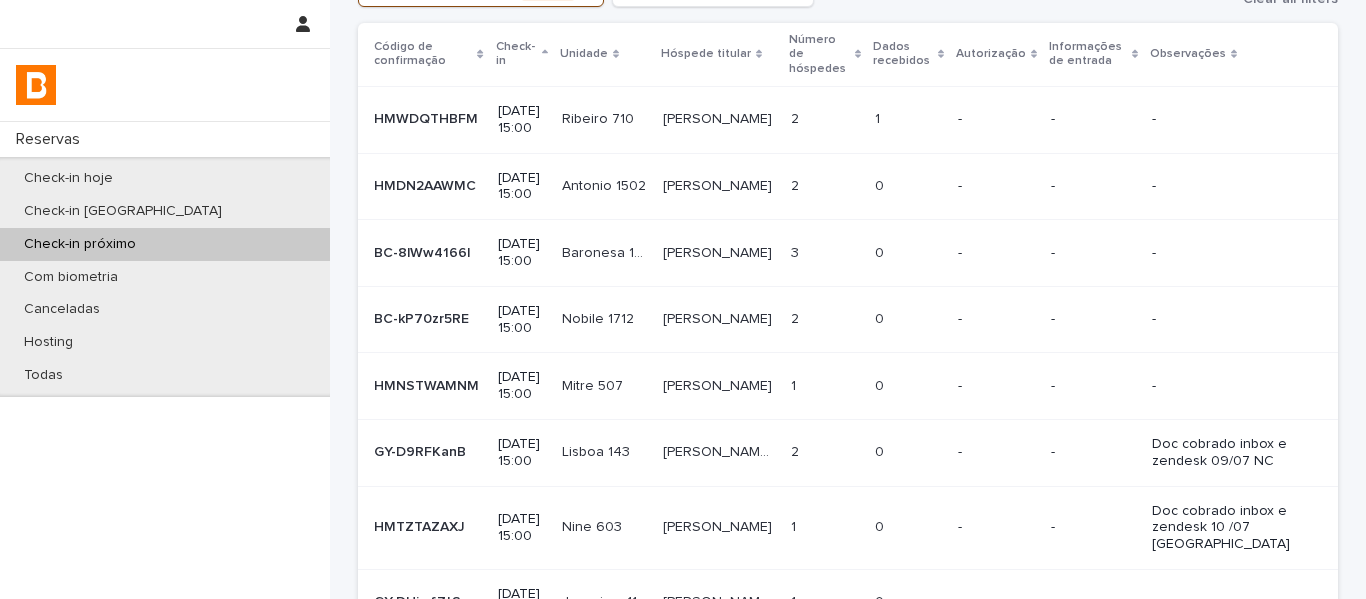 click on "[PERSON_NAME]" at bounding box center [719, 384] 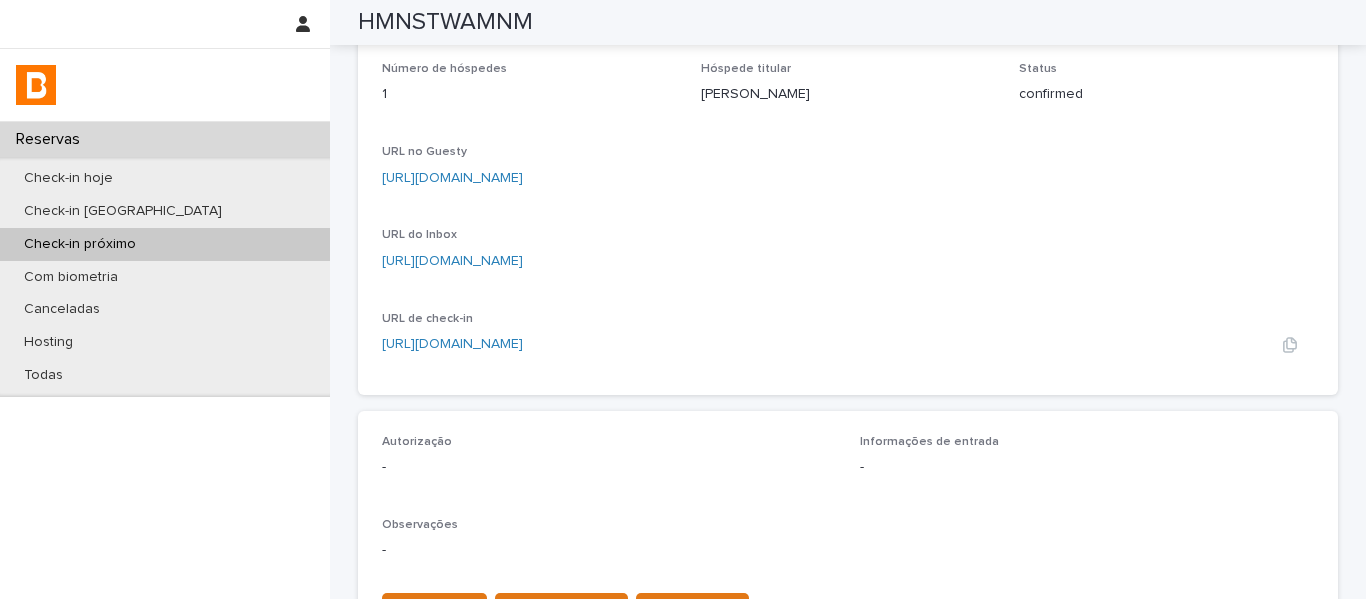 scroll, scrollTop: 155, scrollLeft: 0, axis: vertical 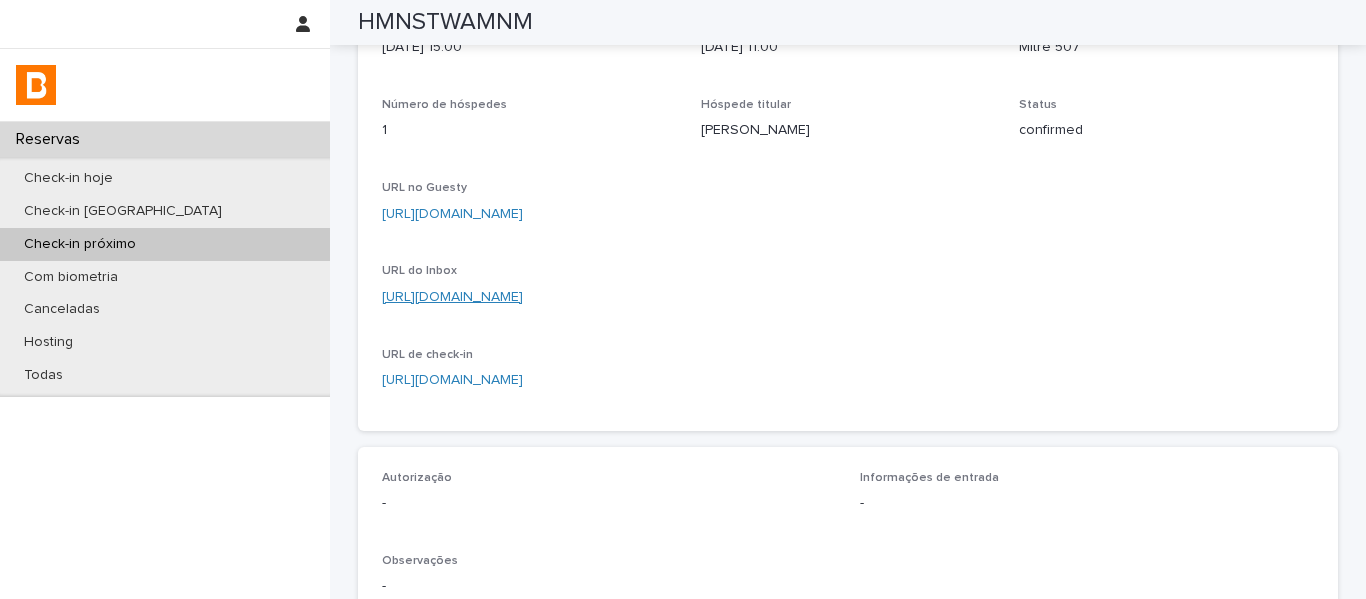 click on "[URL][DOMAIN_NAME]" at bounding box center (452, 297) 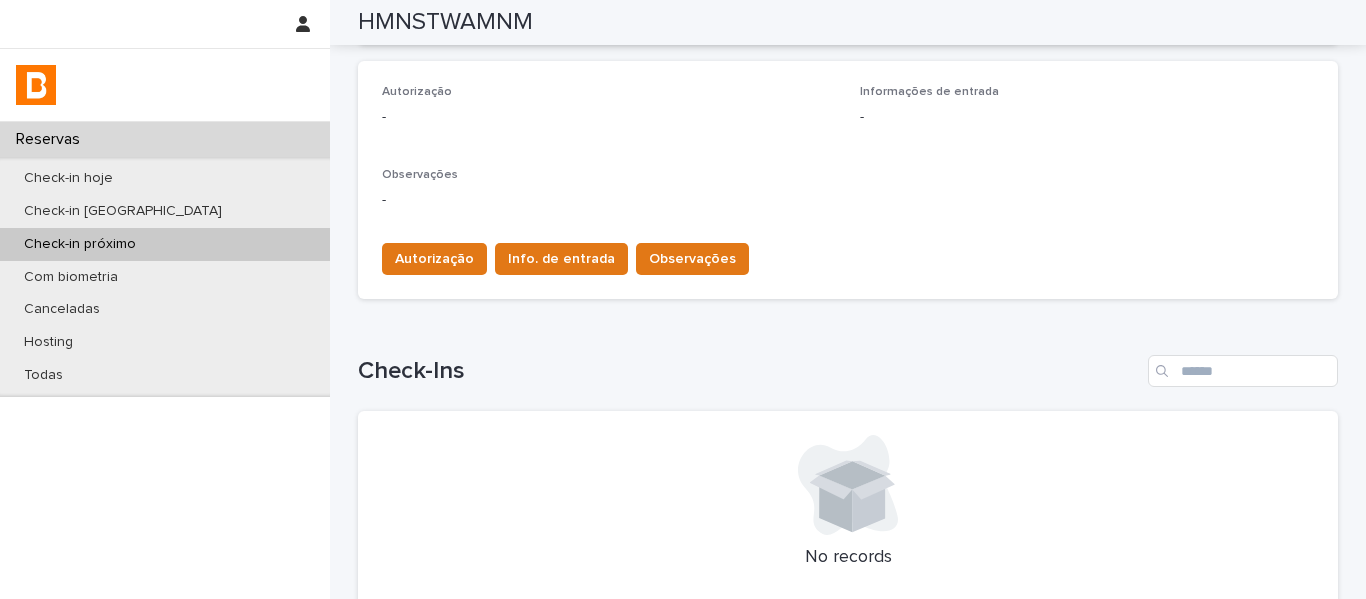 scroll, scrollTop: 555, scrollLeft: 0, axis: vertical 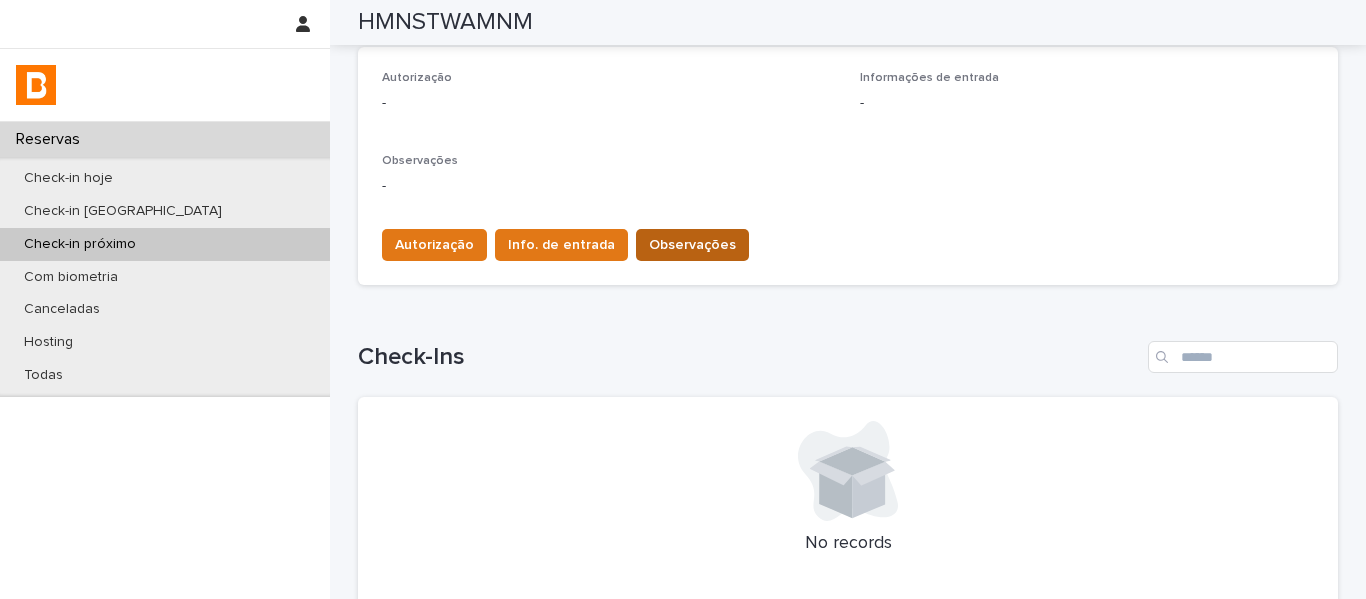 click on "Observações" at bounding box center (692, 245) 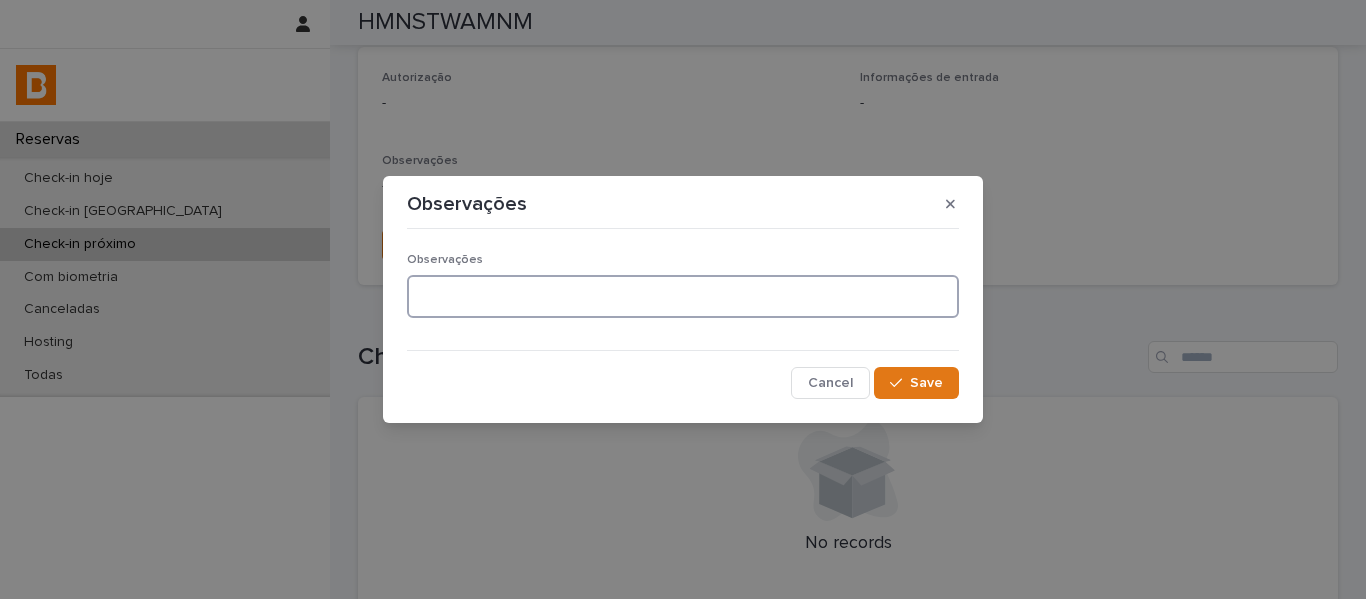 click at bounding box center [683, 296] 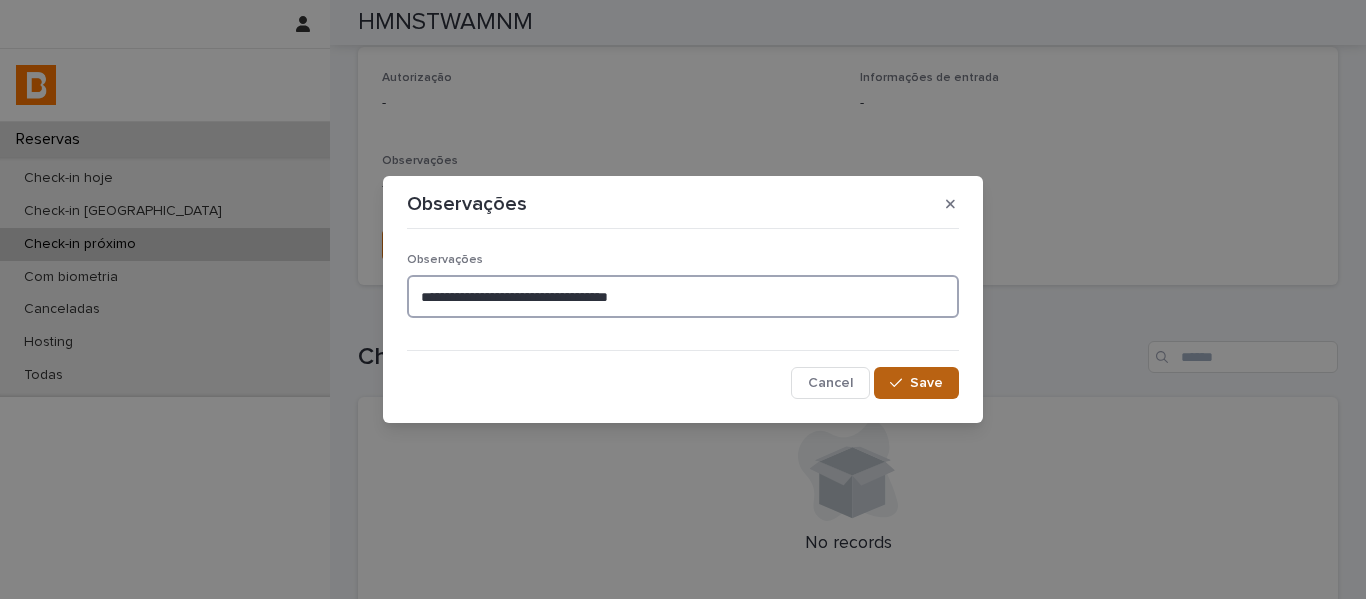 type on "**********" 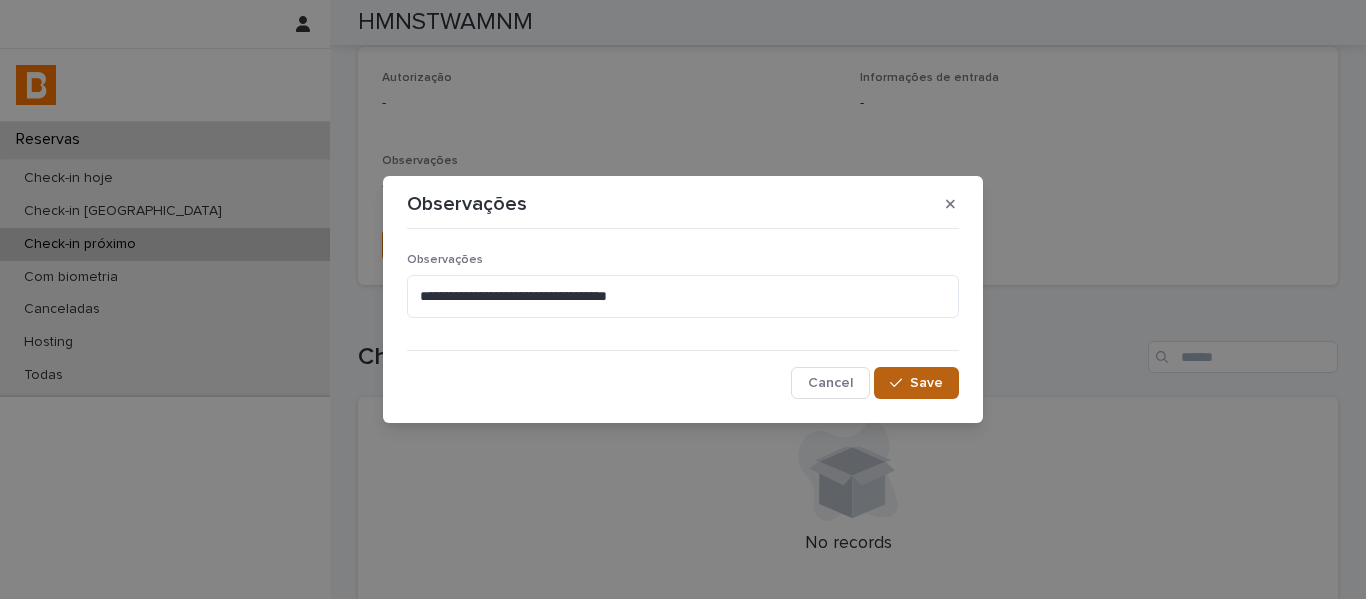 click on "Save" at bounding box center [916, 383] 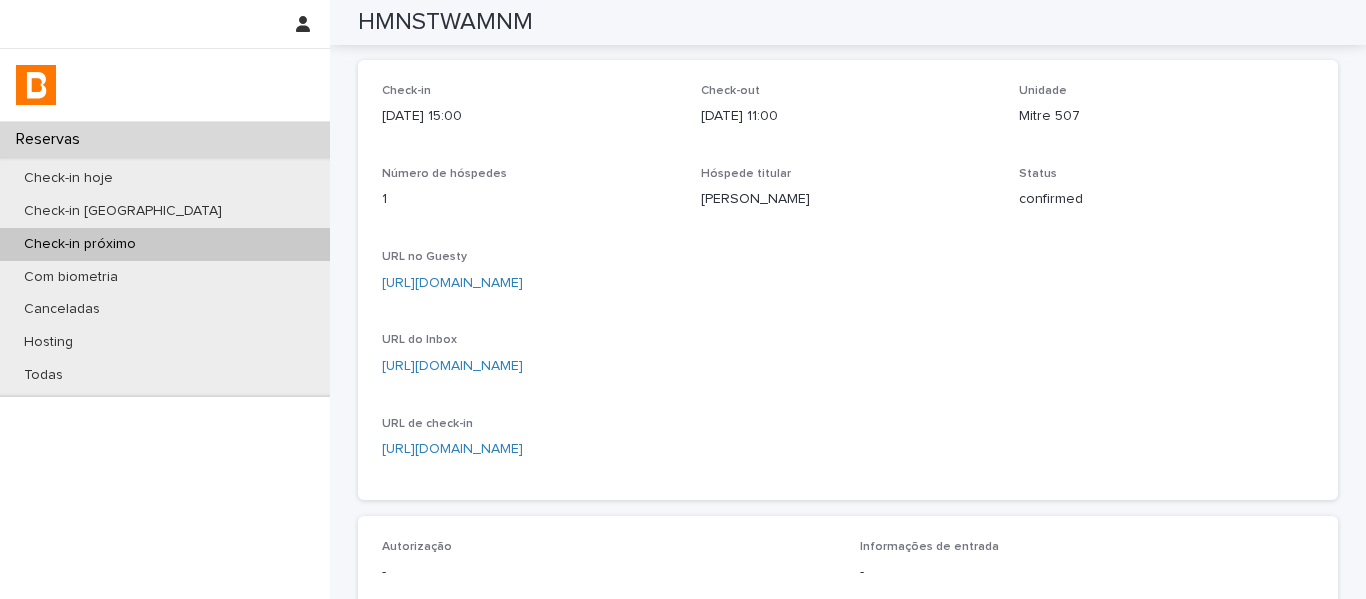 scroll, scrollTop: 0, scrollLeft: 0, axis: both 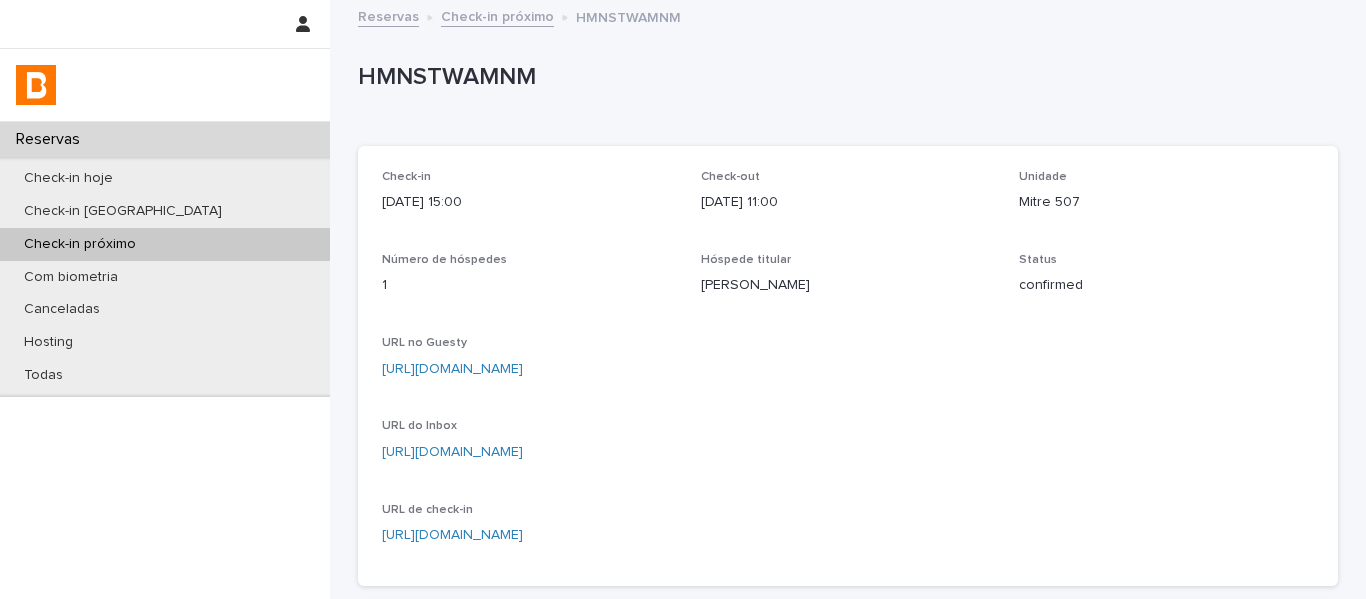 click on "Check-in próximo" at bounding box center [497, 15] 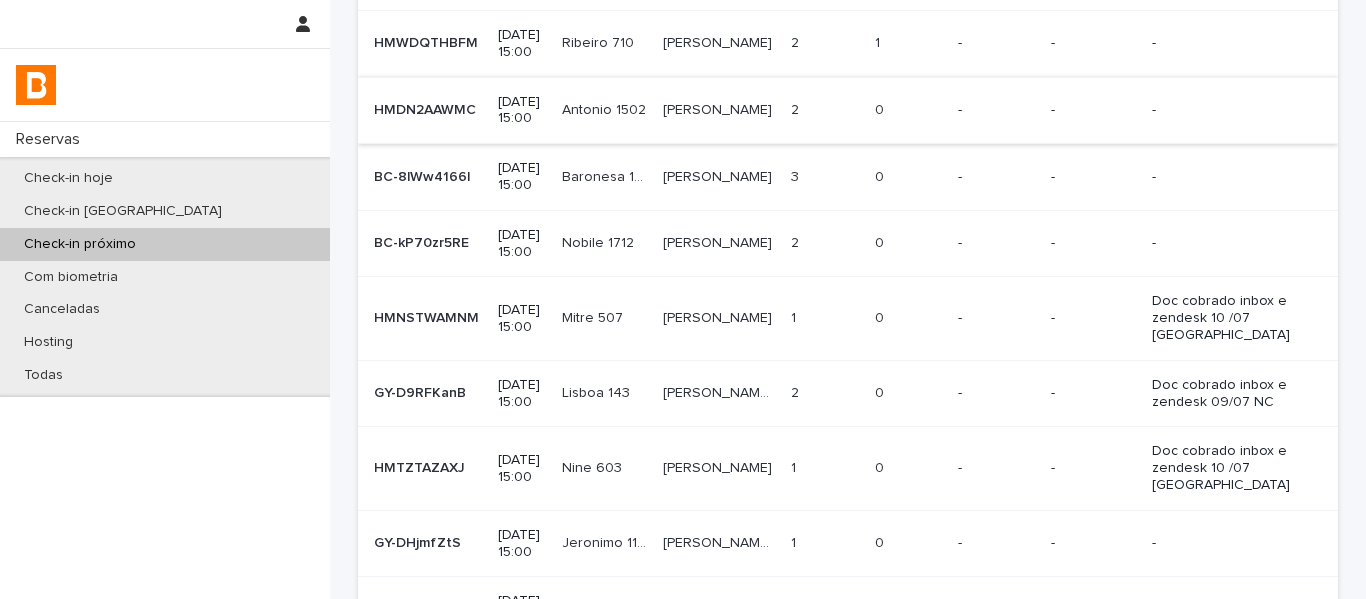 scroll, scrollTop: 200, scrollLeft: 0, axis: vertical 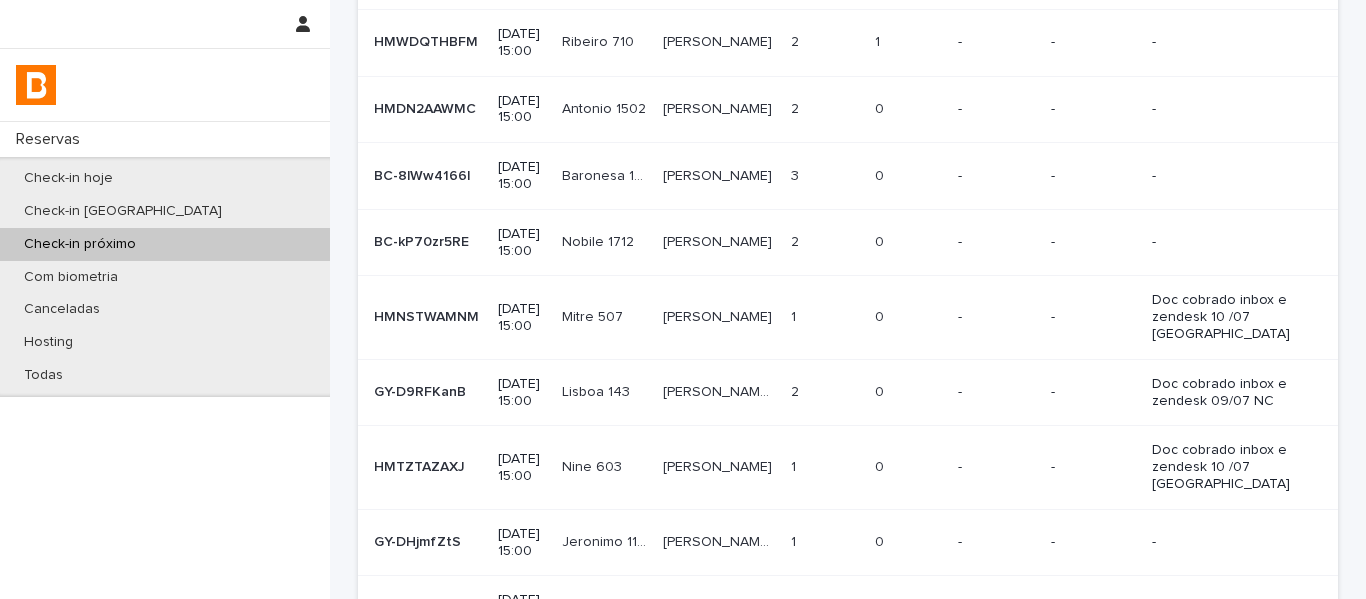 click on "[PERSON_NAME]" at bounding box center (718, 242) 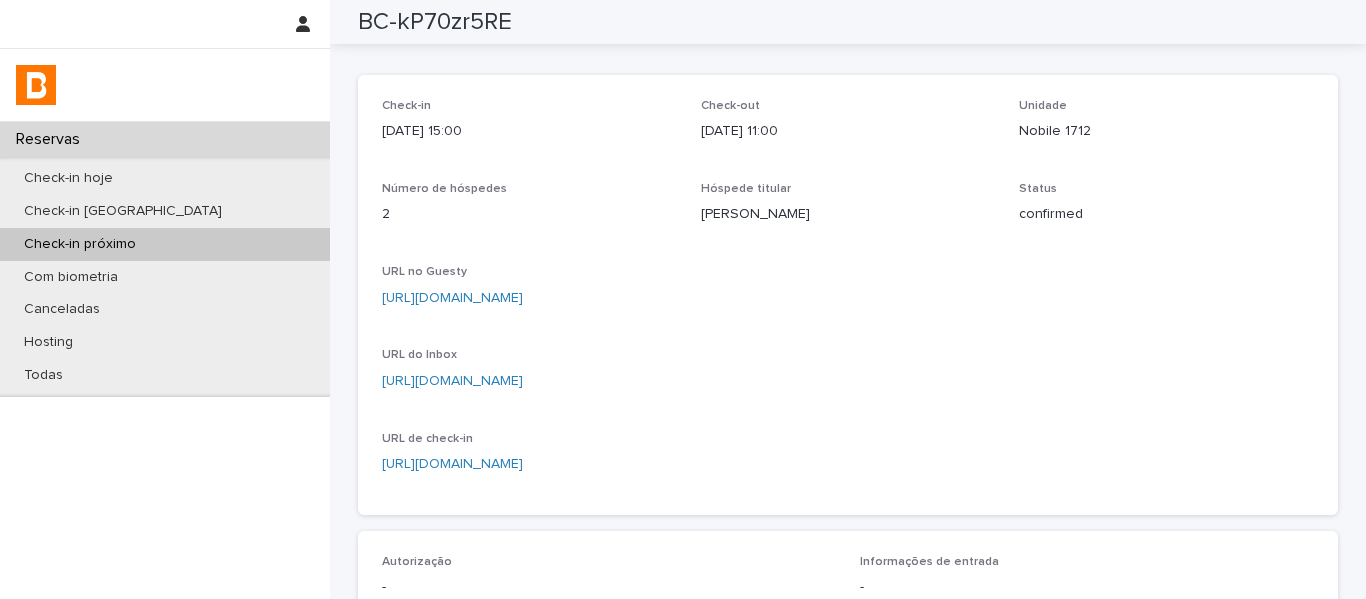 scroll, scrollTop: 56, scrollLeft: 0, axis: vertical 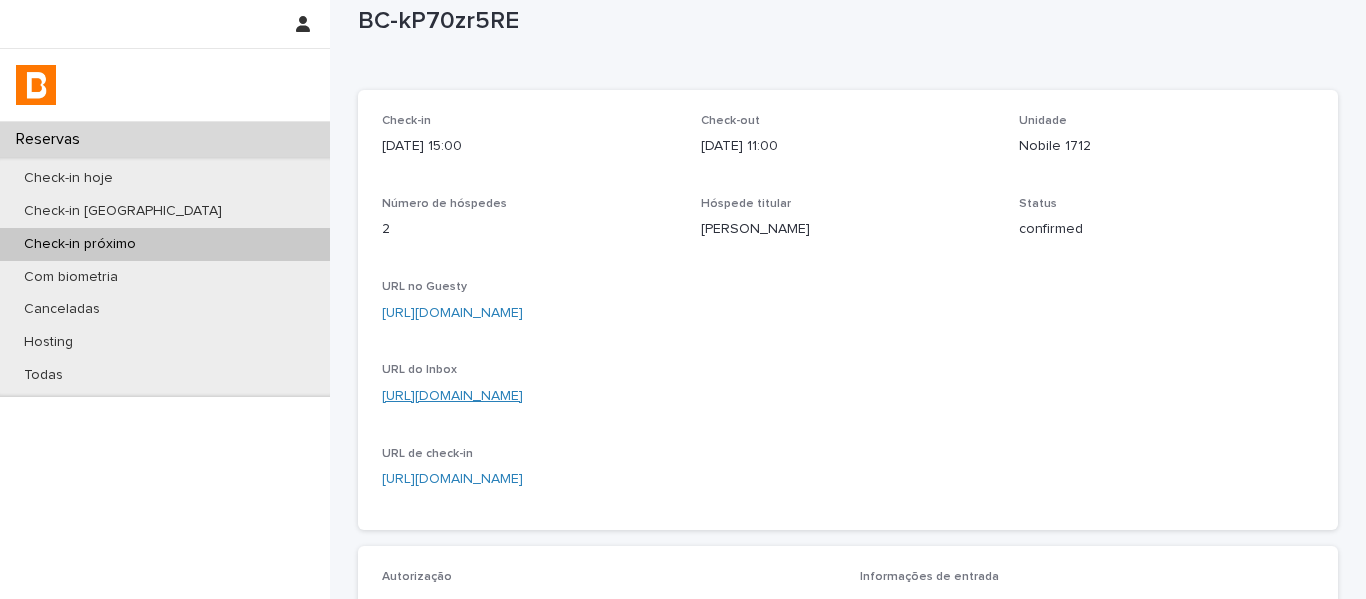 click on "[URL][DOMAIN_NAME]" at bounding box center [452, 396] 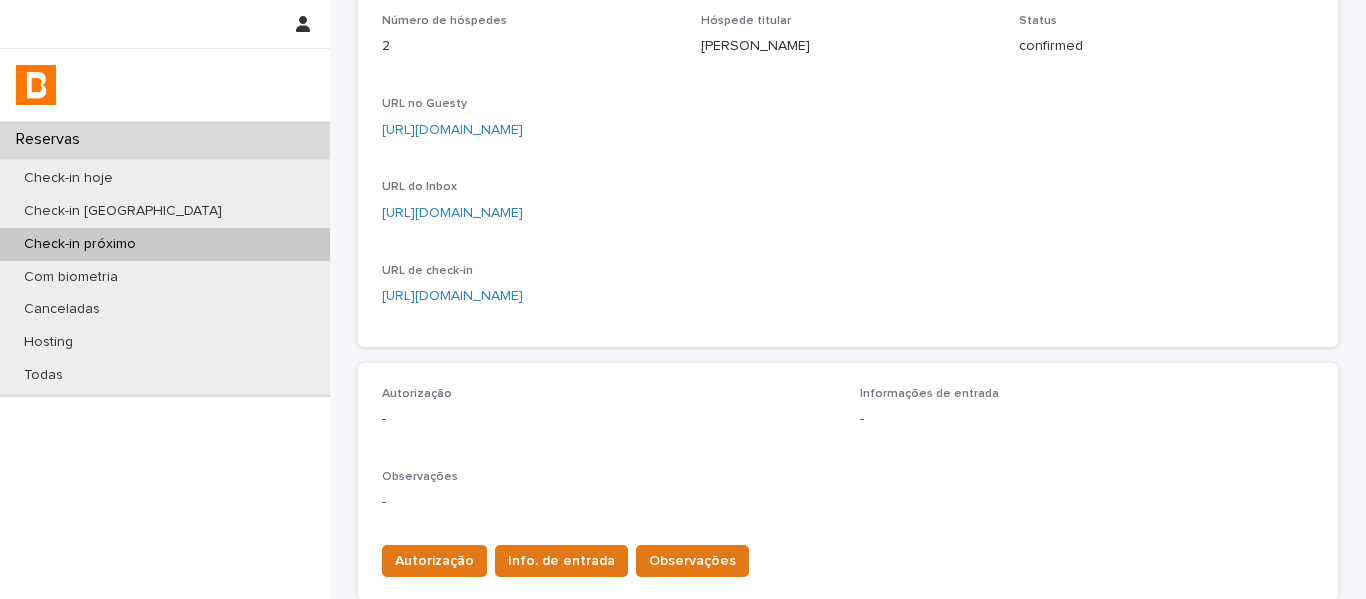 scroll, scrollTop: 356, scrollLeft: 0, axis: vertical 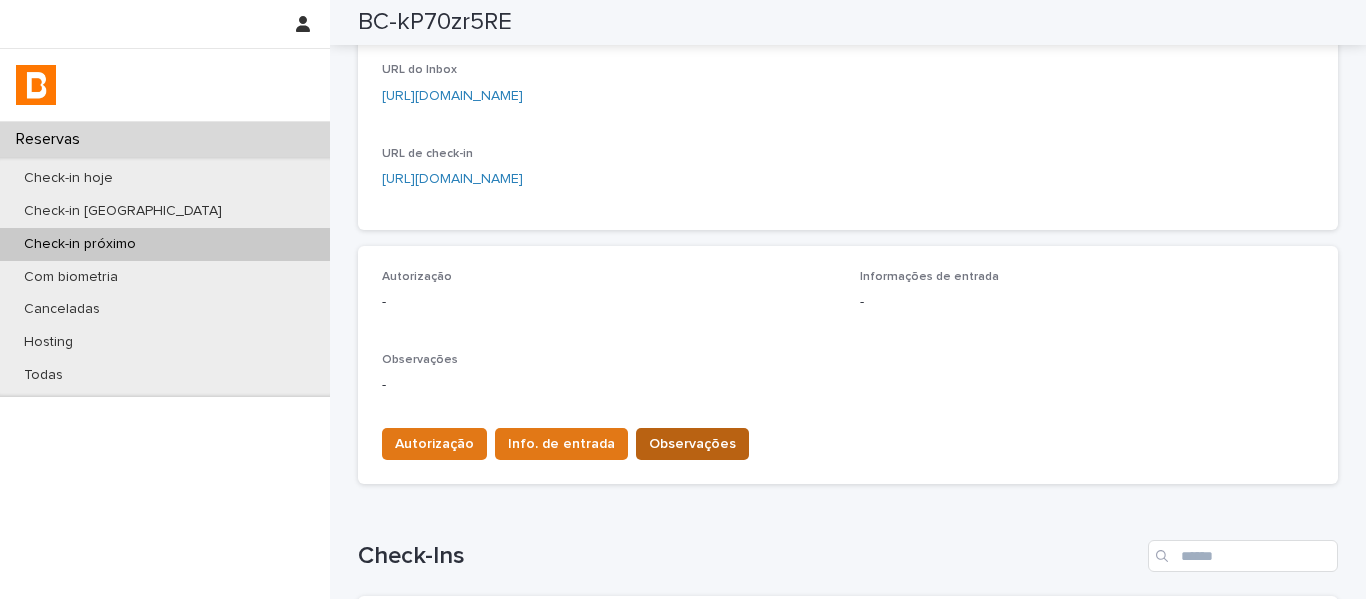 click on "Observações" at bounding box center (692, 444) 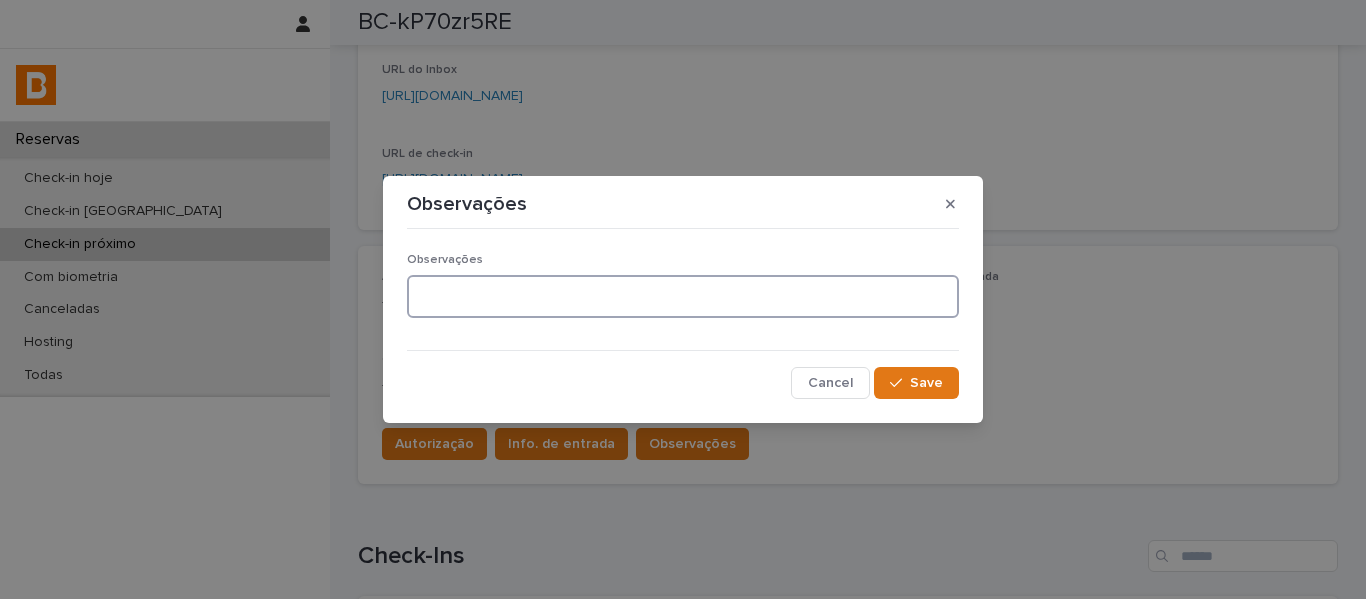 click at bounding box center [683, 296] 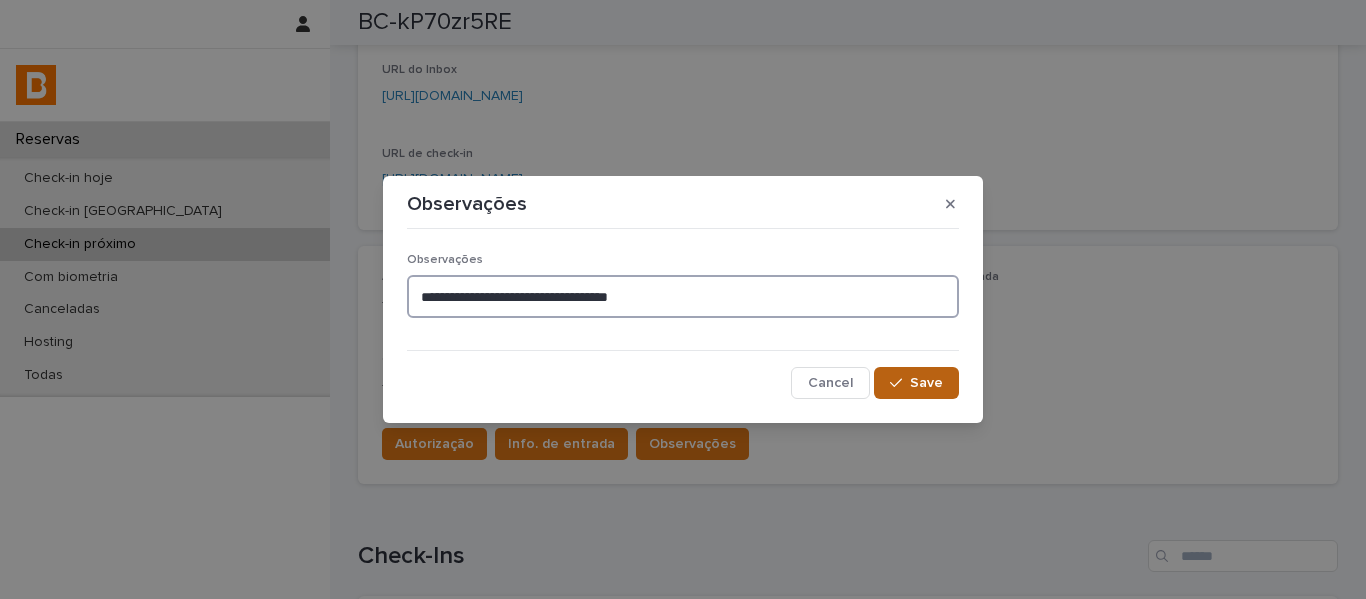 type on "**********" 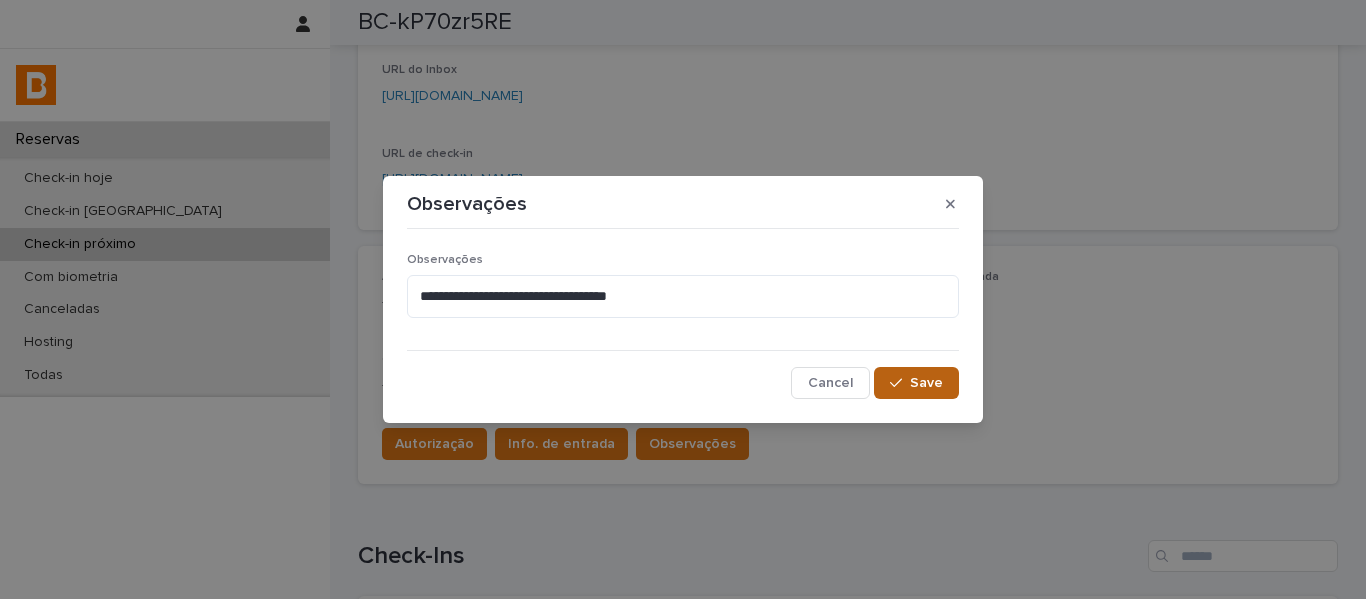 click on "Save" at bounding box center (926, 383) 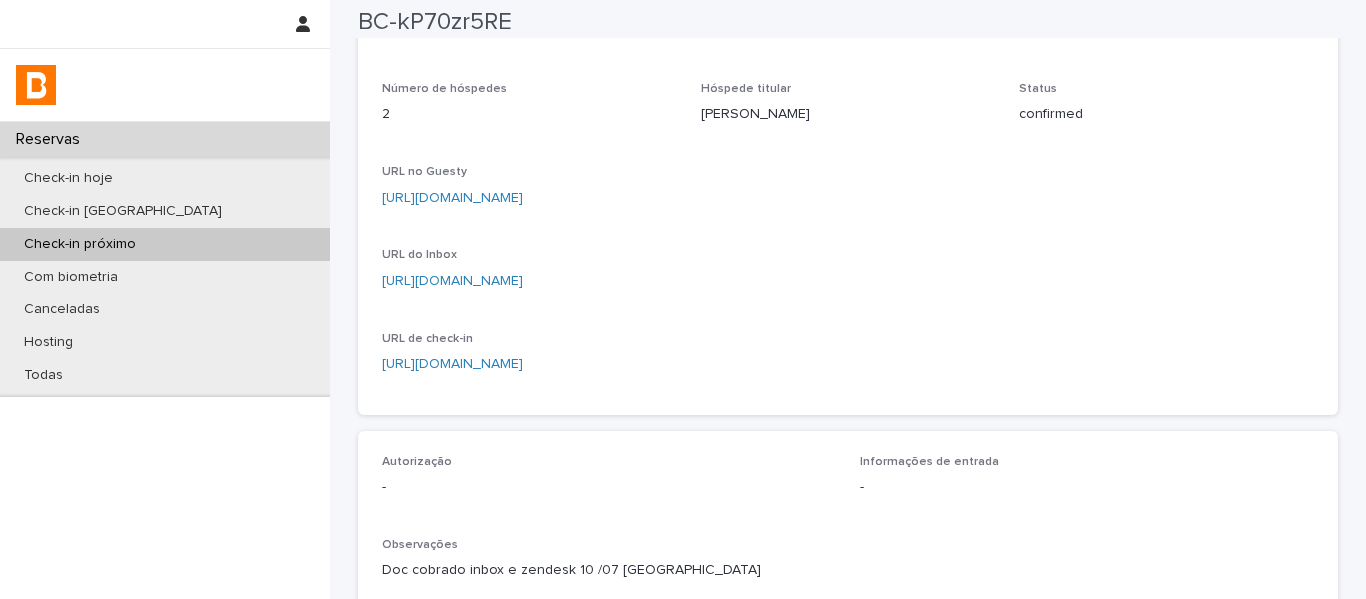 scroll, scrollTop: 0, scrollLeft: 0, axis: both 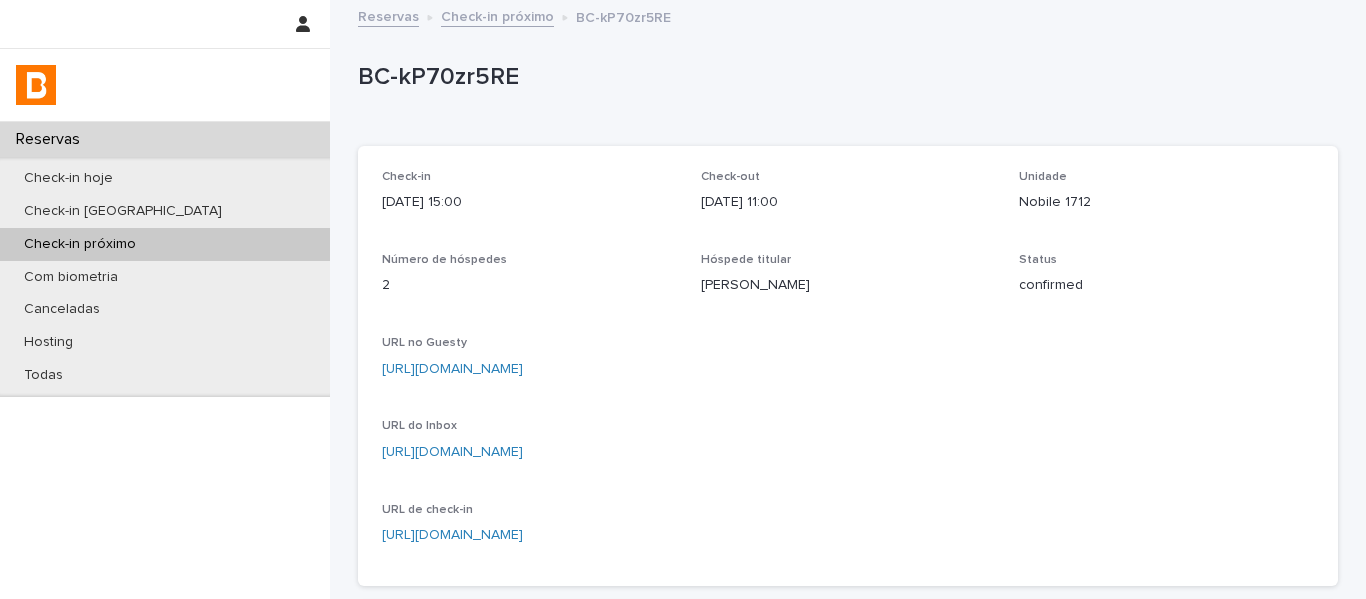 click on "Check-in próximo" at bounding box center [497, 15] 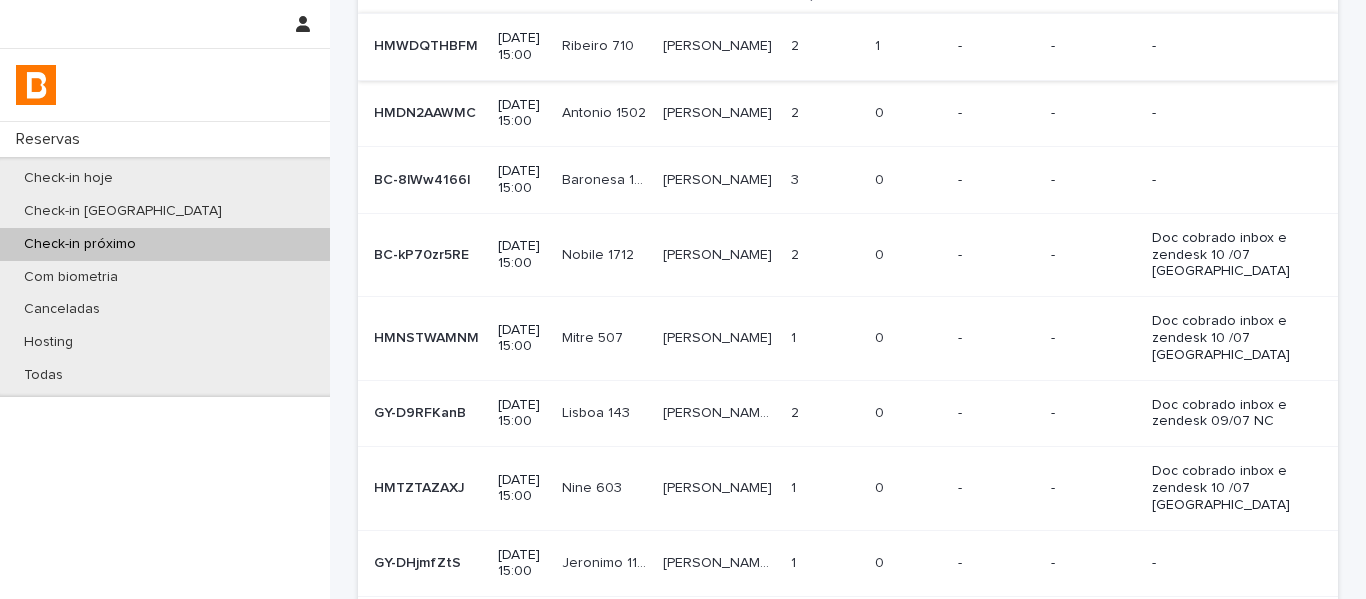 scroll, scrollTop: 200, scrollLeft: 0, axis: vertical 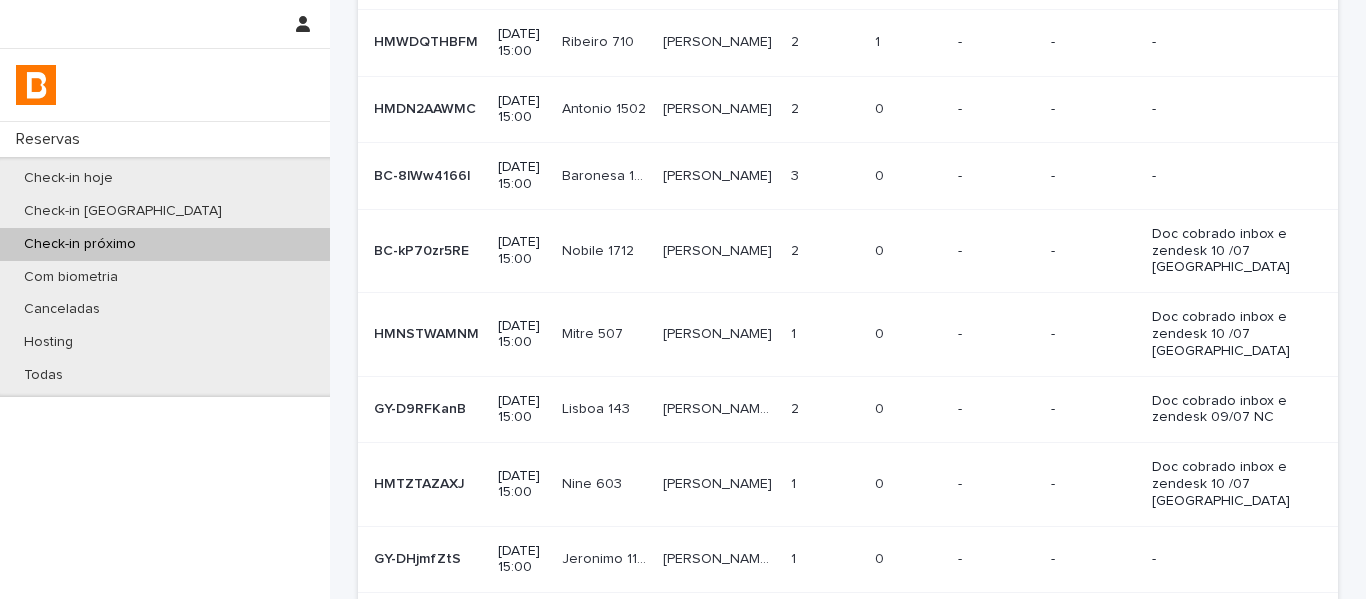 click on "[DATE] 15:00" at bounding box center [522, 176] 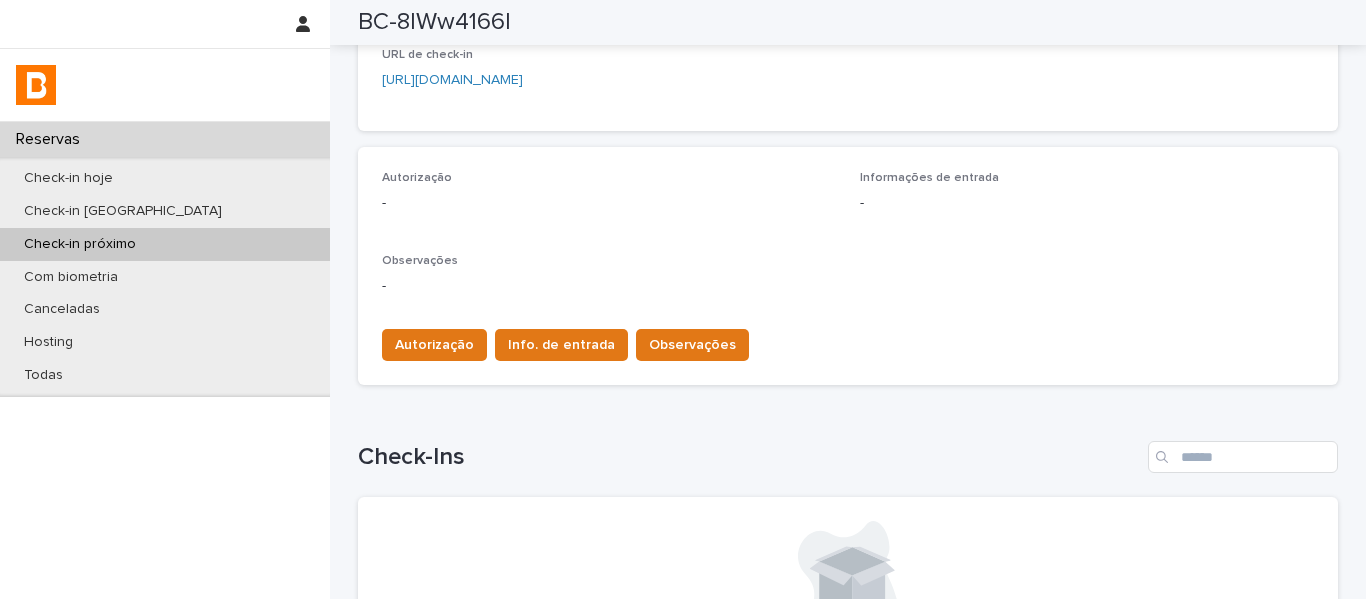 scroll, scrollTop: 256, scrollLeft: 0, axis: vertical 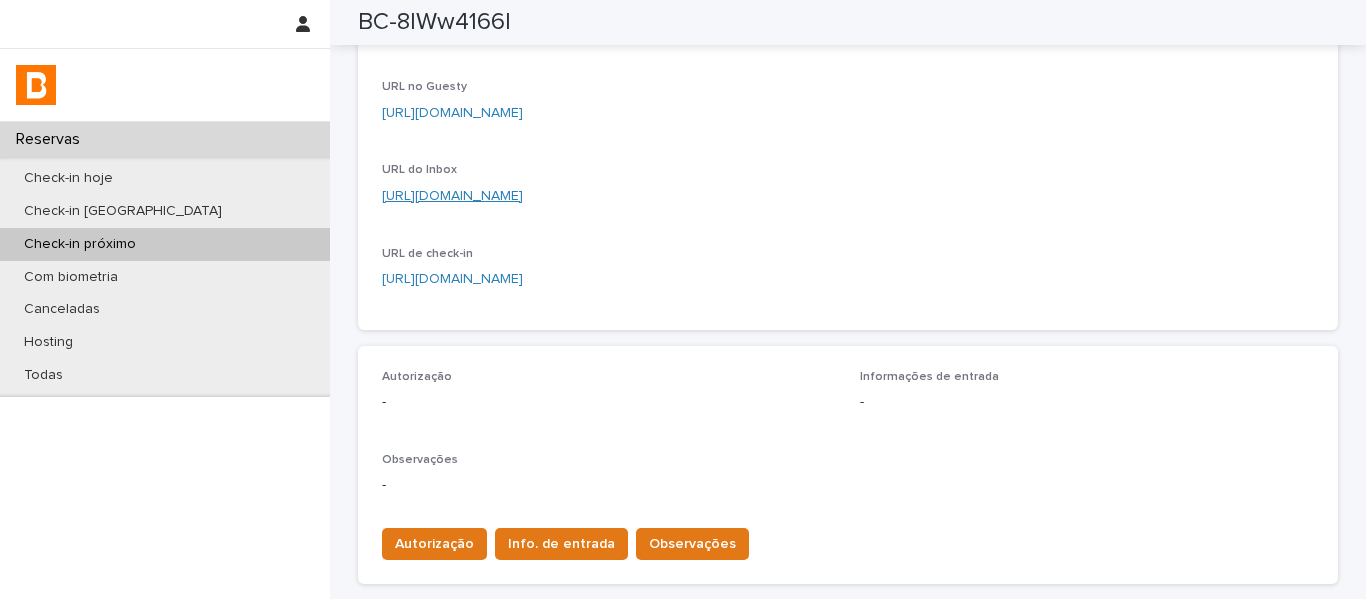 click on "[URL][DOMAIN_NAME]" at bounding box center [452, 196] 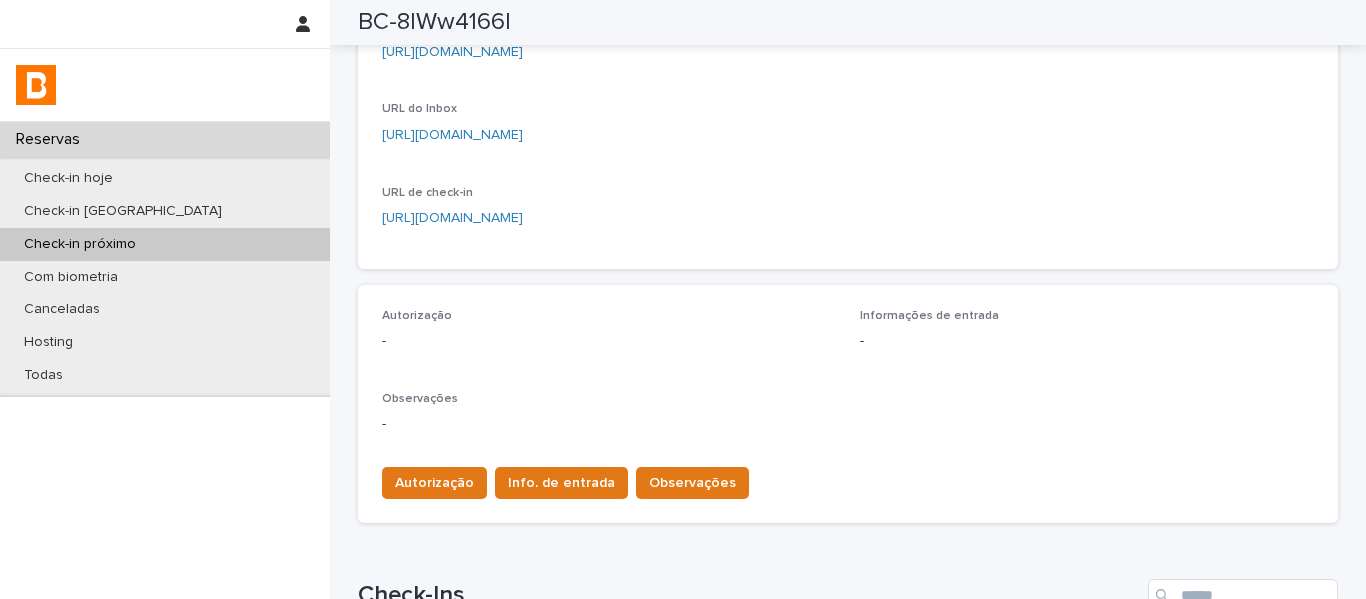 scroll, scrollTop: 456, scrollLeft: 0, axis: vertical 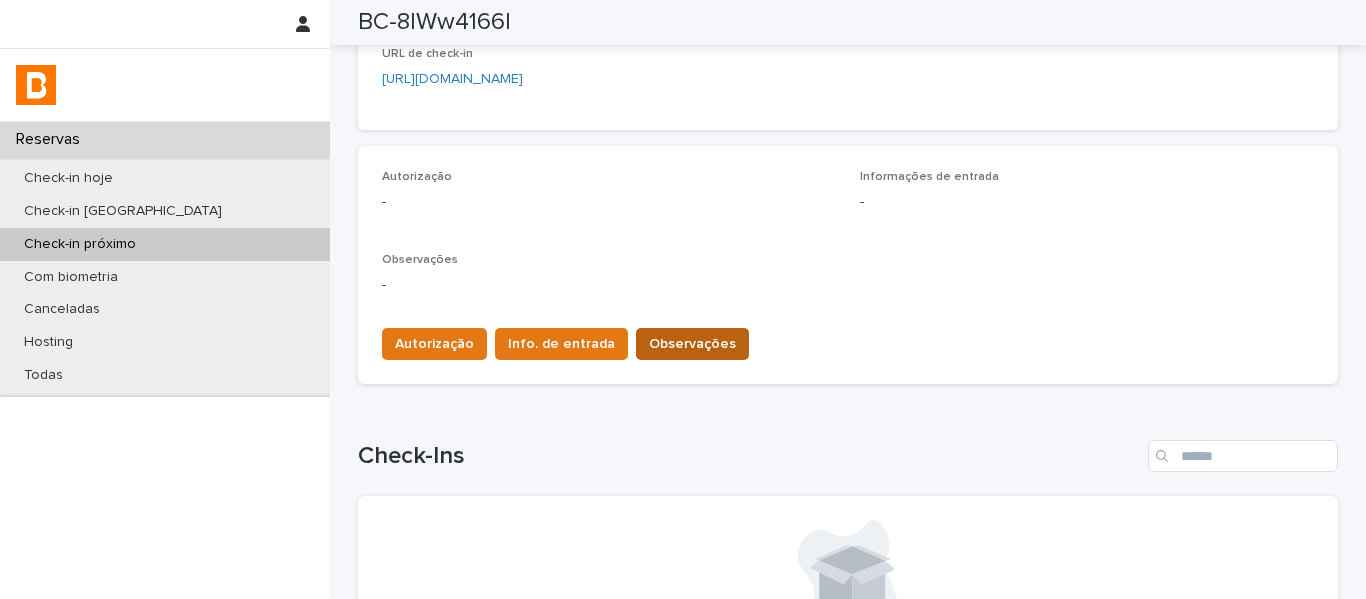 click on "Observações" at bounding box center (692, 344) 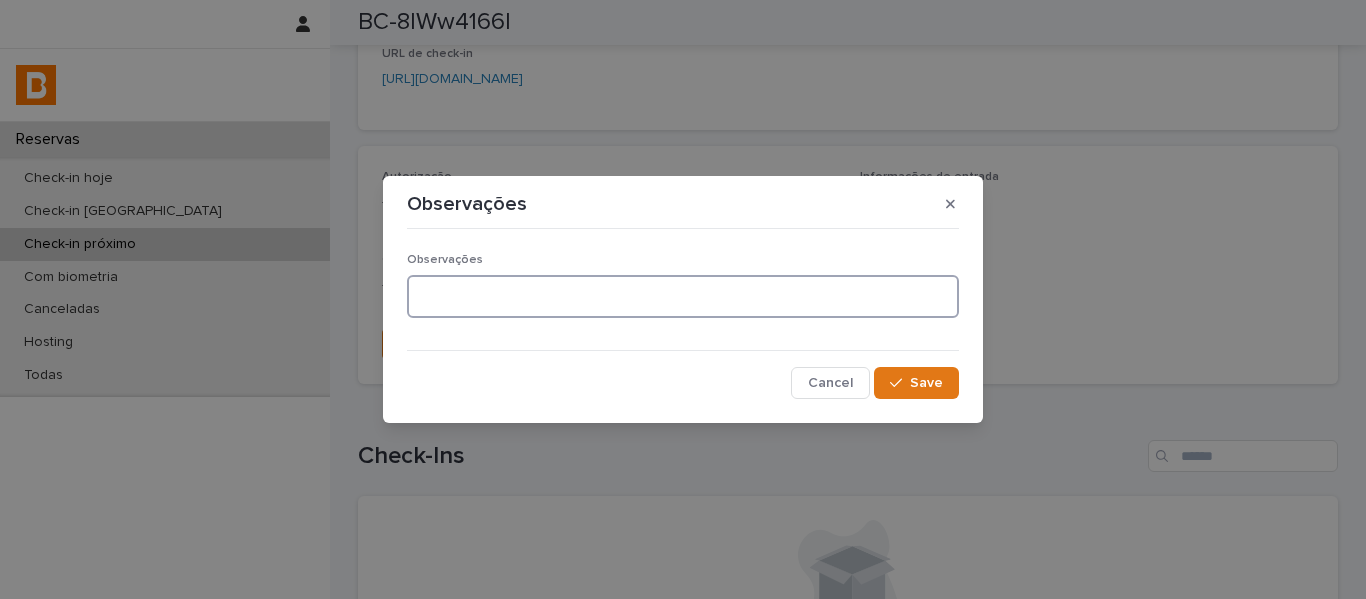 click at bounding box center [683, 296] 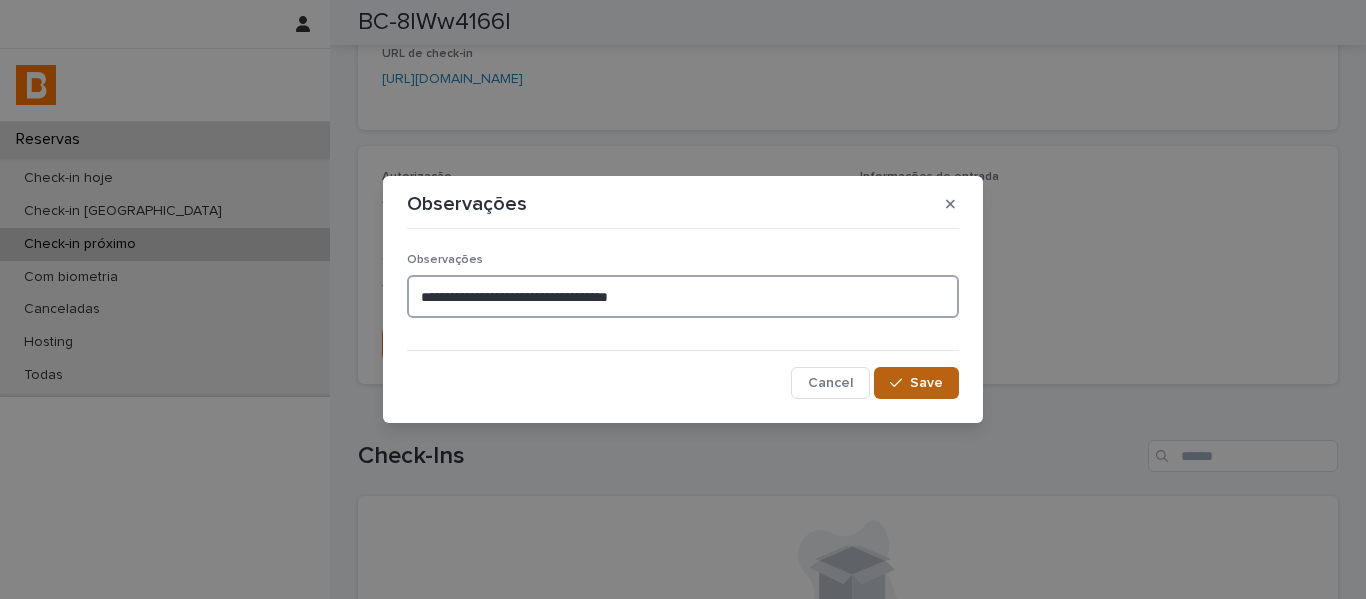 type on "**********" 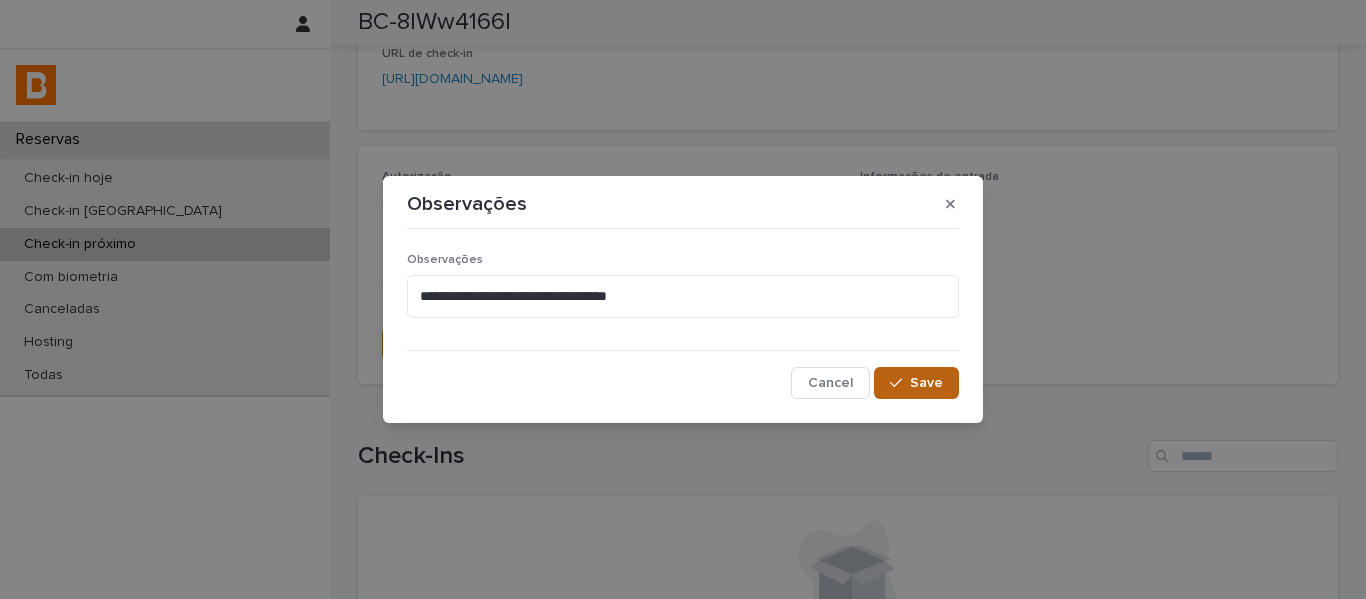 click on "Save" at bounding box center (916, 383) 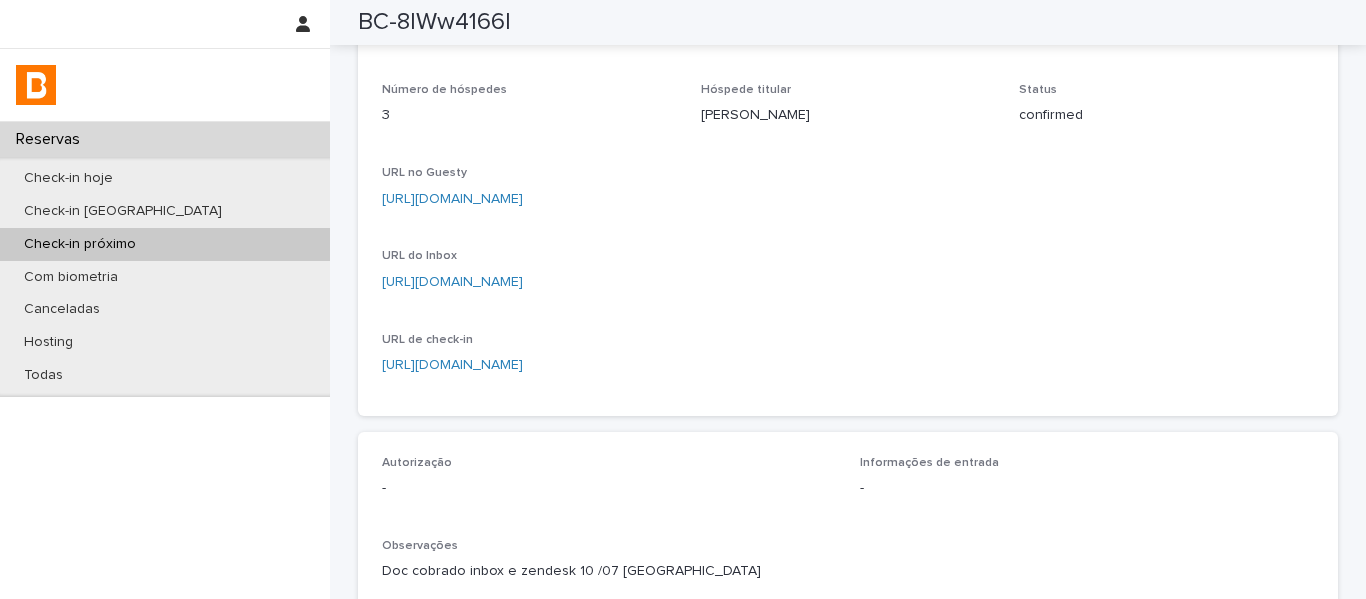 scroll, scrollTop: 0, scrollLeft: 0, axis: both 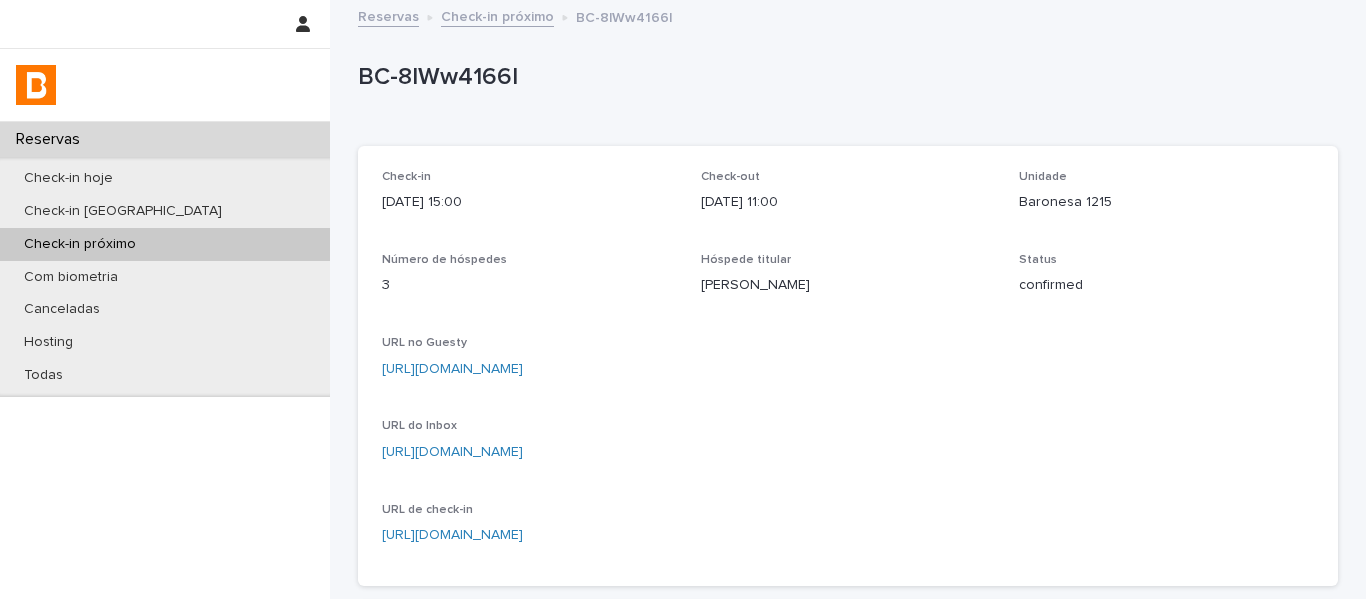 click on "Check-in próximo" at bounding box center [497, 15] 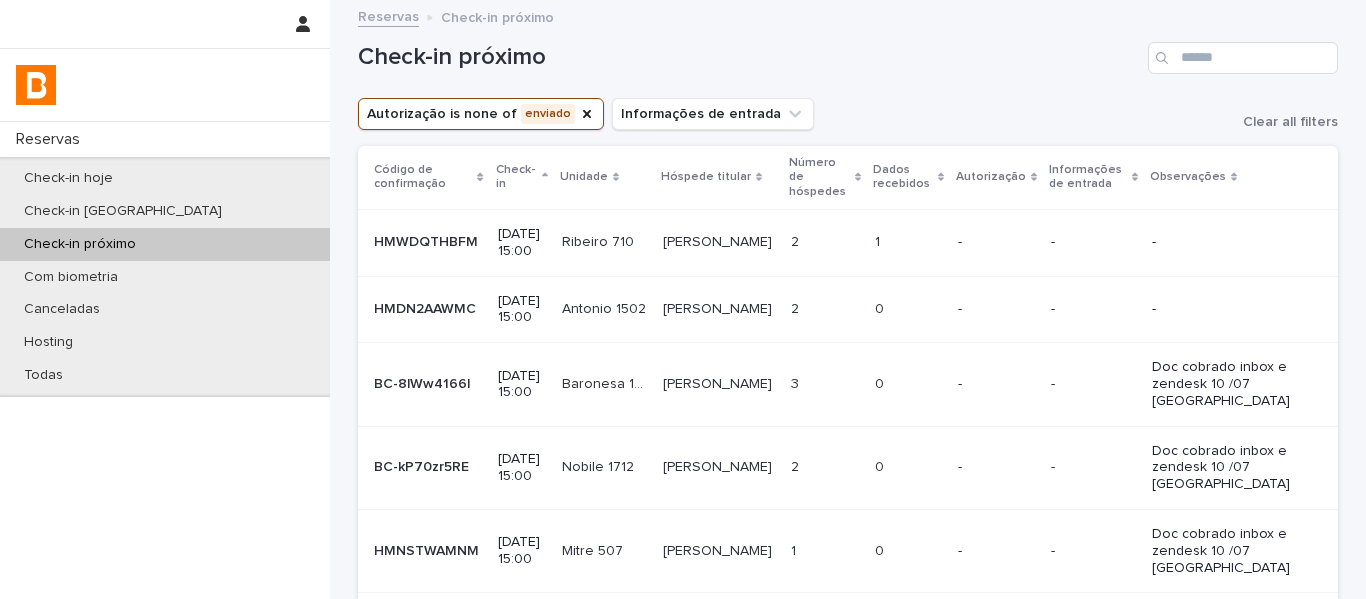 click on "[PERSON_NAME] [PERSON_NAME]" at bounding box center [718, 309] 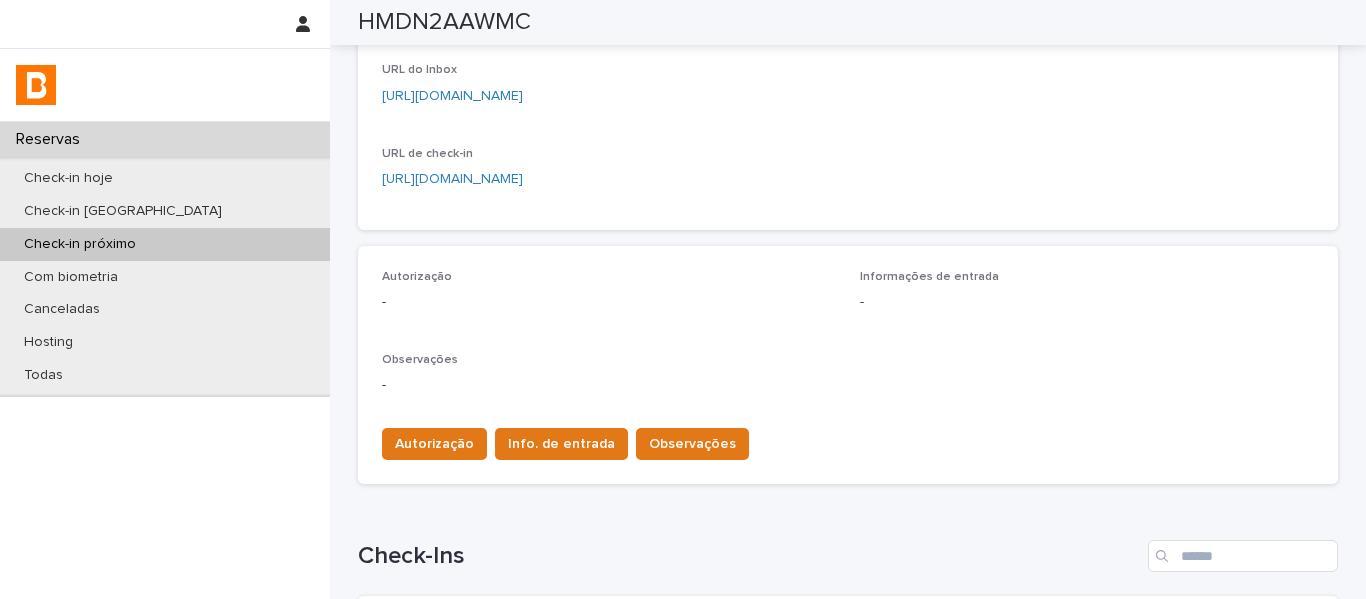scroll, scrollTop: 156, scrollLeft: 0, axis: vertical 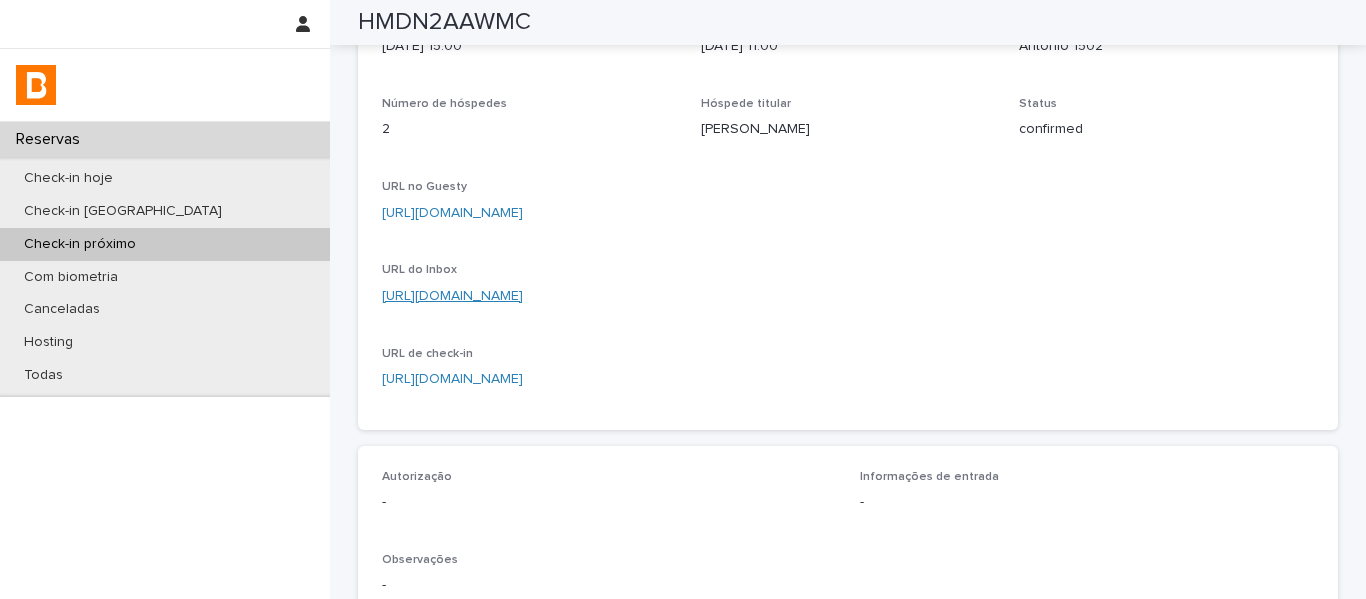 click on "[URL][DOMAIN_NAME]" at bounding box center (452, 296) 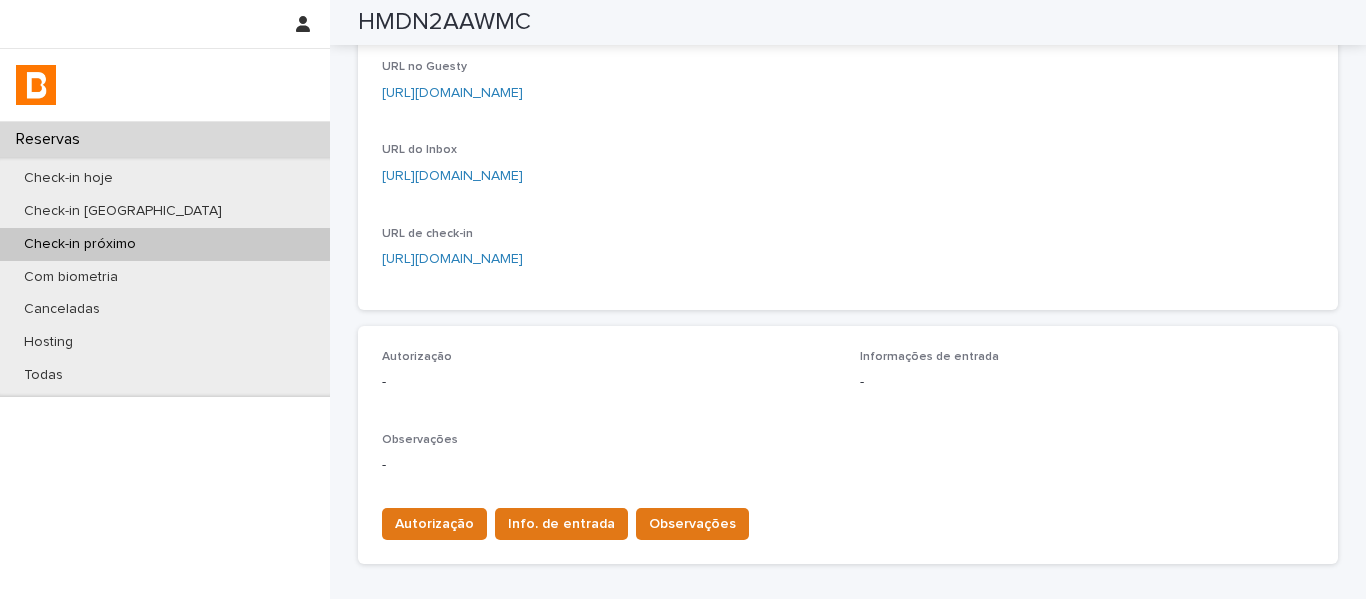 scroll, scrollTop: 456, scrollLeft: 0, axis: vertical 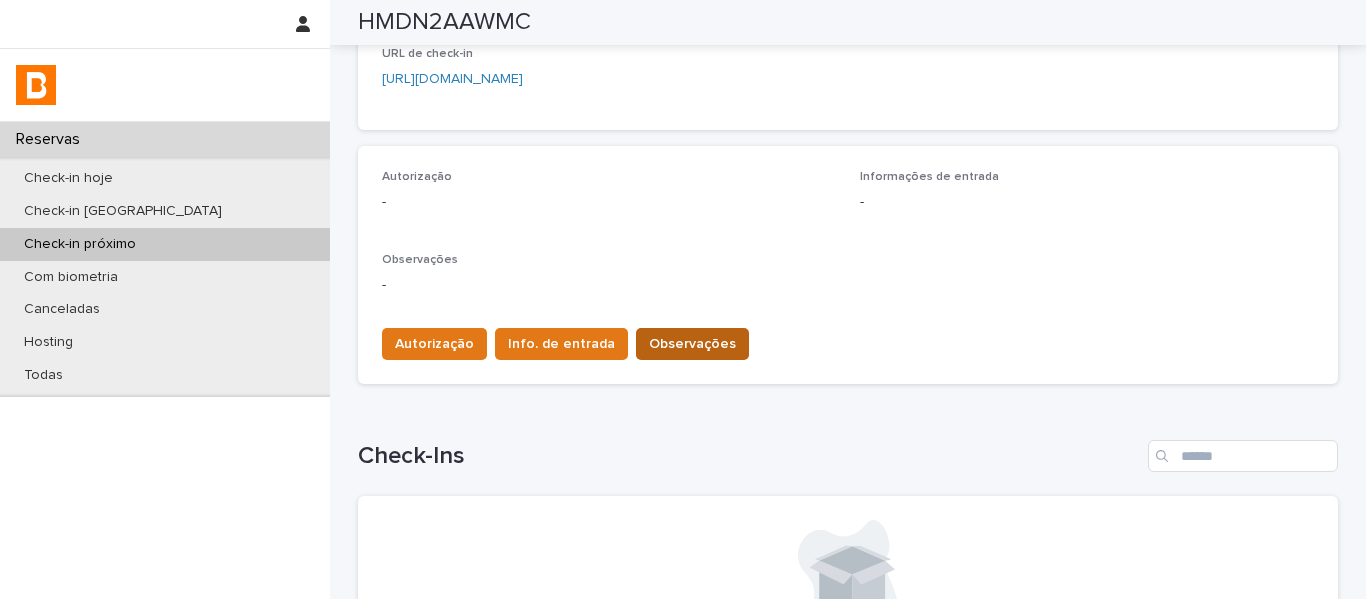 click on "Observações" at bounding box center [692, 344] 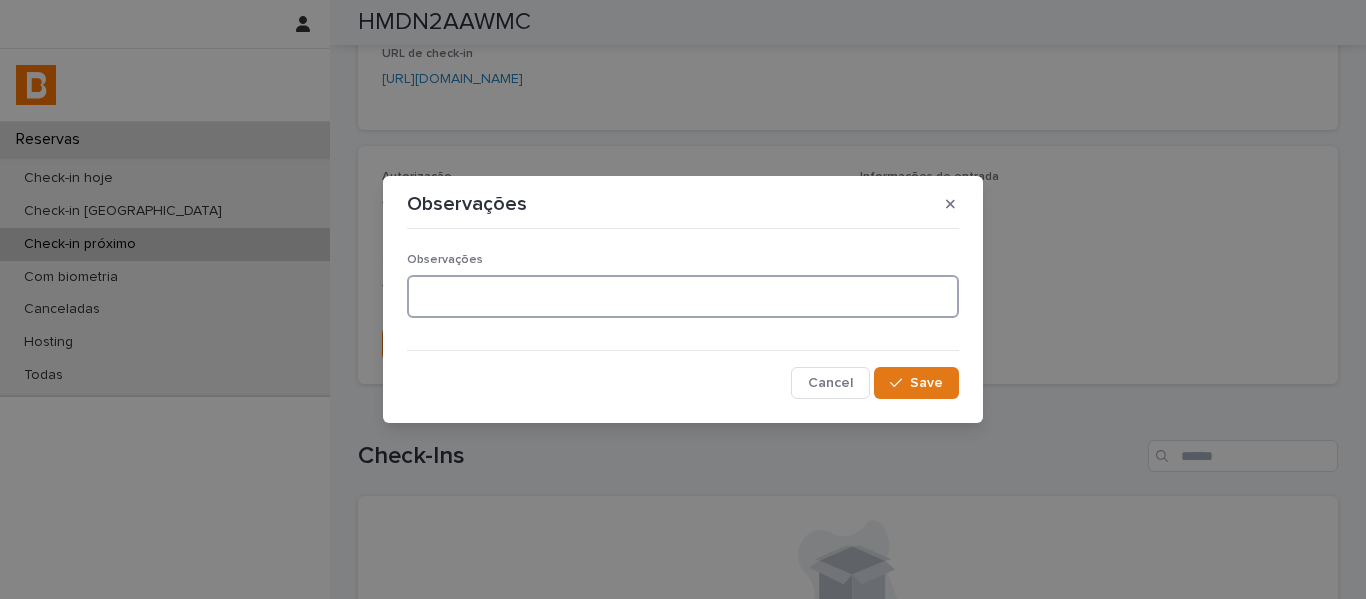 click at bounding box center (683, 296) 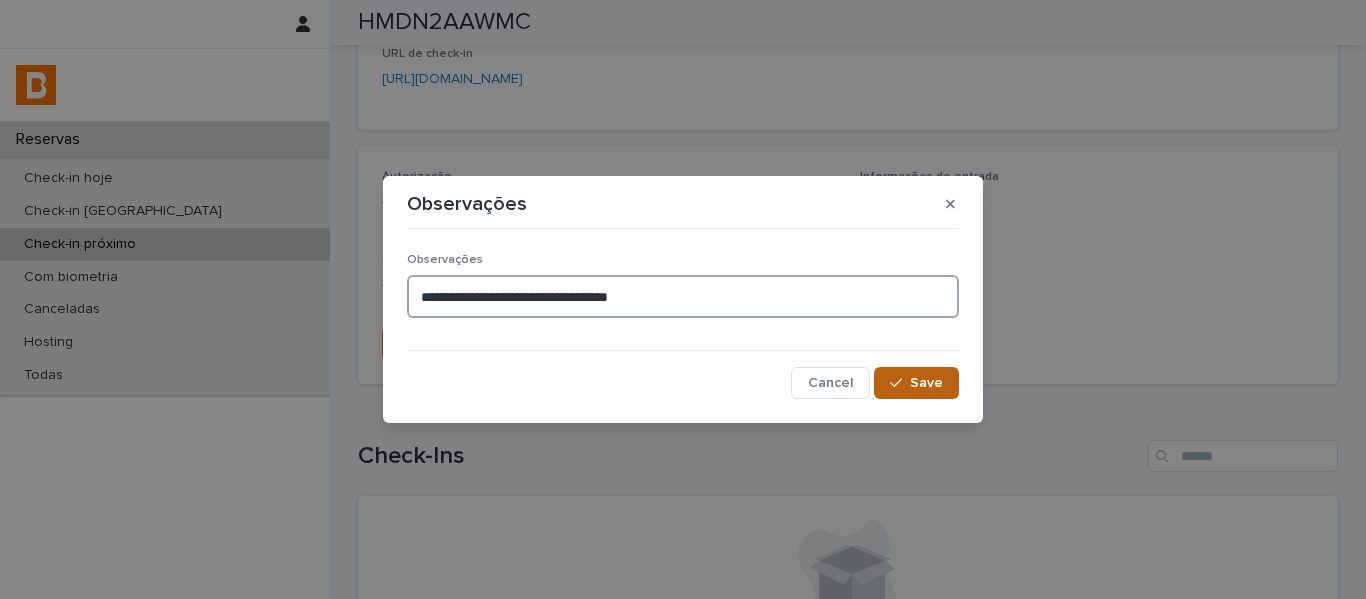 type on "**********" 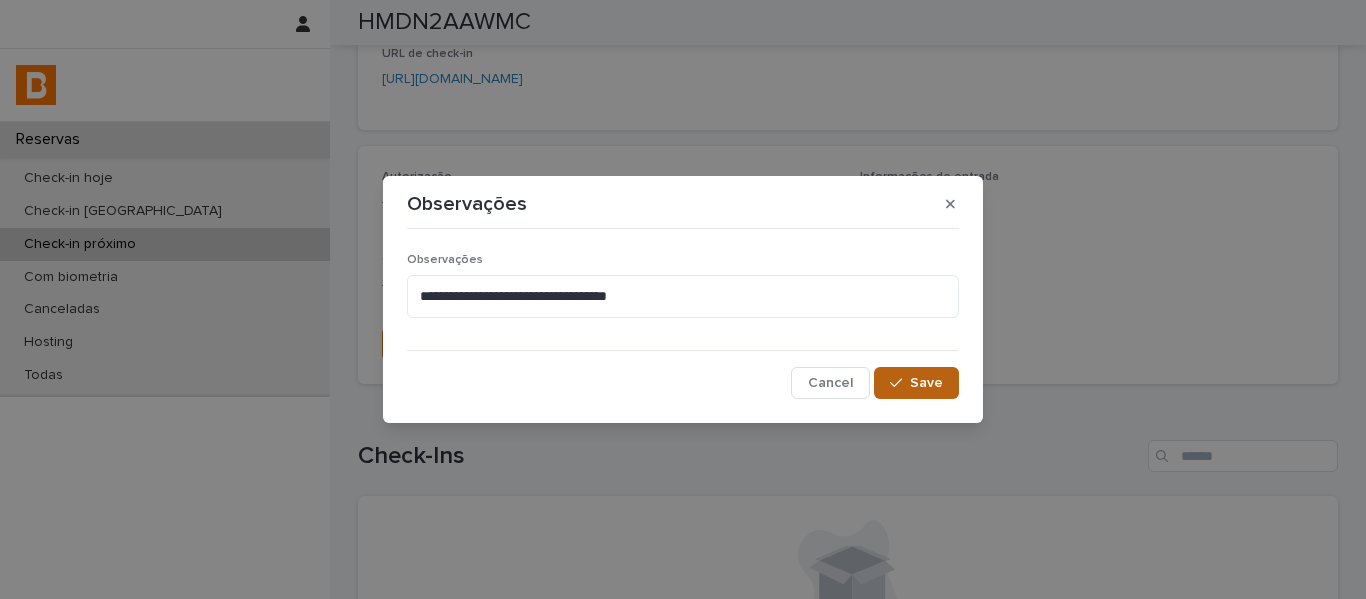 click on "Save" at bounding box center (916, 383) 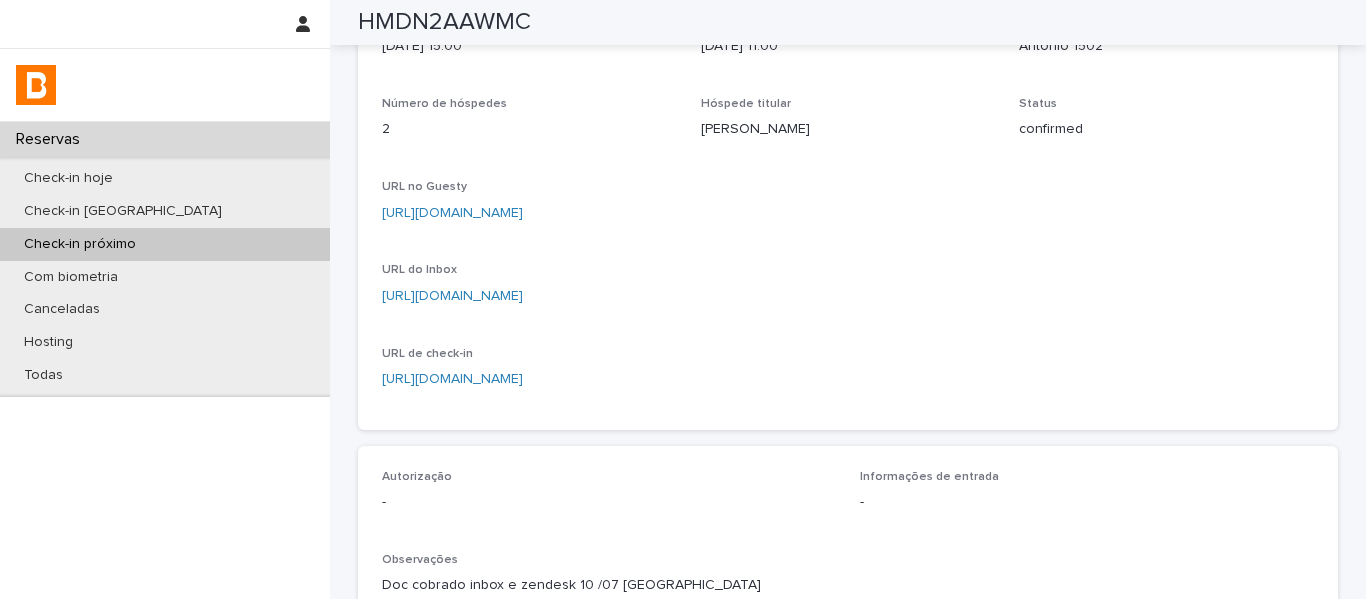 scroll, scrollTop: 0, scrollLeft: 0, axis: both 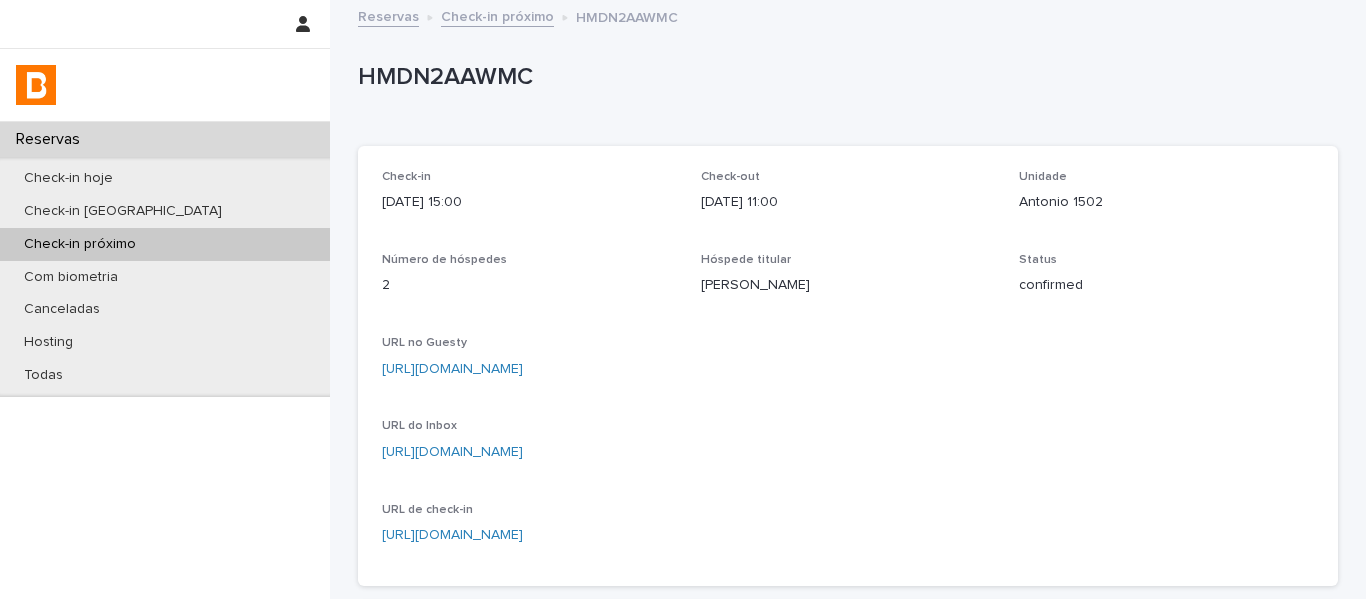 click on "Check-in próximo" at bounding box center [497, 15] 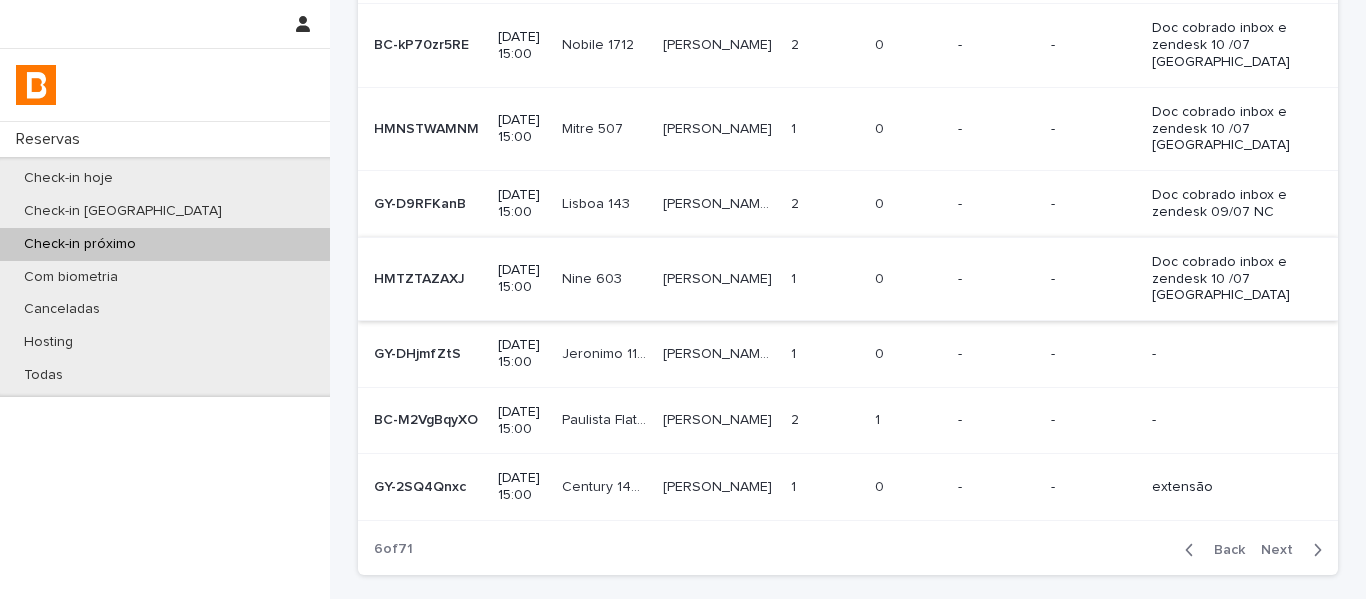 scroll, scrollTop: 500, scrollLeft: 0, axis: vertical 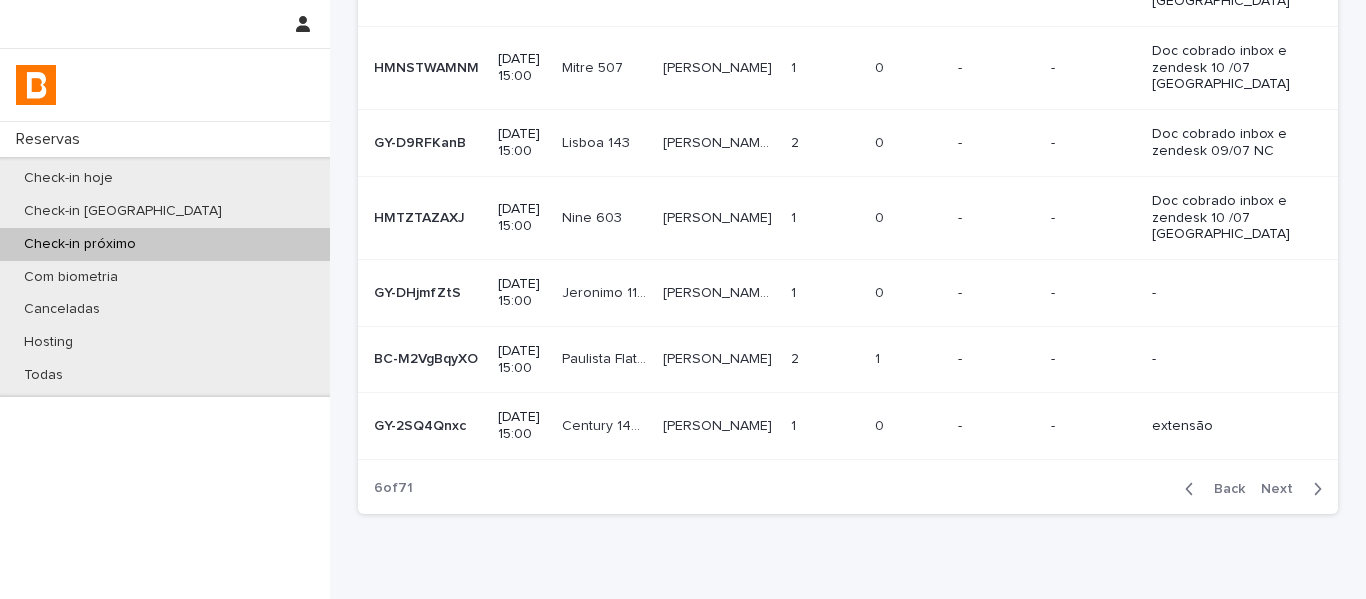 click on "Back" at bounding box center [1223, 489] 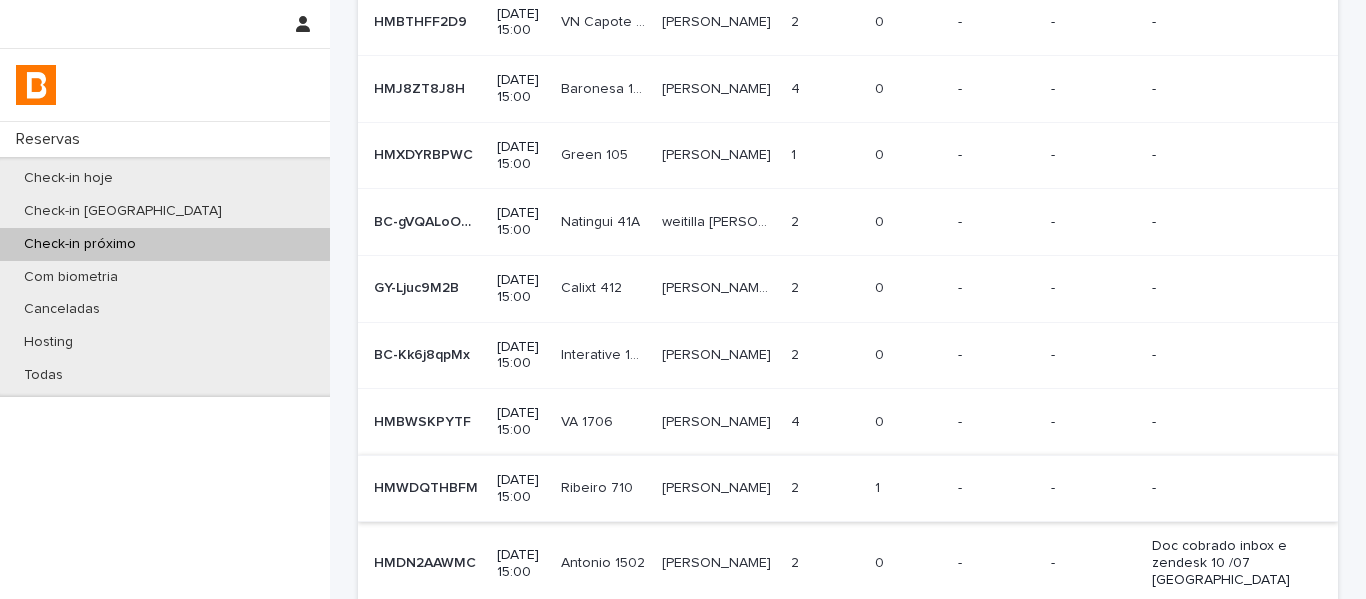 scroll, scrollTop: 258, scrollLeft: 0, axis: vertical 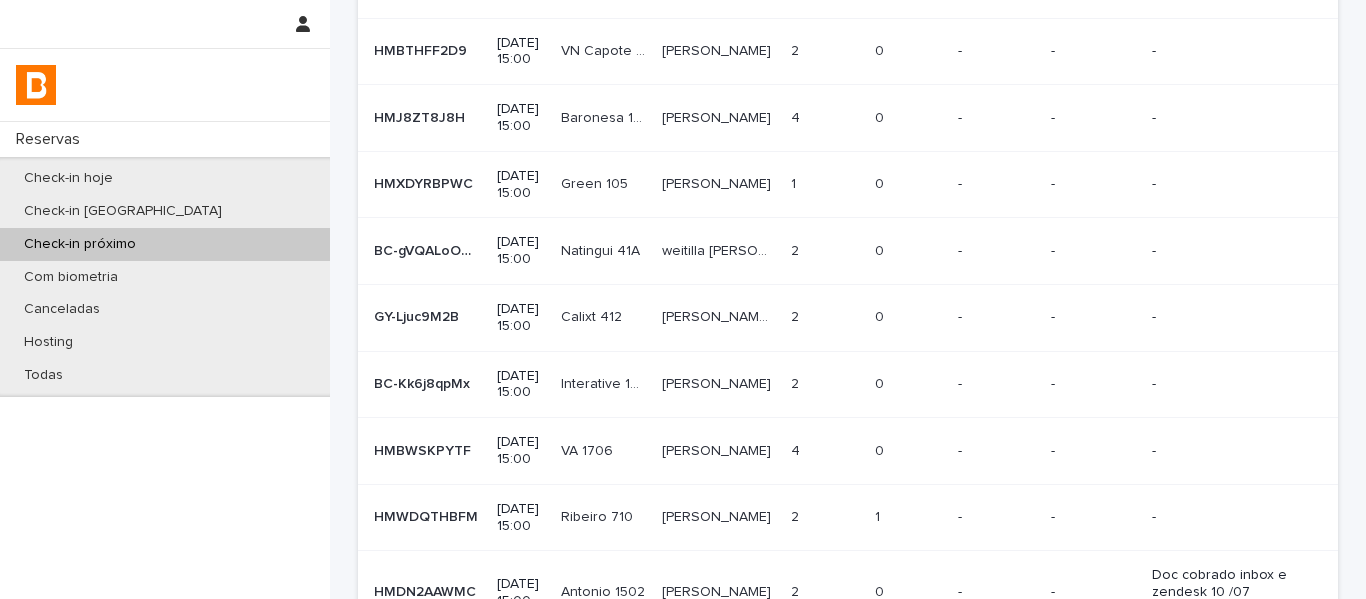 click on "[PERSON_NAME]" at bounding box center (718, 451) 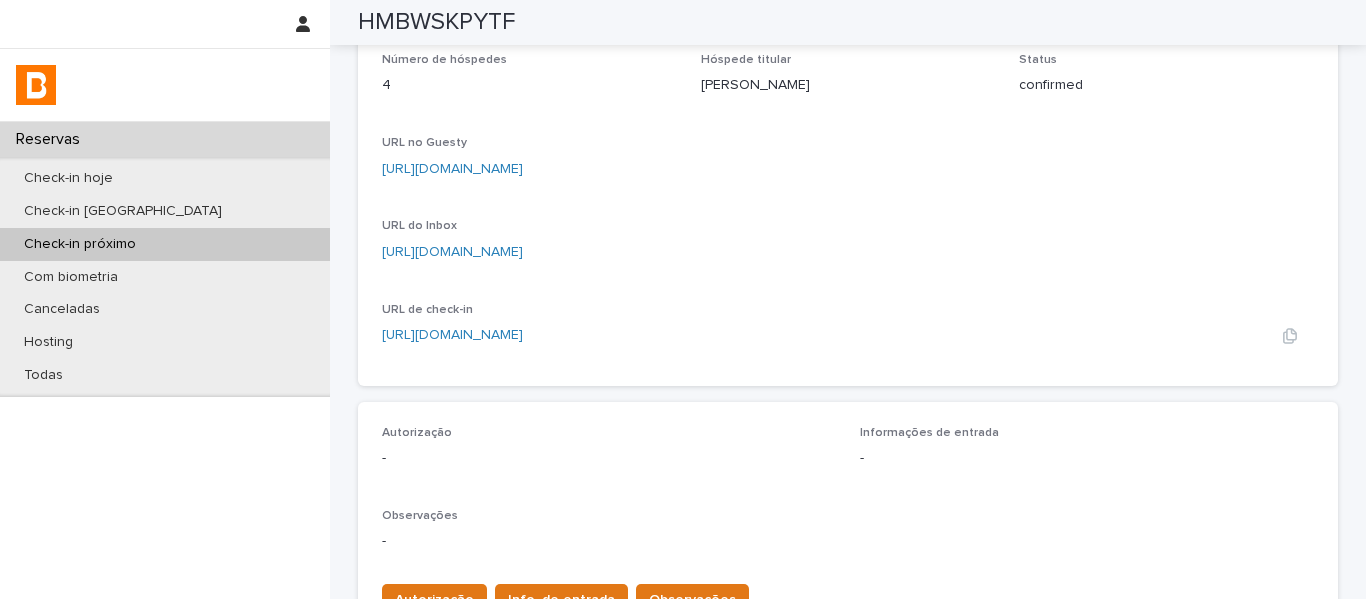 scroll, scrollTop: 0, scrollLeft: 0, axis: both 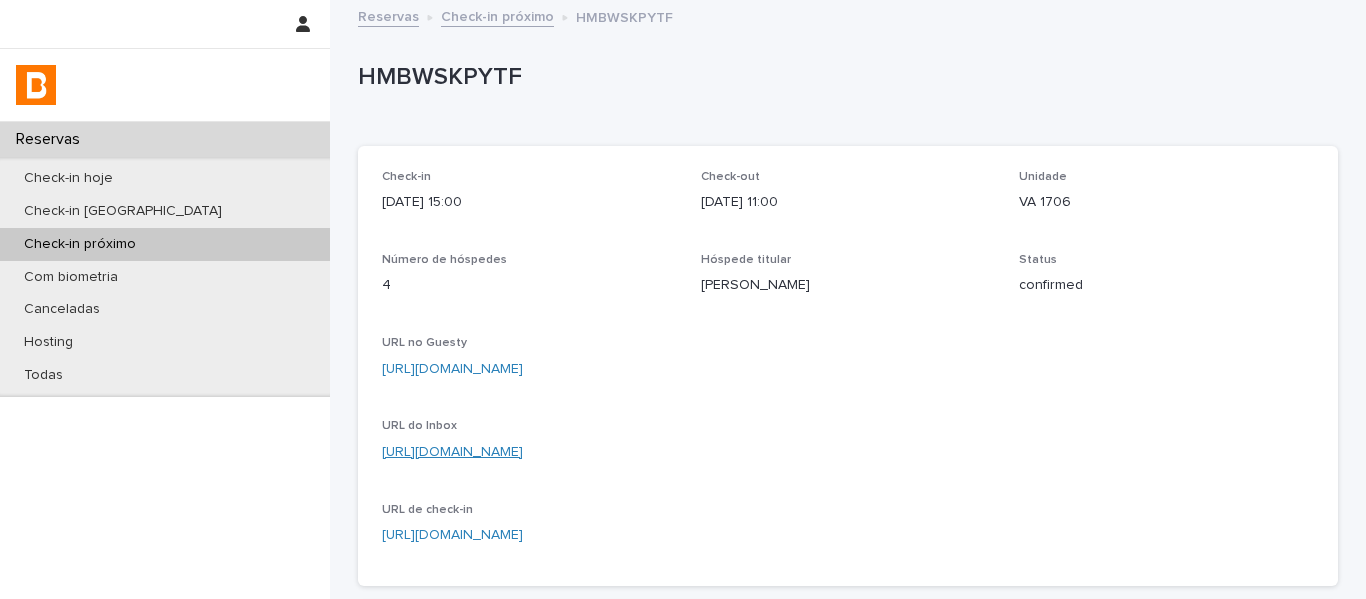 click on "[URL][DOMAIN_NAME]" at bounding box center [452, 452] 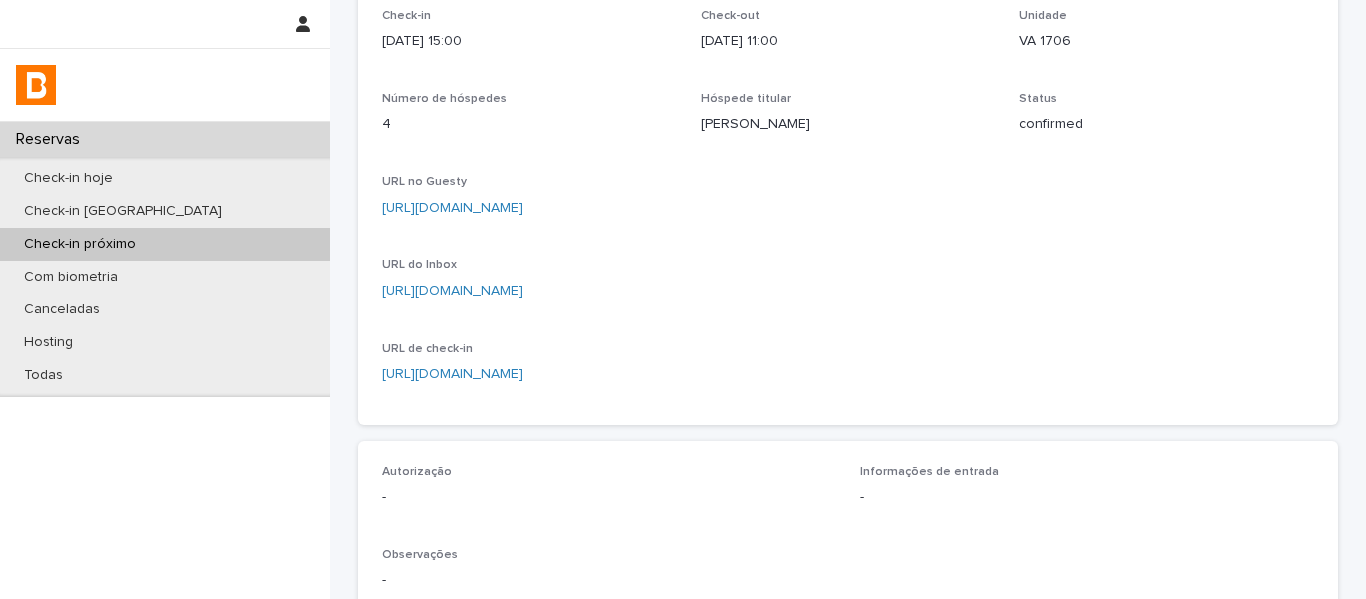 scroll, scrollTop: 300, scrollLeft: 0, axis: vertical 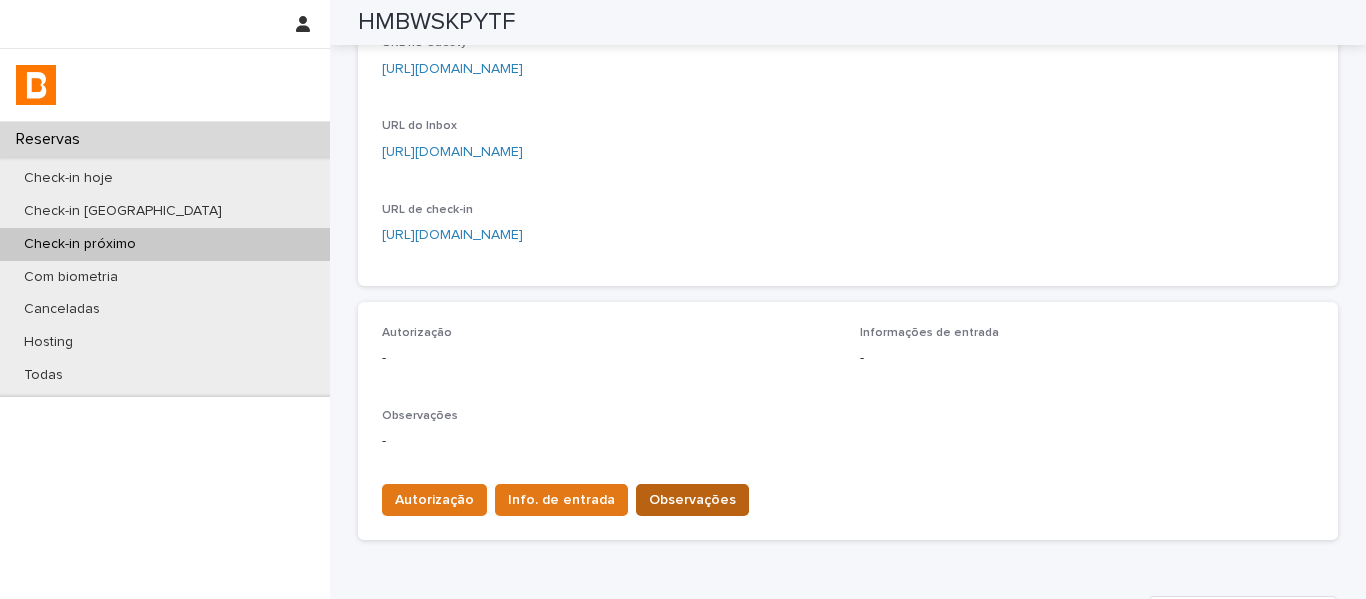 click on "Observações" at bounding box center [692, 500] 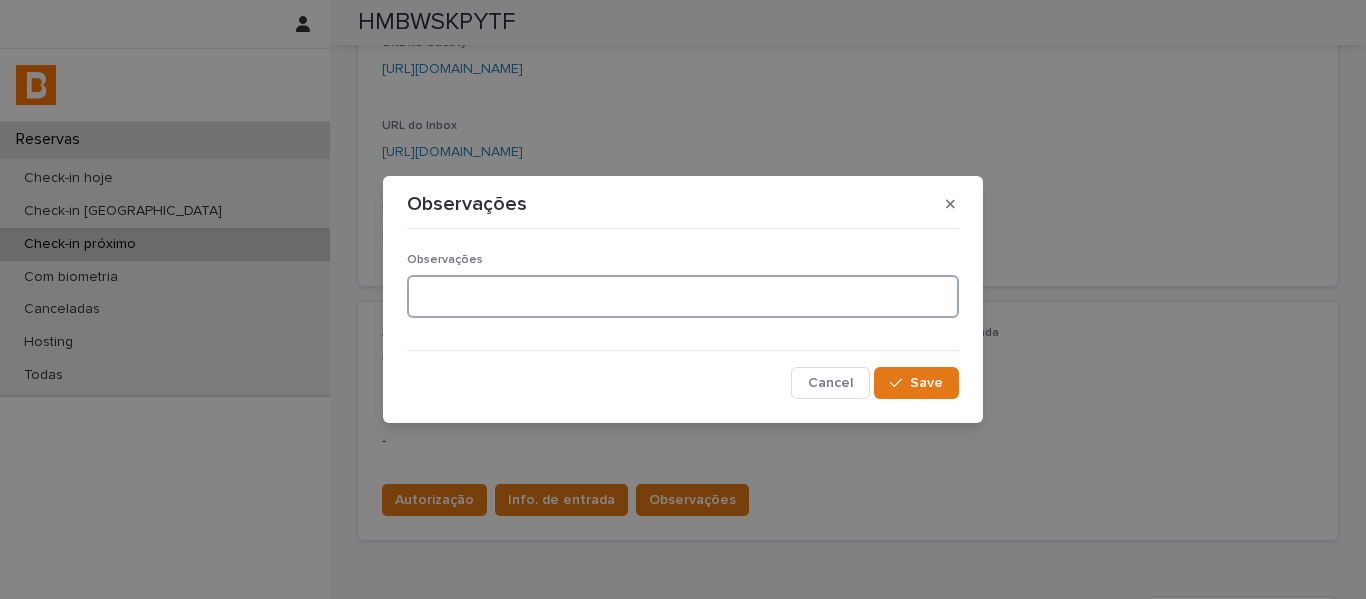 click at bounding box center [683, 296] 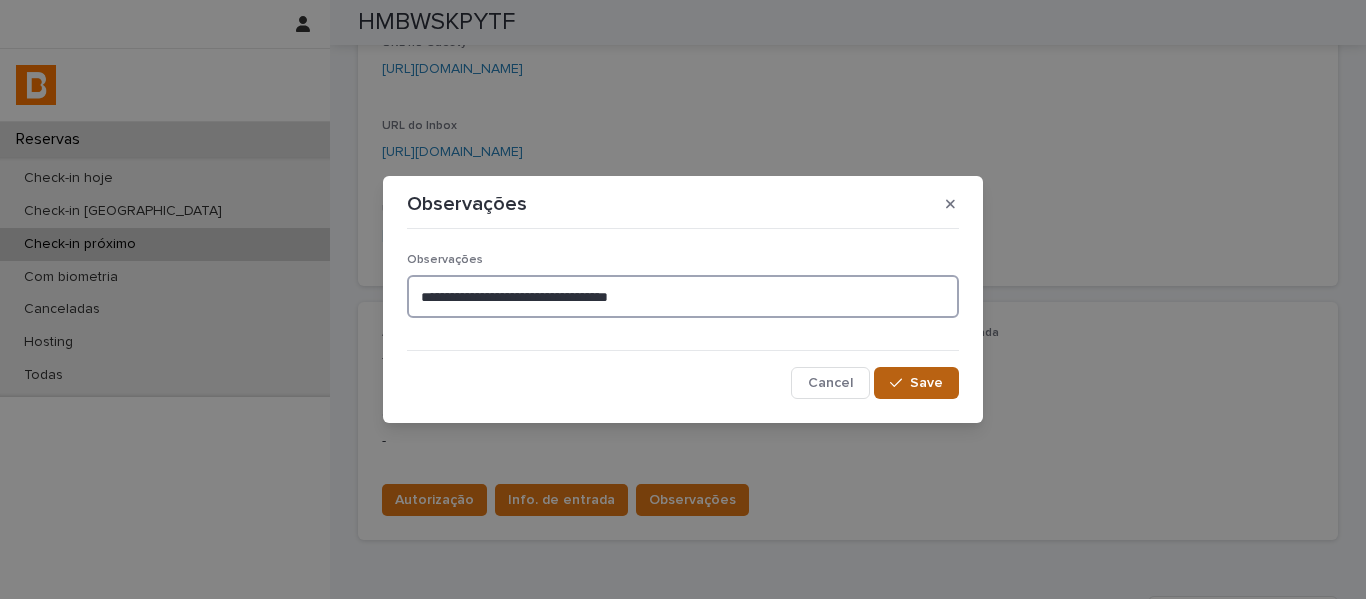 type on "**********" 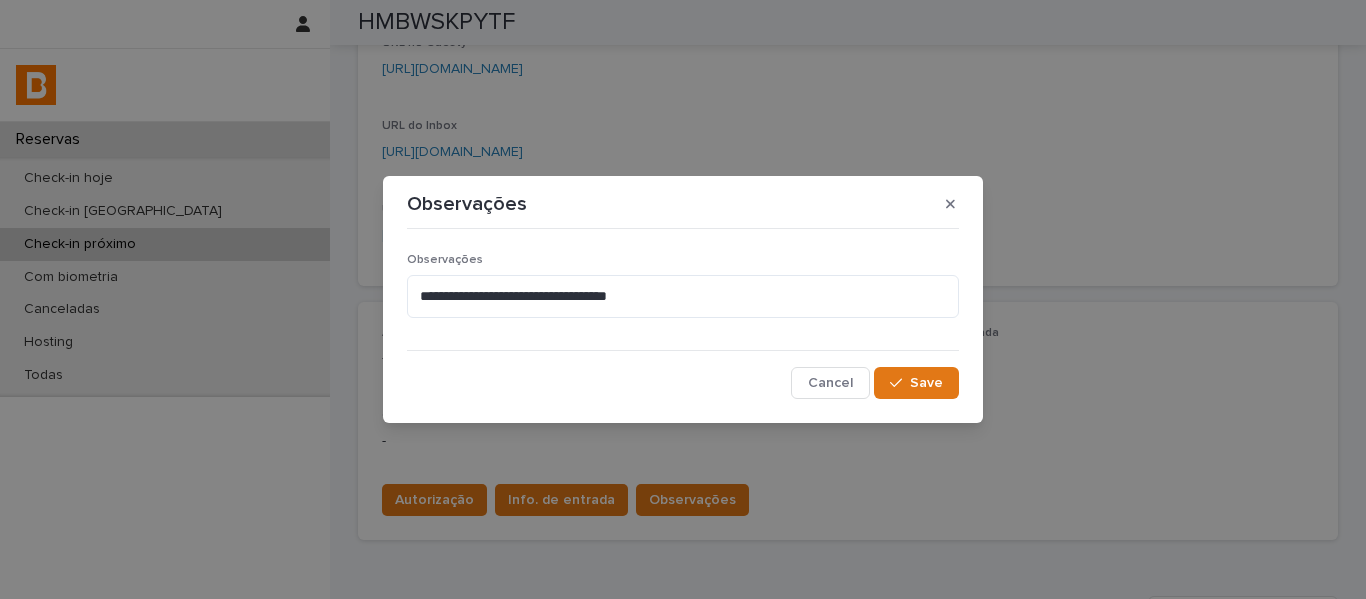 drag, startPoint x: 902, startPoint y: 390, endPoint x: 758, endPoint y: 243, distance: 205.779 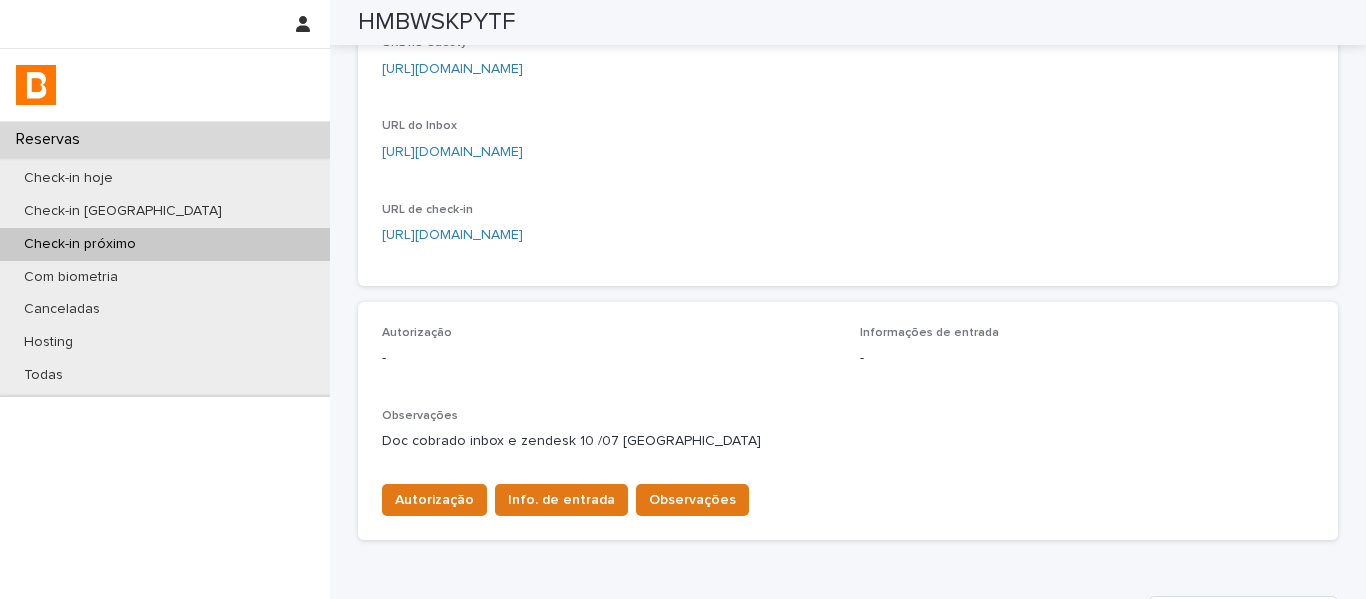 scroll, scrollTop: 0, scrollLeft: 0, axis: both 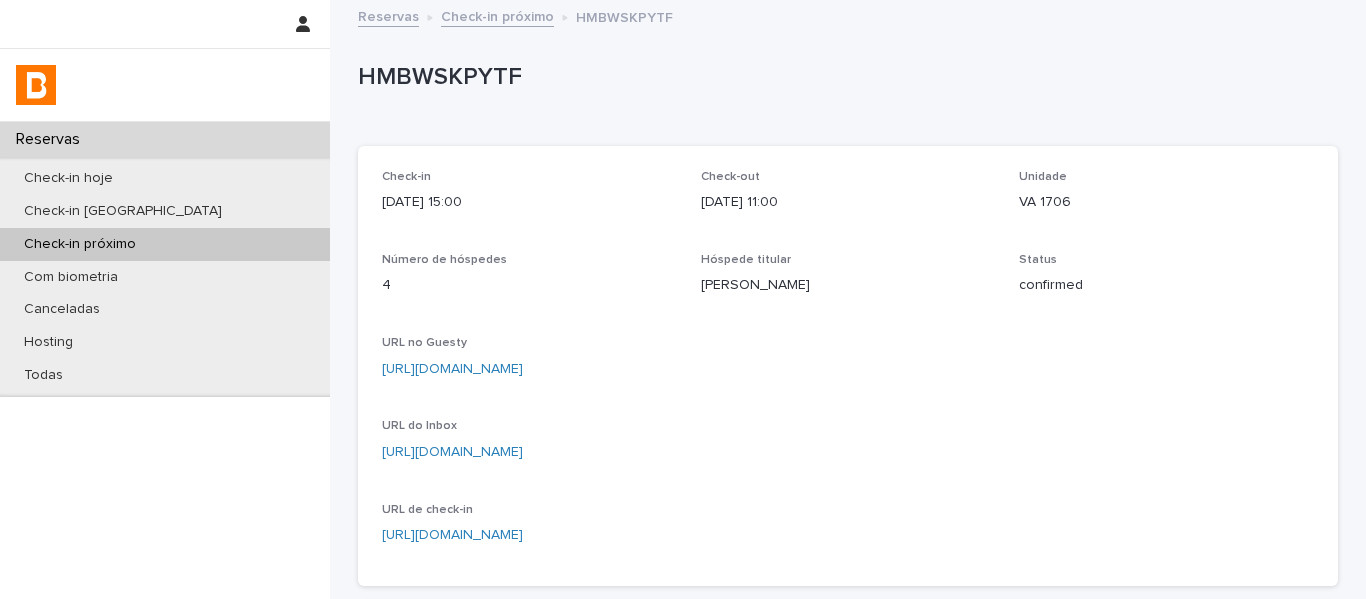click on "Check-in próximo" at bounding box center (497, 15) 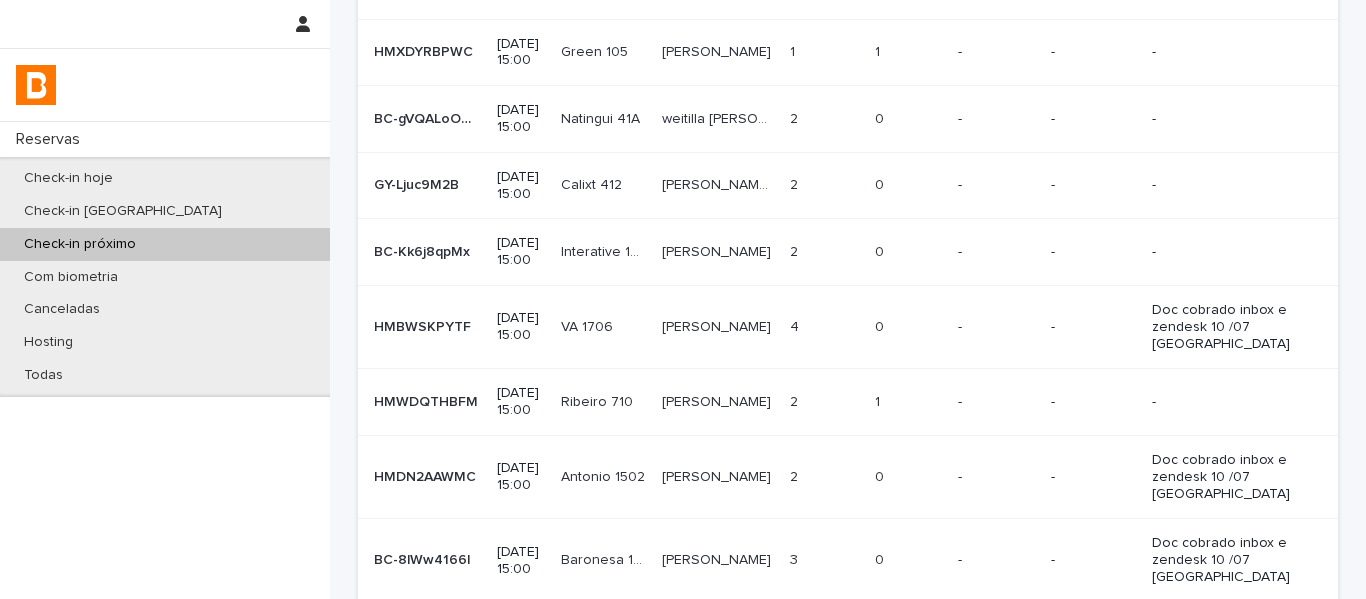 scroll, scrollTop: 157, scrollLeft: 0, axis: vertical 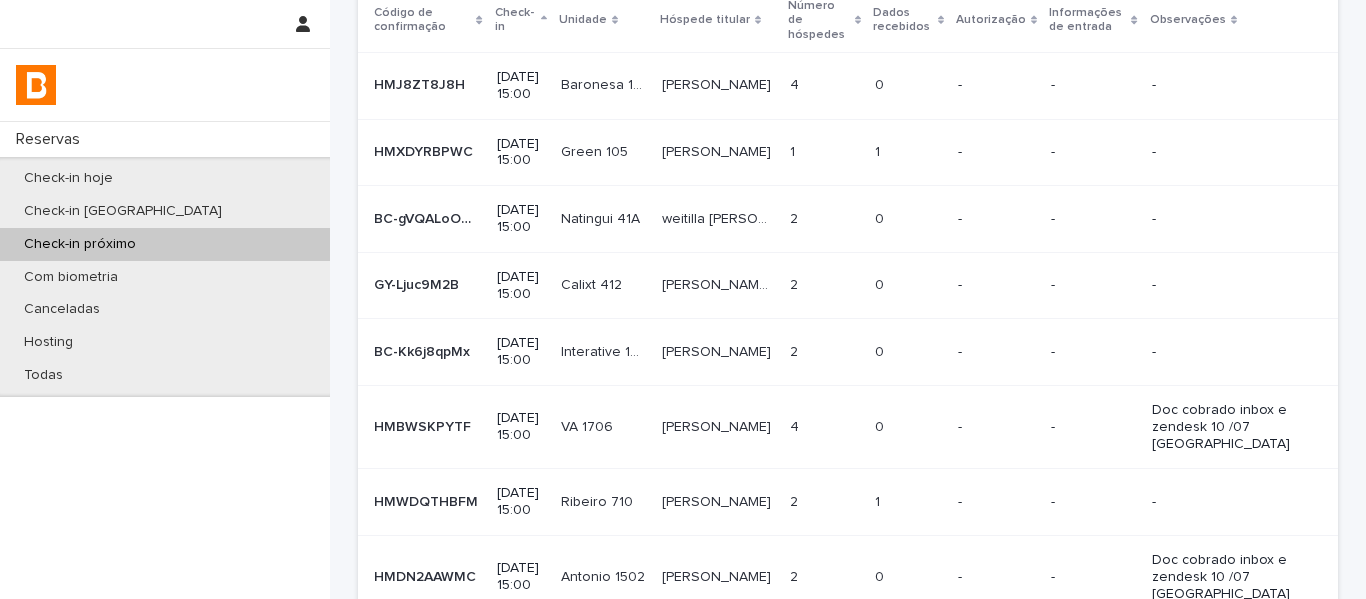 click on "Natingui 41A Natingui 41A" at bounding box center (603, 219) 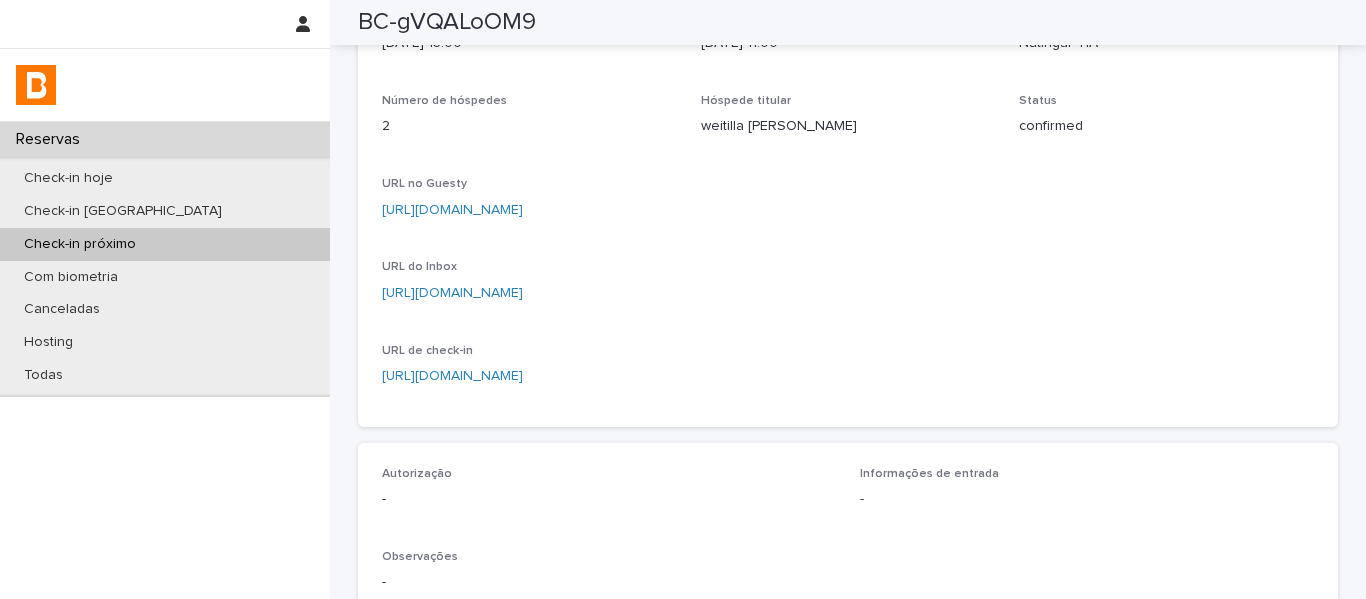 scroll, scrollTop: 56, scrollLeft: 0, axis: vertical 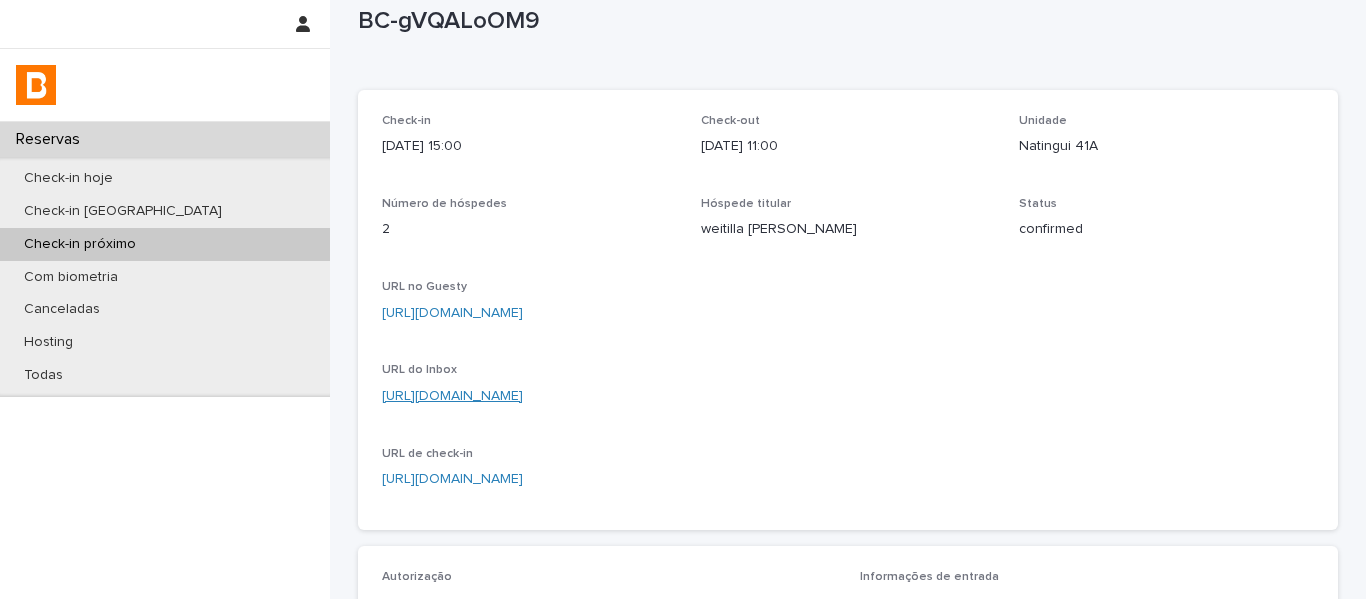 click on "[URL][DOMAIN_NAME]" at bounding box center (452, 396) 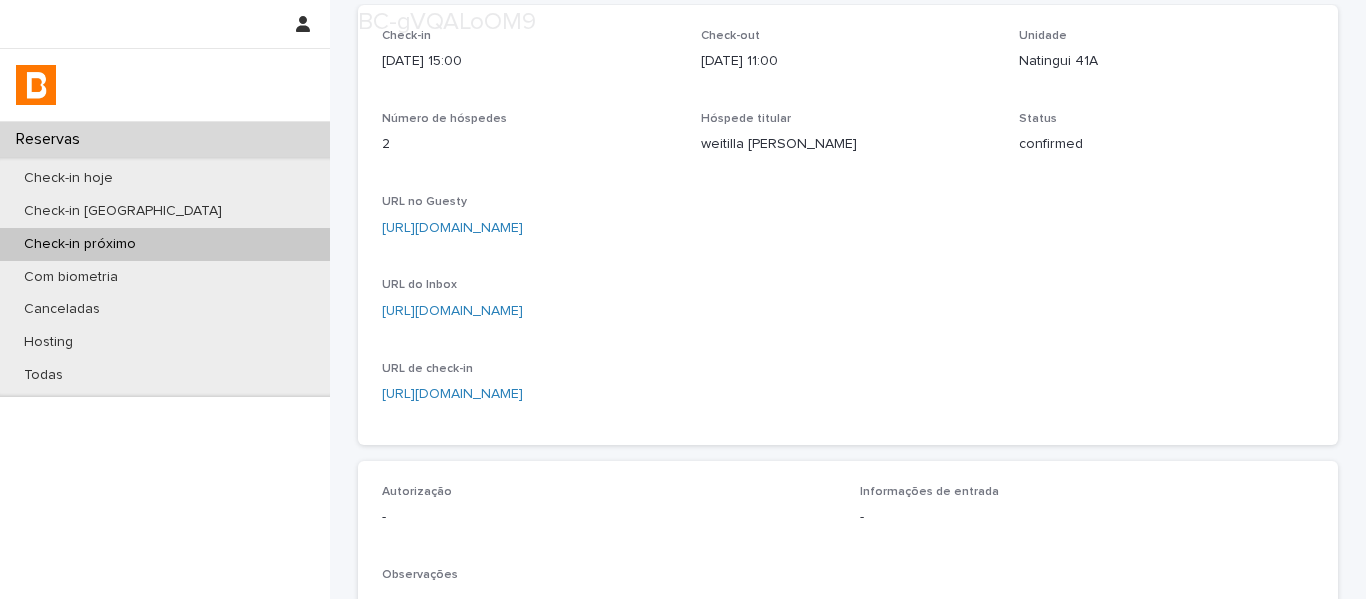 scroll, scrollTop: 456, scrollLeft: 0, axis: vertical 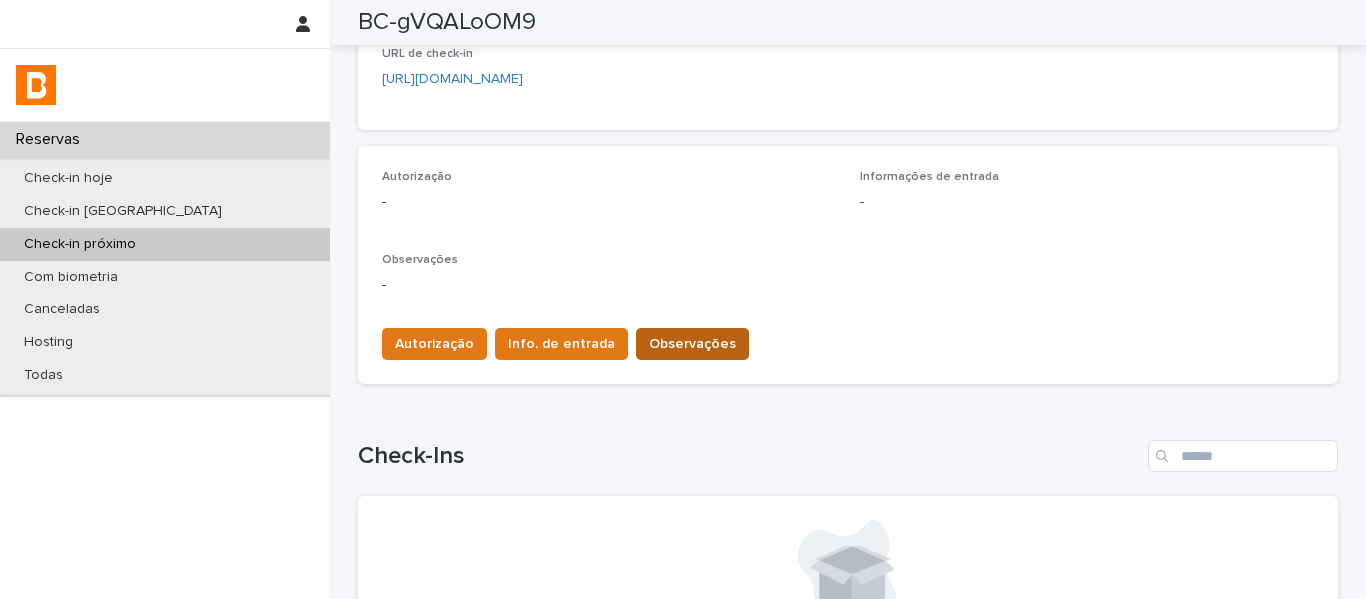 click on "Observações" at bounding box center (692, 344) 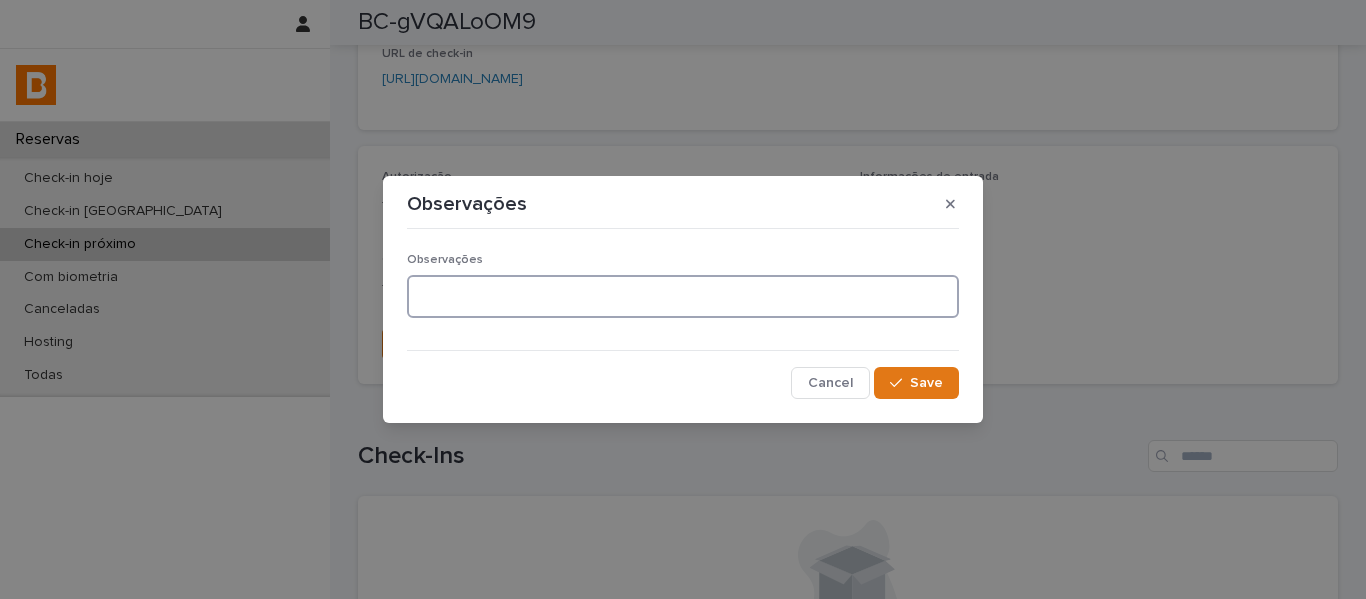 click at bounding box center (683, 296) 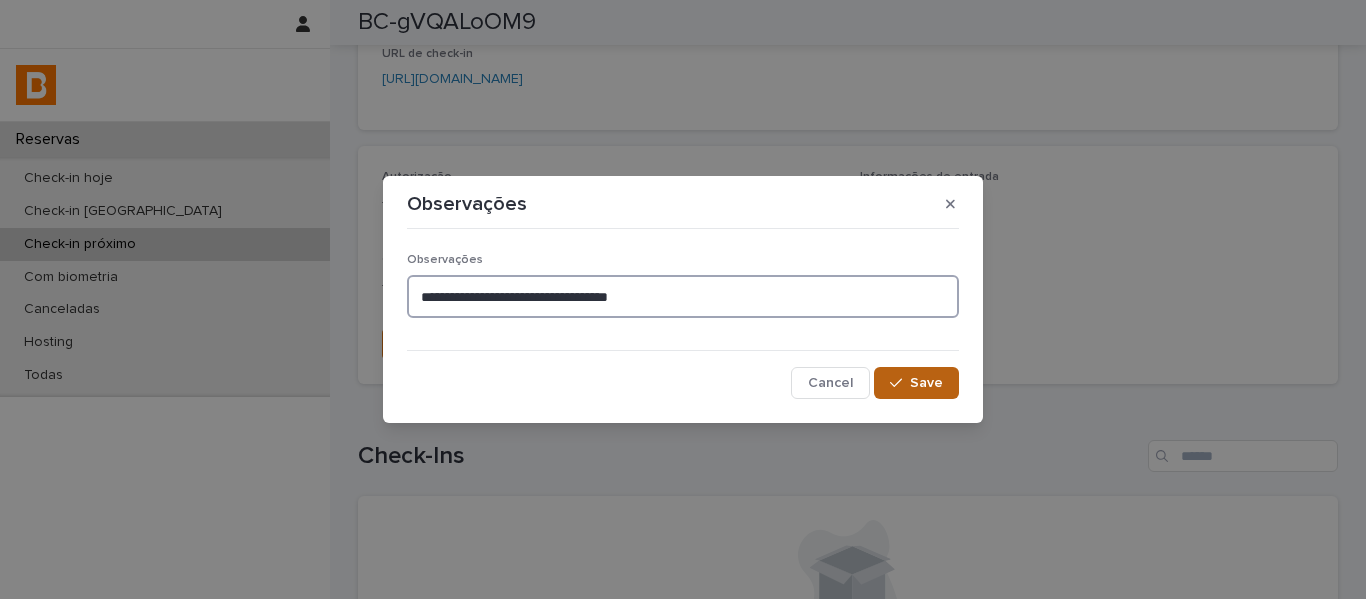 type on "**********" 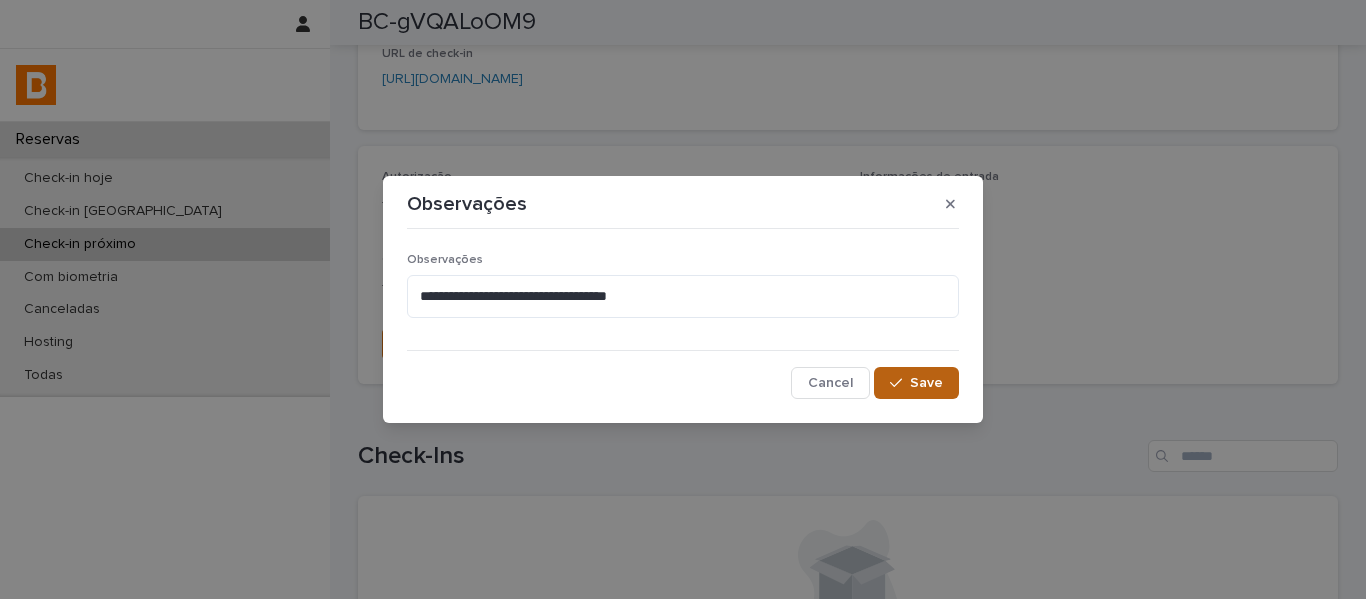 click at bounding box center (900, 383) 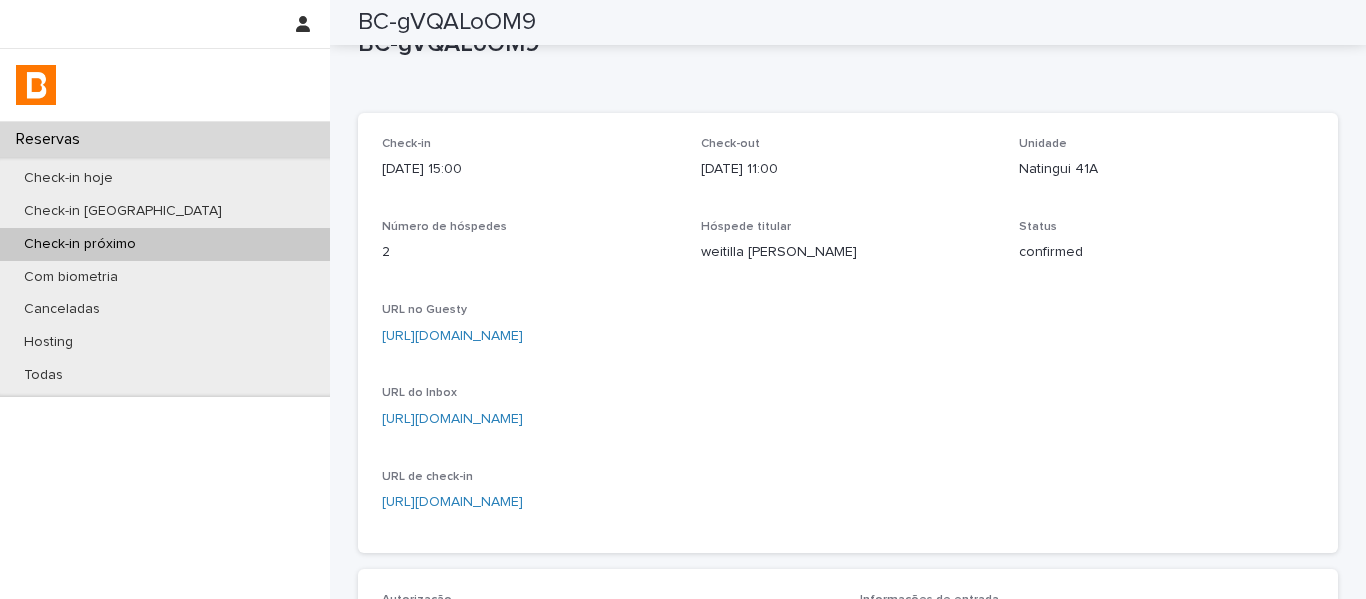 scroll, scrollTop: 0, scrollLeft: 0, axis: both 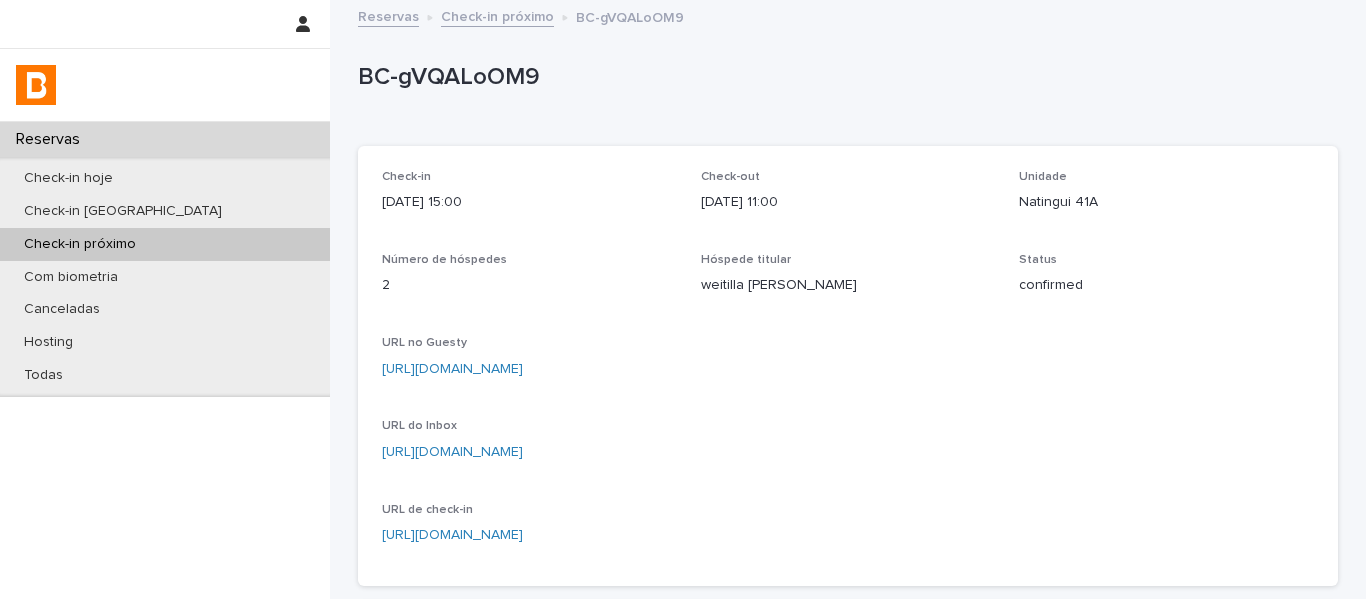 click on "Check-in próximo" at bounding box center [497, 15] 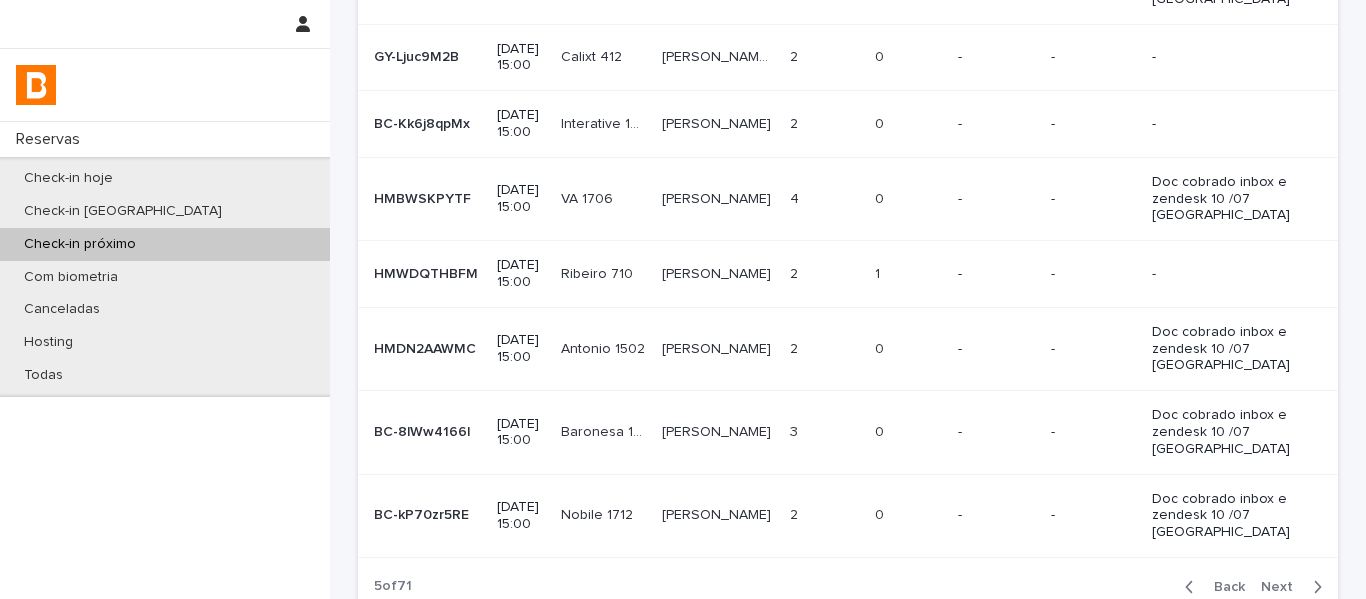 scroll, scrollTop: 273, scrollLeft: 0, axis: vertical 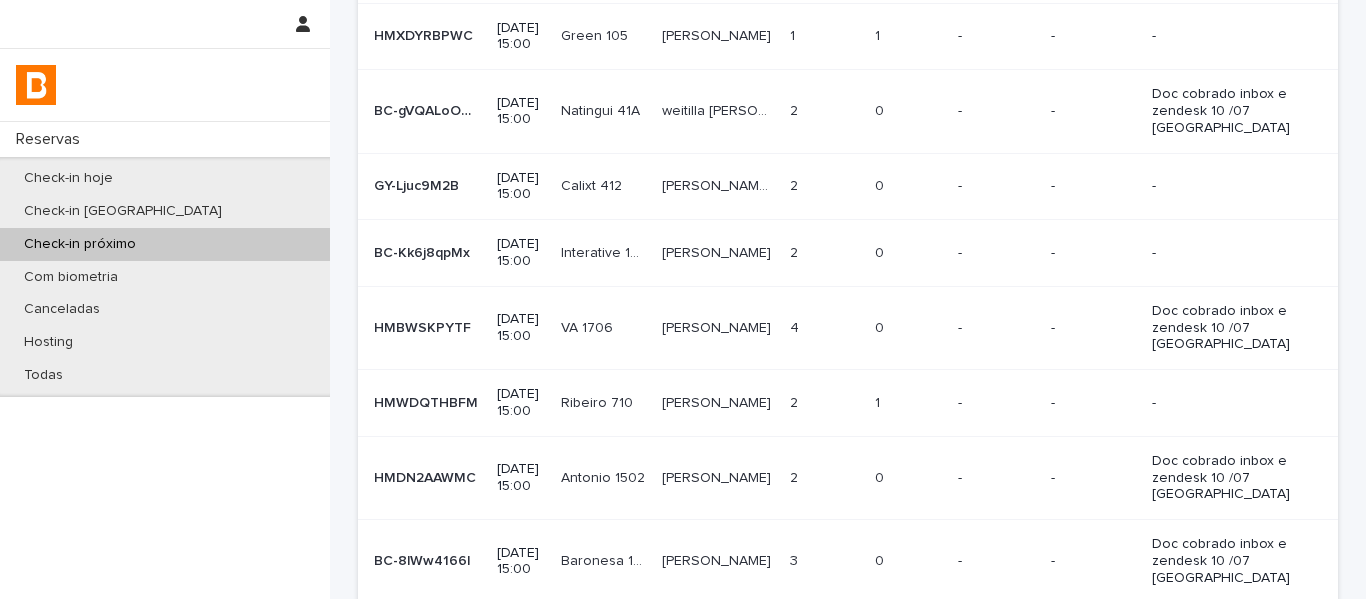 click on "[PERSON_NAME] [PERSON_NAME]" at bounding box center [718, 253] 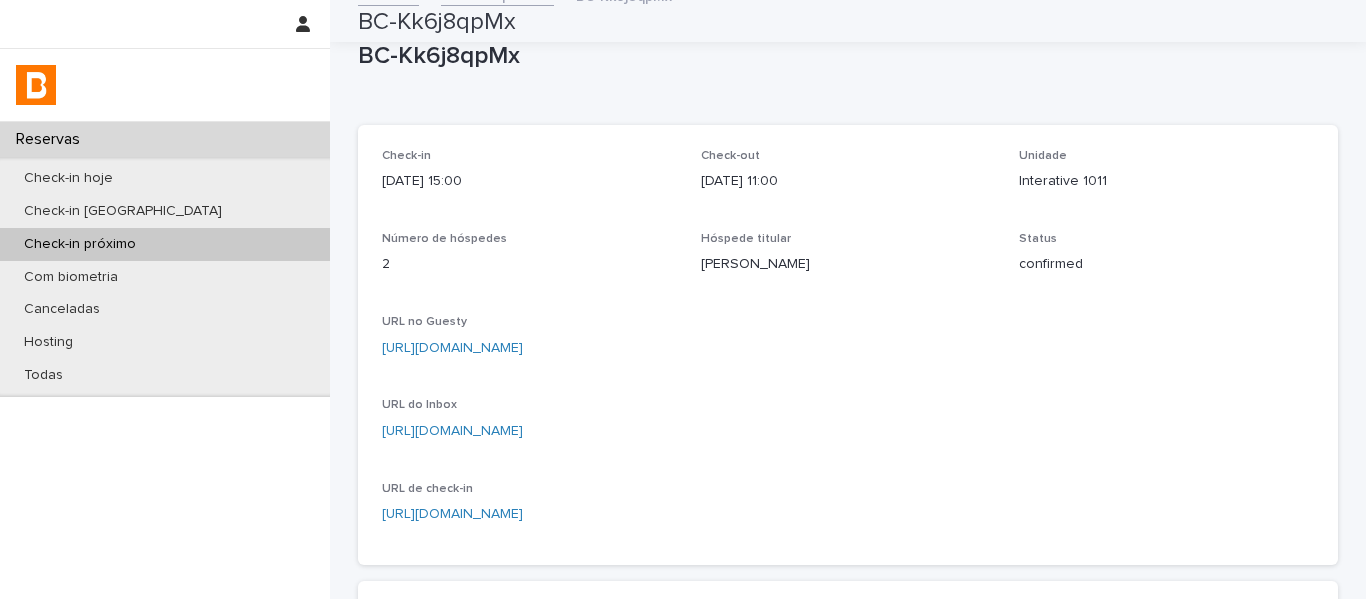 scroll, scrollTop: 0, scrollLeft: 0, axis: both 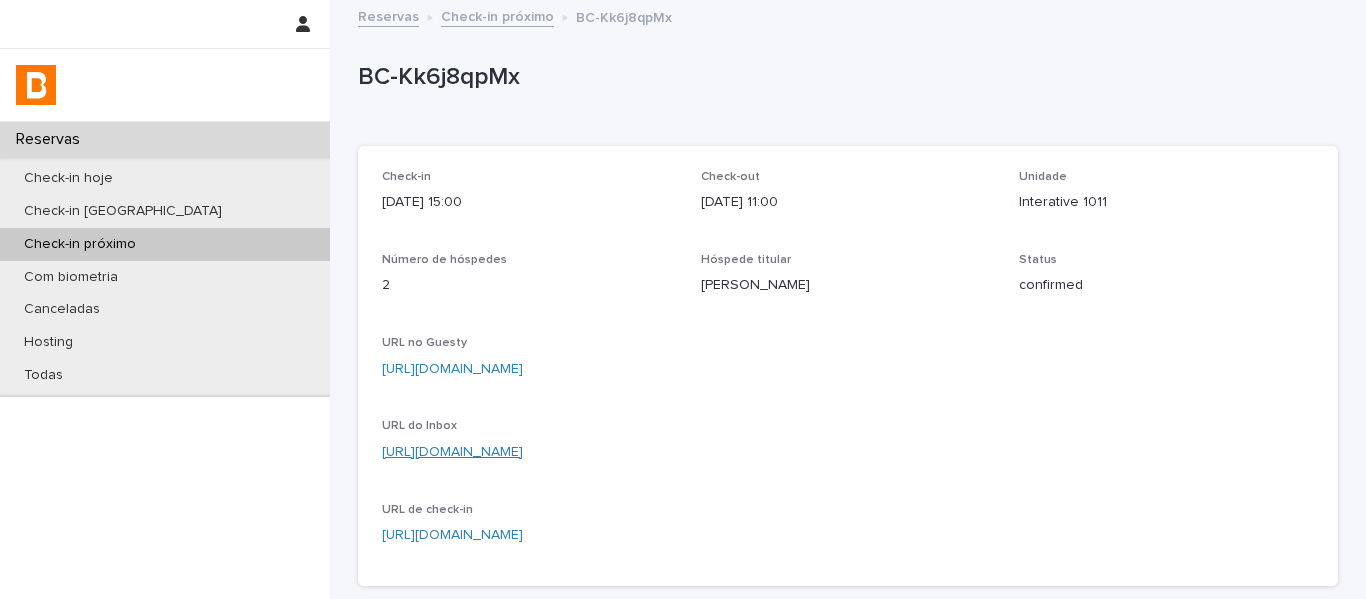 click on "[URL][DOMAIN_NAME]" at bounding box center [452, 452] 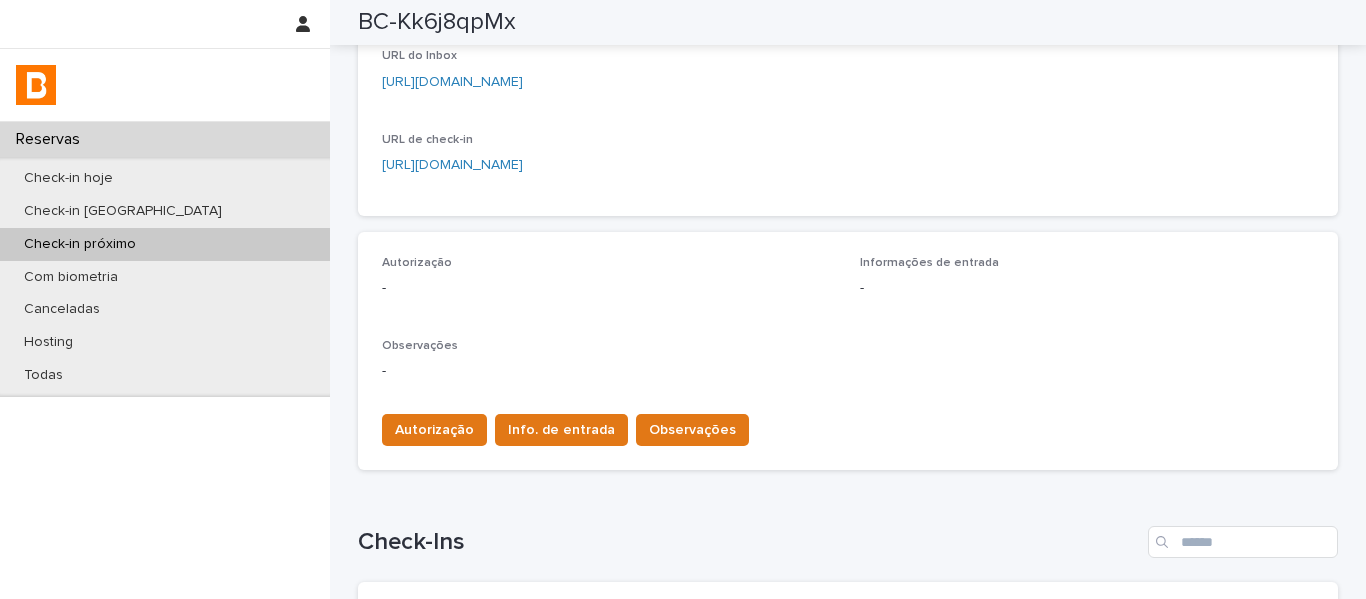scroll, scrollTop: 400, scrollLeft: 0, axis: vertical 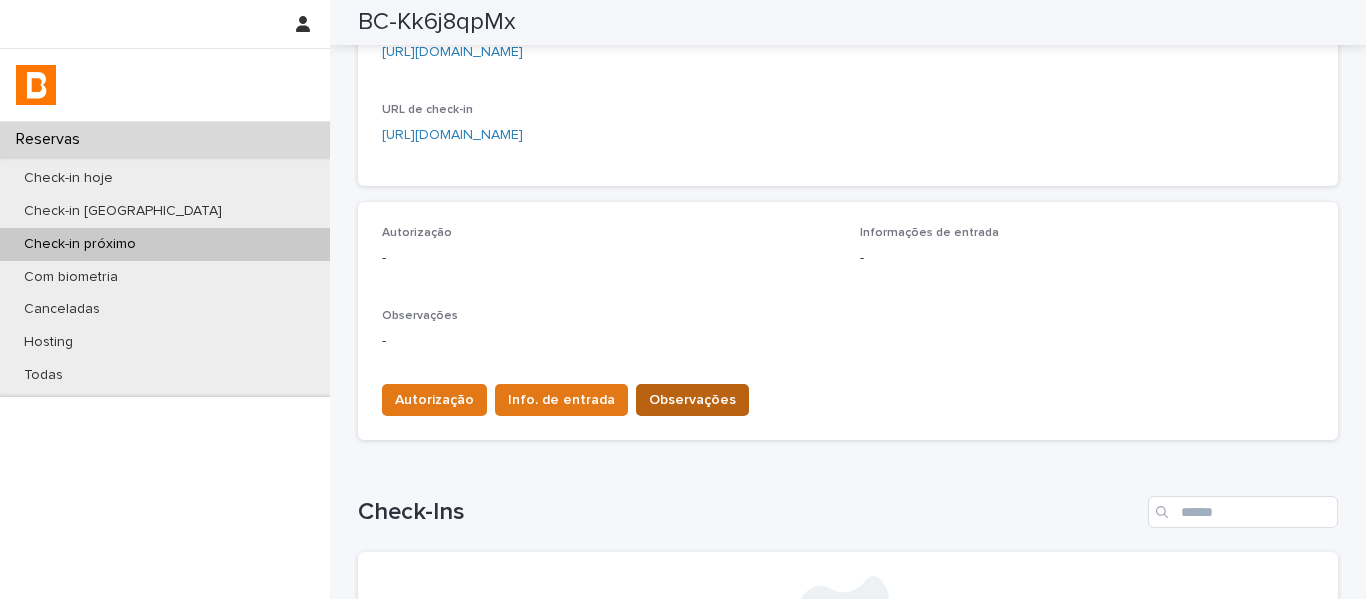 click on "Observações" at bounding box center [692, 400] 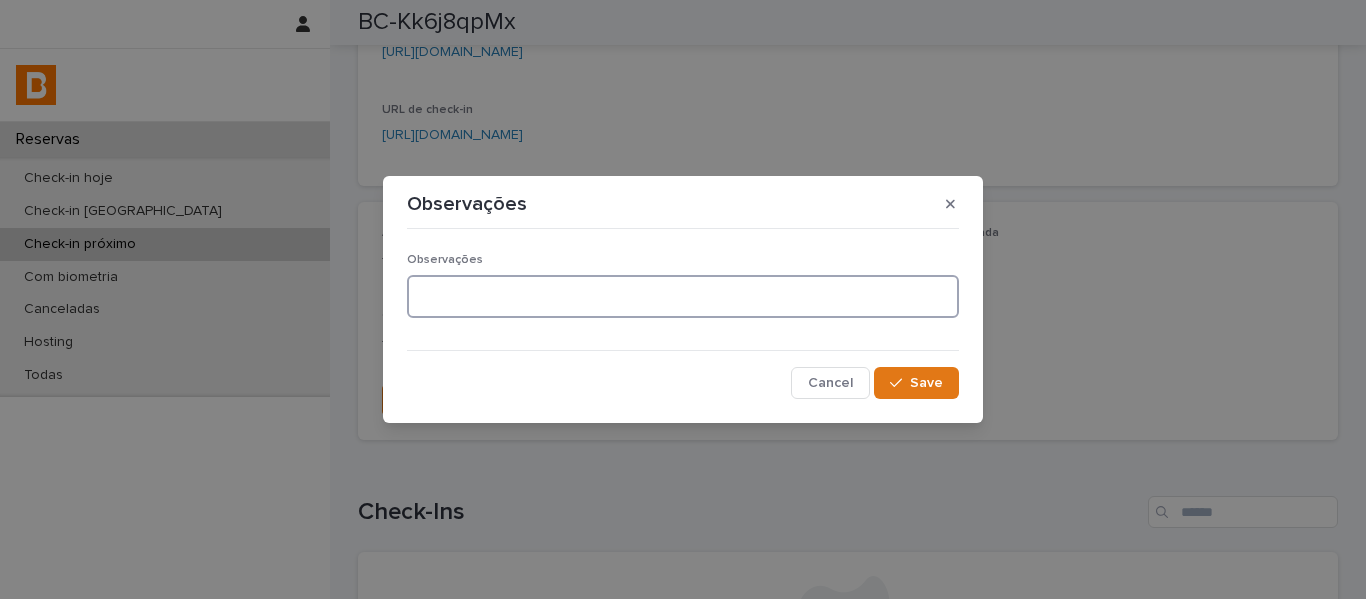 click at bounding box center [683, 296] 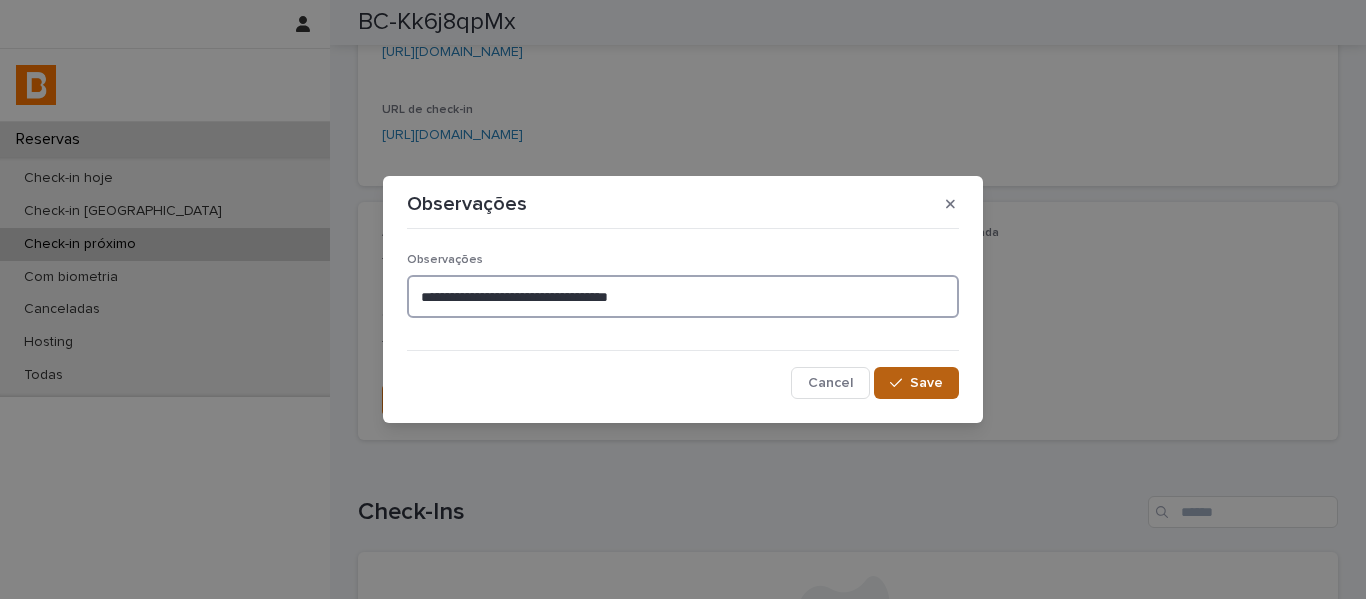 type on "**********" 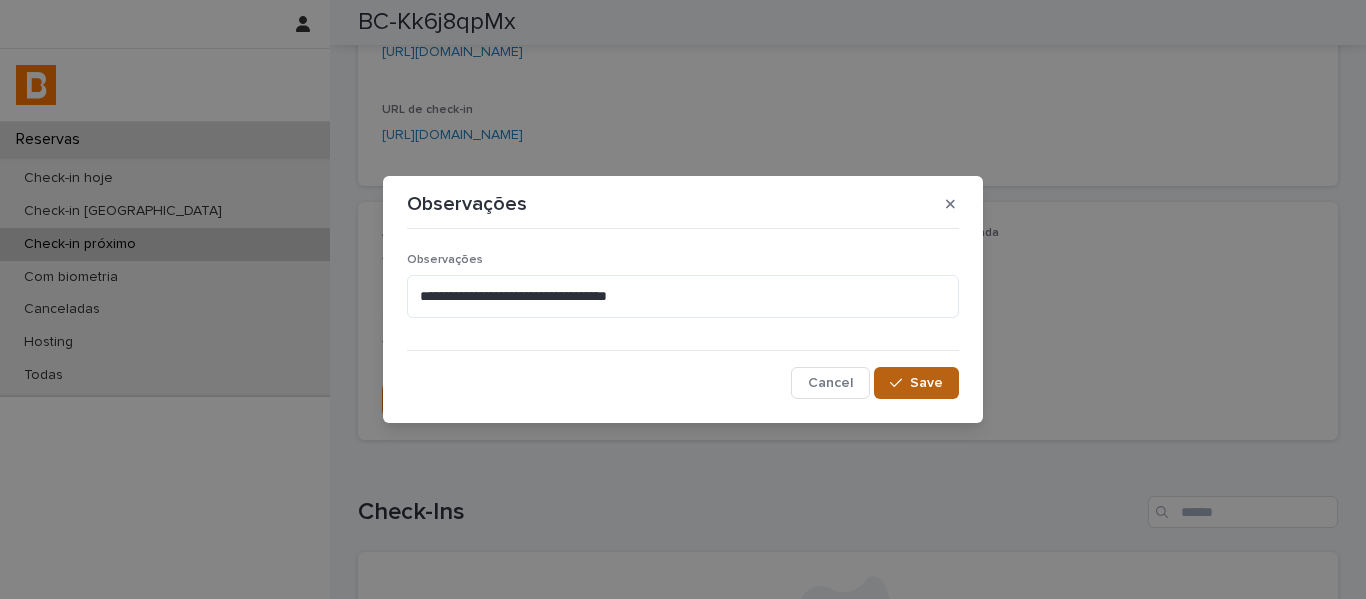 click on "Save" at bounding box center (916, 383) 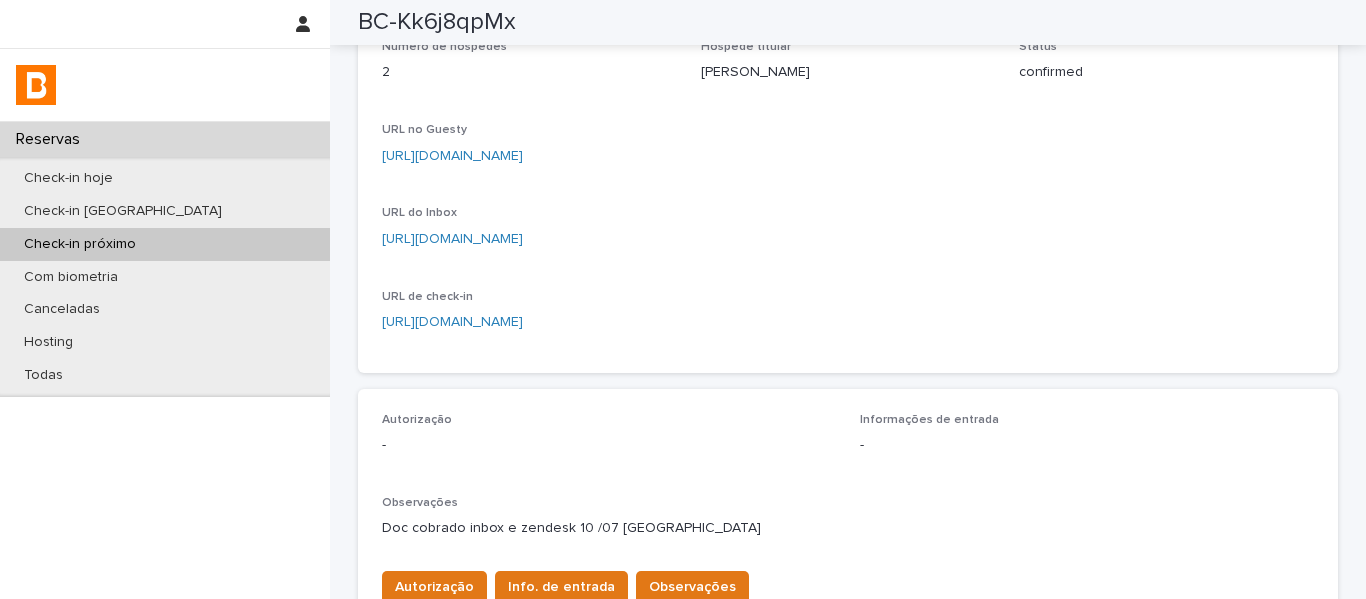scroll, scrollTop: 0, scrollLeft: 0, axis: both 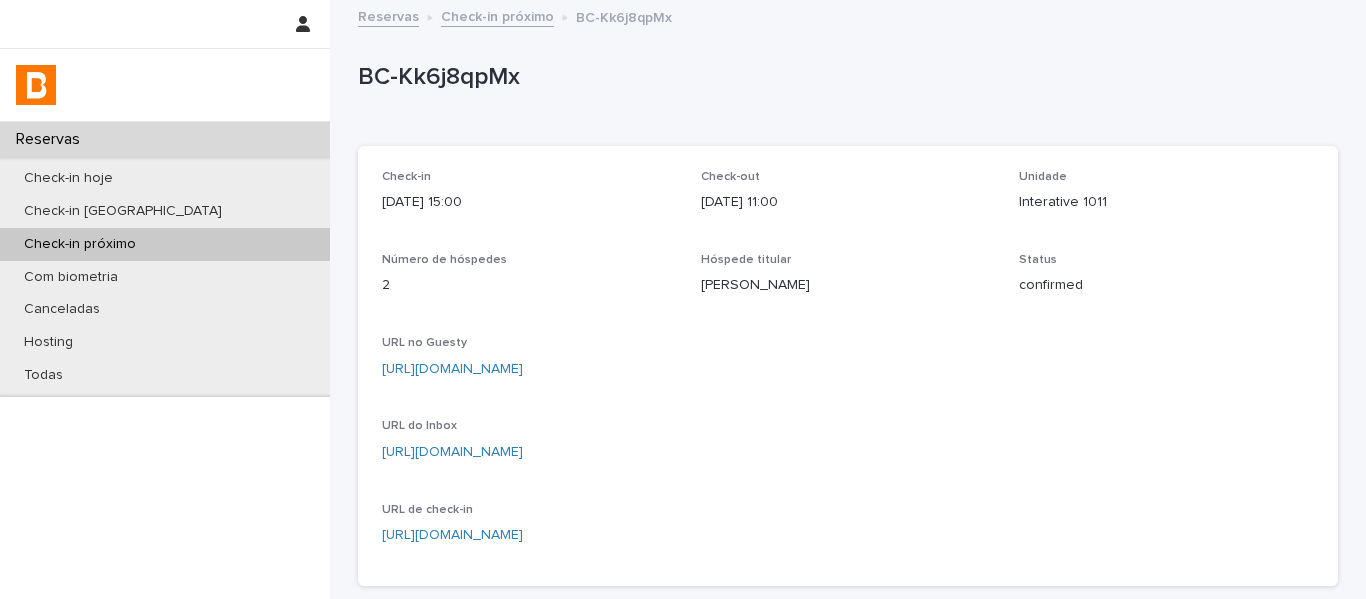 click on "Check-in próximo" at bounding box center (497, 15) 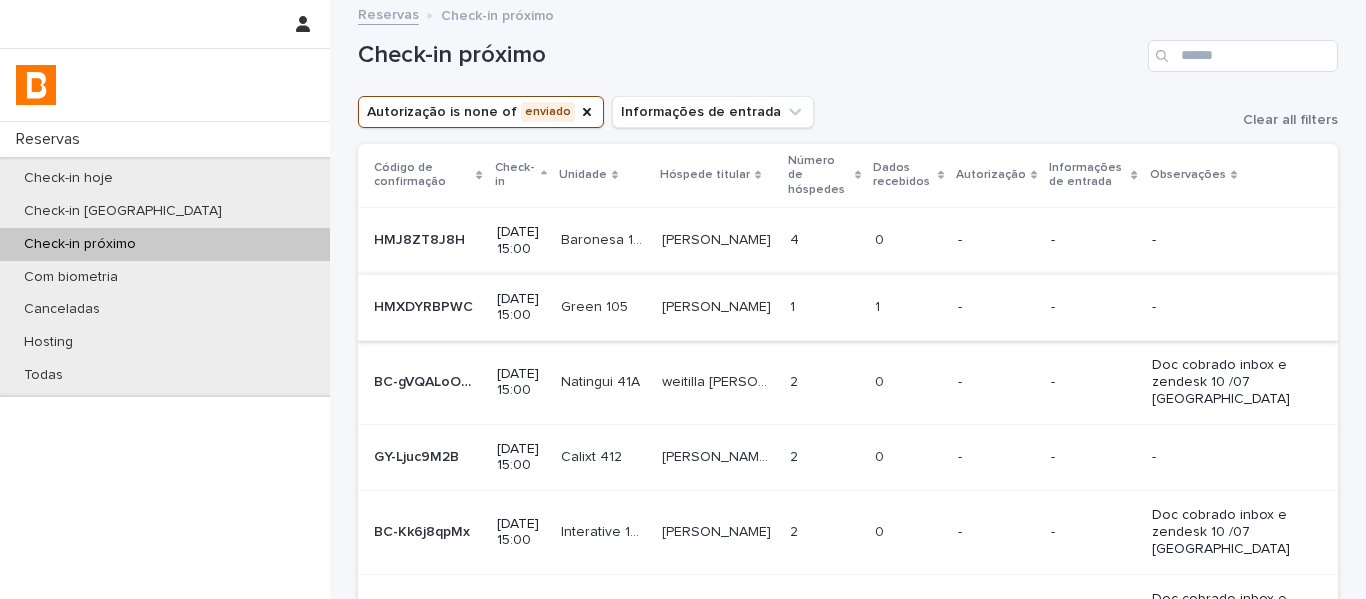 scroll, scrollTop: 0, scrollLeft: 0, axis: both 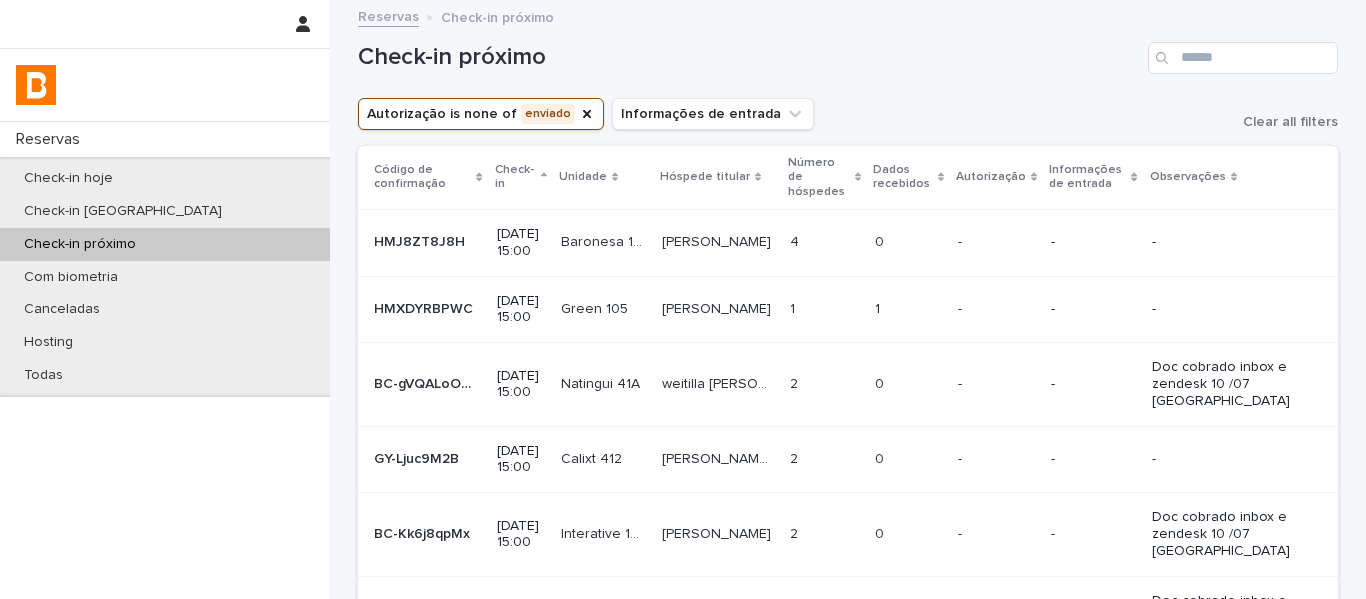 click on "0 0" at bounding box center (908, 242) 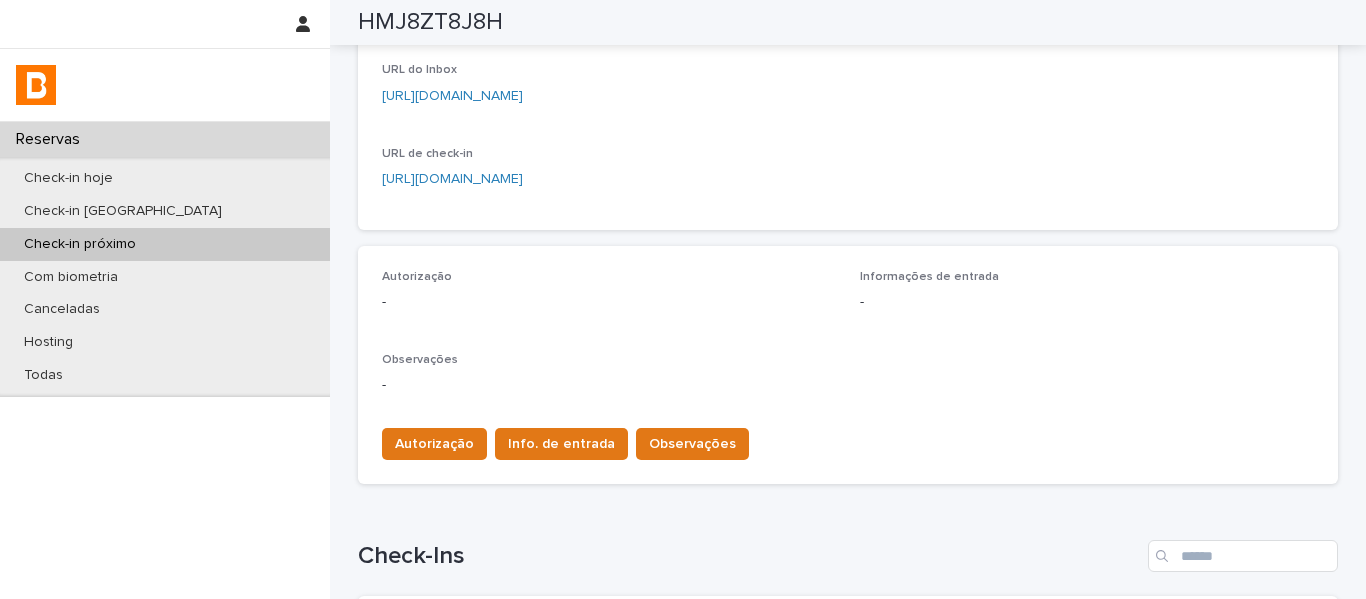 scroll, scrollTop: 0, scrollLeft: 0, axis: both 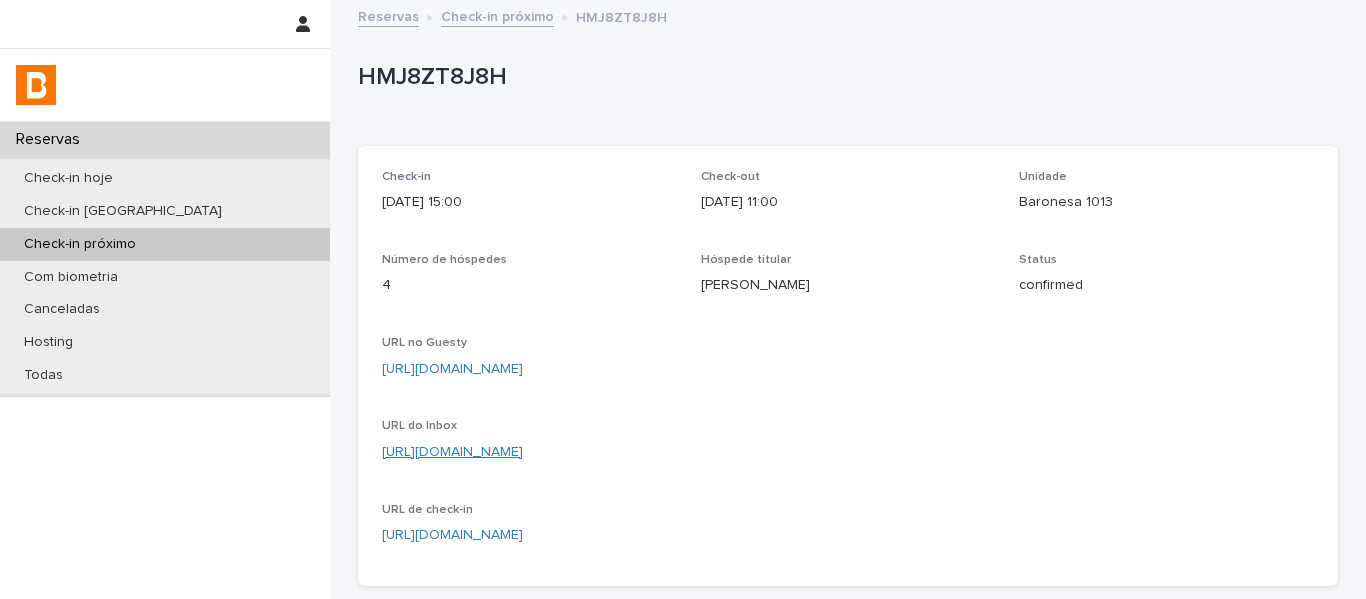 click on "[URL][DOMAIN_NAME]" at bounding box center (452, 452) 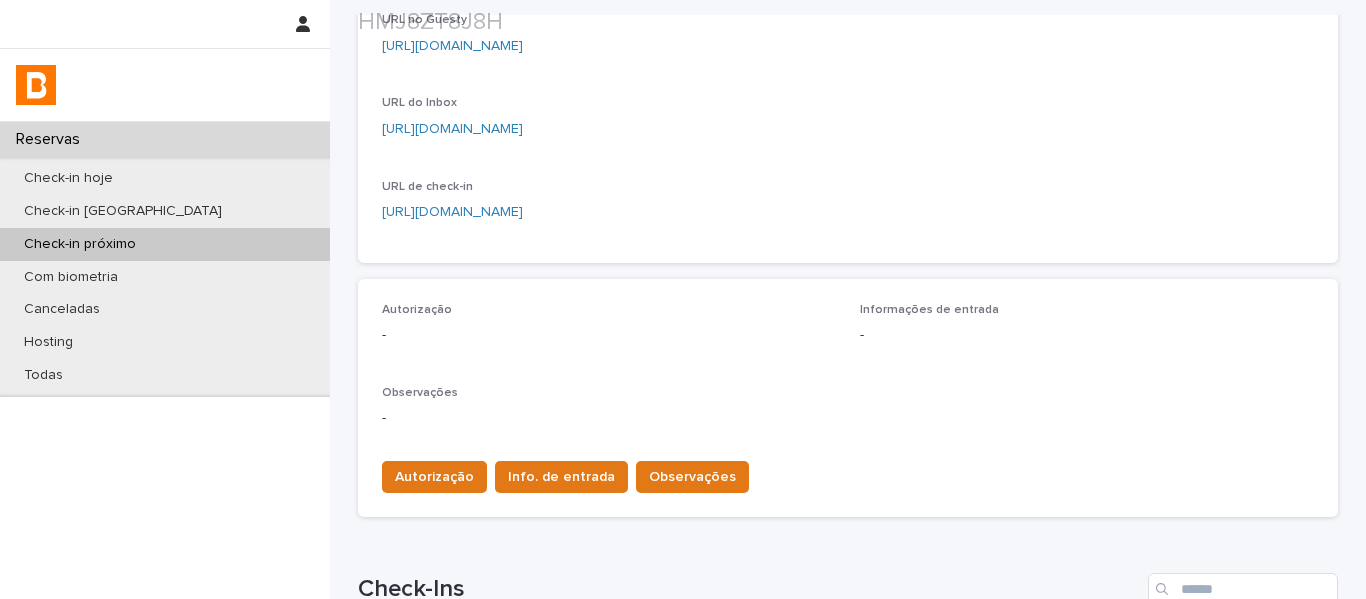 scroll, scrollTop: 400, scrollLeft: 0, axis: vertical 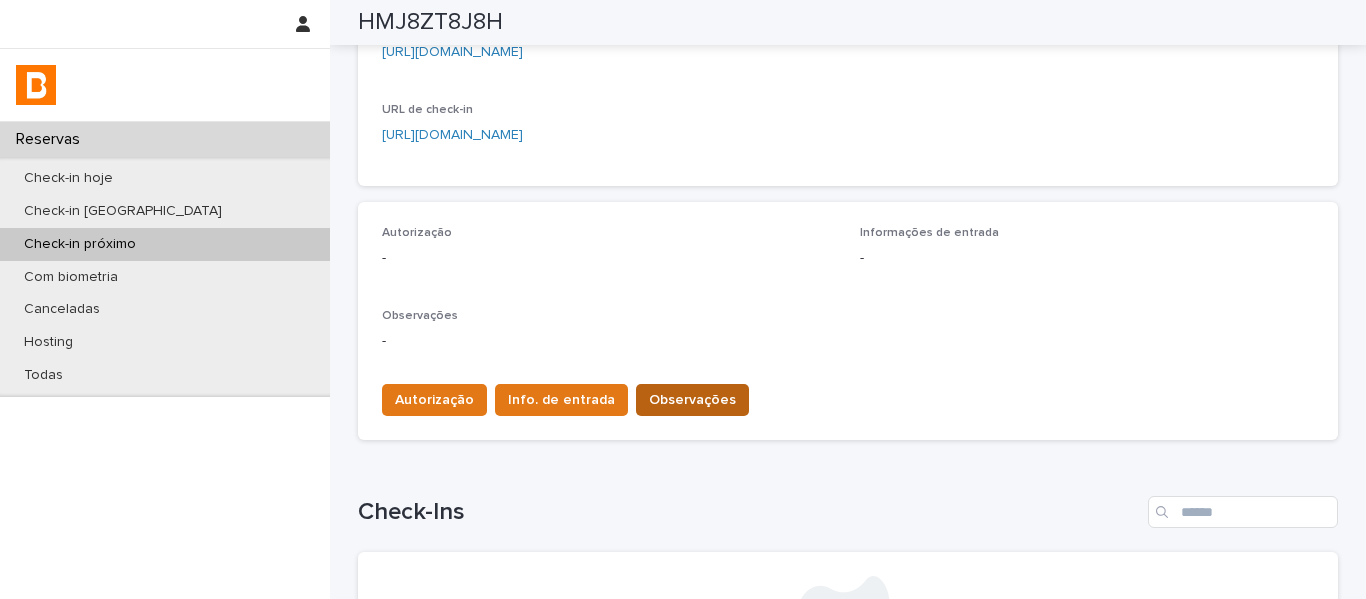 click on "Observações" at bounding box center (692, 400) 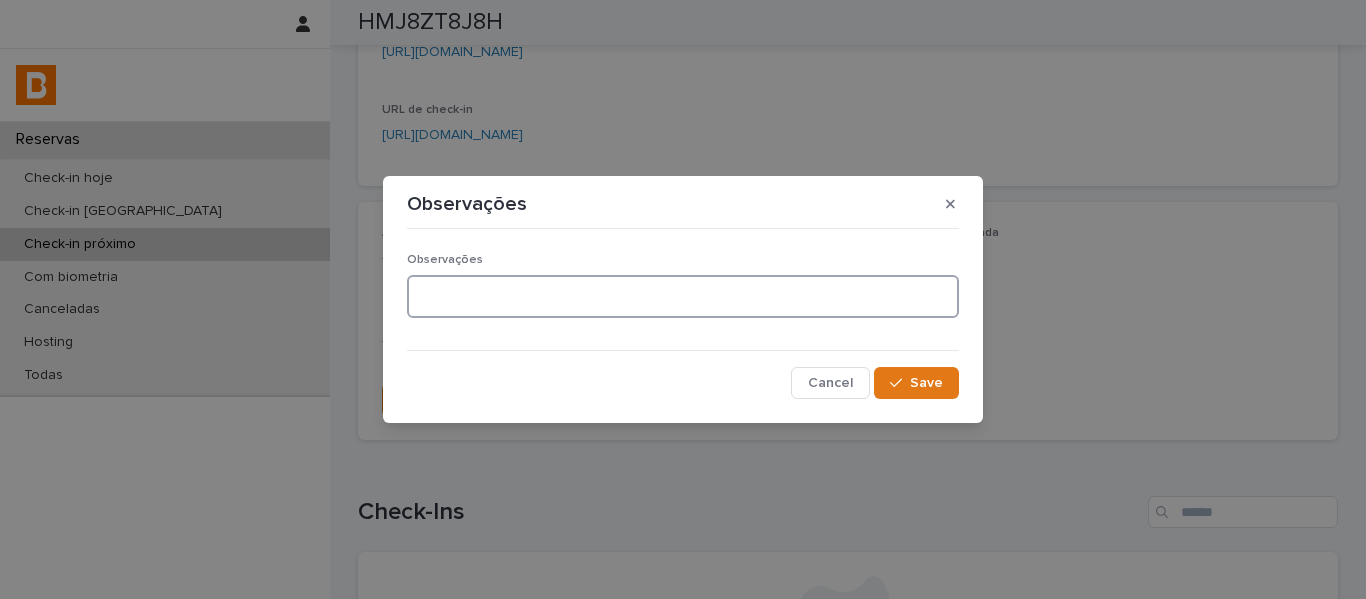 click at bounding box center [683, 296] 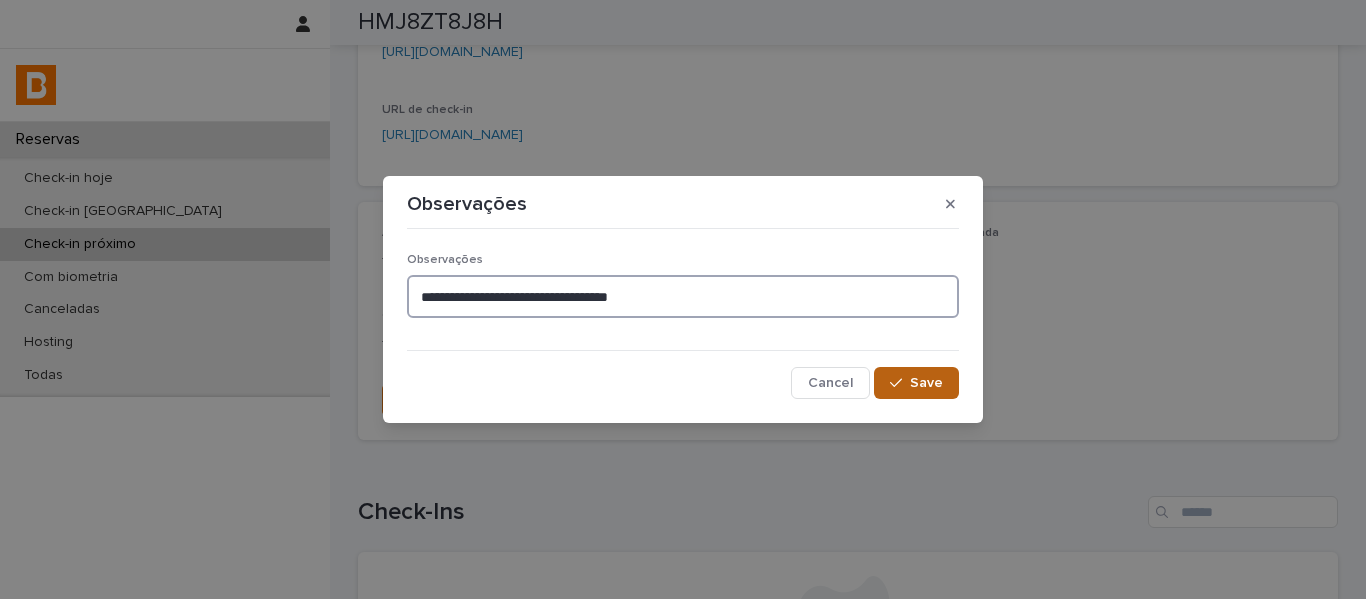 type on "**********" 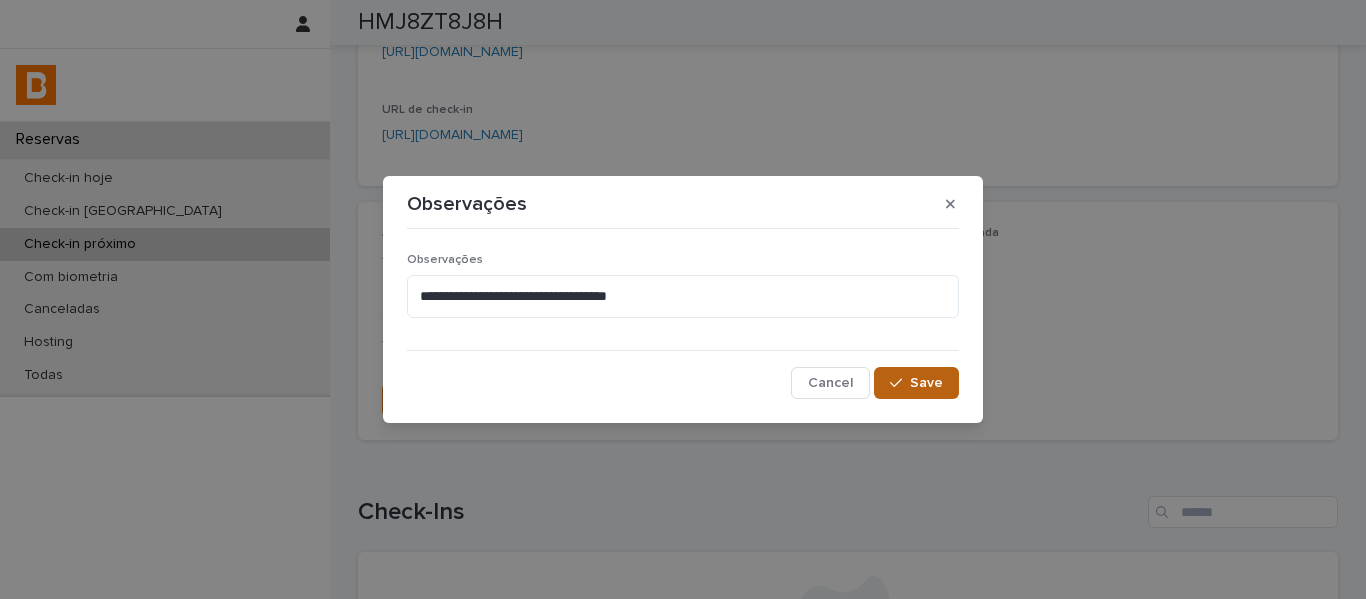 click 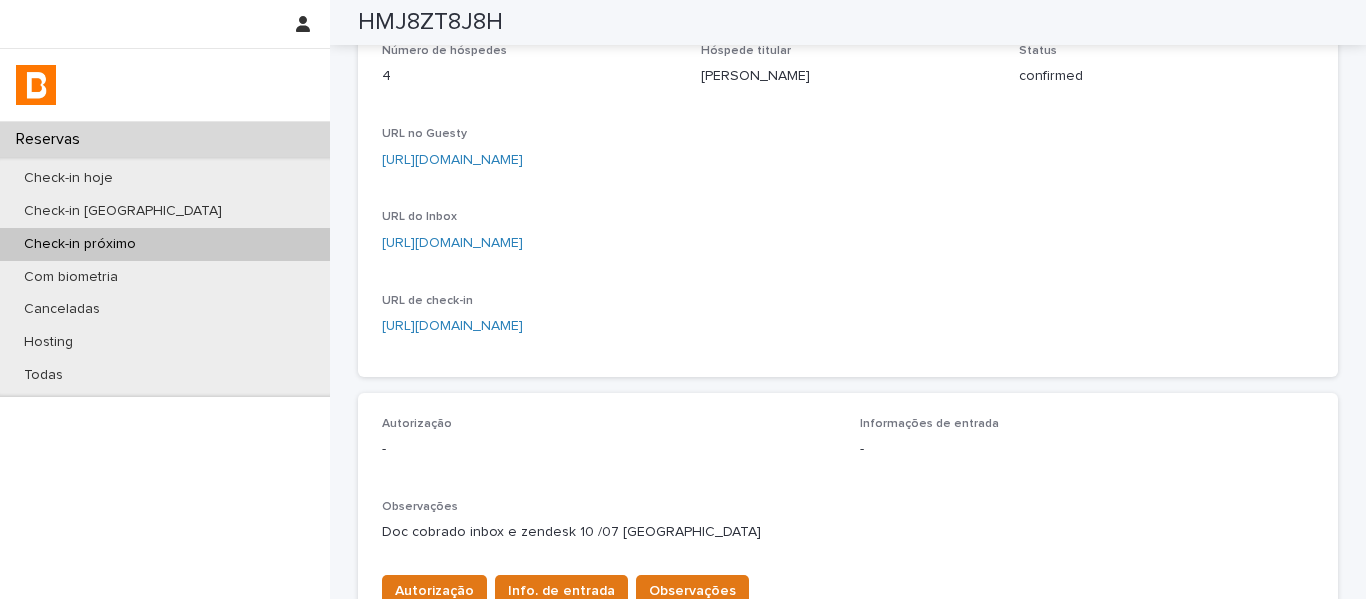 scroll, scrollTop: 0, scrollLeft: 0, axis: both 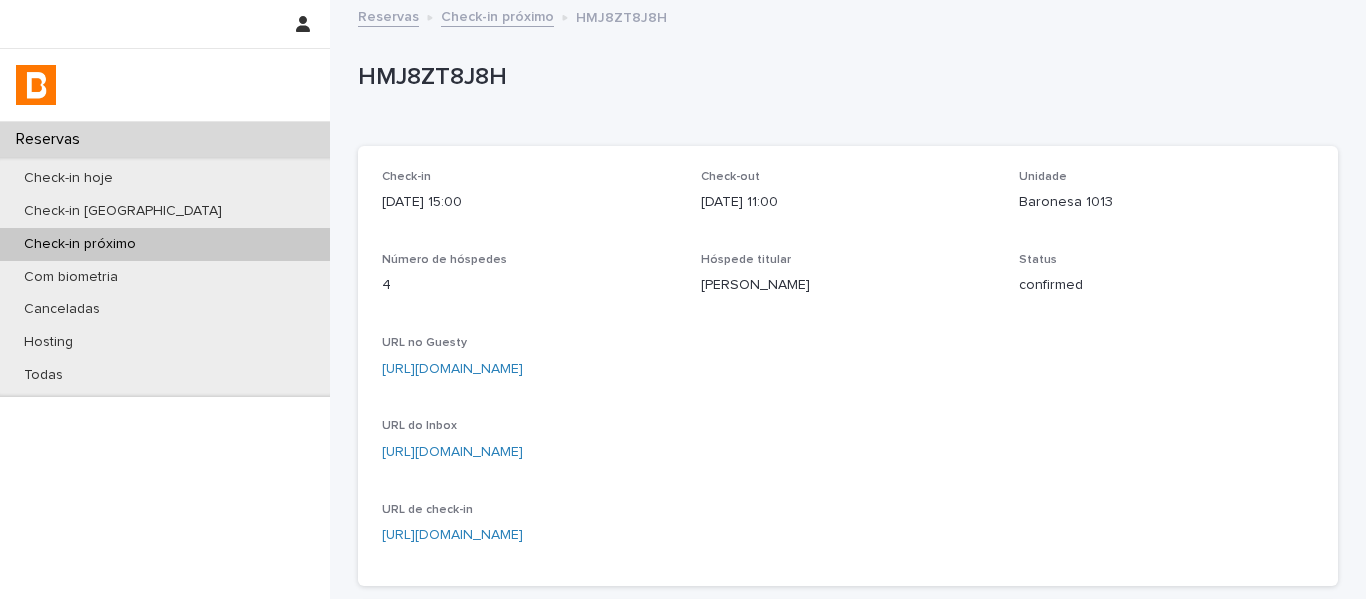 click on "Check-in próximo" at bounding box center [497, 15] 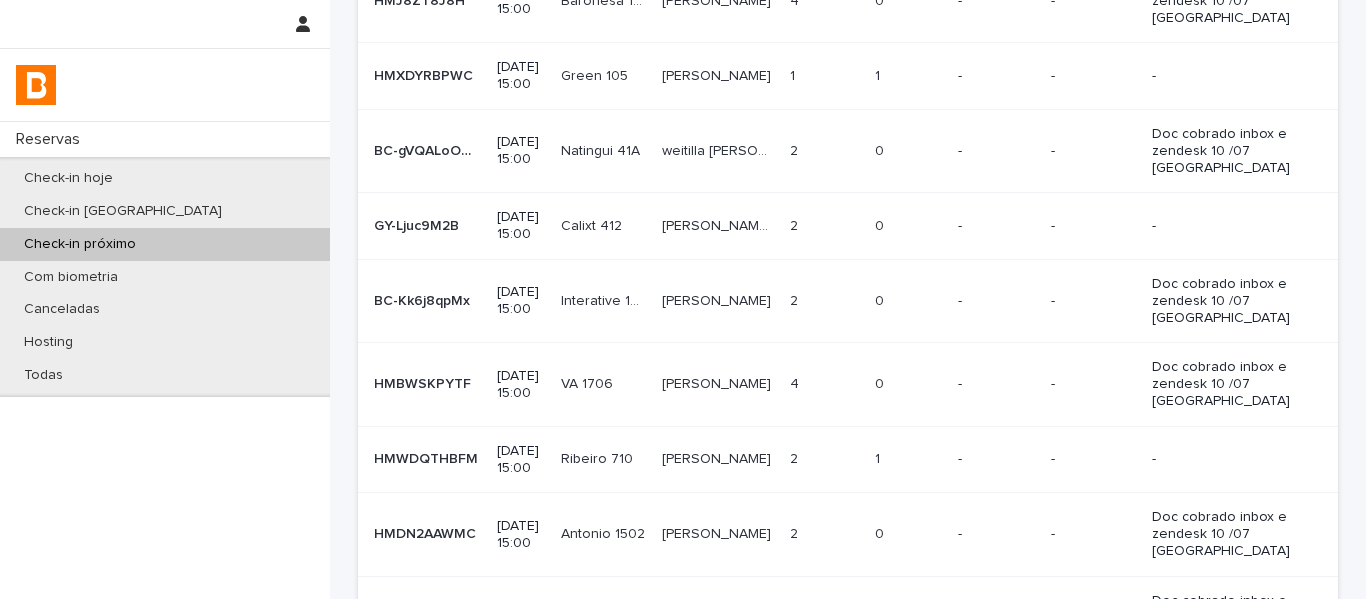 scroll, scrollTop: 200, scrollLeft: 0, axis: vertical 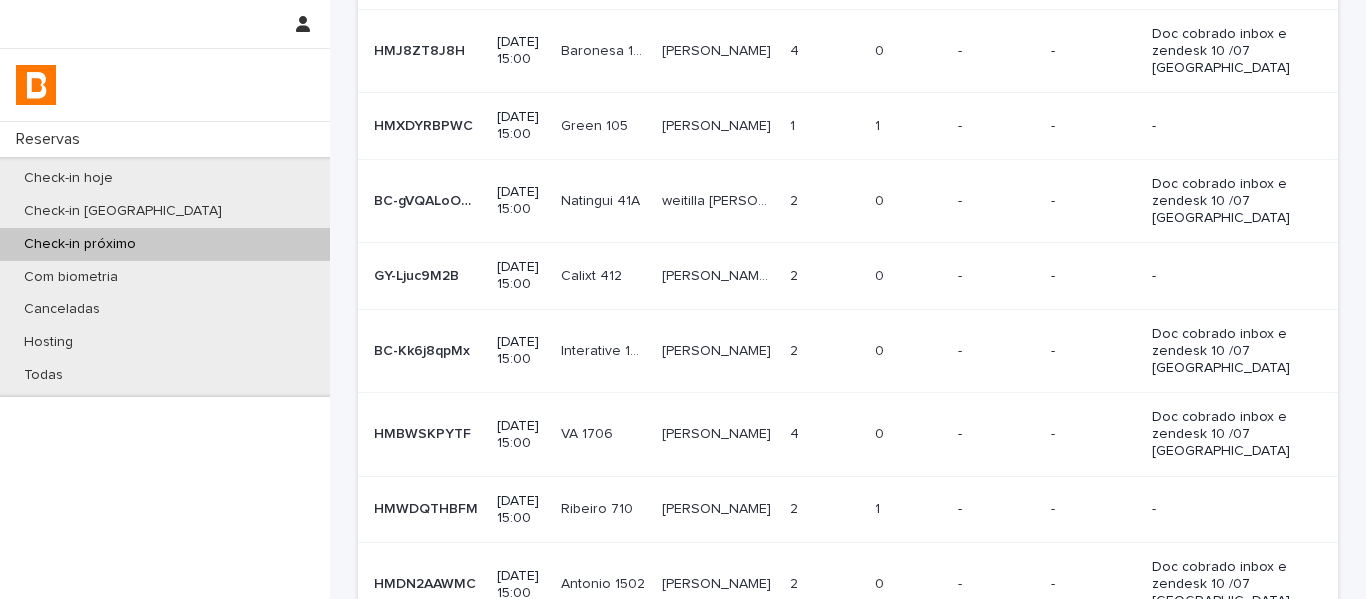 click on "[PERSON_NAME](OBA)" at bounding box center (720, 274) 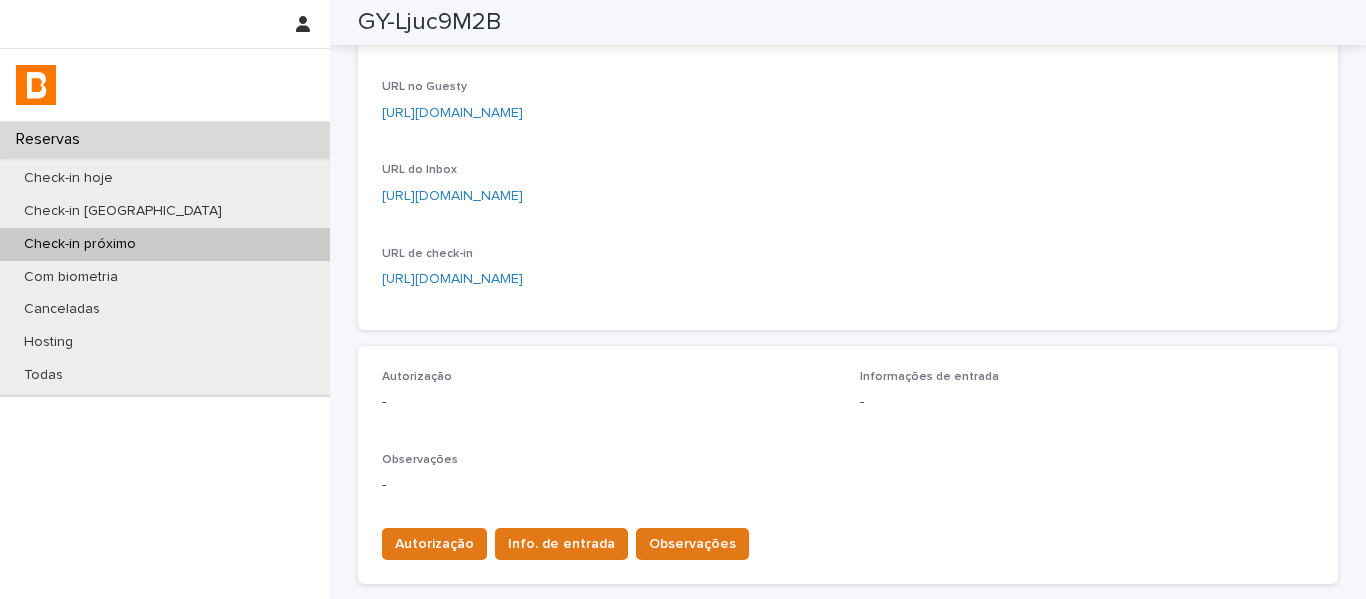 scroll, scrollTop: 0, scrollLeft: 0, axis: both 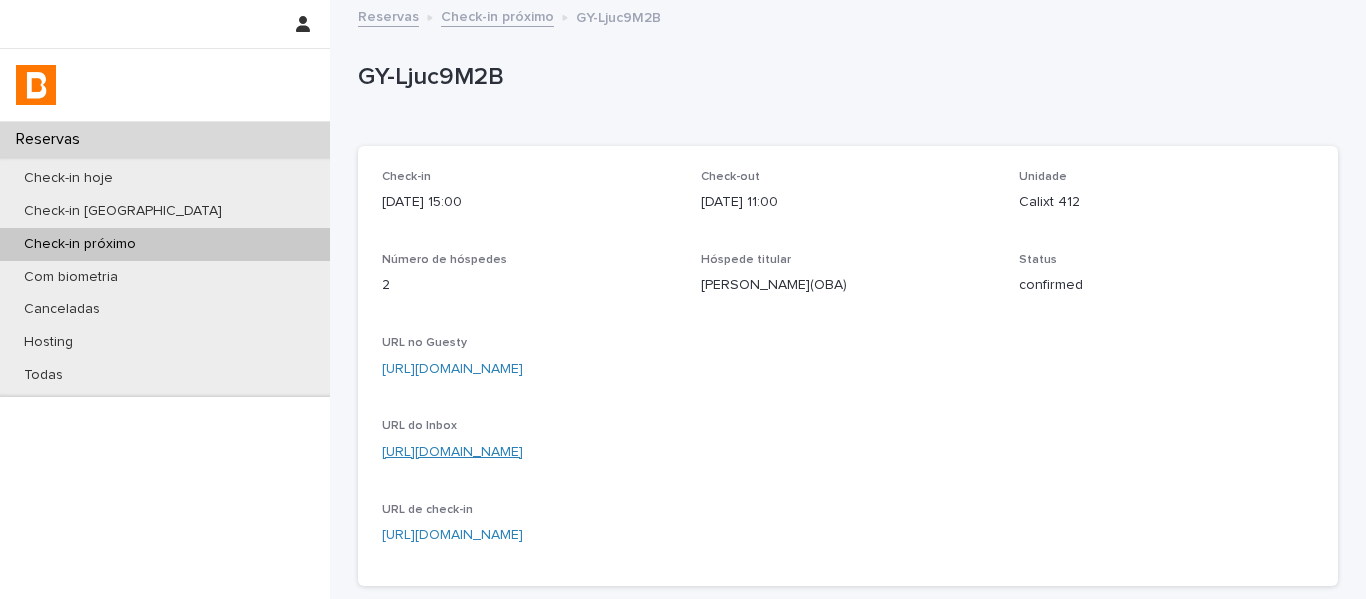 click on "[URL][DOMAIN_NAME]" at bounding box center (452, 452) 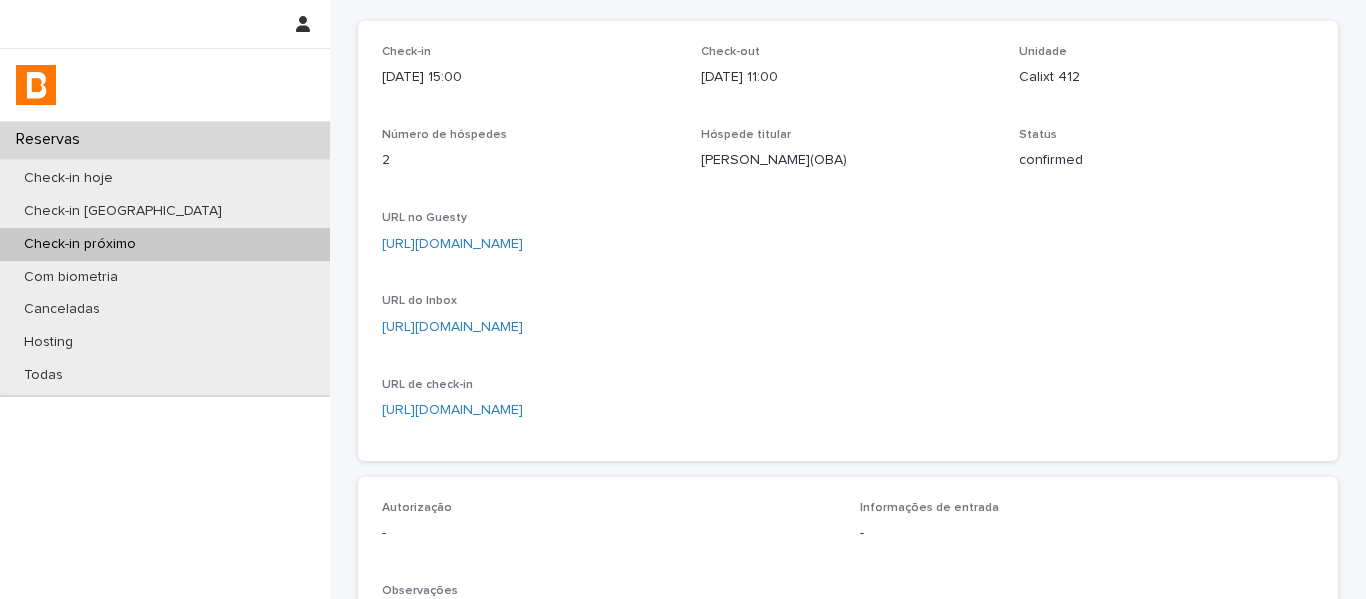 scroll, scrollTop: 400, scrollLeft: 0, axis: vertical 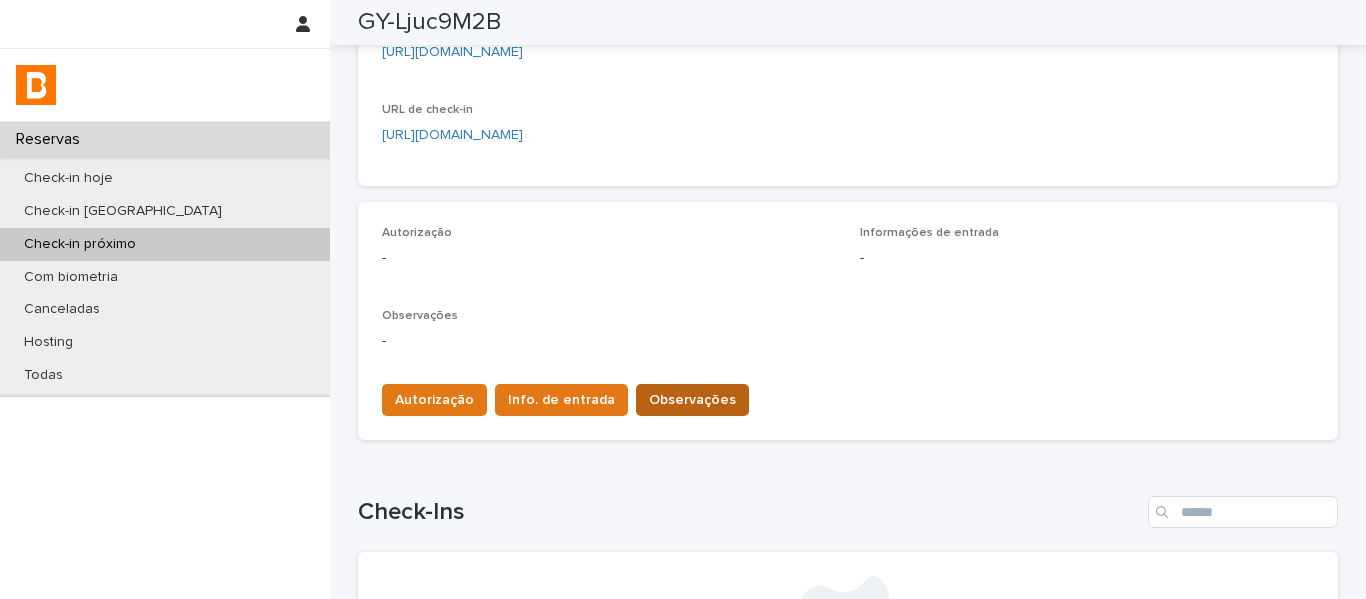 click on "Observações" at bounding box center (692, 400) 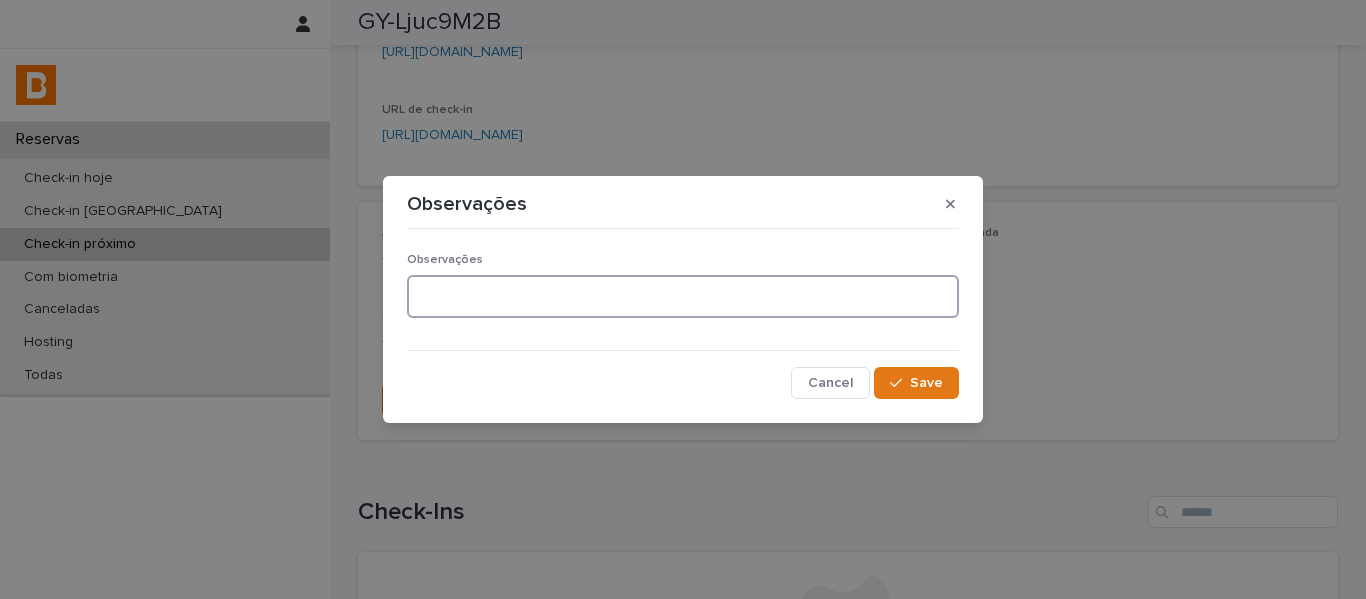 click at bounding box center (683, 296) 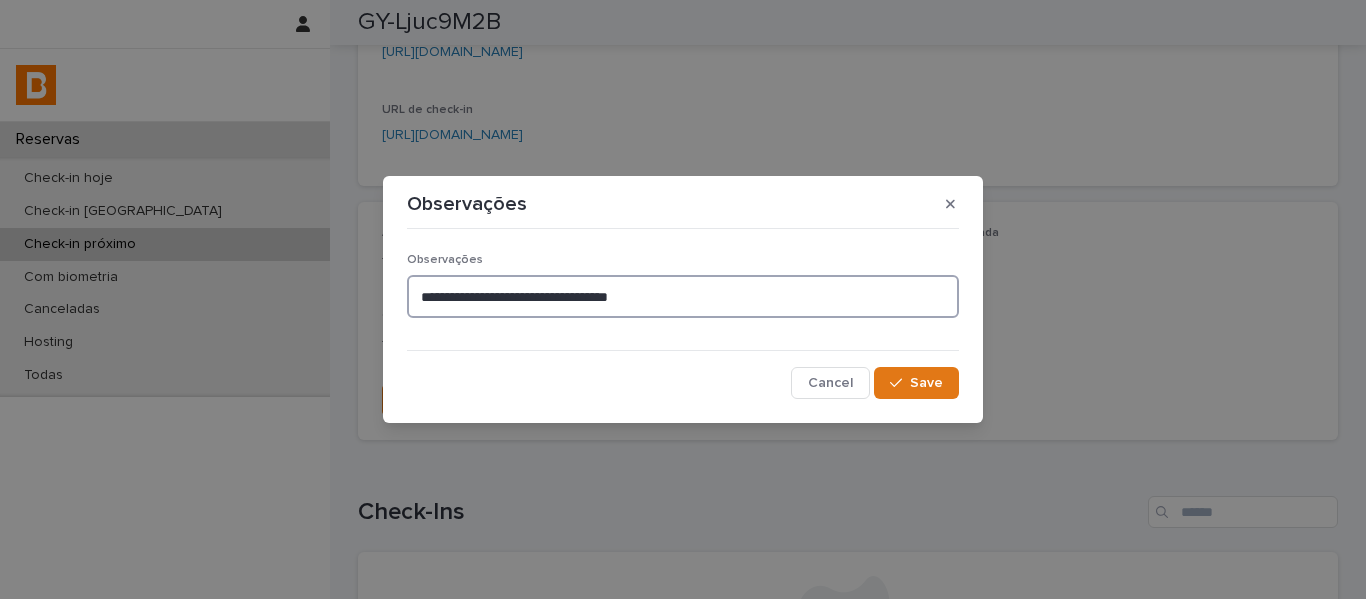 drag, startPoint x: 556, startPoint y: 300, endPoint x: 607, endPoint y: 297, distance: 51.088158 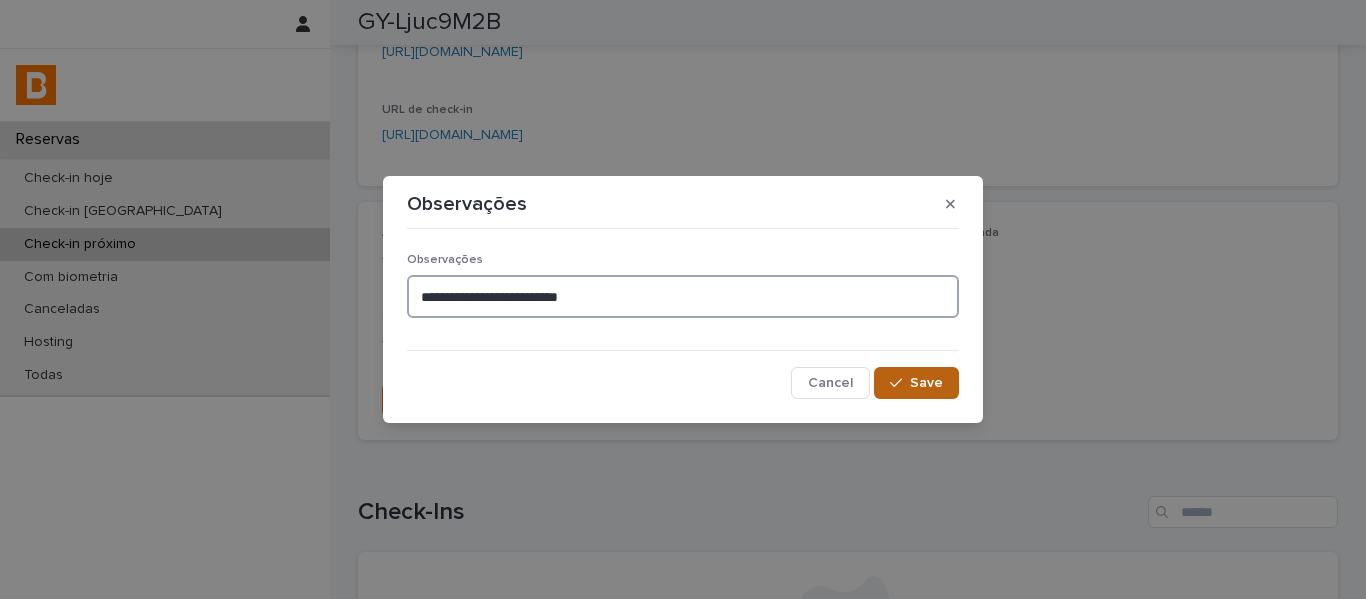 type on "**********" 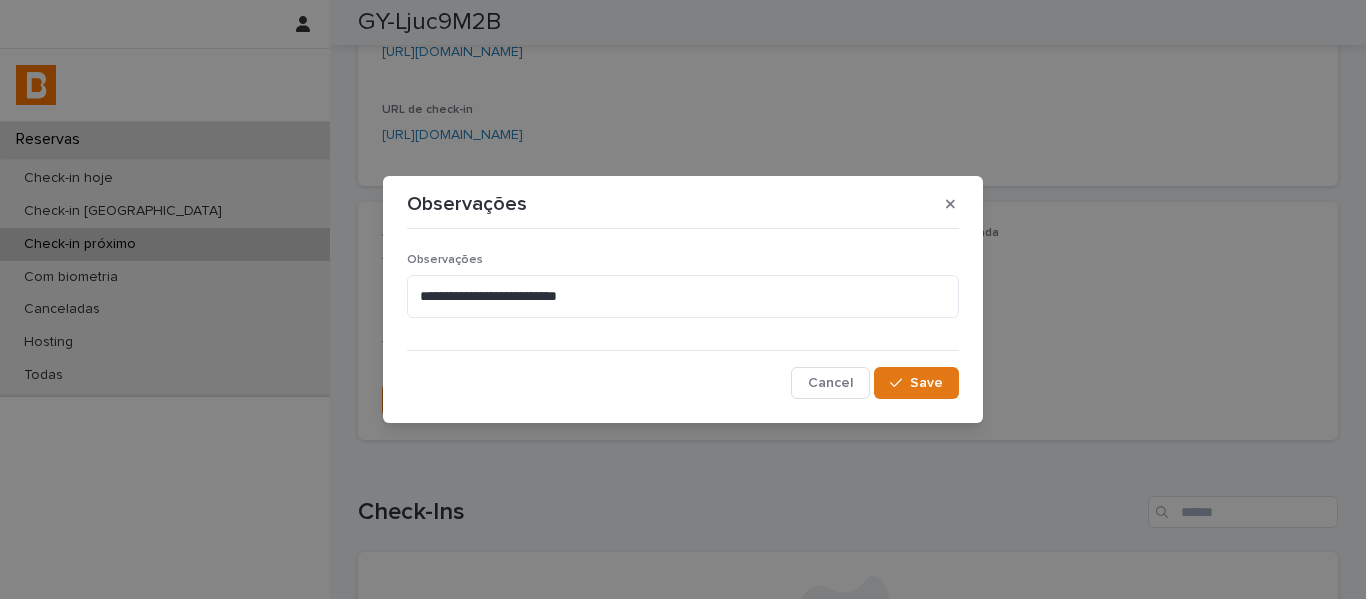 drag, startPoint x: 913, startPoint y: 384, endPoint x: 938, endPoint y: 333, distance: 56.797886 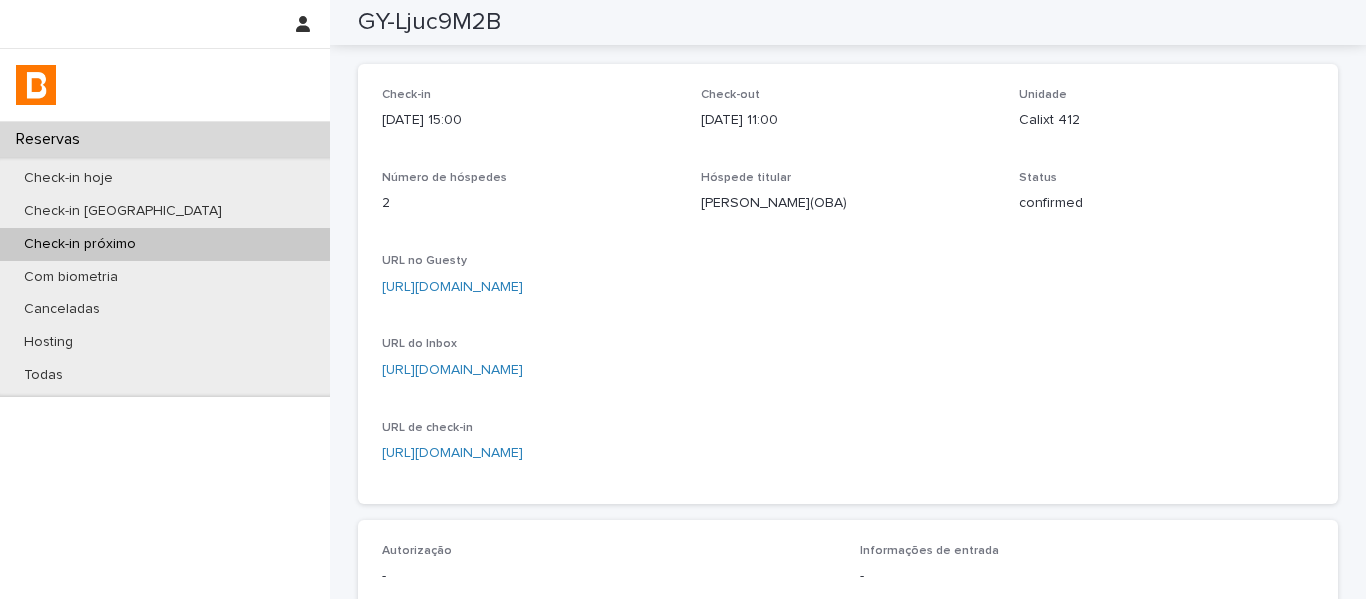 scroll, scrollTop: 0, scrollLeft: 0, axis: both 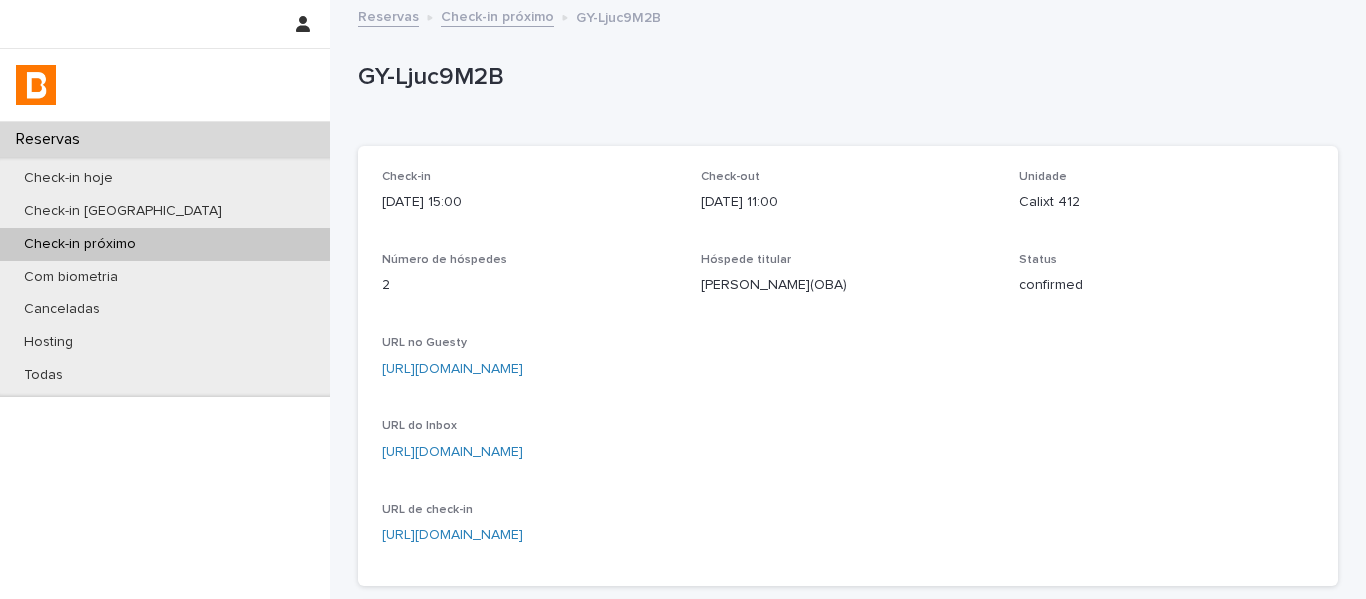 click on "Check-in próximo" at bounding box center (497, 15) 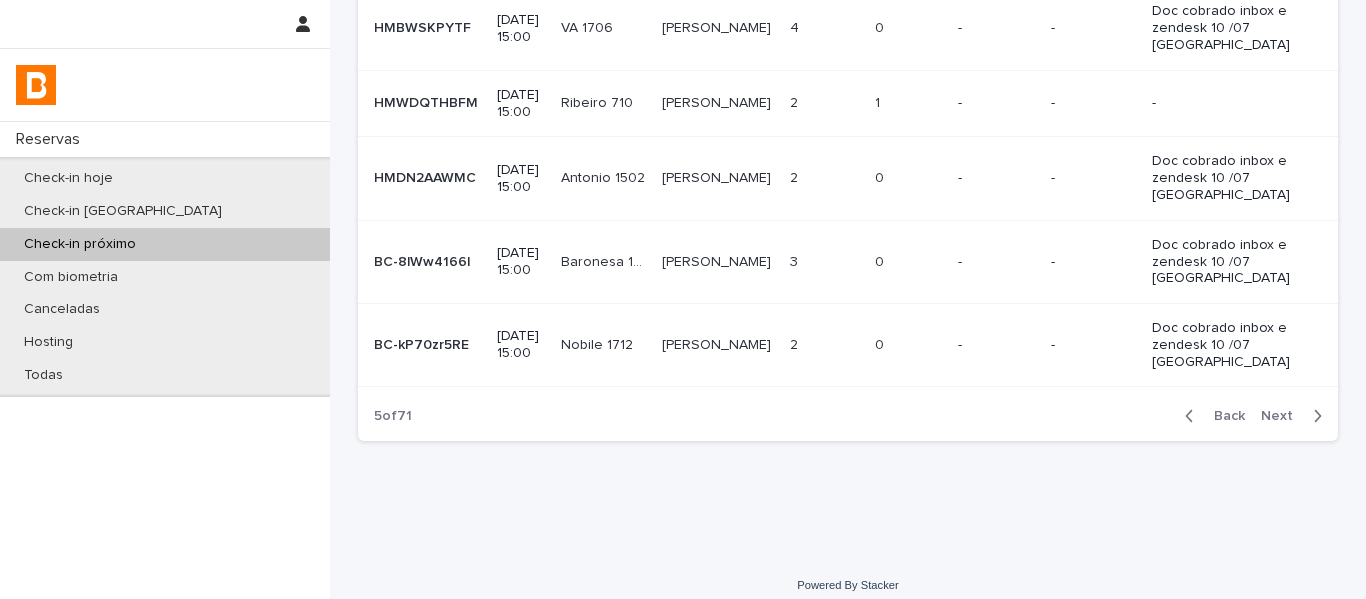 scroll, scrollTop: 607, scrollLeft: 0, axis: vertical 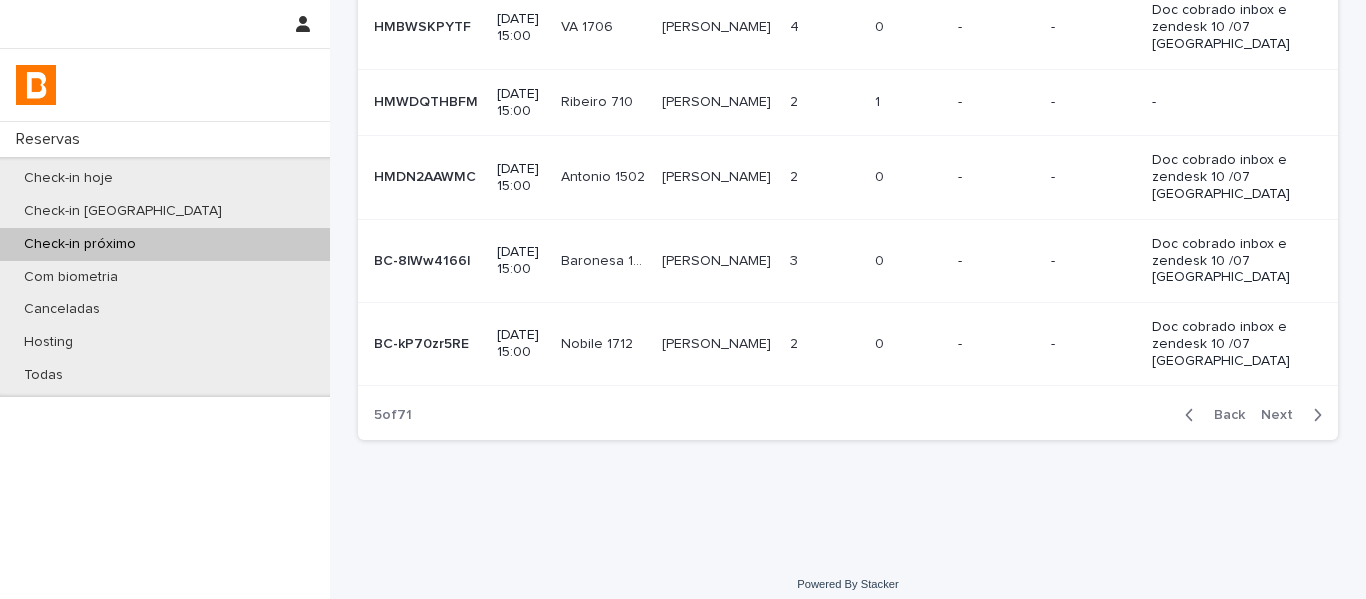 click on "Back" at bounding box center (1223, 415) 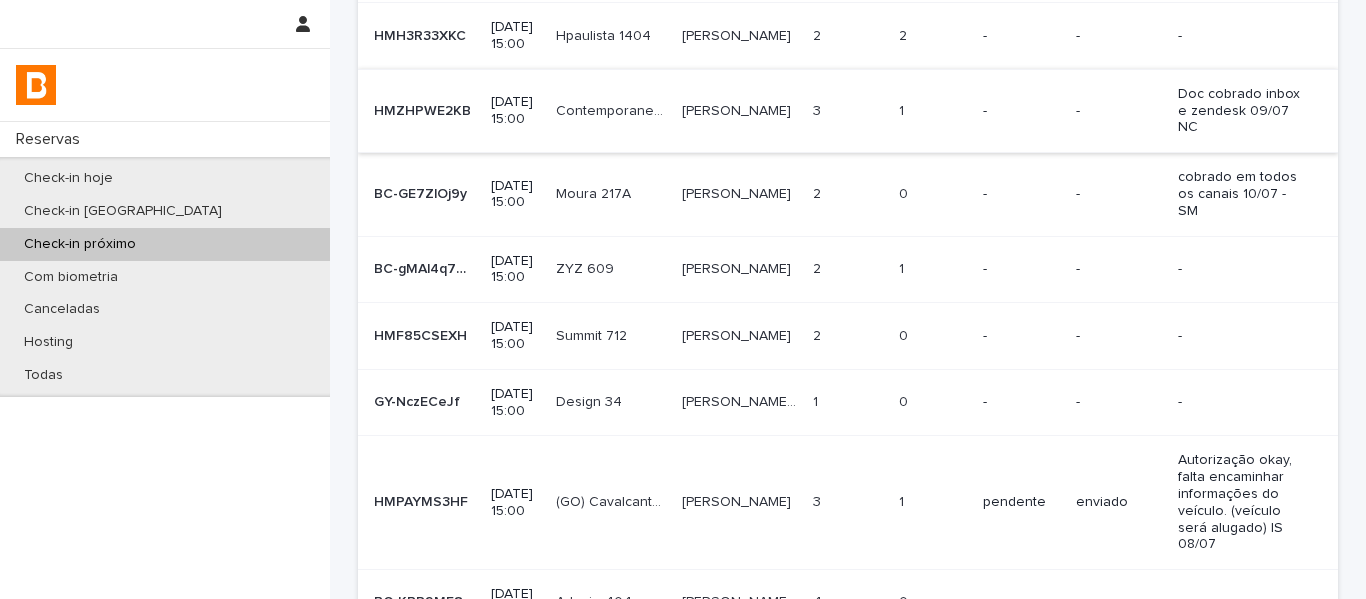 scroll, scrollTop: 407, scrollLeft: 0, axis: vertical 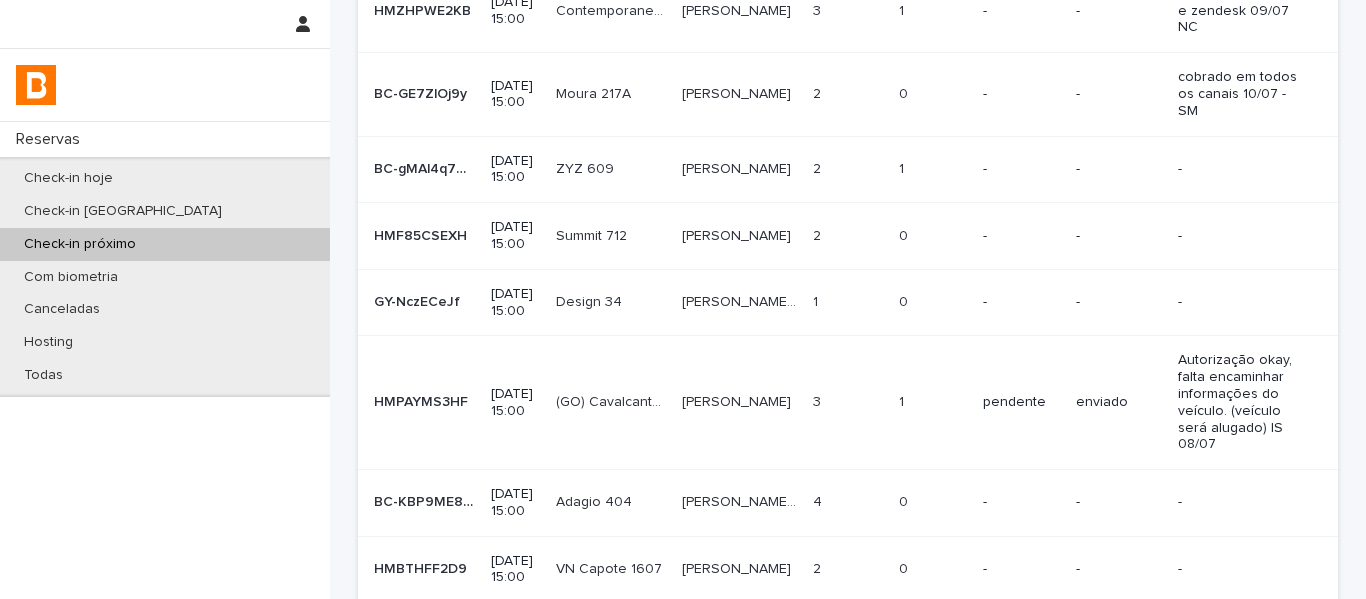 click on "Summit 712 Summit 712" at bounding box center (611, 236) 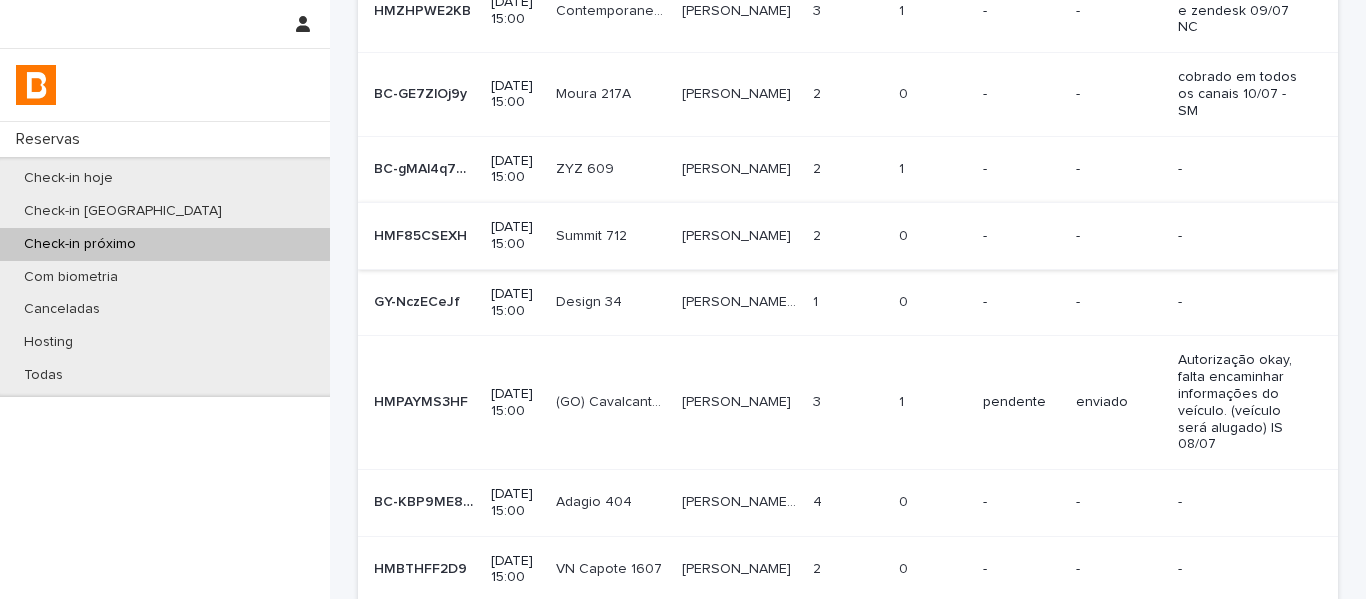 scroll, scrollTop: 0, scrollLeft: 0, axis: both 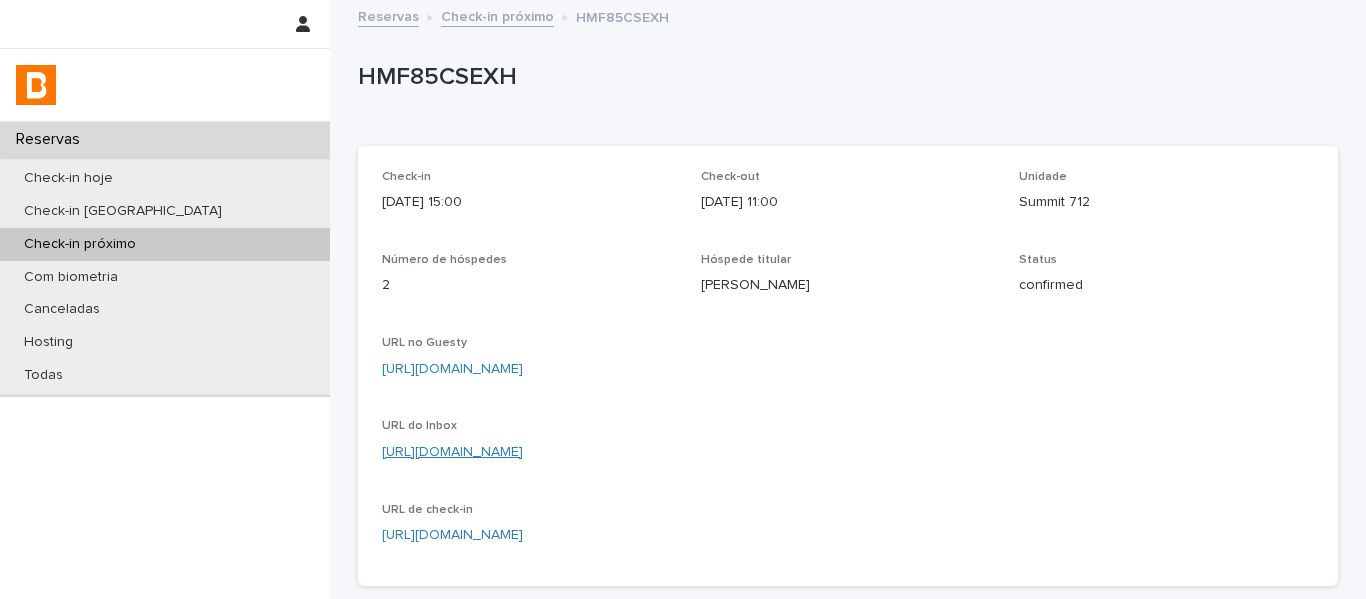 click on "[URL][DOMAIN_NAME]" at bounding box center (452, 452) 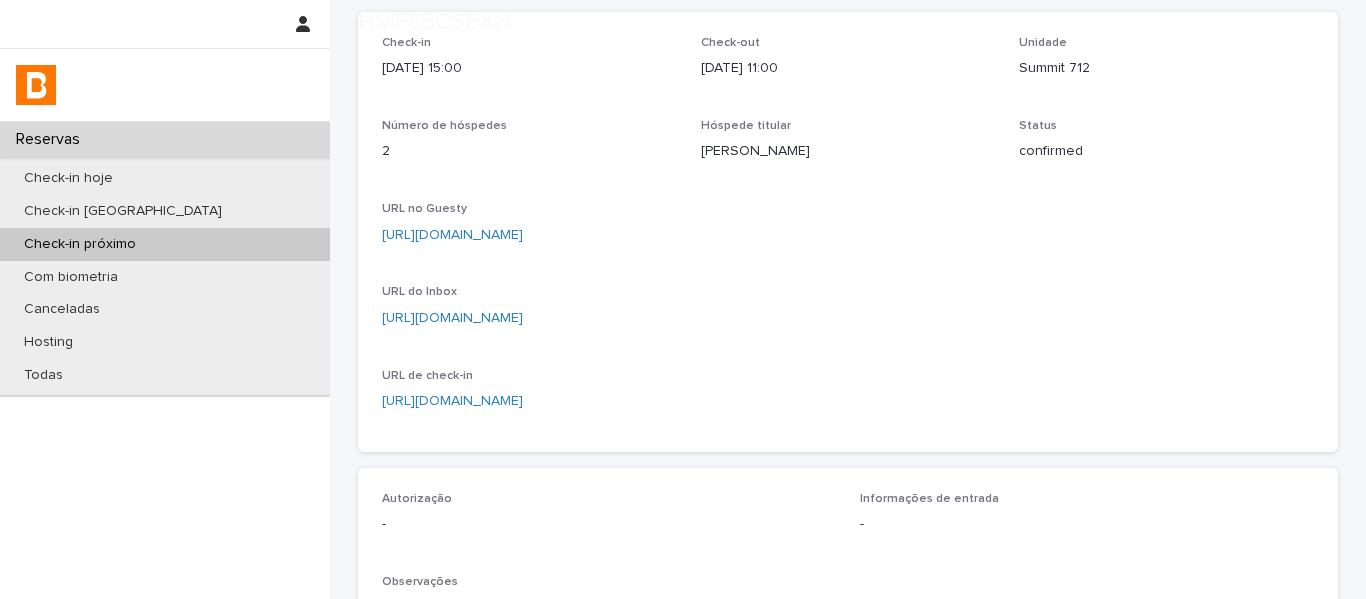 scroll, scrollTop: 400, scrollLeft: 0, axis: vertical 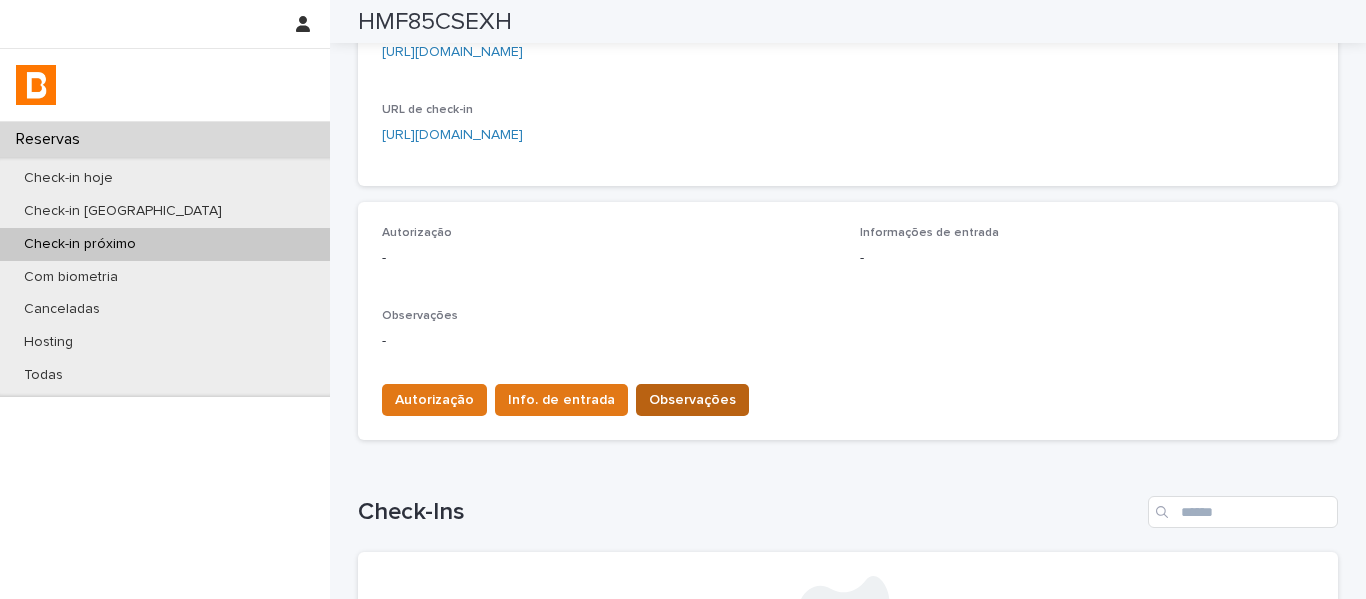 click on "Observações" at bounding box center [692, 400] 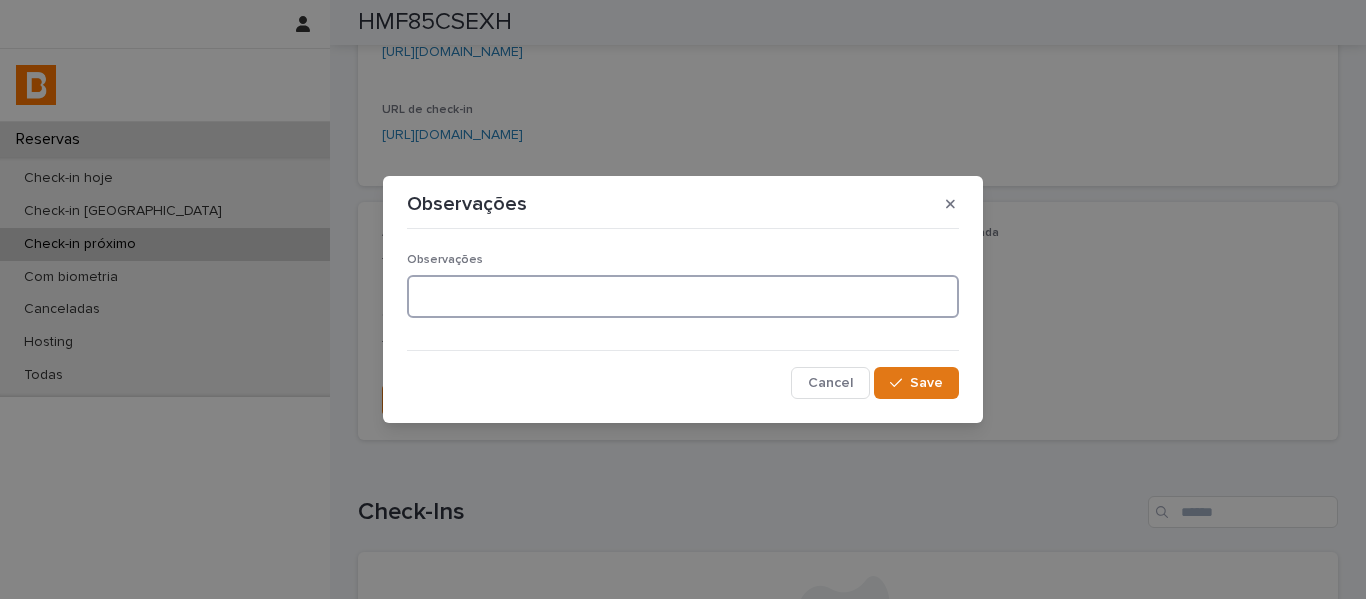 click at bounding box center (683, 296) 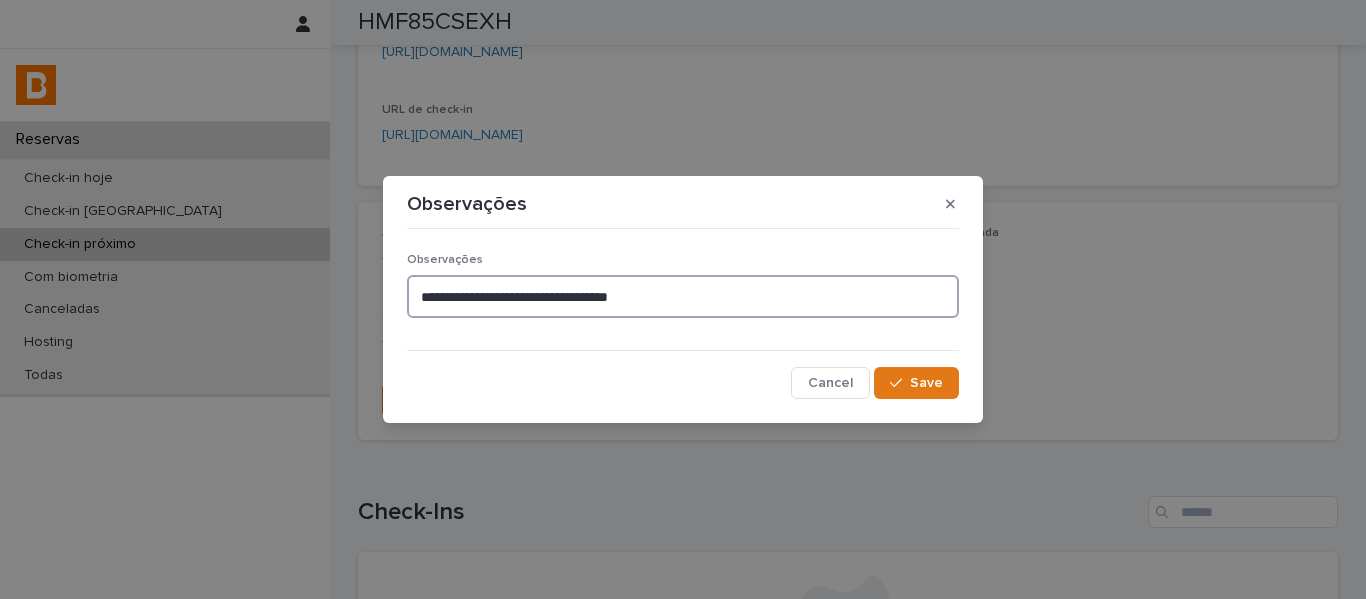 drag, startPoint x: 542, startPoint y: 297, endPoint x: 604, endPoint y: 296, distance: 62.008064 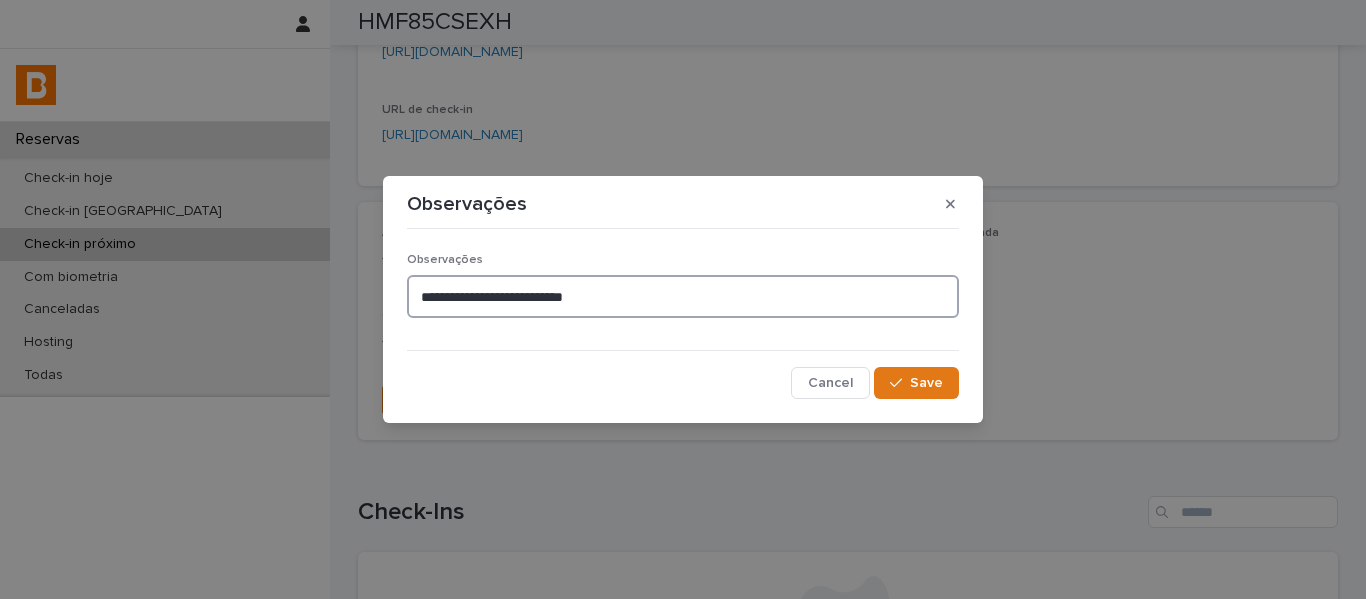 type on "**********" 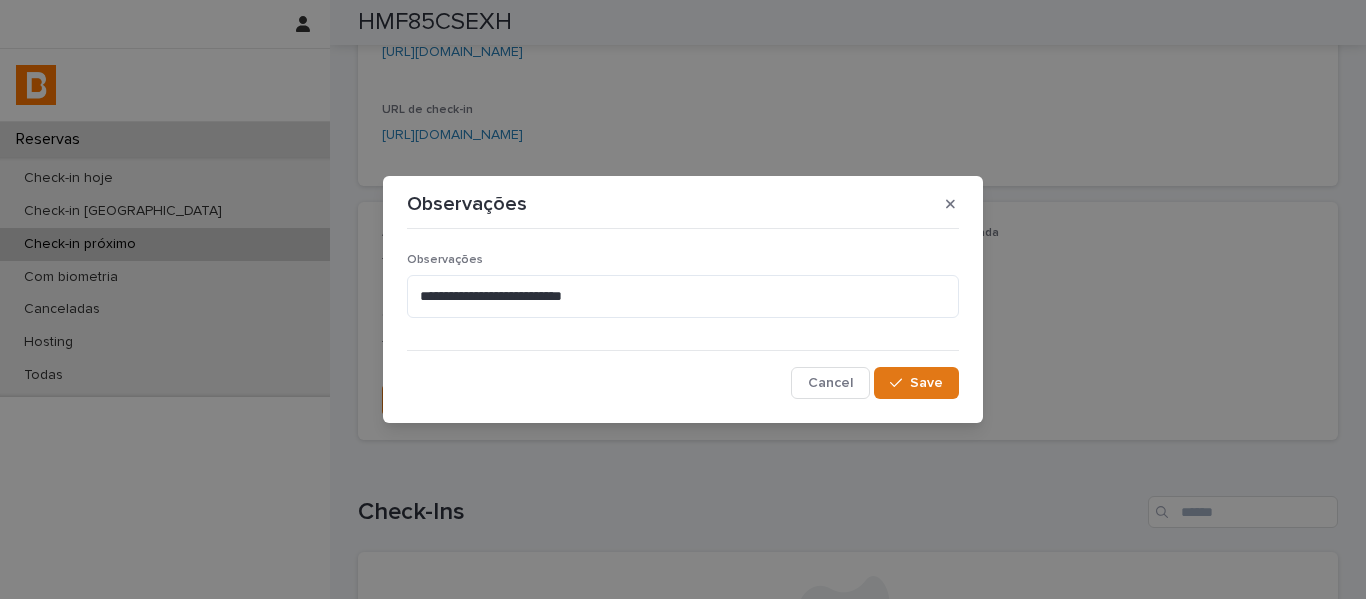 click on "**********" at bounding box center (683, 318) 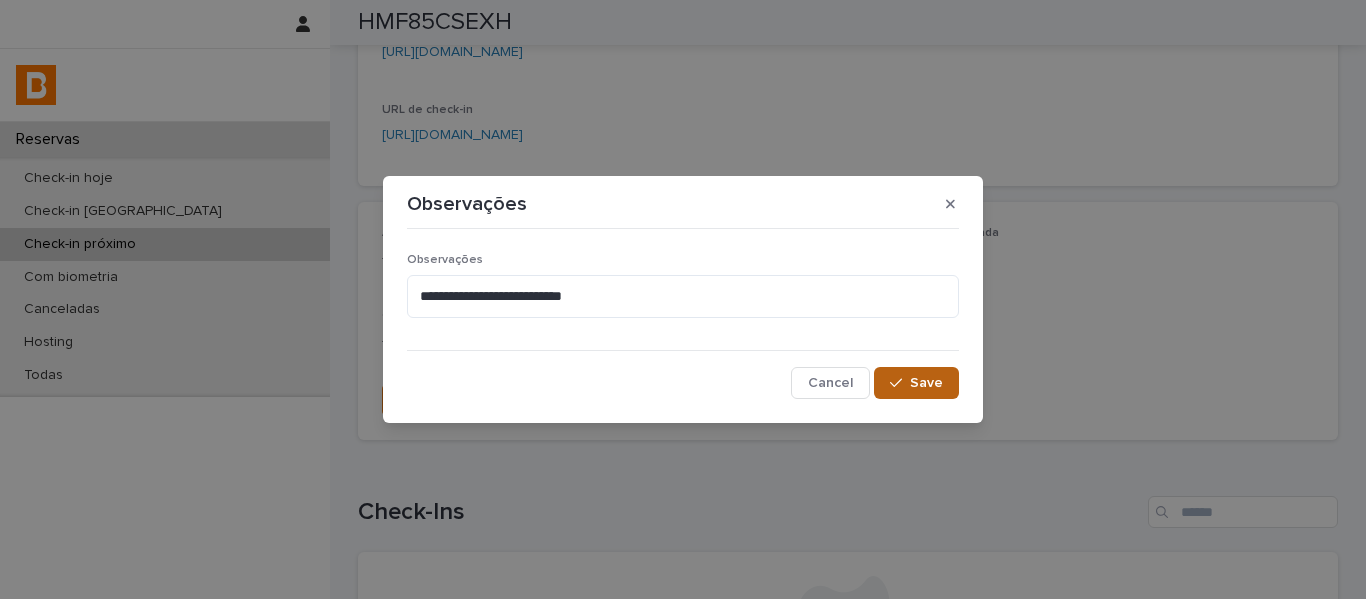 click 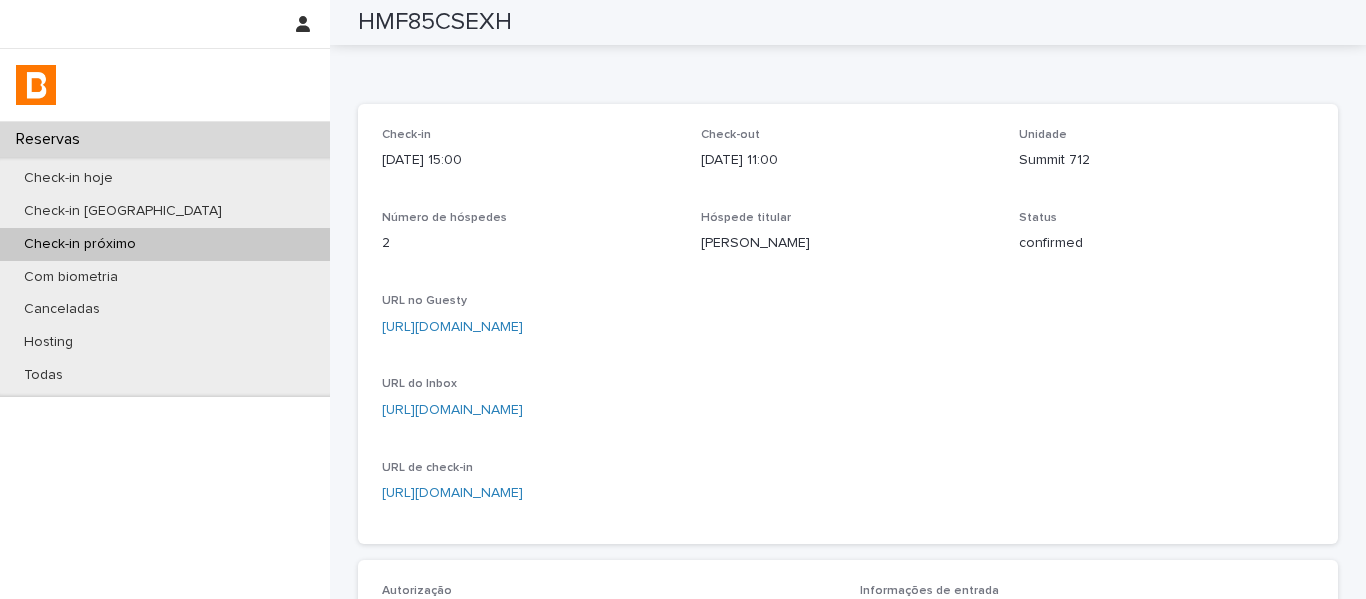 scroll, scrollTop: 0, scrollLeft: 0, axis: both 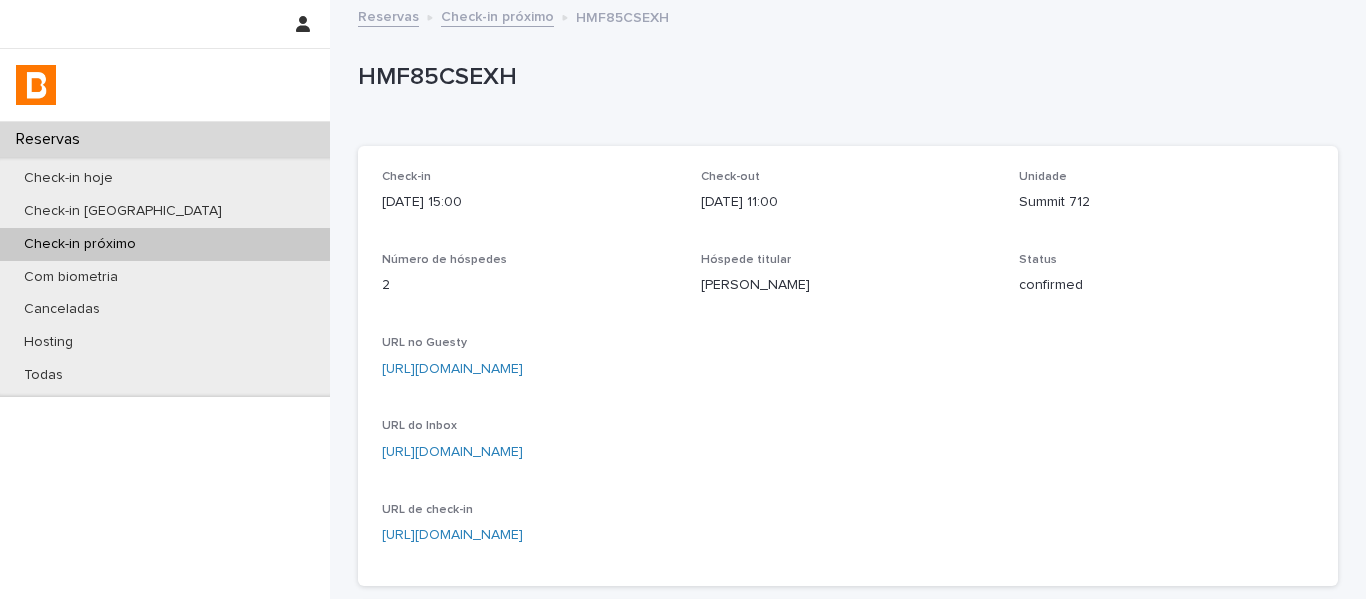 click on "Check-in próximo" at bounding box center (497, 15) 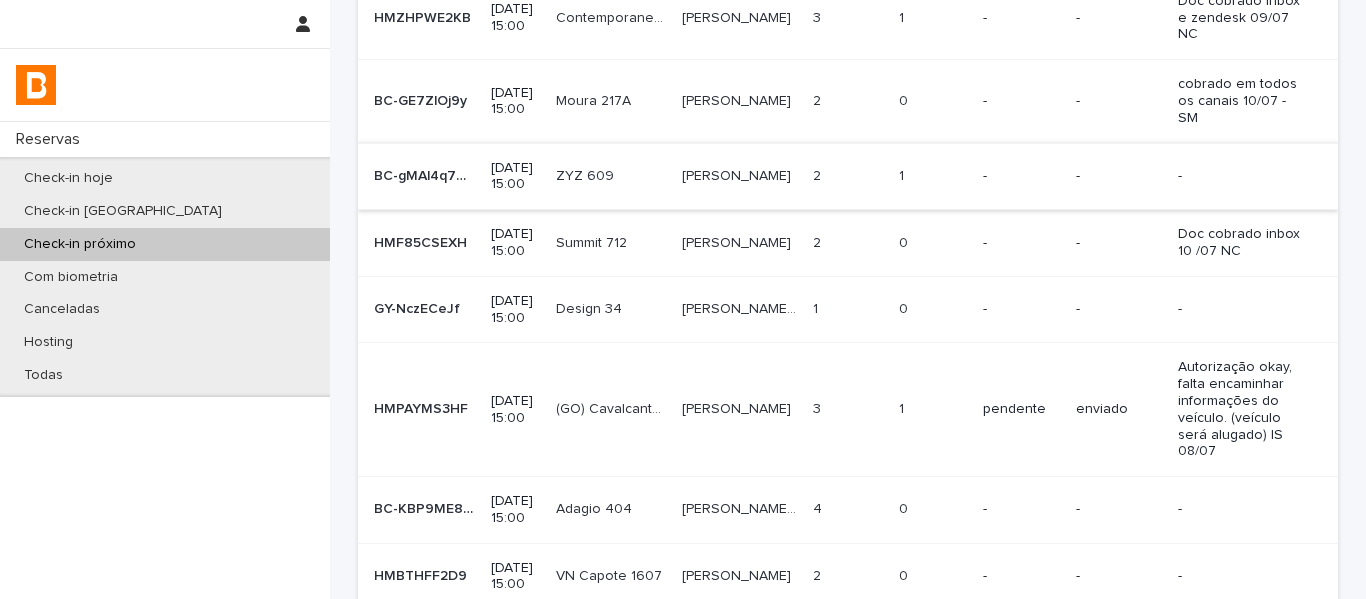 scroll, scrollTop: 500, scrollLeft: 0, axis: vertical 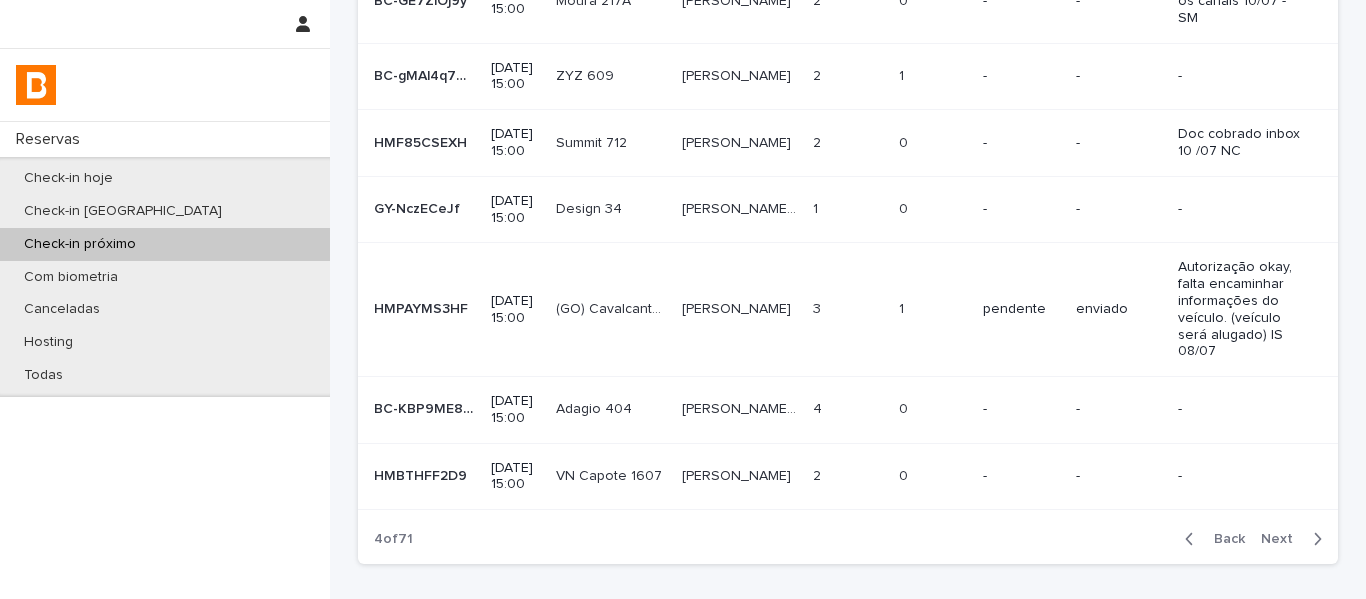click on "[PERSON_NAME] prop LV34 [PERSON_NAME] prop LV34" at bounding box center (739, 209) 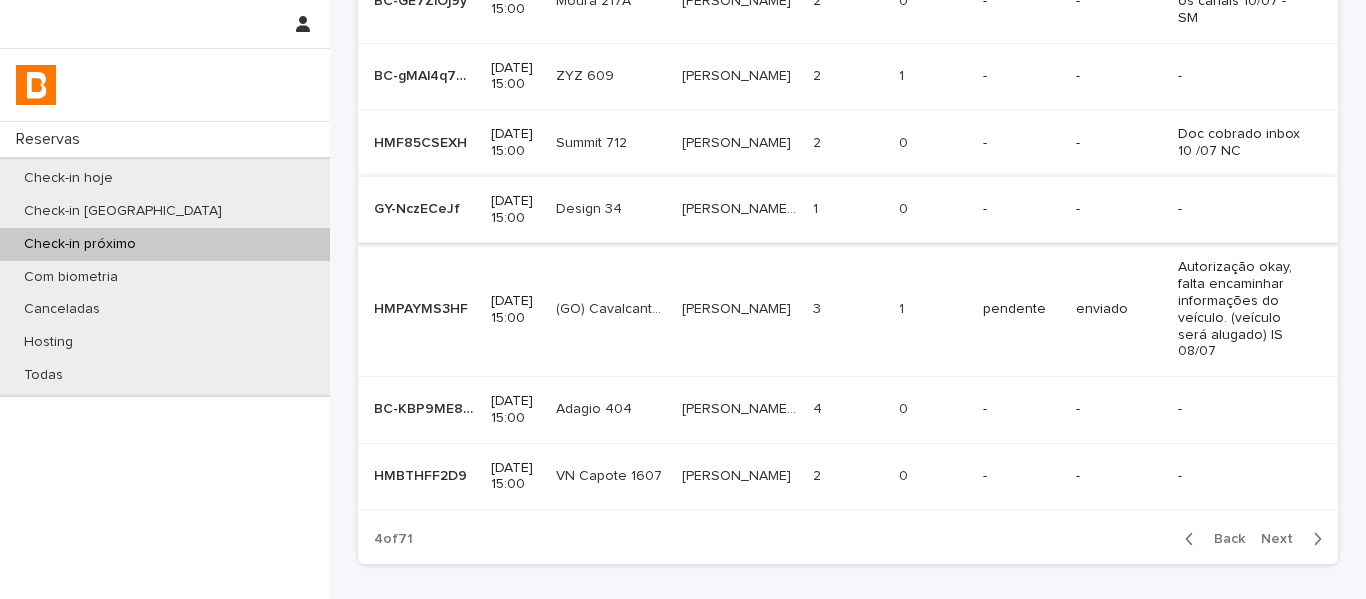 scroll, scrollTop: 0, scrollLeft: 0, axis: both 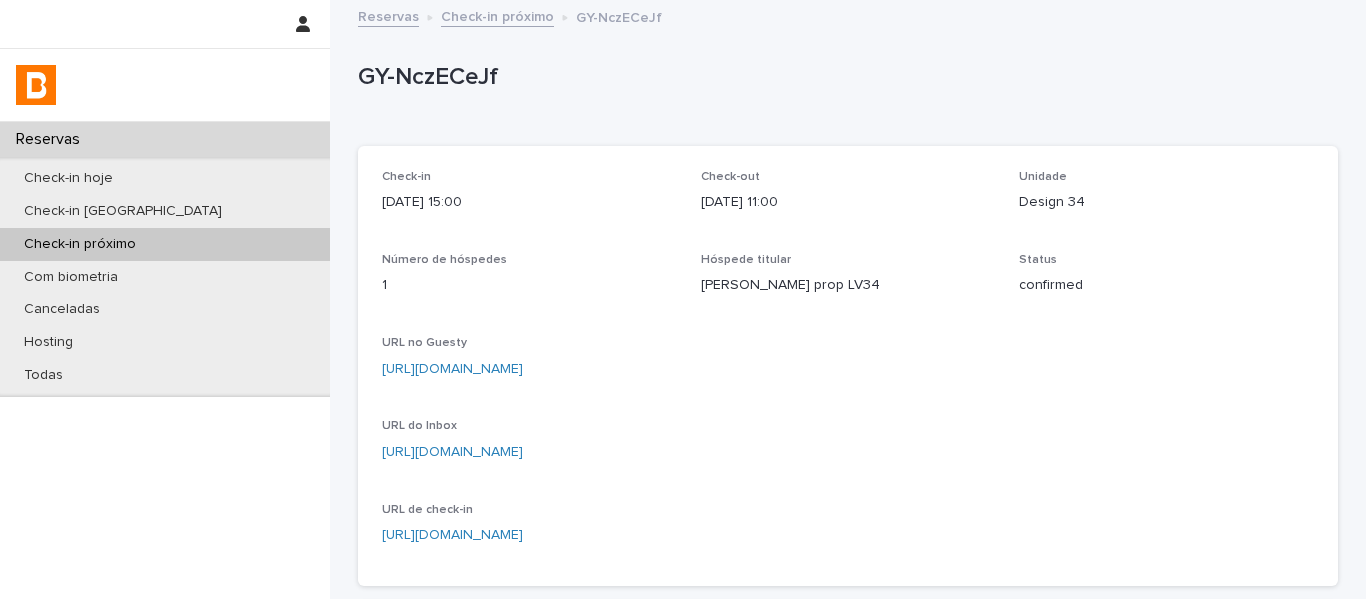 click on "Check-in próximo" at bounding box center [497, 15] 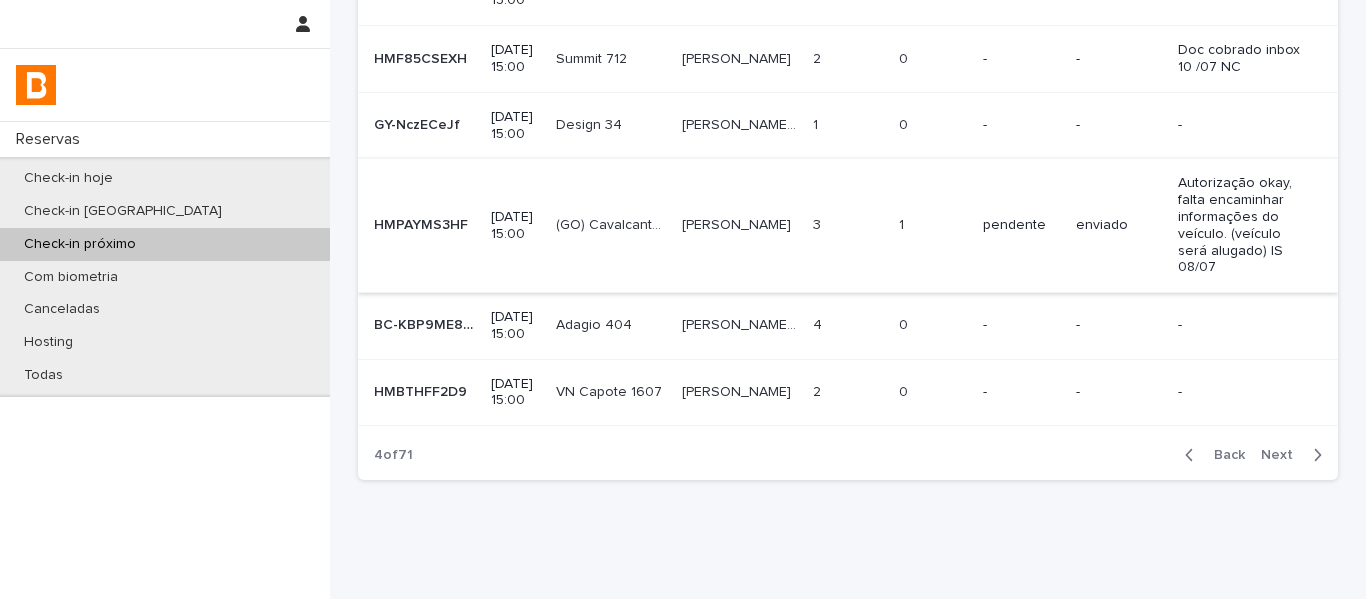 scroll, scrollTop: 600, scrollLeft: 0, axis: vertical 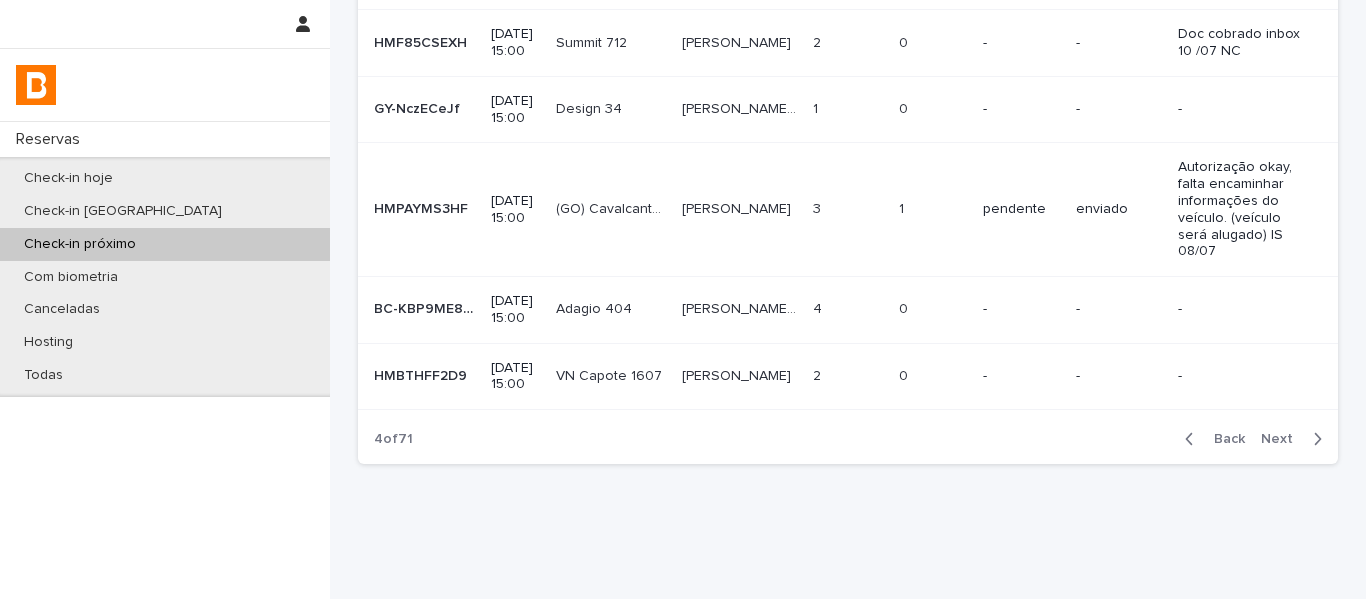 click on "[PERSON_NAME] Altoe" at bounding box center [741, 307] 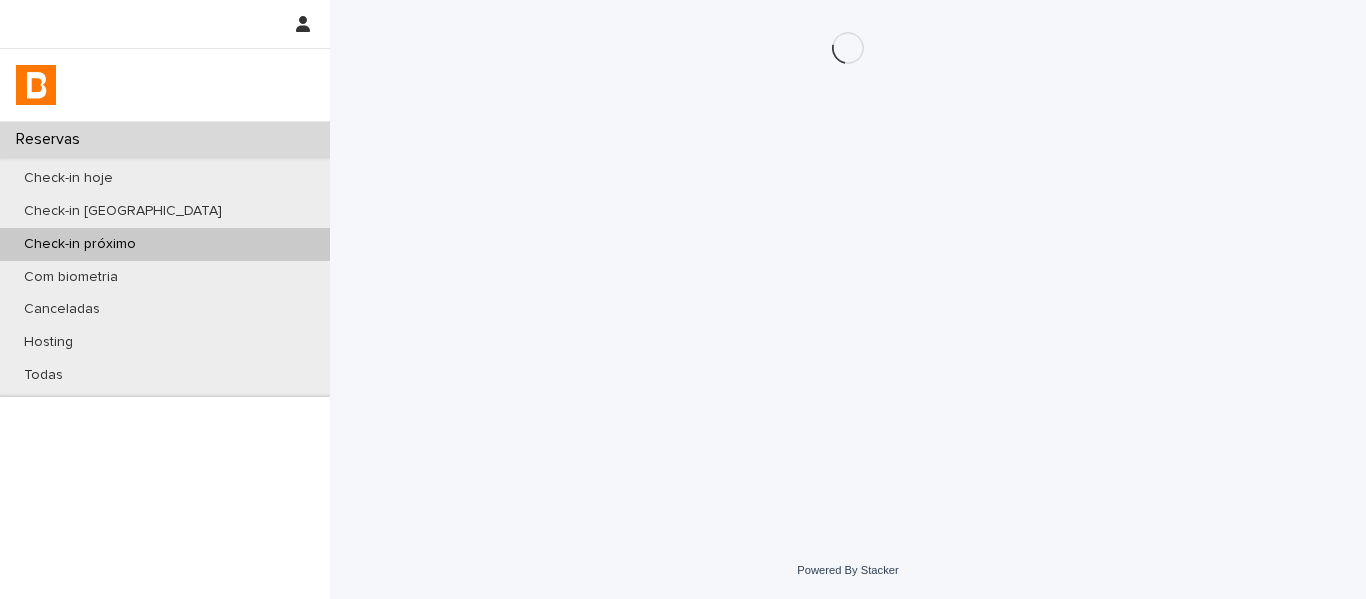 scroll, scrollTop: 0, scrollLeft: 0, axis: both 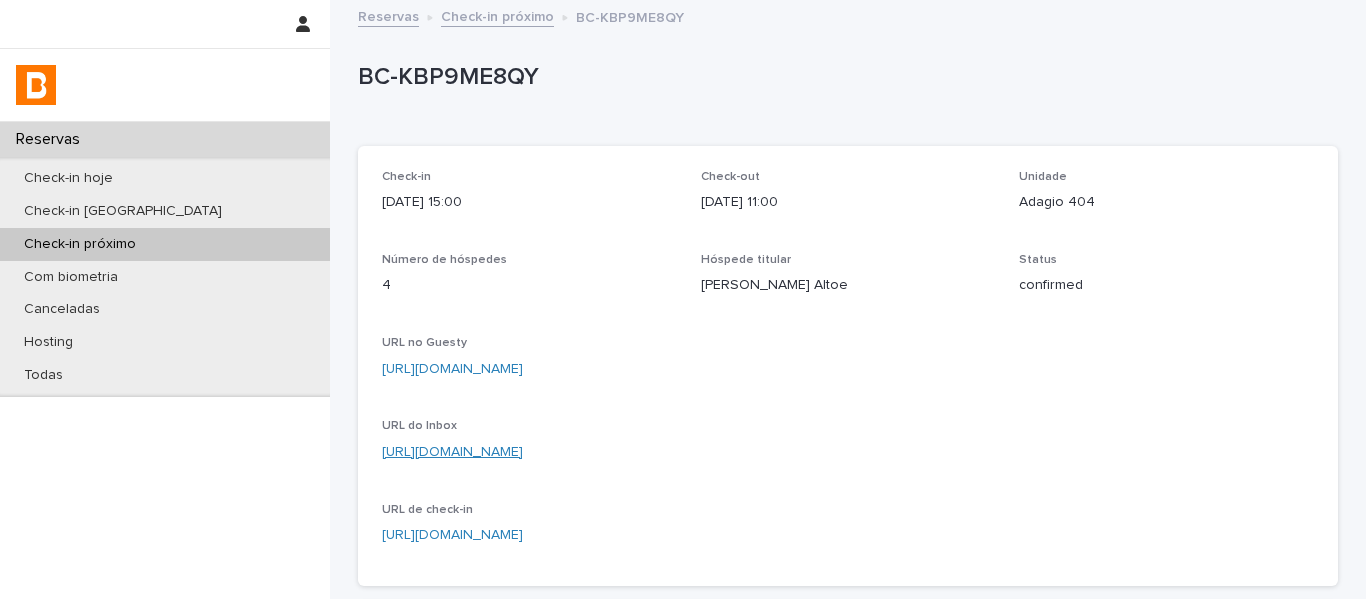 click on "[URL][DOMAIN_NAME]" at bounding box center (452, 452) 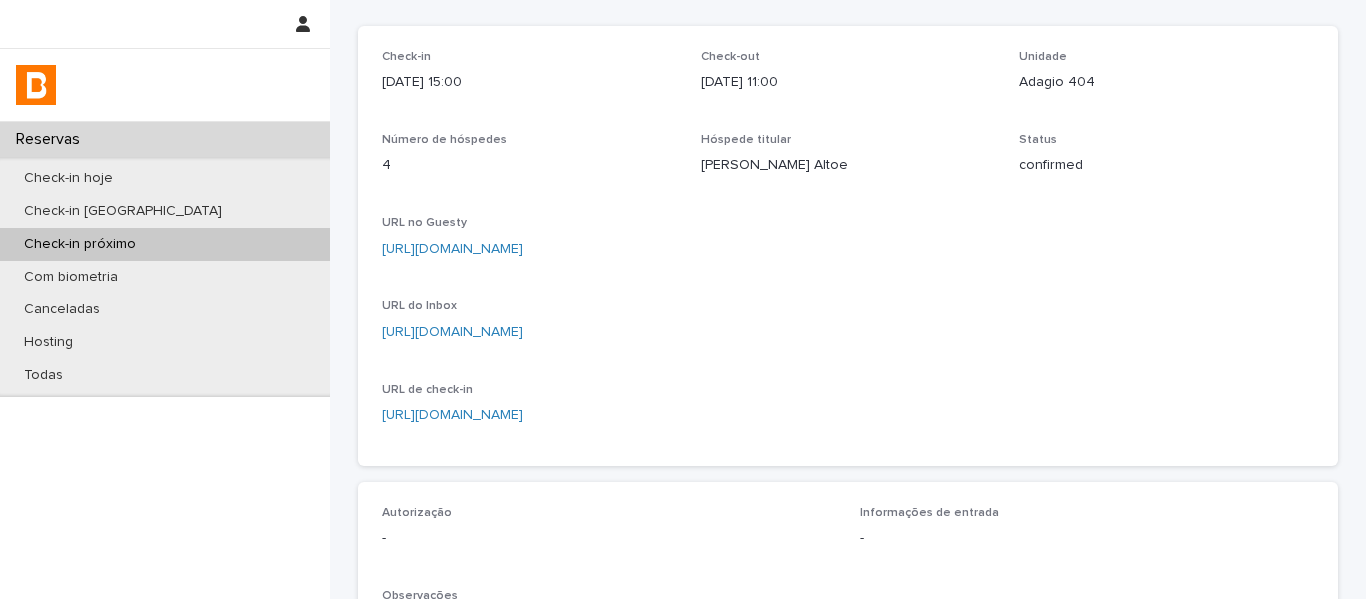 scroll, scrollTop: 300, scrollLeft: 0, axis: vertical 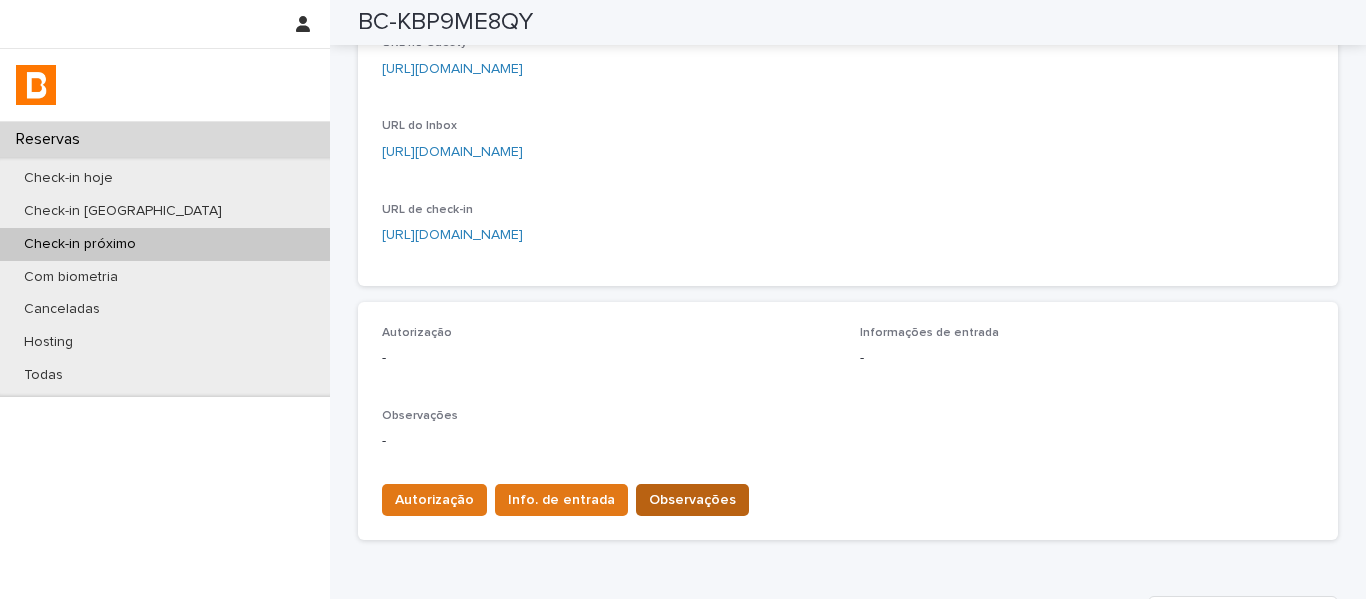 click on "Observações" at bounding box center (692, 500) 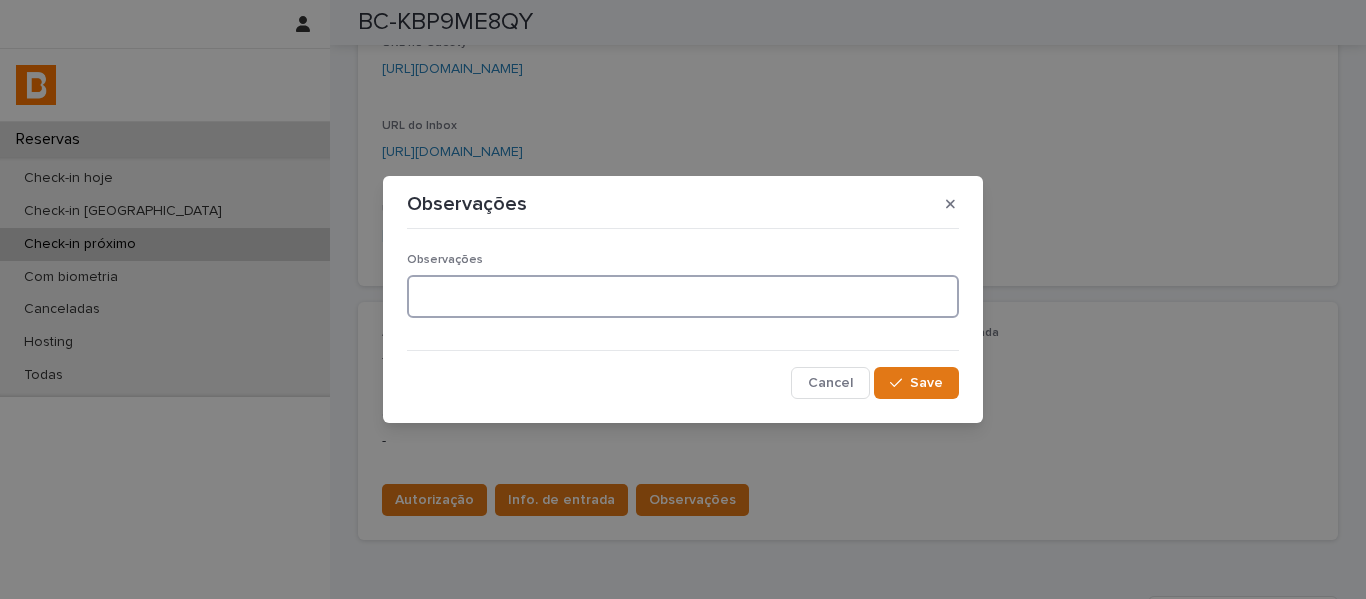 click at bounding box center (683, 296) 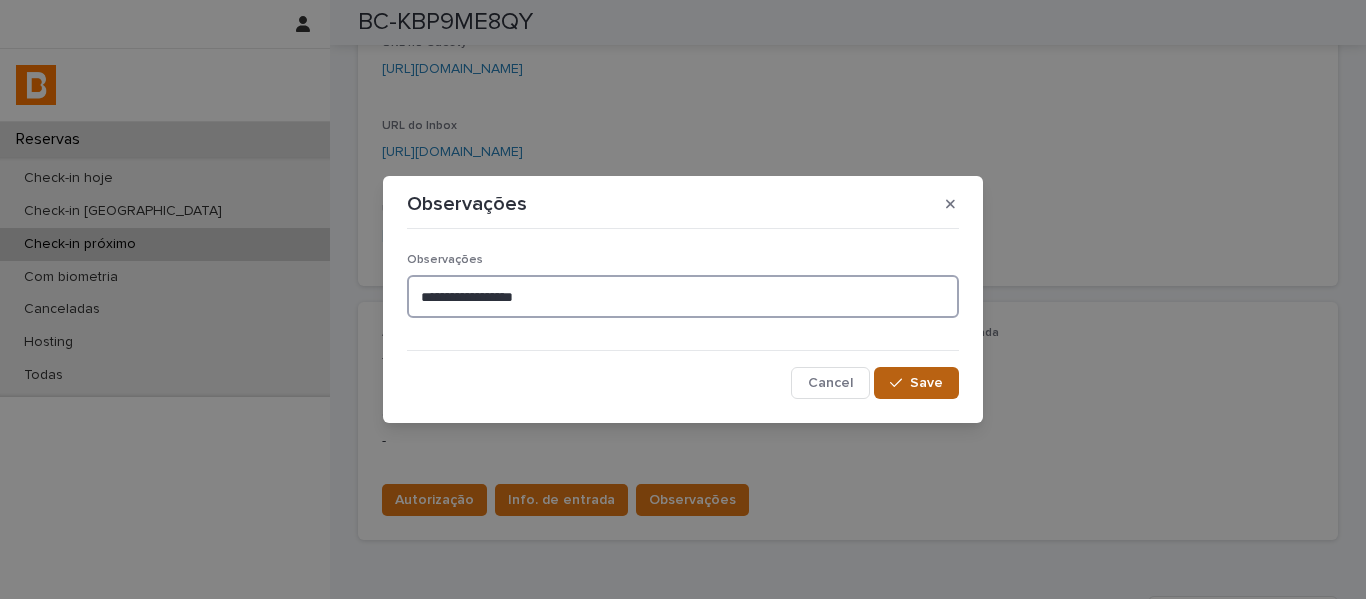 type on "**********" 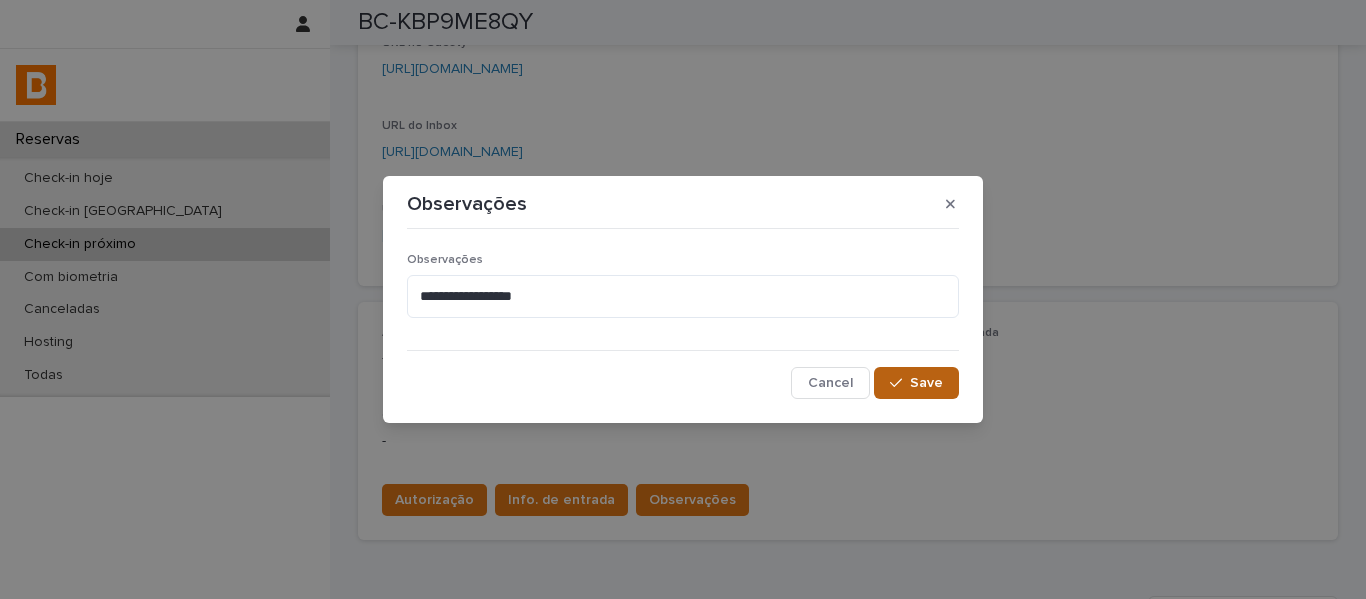 click on "Save" at bounding box center [926, 383] 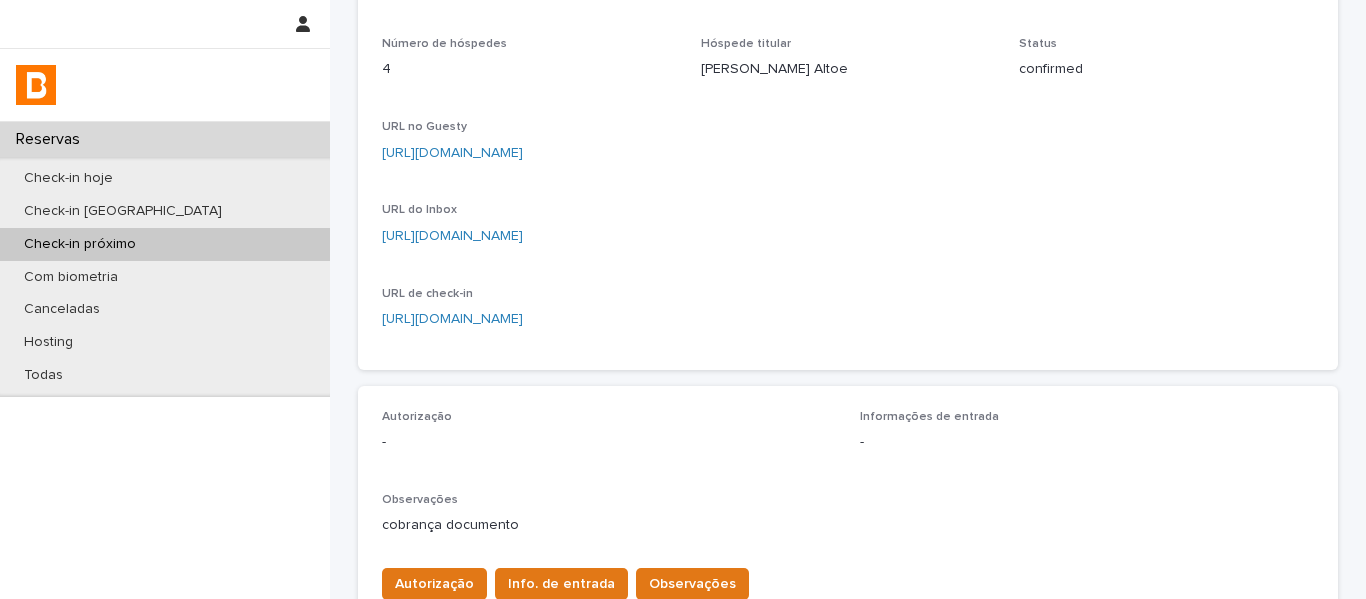 scroll, scrollTop: 400, scrollLeft: 0, axis: vertical 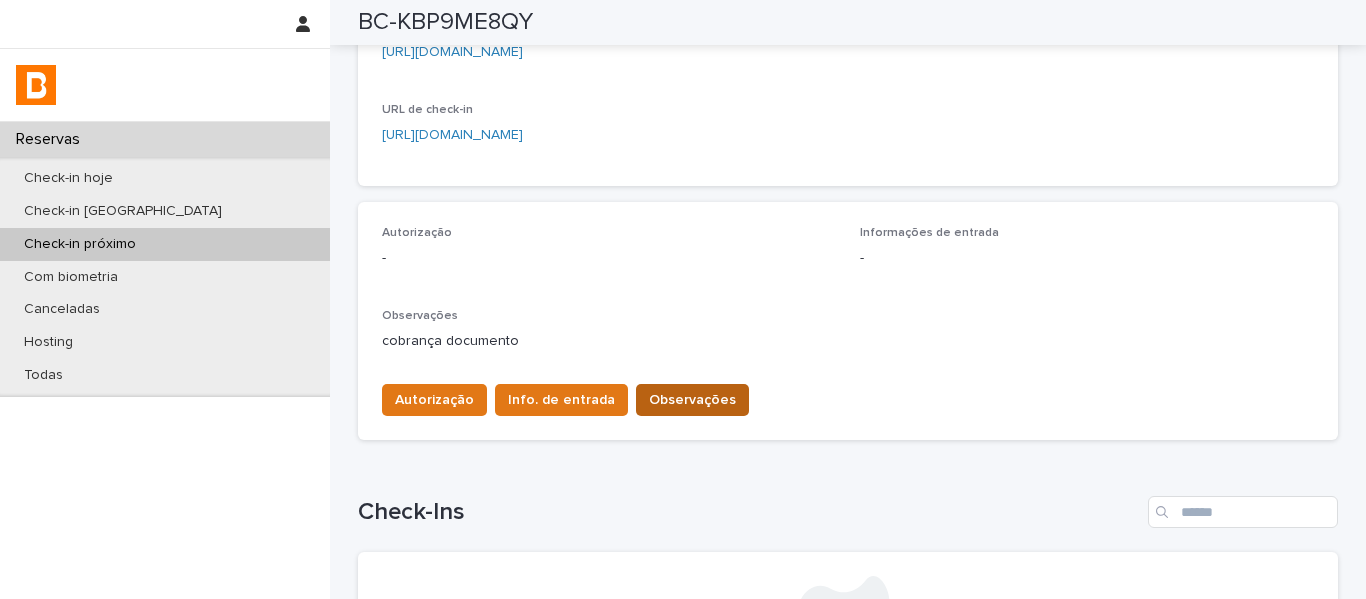 click on "Observações" at bounding box center (692, 400) 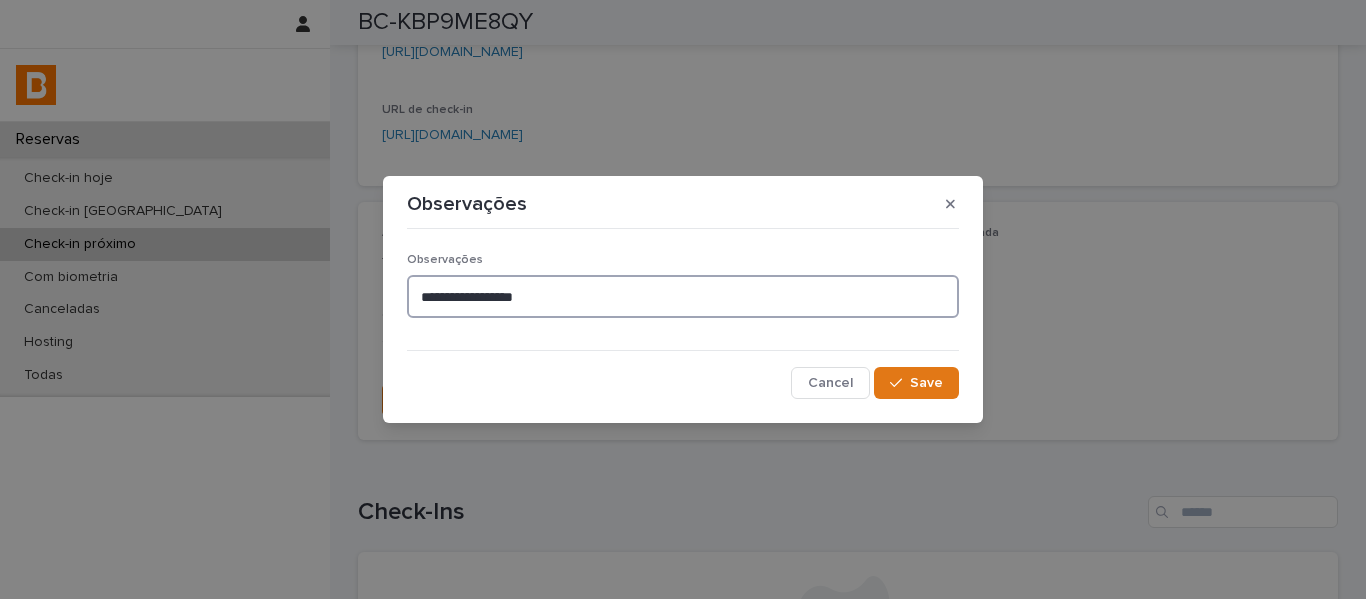drag, startPoint x: 588, startPoint y: 301, endPoint x: 345, endPoint y: 285, distance: 243.52618 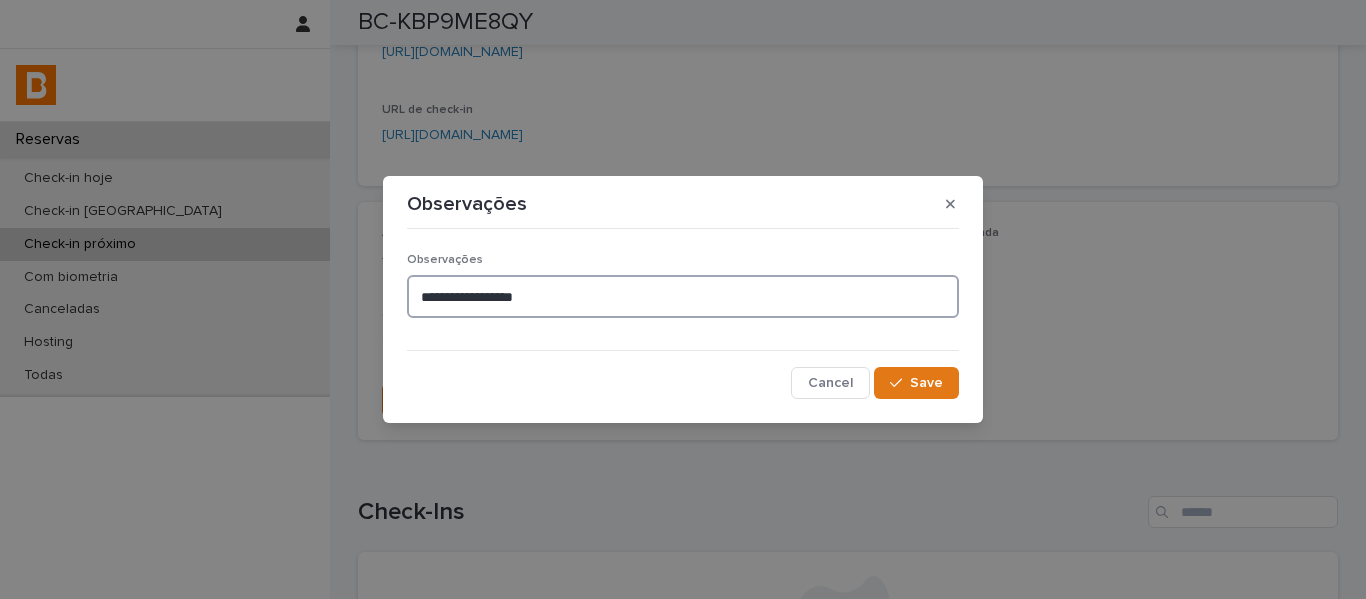 paste on "**********" 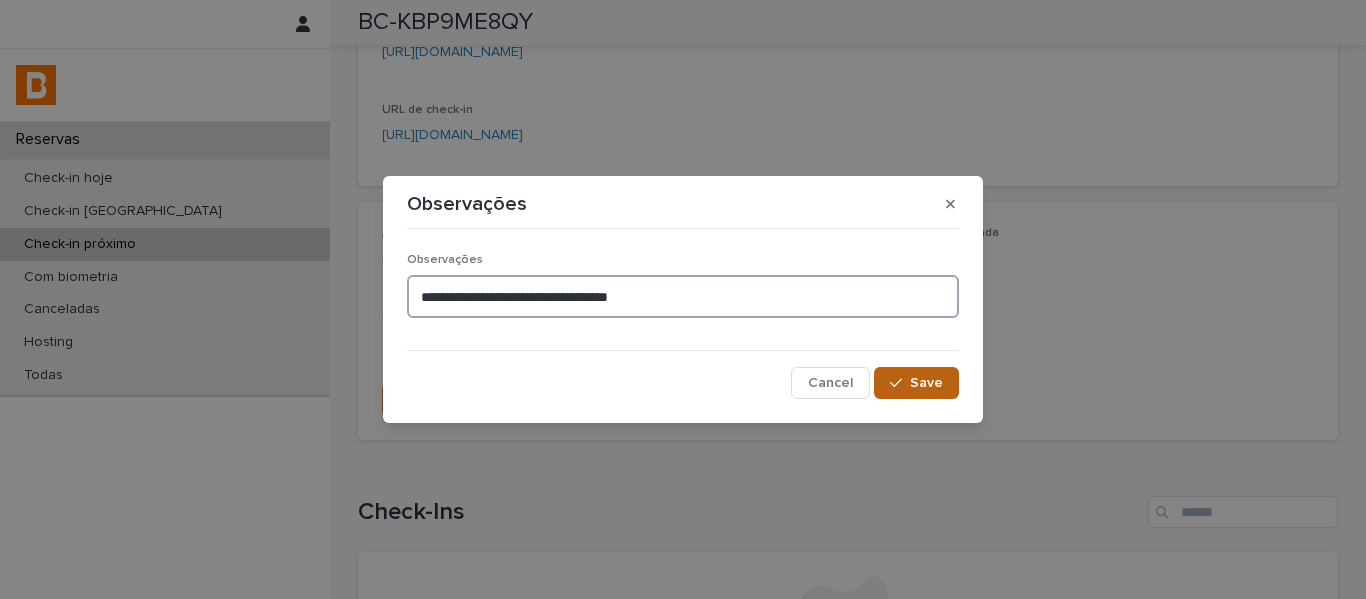 type on "**********" 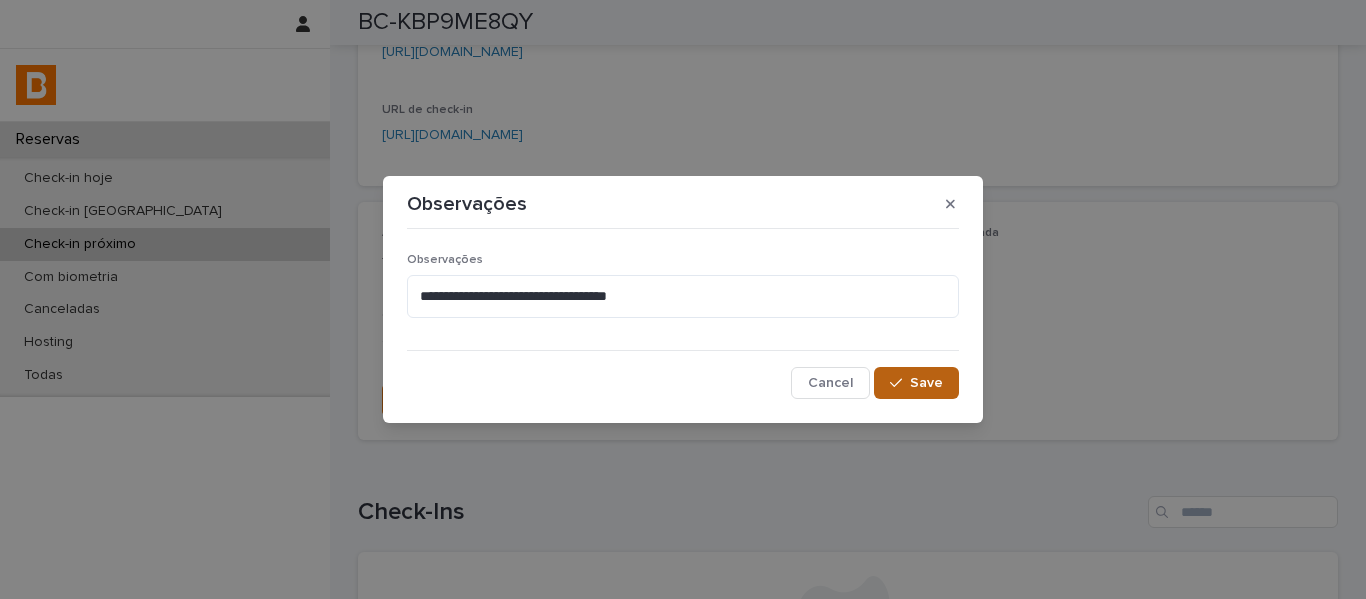 click at bounding box center [900, 383] 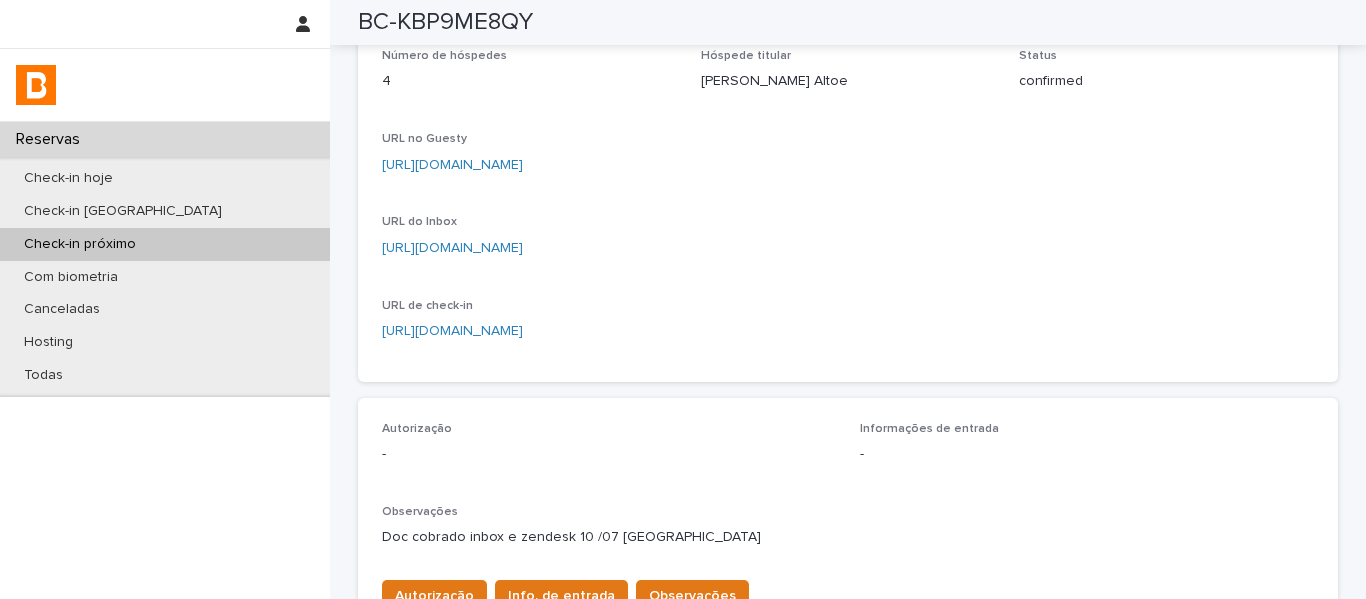 scroll, scrollTop: 0, scrollLeft: 0, axis: both 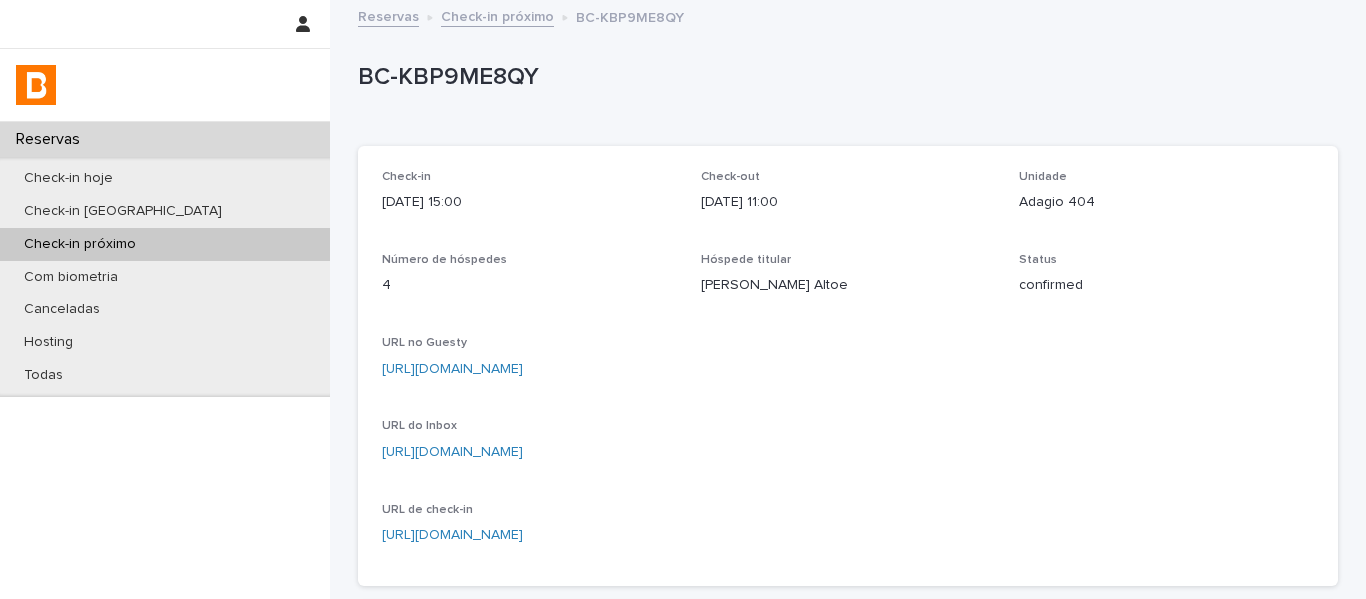 click on "Check-in próximo" at bounding box center (497, 15) 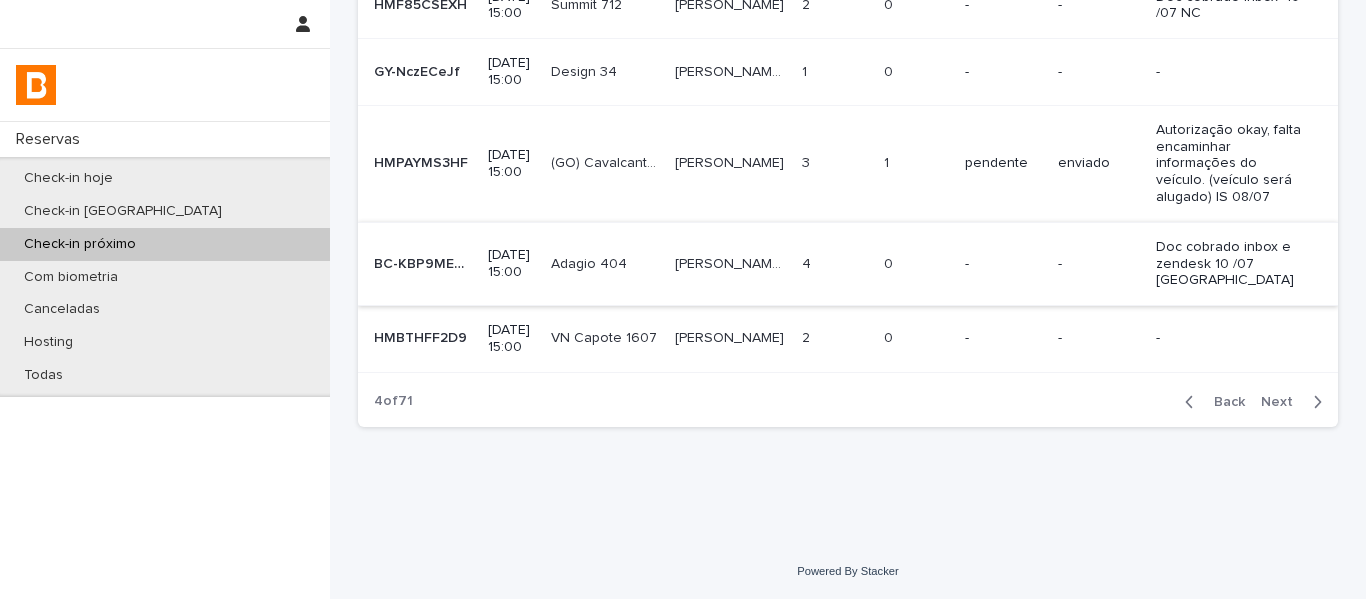 scroll, scrollTop: 691, scrollLeft: 0, axis: vertical 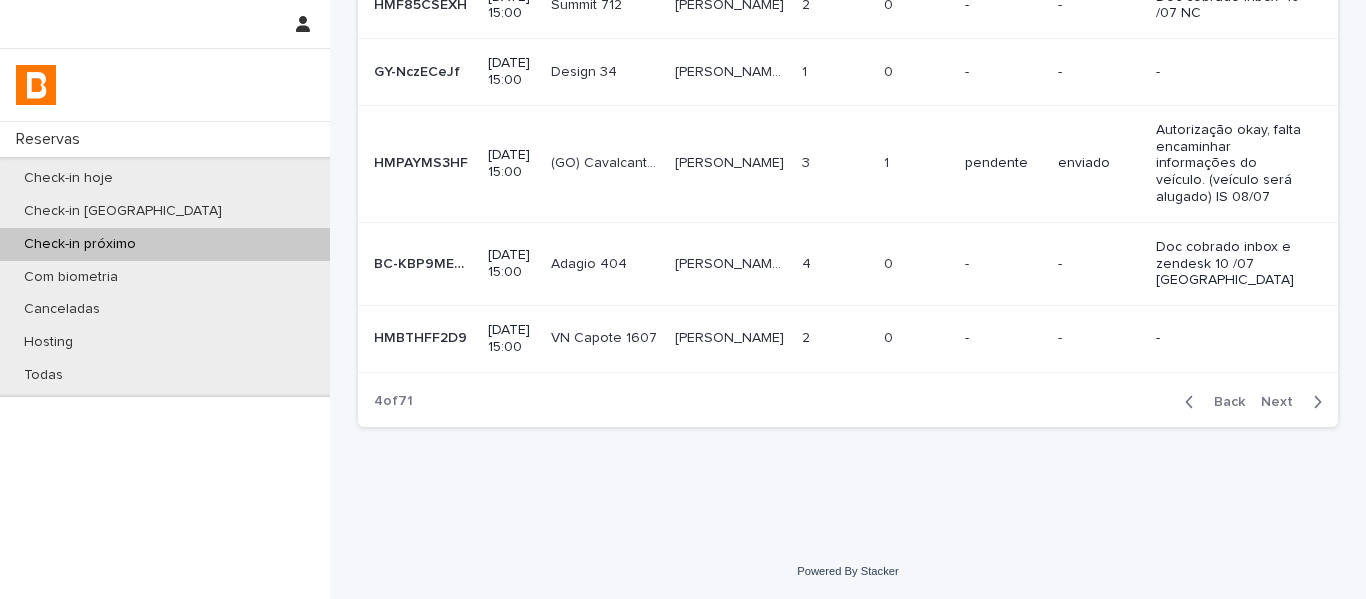 click on "[PERSON_NAME] [PERSON_NAME]" at bounding box center [730, 339] 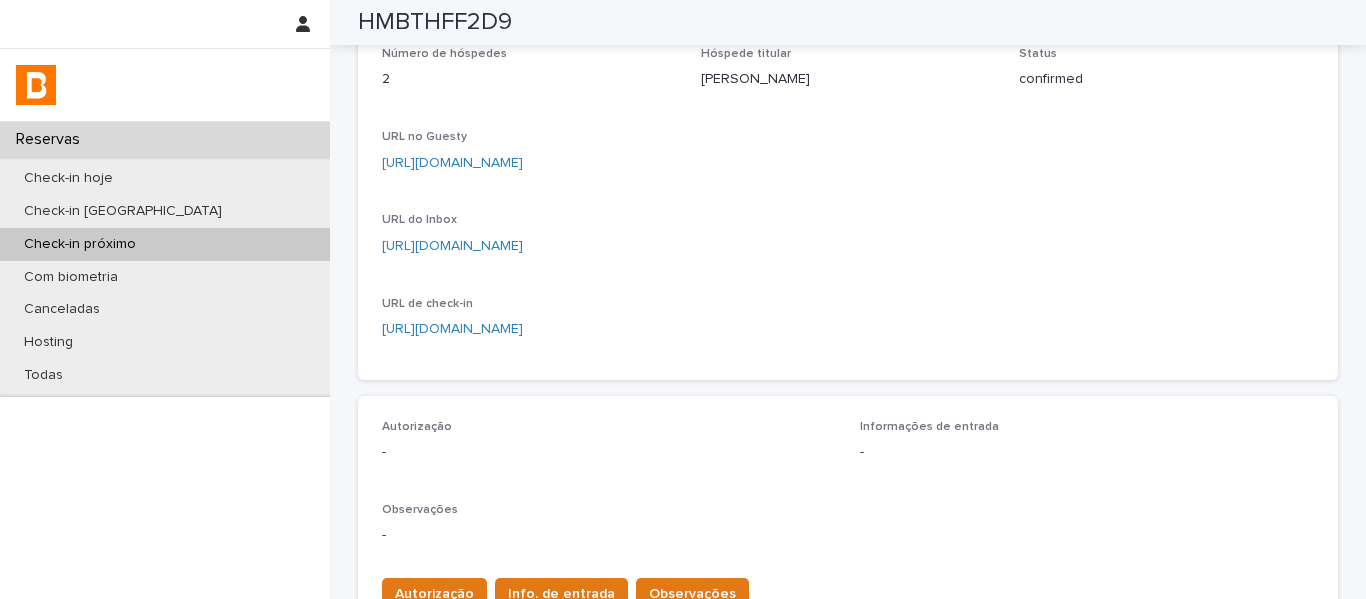 scroll, scrollTop: 156, scrollLeft: 0, axis: vertical 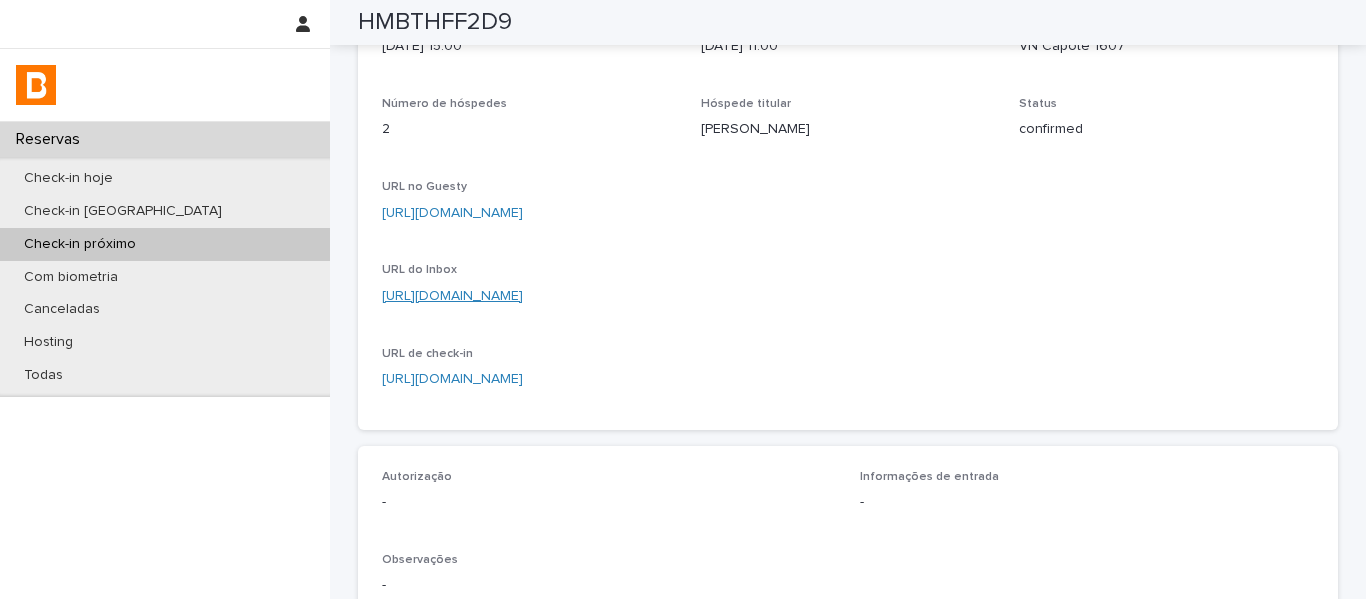 click on "[URL][DOMAIN_NAME]" at bounding box center (452, 296) 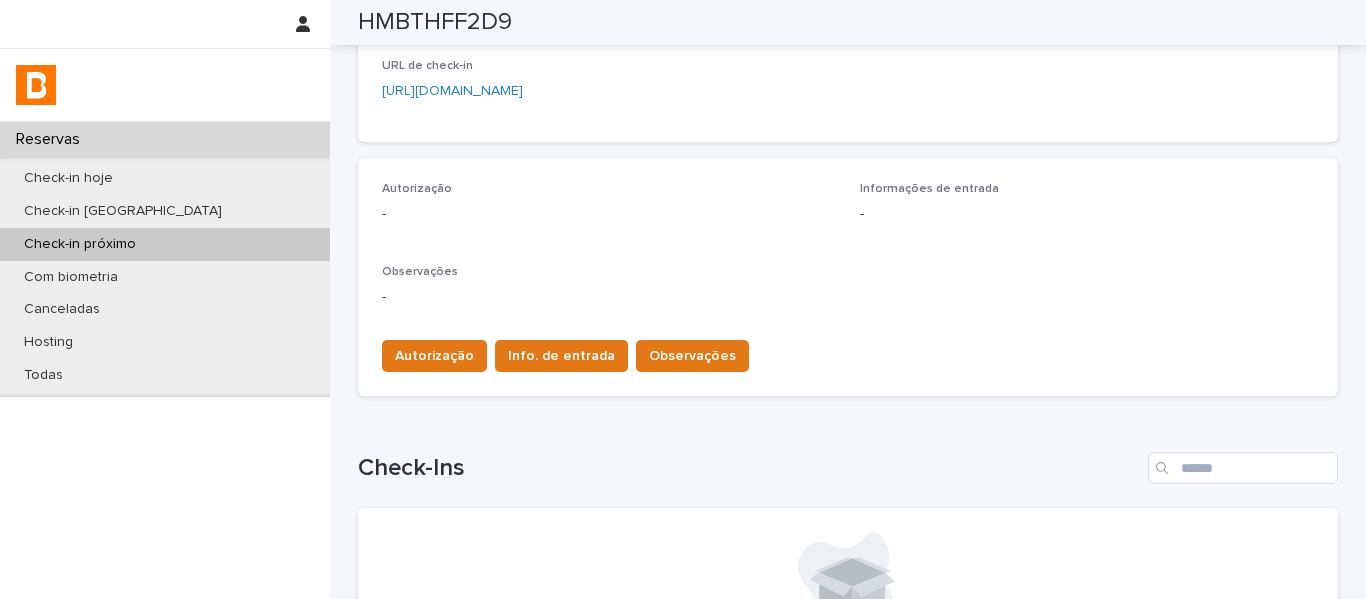 scroll, scrollTop: 456, scrollLeft: 0, axis: vertical 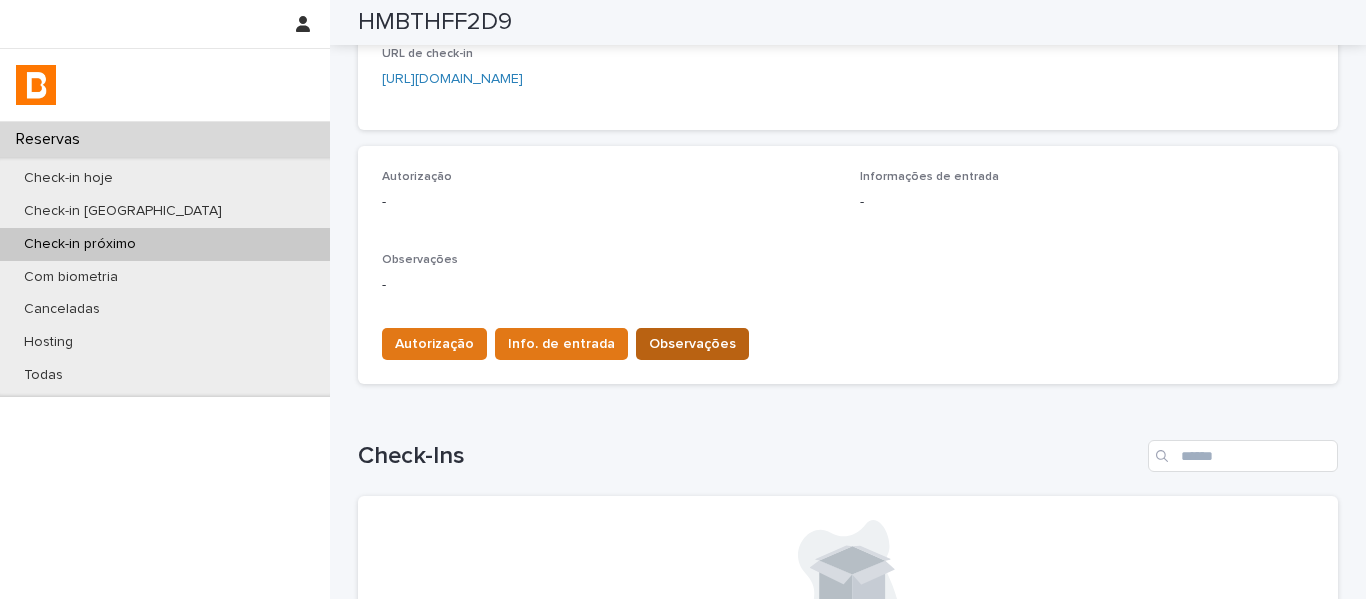 click on "Observações" at bounding box center [692, 344] 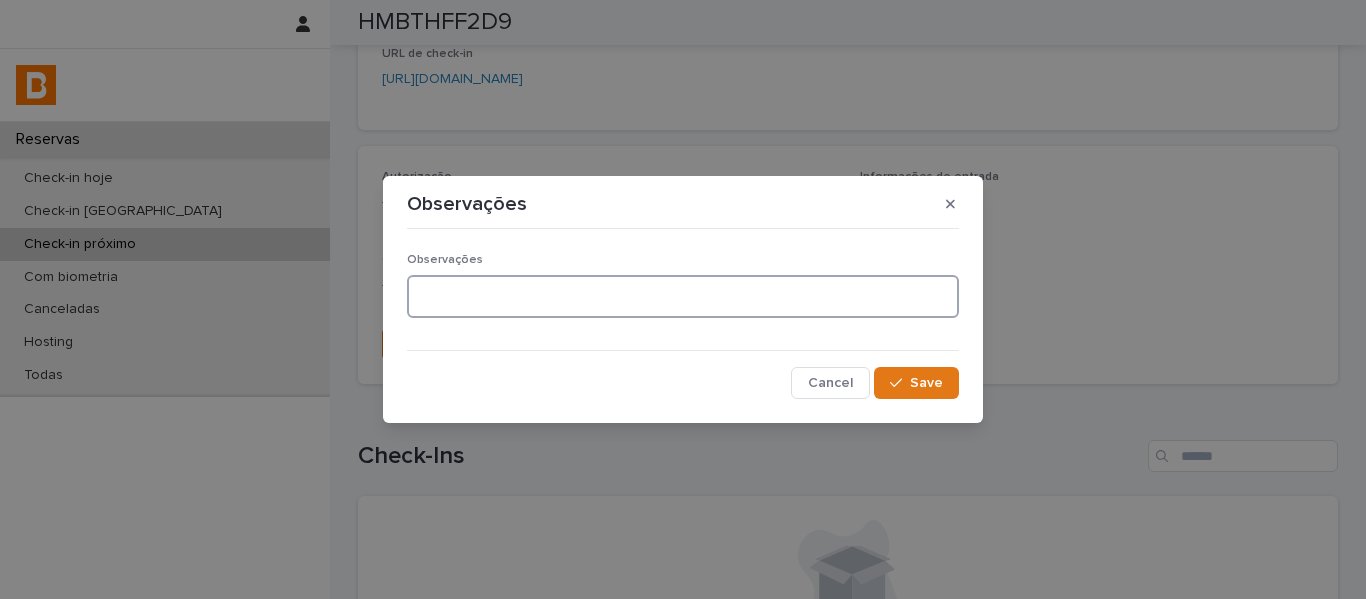 click at bounding box center [683, 296] 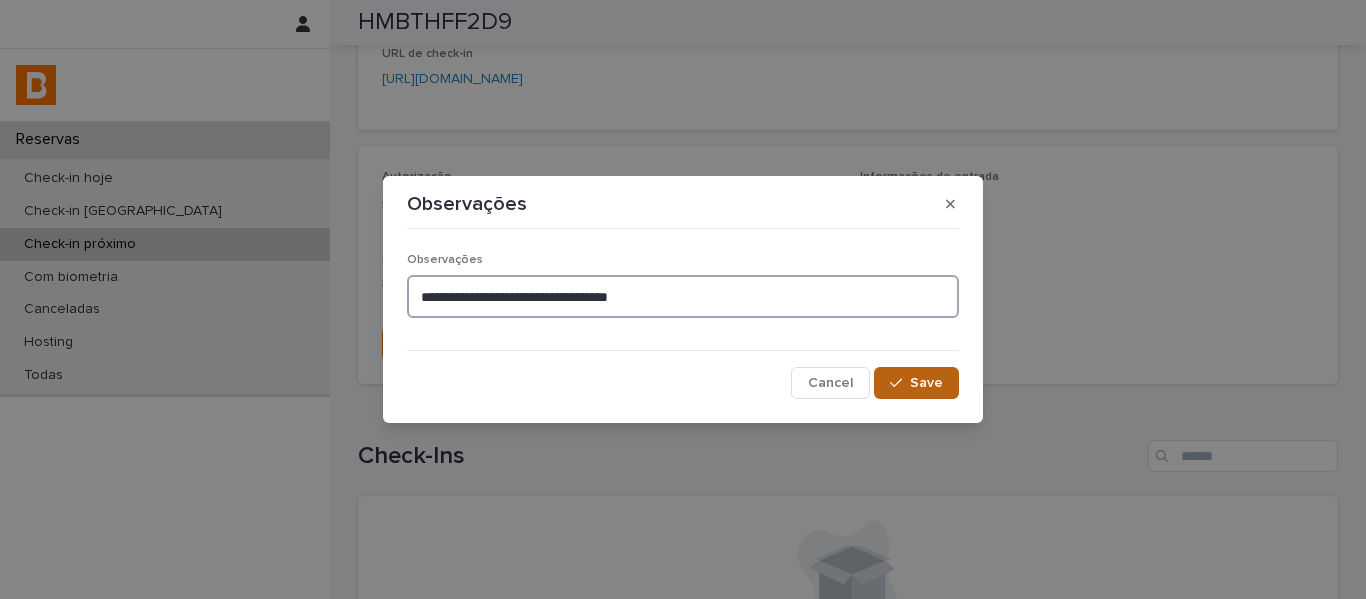 type on "**********" 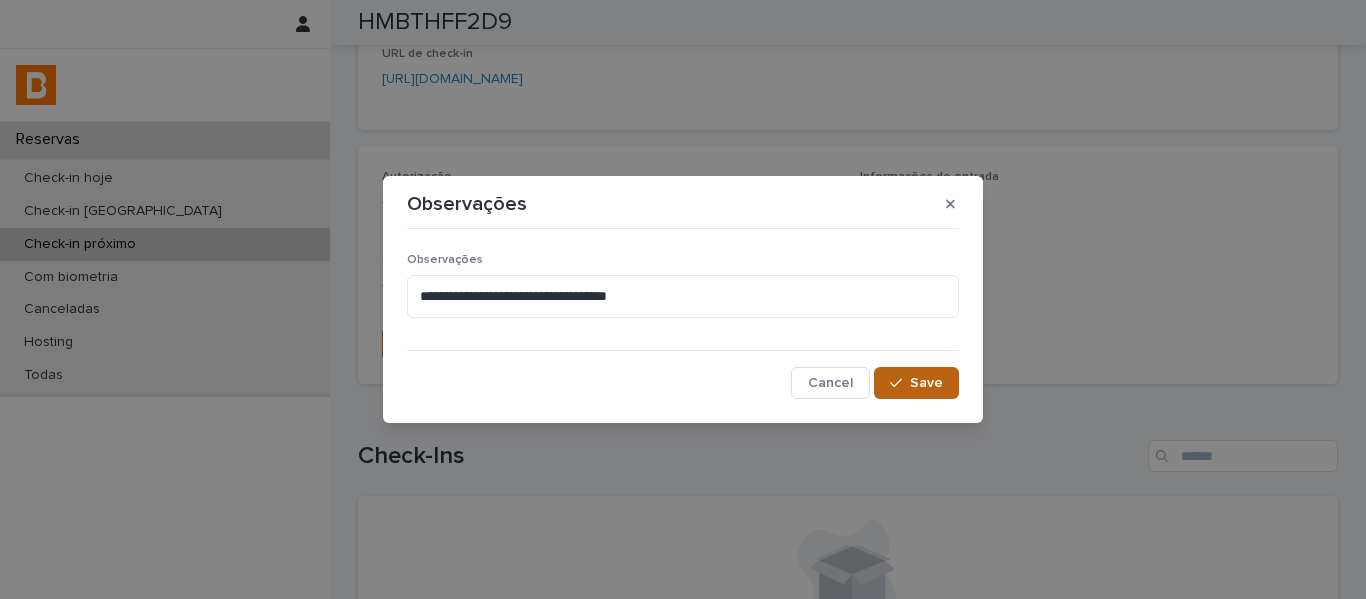click 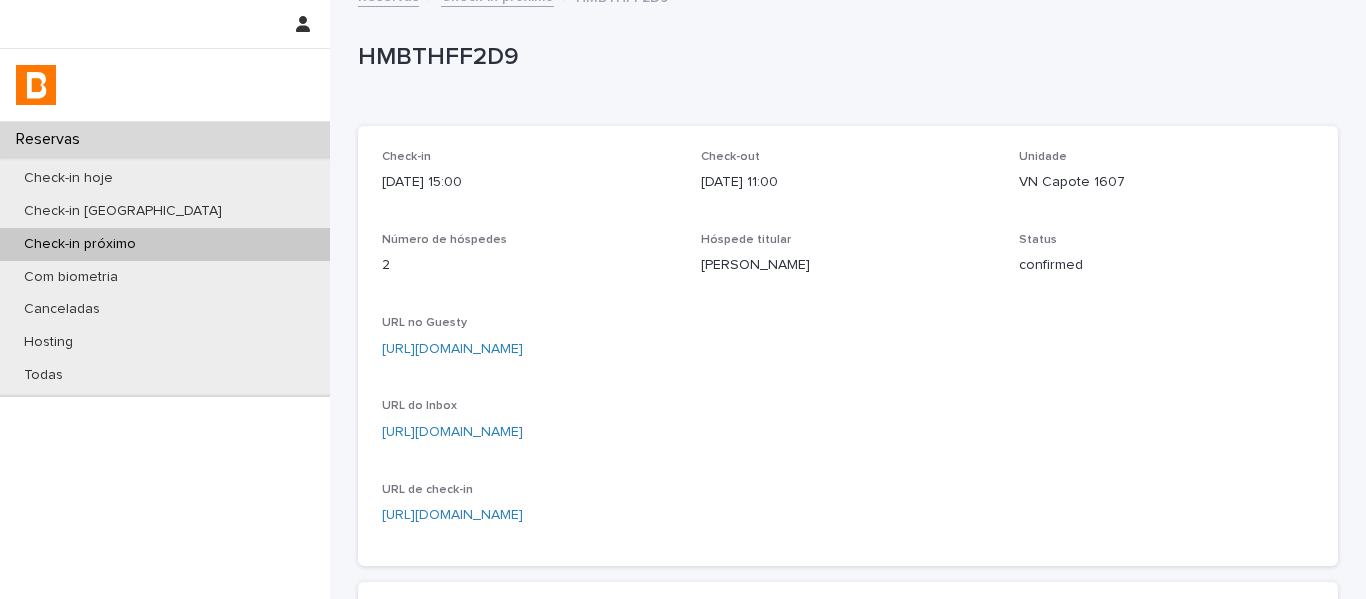 scroll, scrollTop: 0, scrollLeft: 0, axis: both 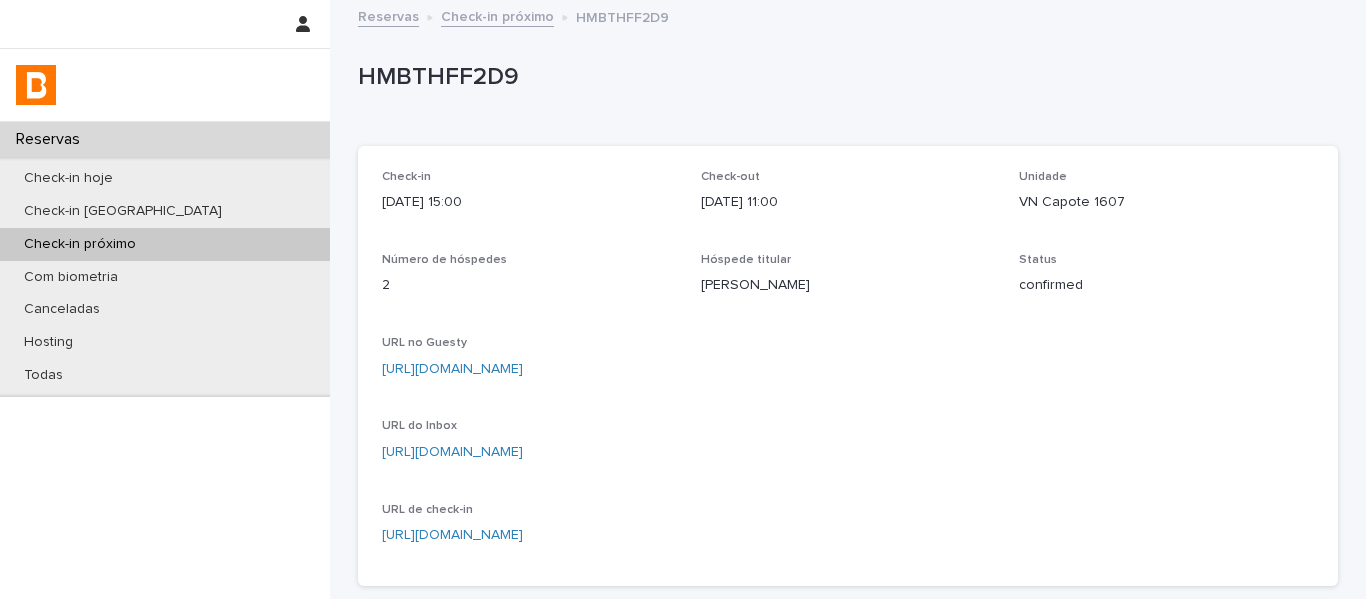 click on "Check-in próximo" at bounding box center [497, 15] 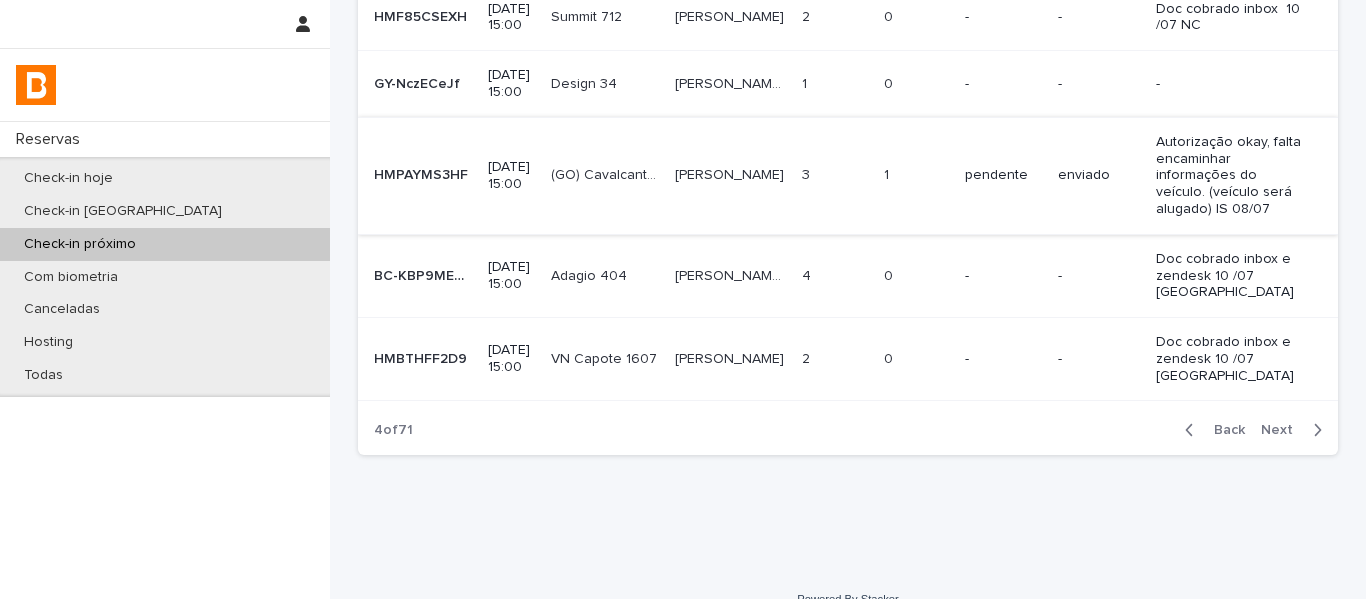 scroll, scrollTop: 691, scrollLeft: 0, axis: vertical 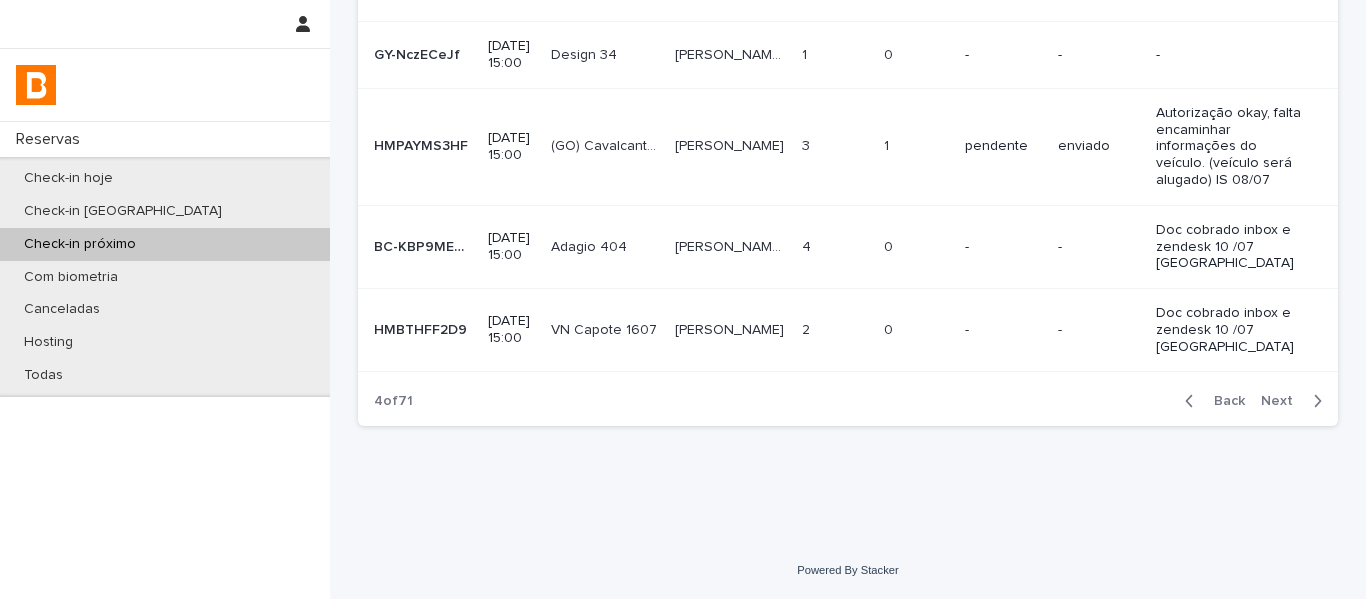click on "Next" at bounding box center (1283, 401) 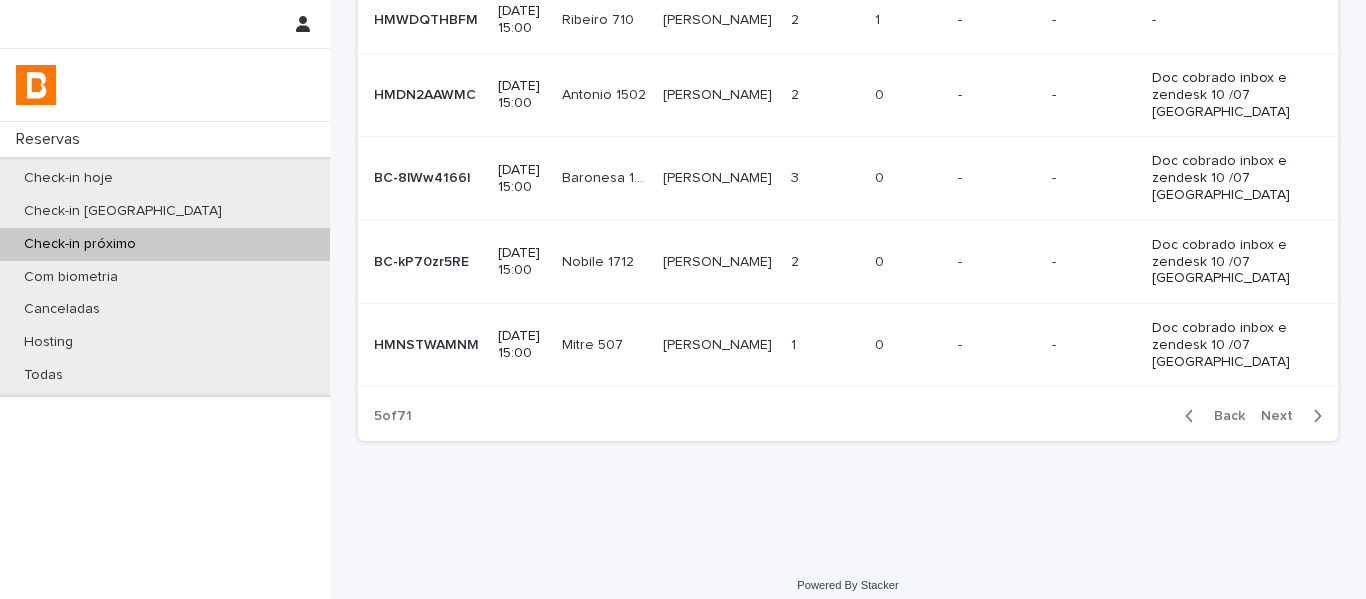 scroll, scrollTop: 607, scrollLeft: 0, axis: vertical 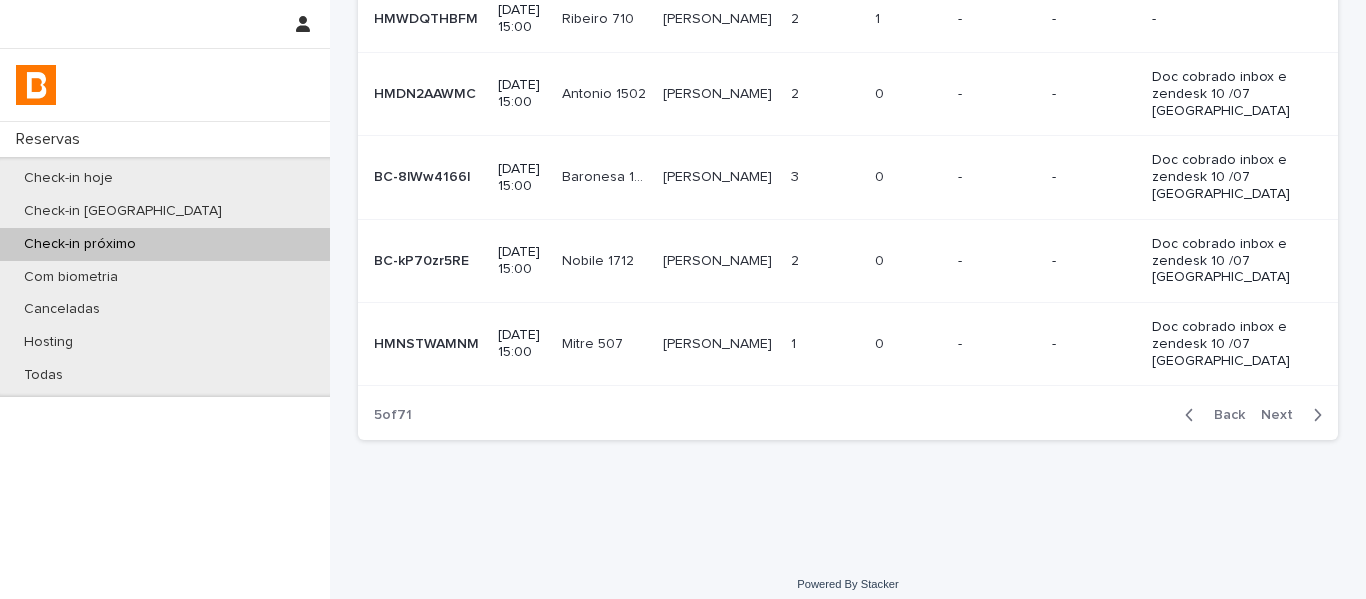 click on "Back" at bounding box center (1223, 415) 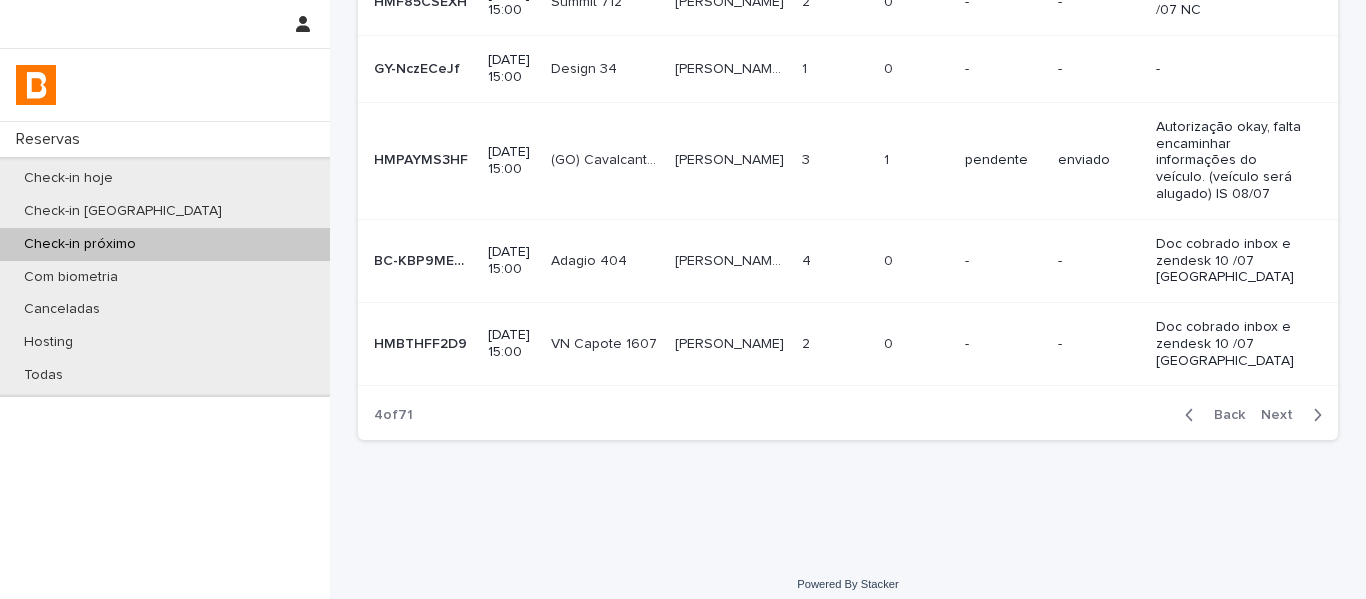 click on "Check-in próximo" at bounding box center [165, 244] 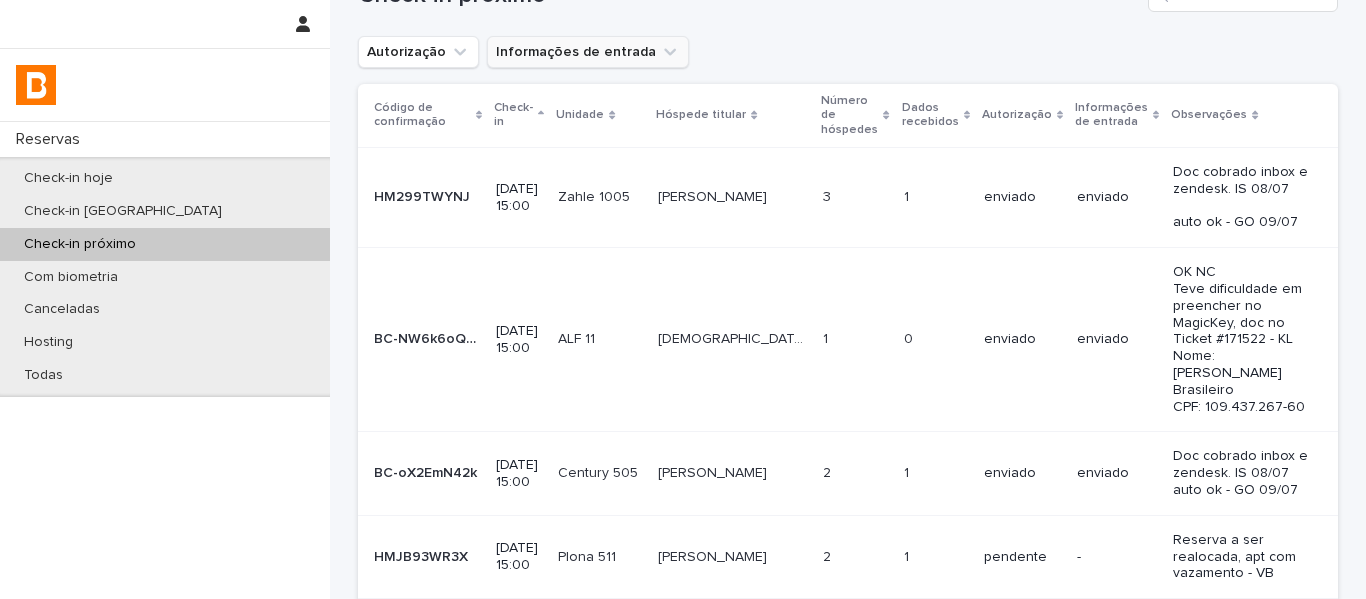 scroll, scrollTop: 0, scrollLeft: 0, axis: both 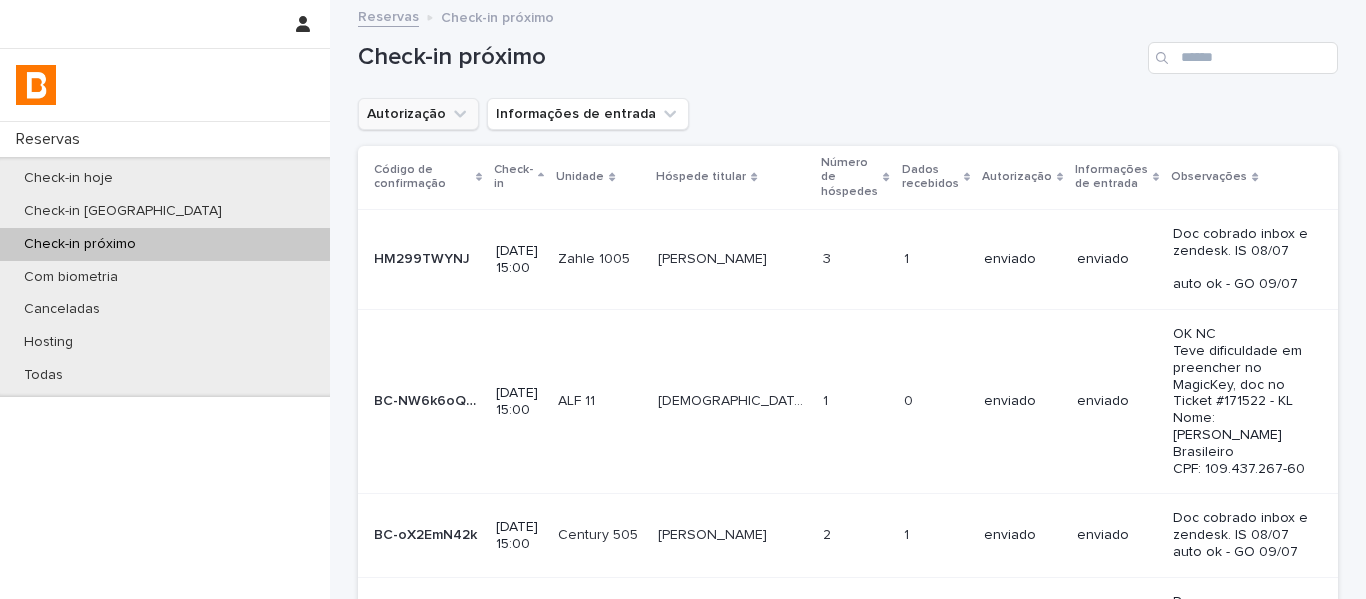 click 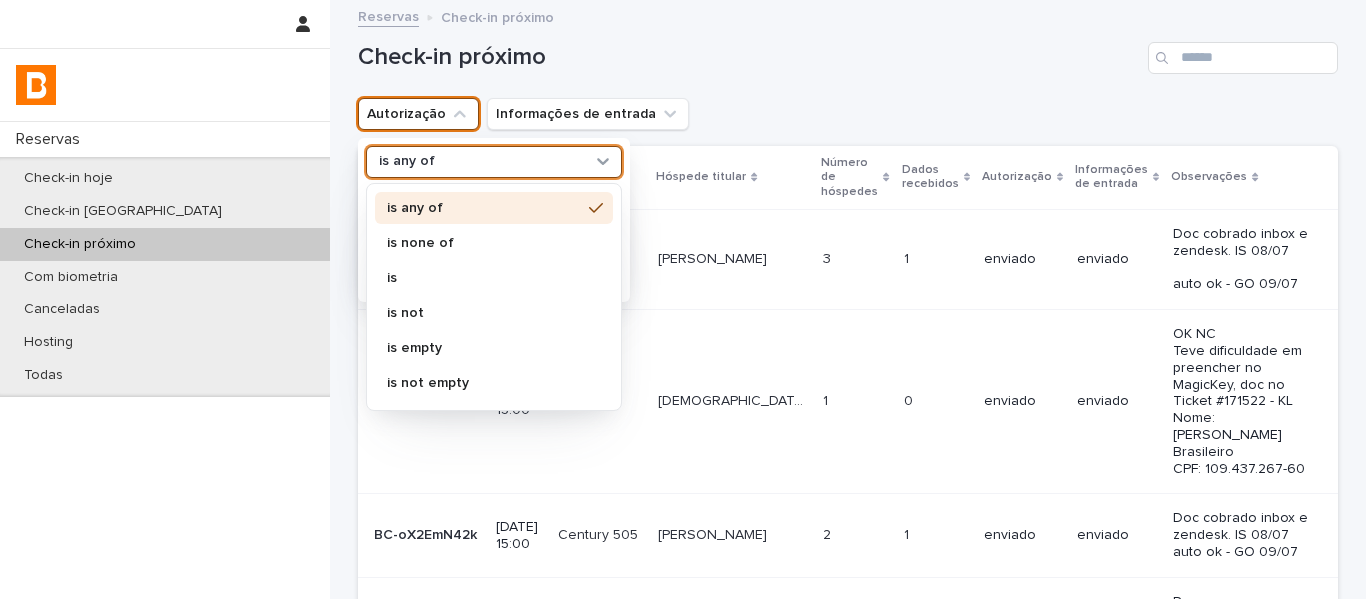 drag, startPoint x: 465, startPoint y: 164, endPoint x: 466, endPoint y: 210, distance: 46.010868 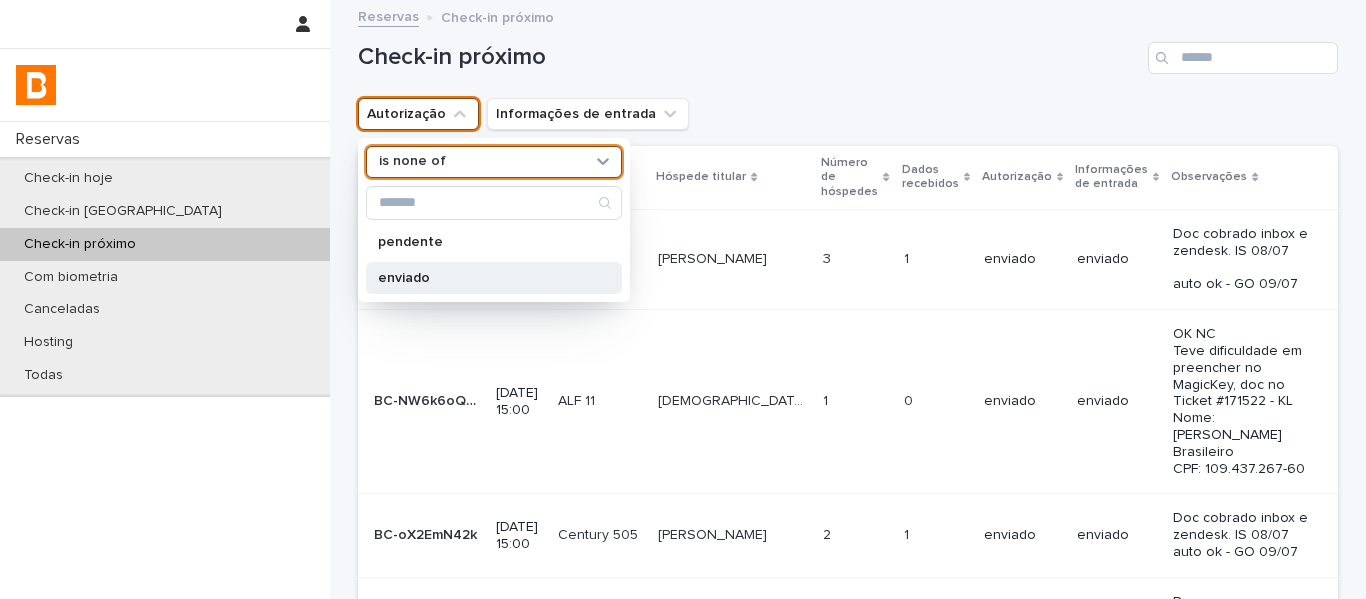click on "enviado" at bounding box center (484, 278) 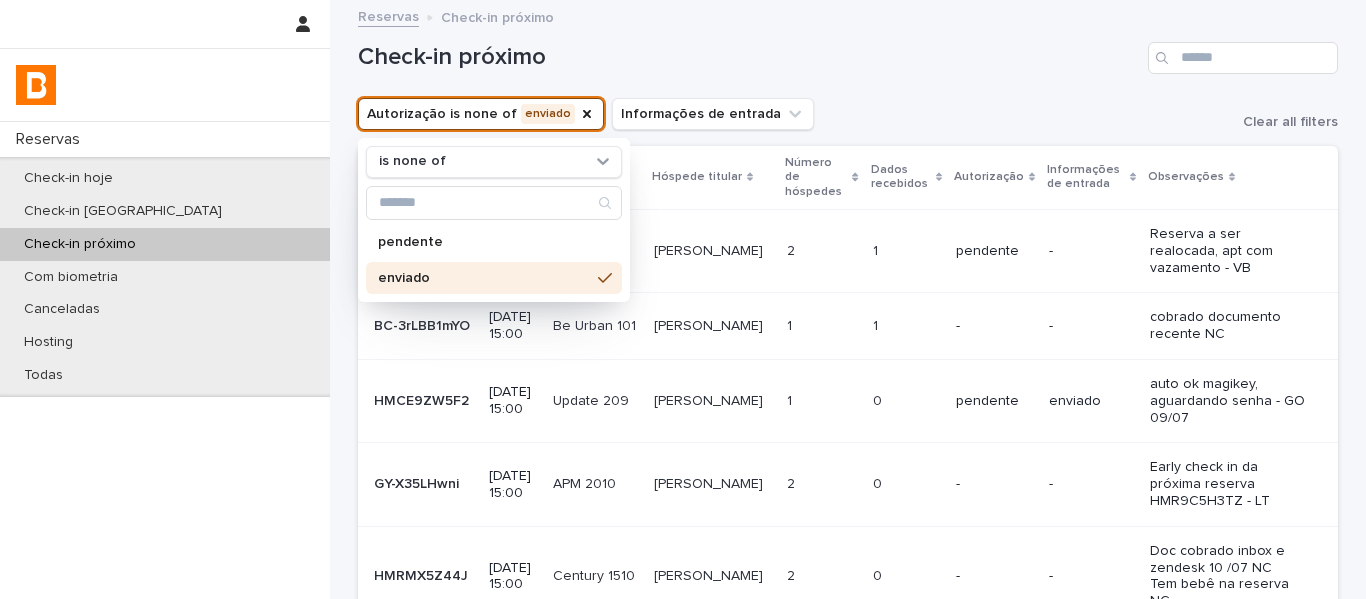 drag, startPoint x: 992, startPoint y: 101, endPoint x: 1112, endPoint y: 76, distance: 122.57651 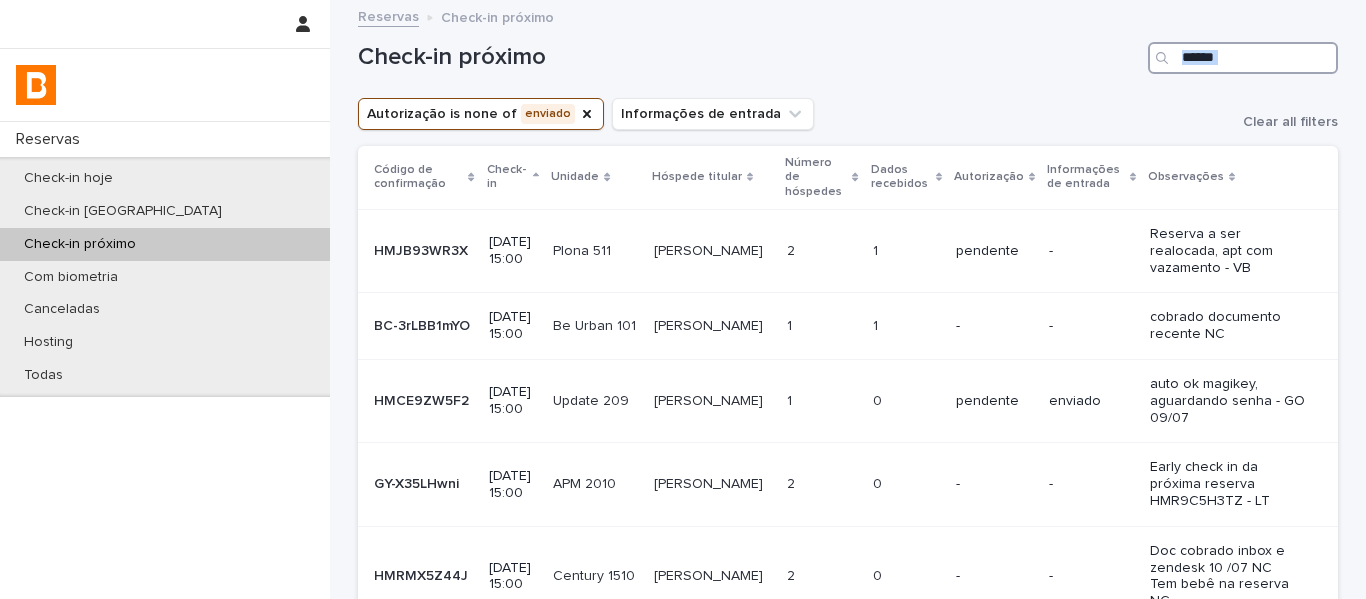 click at bounding box center (1243, 58) 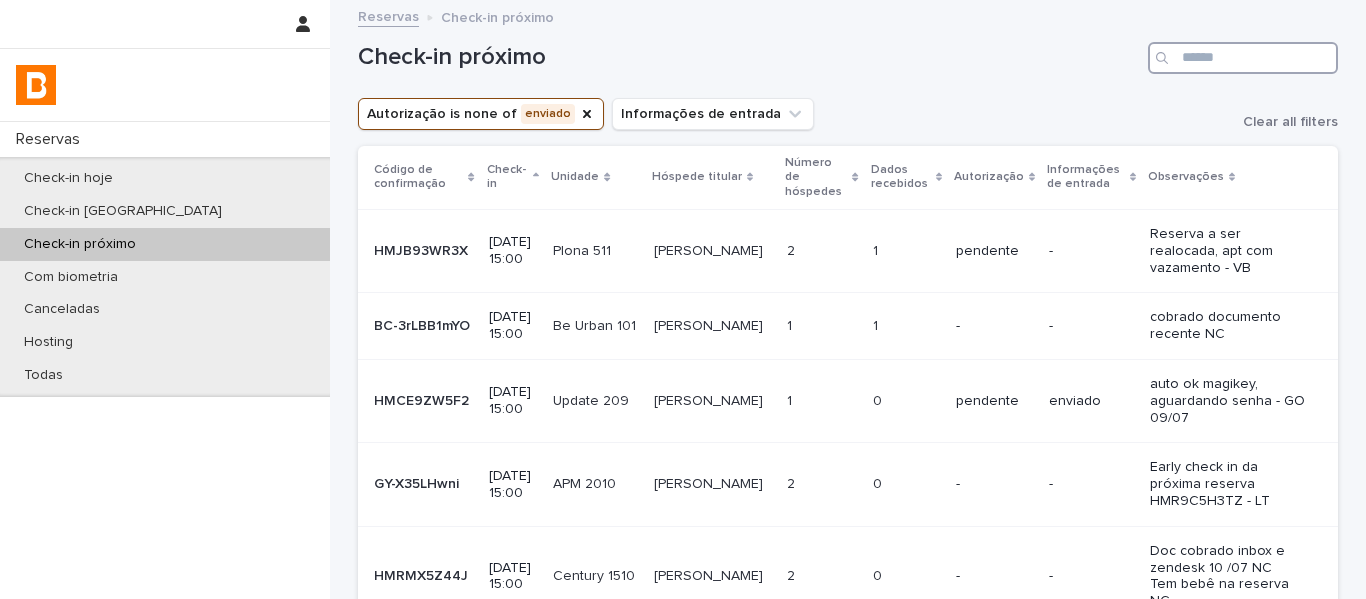 drag, startPoint x: 1231, startPoint y: 56, endPoint x: 1176, endPoint y: 68, distance: 56.293873 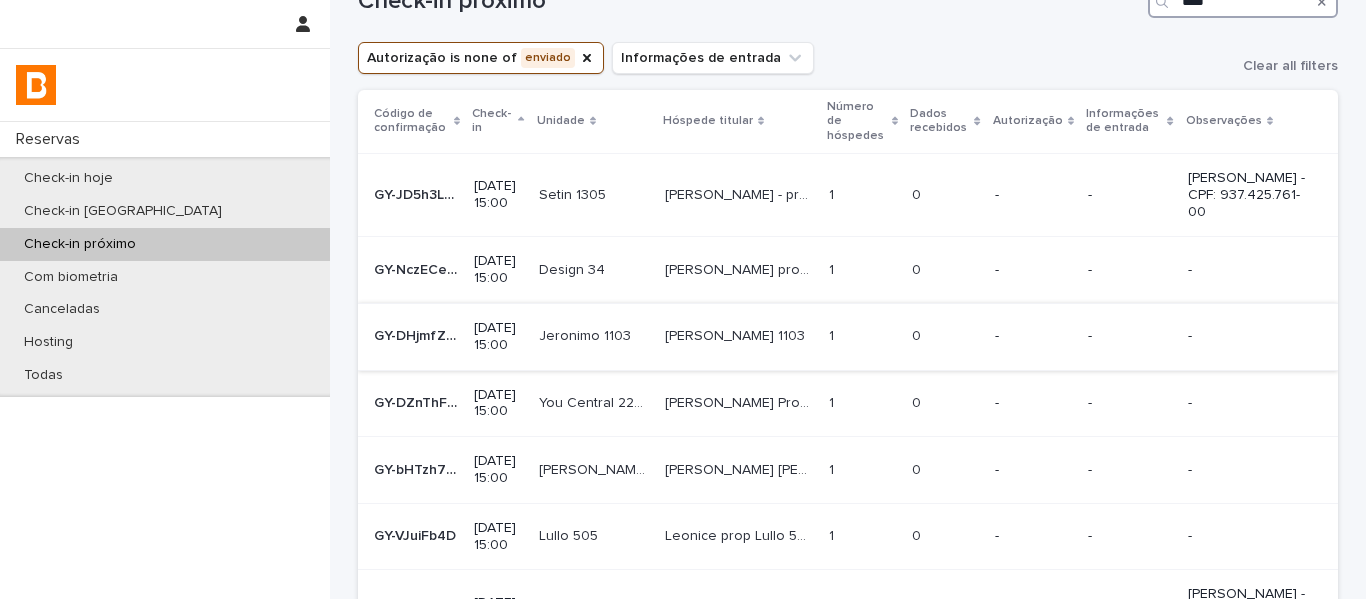 scroll, scrollTop: 100, scrollLeft: 0, axis: vertical 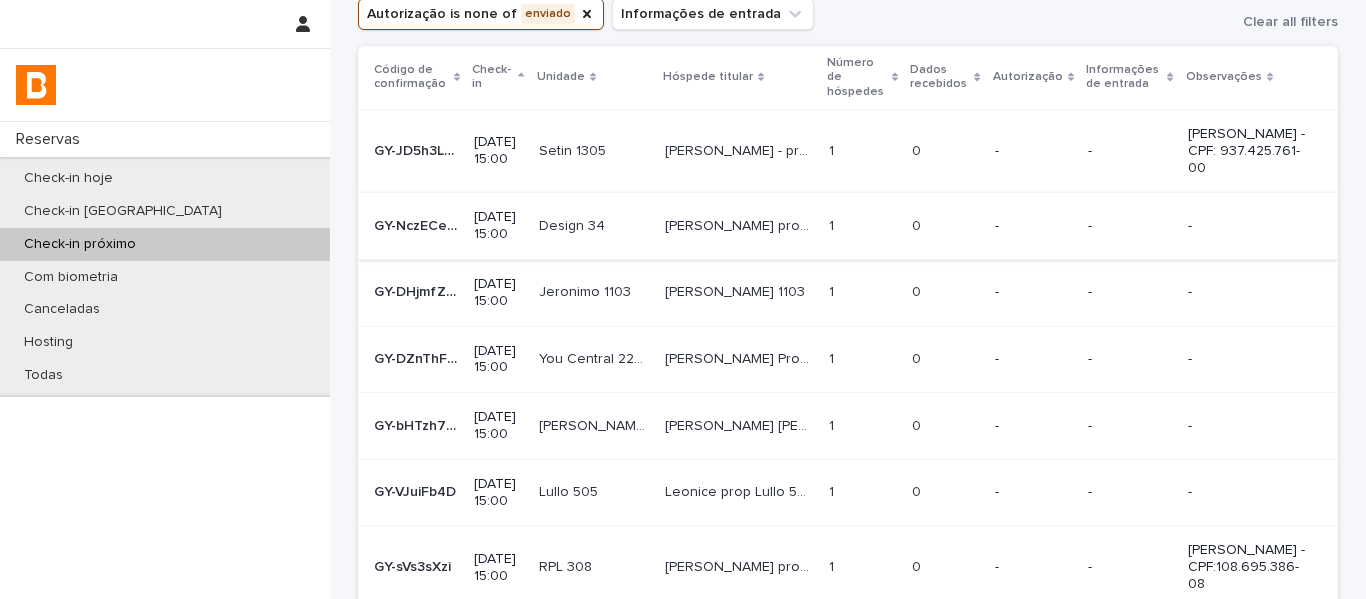type on "****" 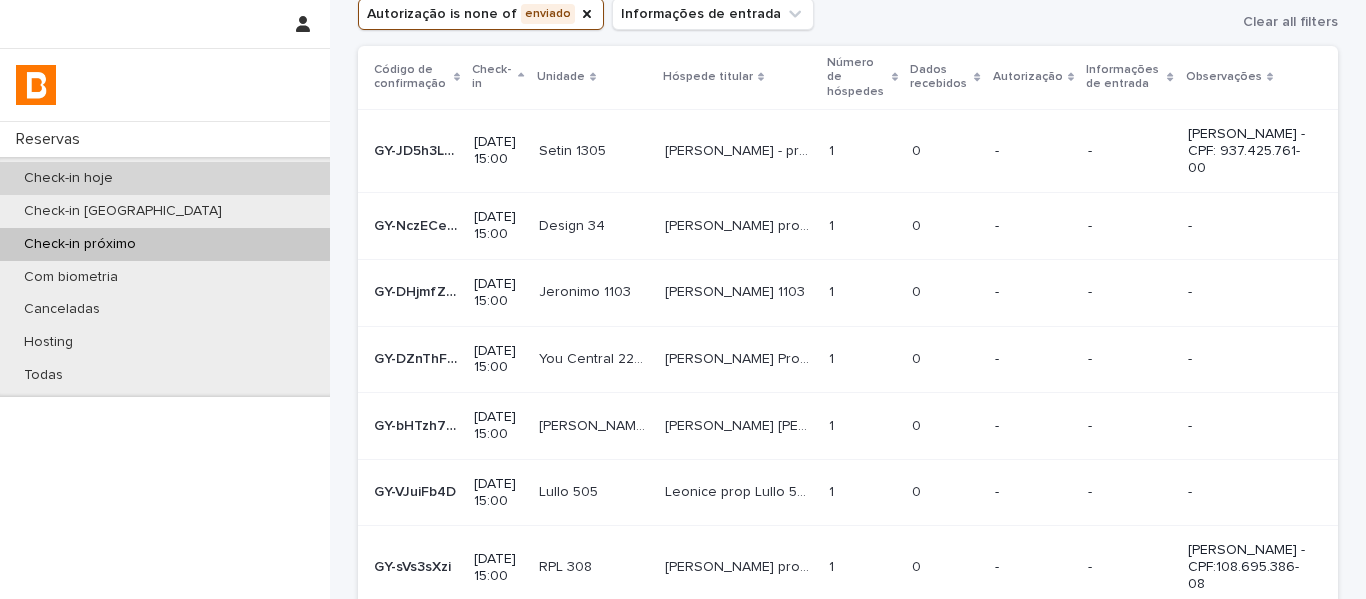 click on "Check-in hoje" at bounding box center (165, 178) 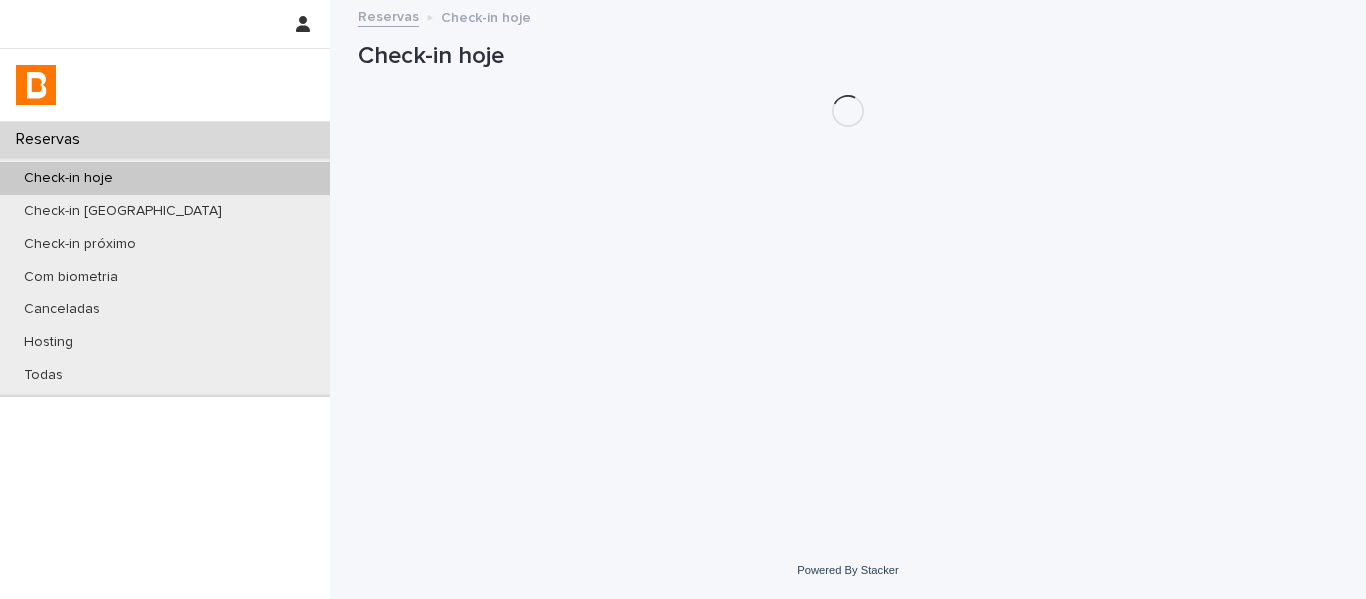 scroll, scrollTop: 0, scrollLeft: 0, axis: both 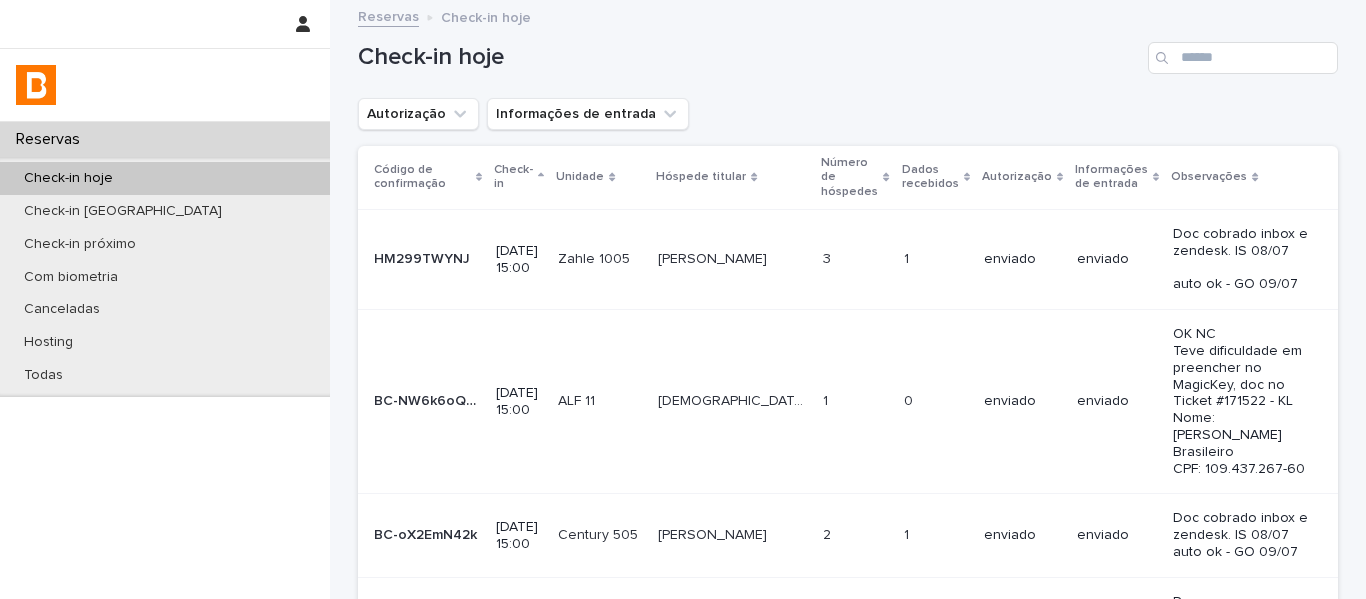click on "Autorização" at bounding box center (418, 114) 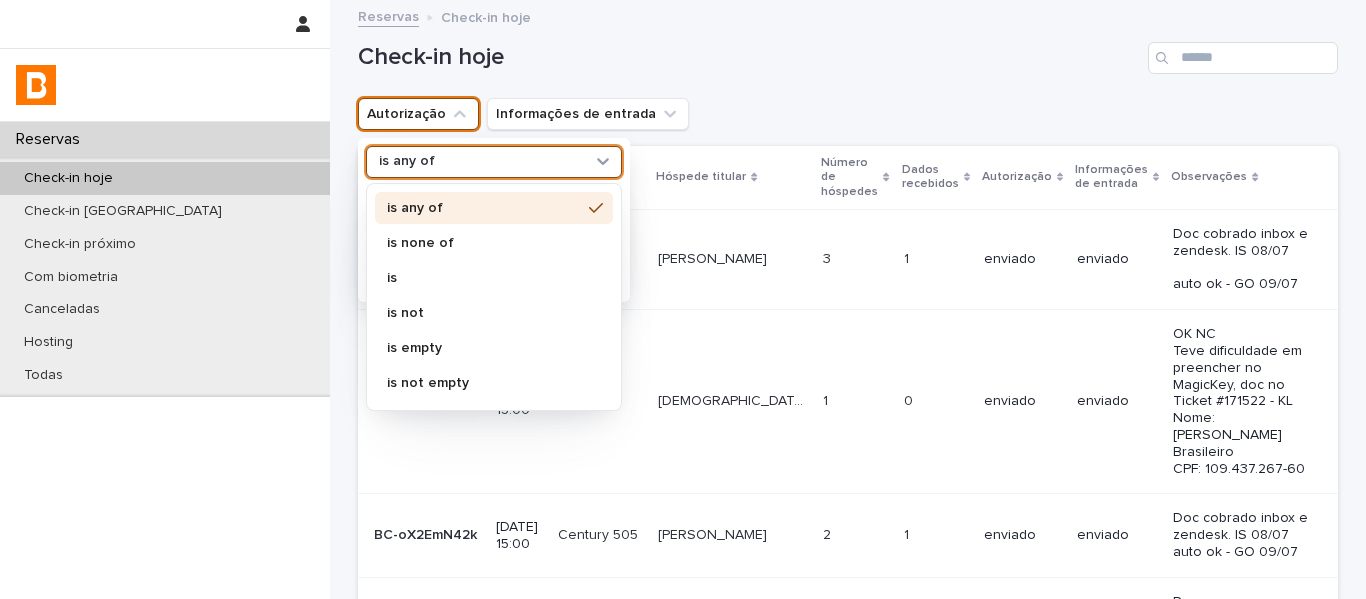 drag, startPoint x: 441, startPoint y: 168, endPoint x: 441, endPoint y: 190, distance: 22 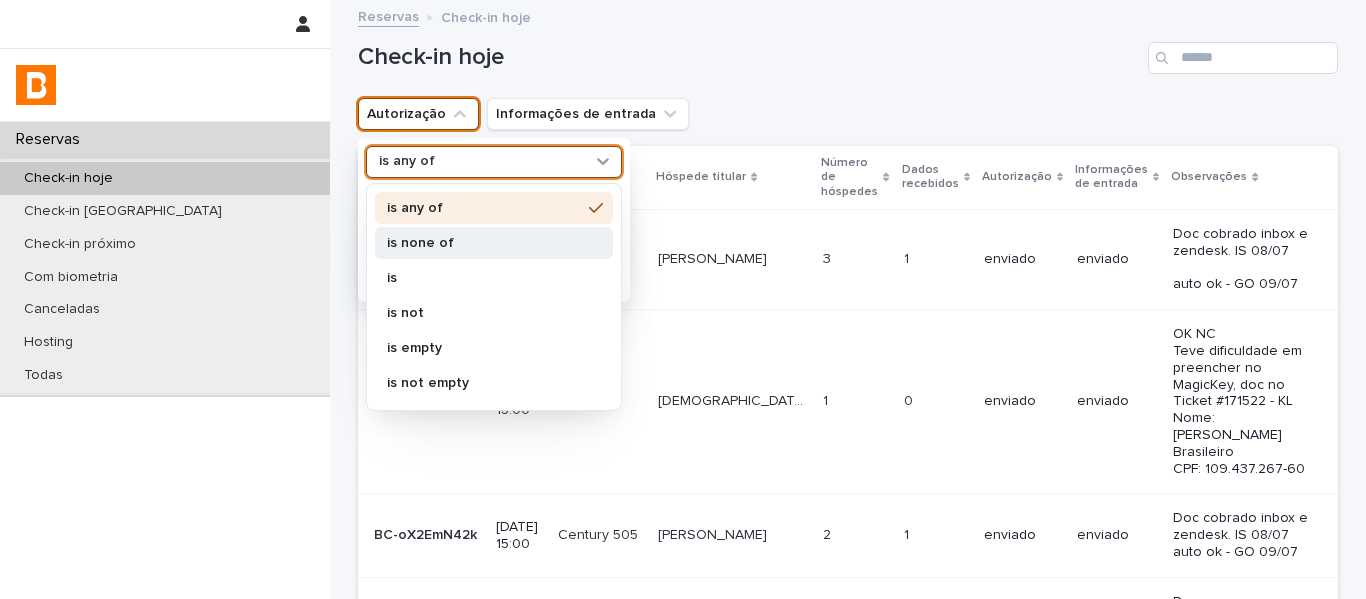 click on "is none of" at bounding box center (494, 243) 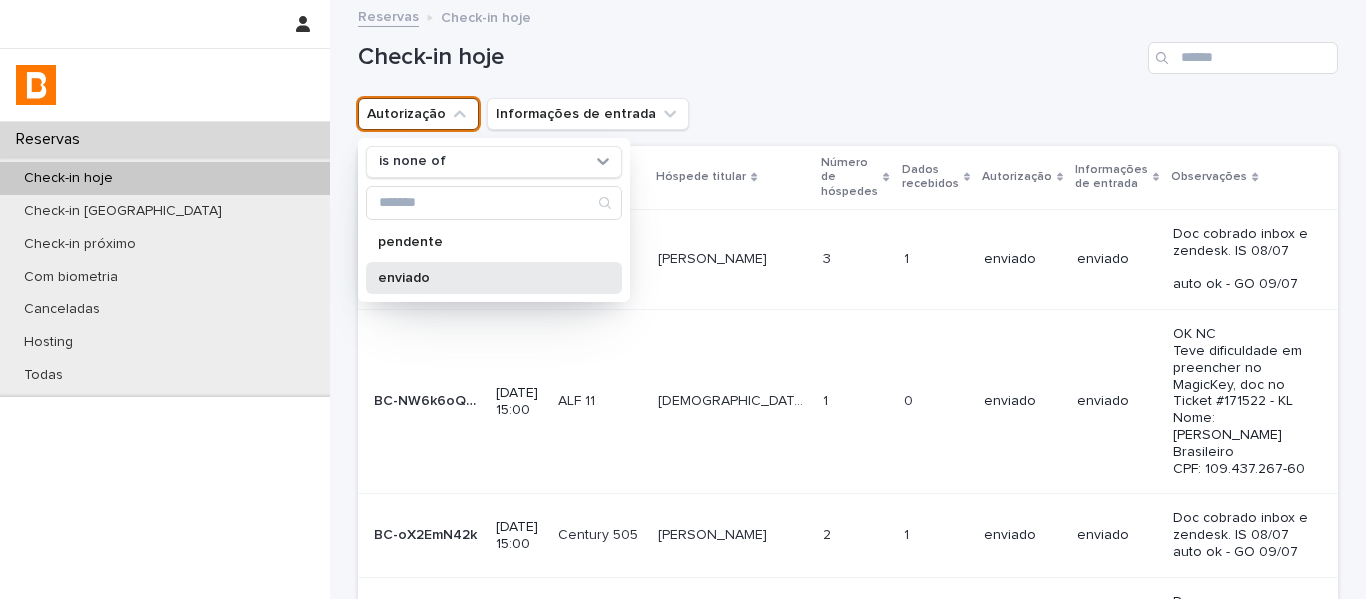 click on "enviado" at bounding box center [484, 278] 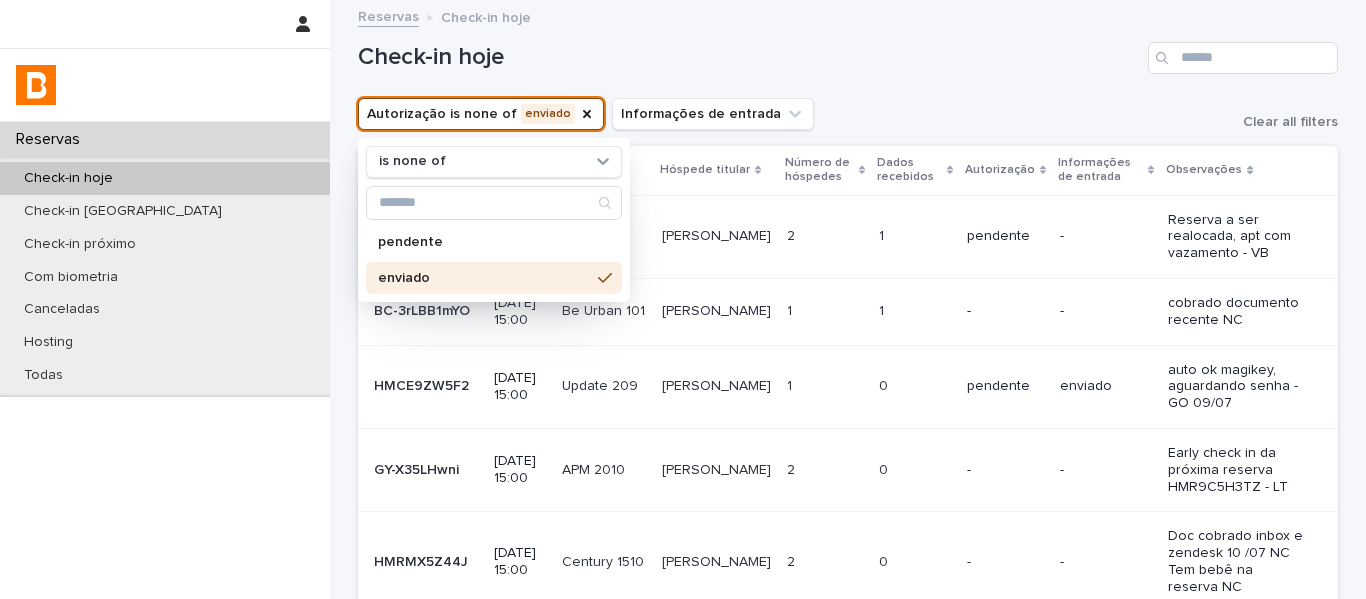 click on "Autorização is none of enviado is none of pendente enviado Informações de entrada Clear all filters" at bounding box center (848, 114) 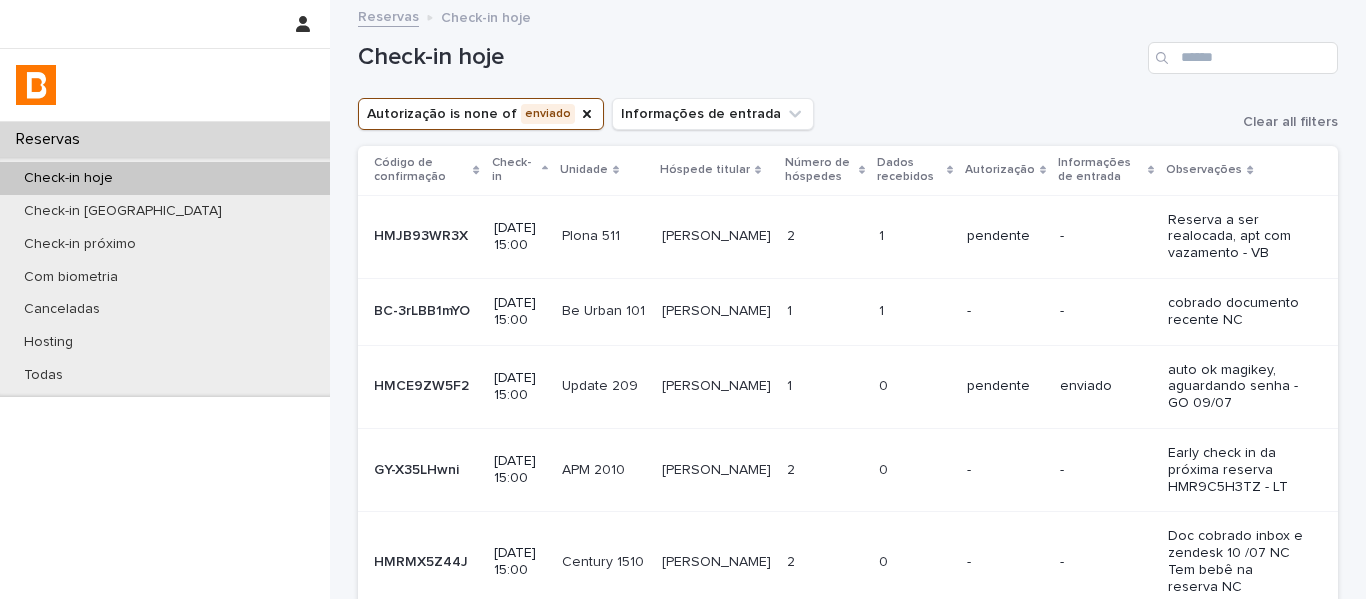 click on "Dados recebidos" at bounding box center [909, 170] 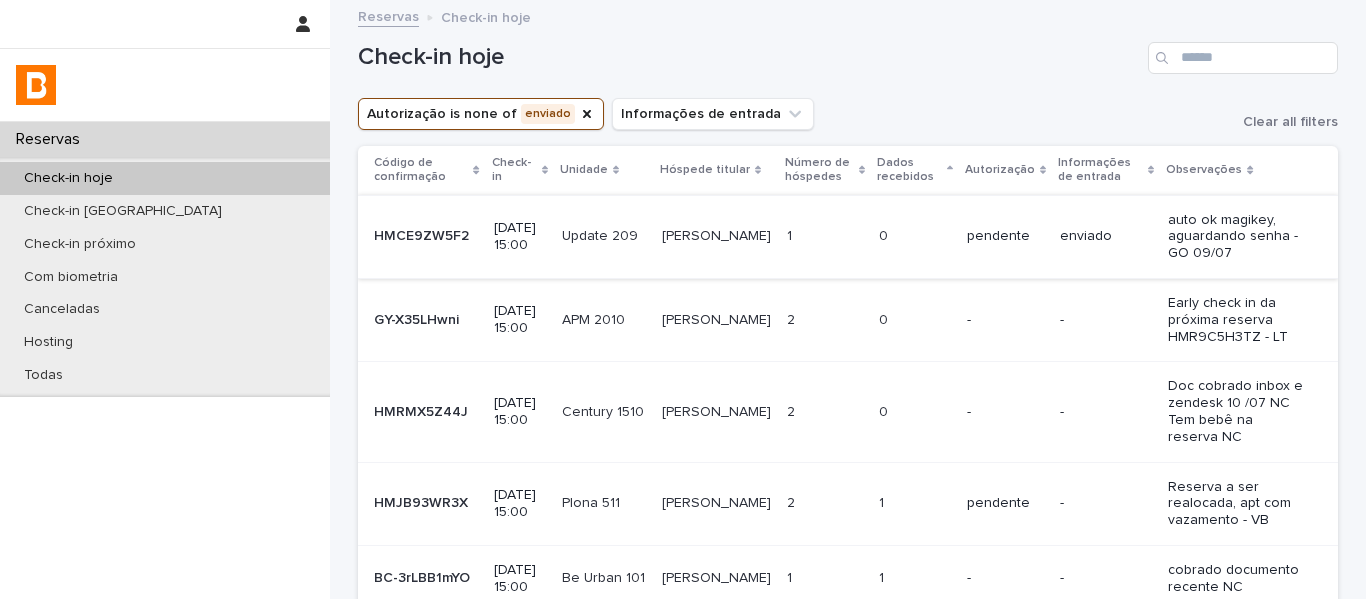 scroll, scrollTop: 100, scrollLeft: 0, axis: vertical 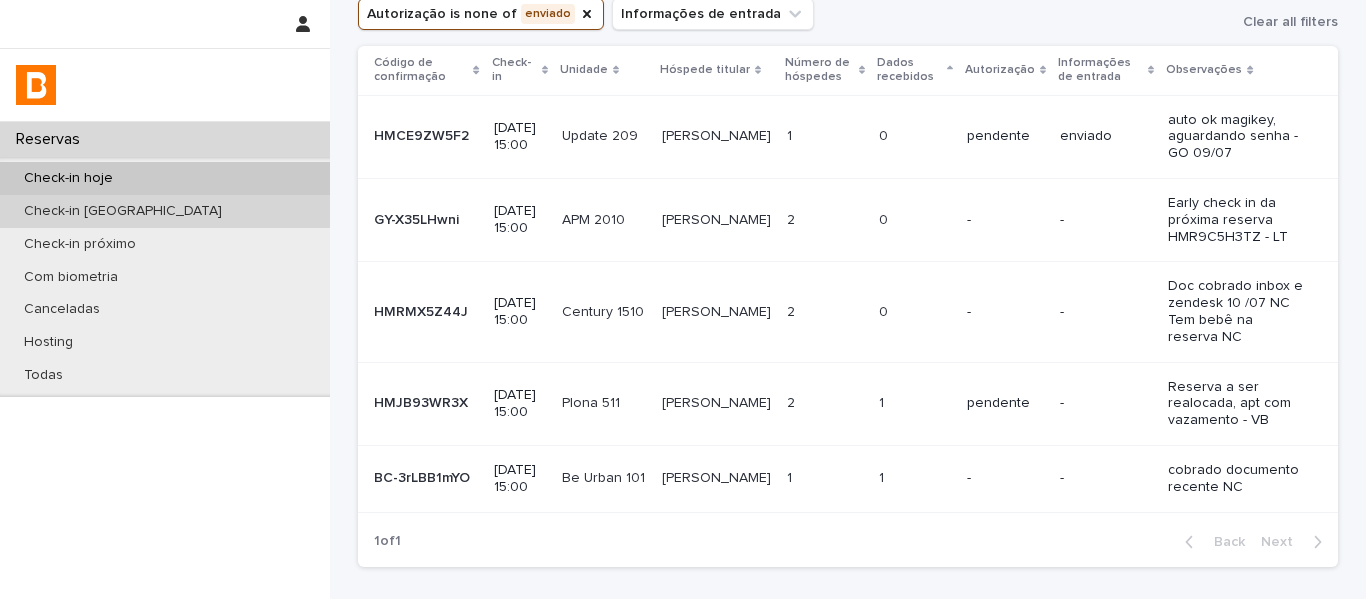 click on "Check-in [GEOGRAPHIC_DATA]" at bounding box center (165, 211) 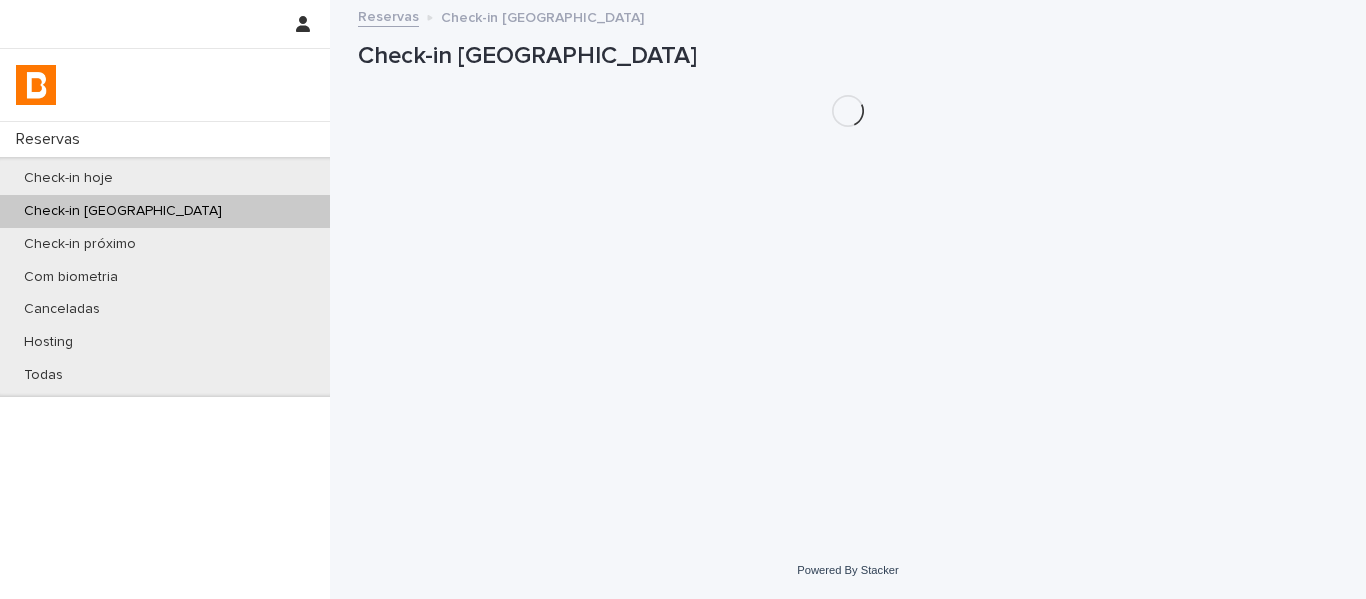 scroll, scrollTop: 0, scrollLeft: 0, axis: both 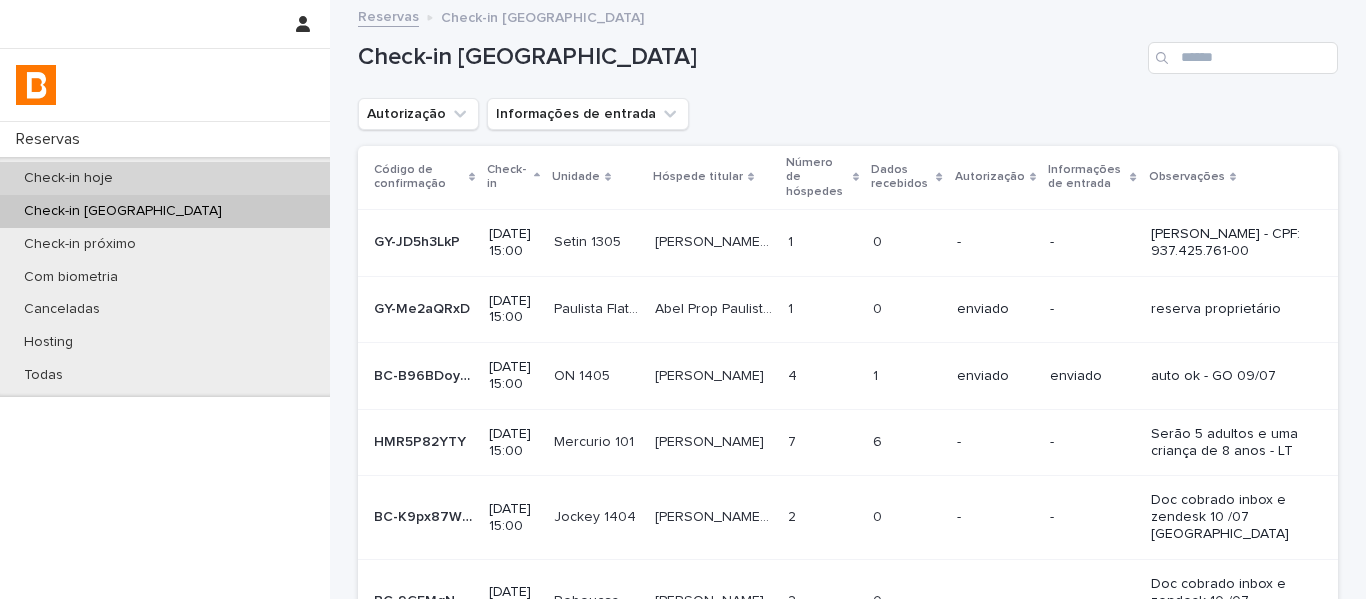 click on "Autorização" at bounding box center [418, 114] 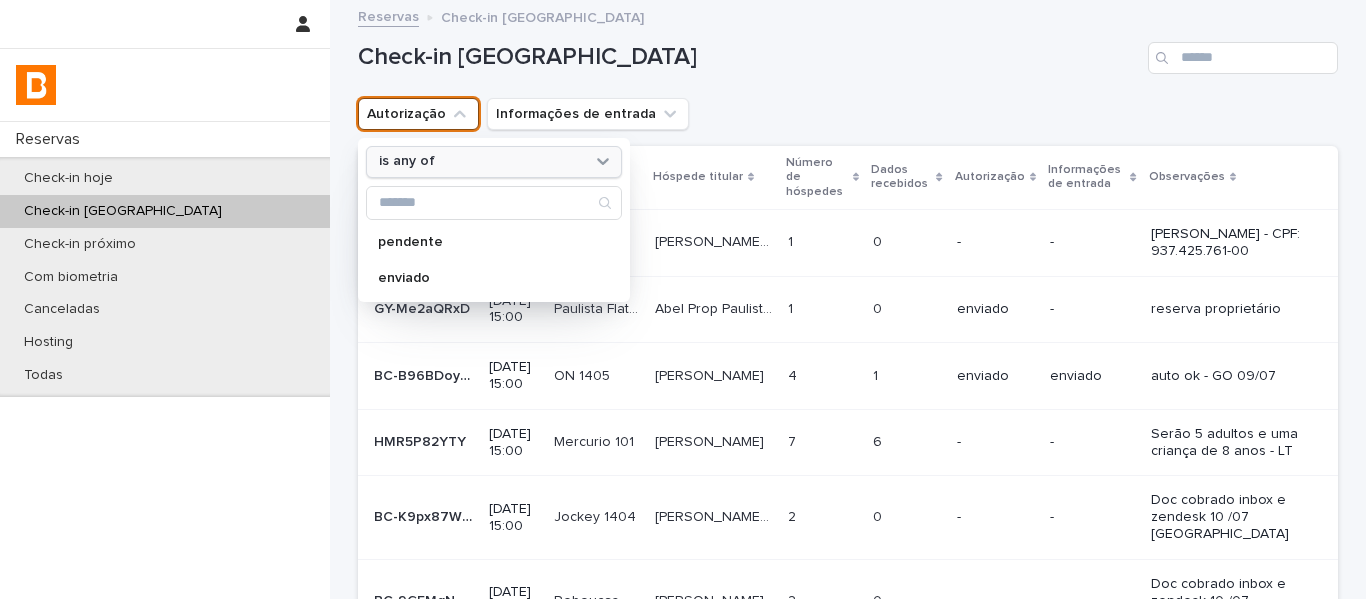 click on "is any of" at bounding box center [407, 161] 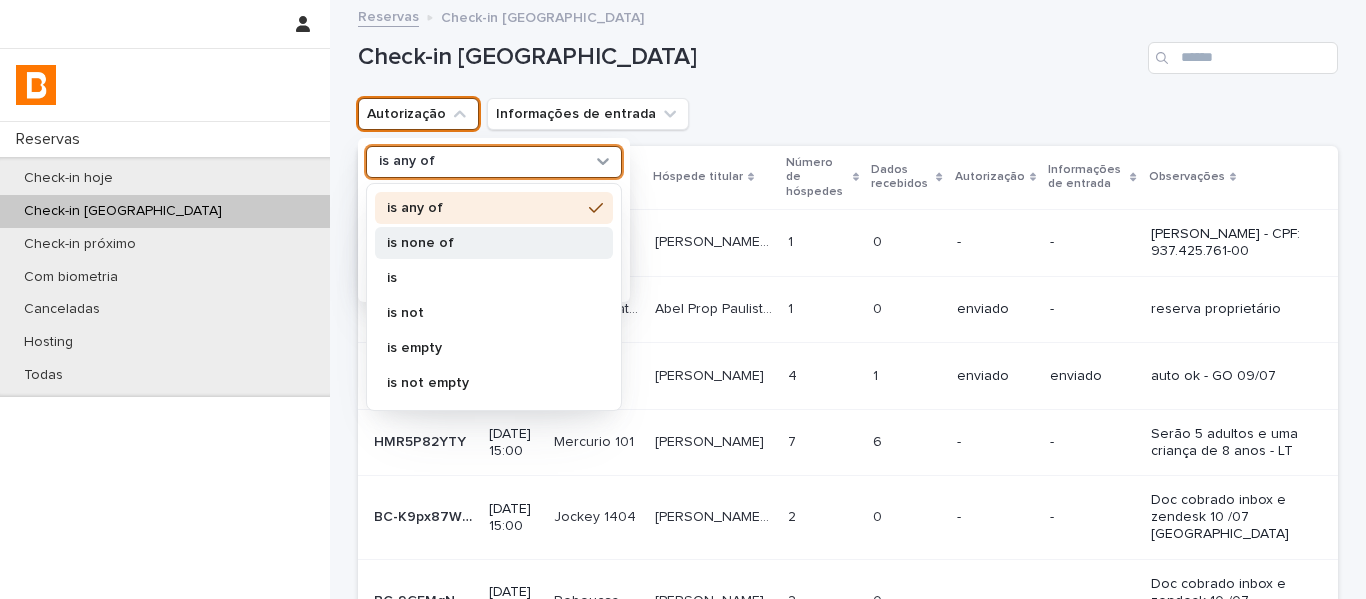 click on "is none of" at bounding box center (484, 243) 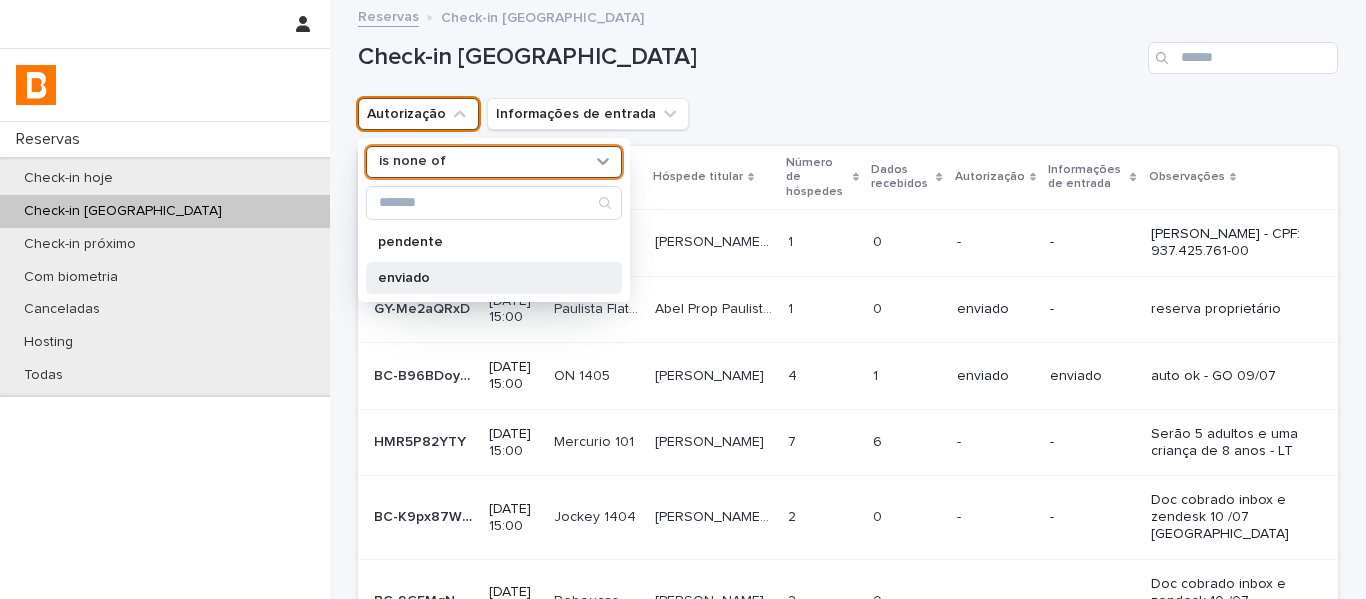 click on "enviado" at bounding box center (484, 278) 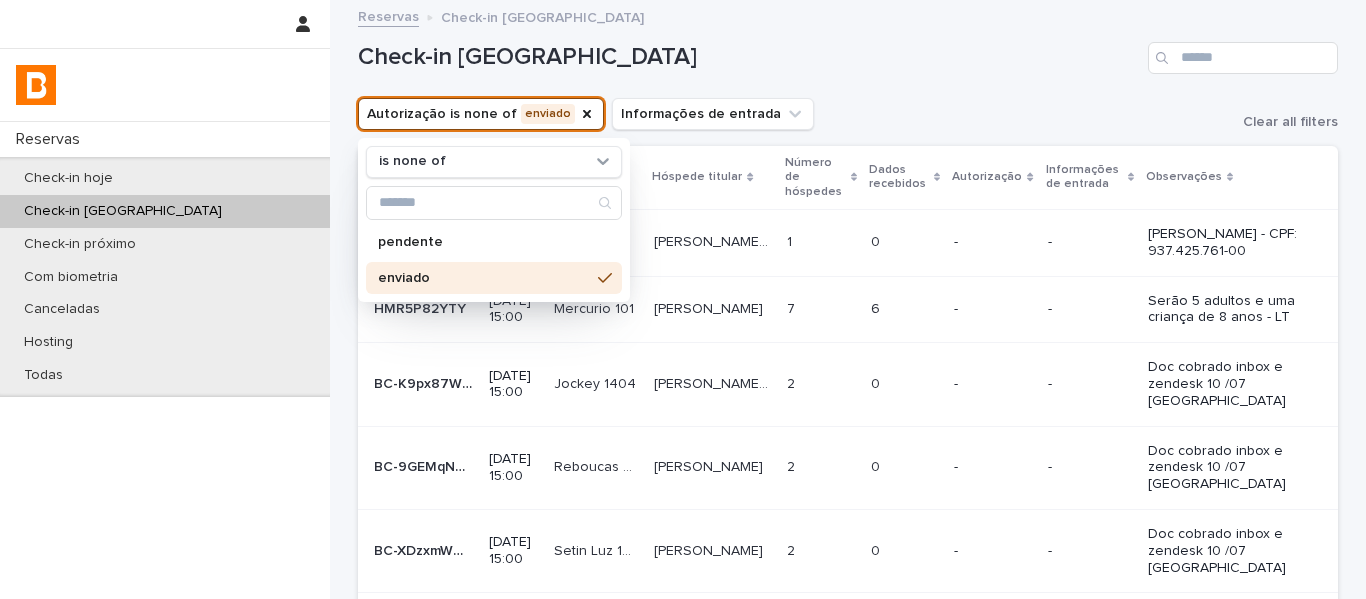 click on "Dados recebidos" at bounding box center (899, 177) 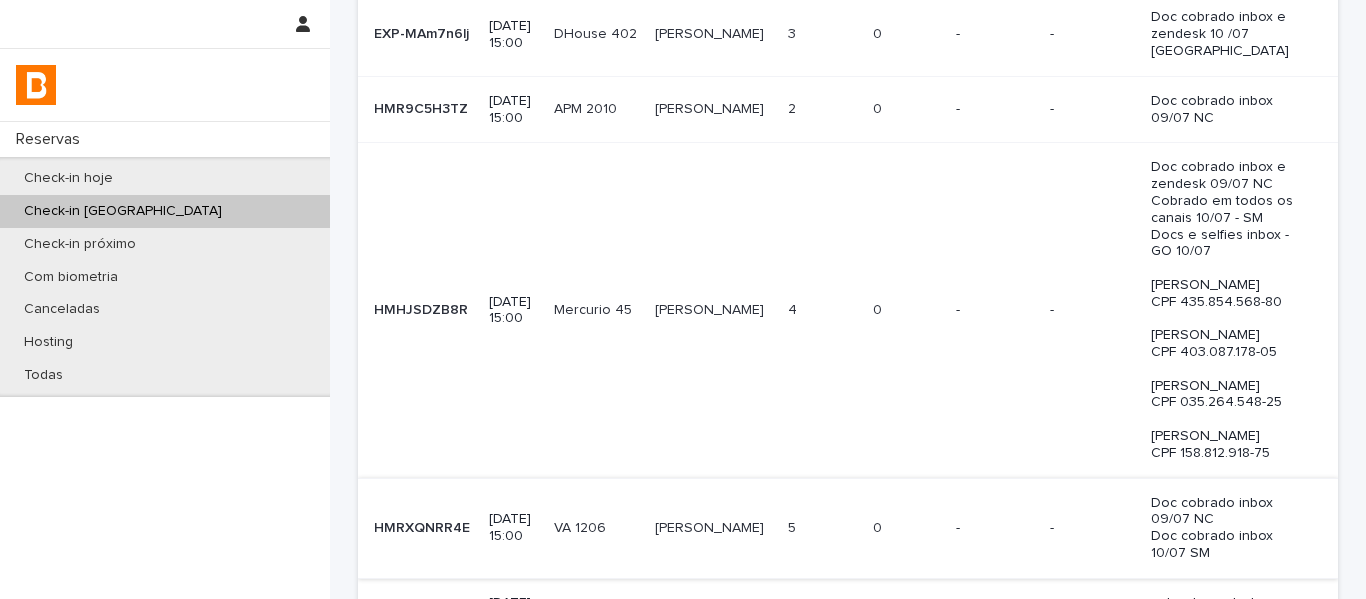 scroll, scrollTop: 892, scrollLeft: 0, axis: vertical 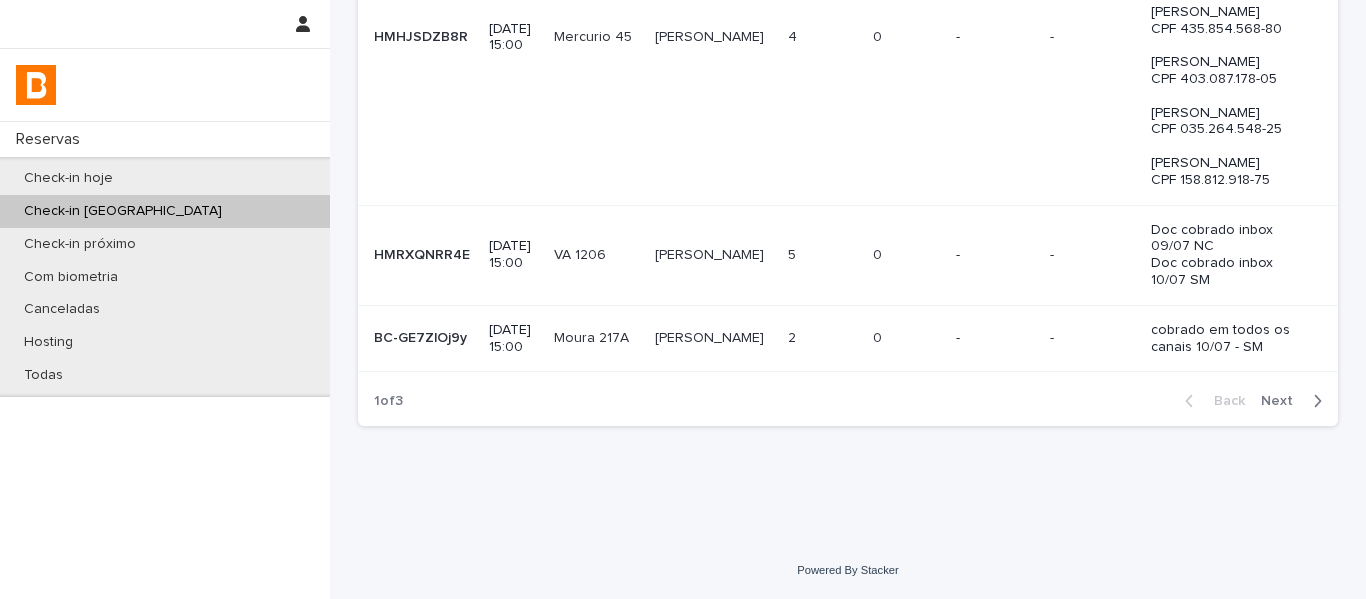 click on "Next" at bounding box center (1283, 401) 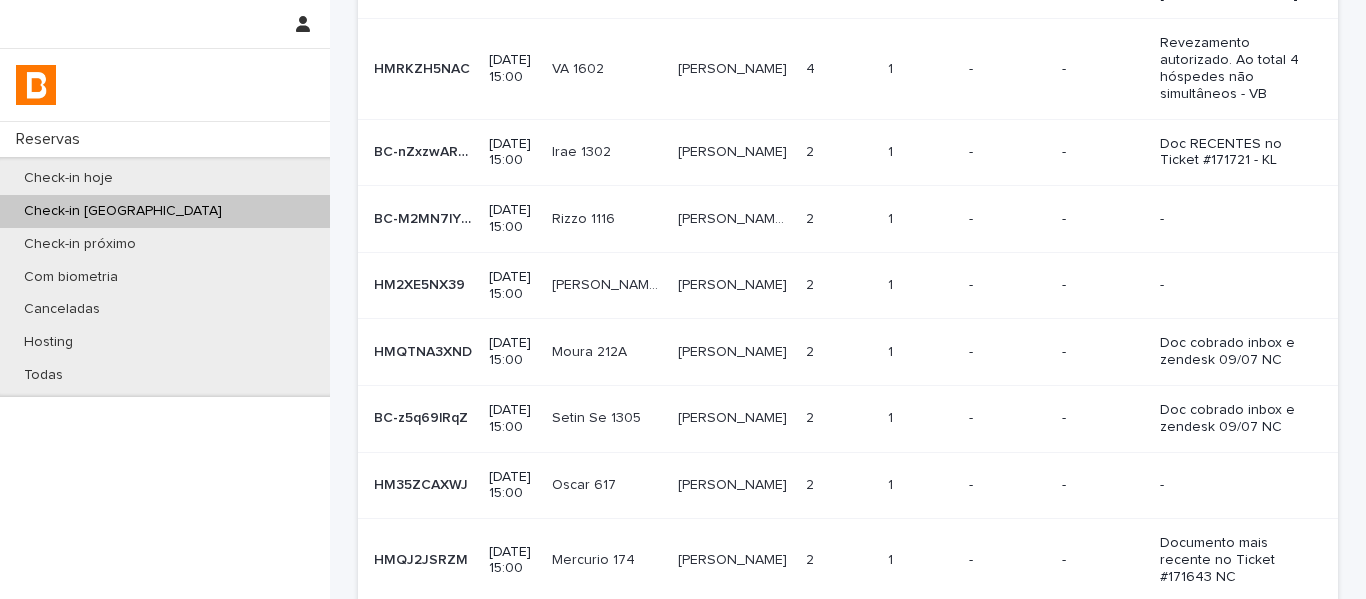 scroll, scrollTop: 174, scrollLeft: 0, axis: vertical 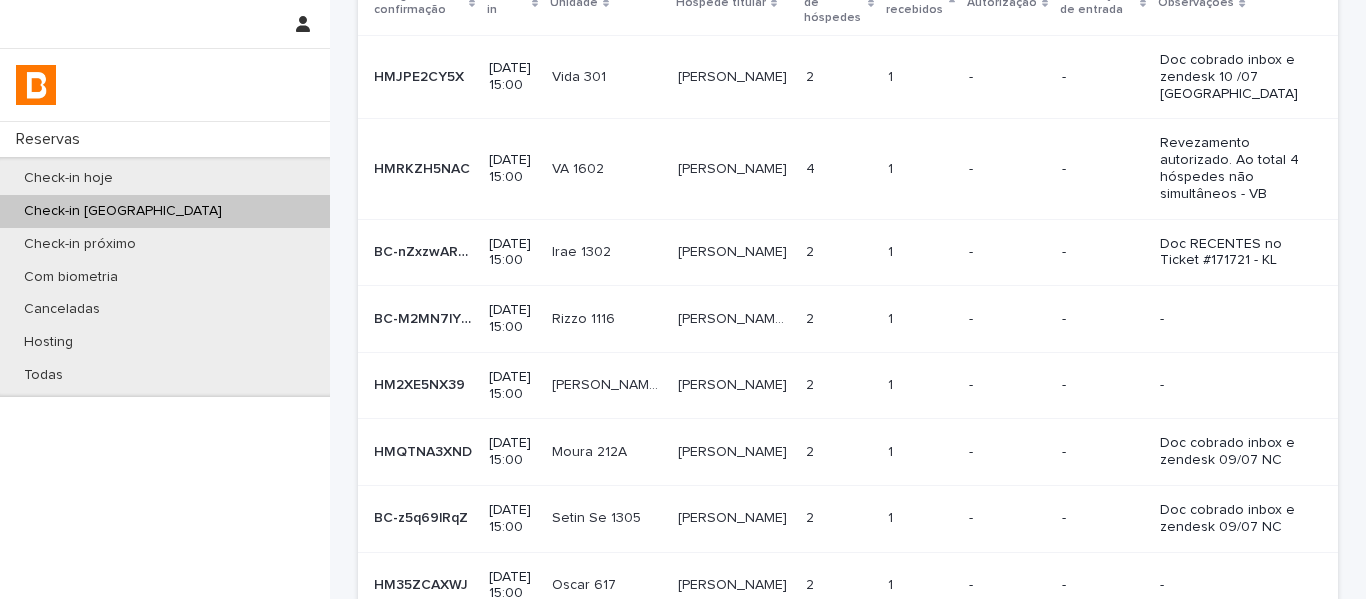 click on "Check-in [GEOGRAPHIC_DATA]" at bounding box center (165, 211) 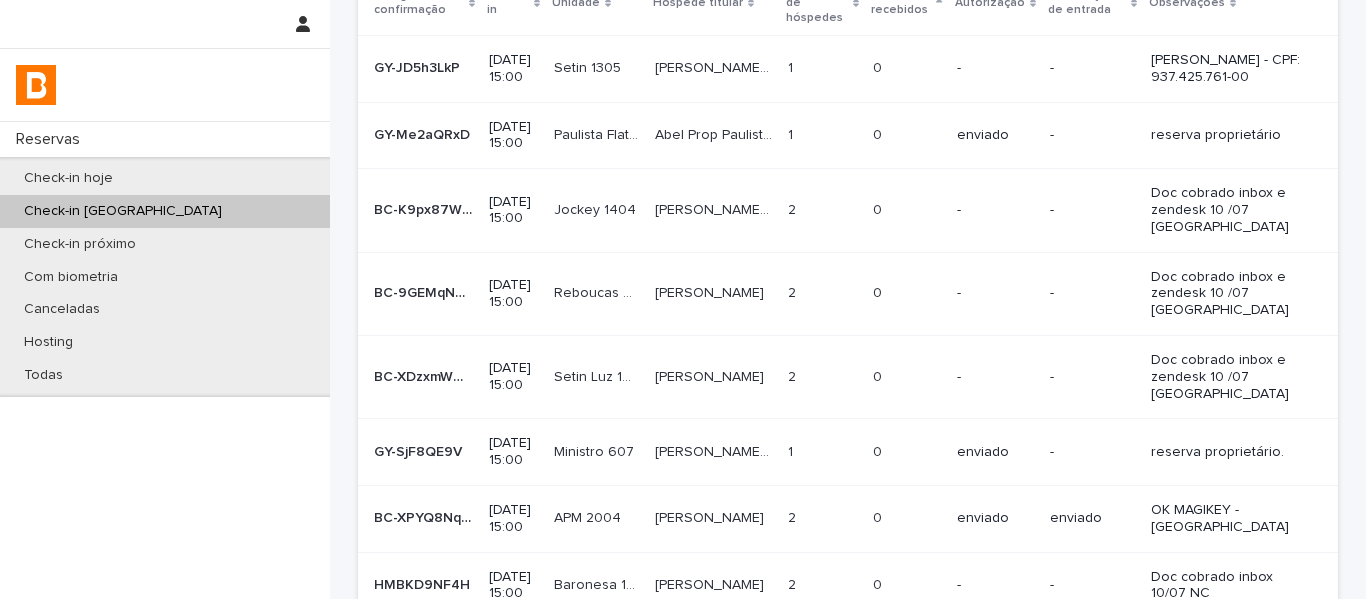 scroll, scrollTop: 90, scrollLeft: 0, axis: vertical 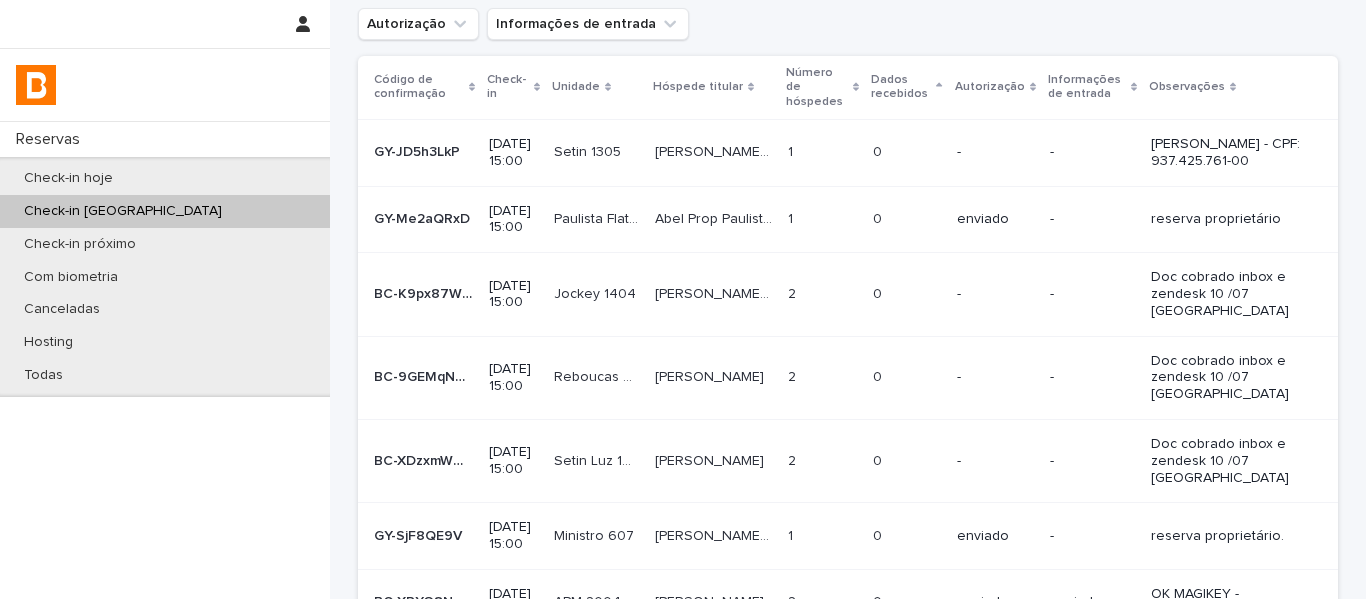 click on "Check-in [GEOGRAPHIC_DATA]" at bounding box center (165, 211) 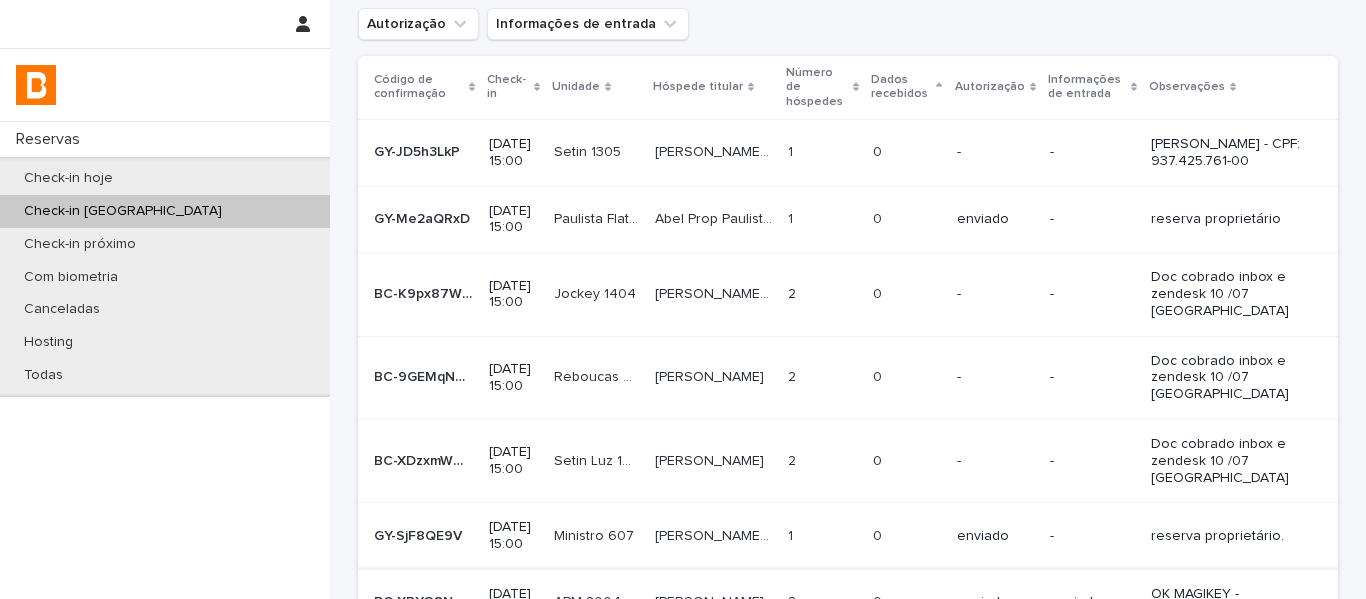 scroll, scrollTop: 506, scrollLeft: 0, axis: vertical 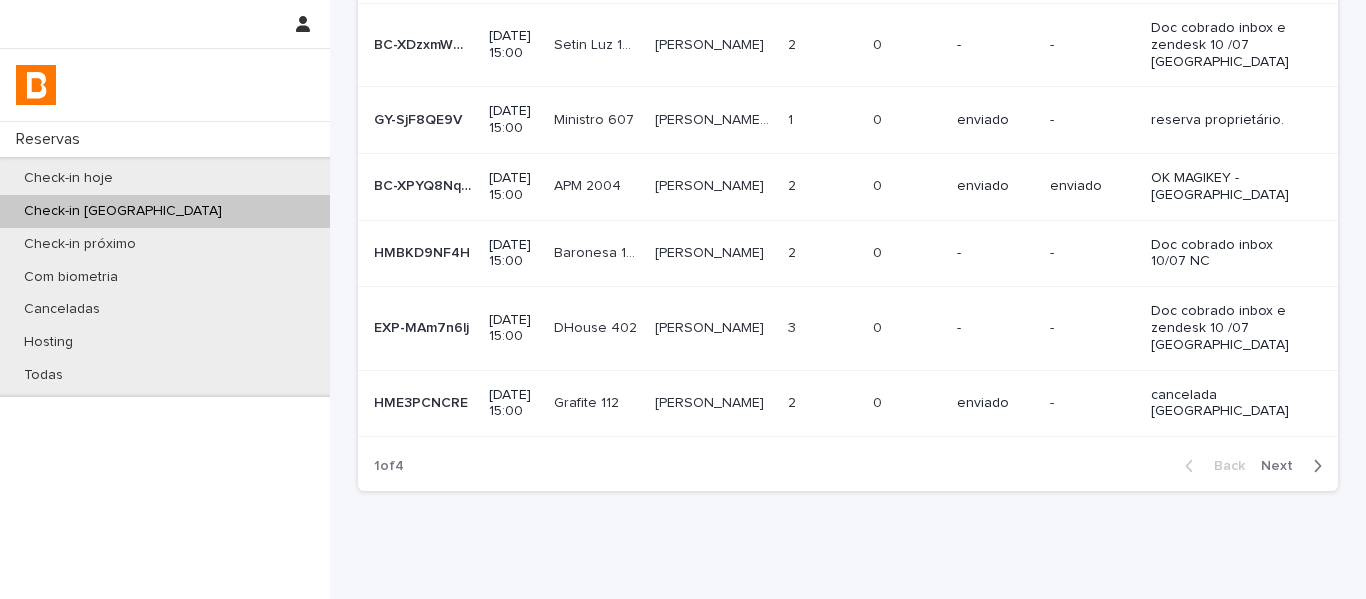click on "Next" at bounding box center (1283, 466) 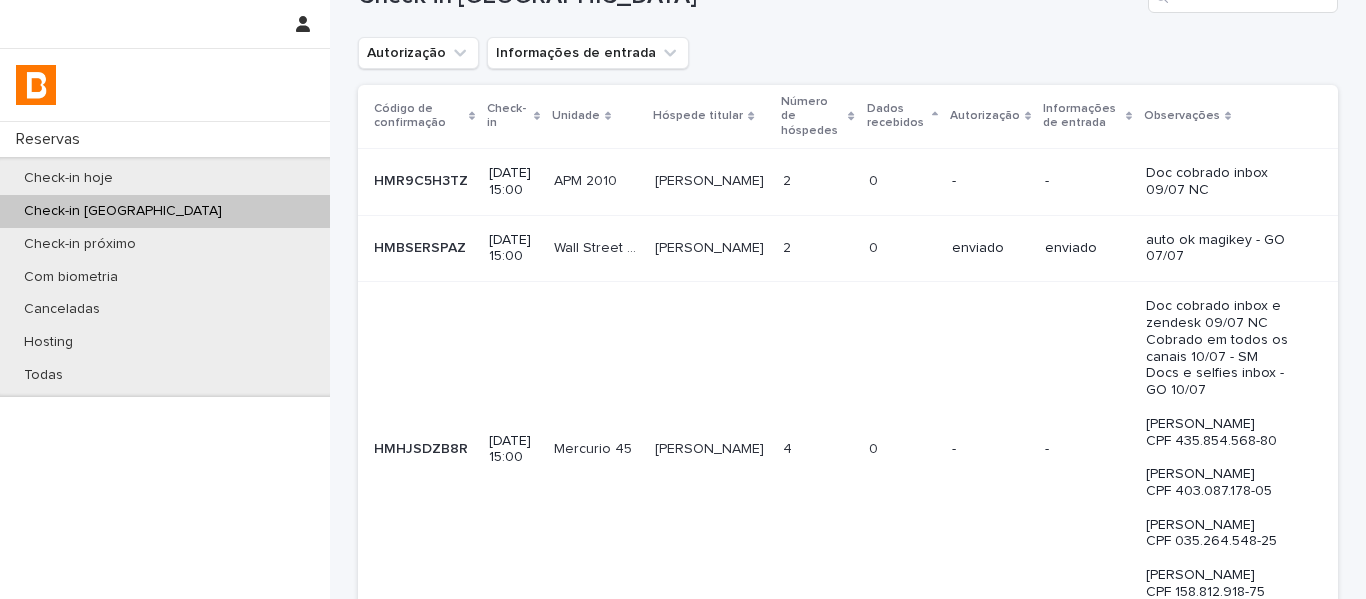 scroll, scrollTop: 0, scrollLeft: 0, axis: both 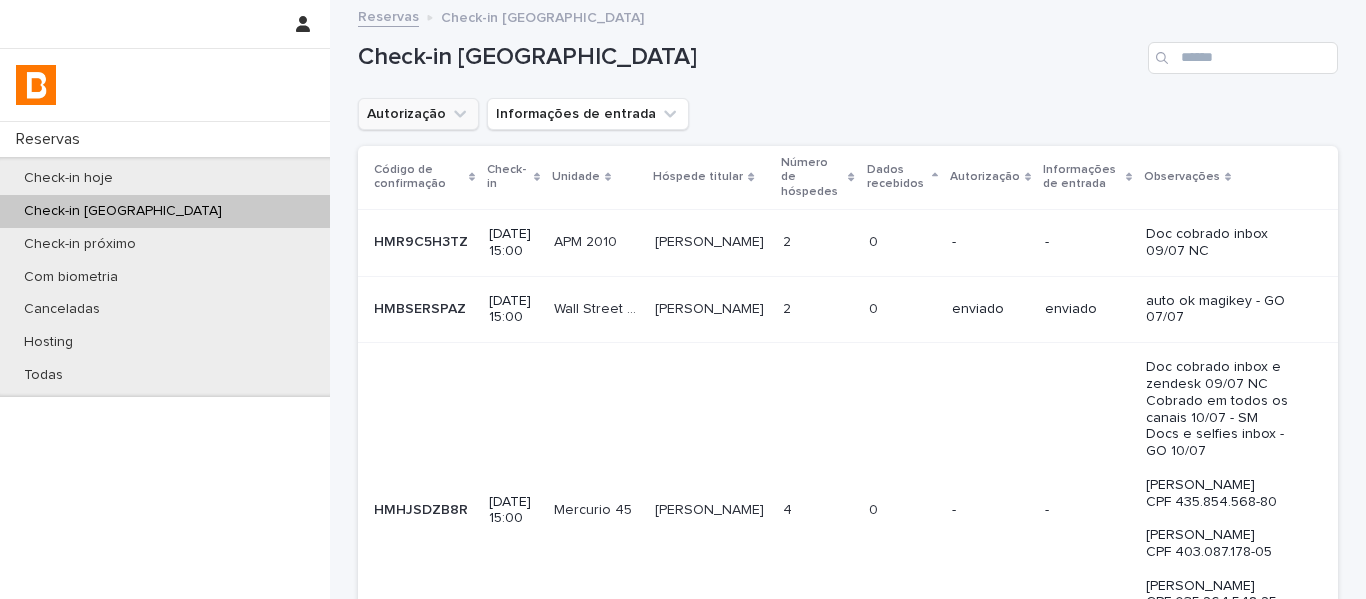 click on "Autorização" at bounding box center (418, 114) 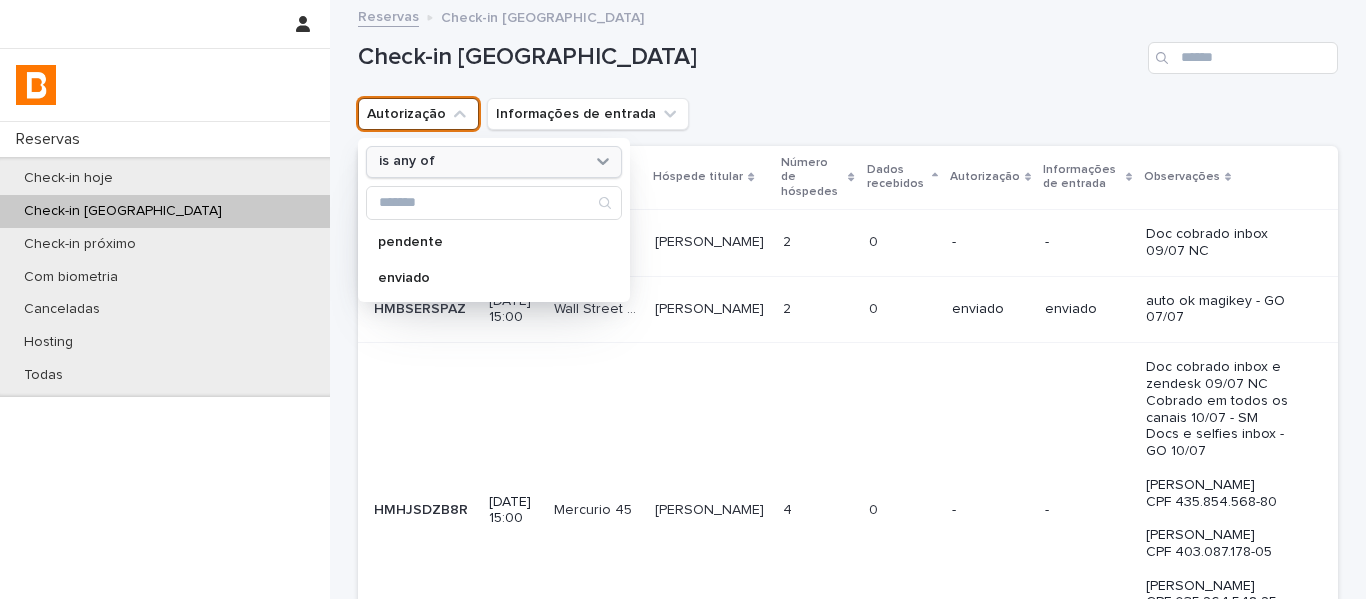 drag, startPoint x: 451, startPoint y: 153, endPoint x: 460, endPoint y: 169, distance: 18.35756 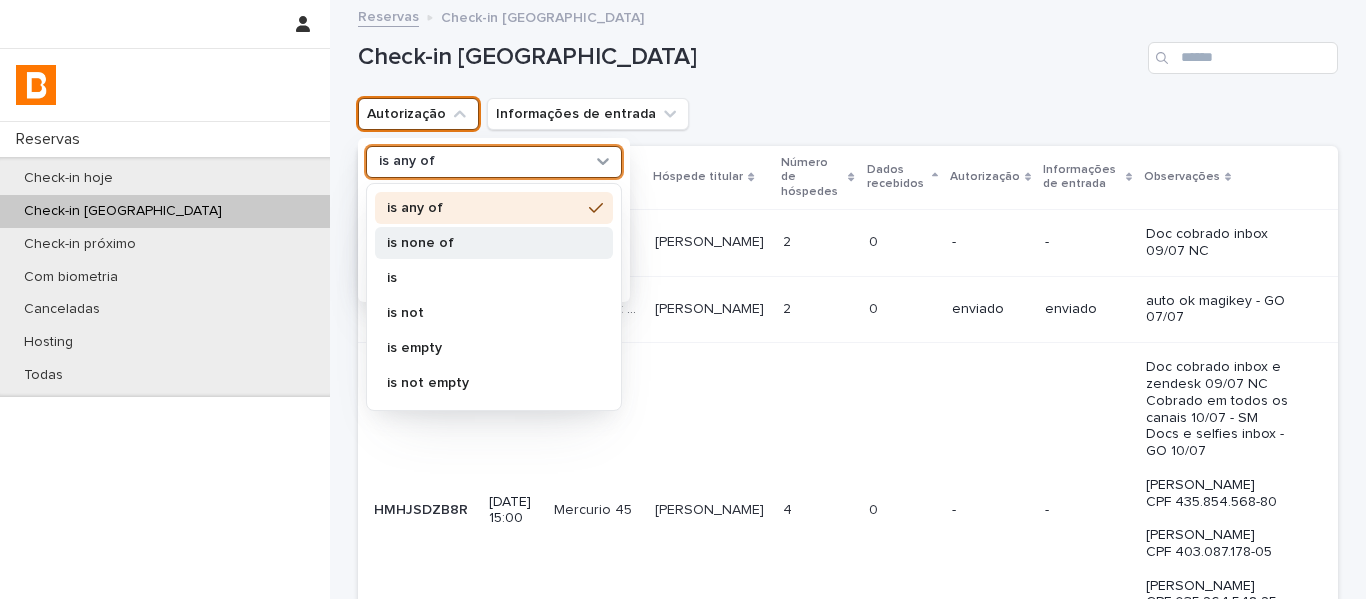 click on "is none of" at bounding box center (484, 243) 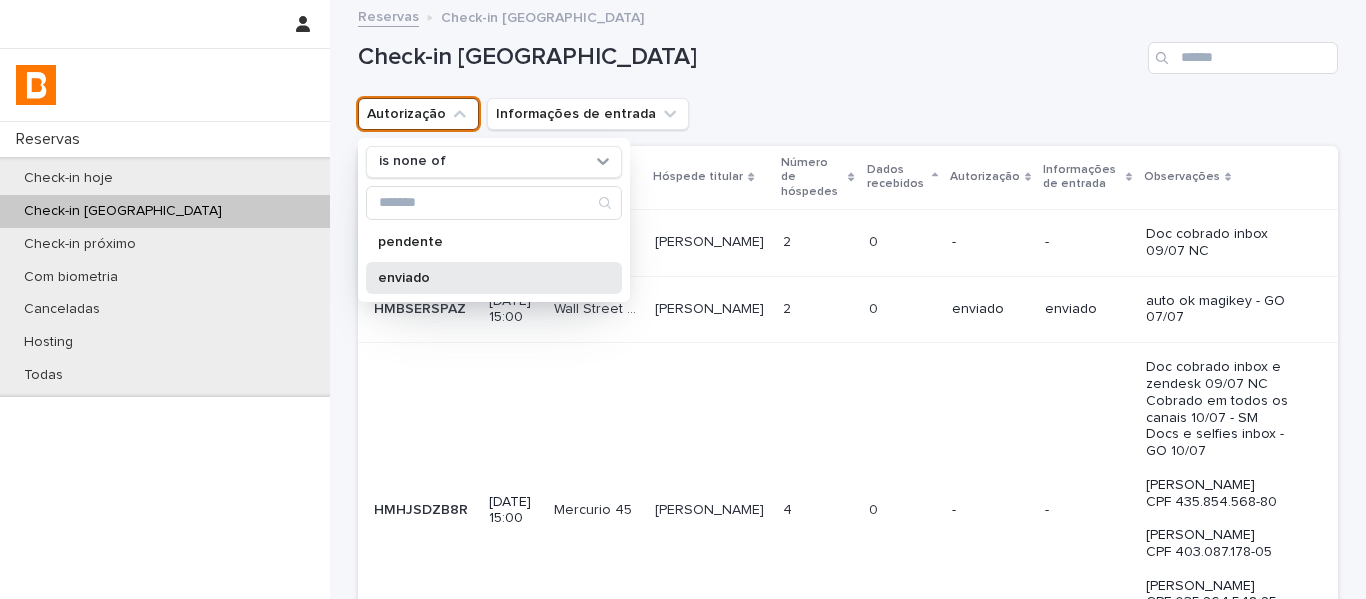 click on "enviado" at bounding box center (484, 278) 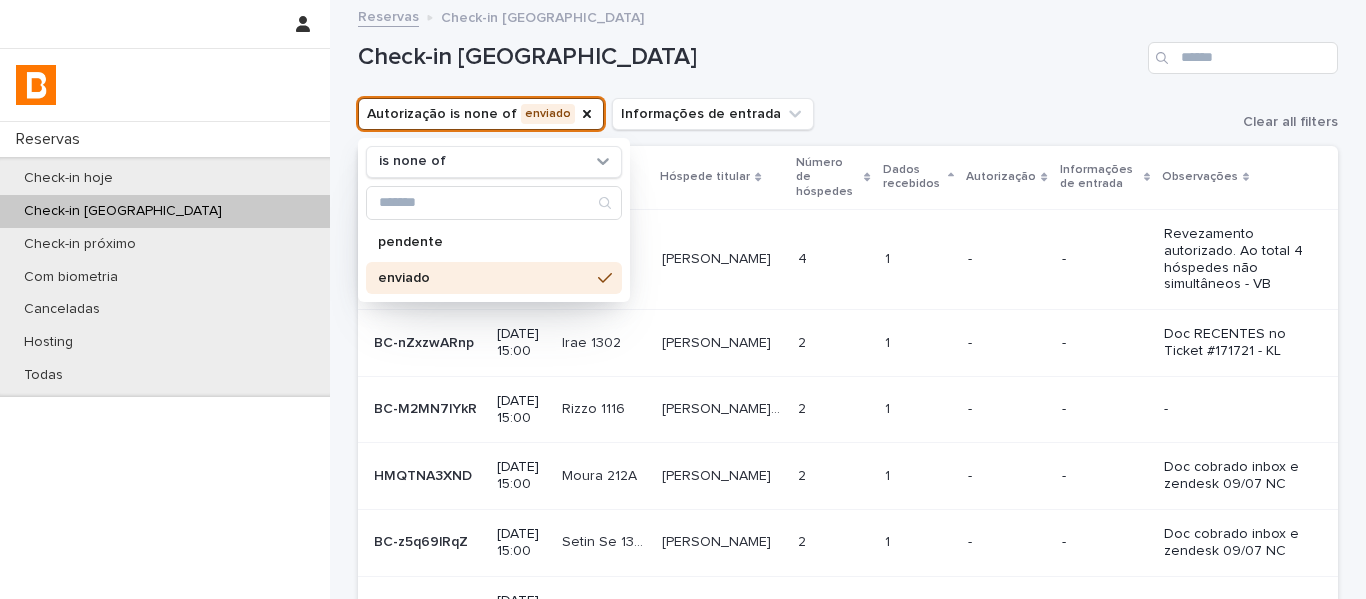 click on "Check-in [GEOGRAPHIC_DATA]" at bounding box center [848, 50] 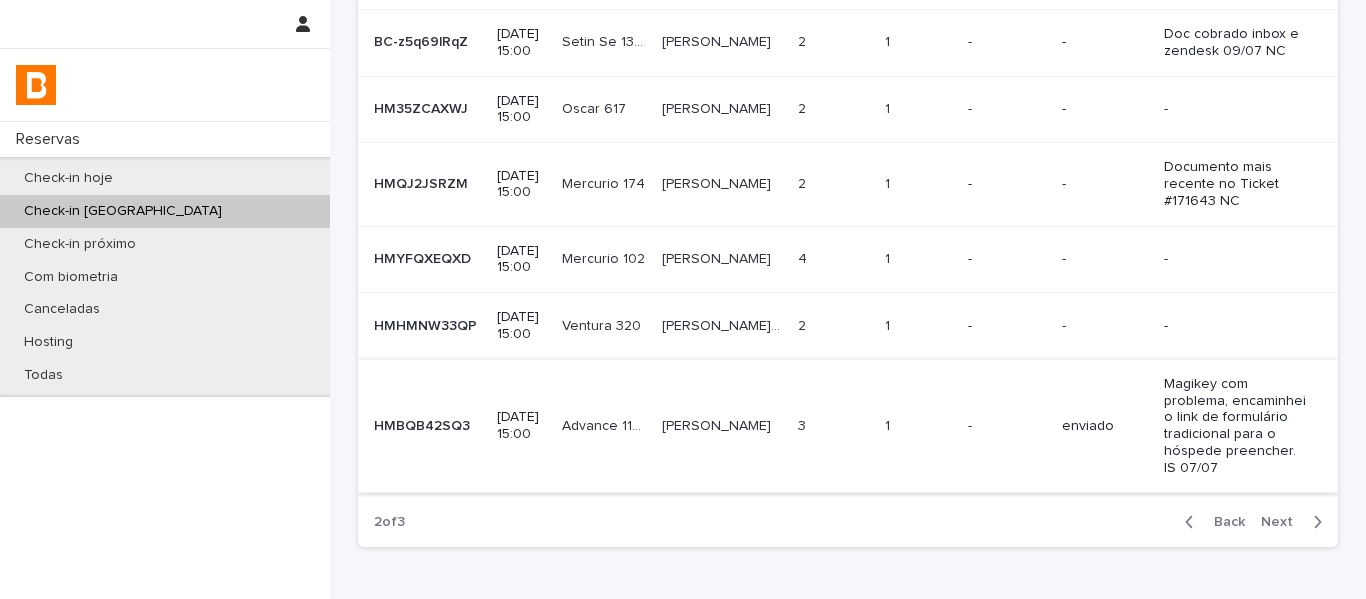 scroll, scrollTop: 691, scrollLeft: 0, axis: vertical 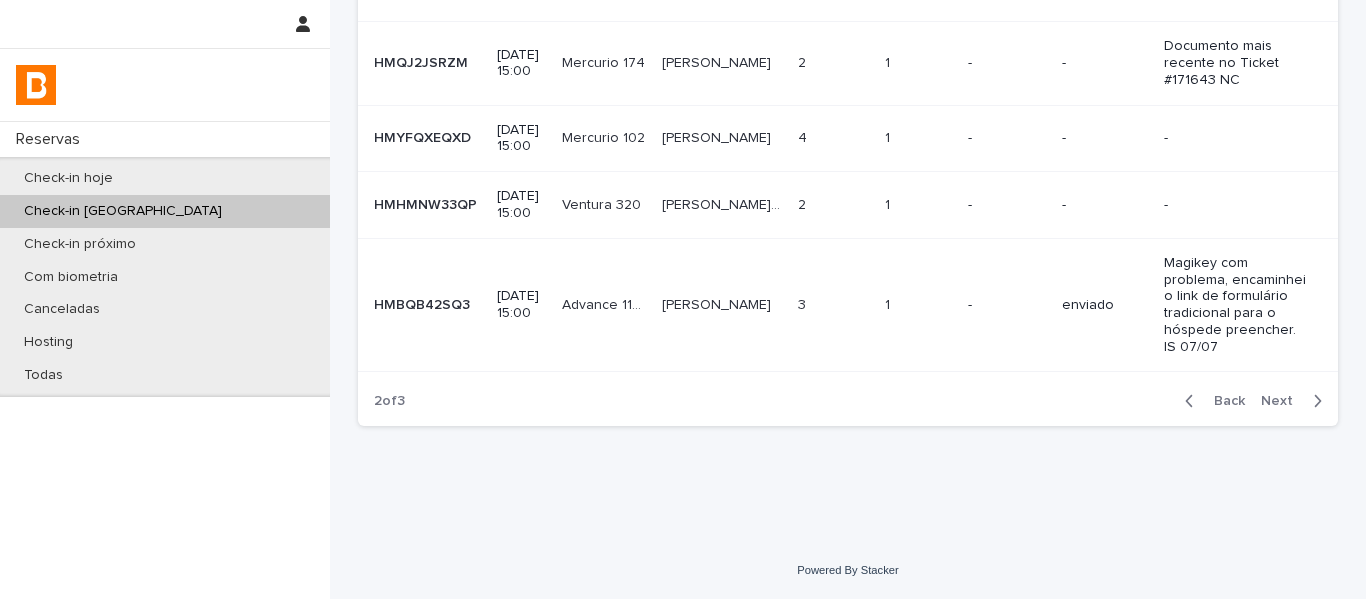 click on "Back" at bounding box center [1223, 401] 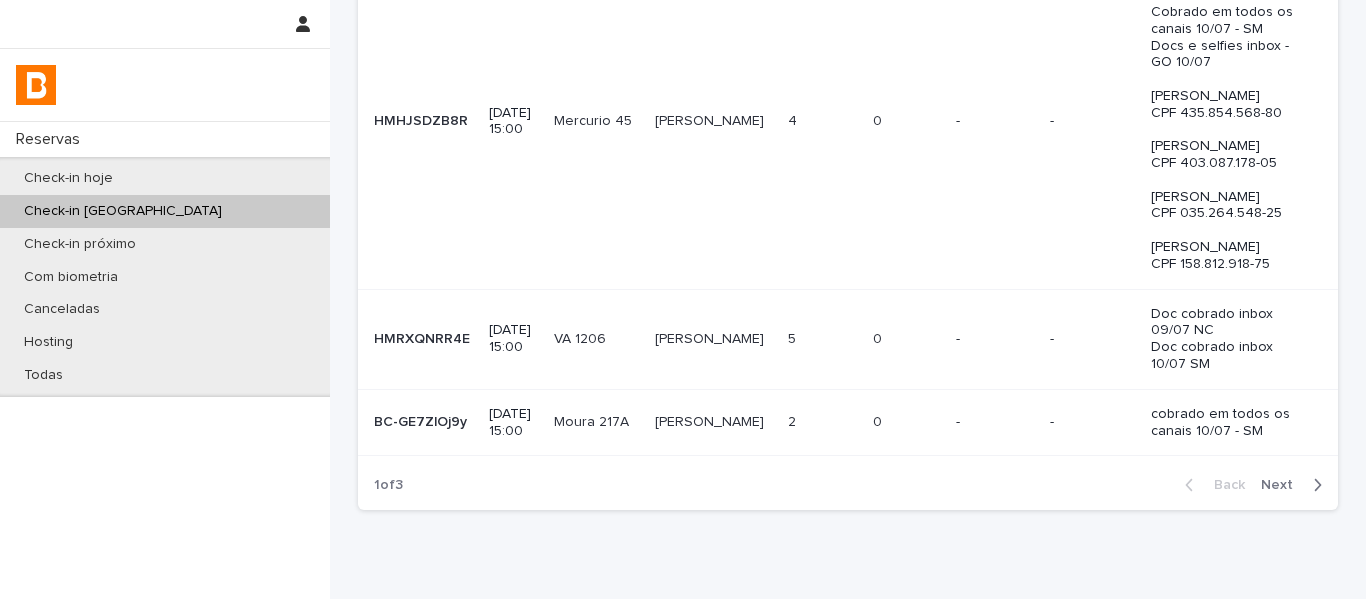scroll, scrollTop: 892, scrollLeft: 0, axis: vertical 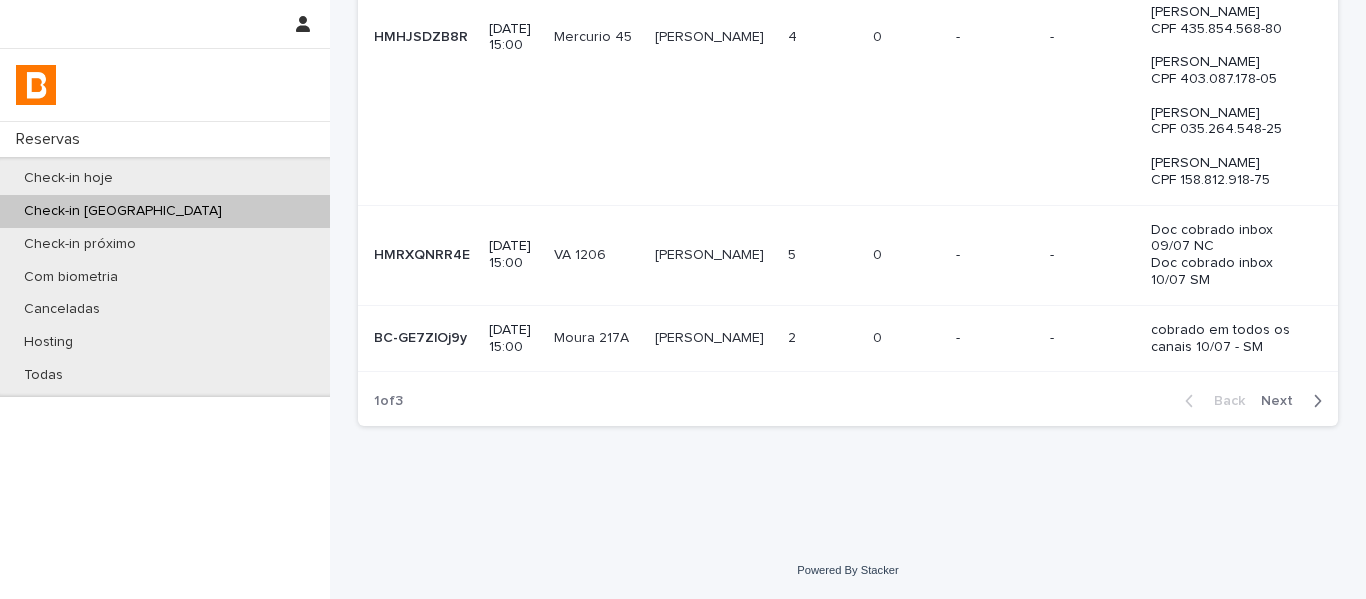 click on "Next" at bounding box center (1283, 401) 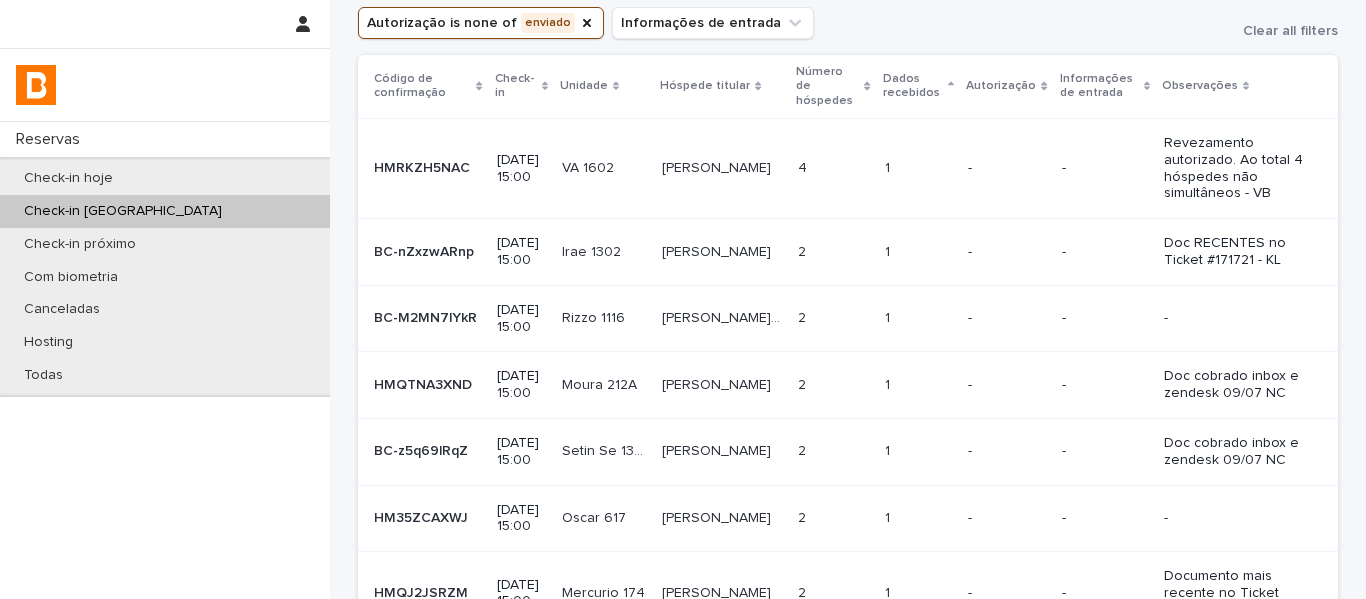 scroll, scrollTop: 191, scrollLeft: 0, axis: vertical 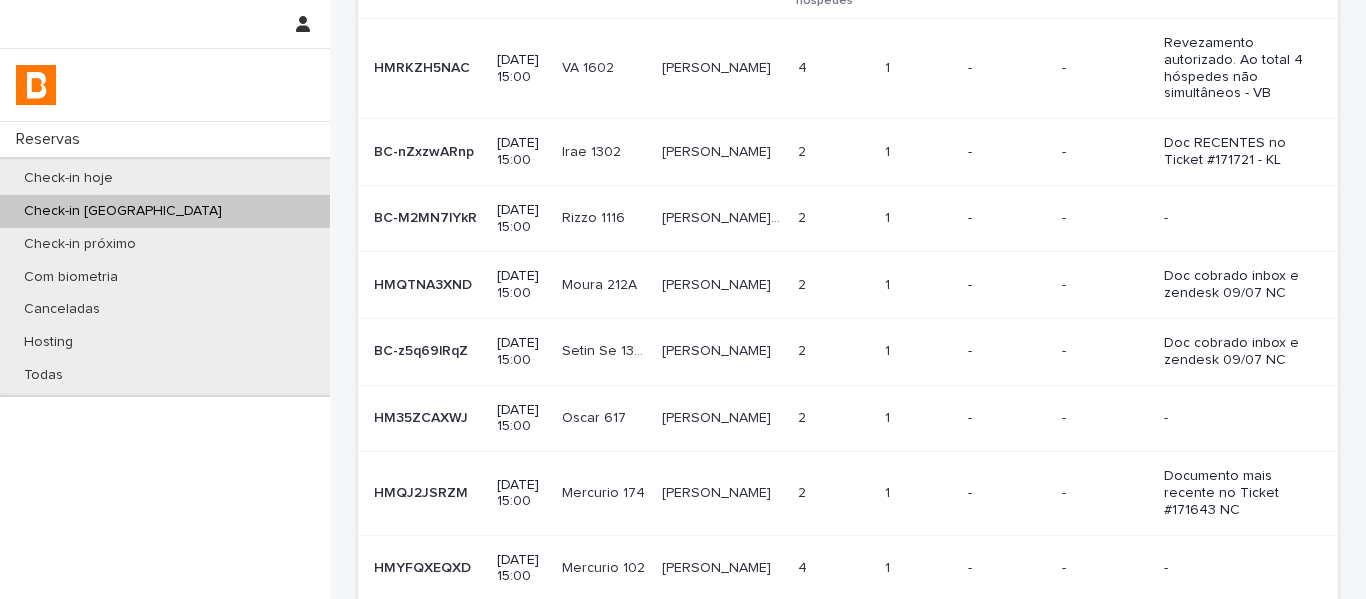 click at bounding box center (919, 218) 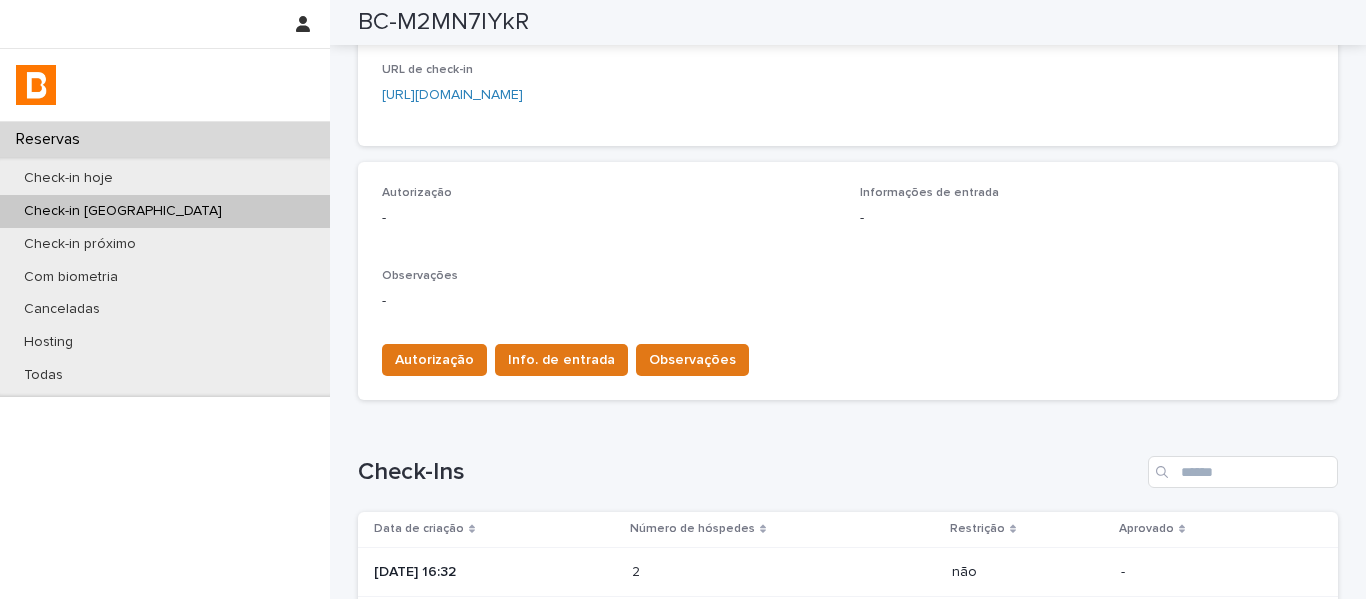 scroll, scrollTop: 600, scrollLeft: 0, axis: vertical 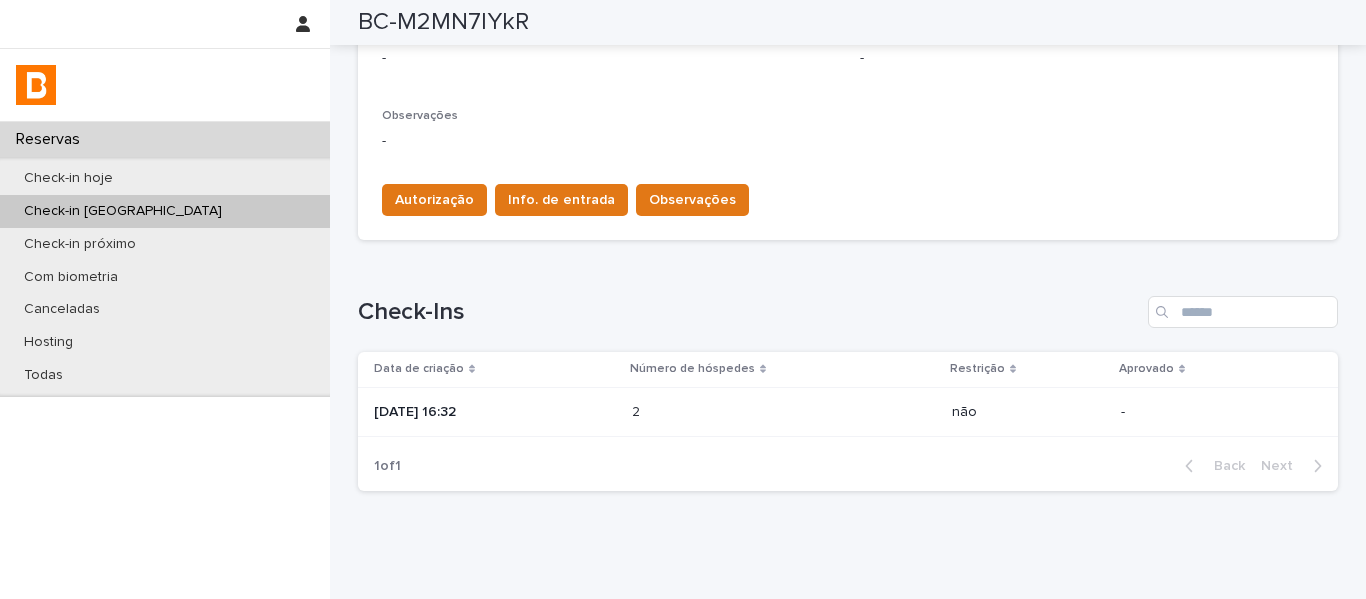 click on "2 2" at bounding box center [784, 412] 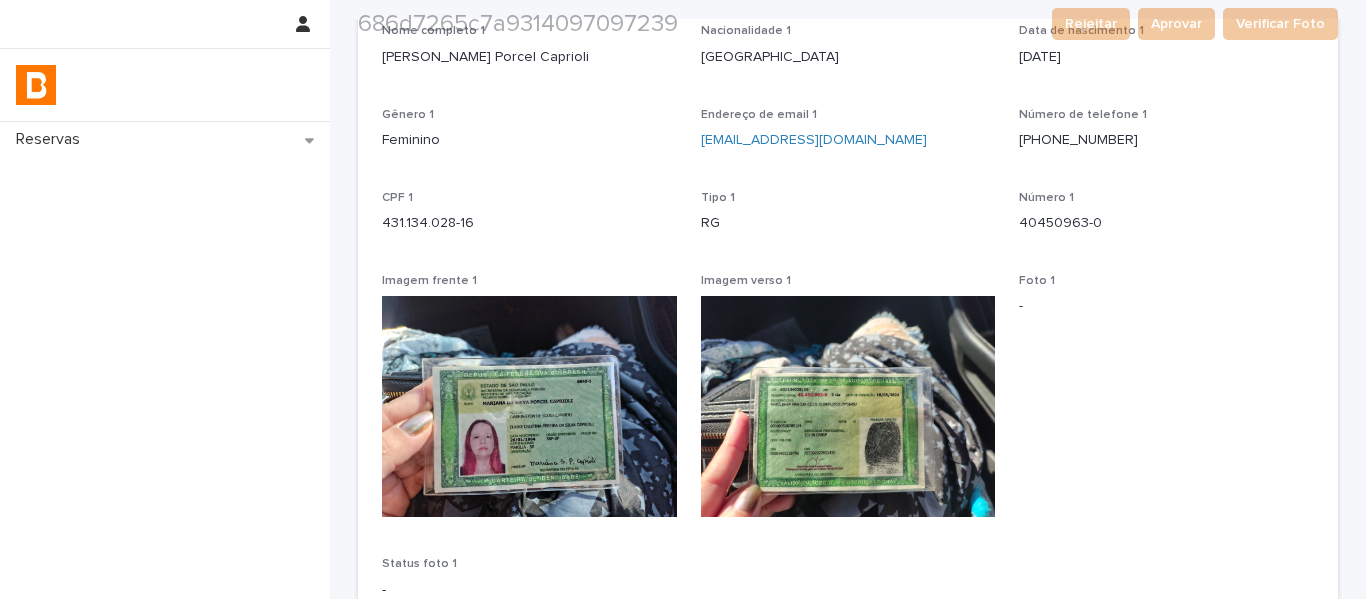 scroll, scrollTop: 200, scrollLeft: 0, axis: vertical 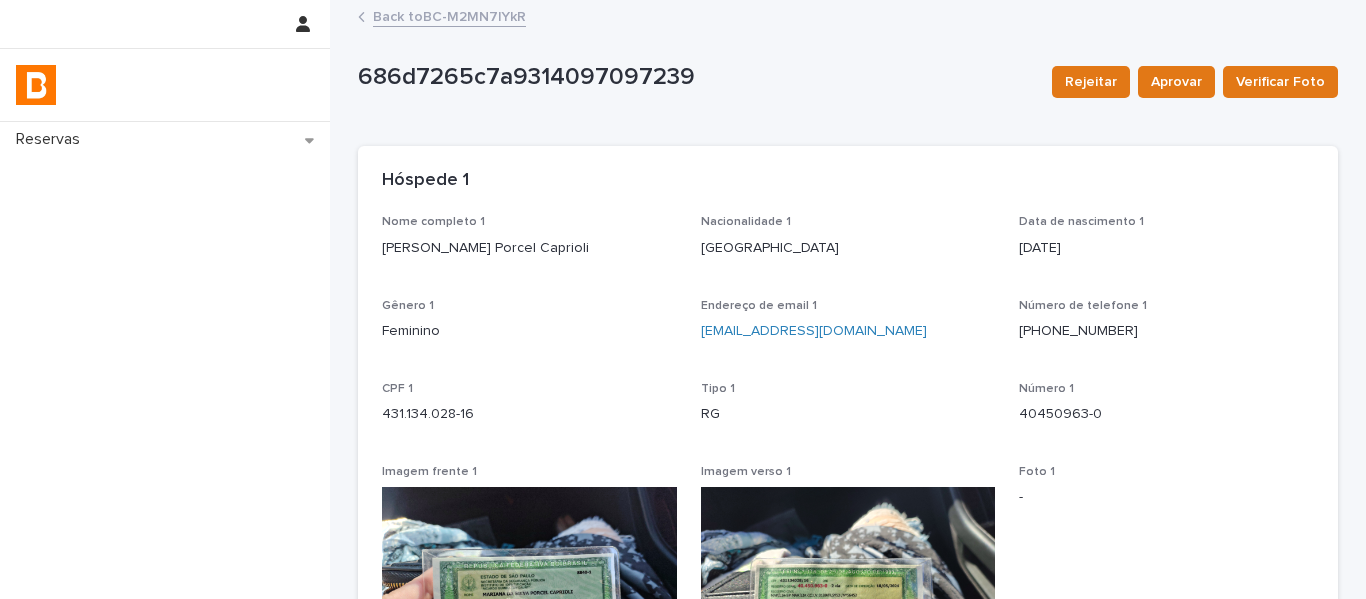 click on "Back to  BC-M2MN7lYkR" at bounding box center [449, 15] 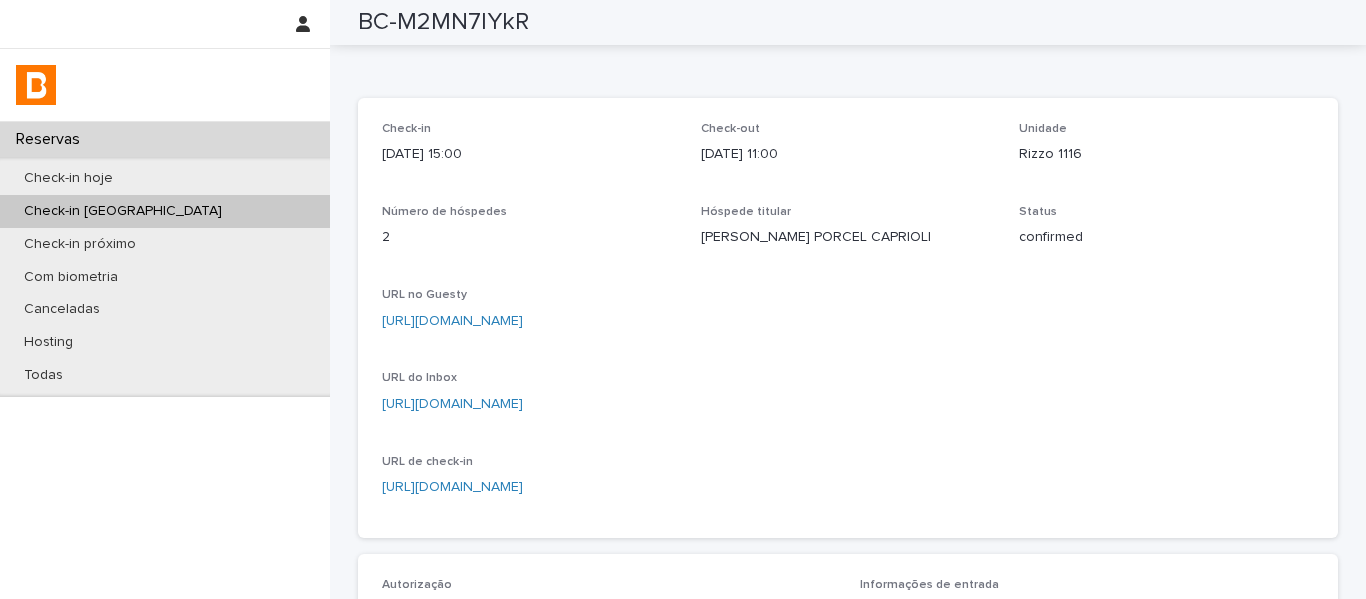 scroll, scrollTop: 0, scrollLeft: 0, axis: both 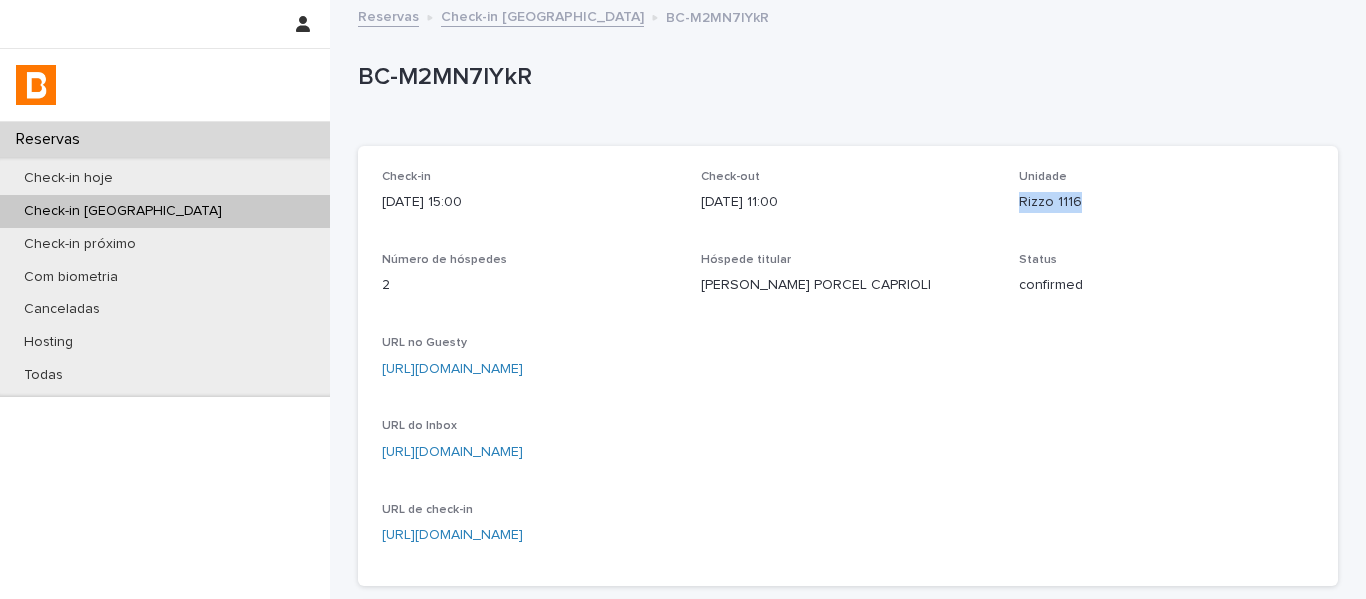 drag, startPoint x: 1089, startPoint y: 208, endPoint x: 1008, endPoint y: 190, distance: 82.9759 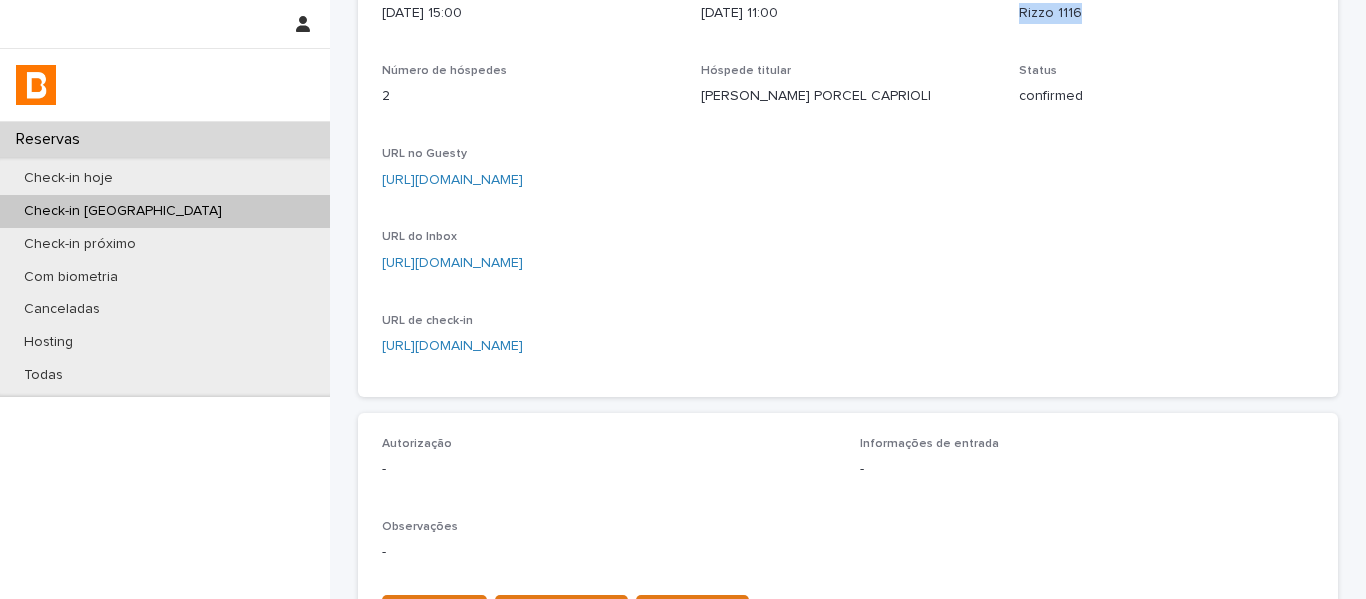 scroll, scrollTop: 200, scrollLeft: 0, axis: vertical 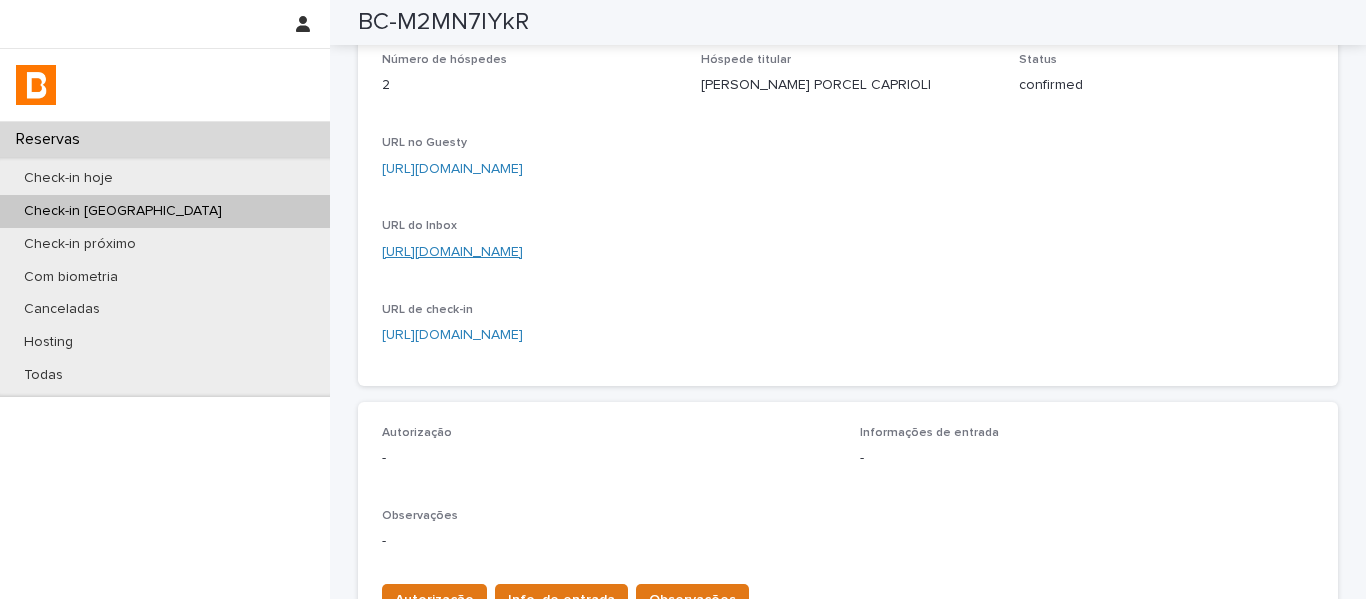 click on "[URL][DOMAIN_NAME]" at bounding box center [452, 252] 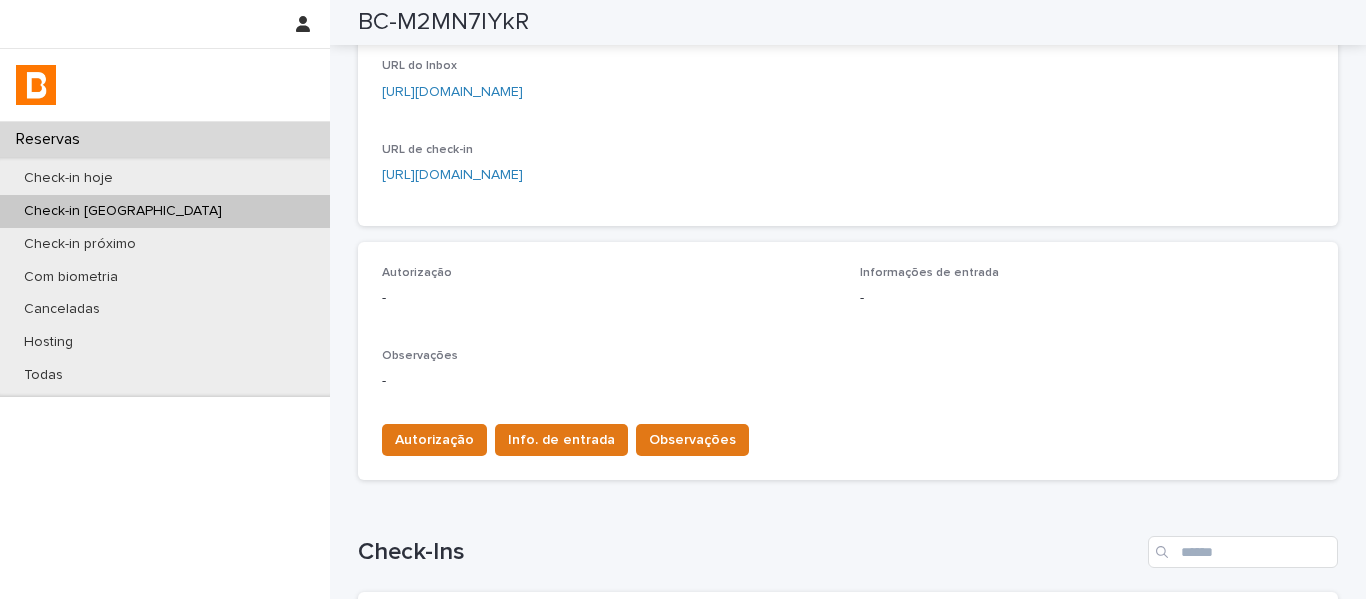 scroll, scrollTop: 500, scrollLeft: 0, axis: vertical 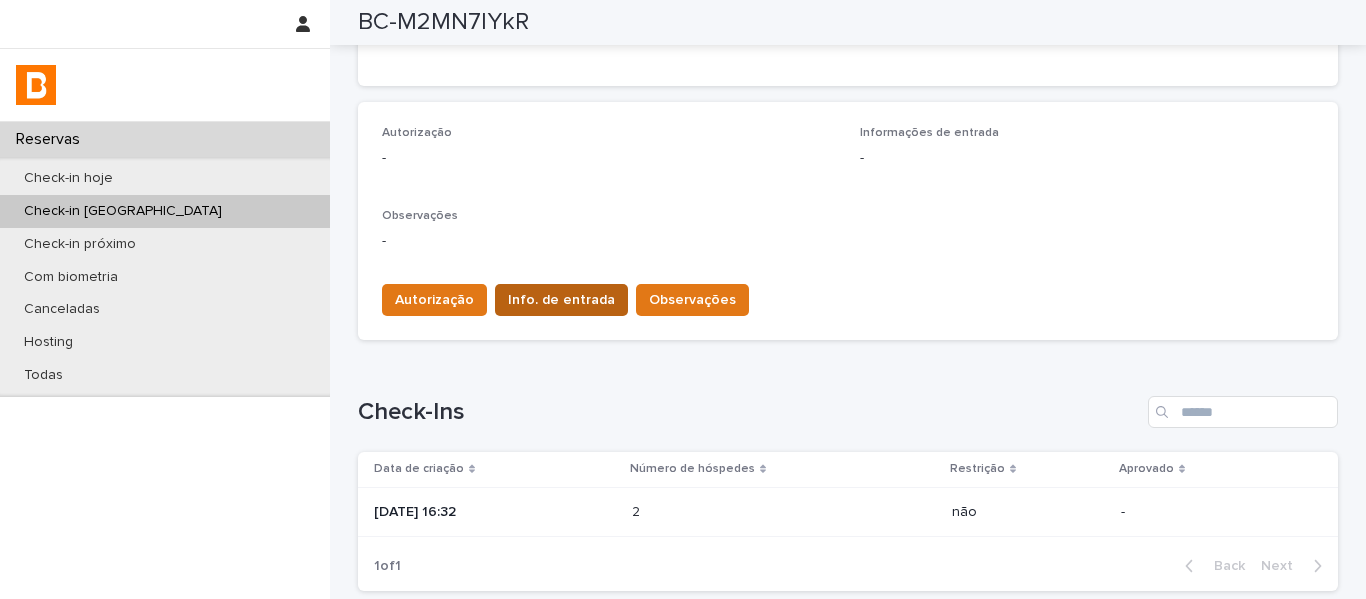 click on "Info. de entrada" at bounding box center [561, 300] 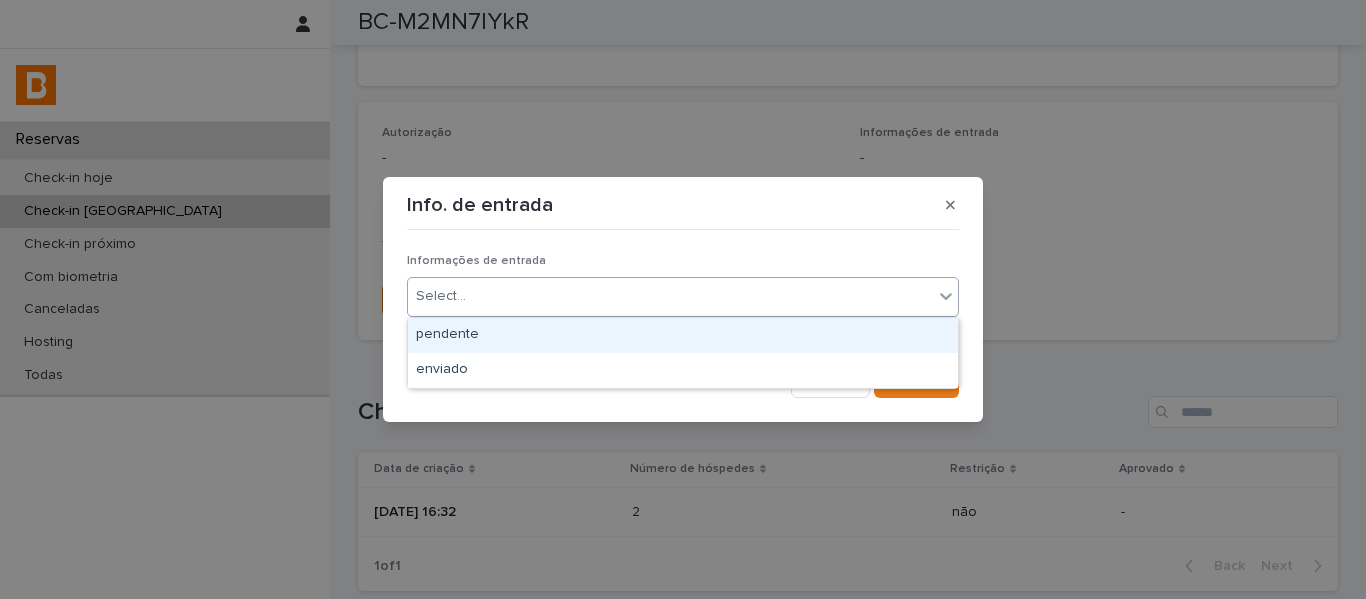 click on "Select..." at bounding box center [670, 296] 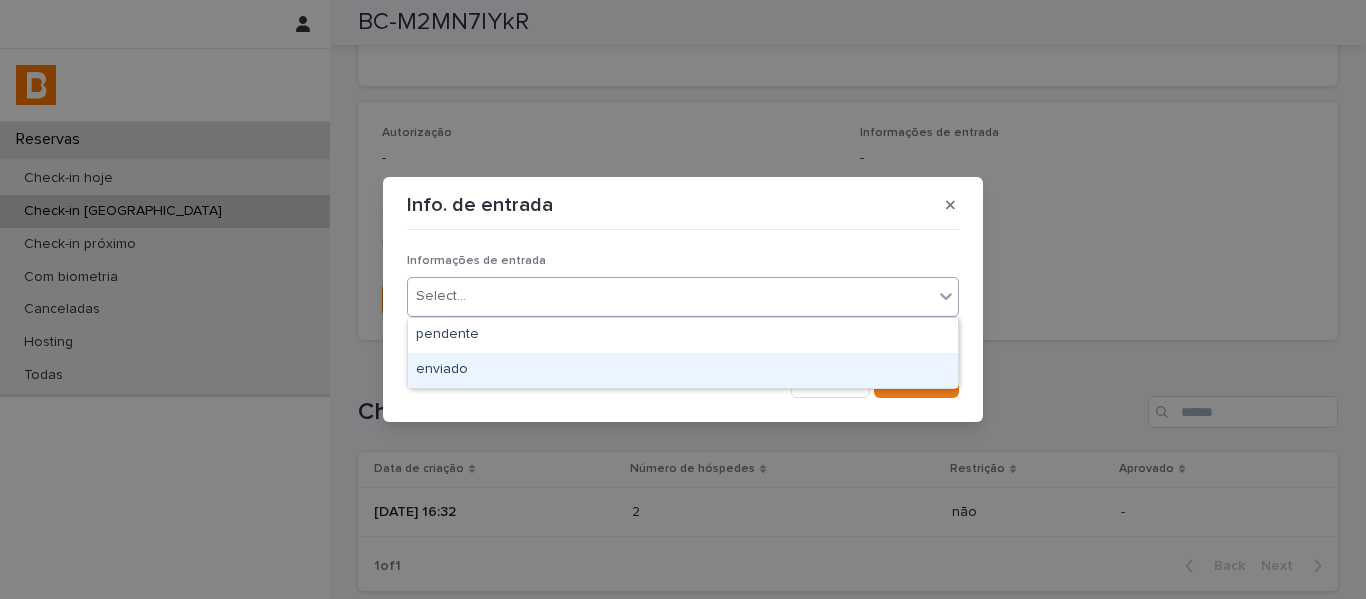 click on "enviado" at bounding box center [683, 370] 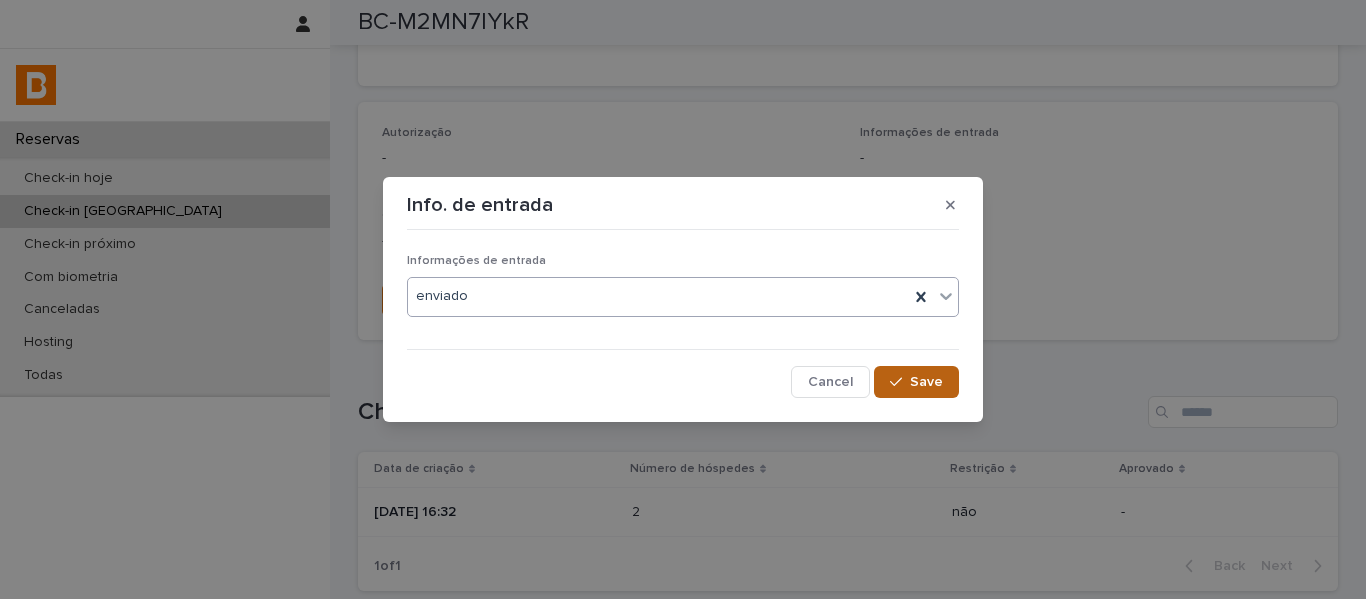 click on "Save" at bounding box center (916, 382) 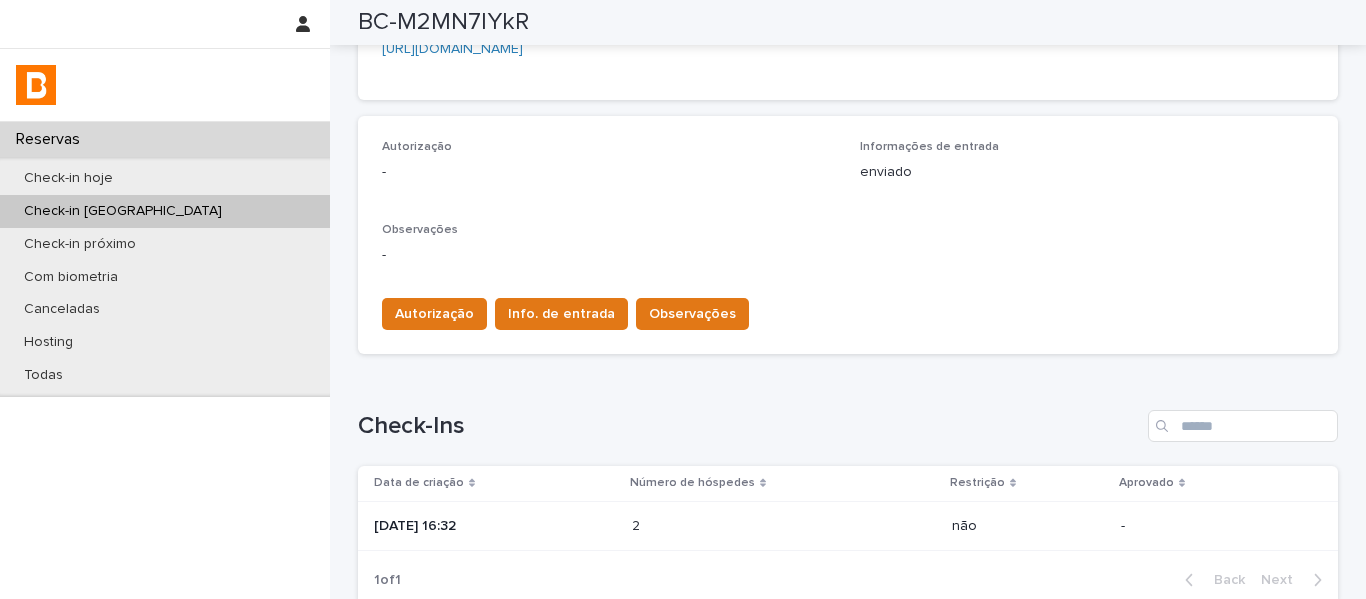 scroll, scrollTop: 665, scrollLeft: 0, axis: vertical 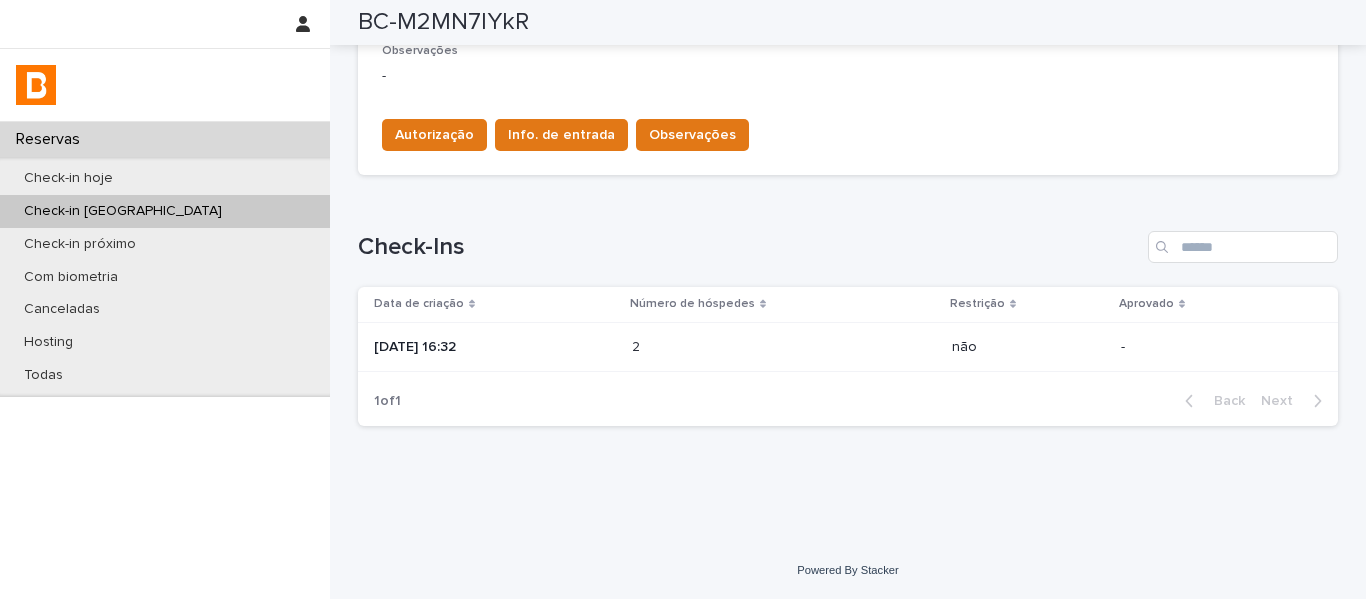 click on "2 2" at bounding box center (784, 347) 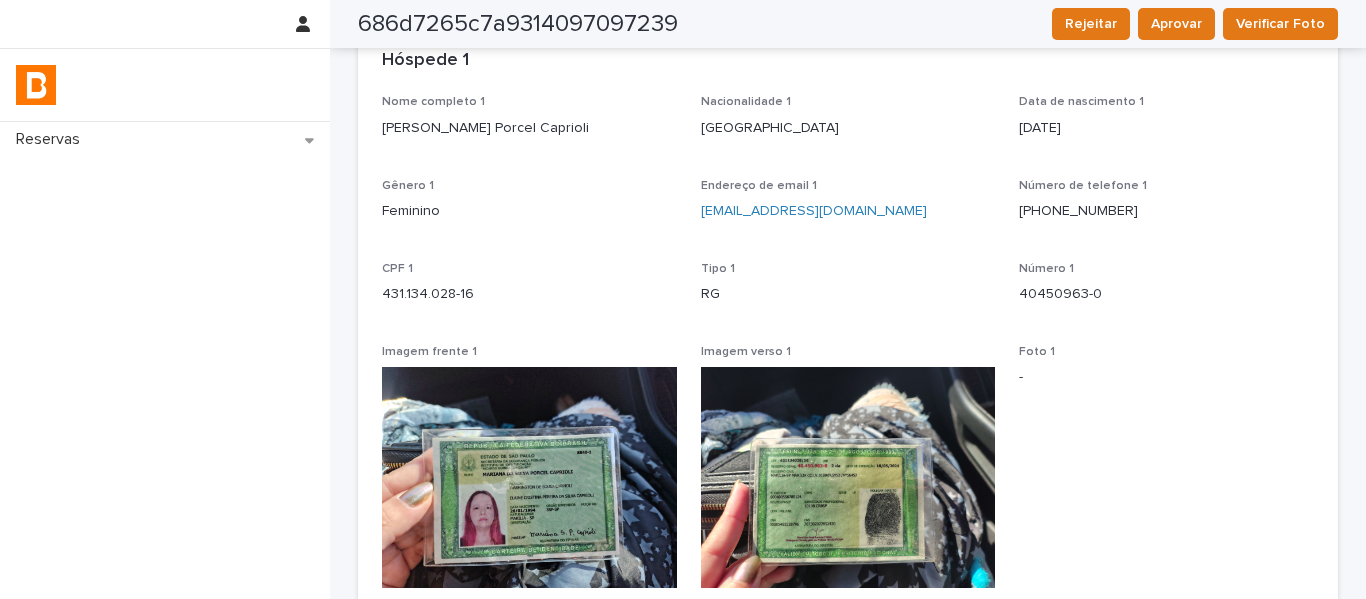 scroll, scrollTop: 0, scrollLeft: 0, axis: both 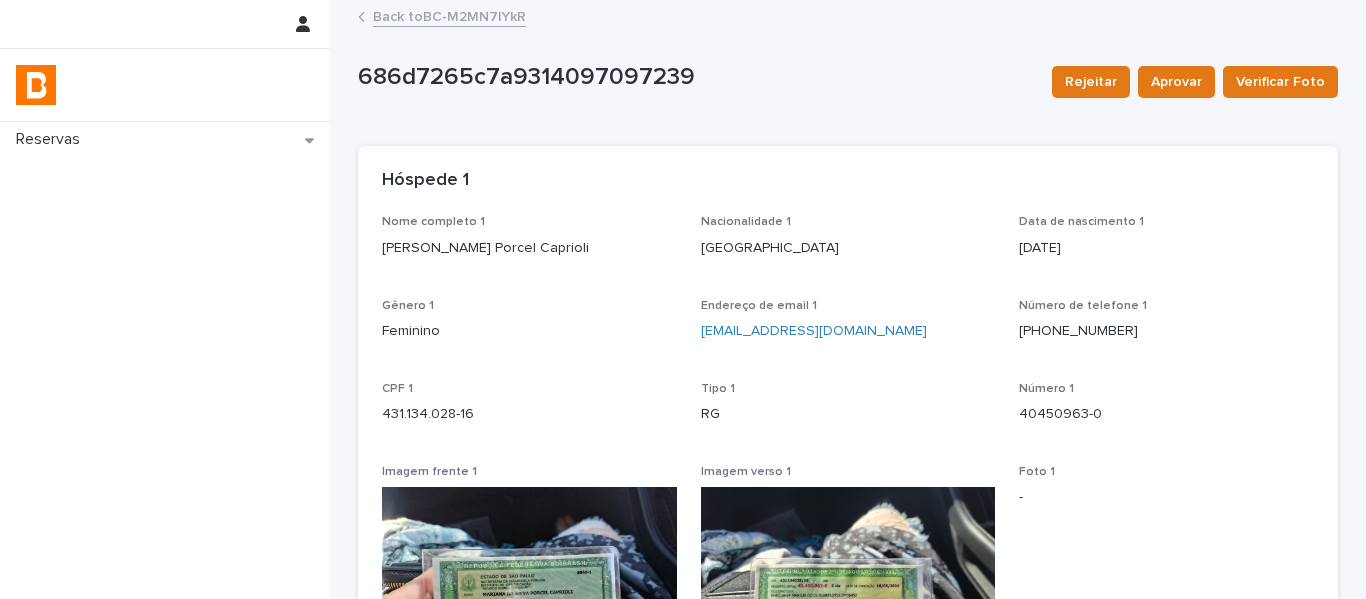 drag, startPoint x: 581, startPoint y: 263, endPoint x: 380, endPoint y: 262, distance: 201.00249 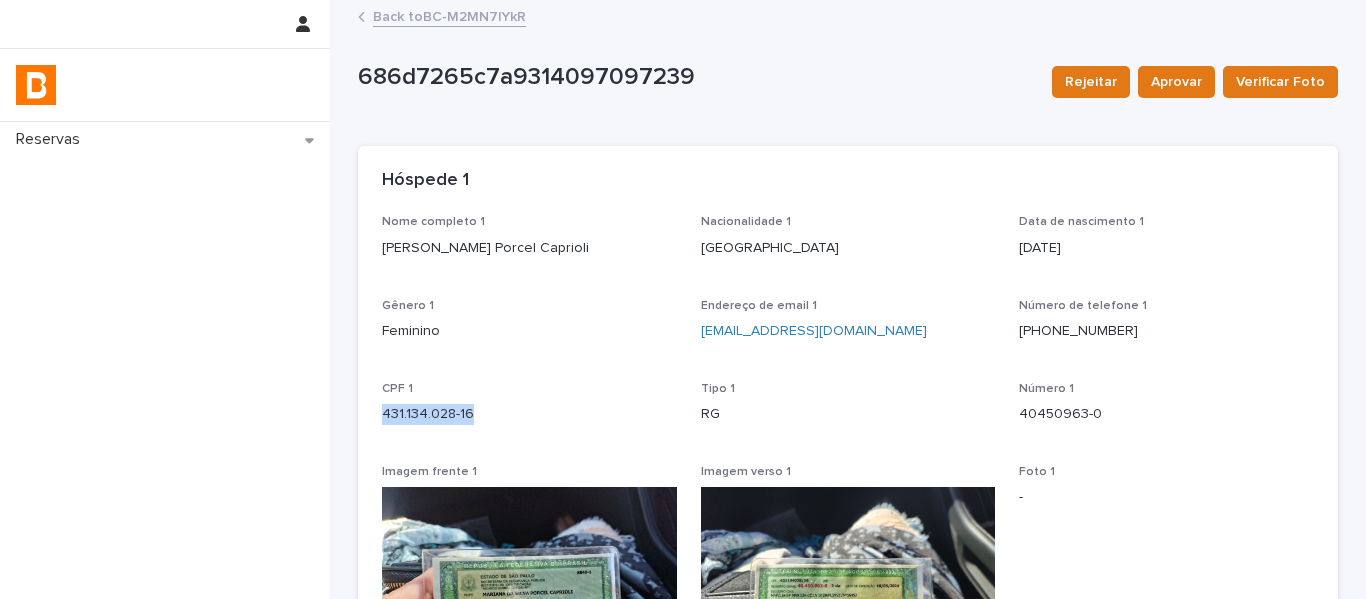 drag, startPoint x: 479, startPoint y: 415, endPoint x: 370, endPoint y: 408, distance: 109.22454 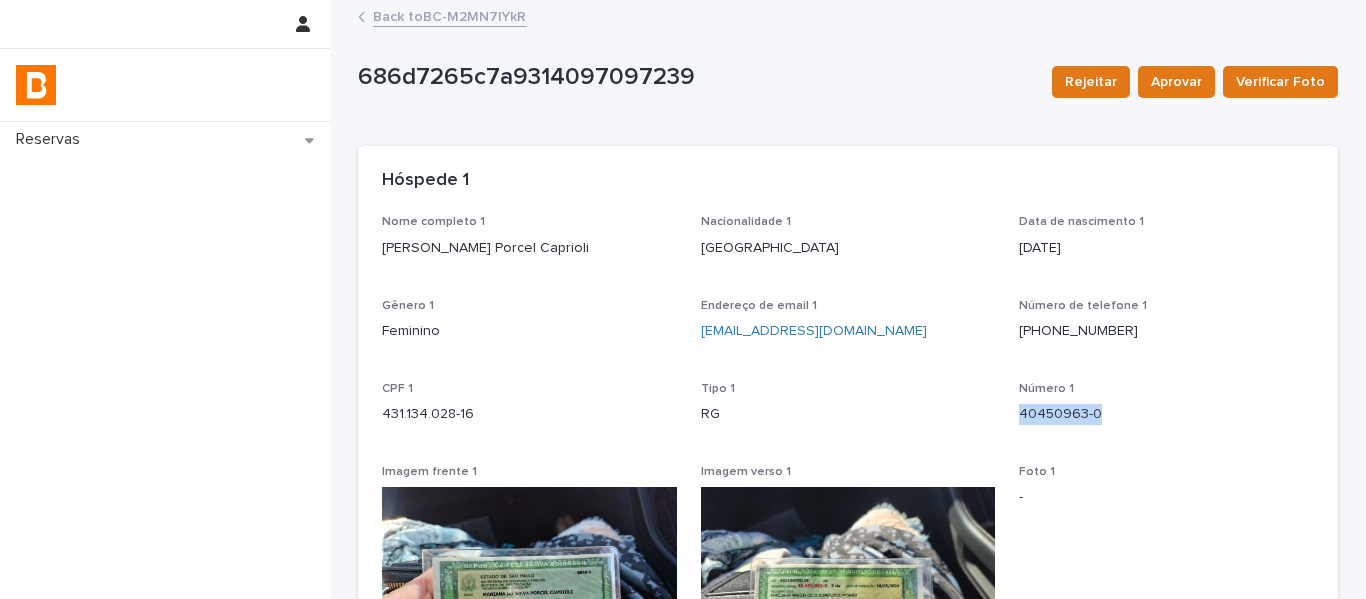 drag, startPoint x: 1092, startPoint y: 425, endPoint x: 1014, endPoint y: 426, distance: 78.00641 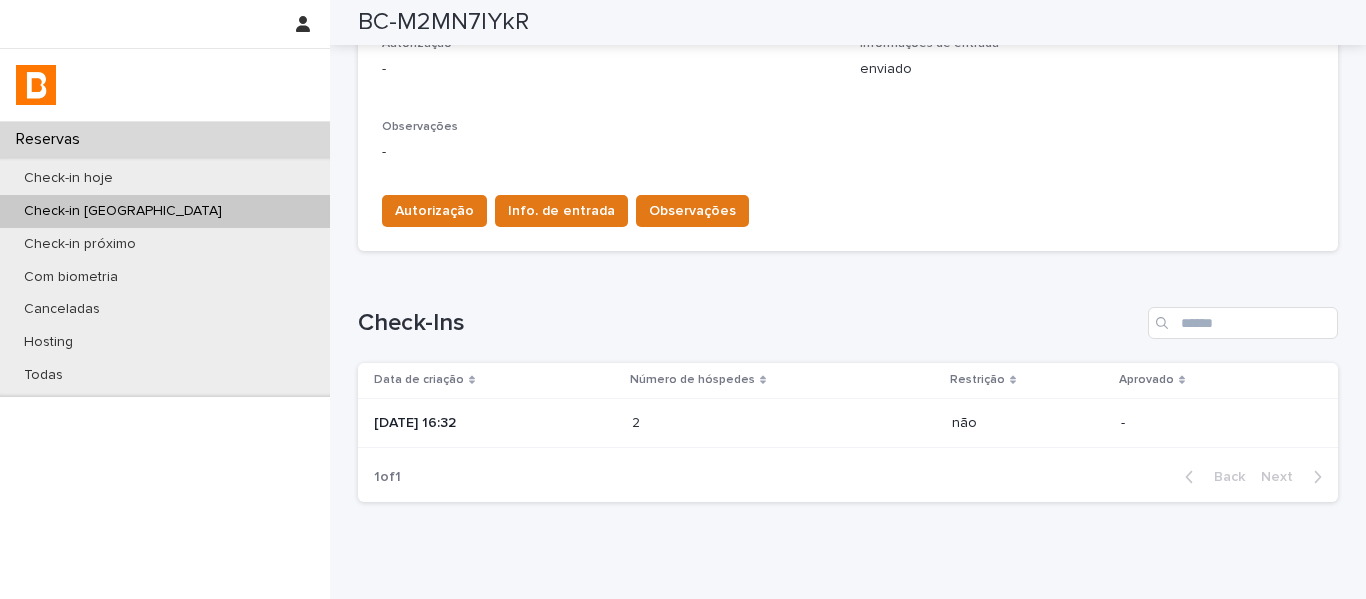 scroll, scrollTop: 665, scrollLeft: 0, axis: vertical 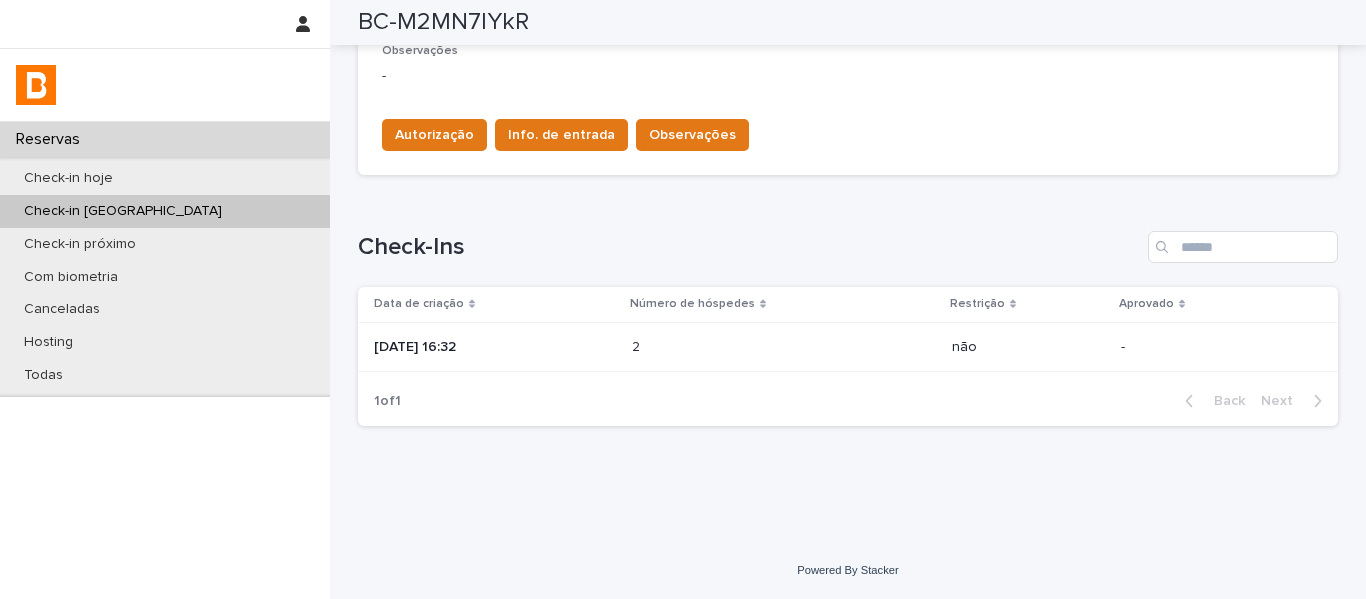click at bounding box center [719, 347] 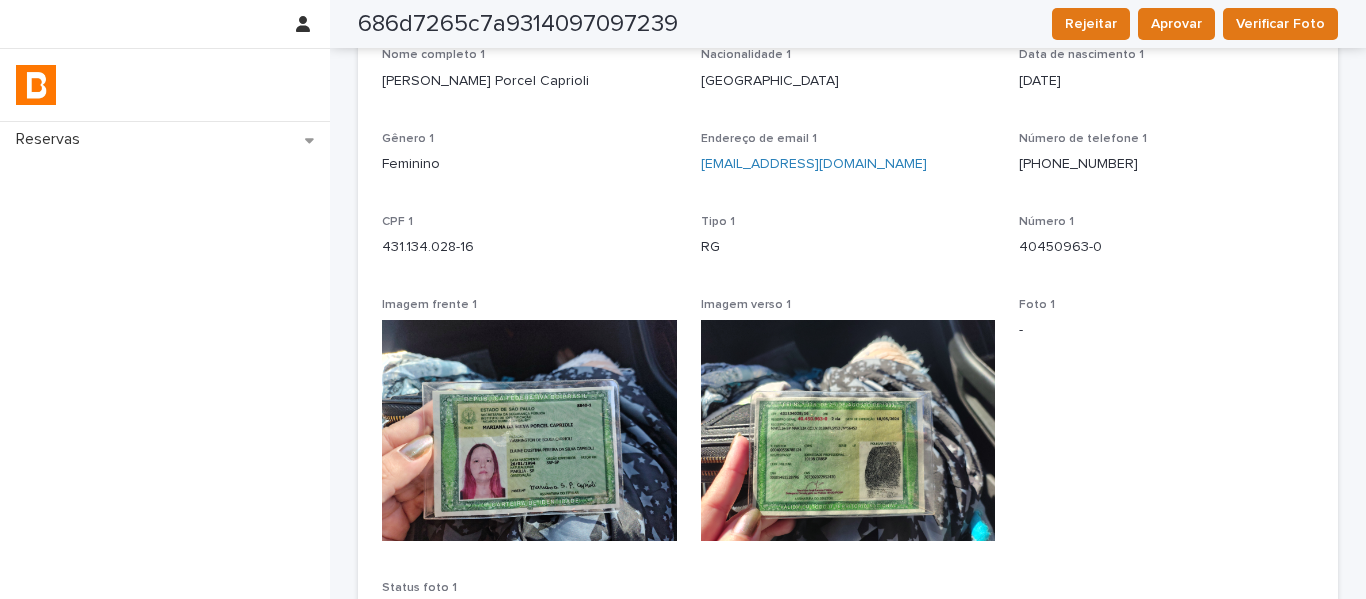 scroll, scrollTop: 567, scrollLeft: 0, axis: vertical 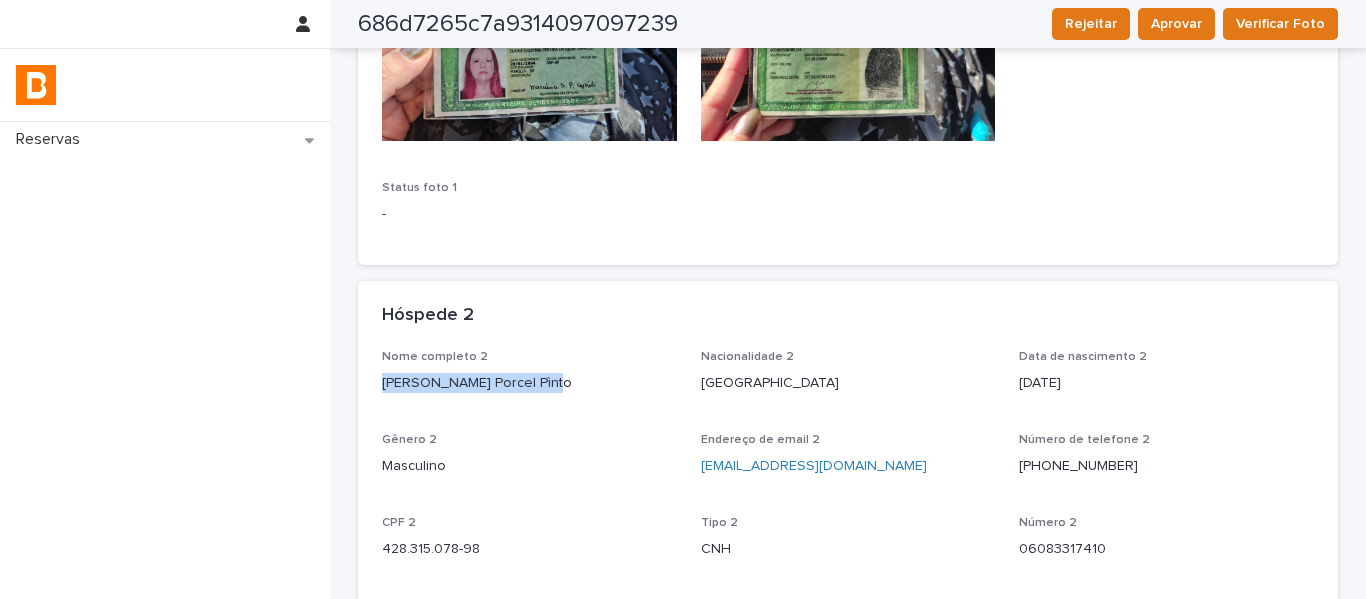 drag, startPoint x: 540, startPoint y: 382, endPoint x: 365, endPoint y: 407, distance: 176.7767 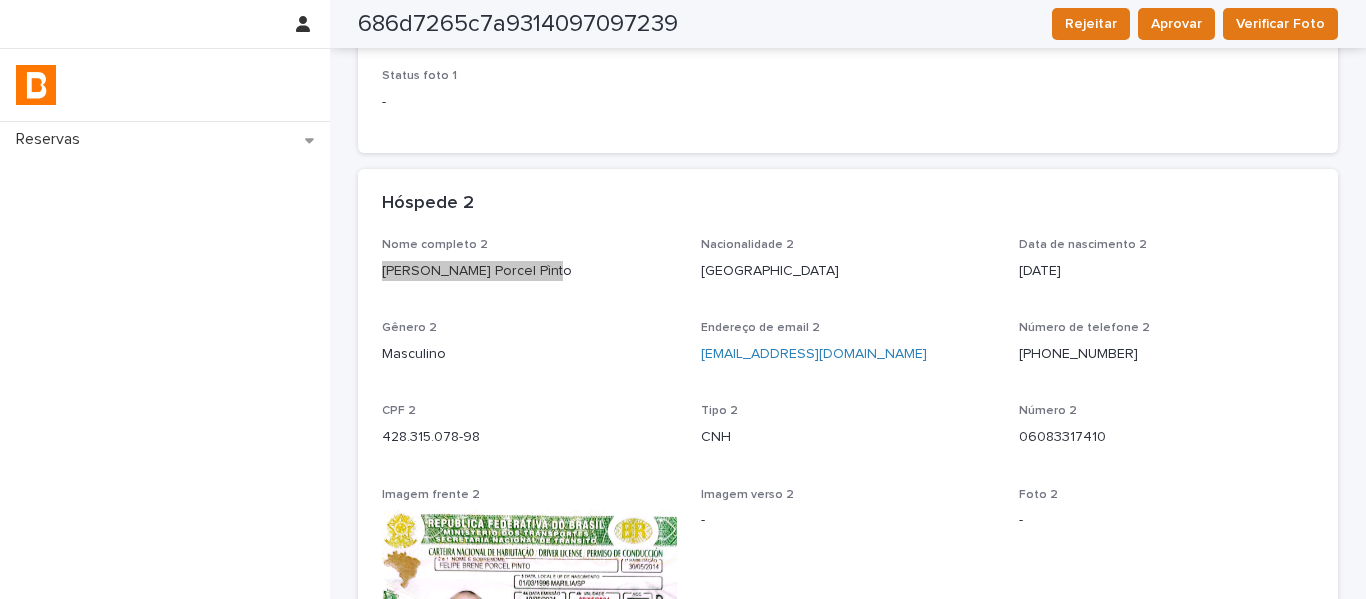 scroll, scrollTop: 767, scrollLeft: 0, axis: vertical 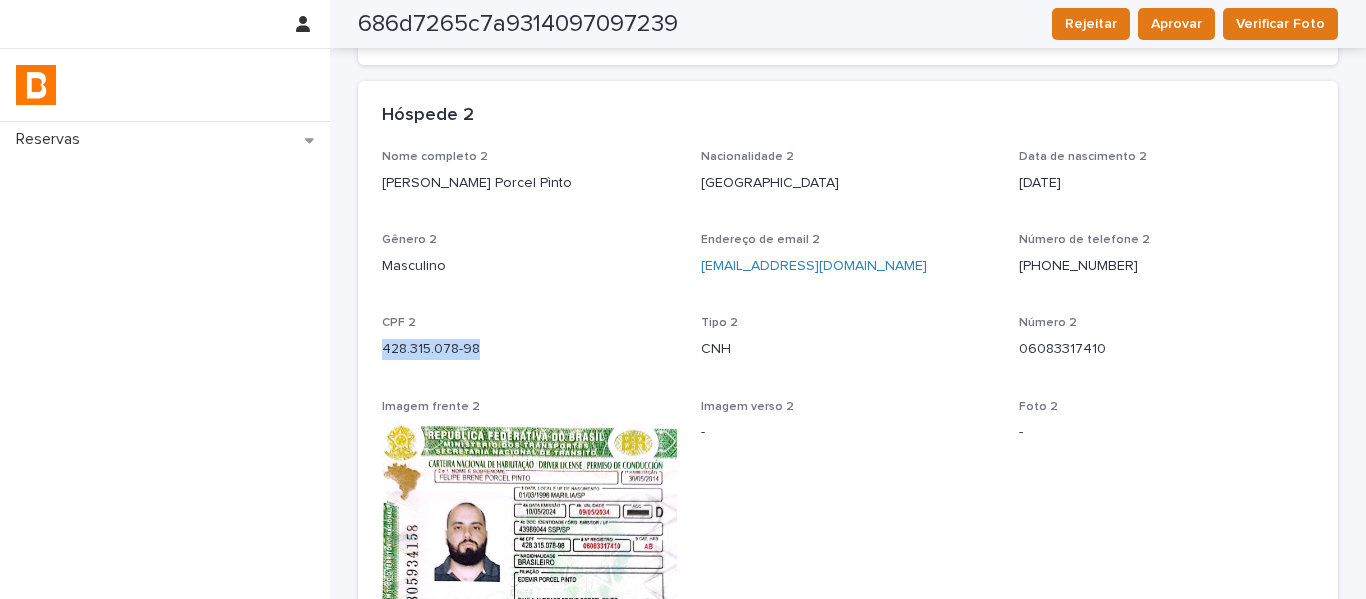 drag, startPoint x: 467, startPoint y: 361, endPoint x: 360, endPoint y: 360, distance: 107.00467 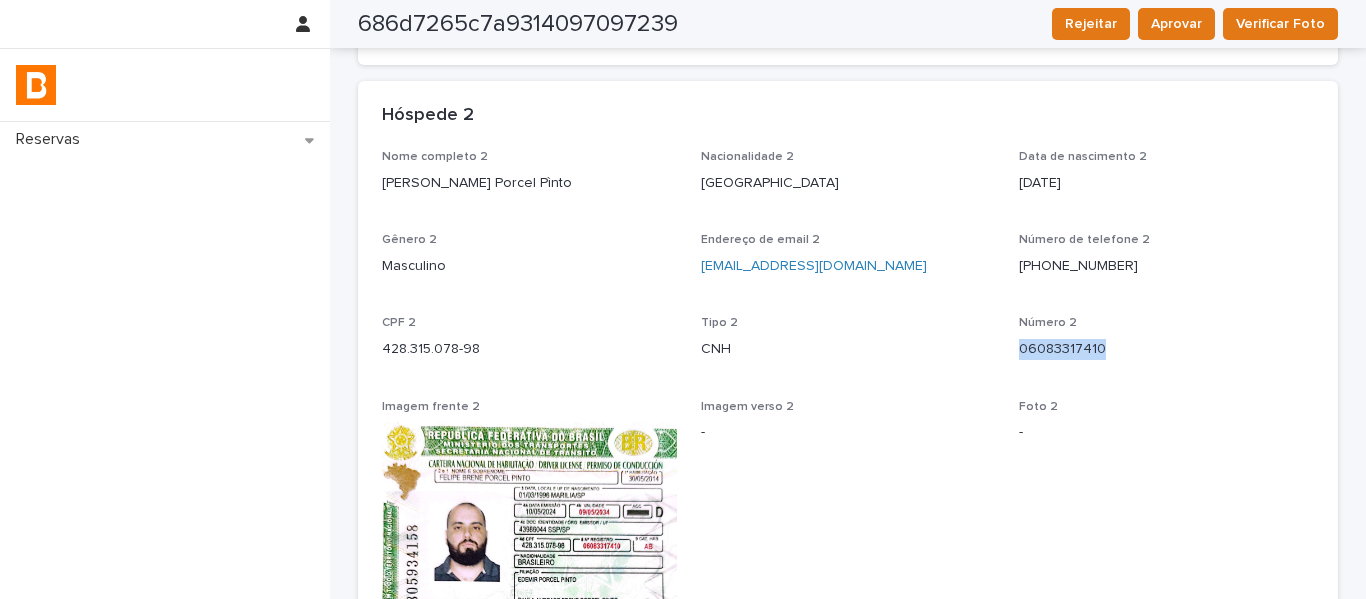 drag, startPoint x: 1097, startPoint y: 361, endPoint x: 957, endPoint y: 356, distance: 140.08926 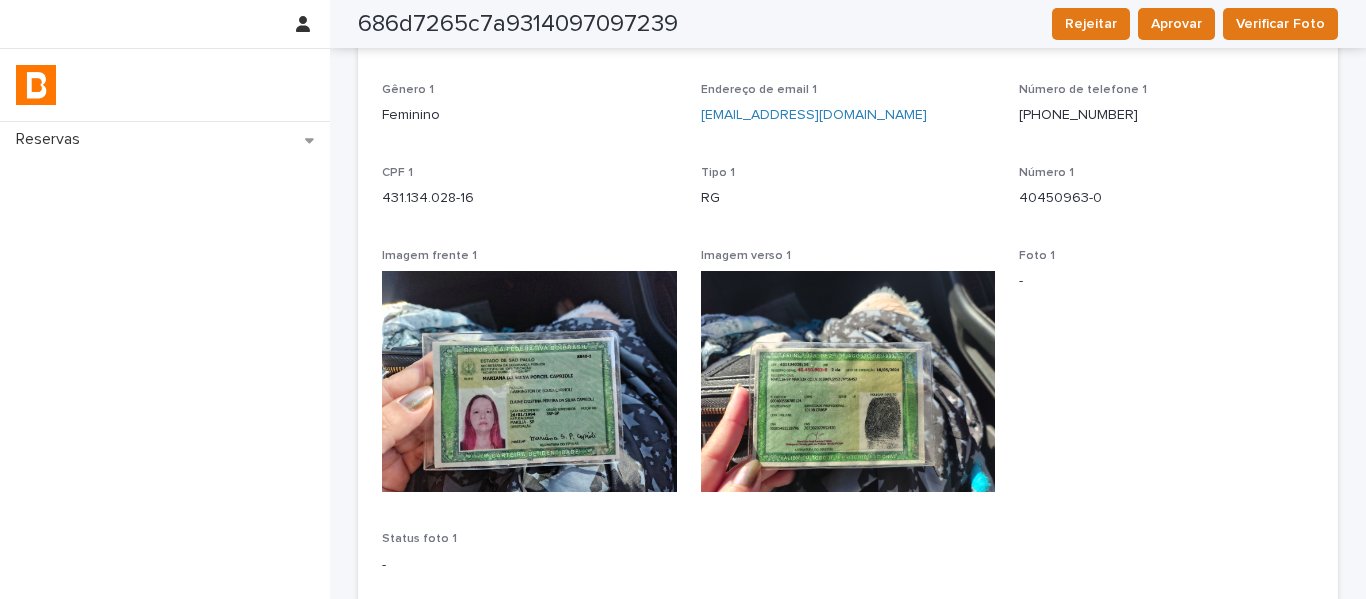 scroll, scrollTop: 0, scrollLeft: 0, axis: both 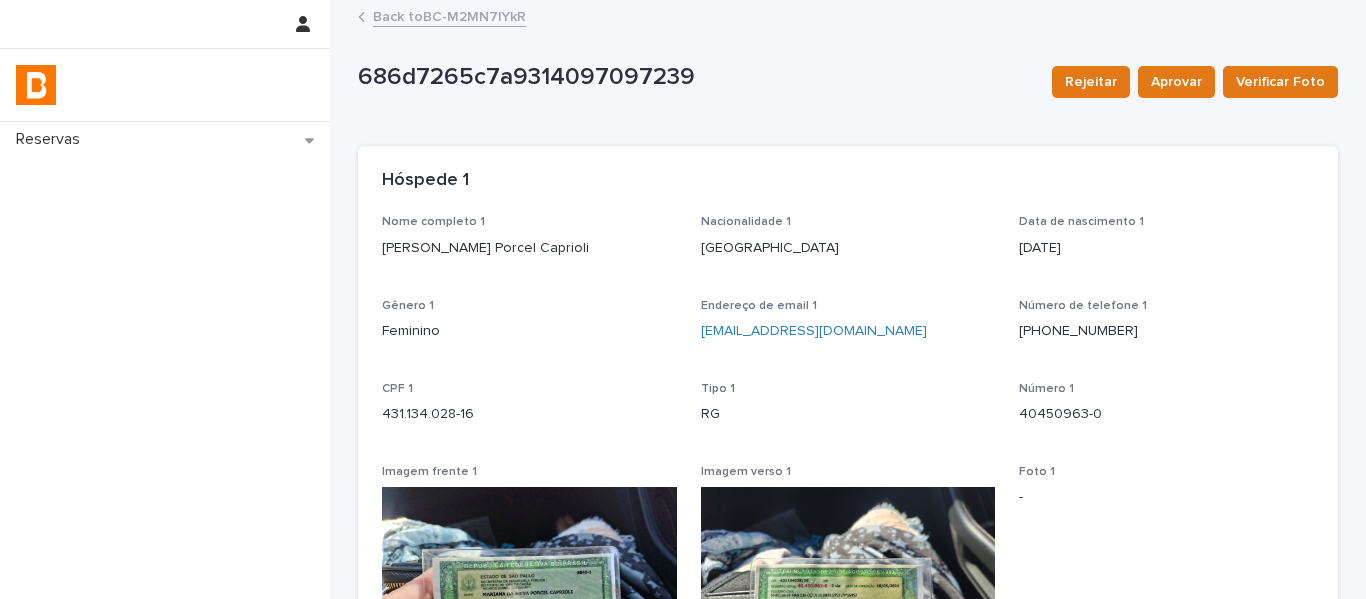 click on "Back to  BC-M2MN7lYkR" at bounding box center (449, 15) 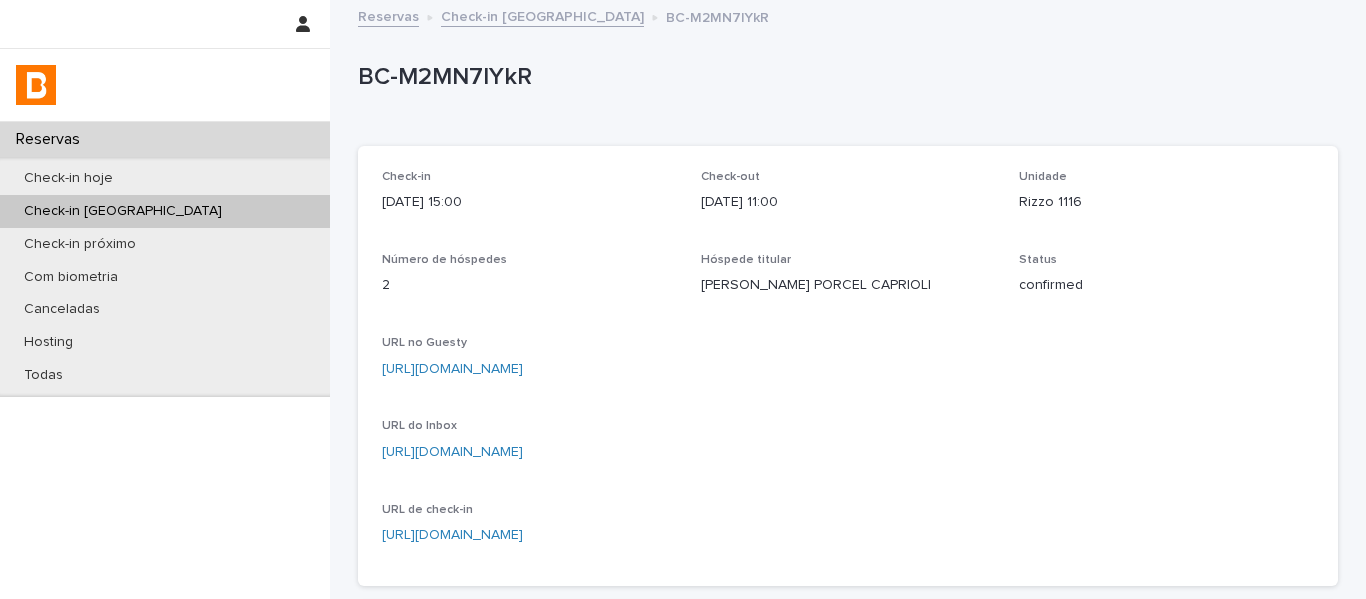 scroll, scrollTop: 300, scrollLeft: 0, axis: vertical 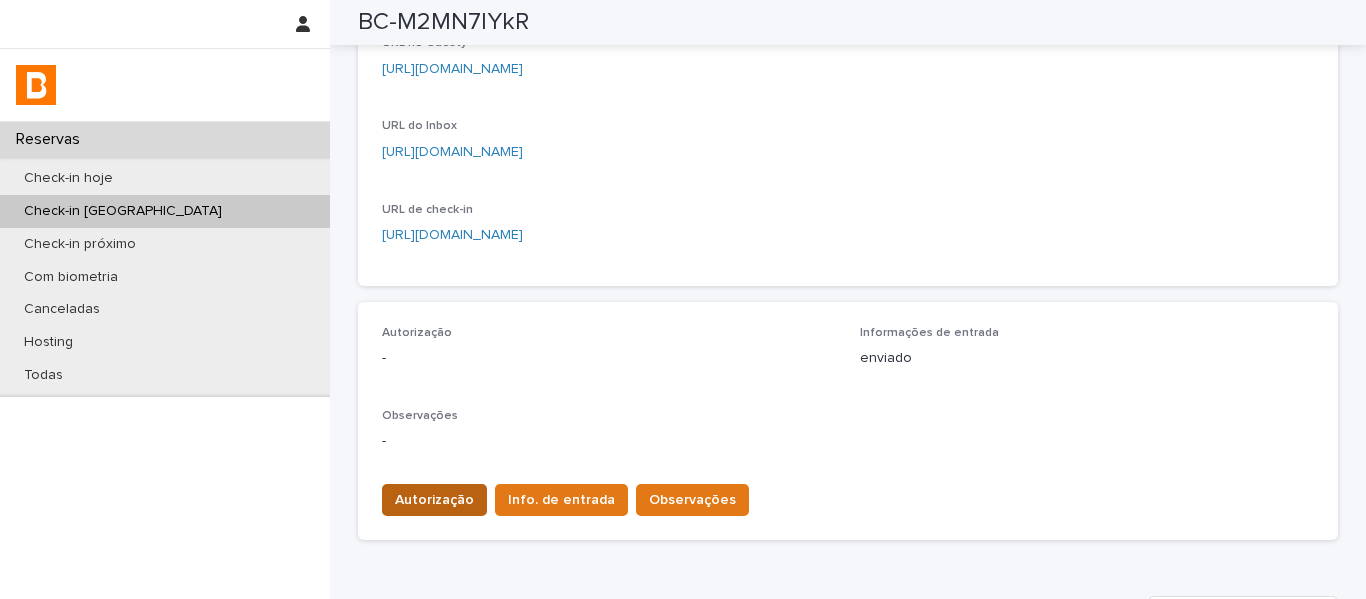 click on "Autorização" at bounding box center (434, 500) 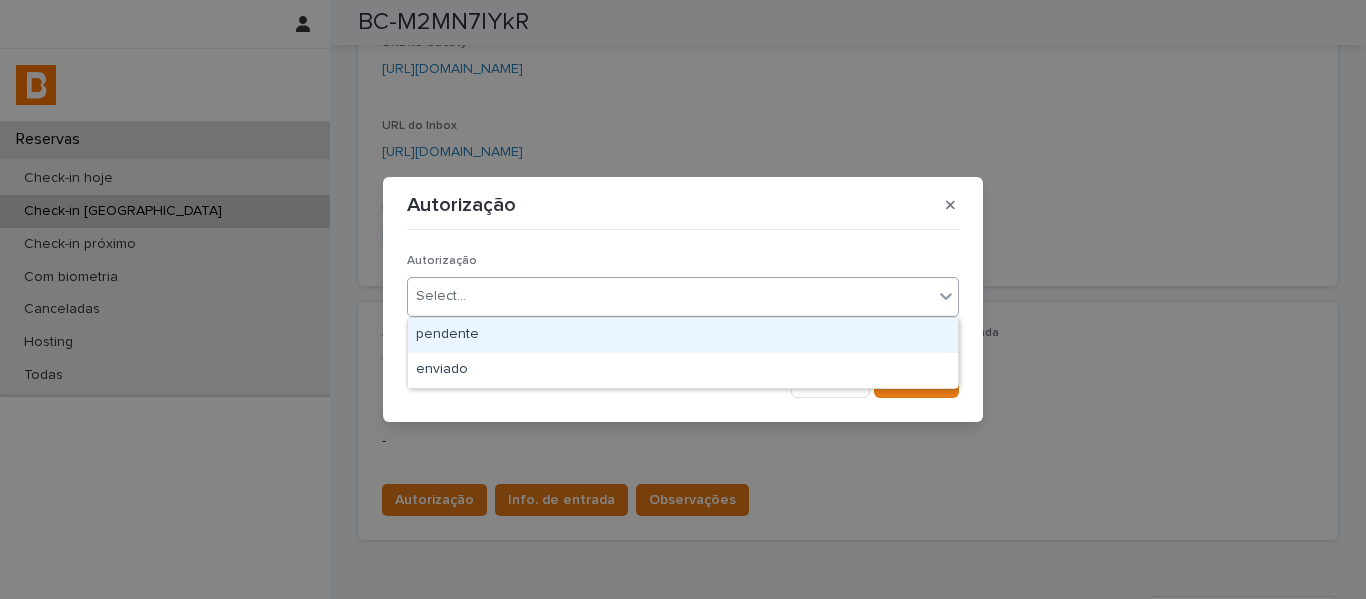 click on "Select..." at bounding box center [670, 296] 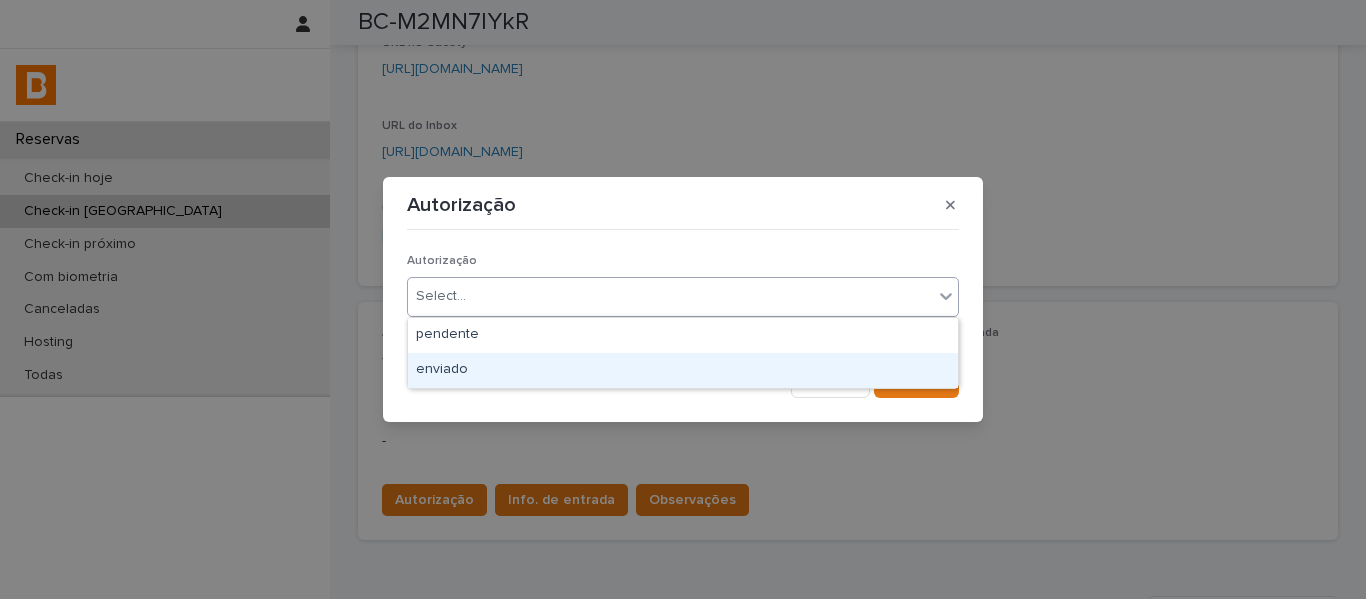 click on "enviado" at bounding box center [683, 370] 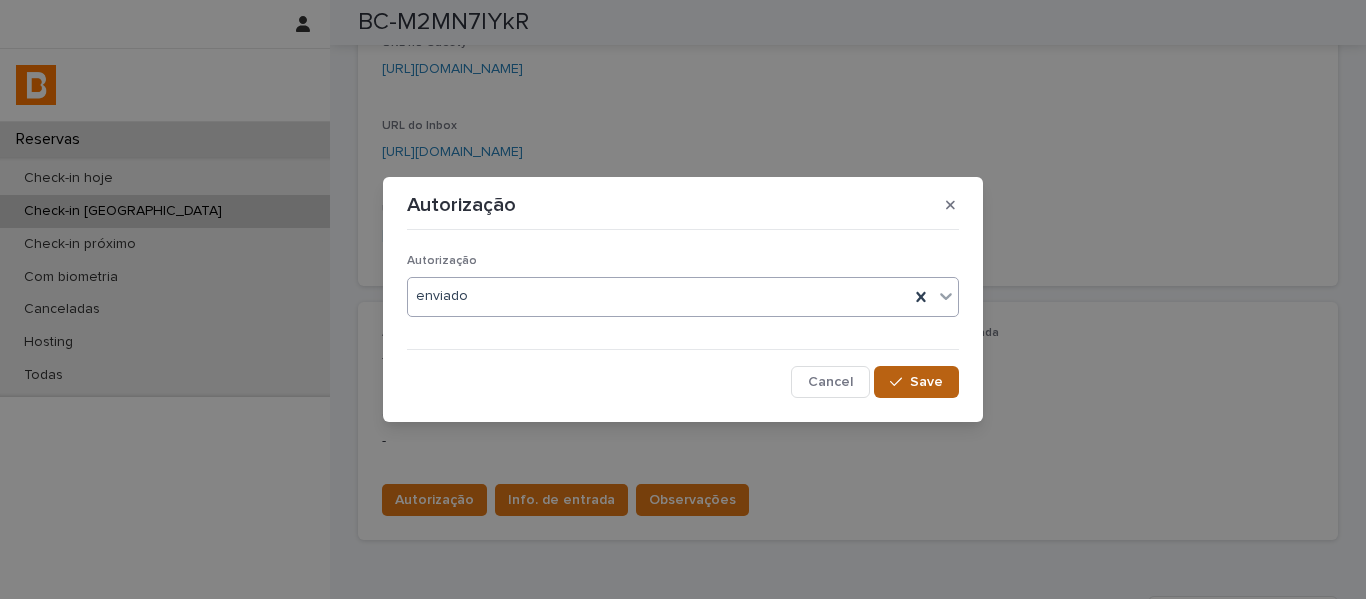 click at bounding box center [900, 382] 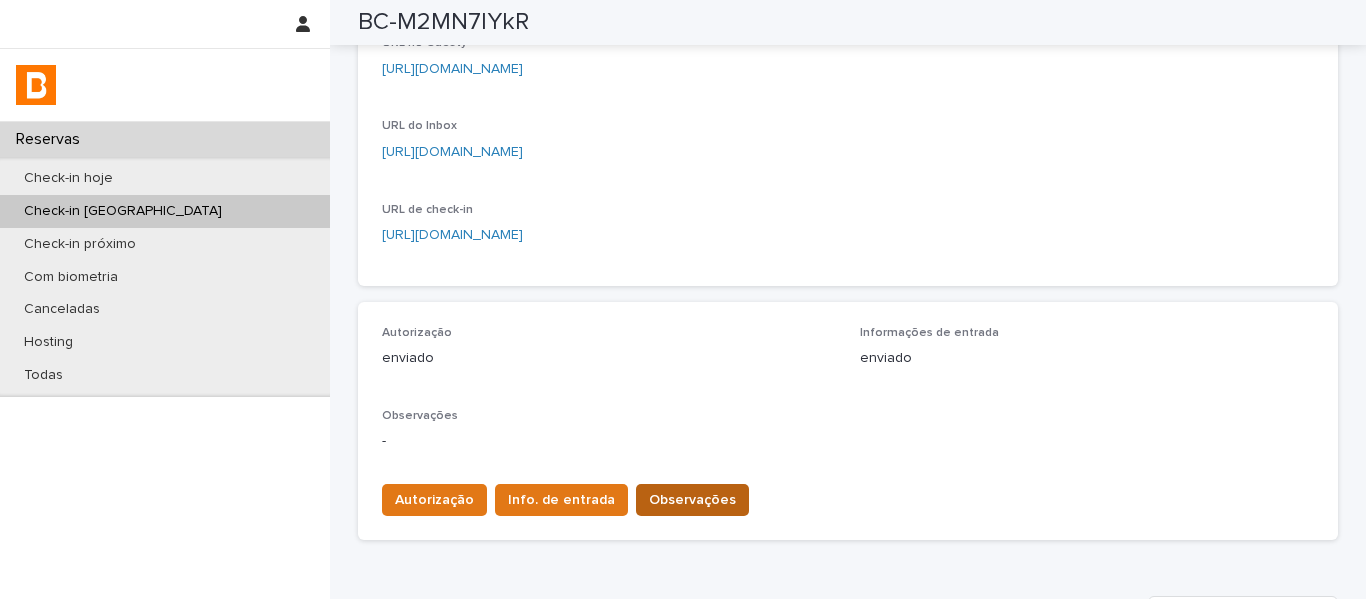 click on "Observações" at bounding box center [692, 500] 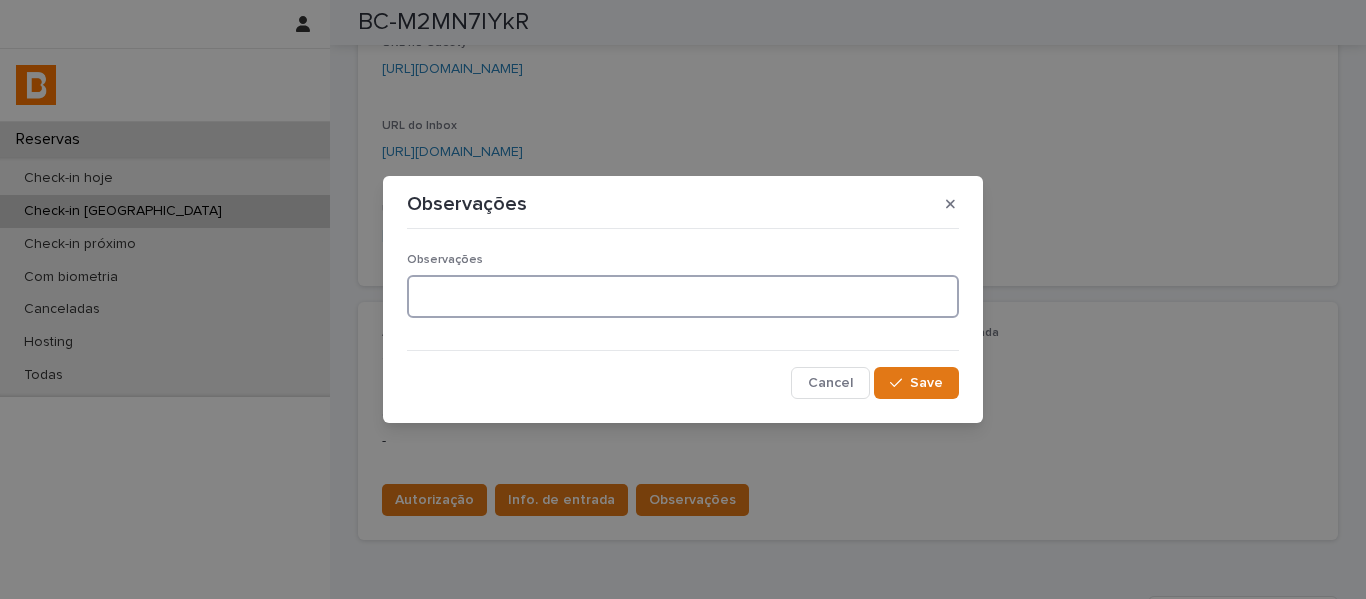 click at bounding box center [683, 296] 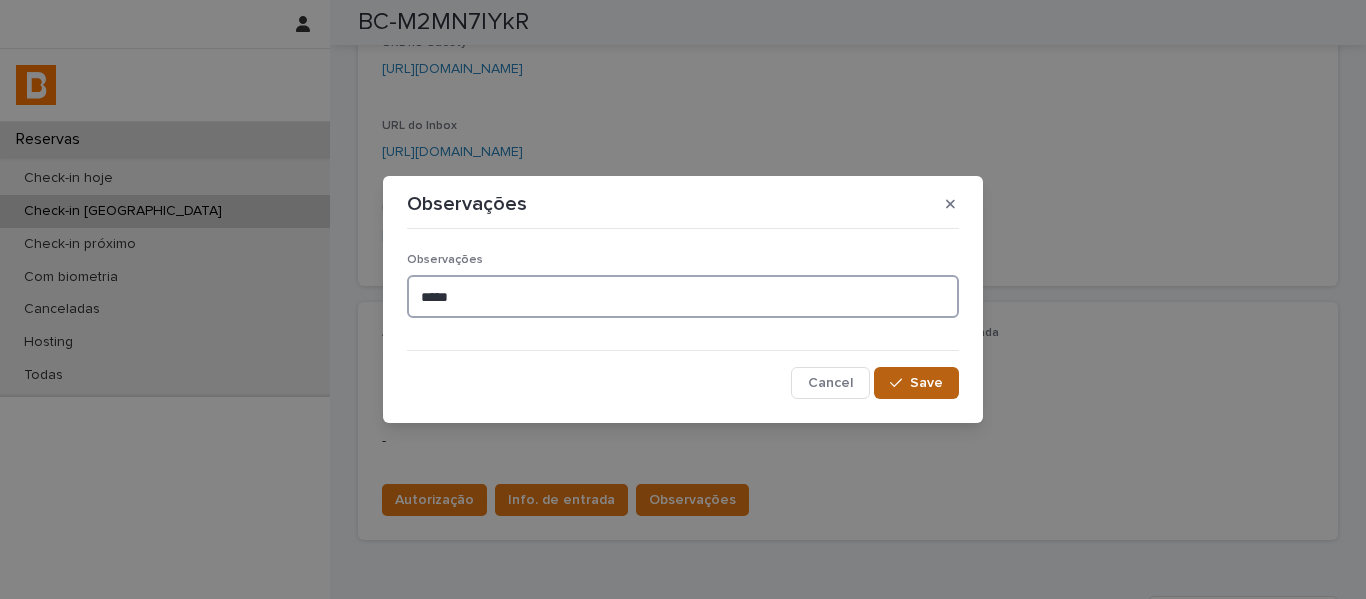 type on "*****" 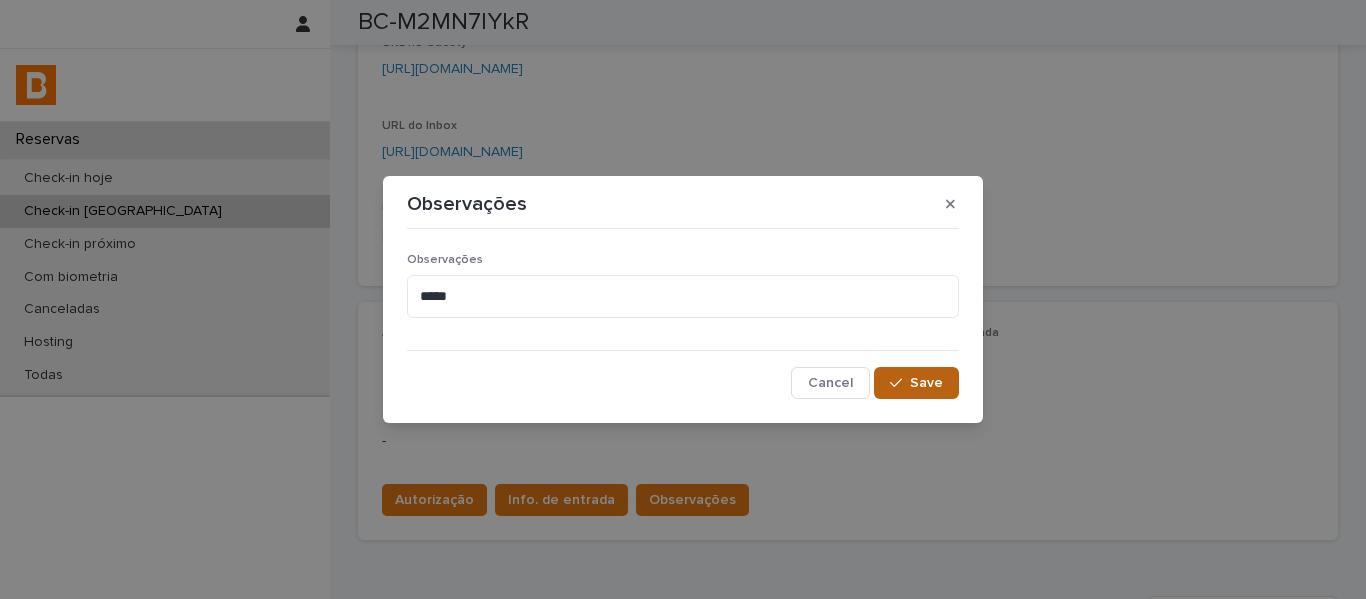 click on "Save" at bounding box center [926, 383] 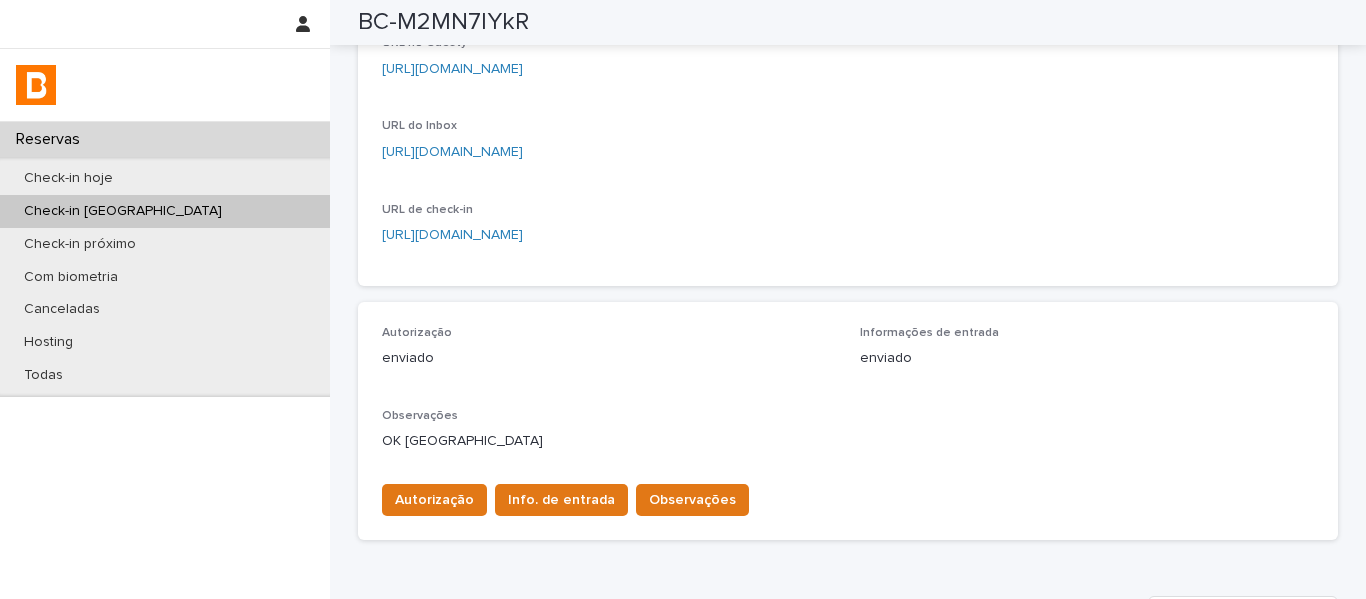 scroll, scrollTop: 0, scrollLeft: 0, axis: both 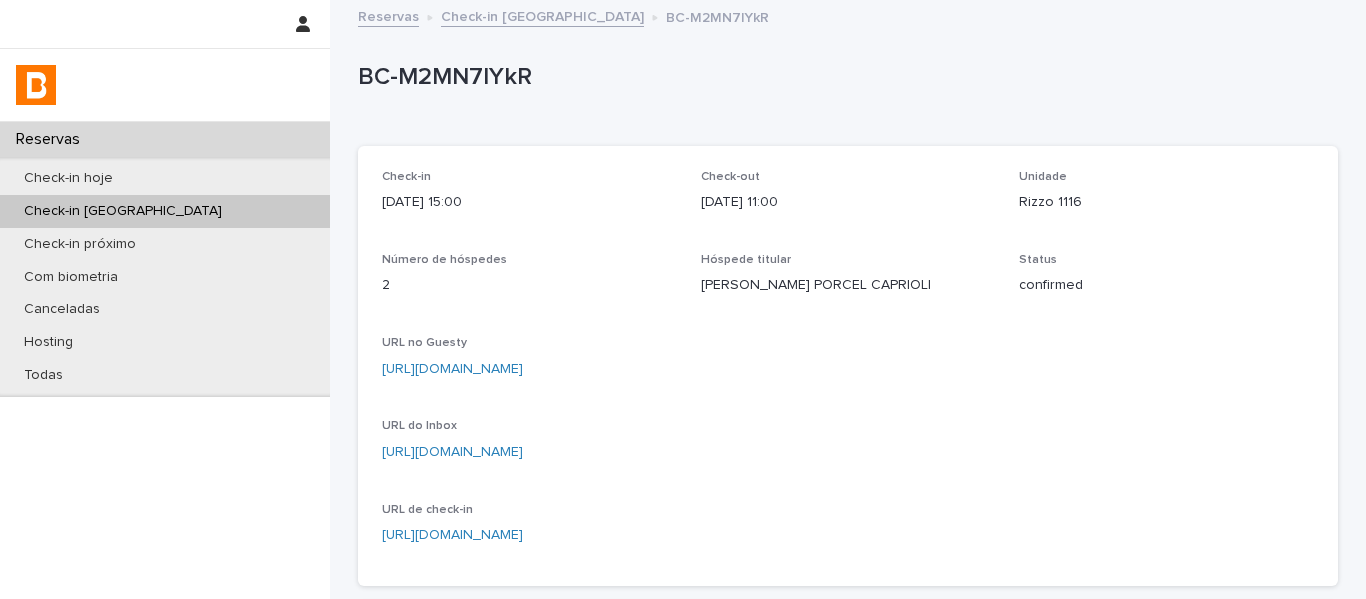 click on "Check-in [GEOGRAPHIC_DATA]" at bounding box center (542, 15) 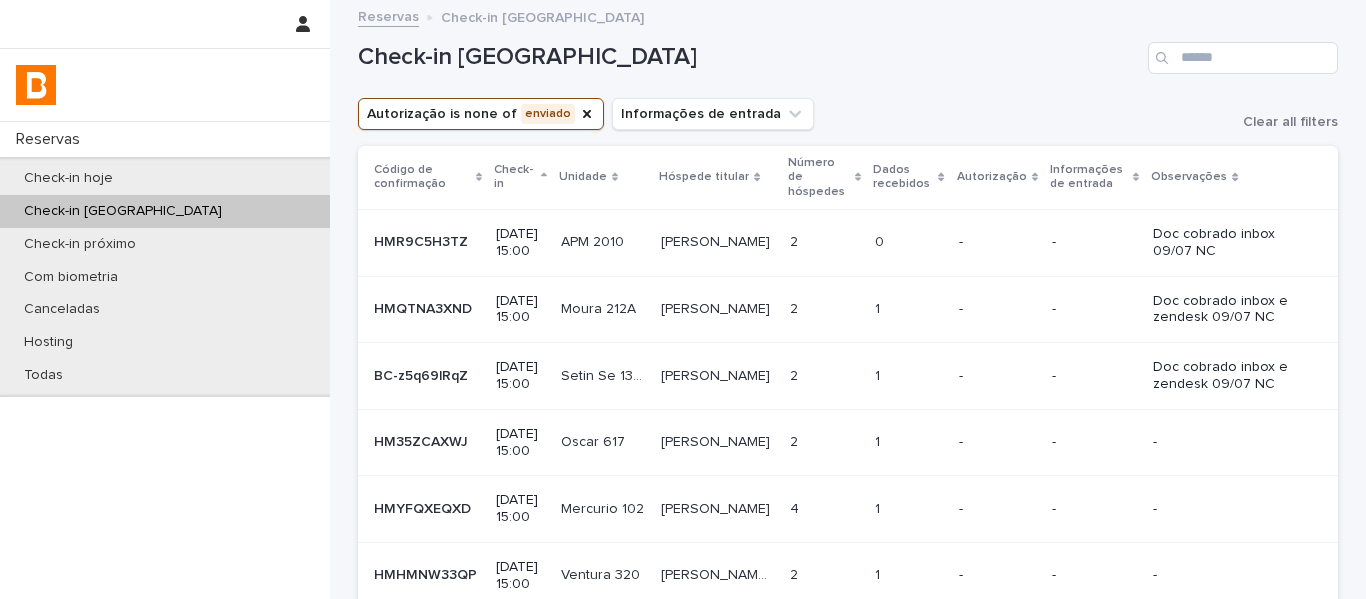 click on "Dados recebidos" at bounding box center [903, 177] 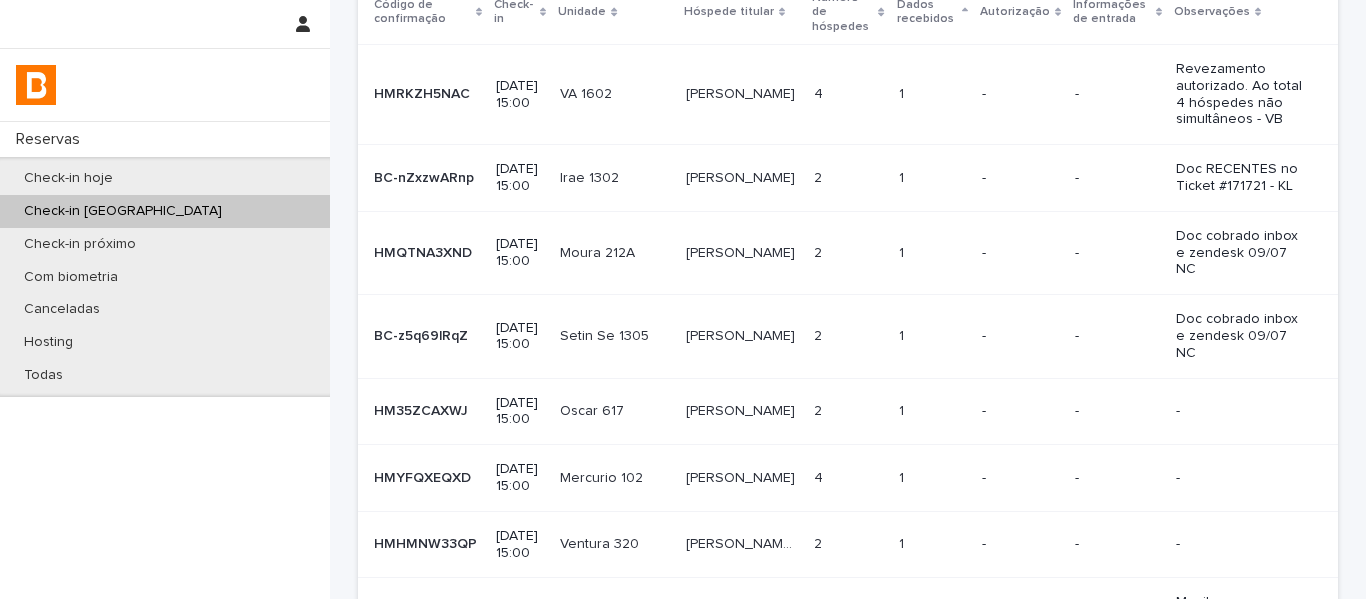 scroll, scrollTop: 200, scrollLeft: 0, axis: vertical 